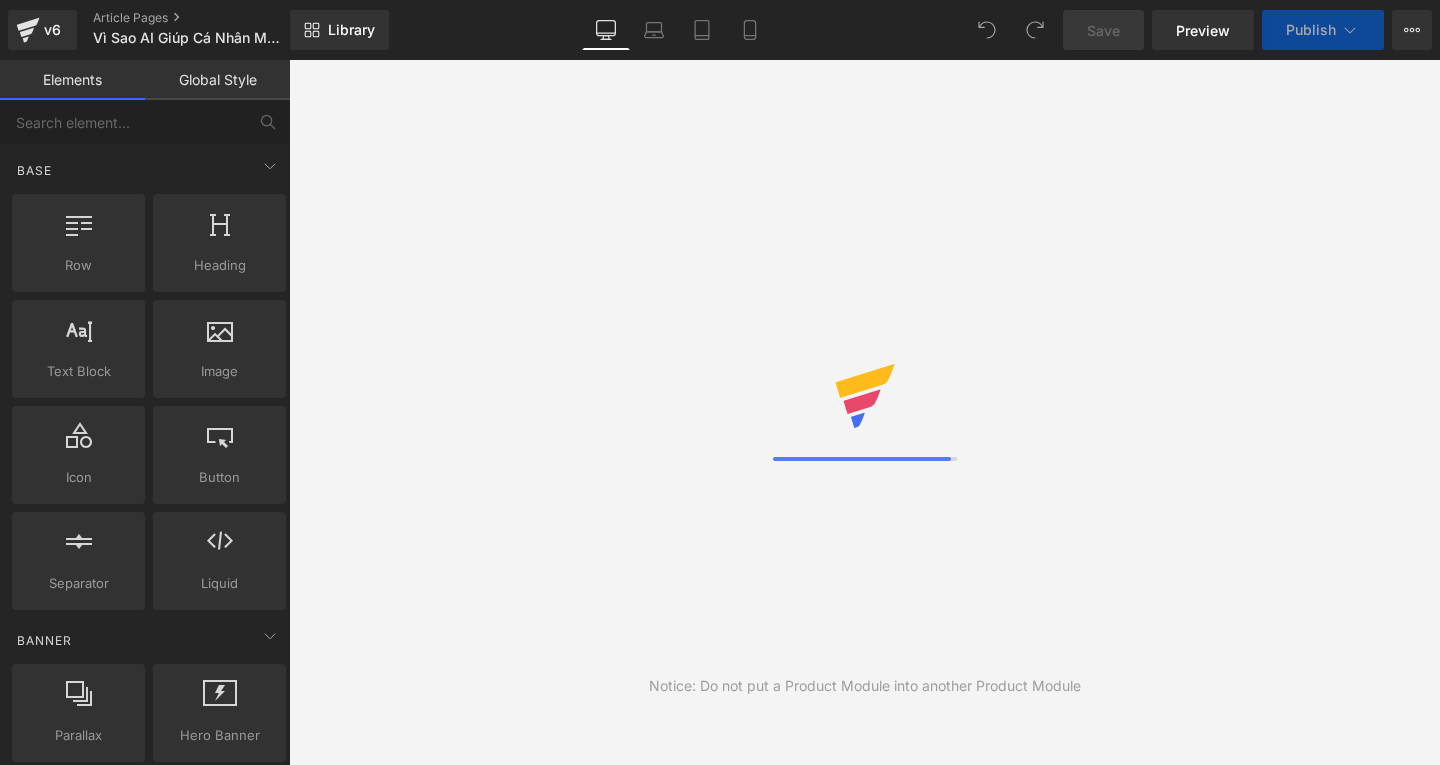 scroll, scrollTop: 0, scrollLeft: 0, axis: both 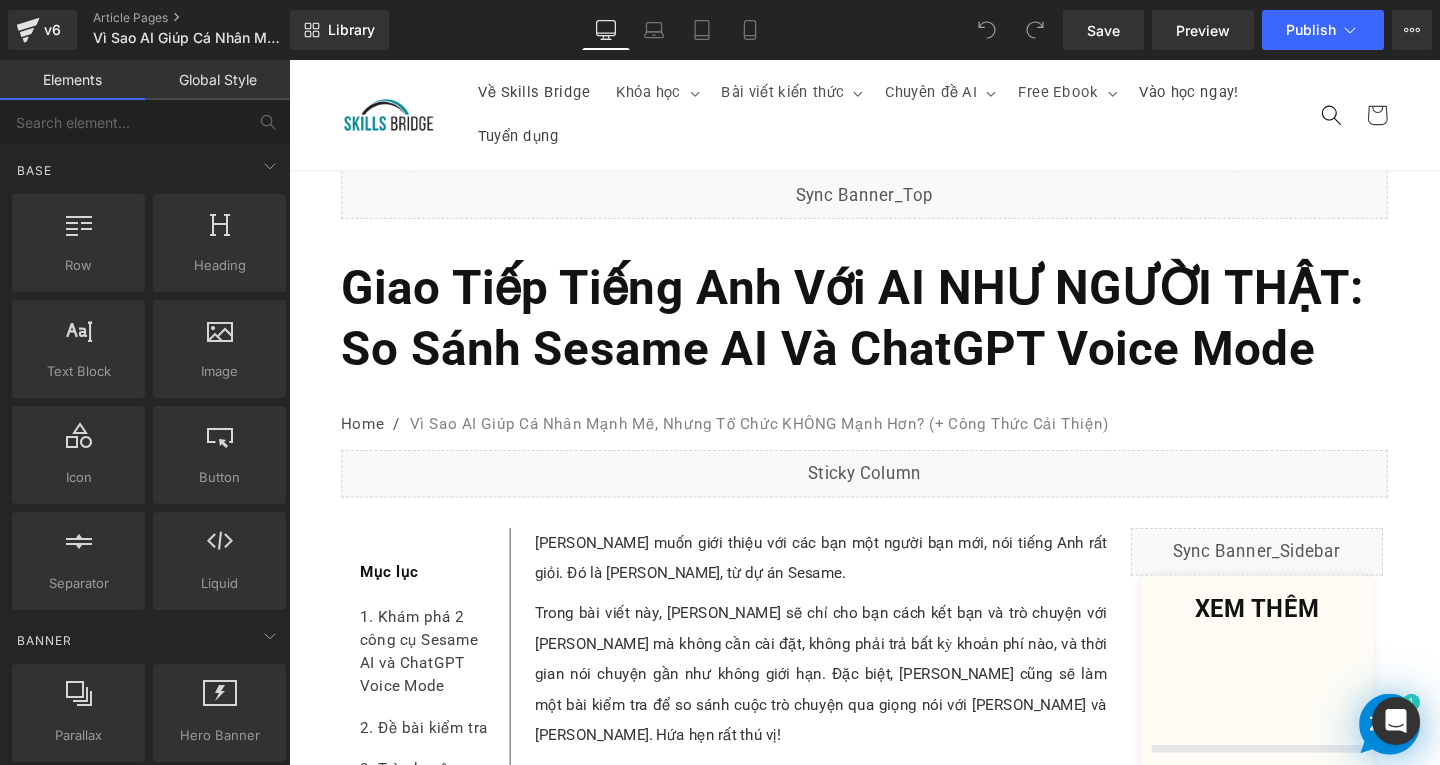 click on "Giao Tiếp Tiếng Anh Với AI NHƯ NGƯỜI THẬT: So Sánh Sesame AI Và ChatGPT Voice Mode" at bounding box center (894, 332) 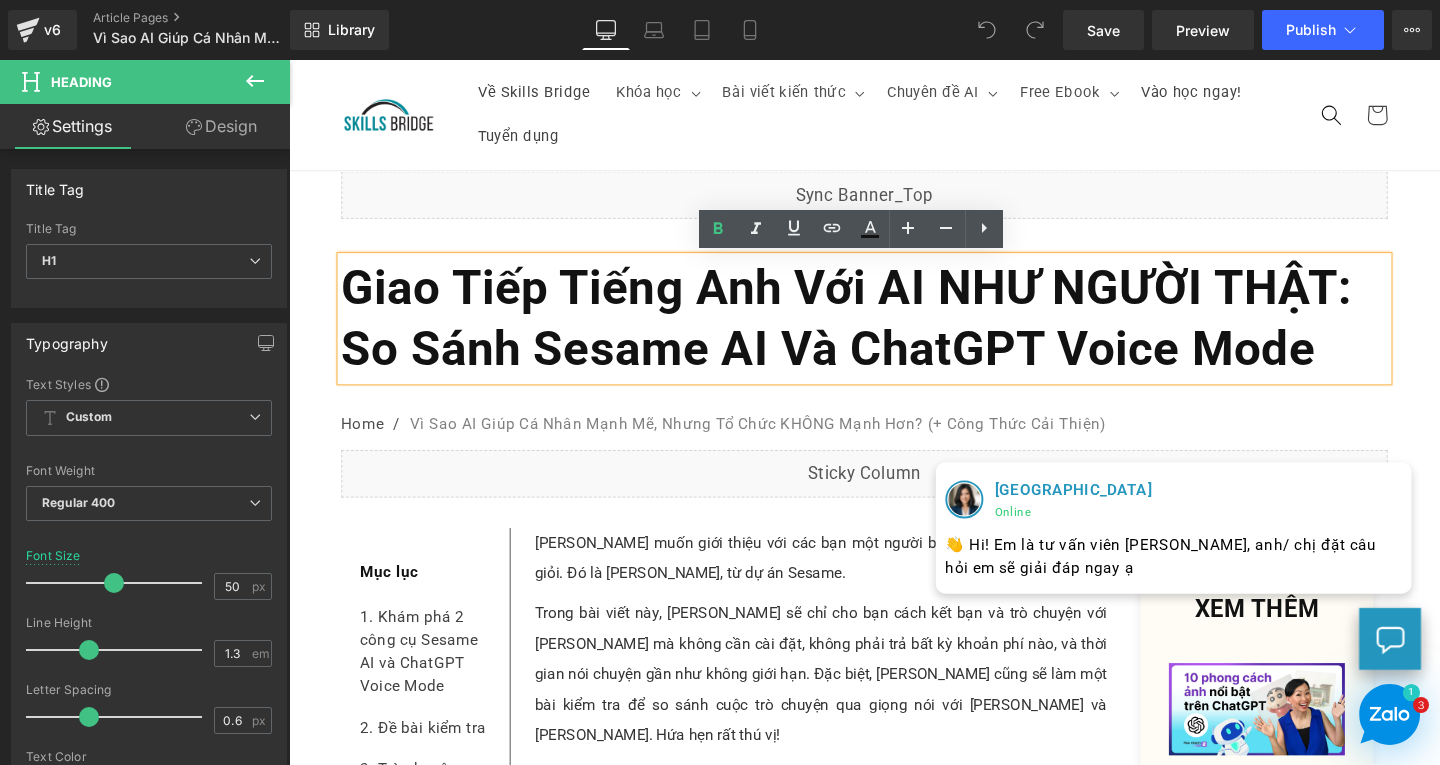 click on "Giao Tiếp Tiếng Anh Với AI NHƯ NGƯỜI THẬT: So Sánh Sesame AI Và ChatGPT Voice Mode" at bounding box center [894, 332] 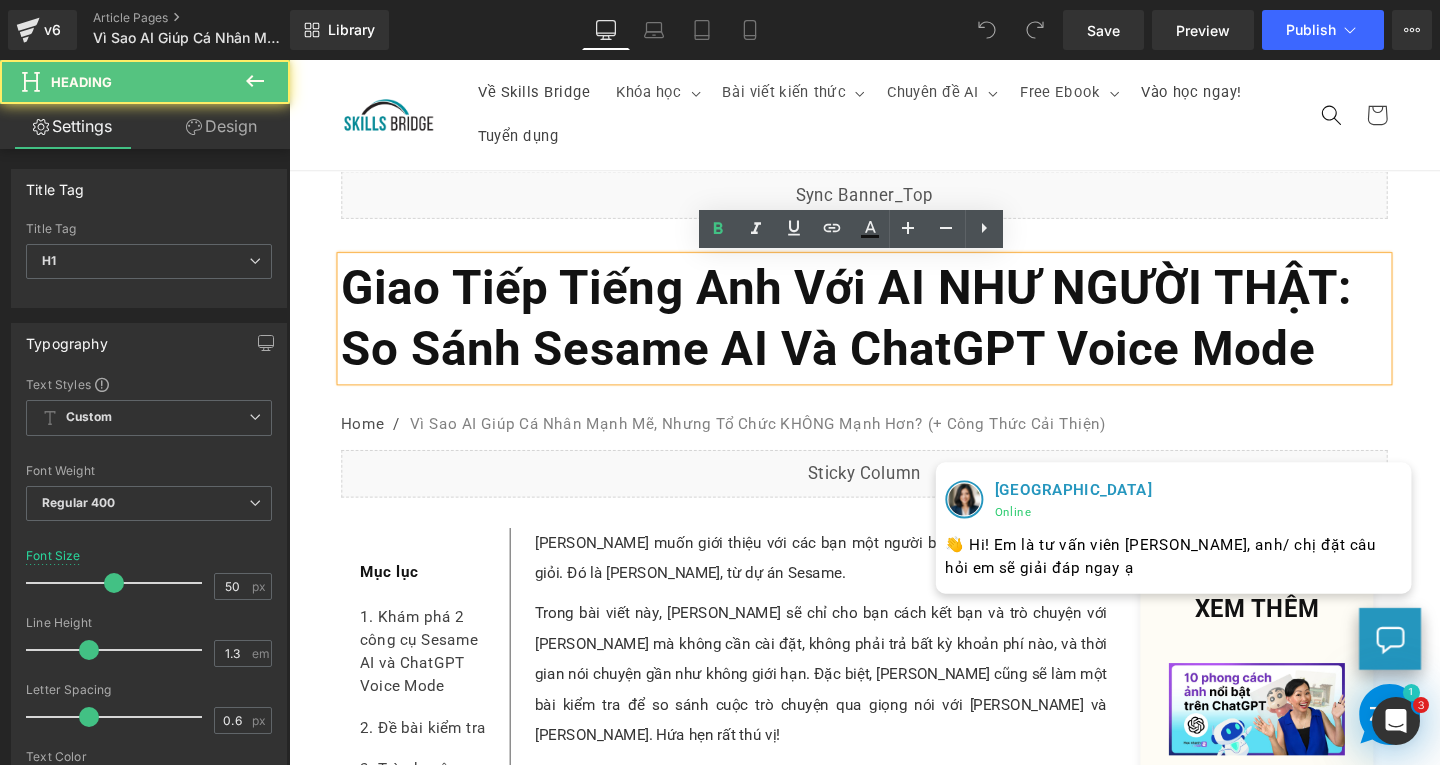 scroll, scrollTop: 0, scrollLeft: 0, axis: both 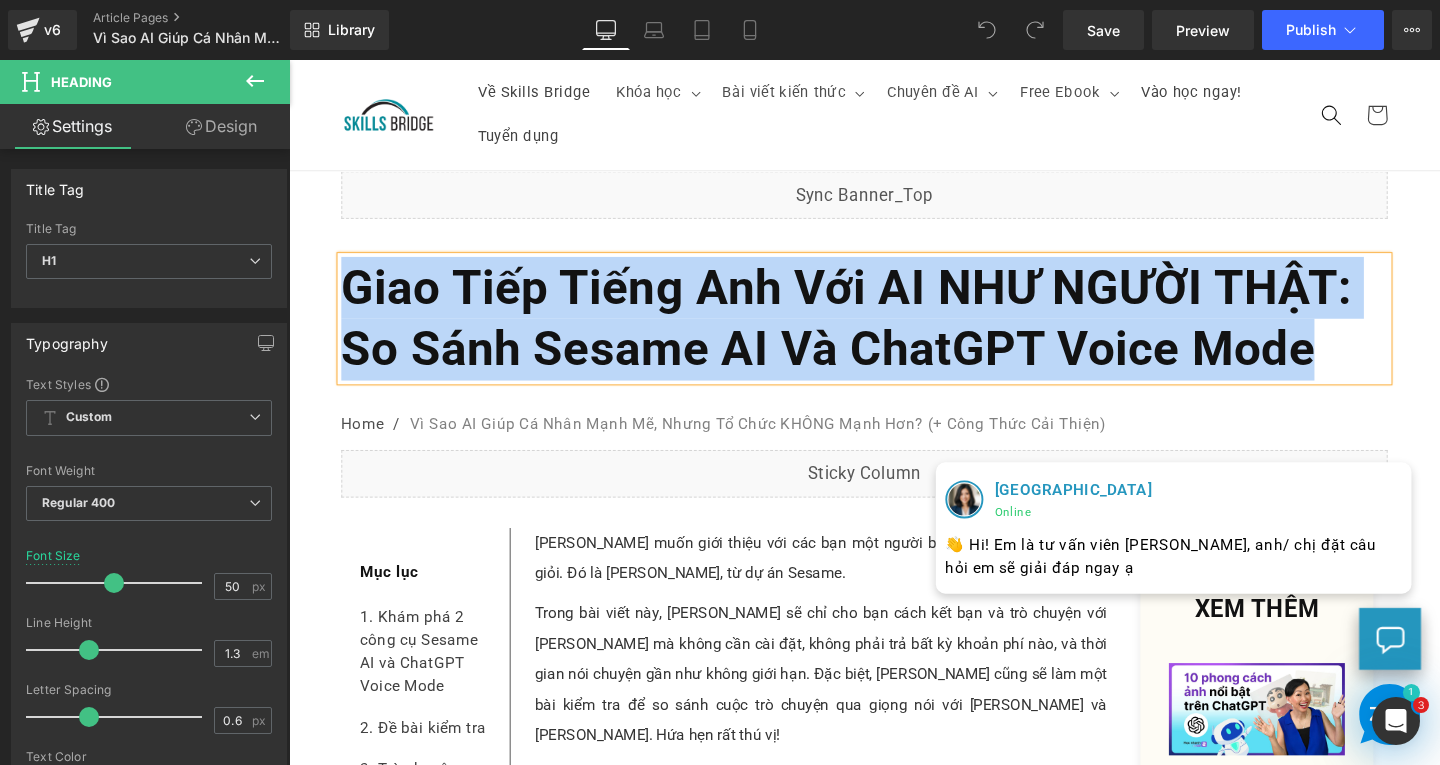 paste 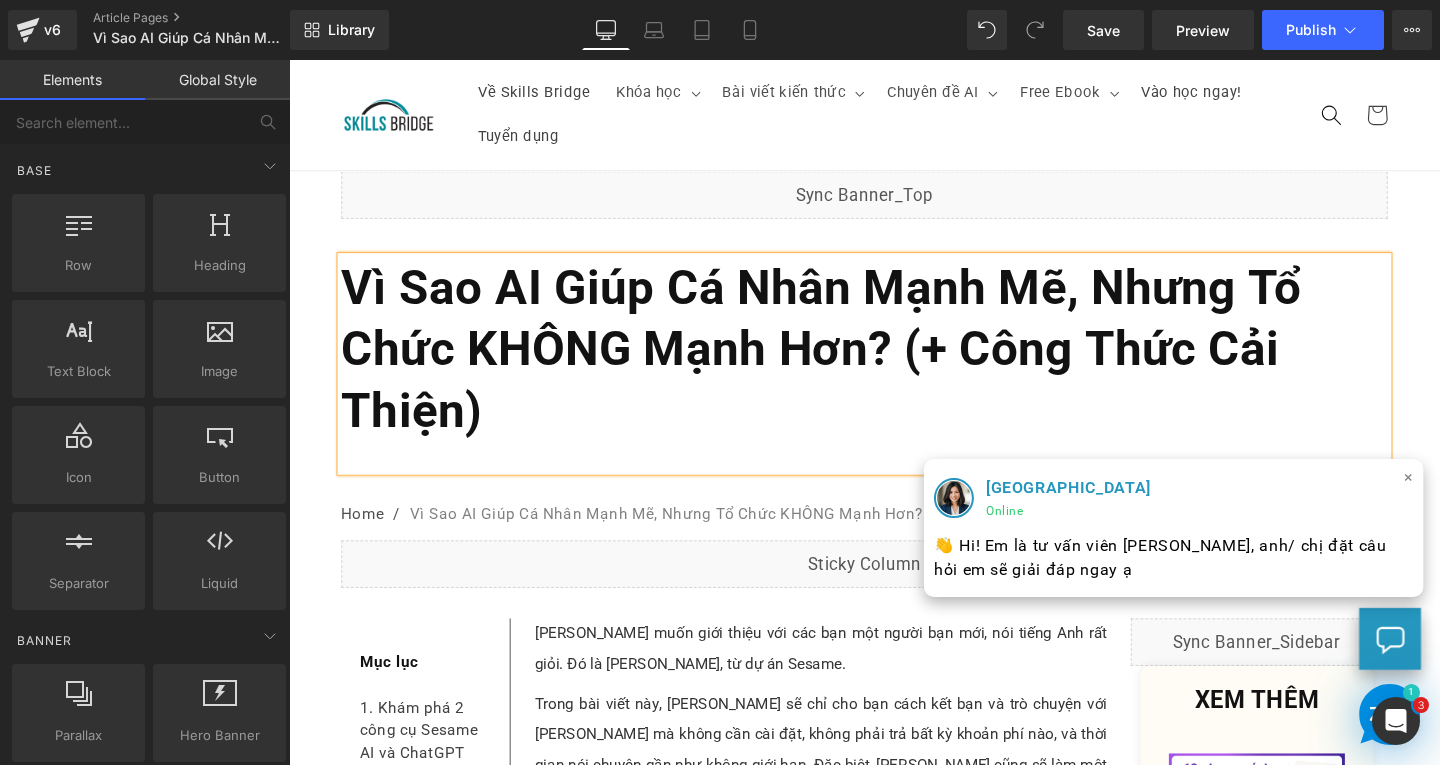 click on "×" at bounding box center [1466, 499] 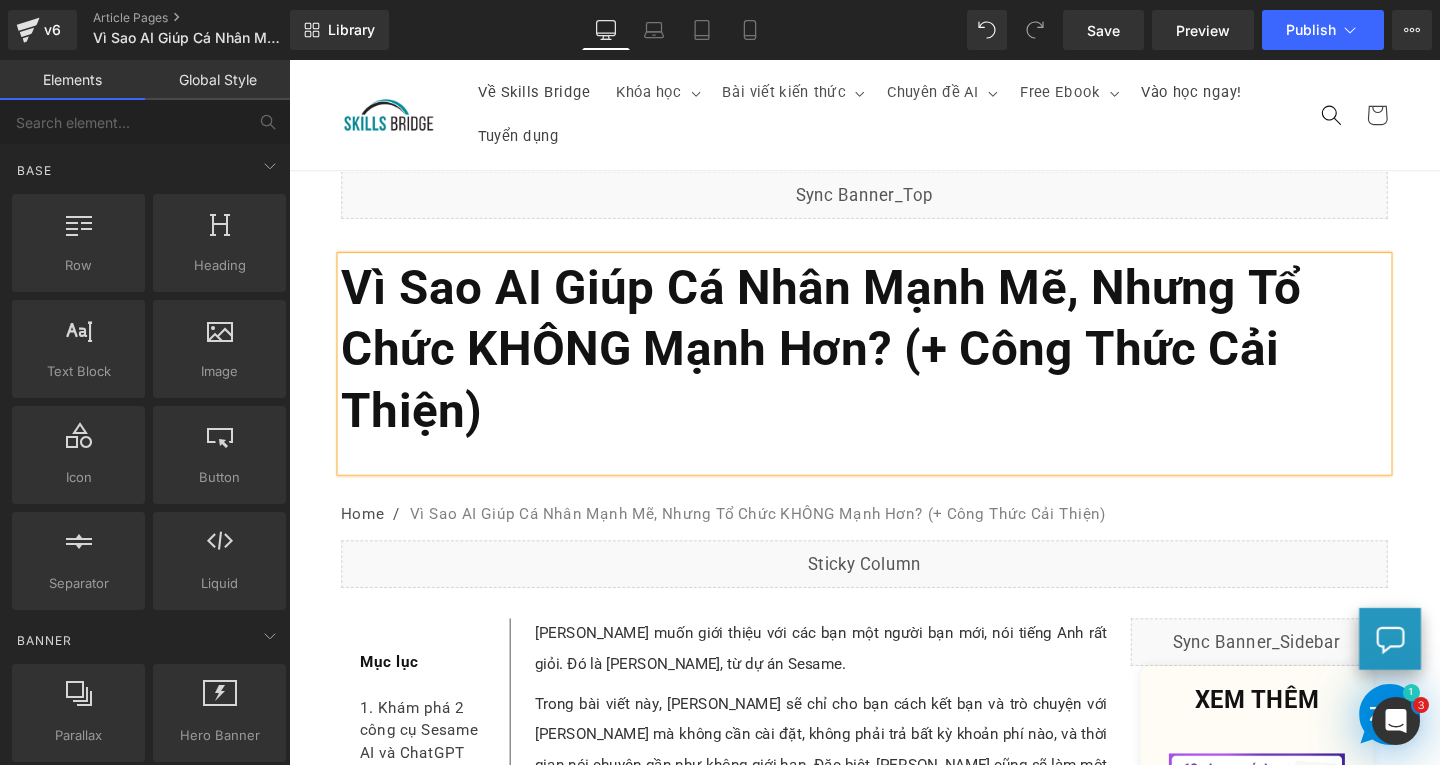 click on "Vì Sao AI Giúp Cá Nhân Mạnh Mẽ, Nhưng Tổ Chức KHÔNG Mạnh Hơn? (+ Công Thức Cải Thiện)" at bounding box center (894, 364) 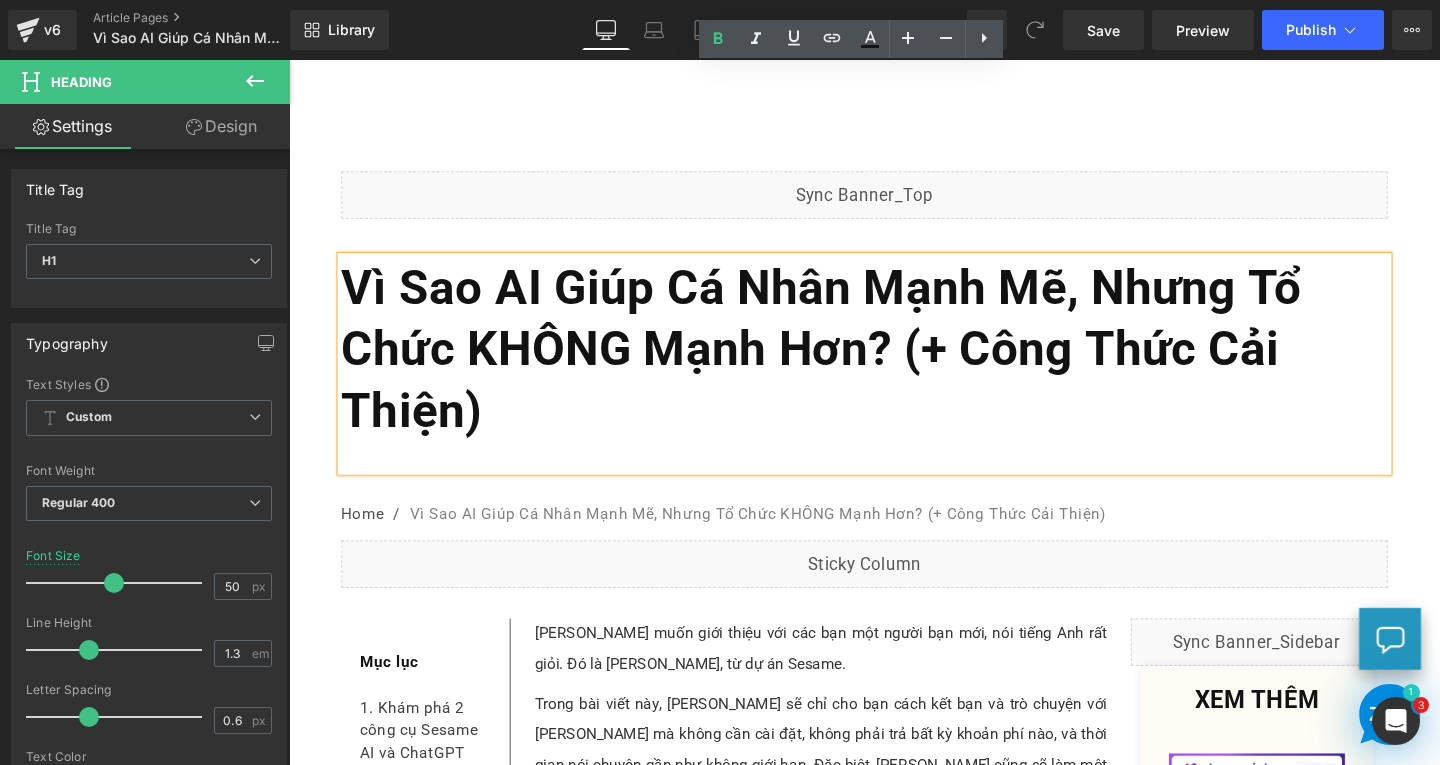 scroll, scrollTop: 200, scrollLeft: 0, axis: vertical 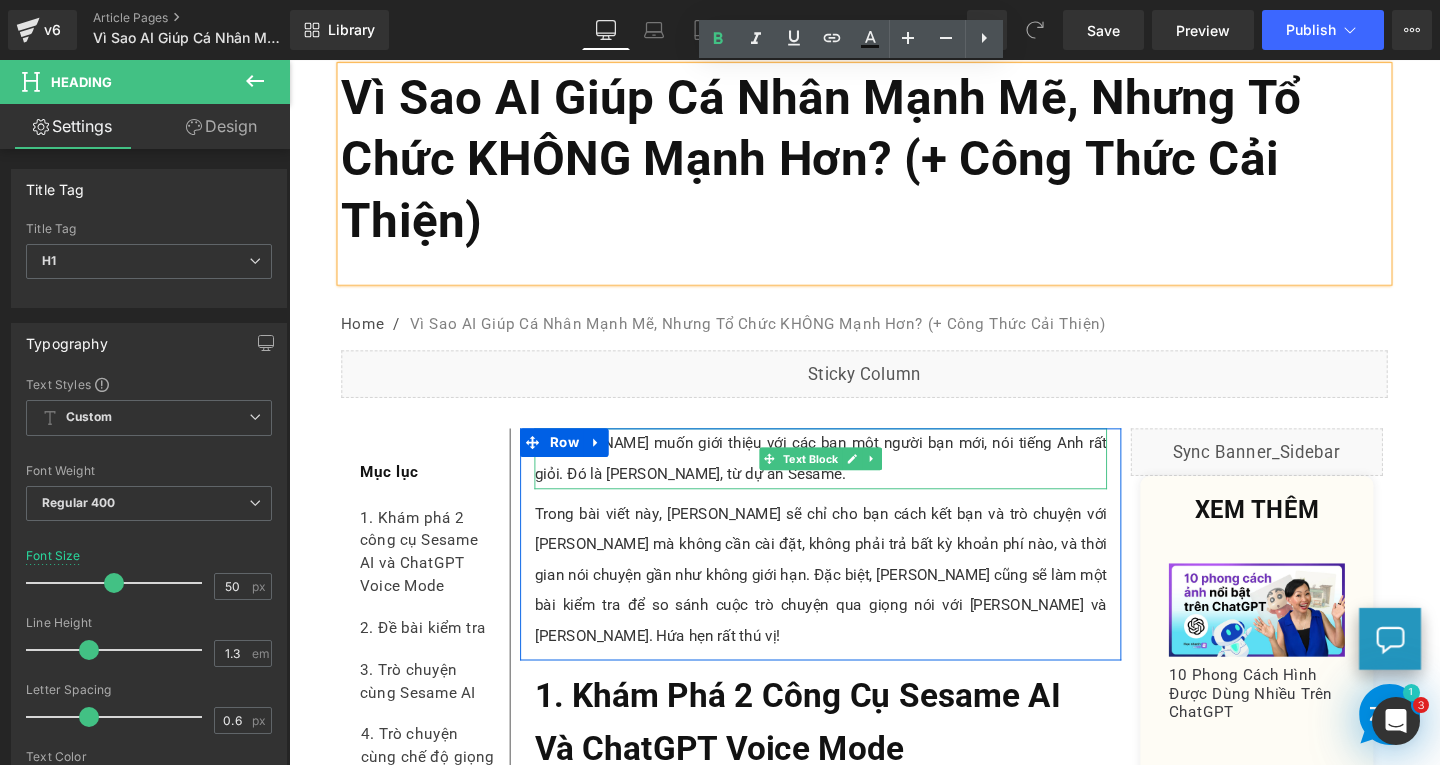 drag, startPoint x: 706, startPoint y: 488, endPoint x: 748, endPoint y: 493, distance: 42.296574 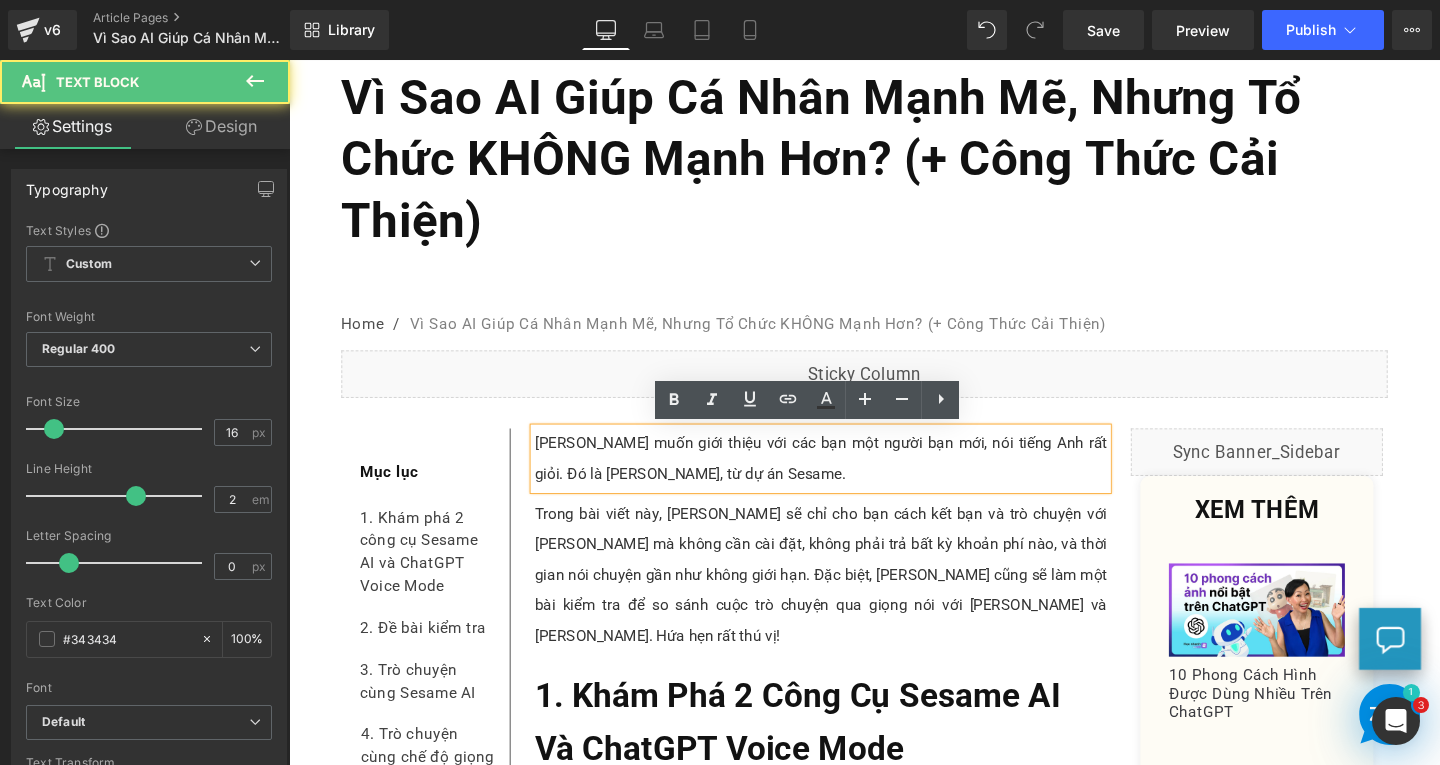 click on "Hôm nay Linh muốn giới thiệu với các bạn một người bạn mới, nói tiếng Anh rất giỏi. Đó là Miles, từ dự án Sesame." at bounding box center [848, 479] 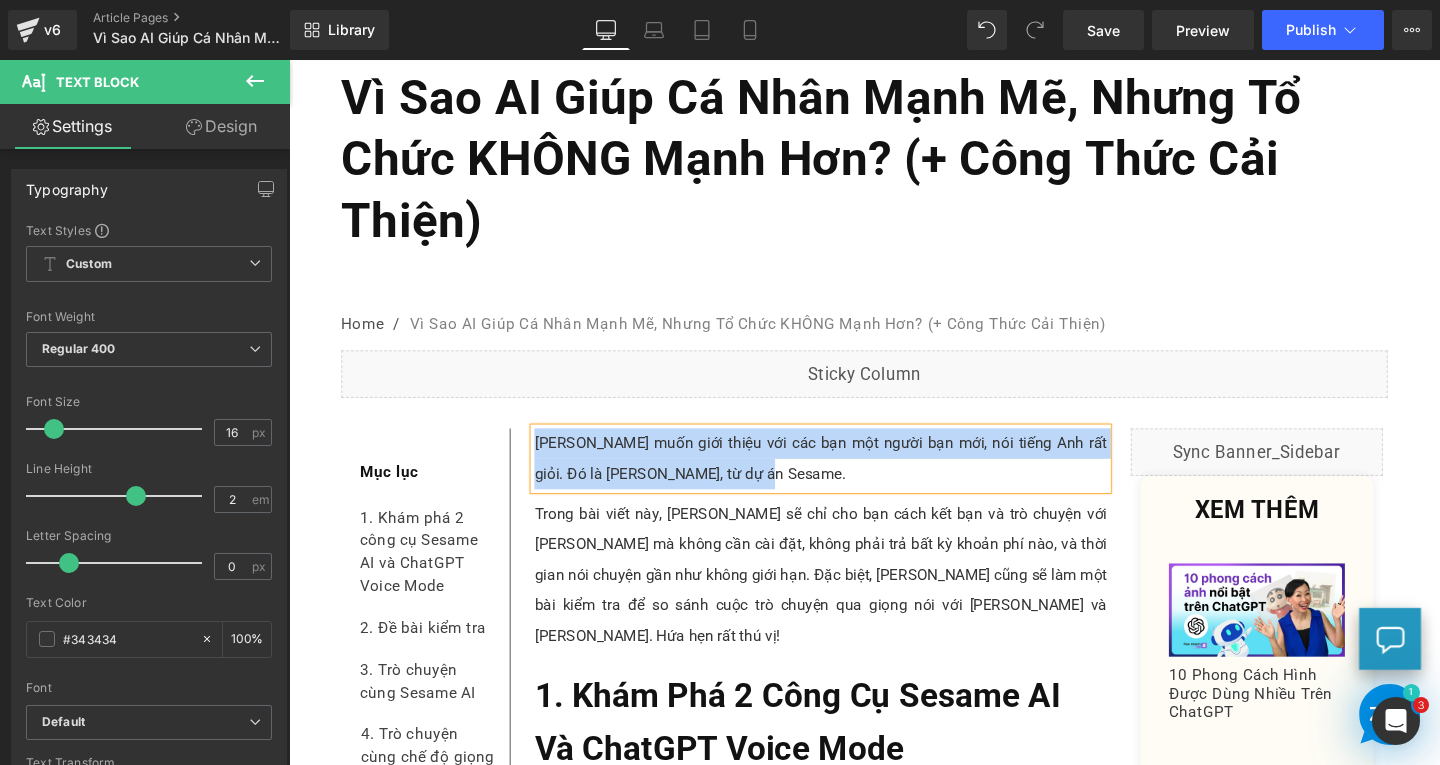 paste 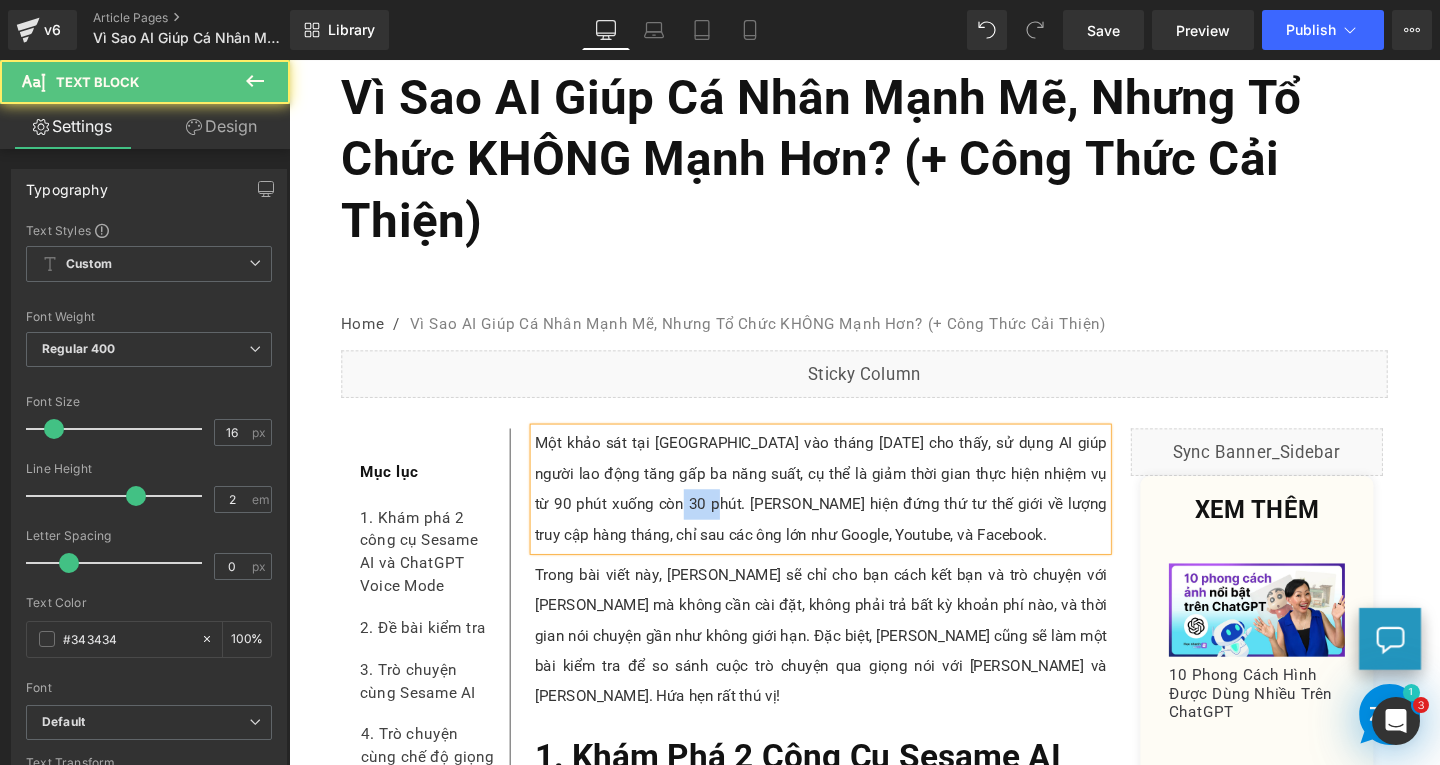 drag, startPoint x: 644, startPoint y: 528, endPoint x: 688, endPoint y: 528, distance: 44 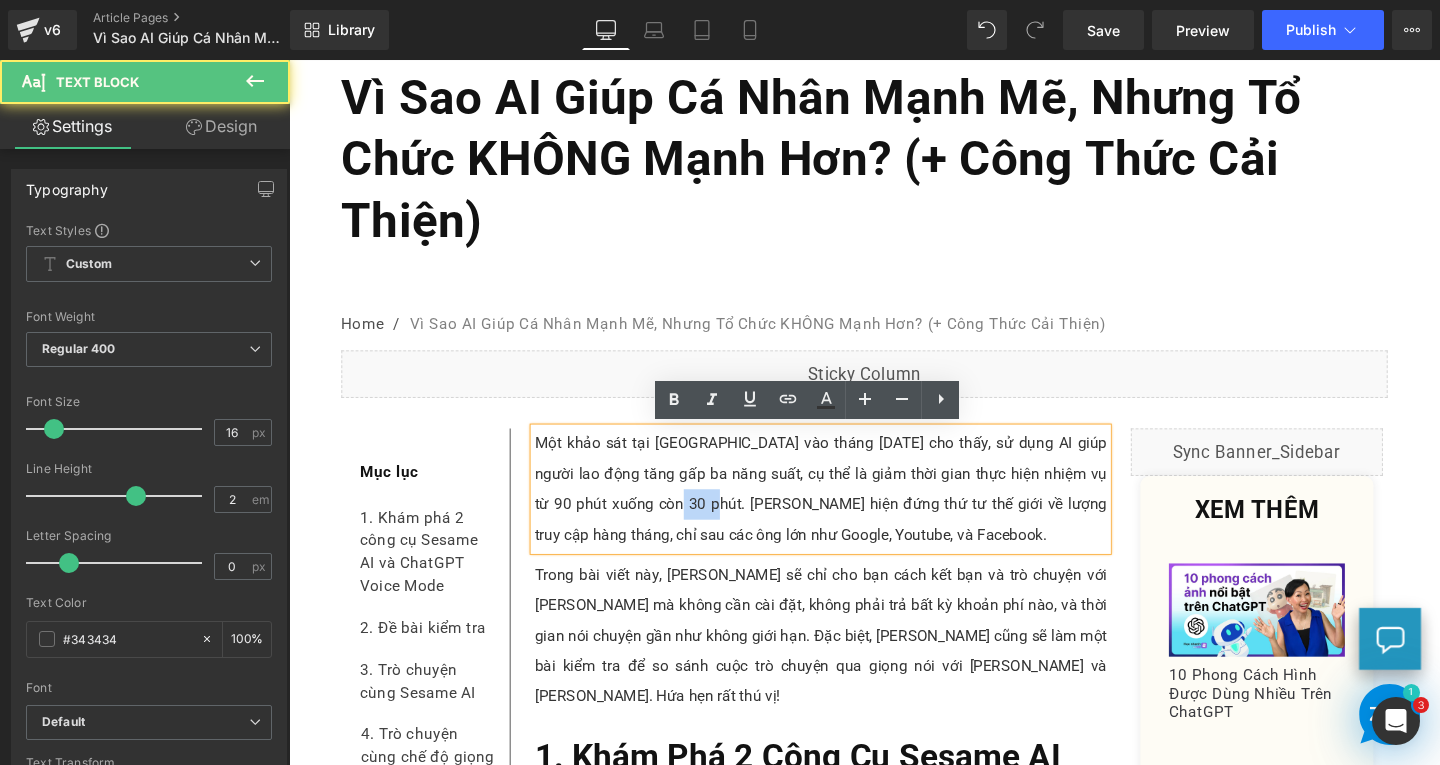 click on "Một khảo sát tại Mỹ vào tháng 4 năm 2025 cho thấy, sử dụng AI giúp người lao động tăng gấp ba năng suất, cụ thể là giảm thời gian thực hiện nhiệm vụ từ 90 phút xuống còn 30 phút. ChatGPT hiện đứng thứ tư thế giới về lượng truy cập hàng tháng, chỉ sau các ông lớn như Google, Youtube, và Facebook." at bounding box center (848, 511) 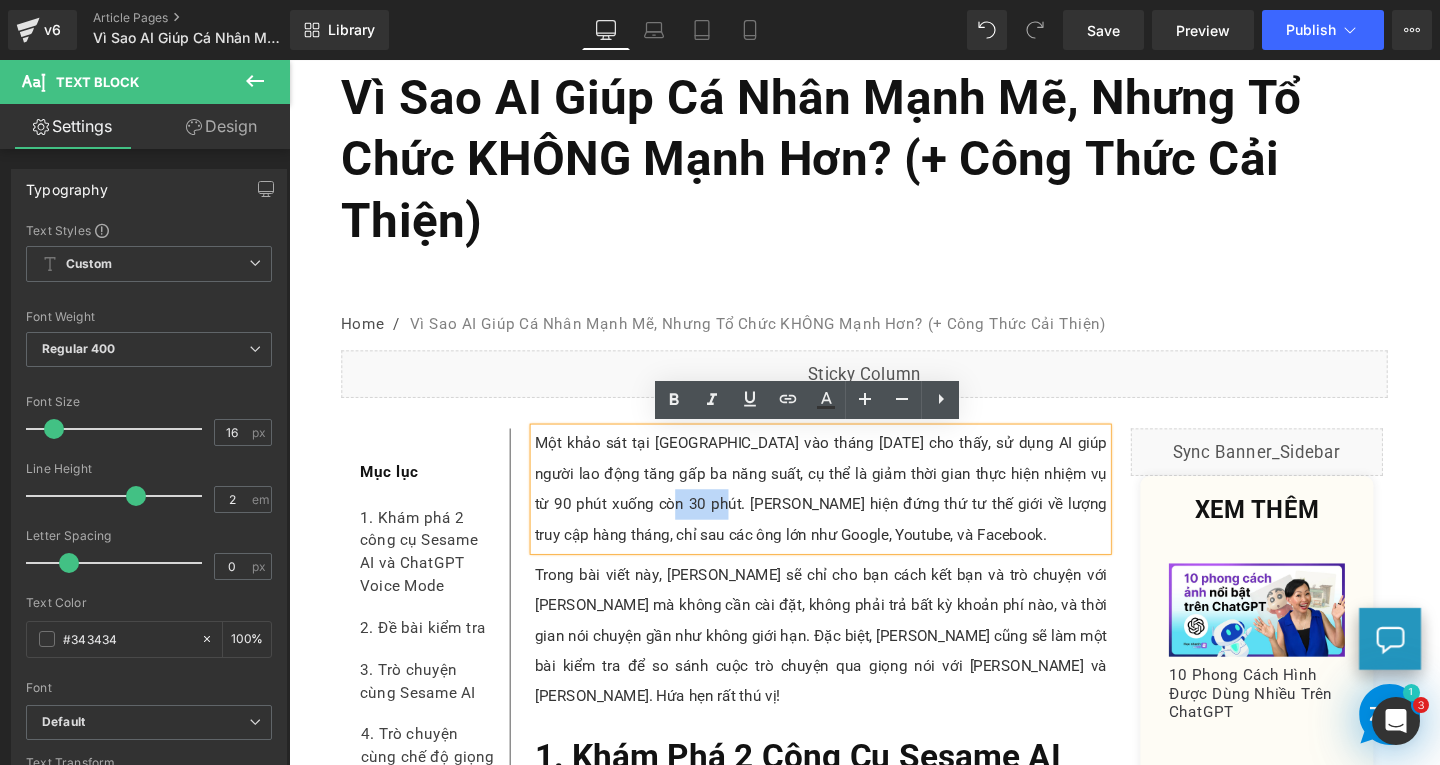 drag, startPoint x: 640, startPoint y: 526, endPoint x: 697, endPoint y: 523, distance: 57.07889 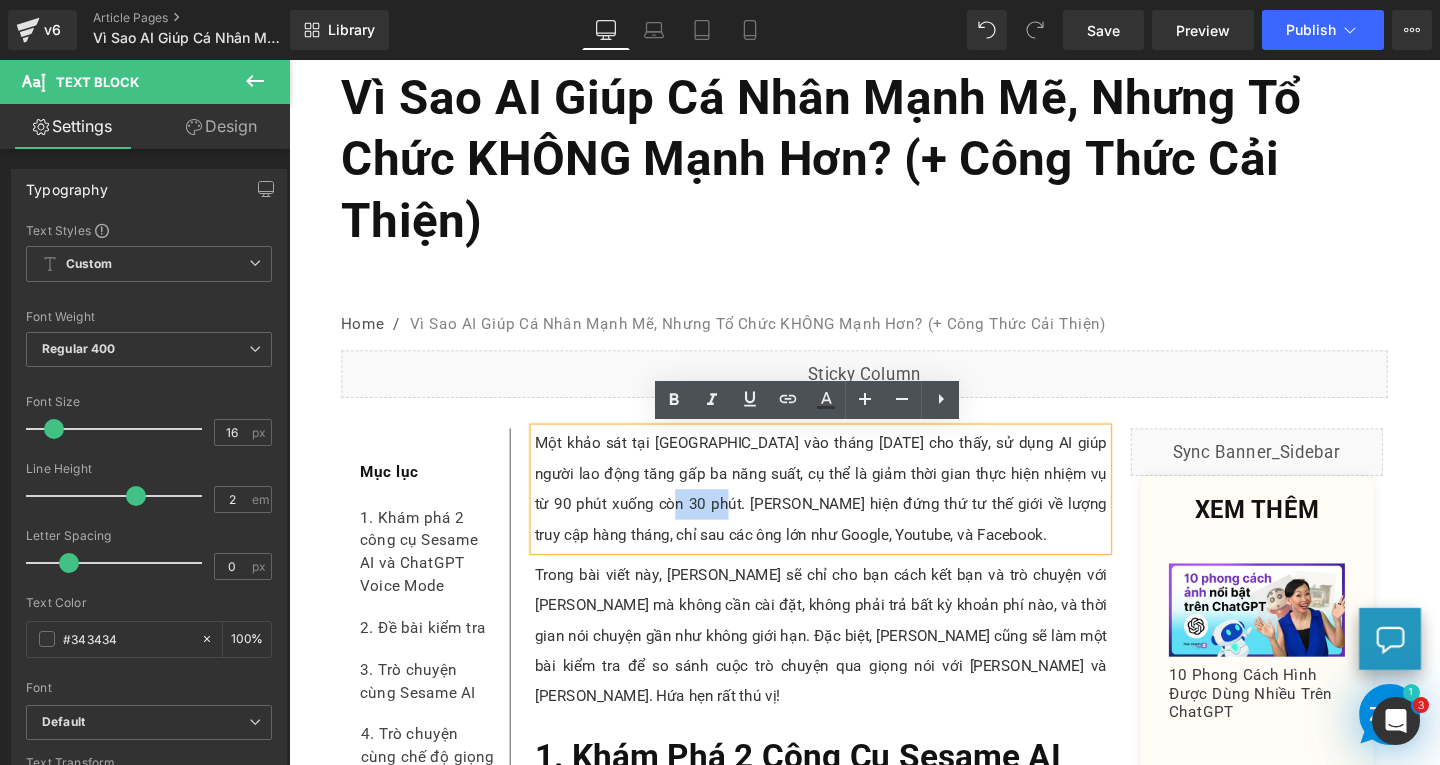 click on "Một khảo sát tại Mỹ vào tháng 4 năm 2025 cho thấy, sử dụng AI giúp người lao động tăng gấp ba năng suất, cụ thể là giảm thời gian thực hiện nhiệm vụ từ 90 phút xuống còn 30 phút. ChatGPT hiện đứng thứ tư thế giới về lượng truy cập hàng tháng, chỉ sau các ông lớn như Google, Youtube, và Facebook." at bounding box center (848, 511) 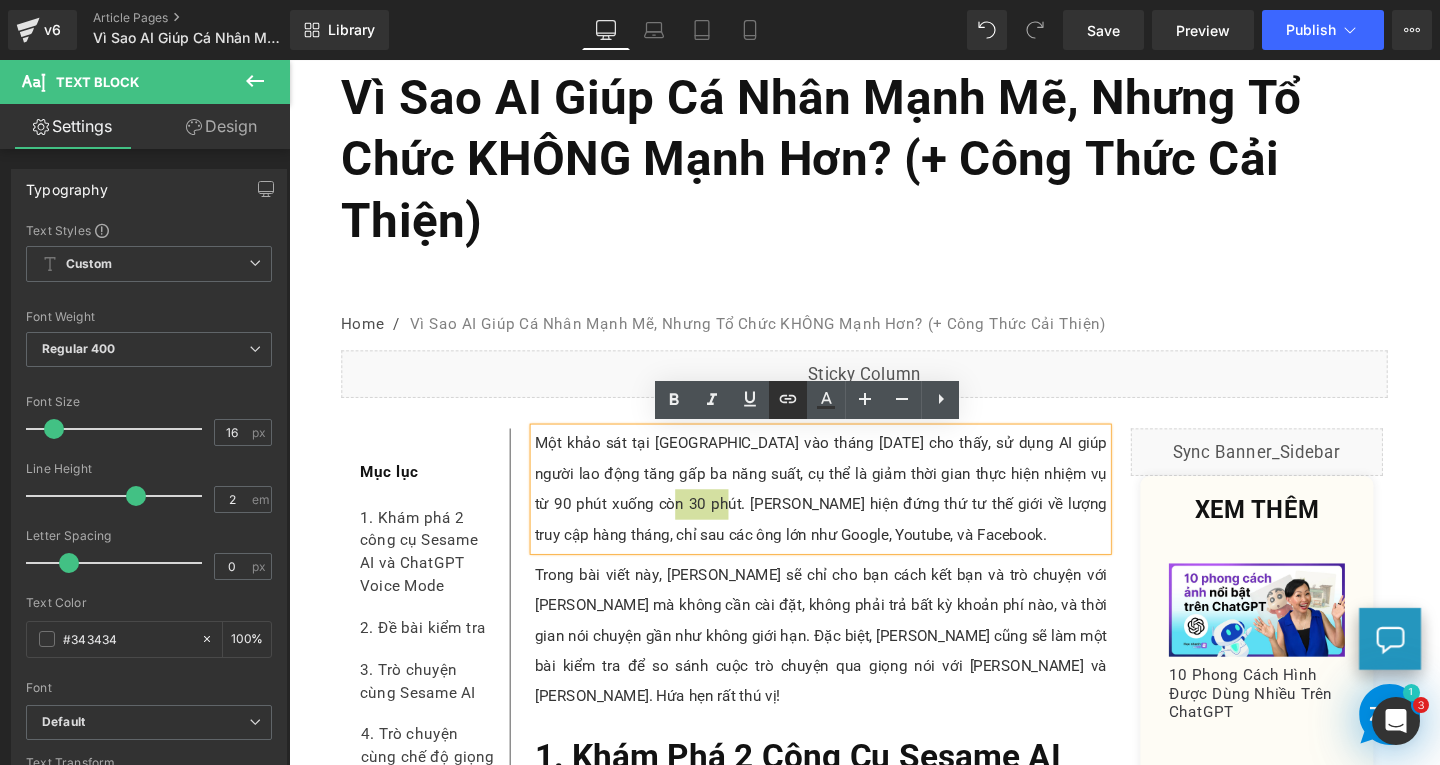 click 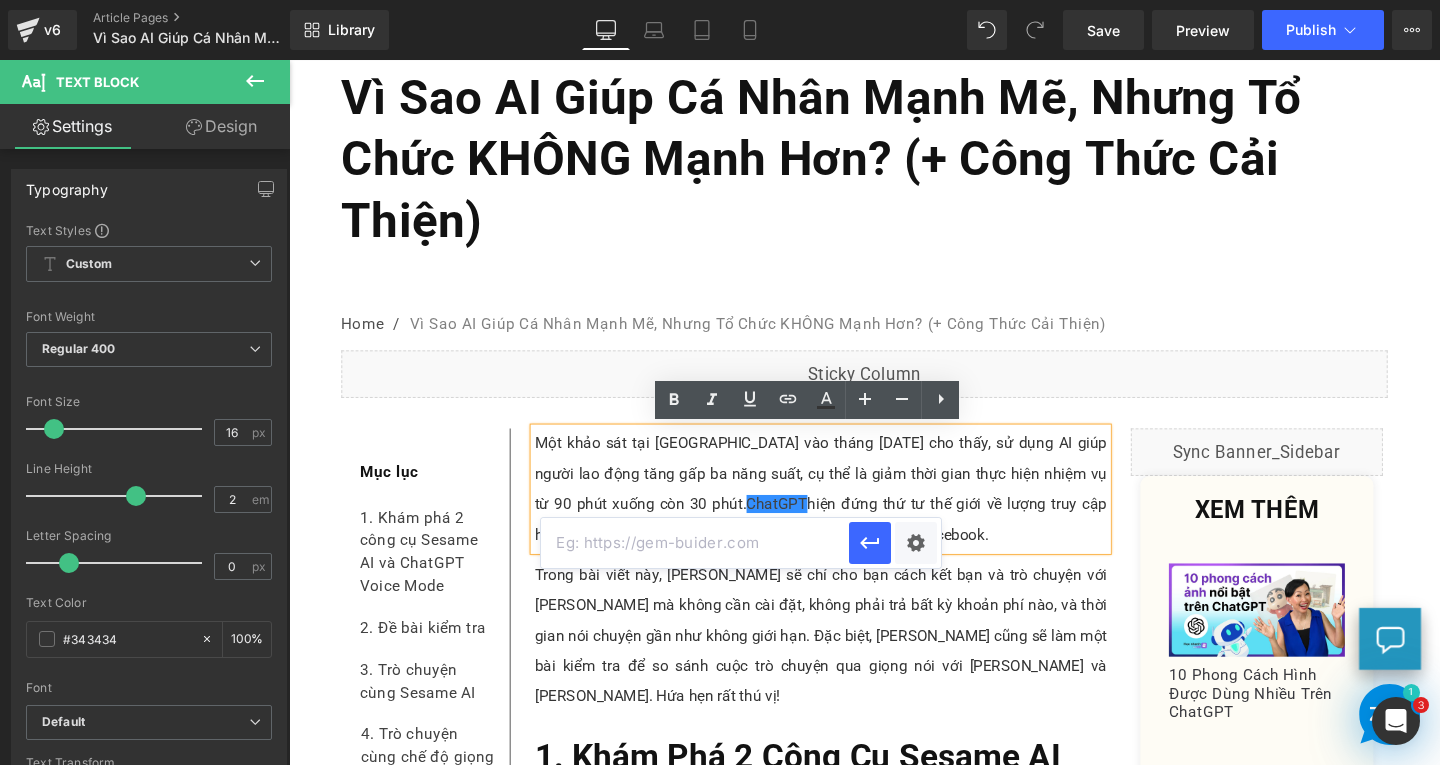 click at bounding box center (695, 543) 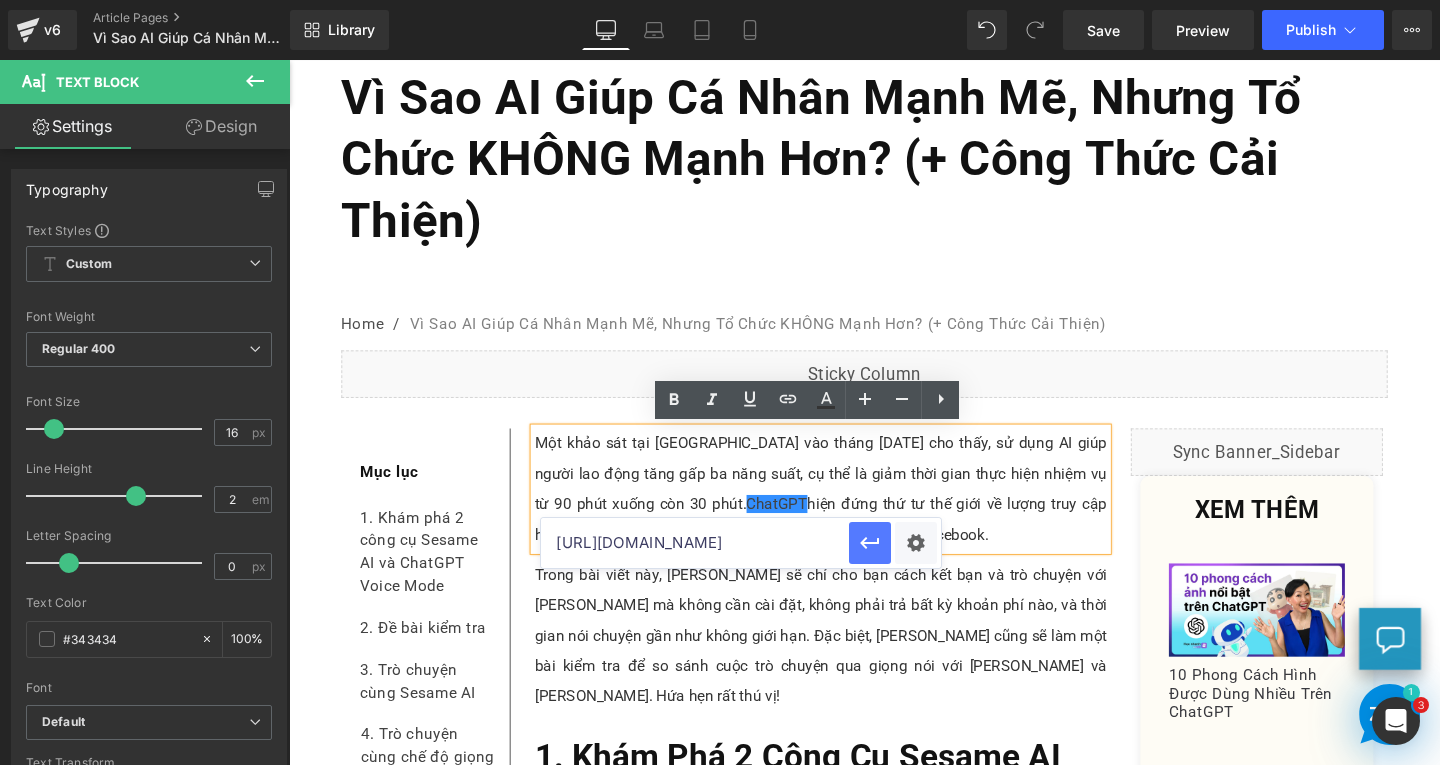 type on "https://chatgpt.com/" 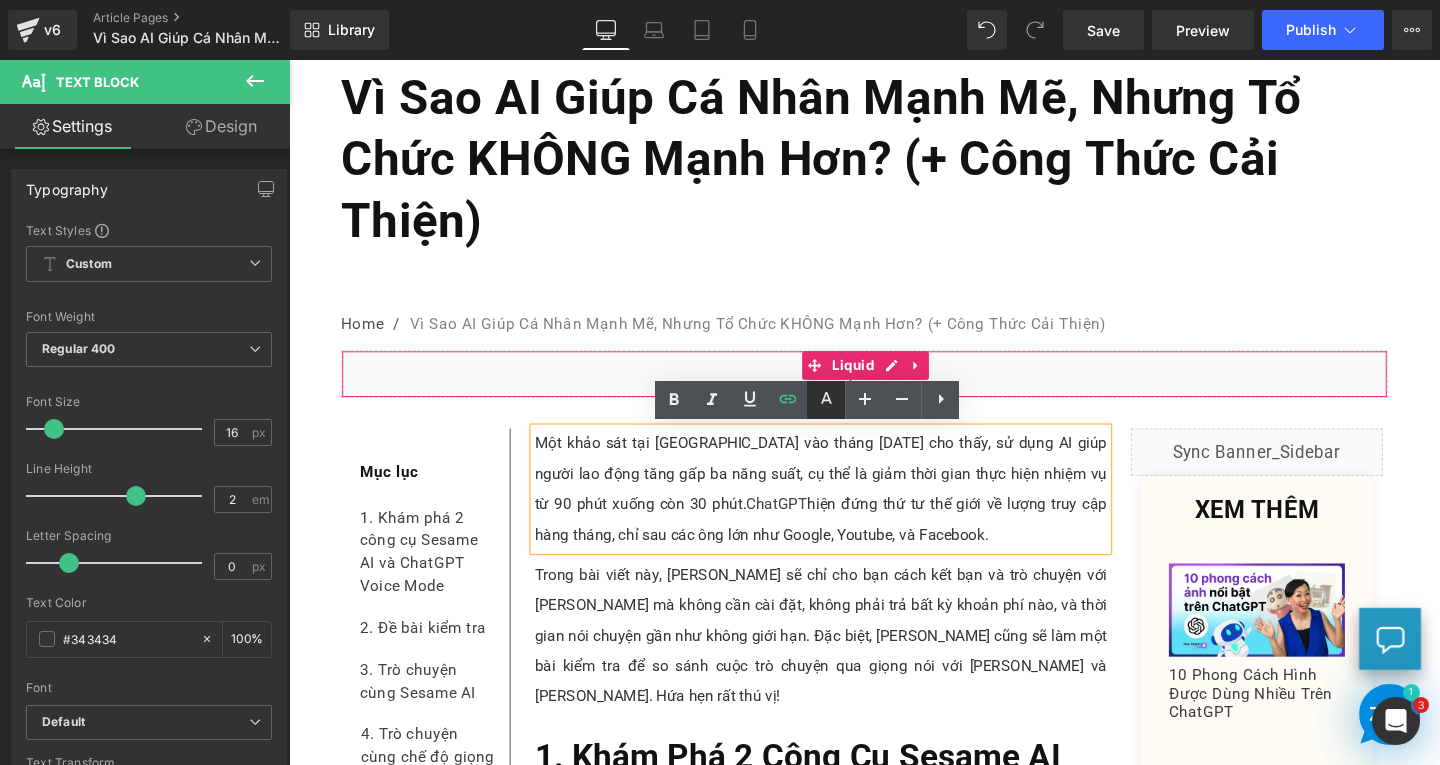 click 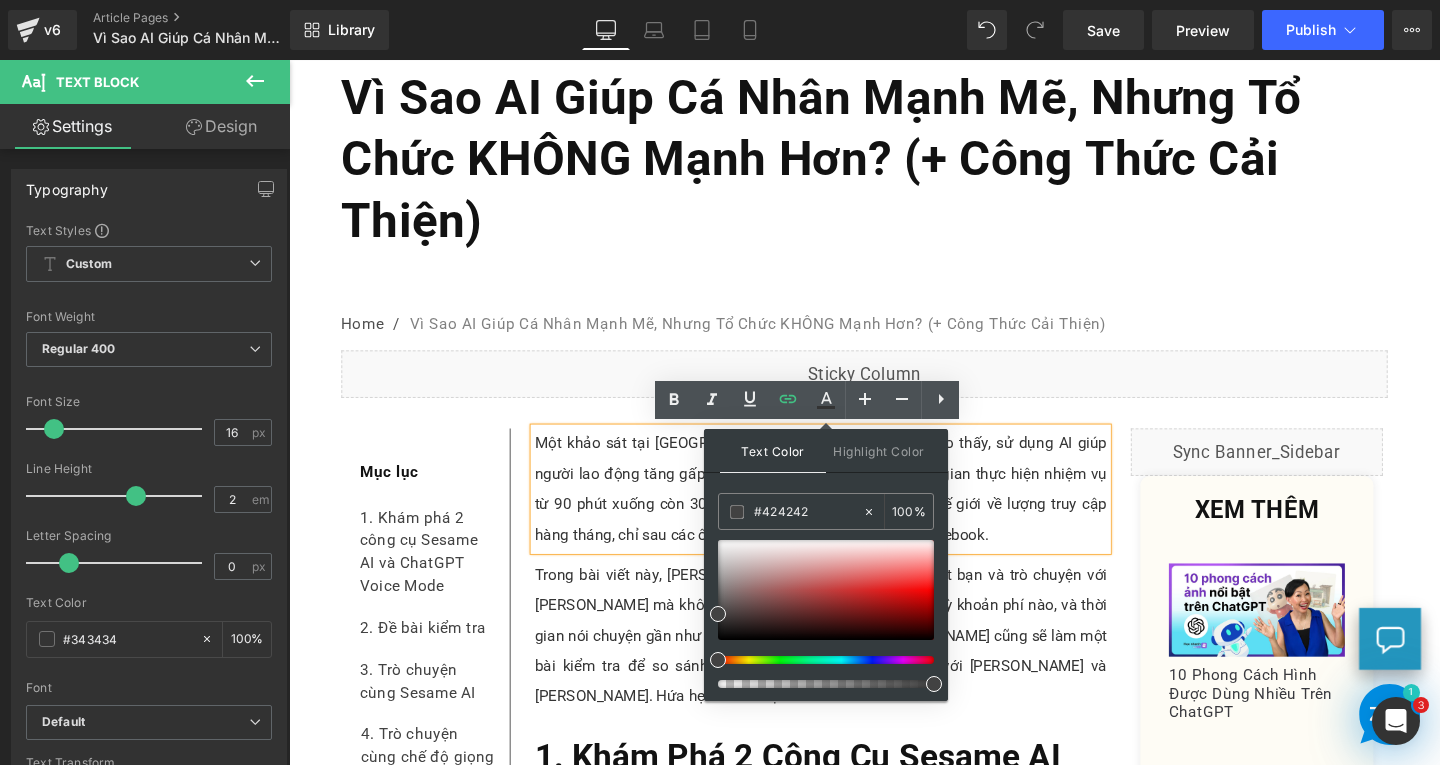 drag, startPoint x: 1082, startPoint y: 570, endPoint x: 720, endPoint y: 533, distance: 363.886 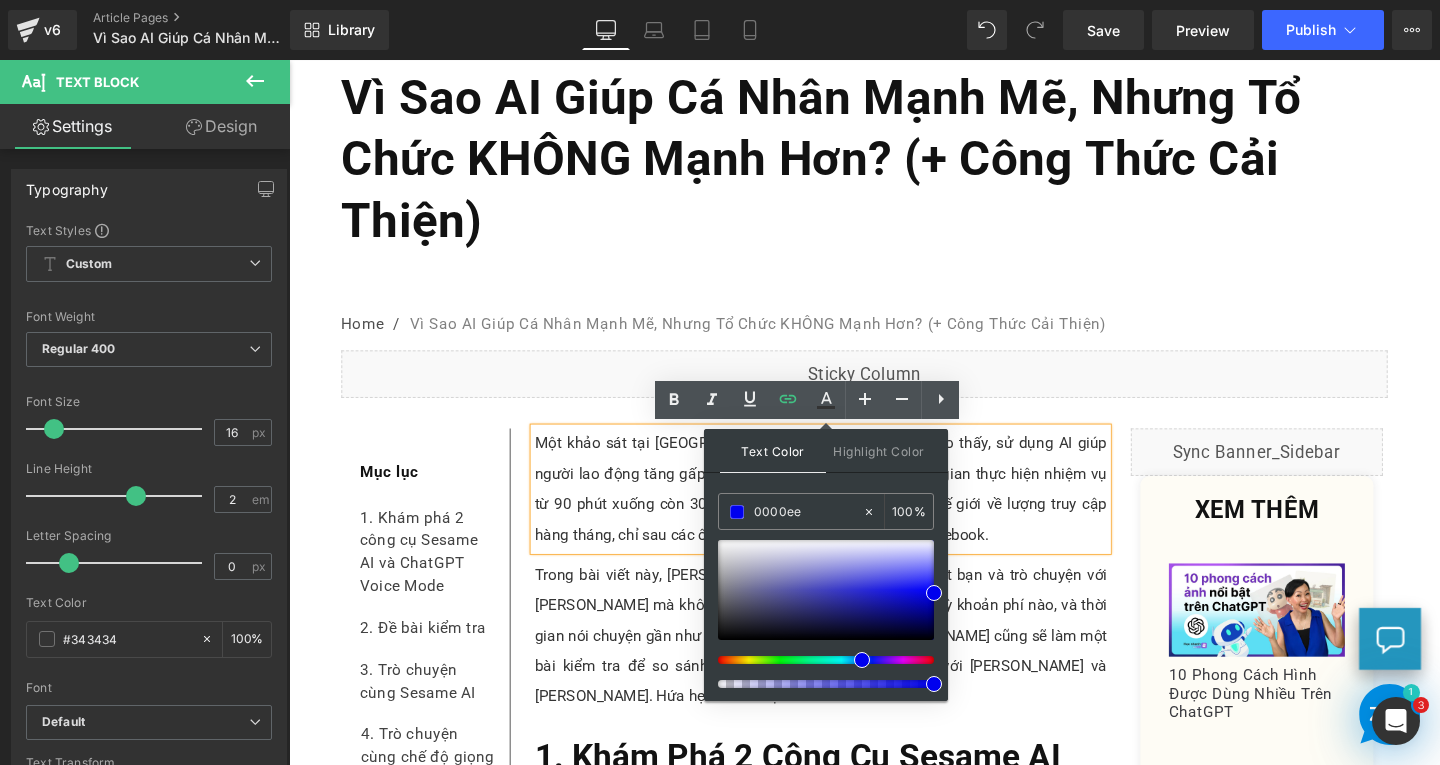 type on "0000ee" 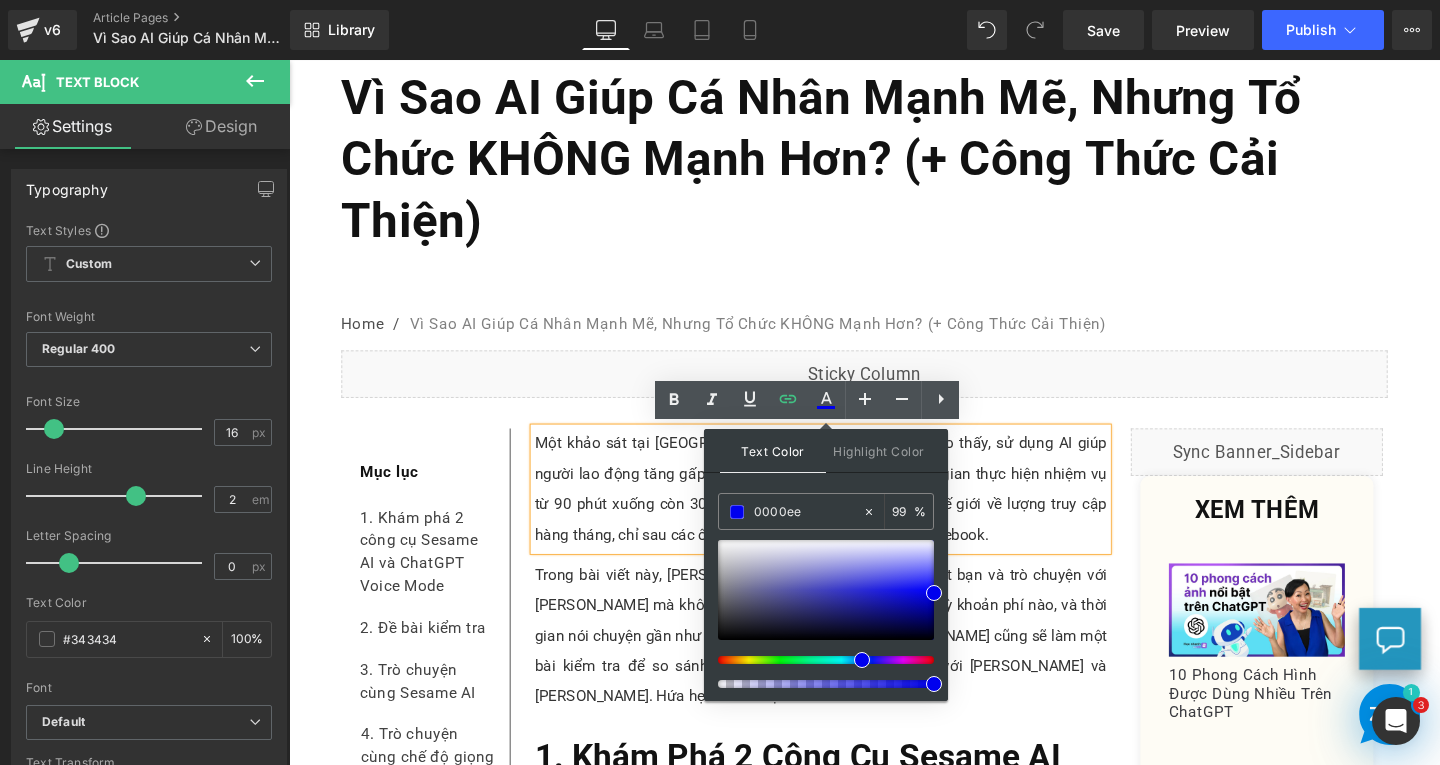 drag, startPoint x: 1225, startPoint y: 750, endPoint x: 1069, endPoint y: 709, distance: 161.29787 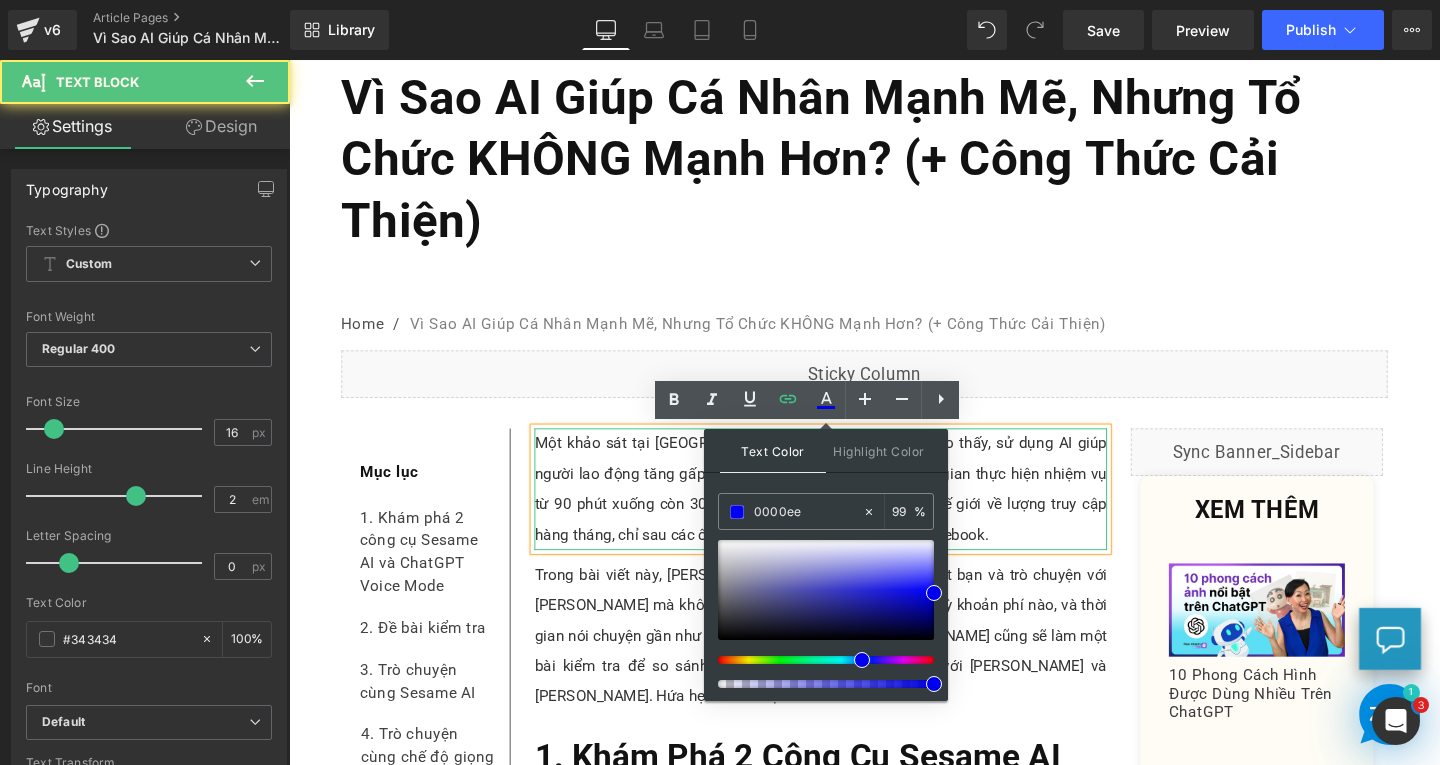 click on "ChatGPT" at bounding box center [802, 526] 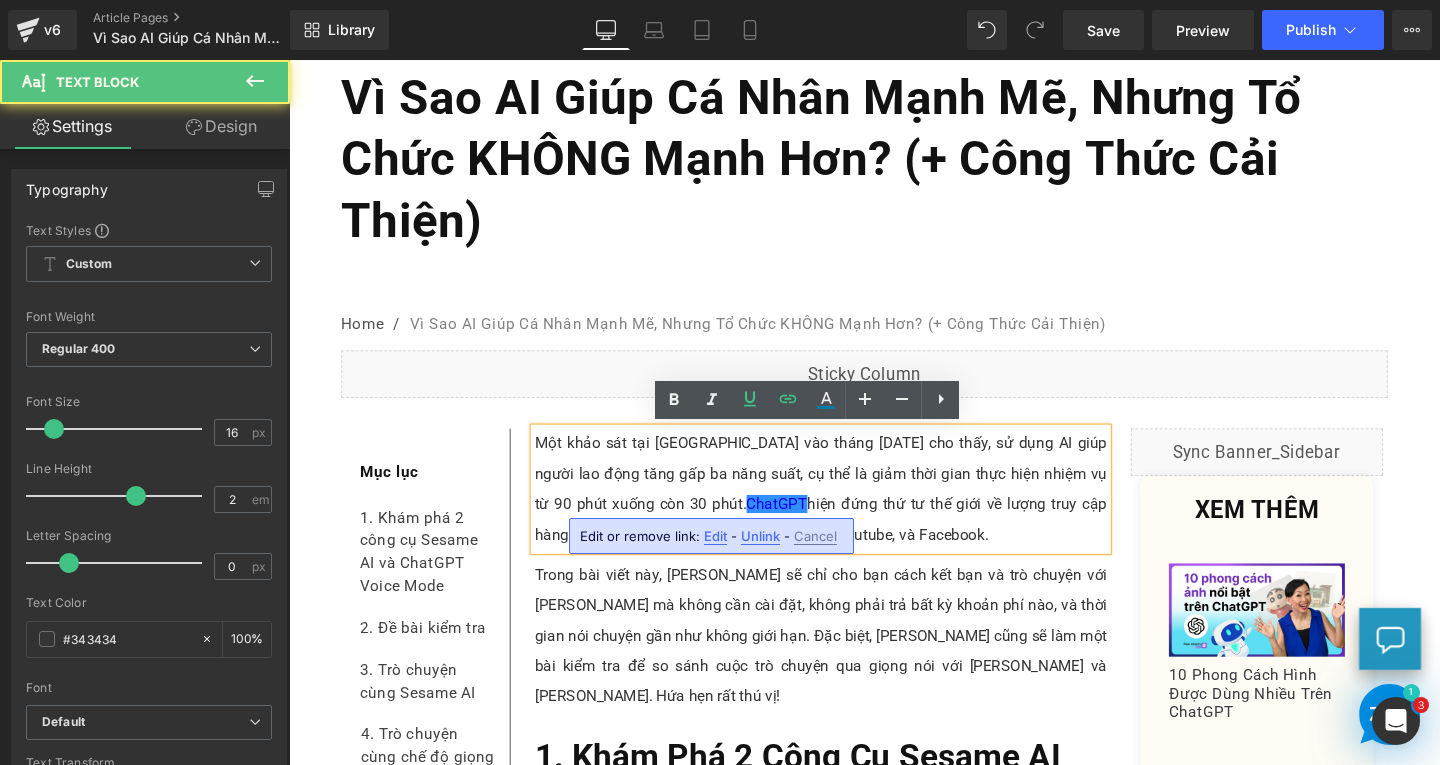 click on "Edit" at bounding box center [715, 536] 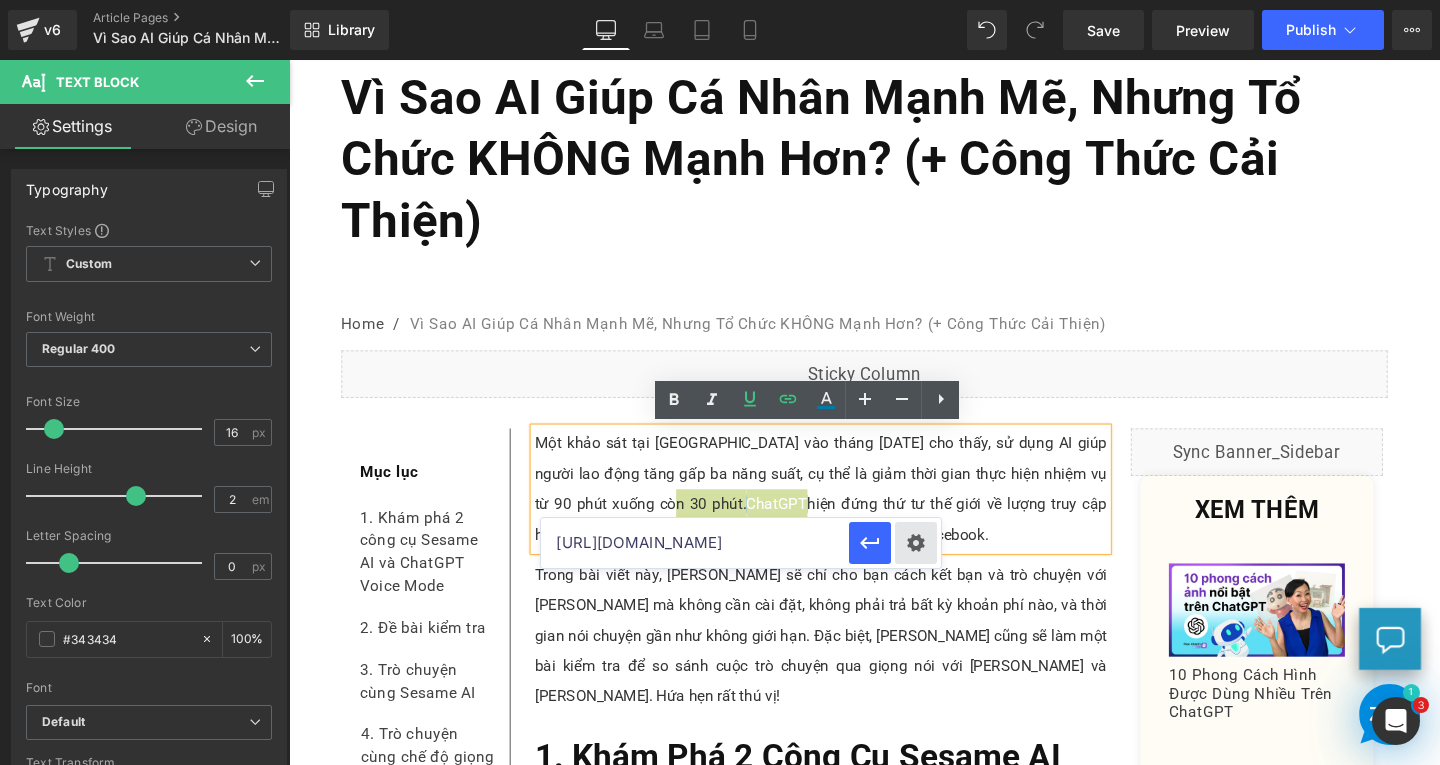 click on "Text Color Highlight Color #333333 0000ee 100 % transparent 0 %   Edit or remove link:   Edit   -   Unlink   -   Cancel             https://chatgpt.com/" at bounding box center (720, 0) 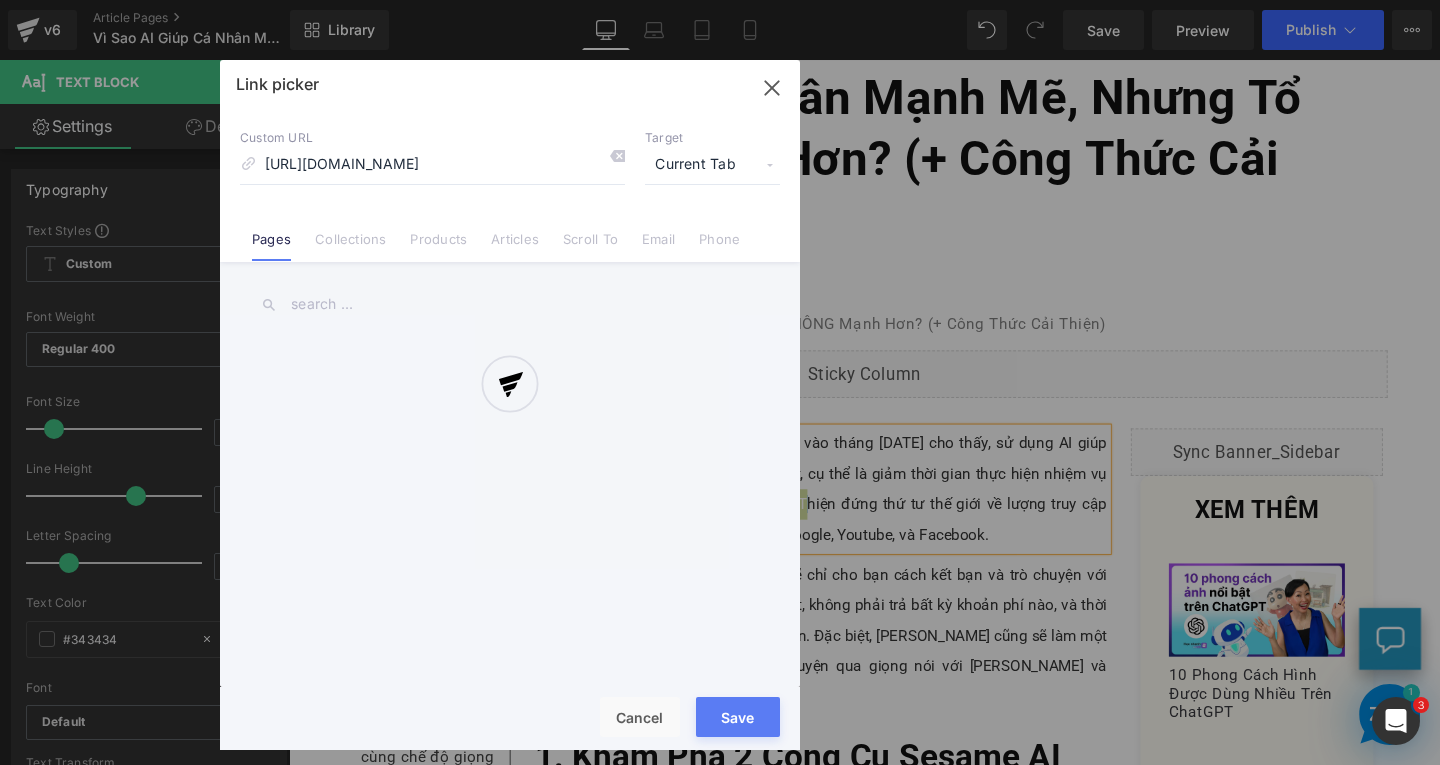 click at bounding box center [510, 405] 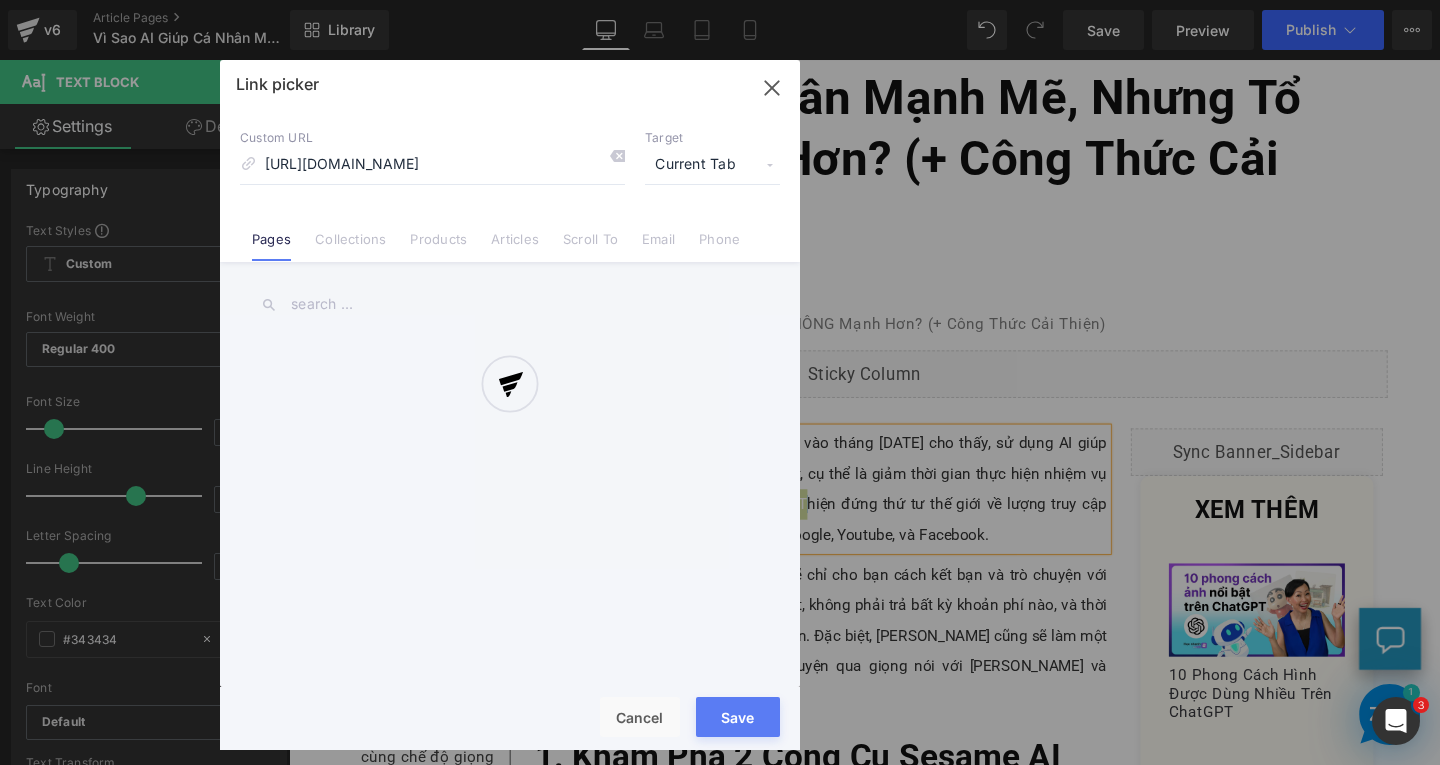 click at bounding box center [510, 405] 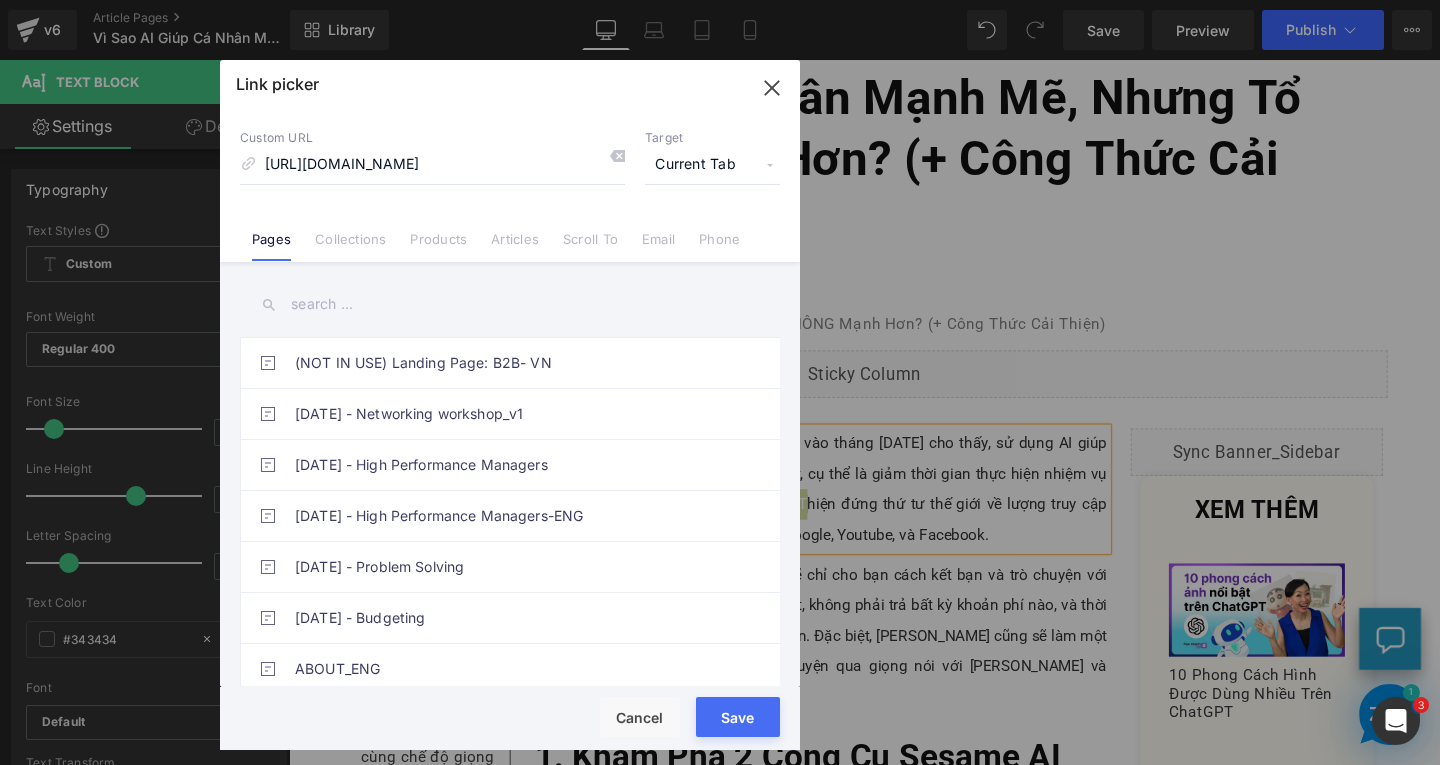 click on "Current Tab" at bounding box center [712, 165] 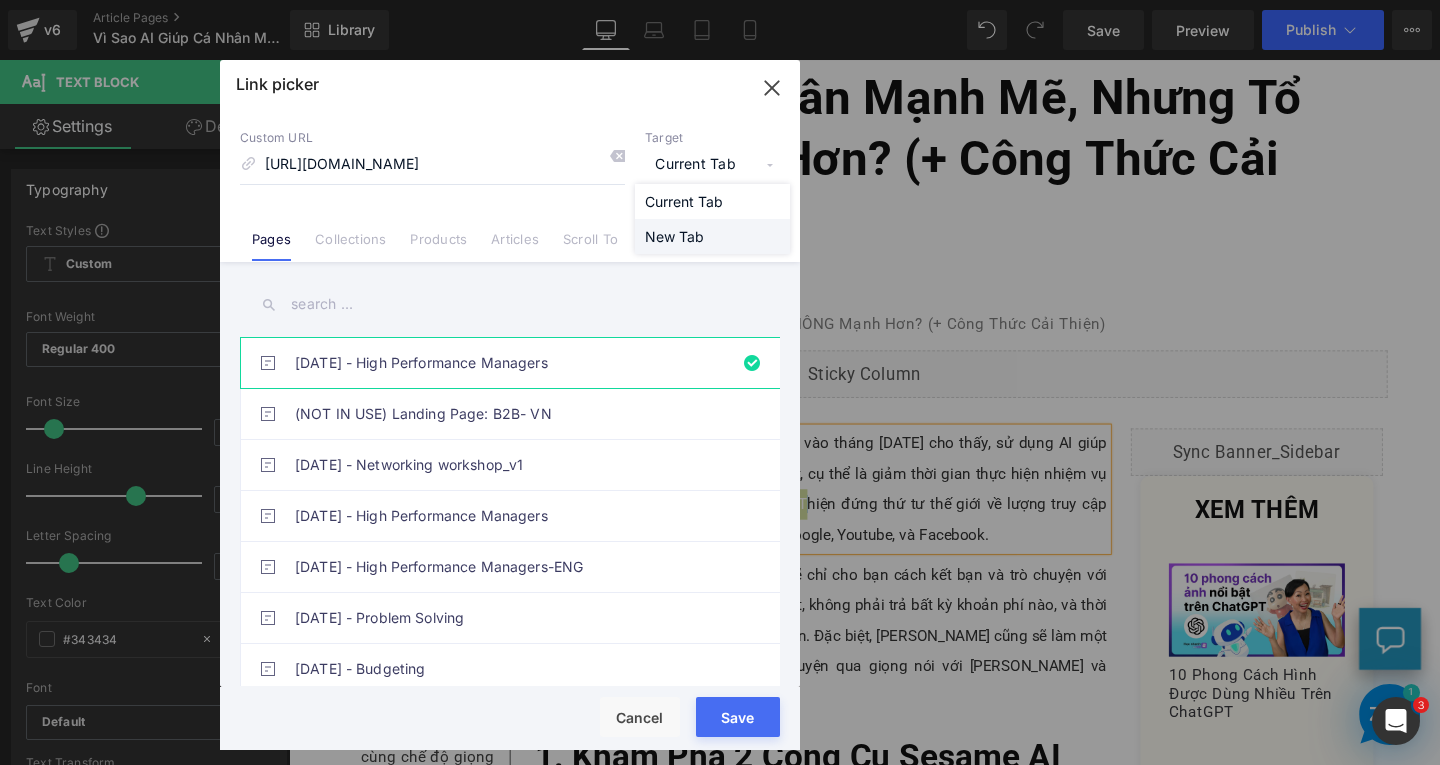 click on "New Tab" at bounding box center [712, 236] 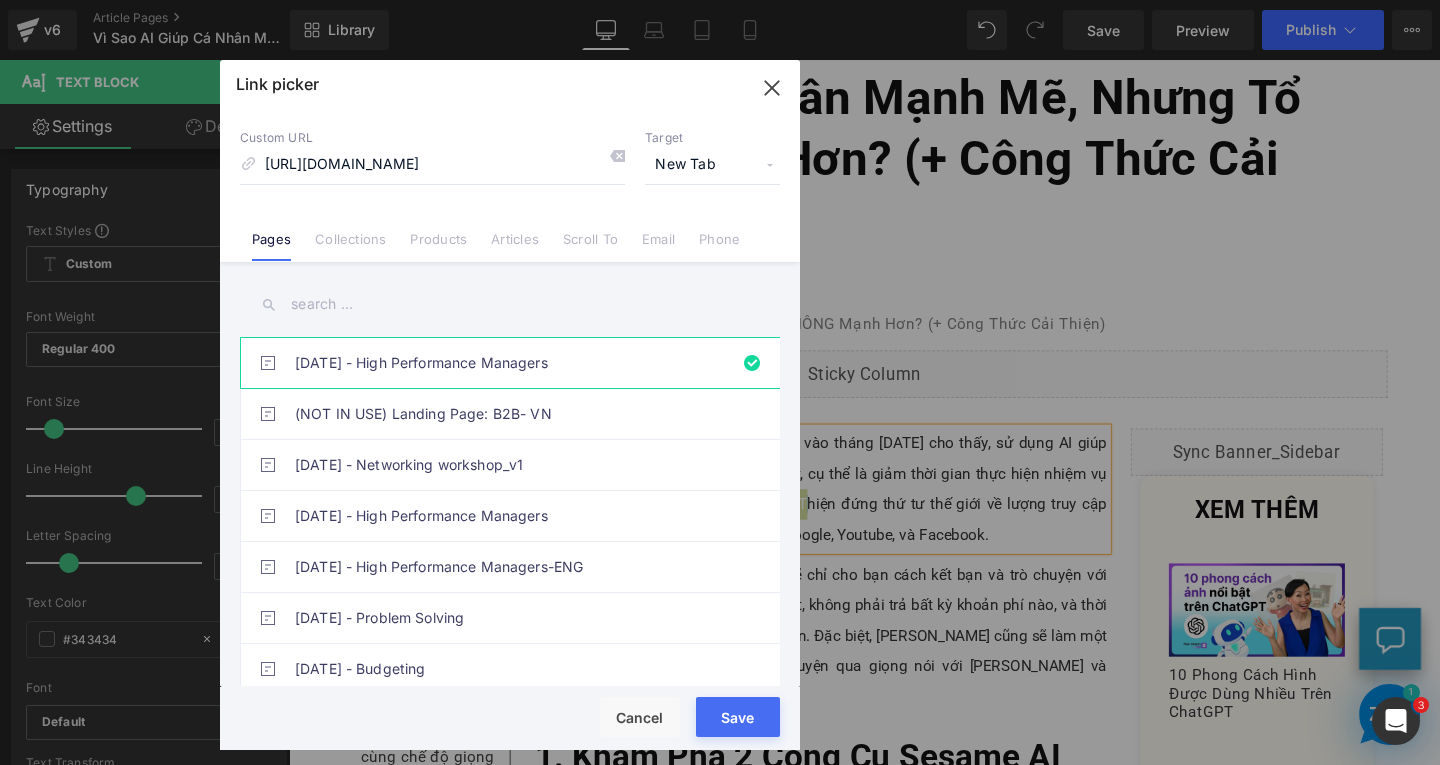 click on "Save" at bounding box center [738, 717] 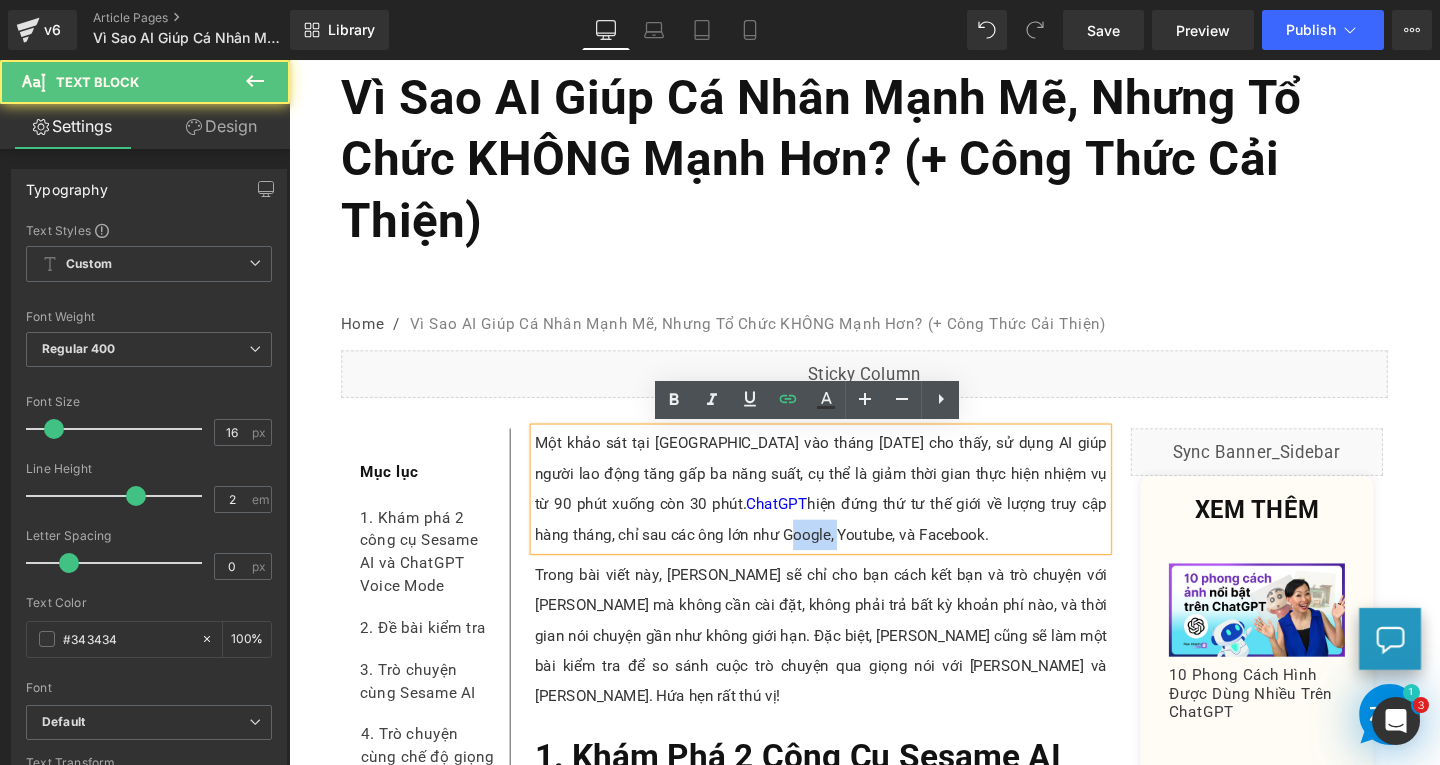 drag, startPoint x: 689, startPoint y: 557, endPoint x: 741, endPoint y: 558, distance: 52.009613 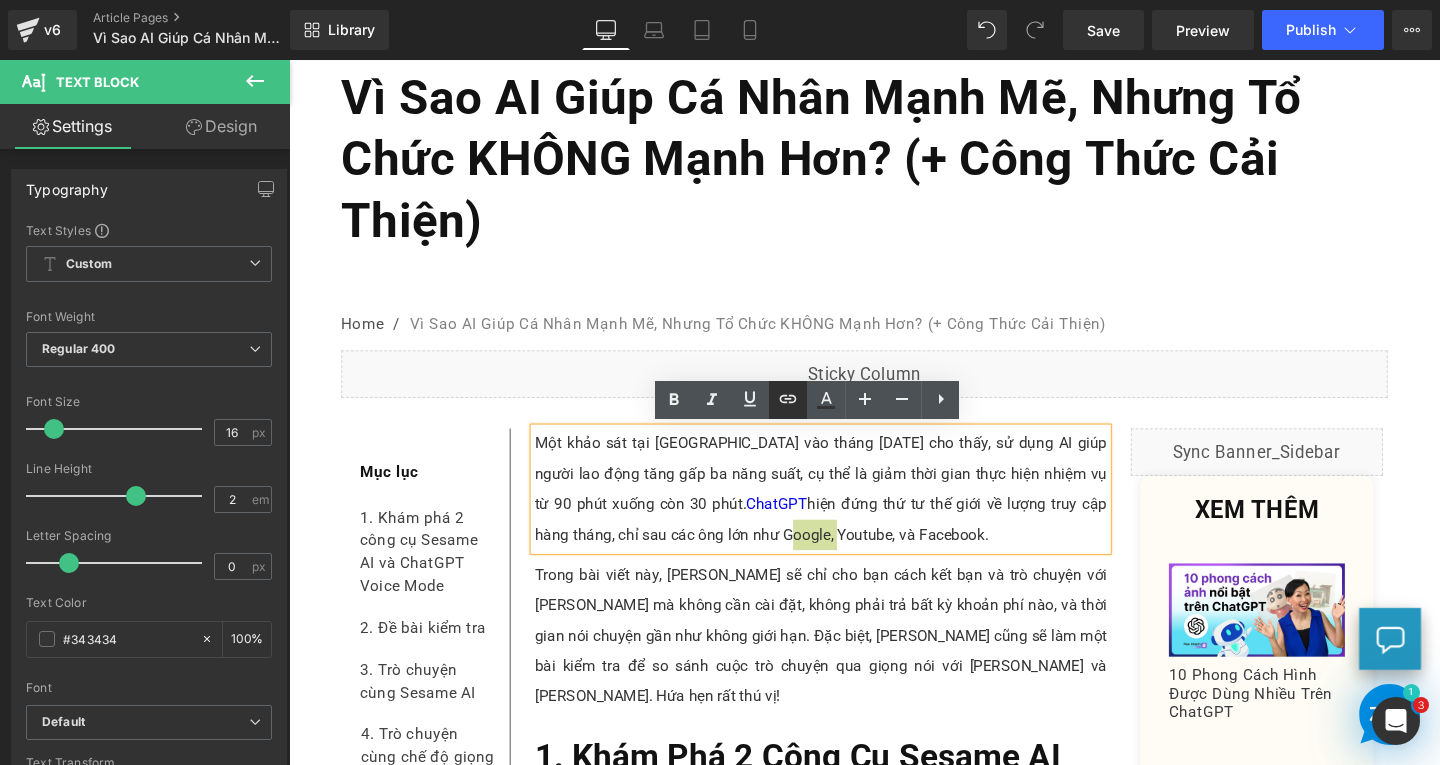 click 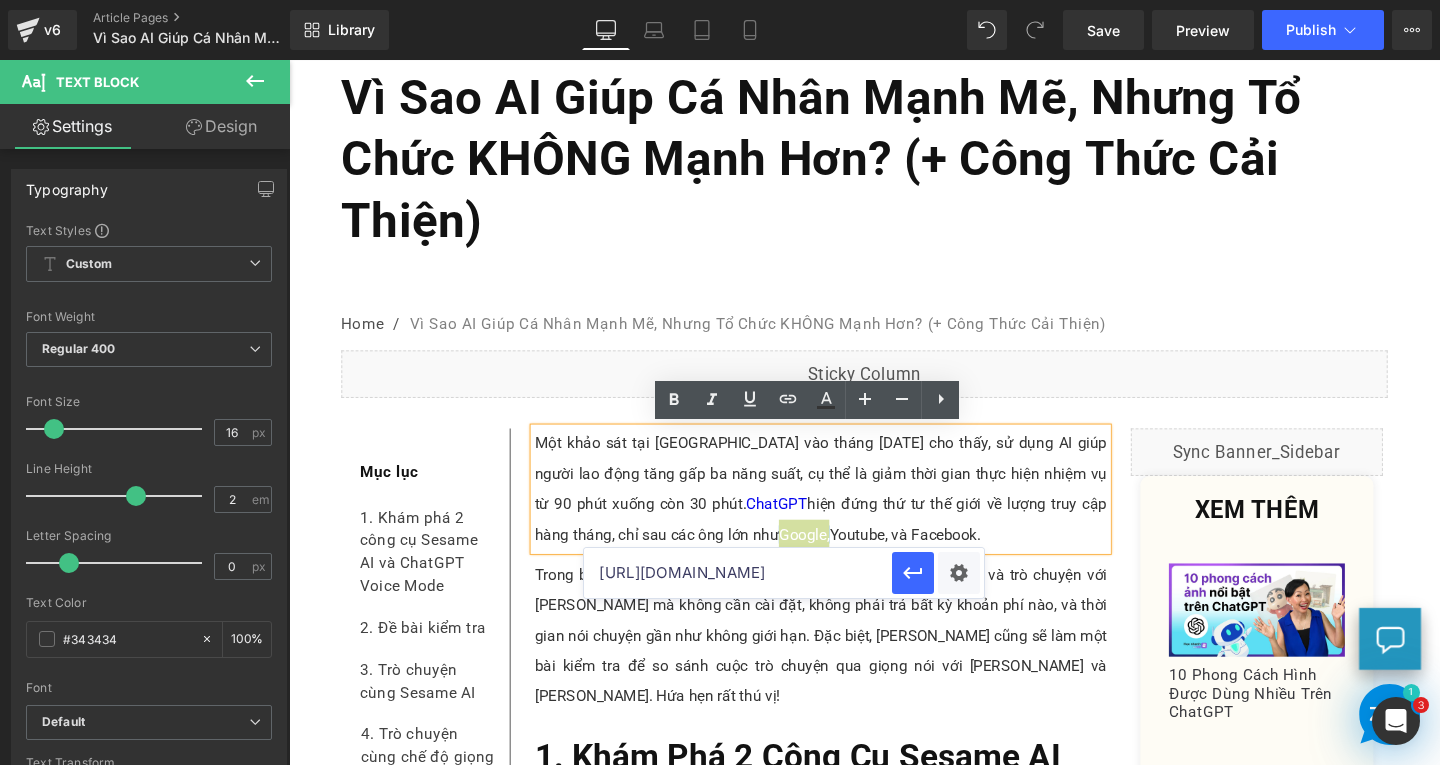 click on "https://chatgpt.com/" at bounding box center [738, 573] 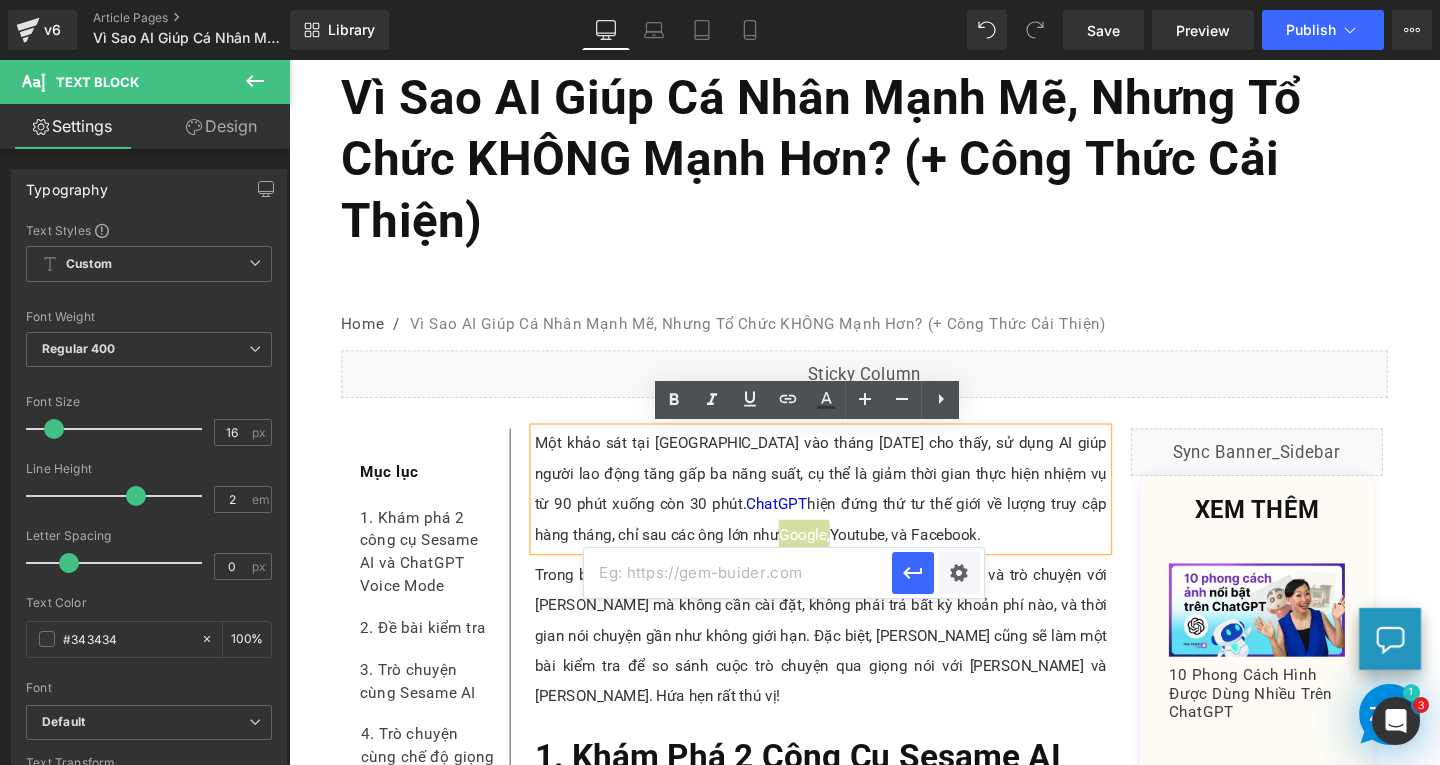 paste on "https://www.google.com/" 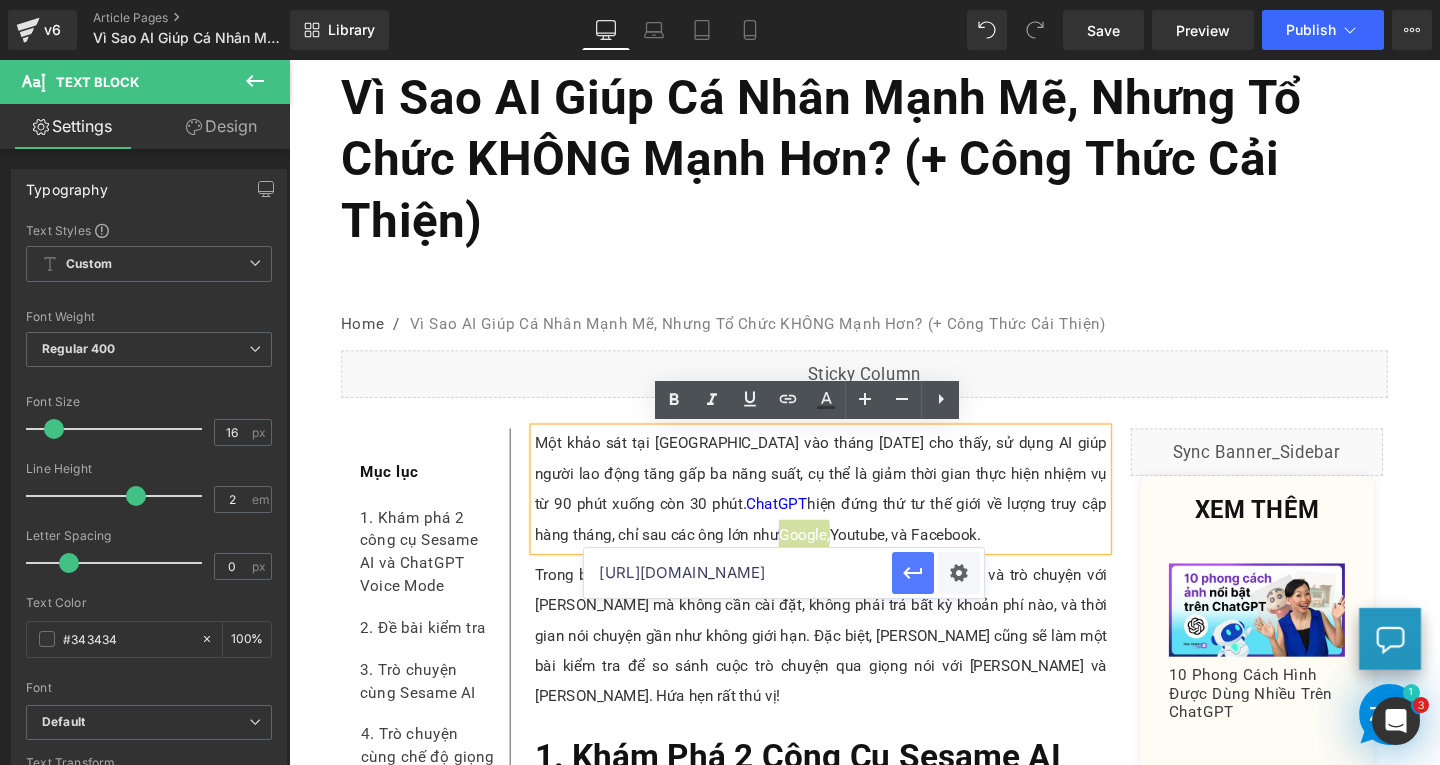 type on "https://www.google.com/" 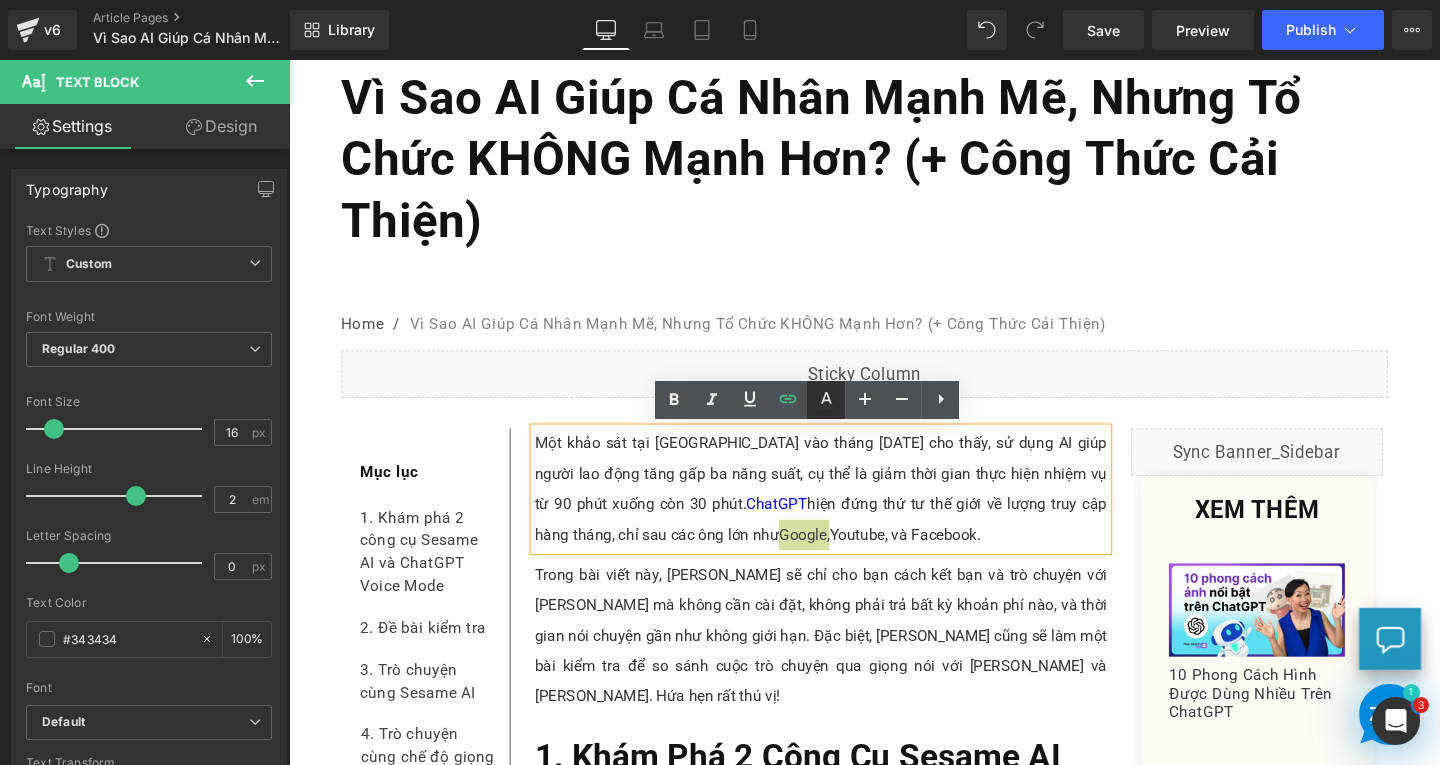 click 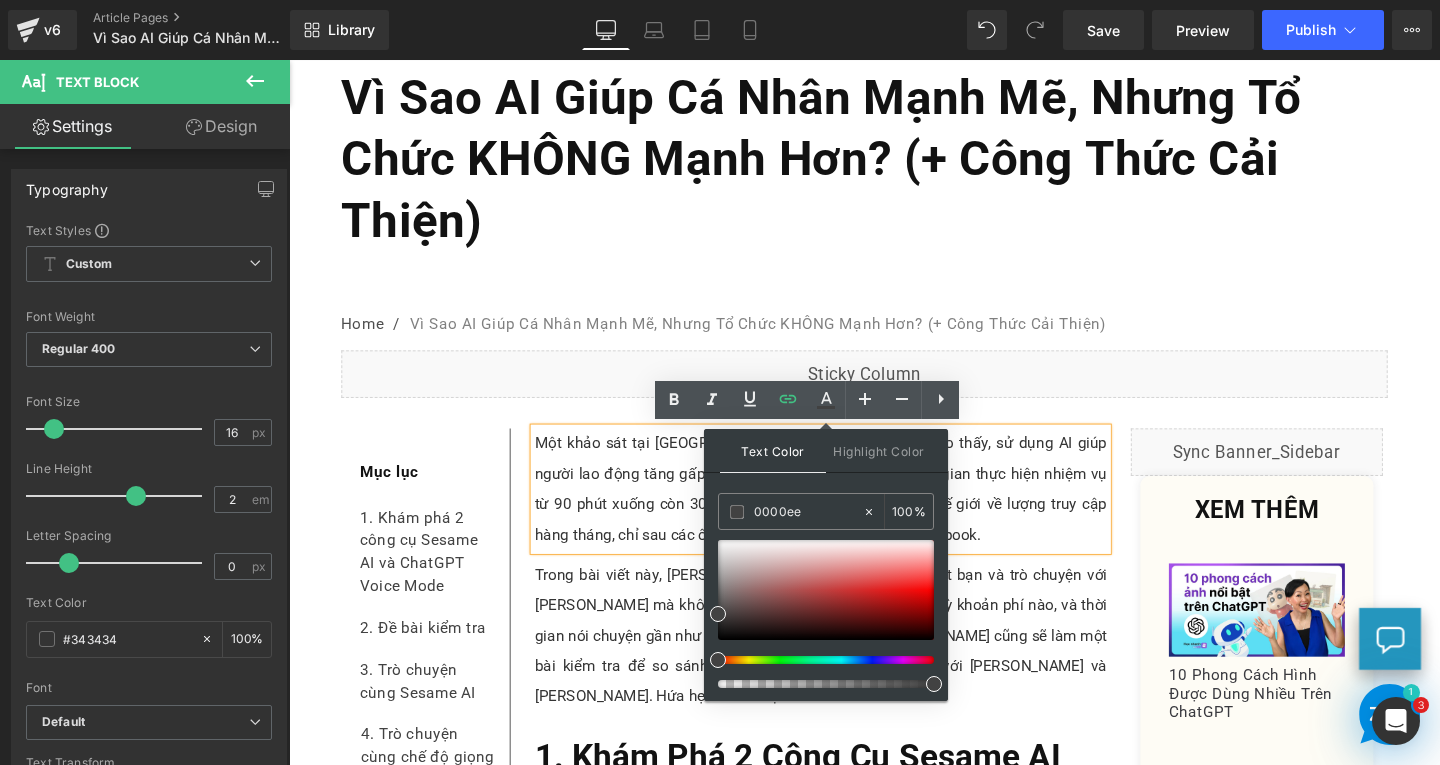 drag, startPoint x: 1108, startPoint y: 560, endPoint x: 707, endPoint y: 549, distance: 401.15085 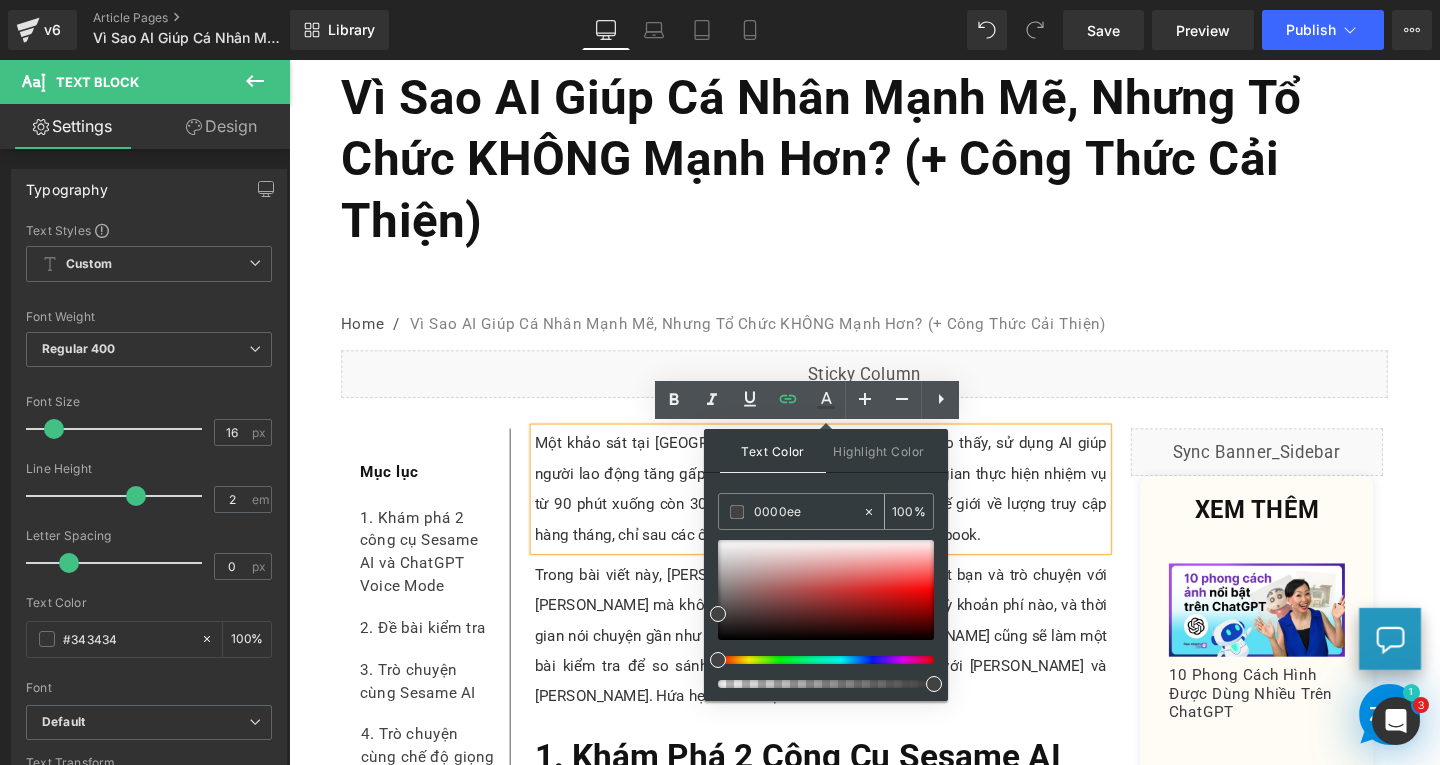 click on "0000ee" at bounding box center (790, 511) 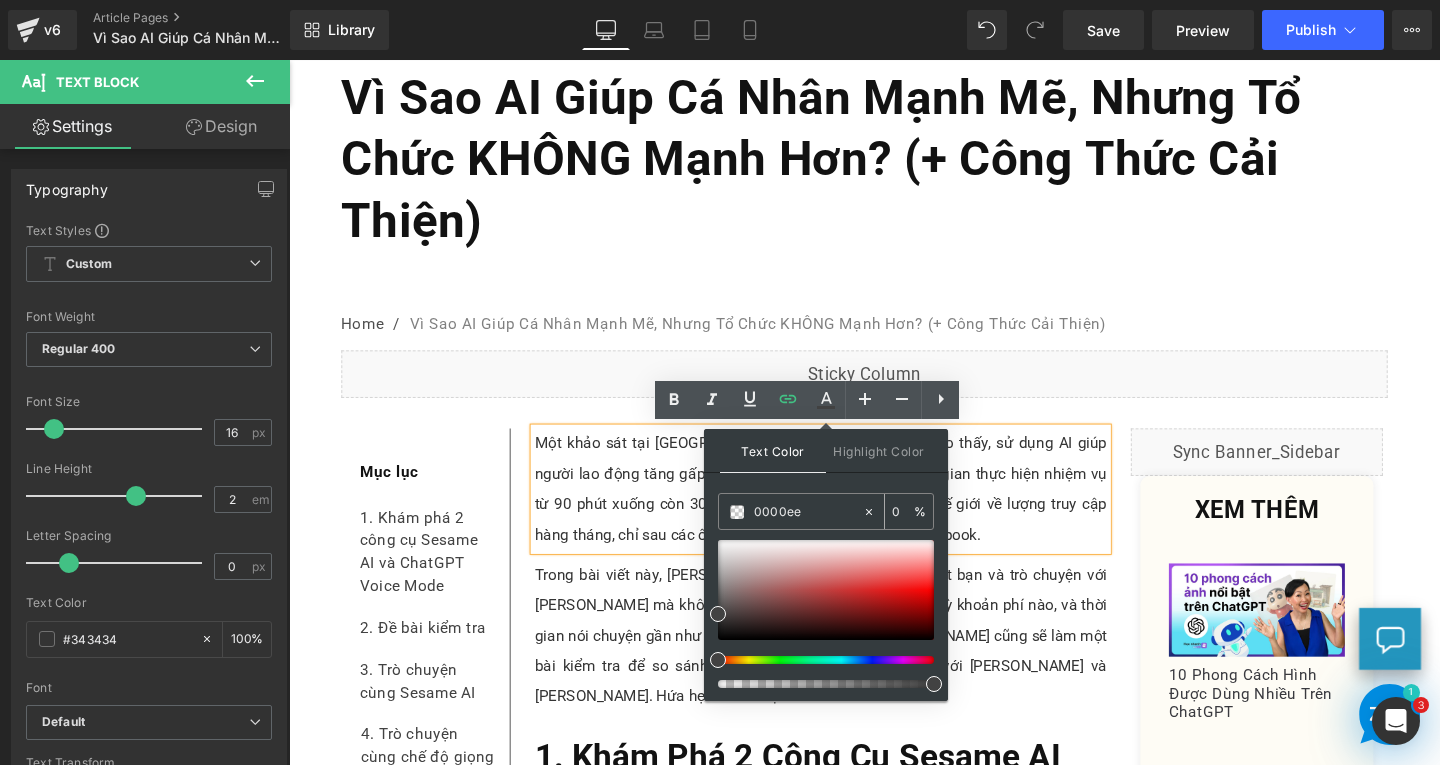 click on "0000ee" at bounding box center (808, 512) 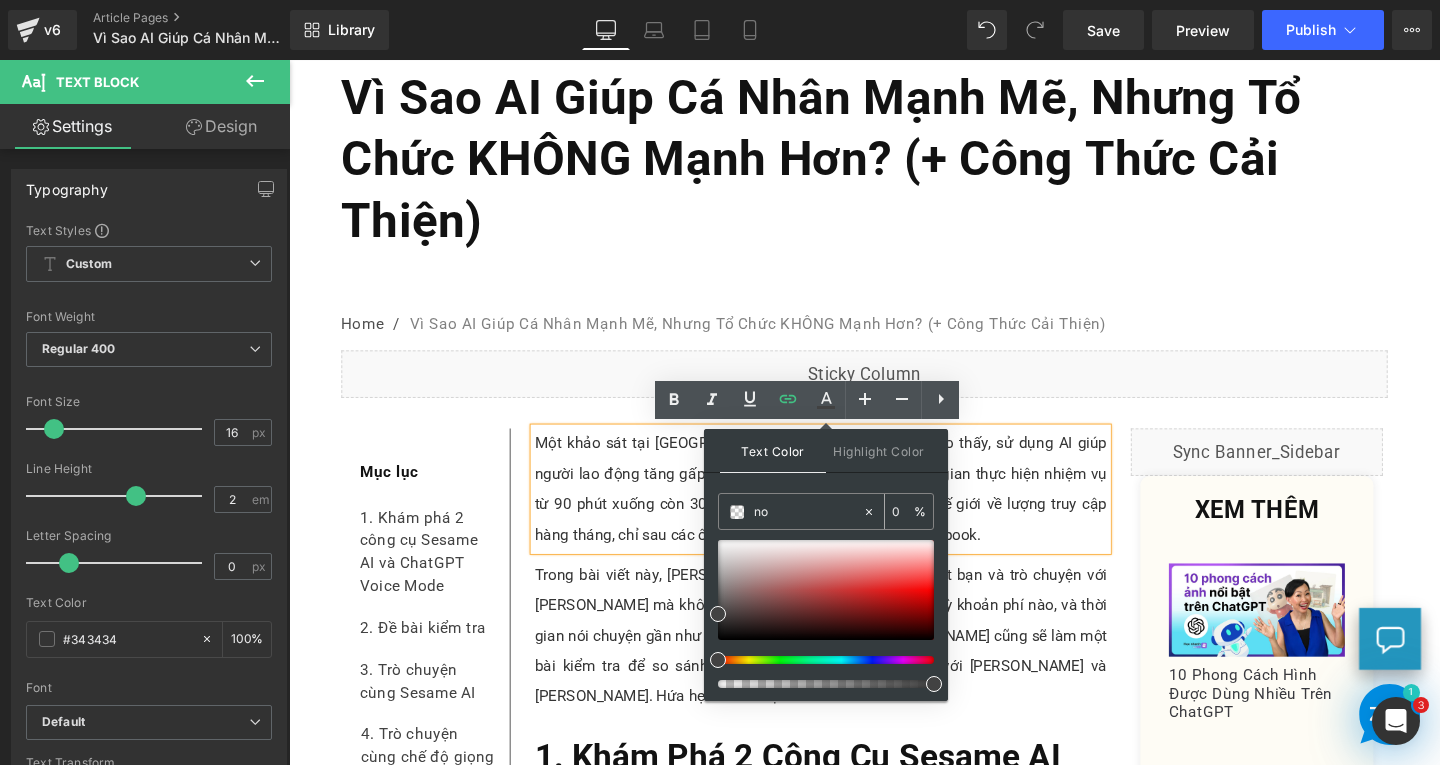 type on "n" 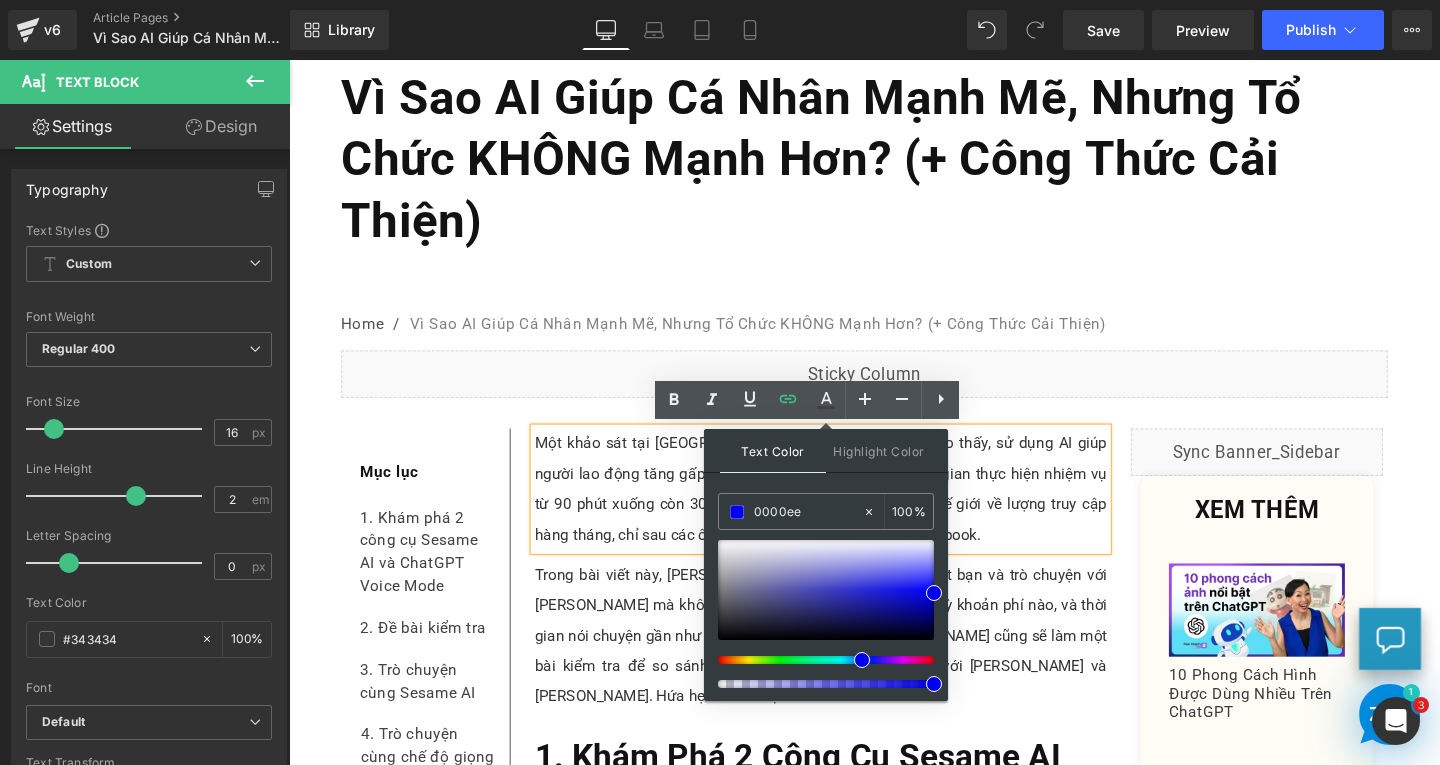 type on "0000ee" 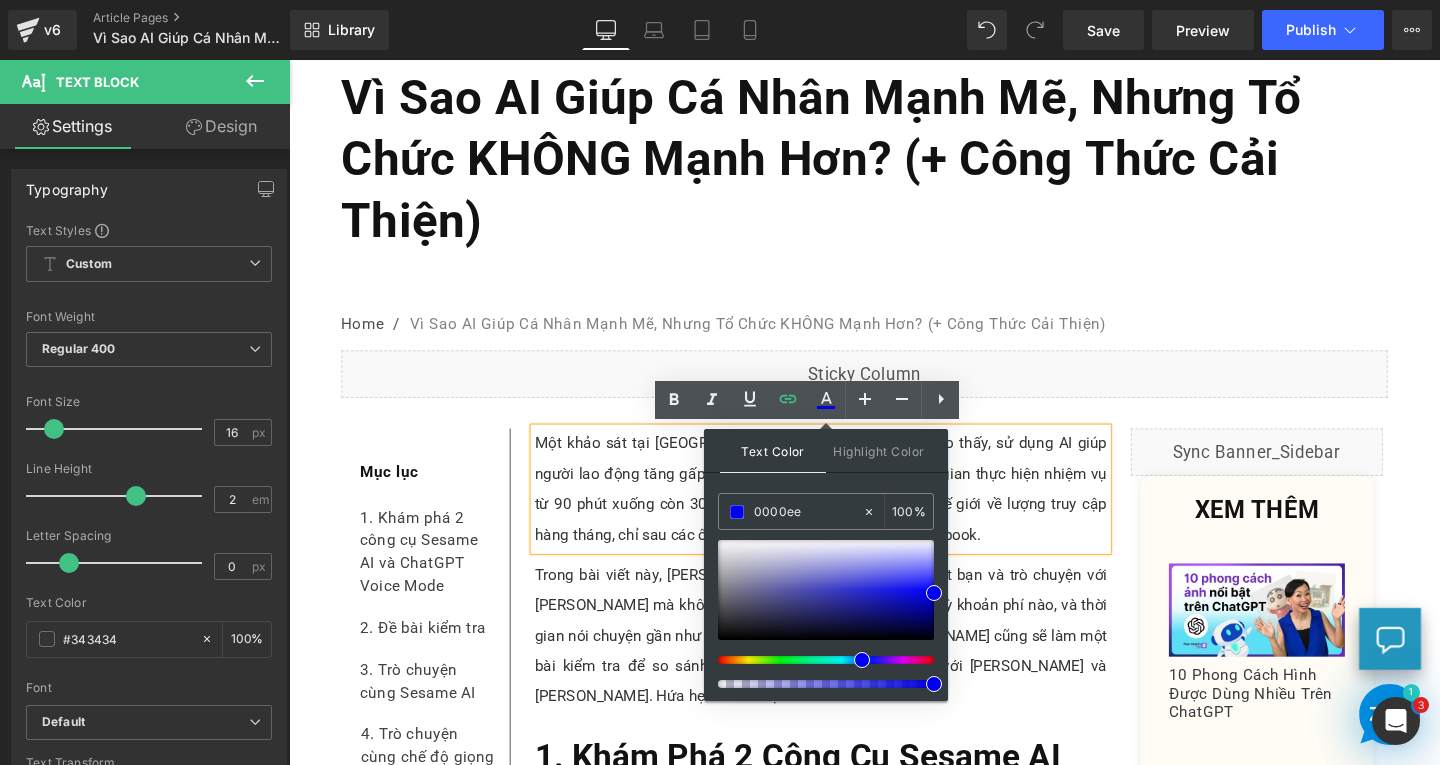 drag, startPoint x: 1223, startPoint y: 742, endPoint x: 1058, endPoint y: 711, distance: 167.88687 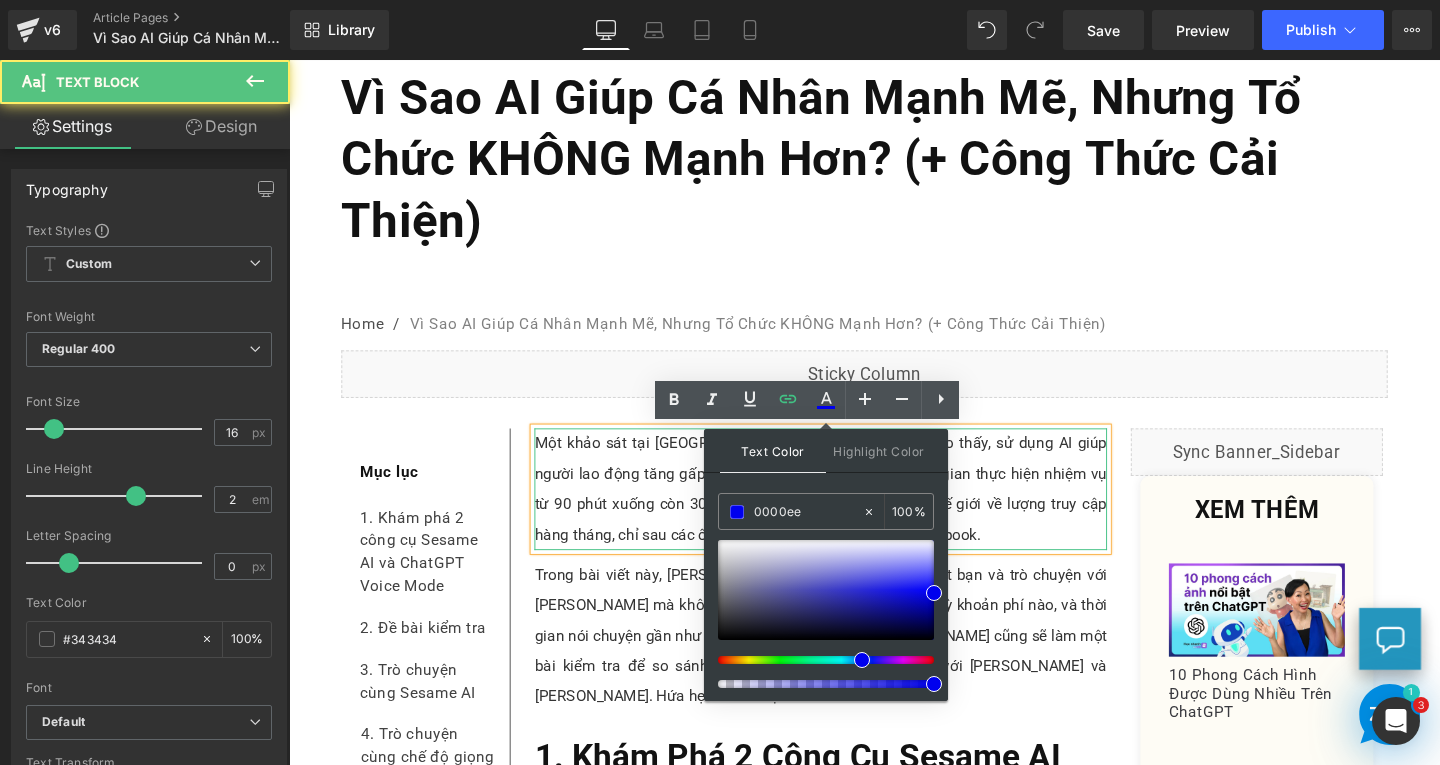 click on "Một khảo sát tại Mỹ vào tháng 4 năm 2025 cho thấy, sử dụng AI giúp người lao động tăng gấp ba năng suất, cụ thể là giảm thời gian thực hiện nhiệm vụ từ 90 phút xuống còn 30 phút.  ChatGPT  hiện đứng thứ tư thế giới về lượng truy cập hàng tháng, chỉ sau các ông lớn như  Google,  Youtube, và Facebook." at bounding box center (848, 511) 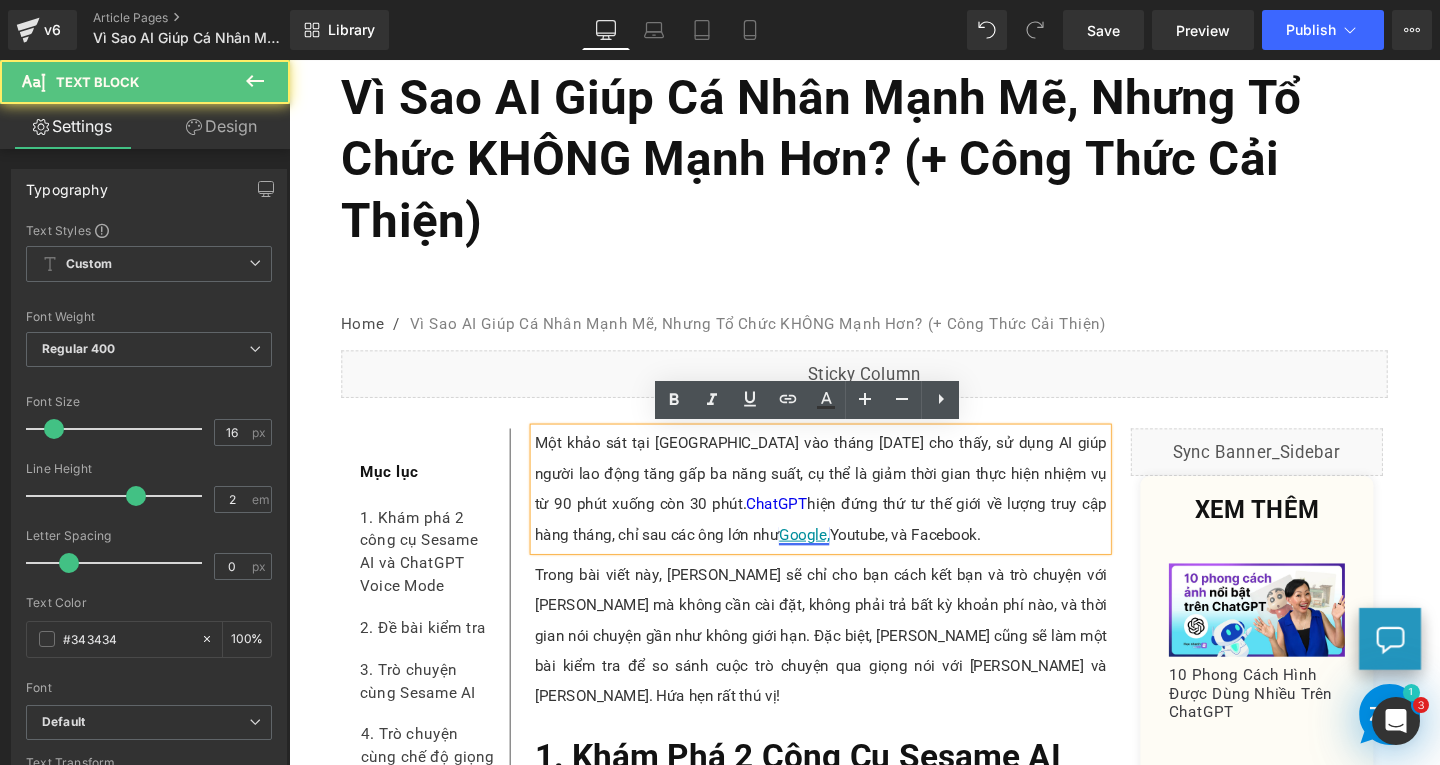click on "Google," at bounding box center [830, 558] 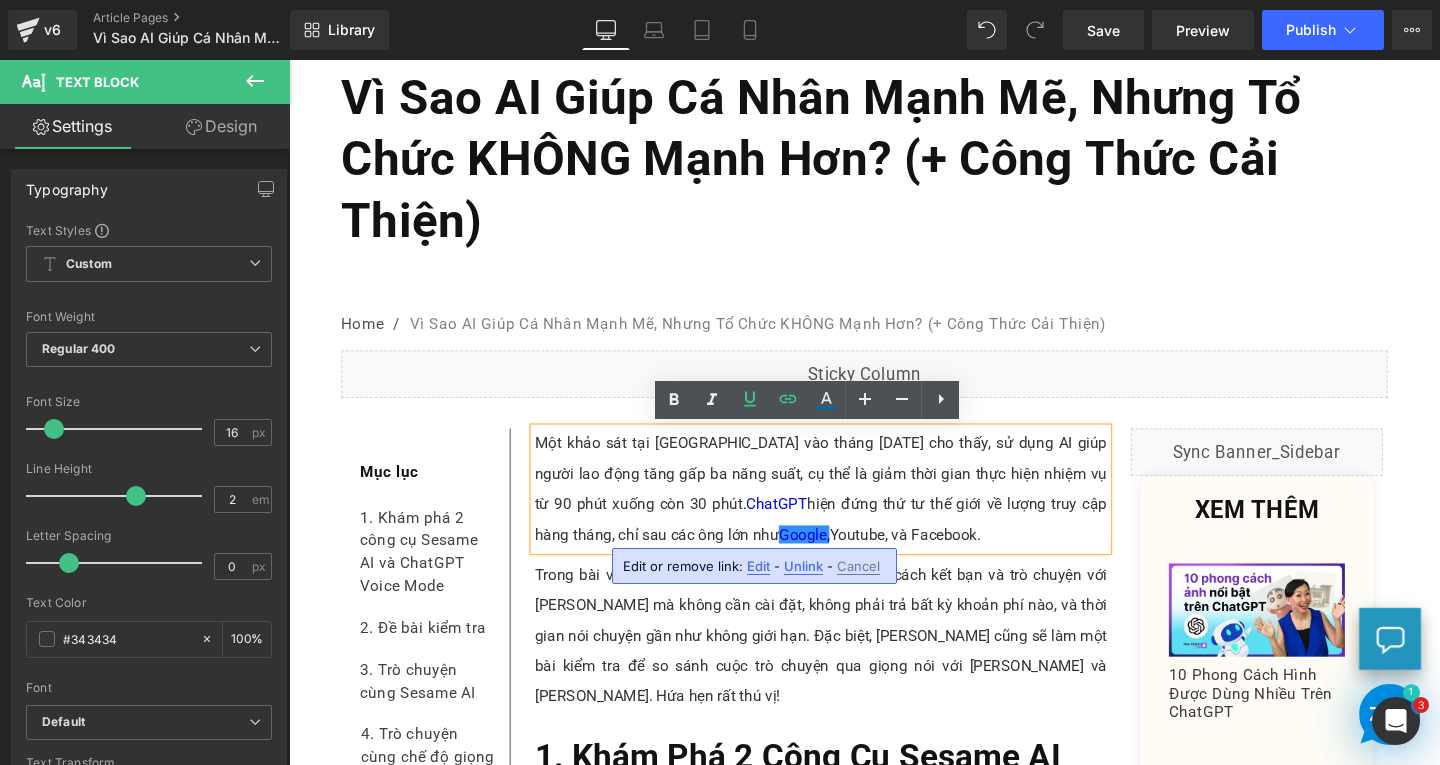 click on "Edit" at bounding box center (758, 566) 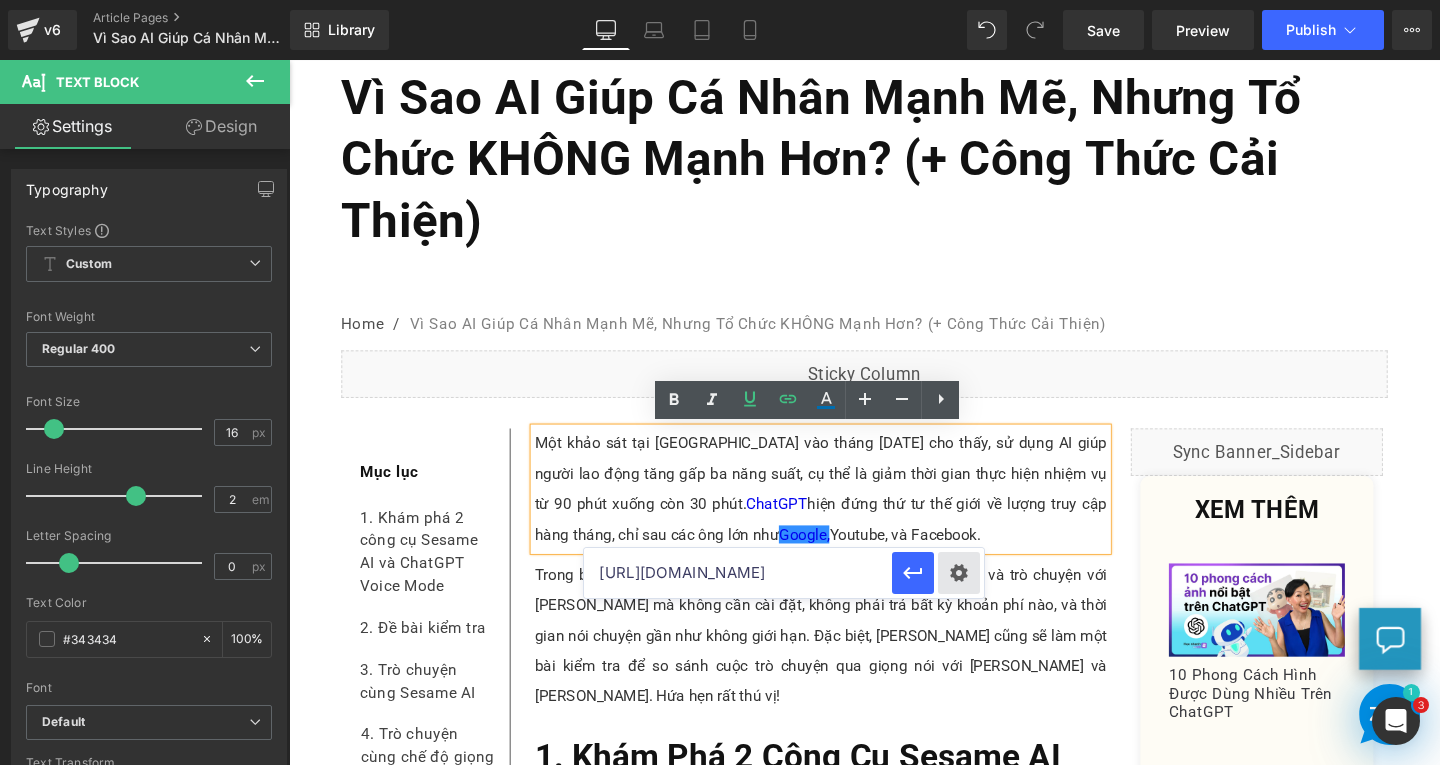 click on "Text Color Highlight Color #333333 0000ee 100 % transparent 0 %   Edit or remove link:   Edit   -   Unlink   -   Cancel             https://www.google.com/" at bounding box center [720, 0] 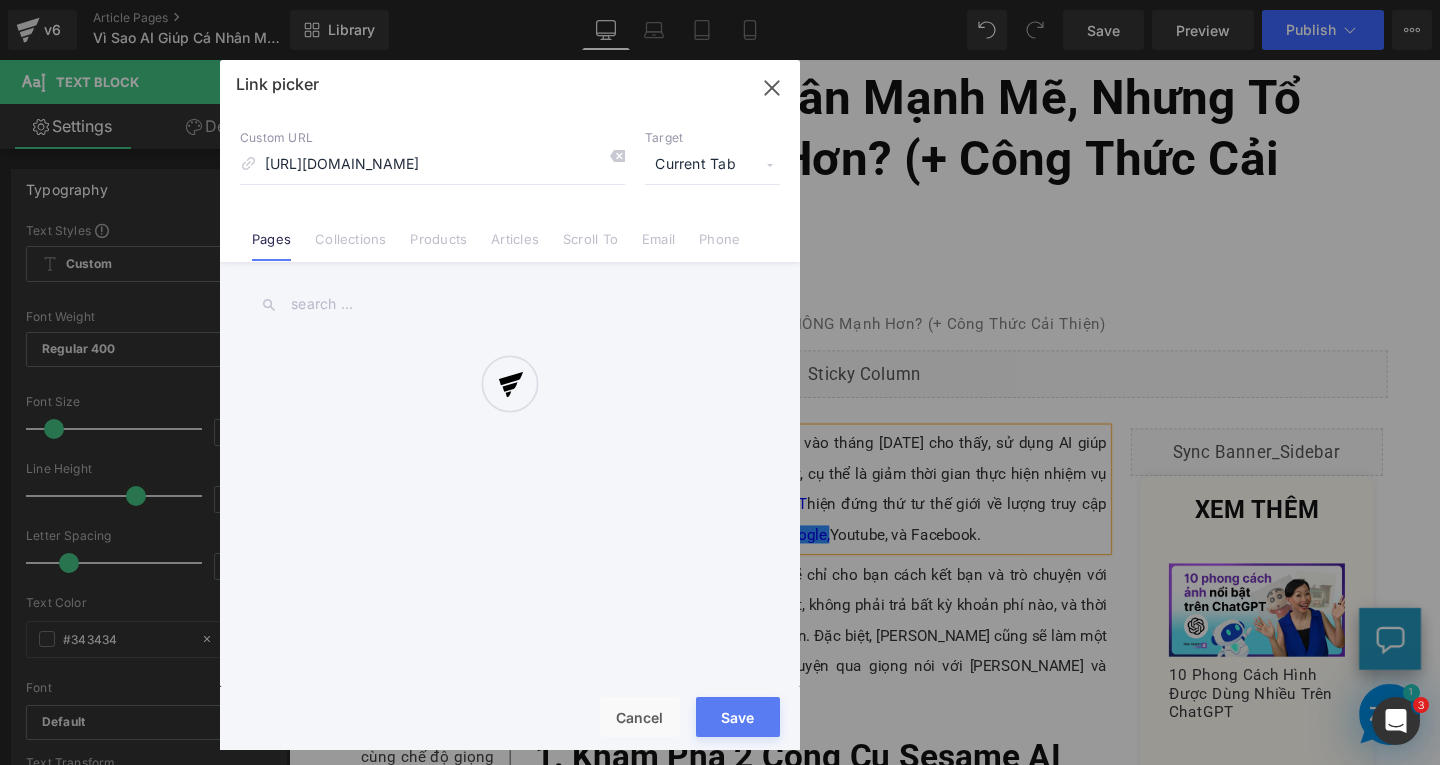click at bounding box center (510, 405) 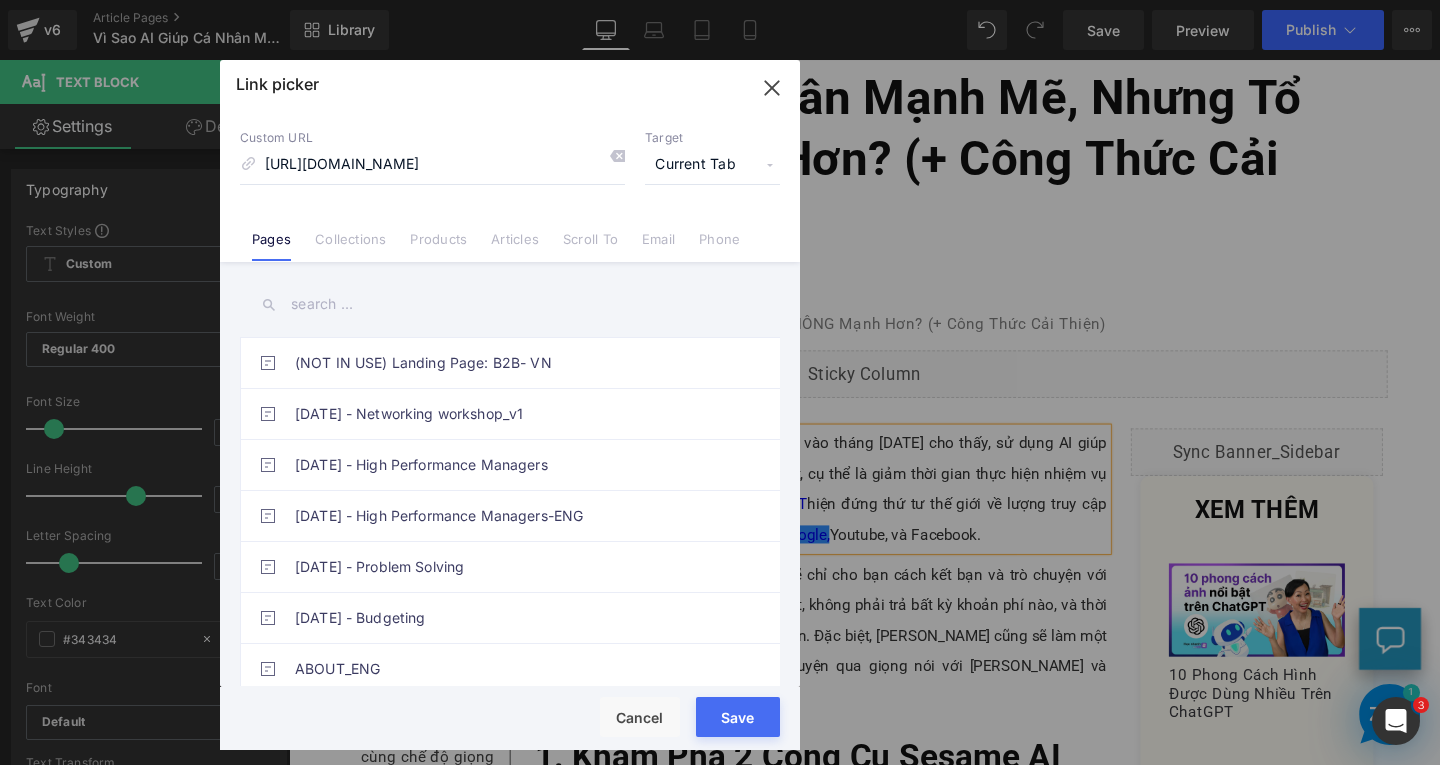 click on "Current Tab" at bounding box center [712, 165] 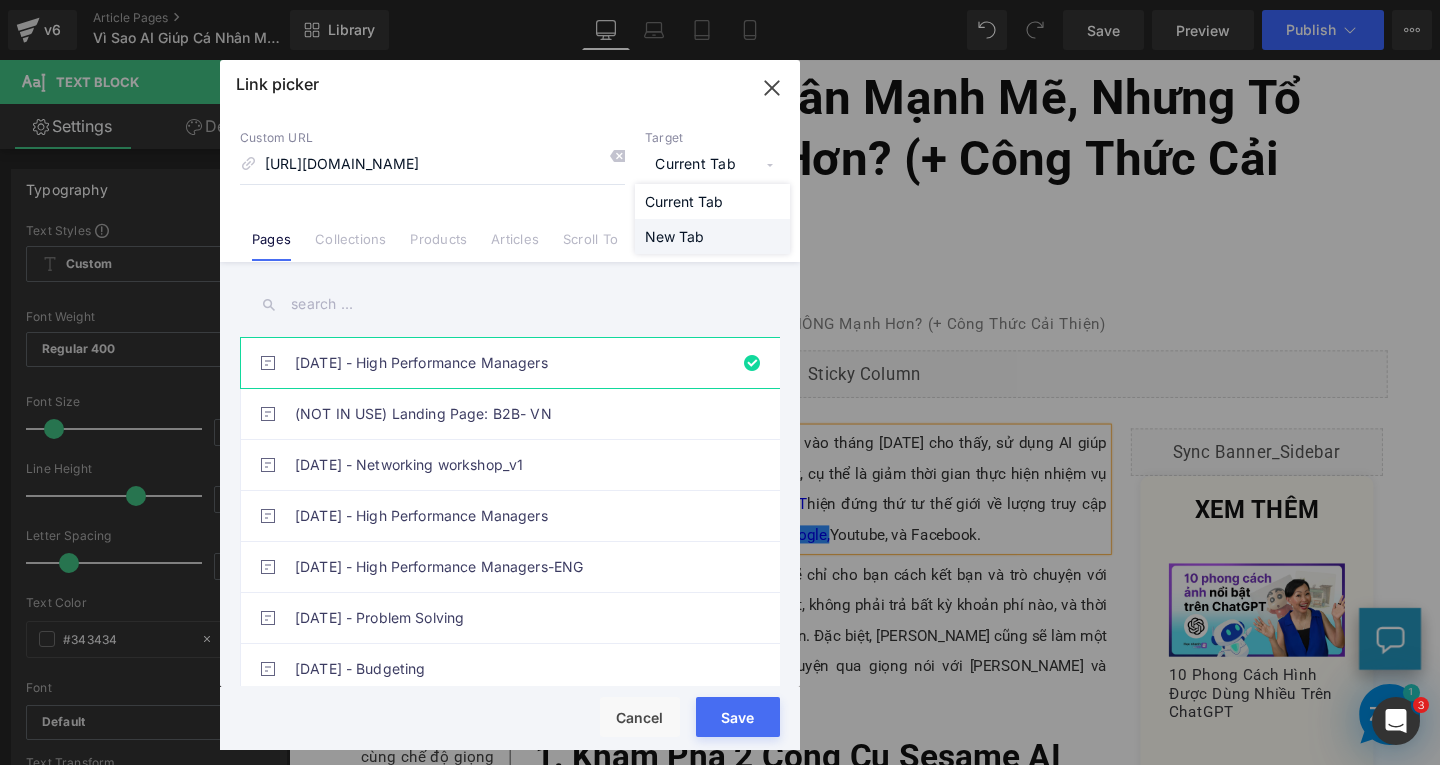 click on "New Tab" at bounding box center (712, 236) 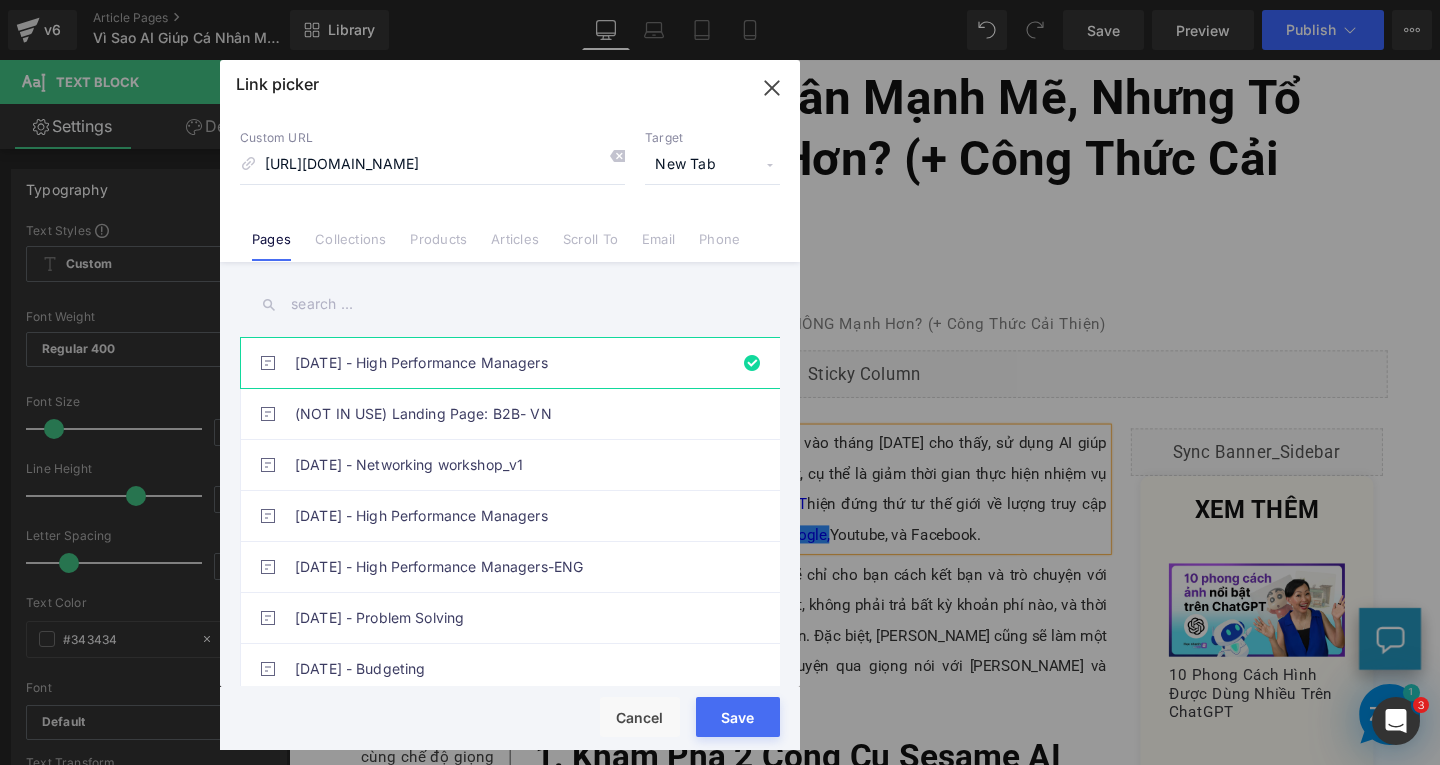 click on "Save" at bounding box center (738, 717) 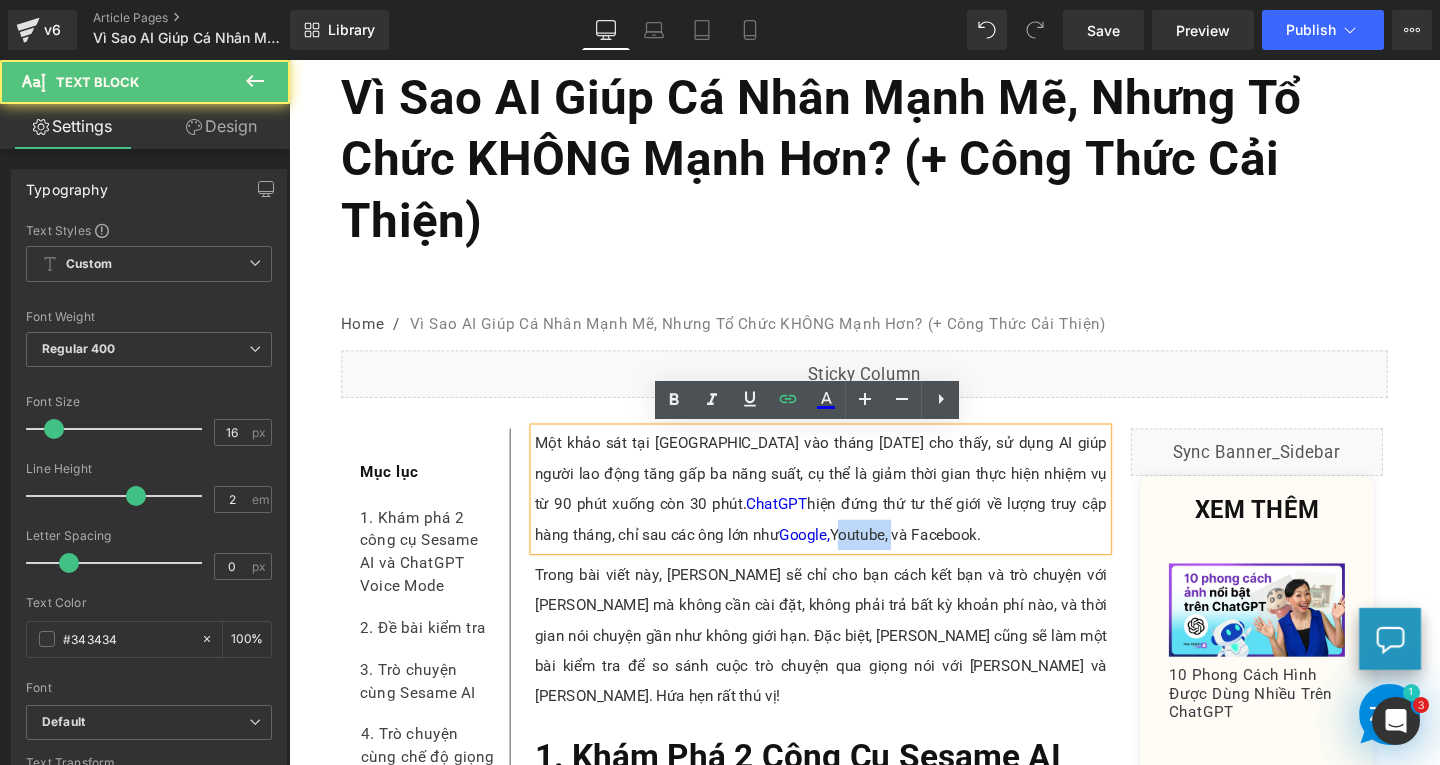 drag, startPoint x: 756, startPoint y: 555, endPoint x: 806, endPoint y: 559, distance: 50.159744 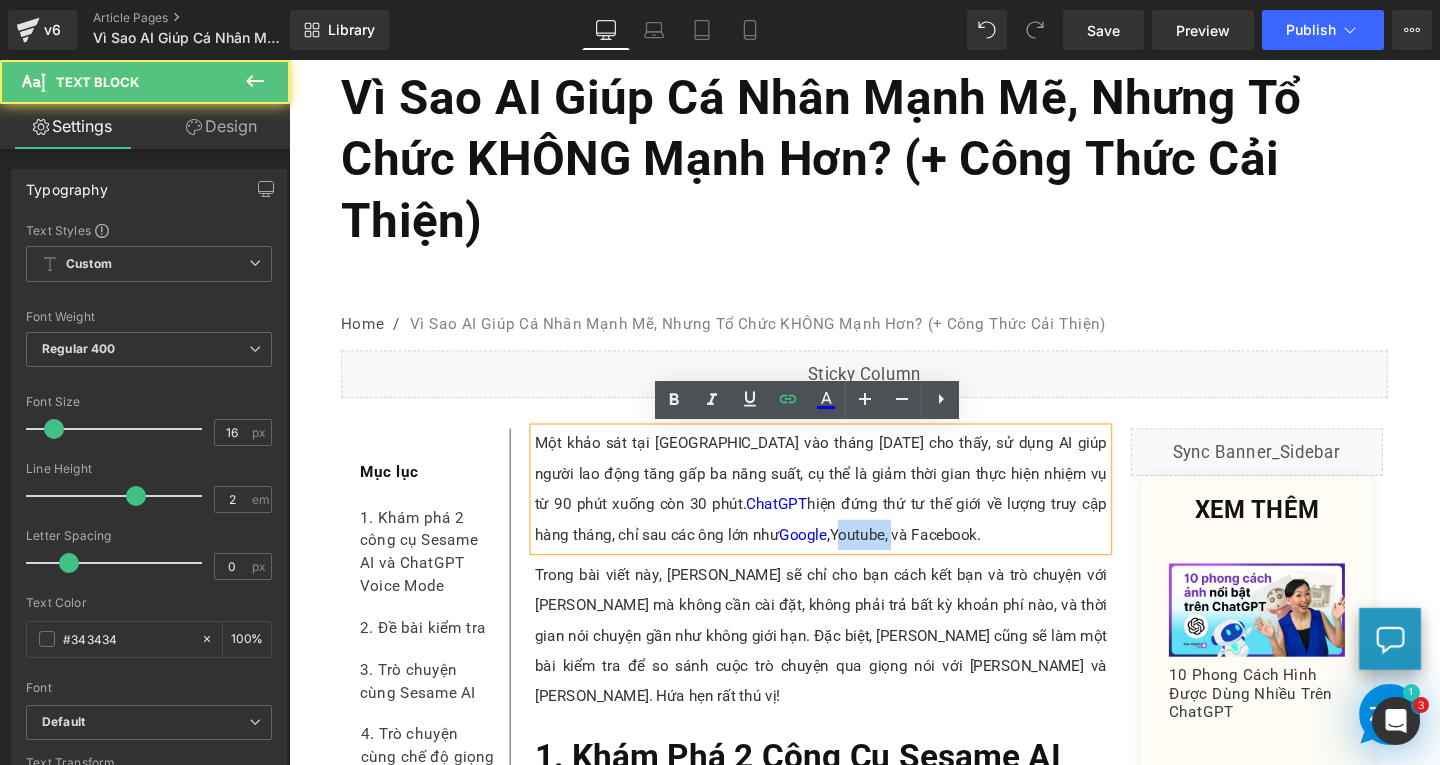 click on "Một khảo sát tại Mỹ vào tháng 4 năm 2025 cho thấy, sử dụng AI giúp người lao động tăng gấp ba năng suất, cụ thể là giảm thời gian thực hiện nhiệm vụ từ 90 phút xuống còn 30 phút.  ChatGPT  hiện đứng thứ tư thế giới về lượng truy cập hàng tháng, chỉ sau các ông lớn như  Google,  Youtube, và Facebook." at bounding box center (848, 511) 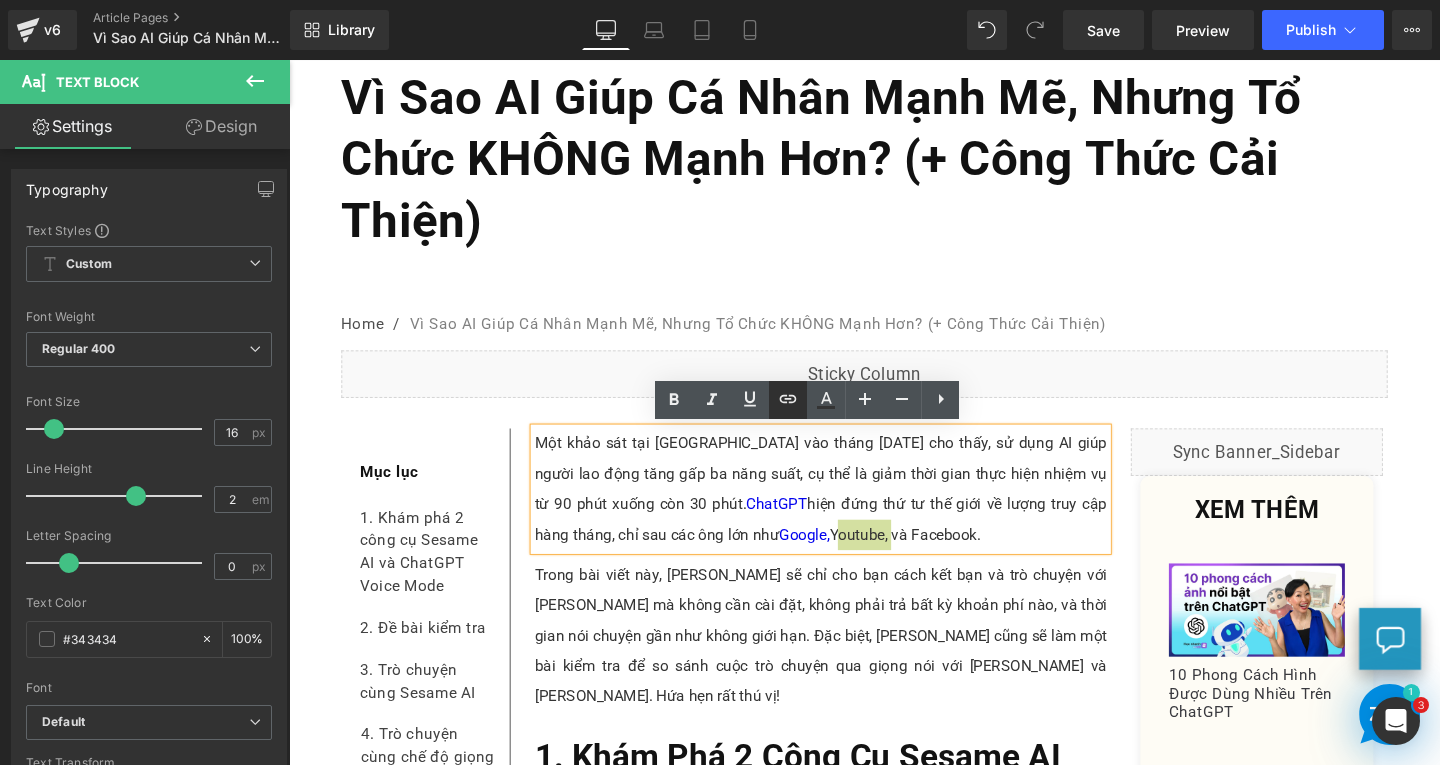 click 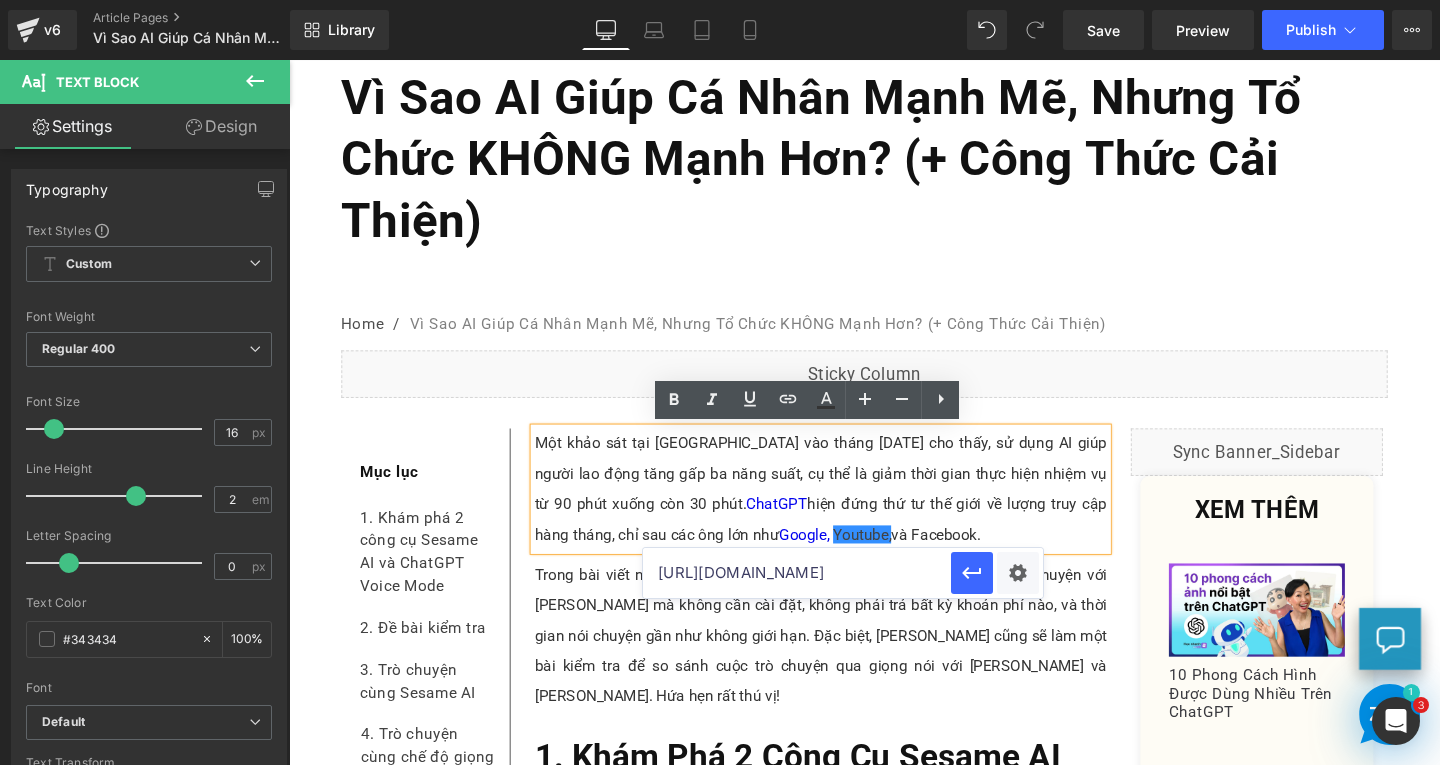 click on "https://www.google.com/" at bounding box center [797, 573] 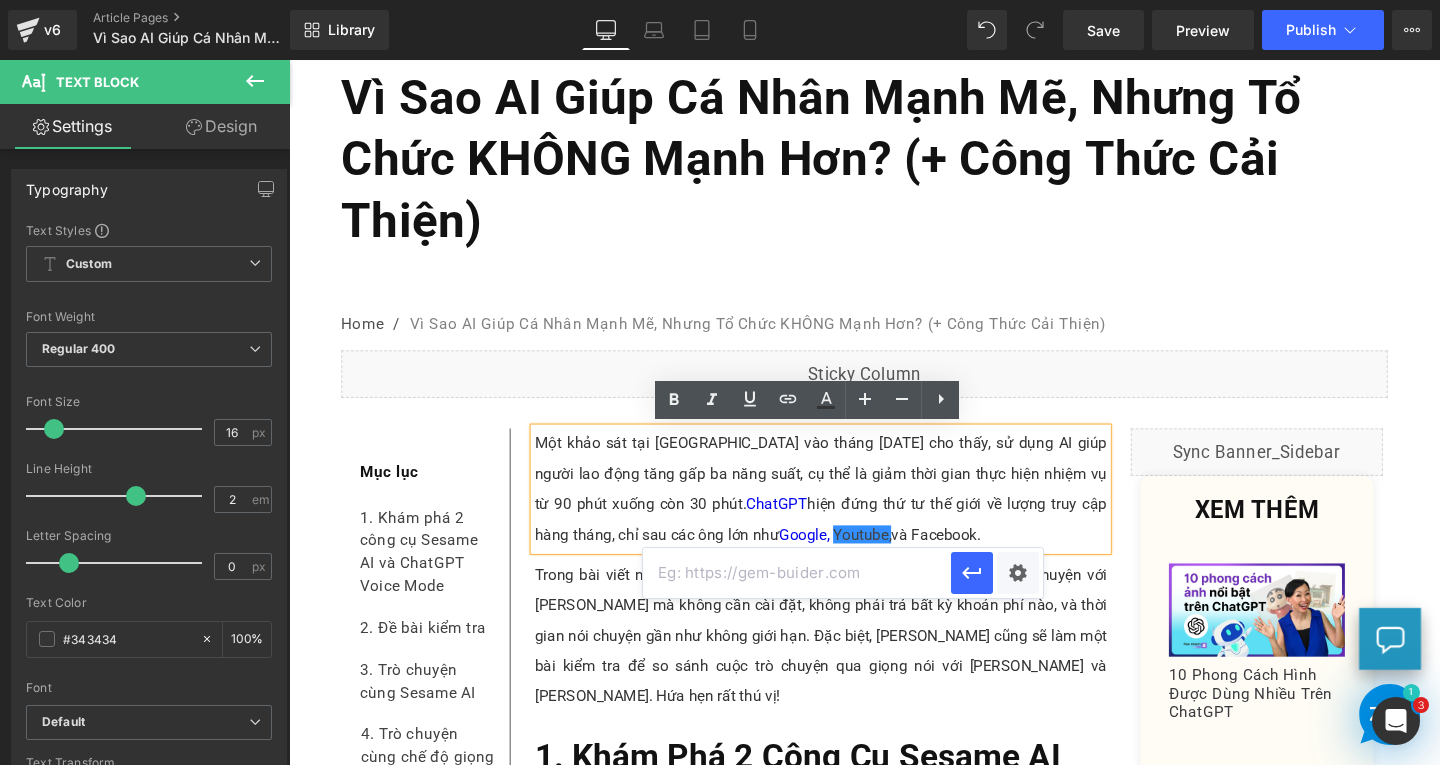 paste on "https://www.youtube.com/" 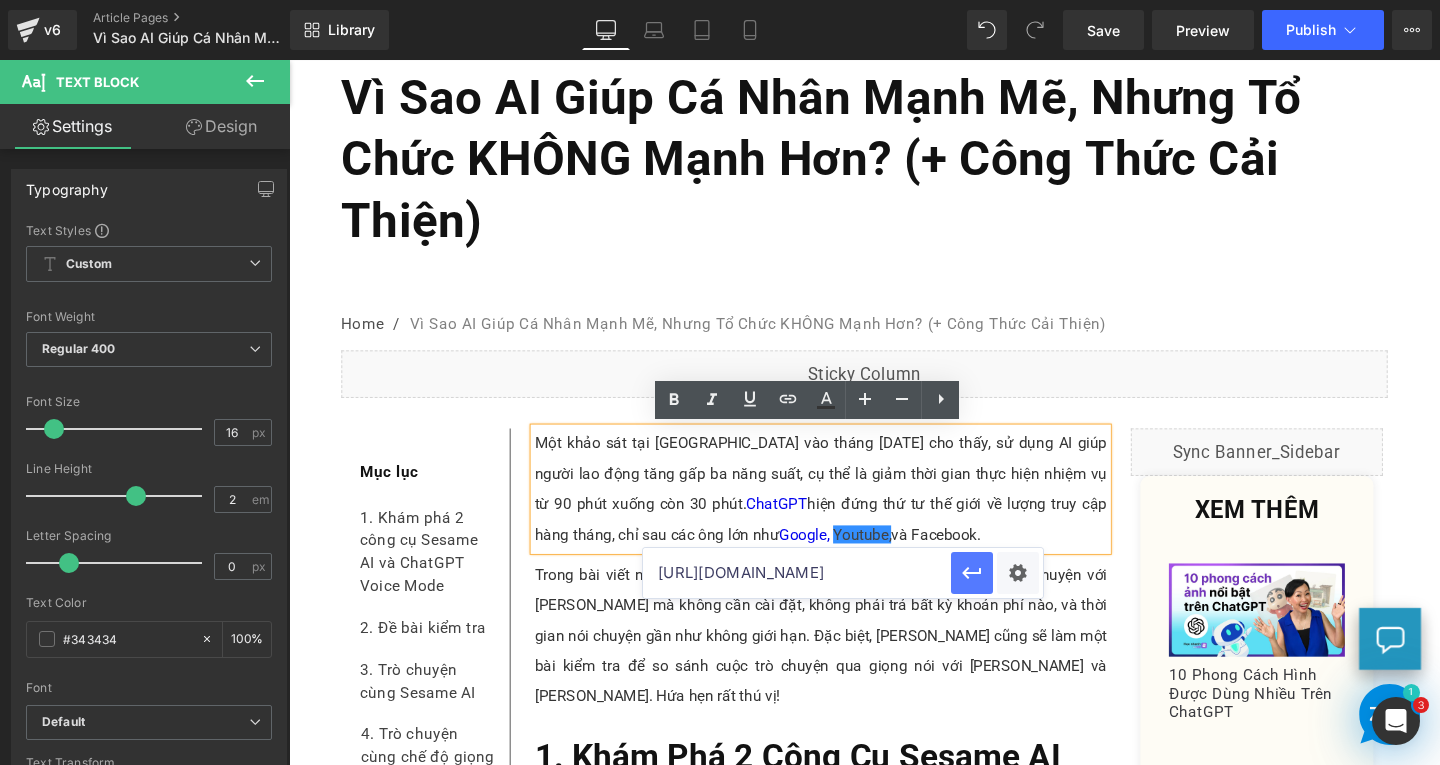 type on "https://www.youtube.com/" 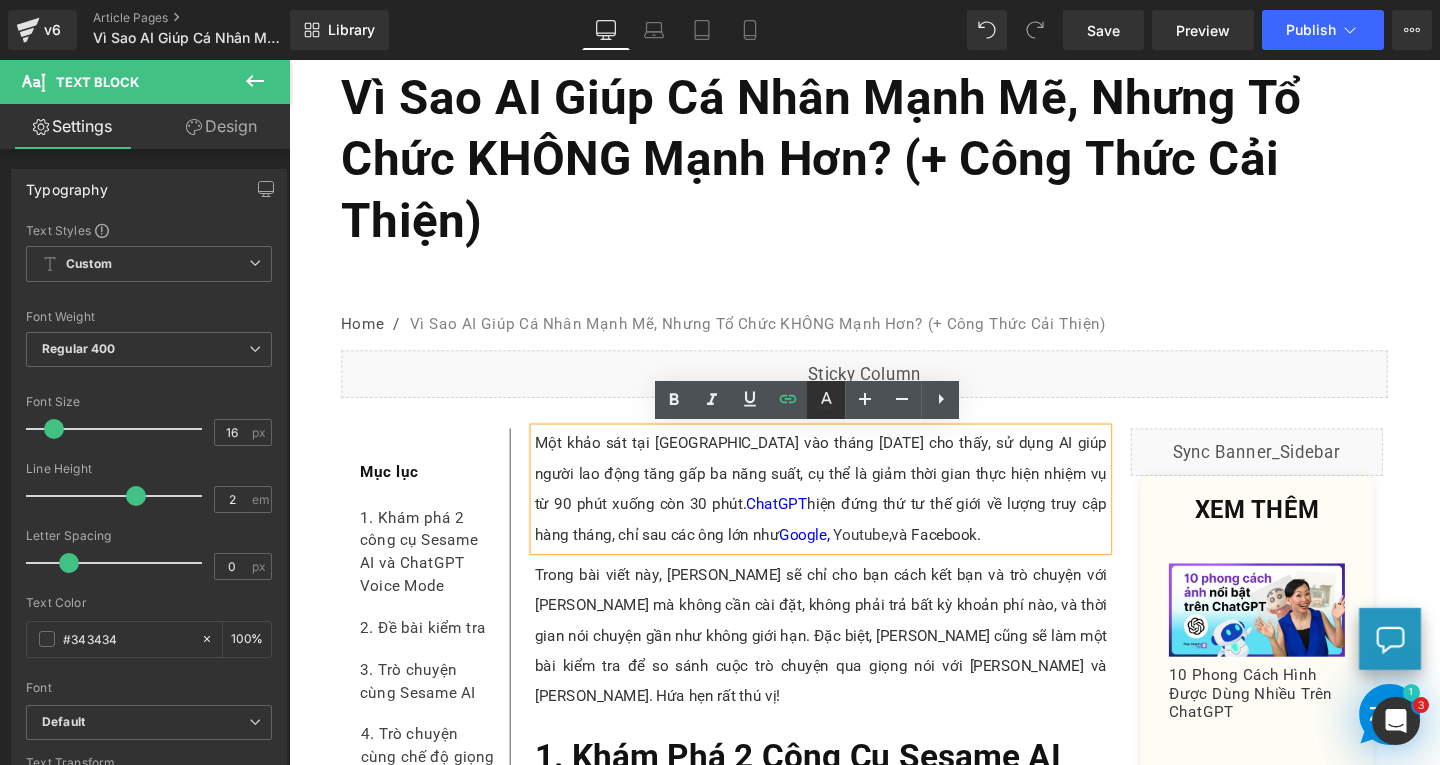 click 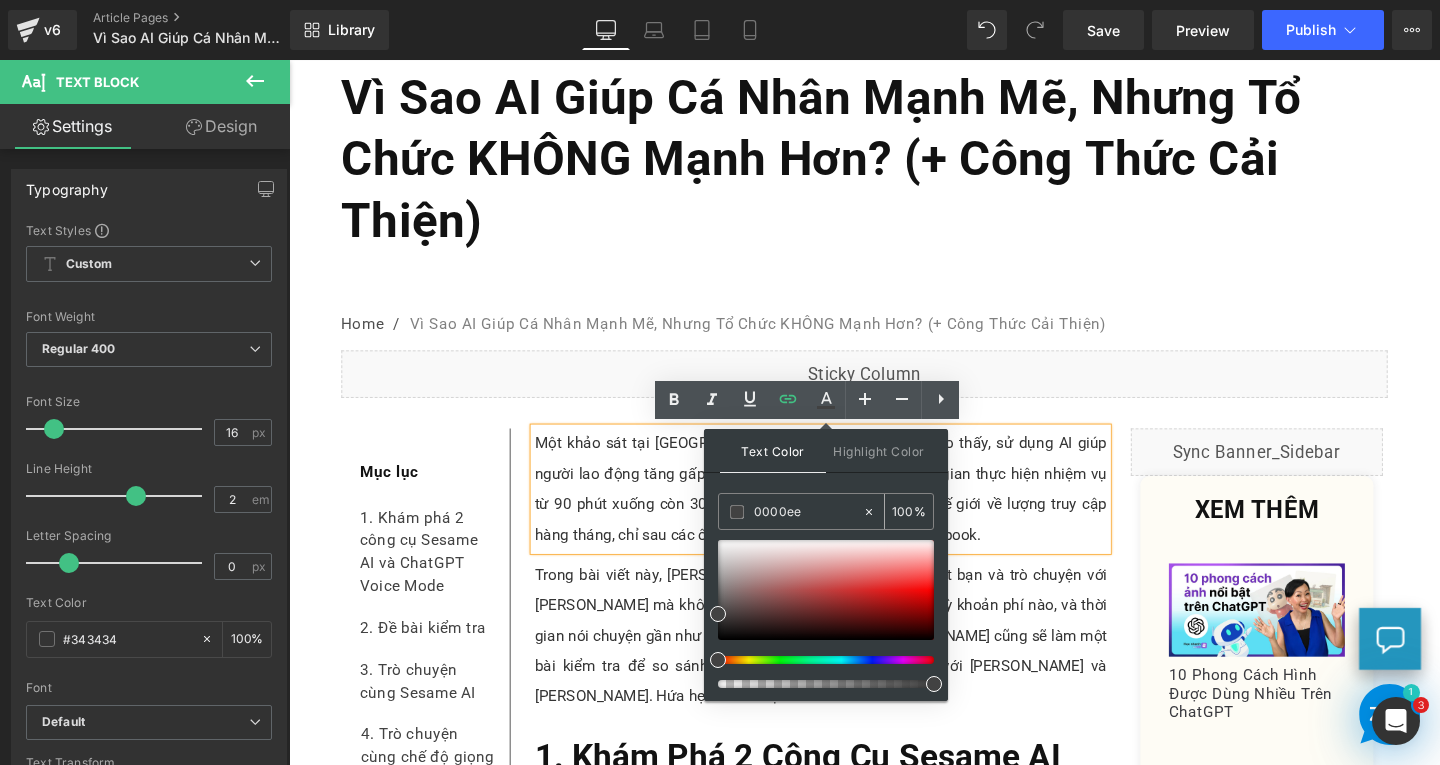 drag, startPoint x: 821, startPoint y: 506, endPoint x: 725, endPoint y: 506, distance: 96 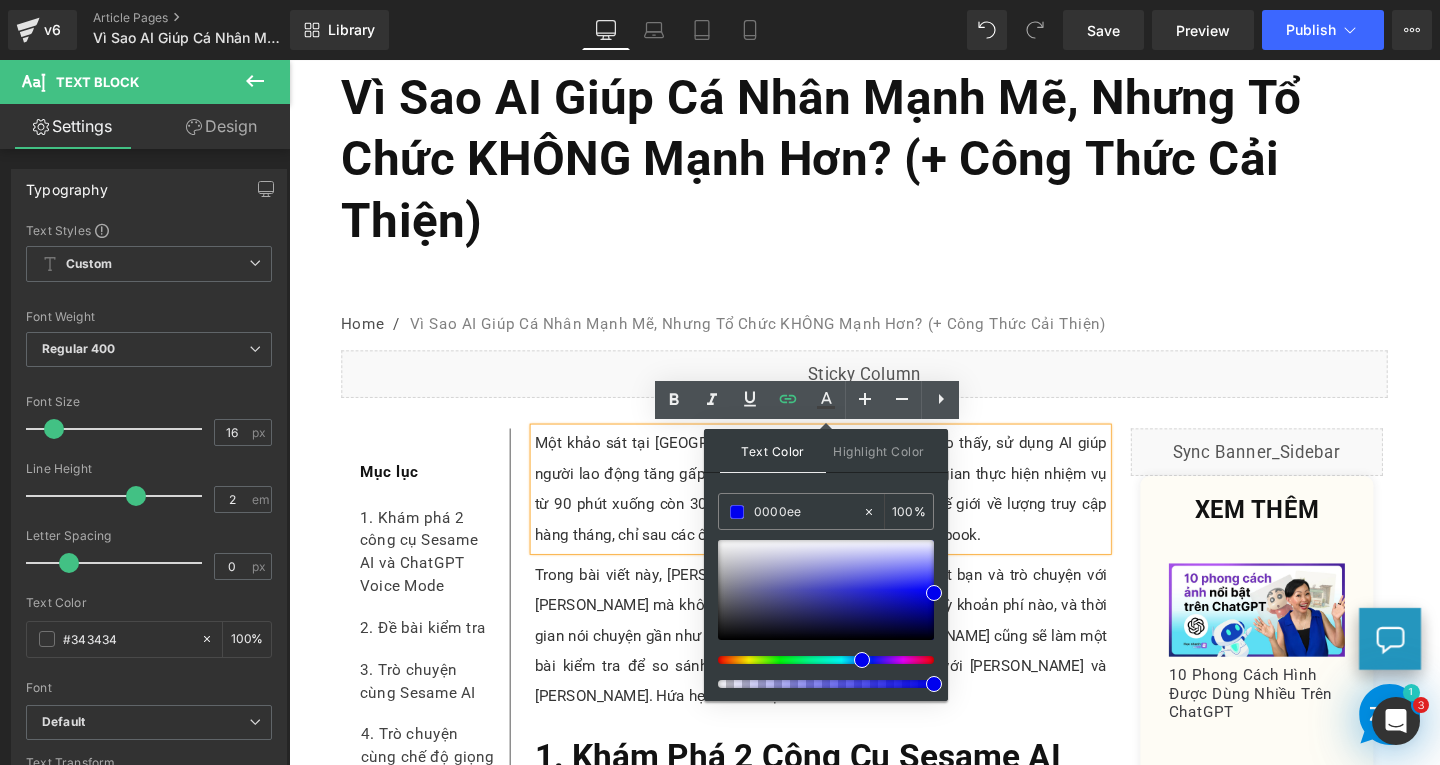 type on "0000ee" 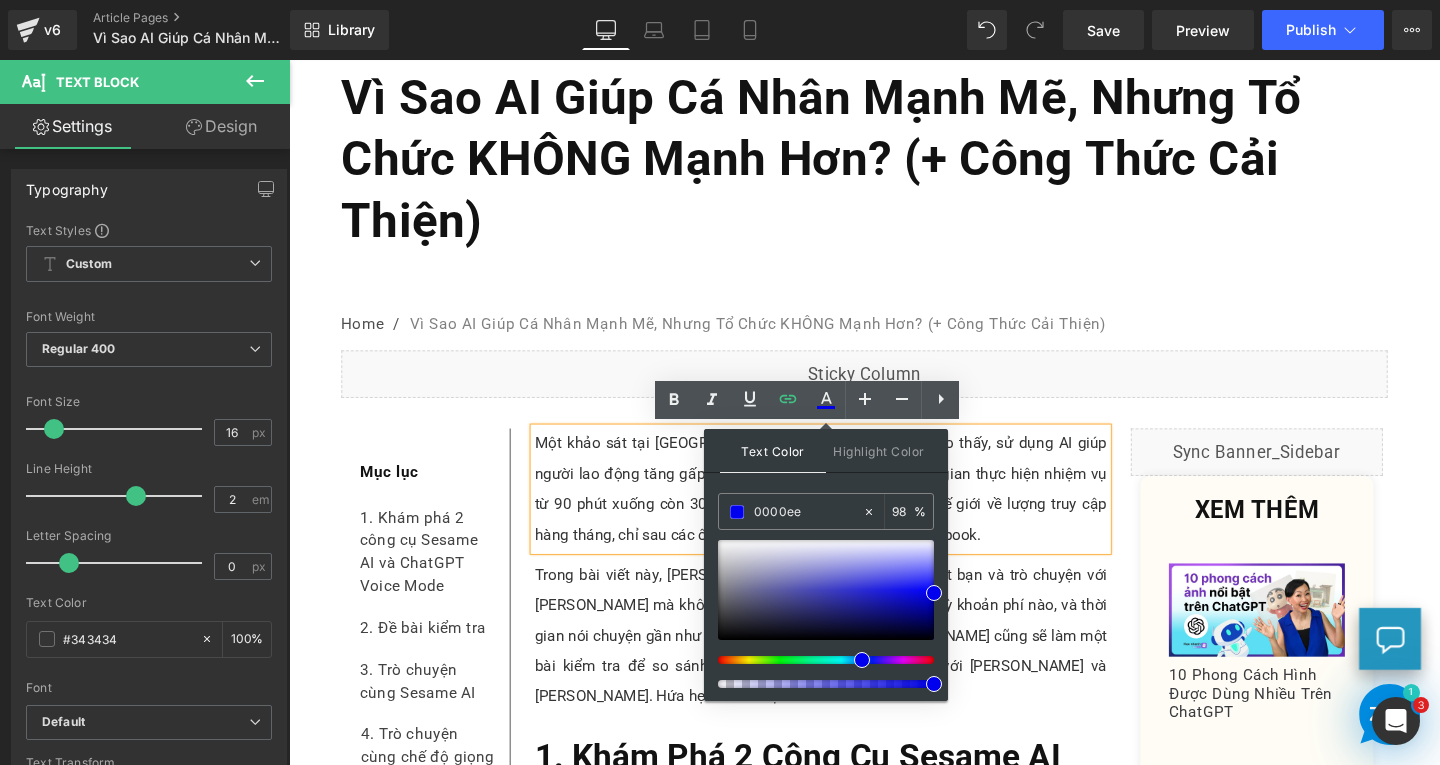 drag, startPoint x: 1221, startPoint y: 745, endPoint x: 1090, endPoint y: 646, distance: 164.2011 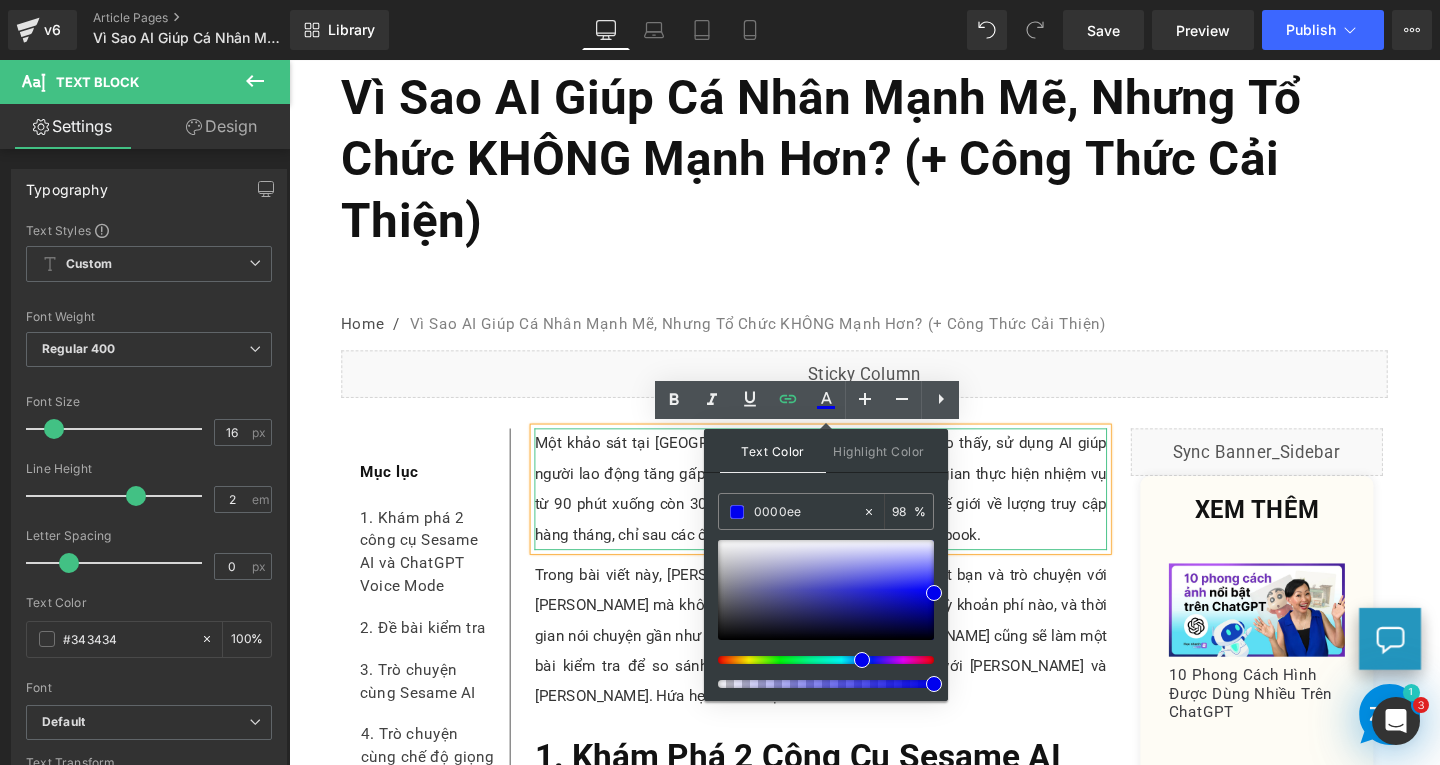 click on "Một khảo sát tại Mỹ vào tháng 4 năm 2025 cho thấy, sử dụng AI giúp người lao động tăng gấp ba năng suất, cụ thể là giảm thời gian thực hiện nhiệm vụ từ 90 phút xuống còn 30 phút.  ChatGPT  hiện đứng thứ tư thế giới về lượng truy cập hàng tháng, chỉ sau các ông lớn như  Google,   Youtube,  và Facebook." at bounding box center (848, 511) 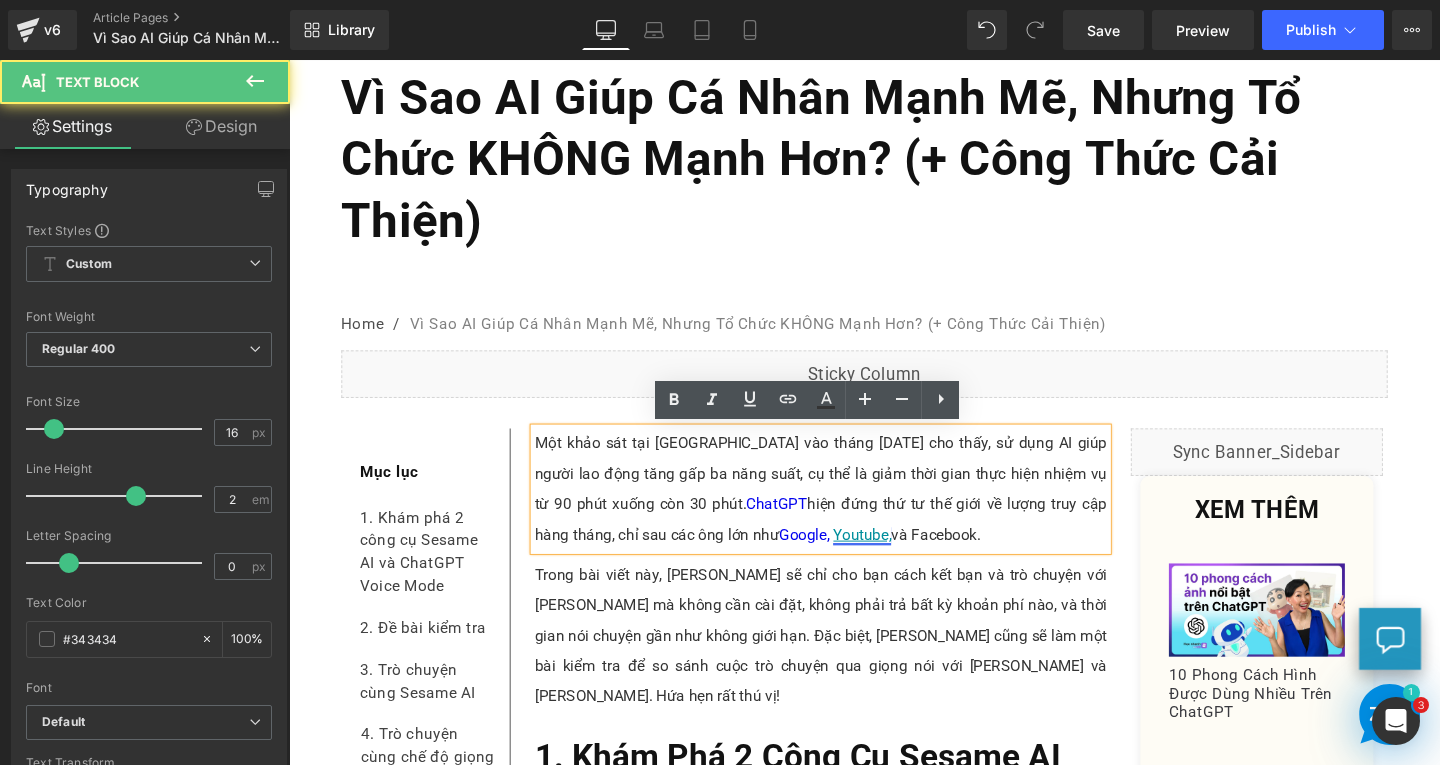 click on "Youtube," at bounding box center (891, 558) 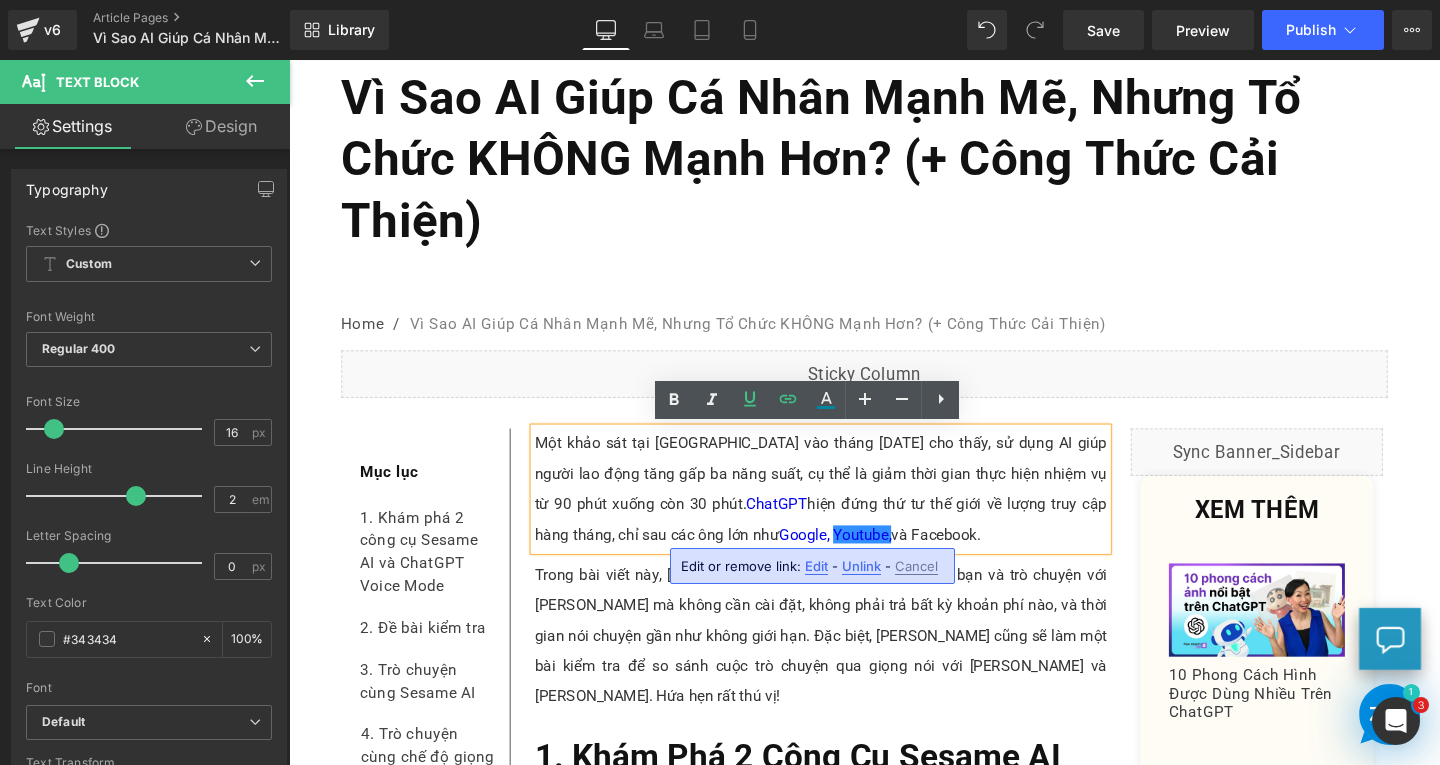 click on "Edit" at bounding box center [816, 566] 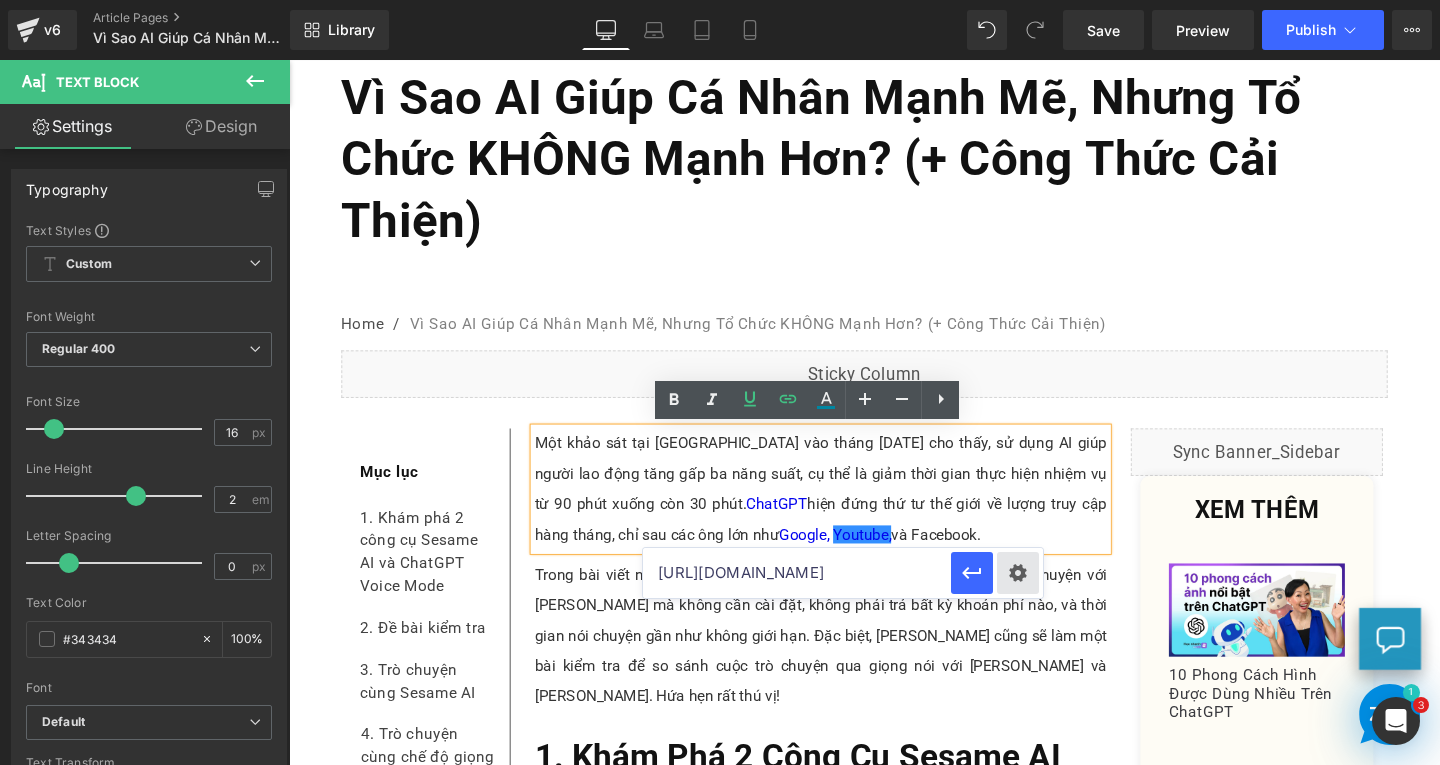 click on "Text Color Highlight Color #333333 0000ee 100 % transparent 0 %   Edit or remove link:   Edit   -   Unlink   -   Cancel             https://www.youtube.com/" at bounding box center (720, 0) 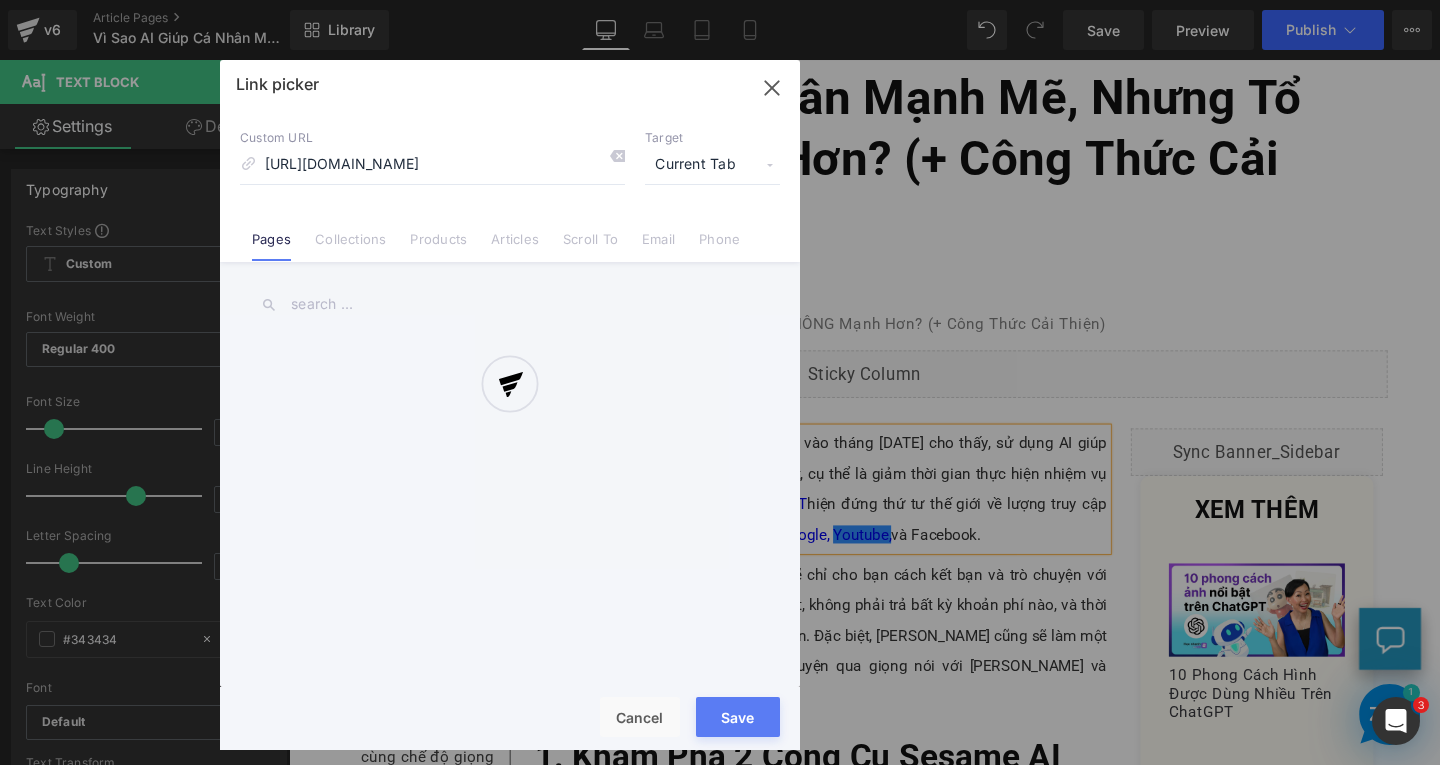 click on "Link picker Back to Library   Insert           Custom URL   https://www.youtube.com/                 Target   Current Tab     Current Tab   New Tab                 Pages       Collections       Products       Articles       Scroll To       Email       Phone                                                       Email Address     Subject     Message             Phone Number           Save Cancel" at bounding box center [510, 405] 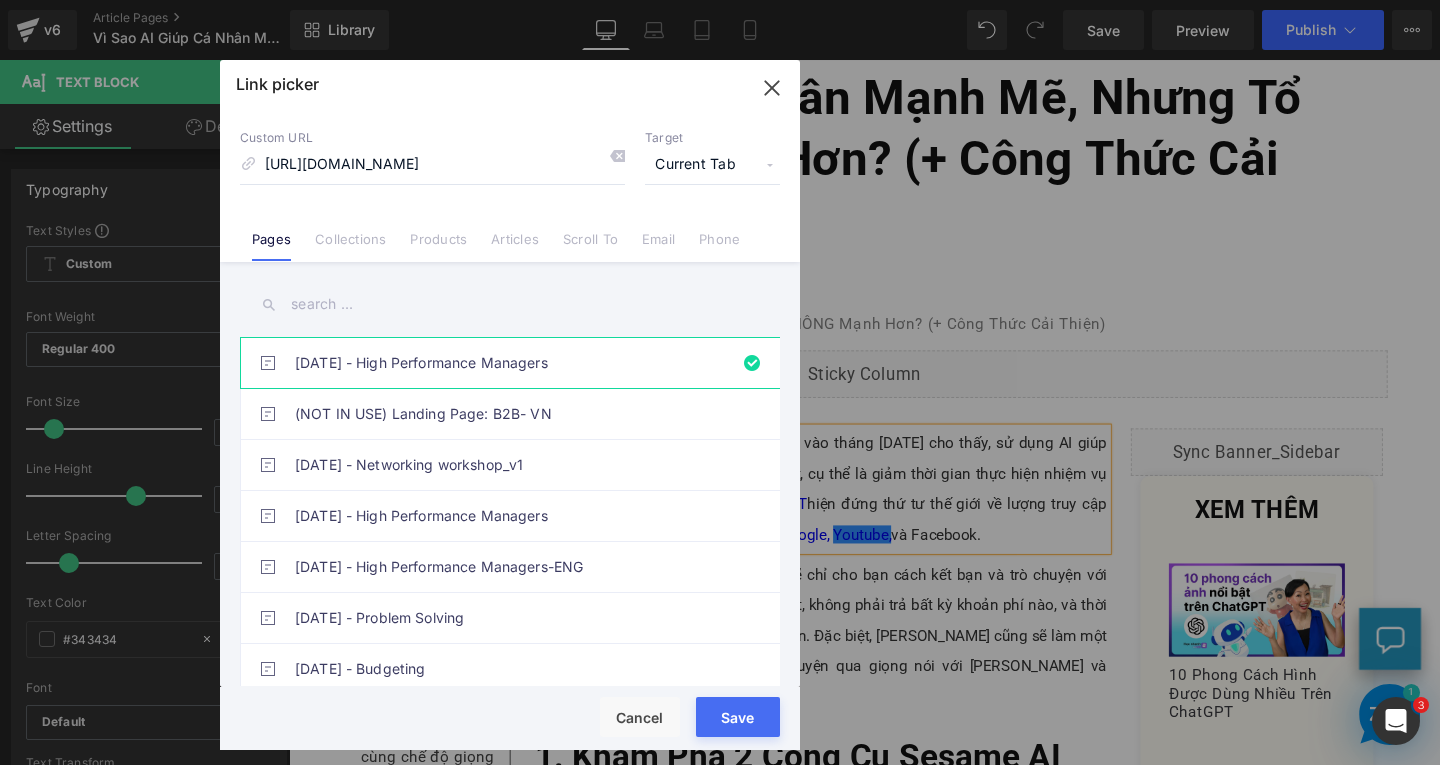 click on "Current Tab" at bounding box center (712, 165) 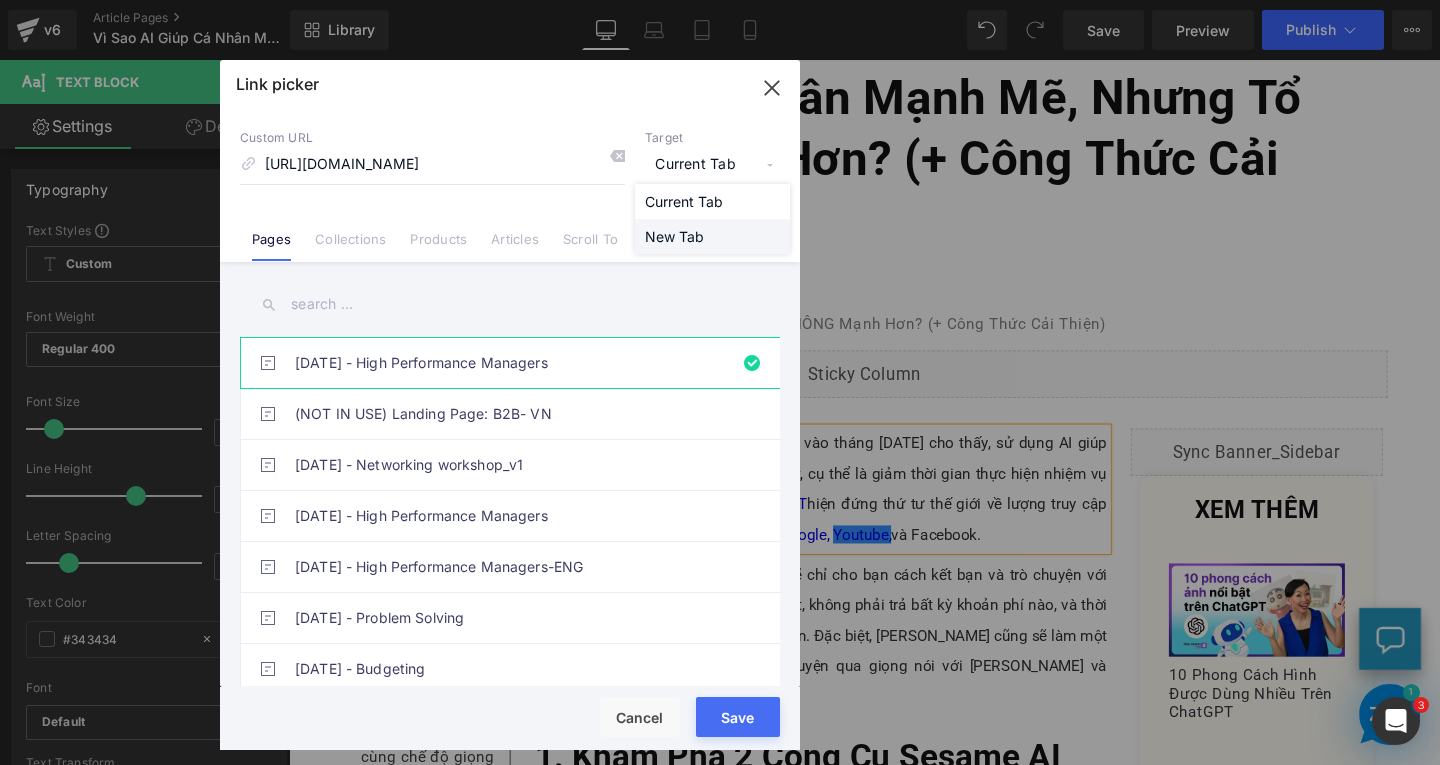 click on "New Tab" at bounding box center [712, 236] 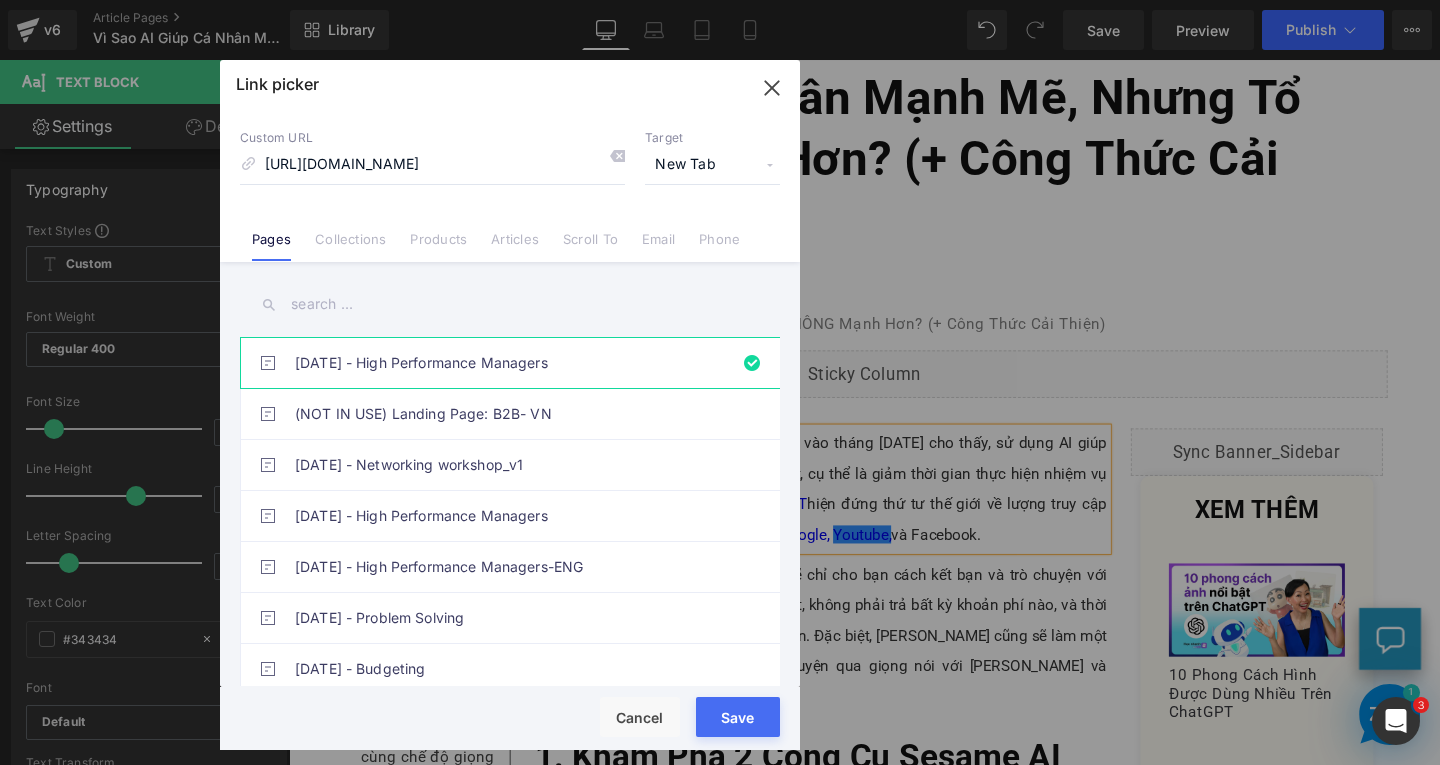 click on "New Tab" at bounding box center (712, 165) 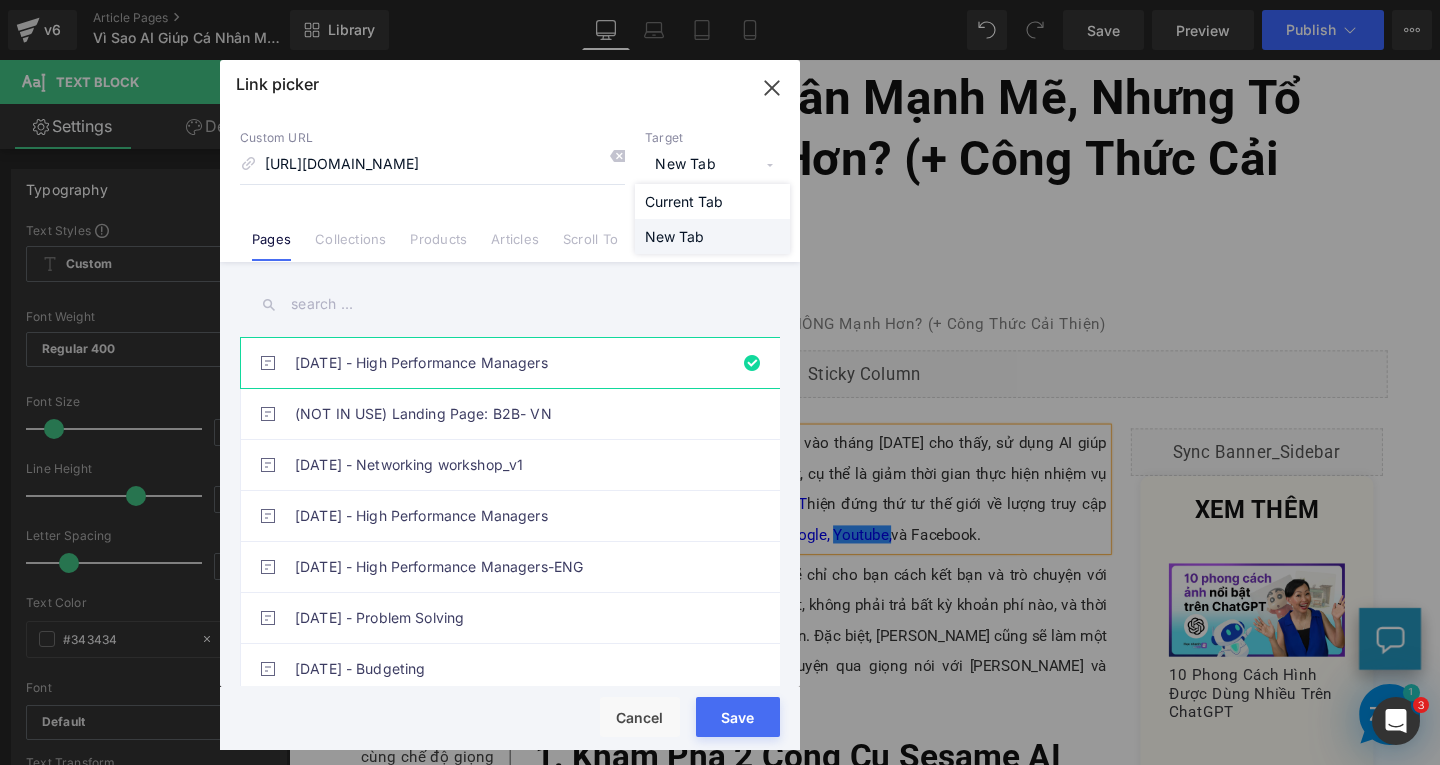 click on "New Tab" at bounding box center [712, 236] 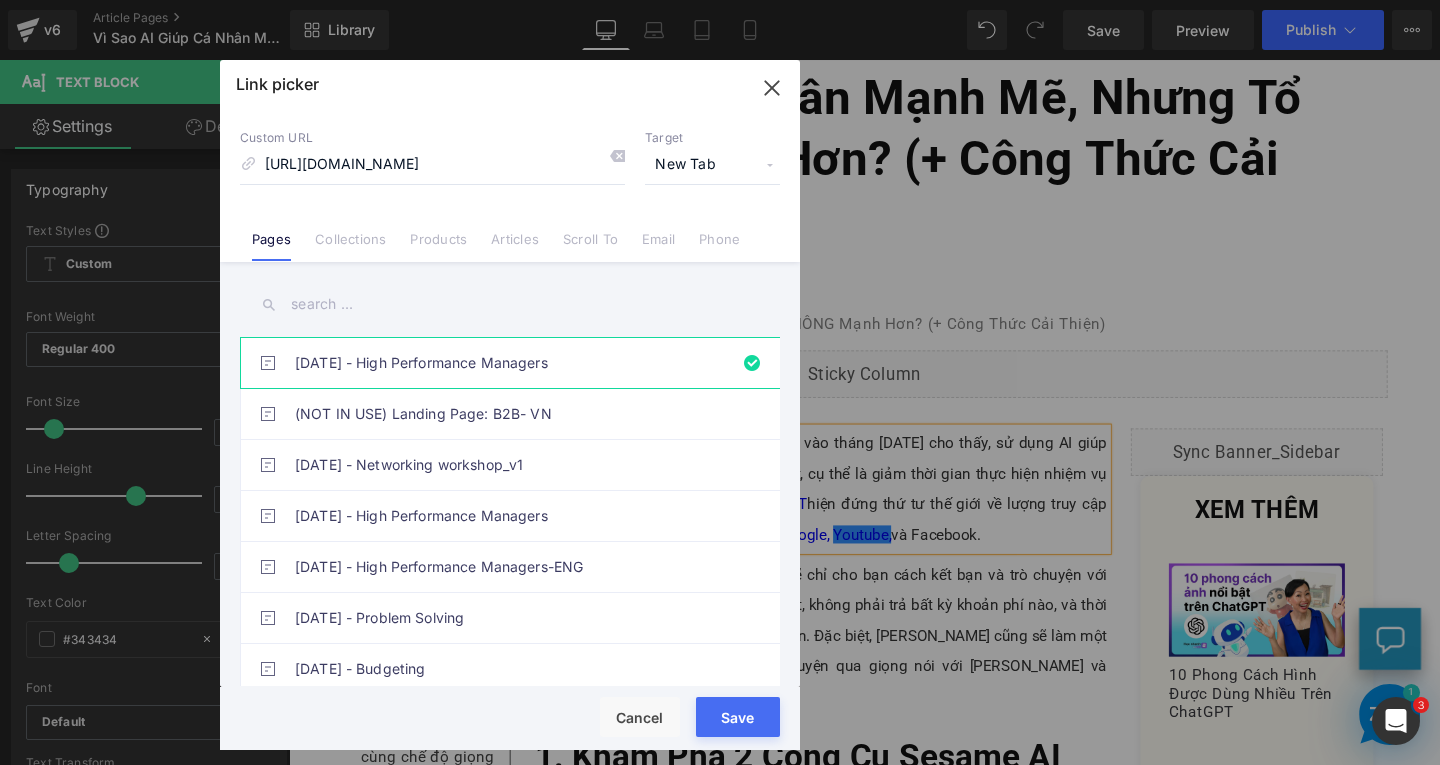 click on "Save" at bounding box center [738, 717] 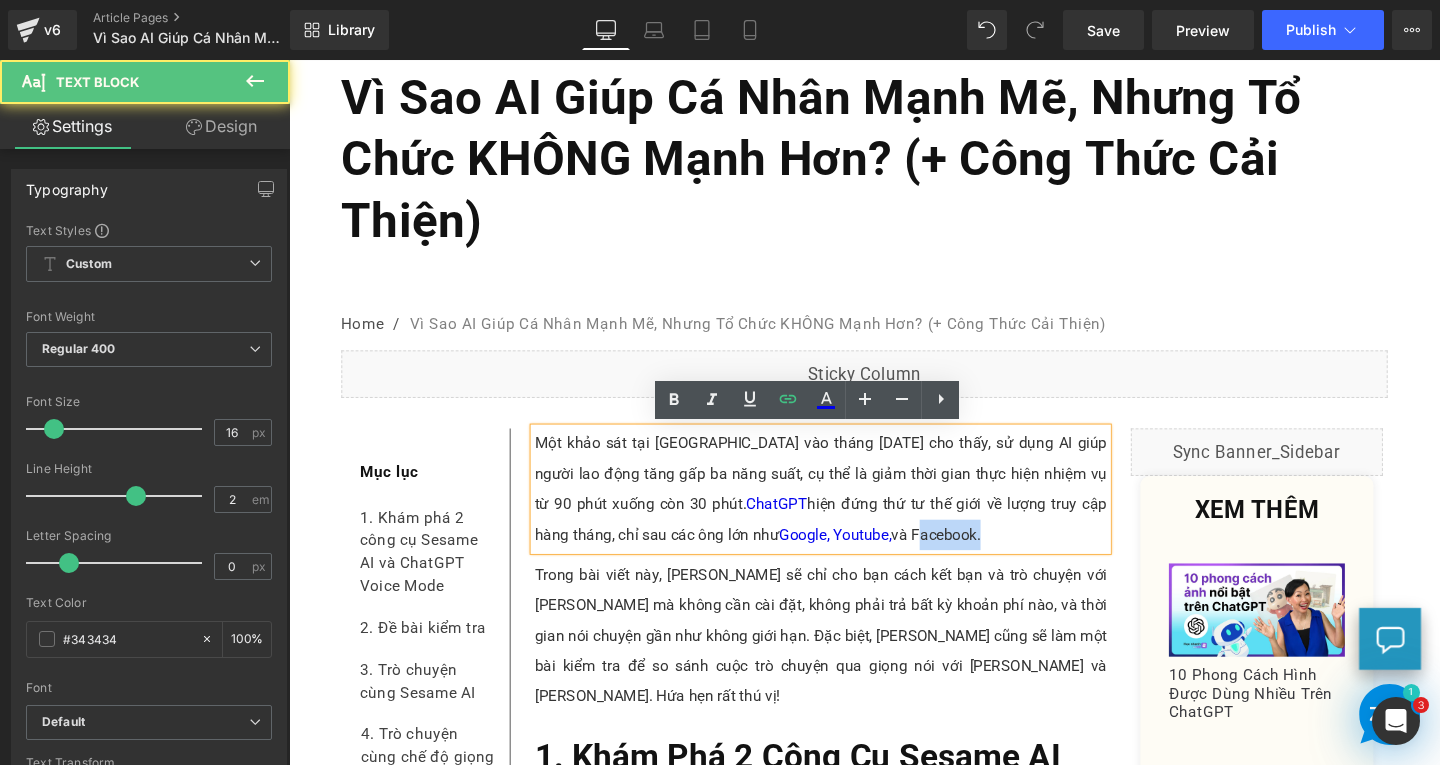 drag, startPoint x: 830, startPoint y: 559, endPoint x: 898, endPoint y: 559, distance: 68 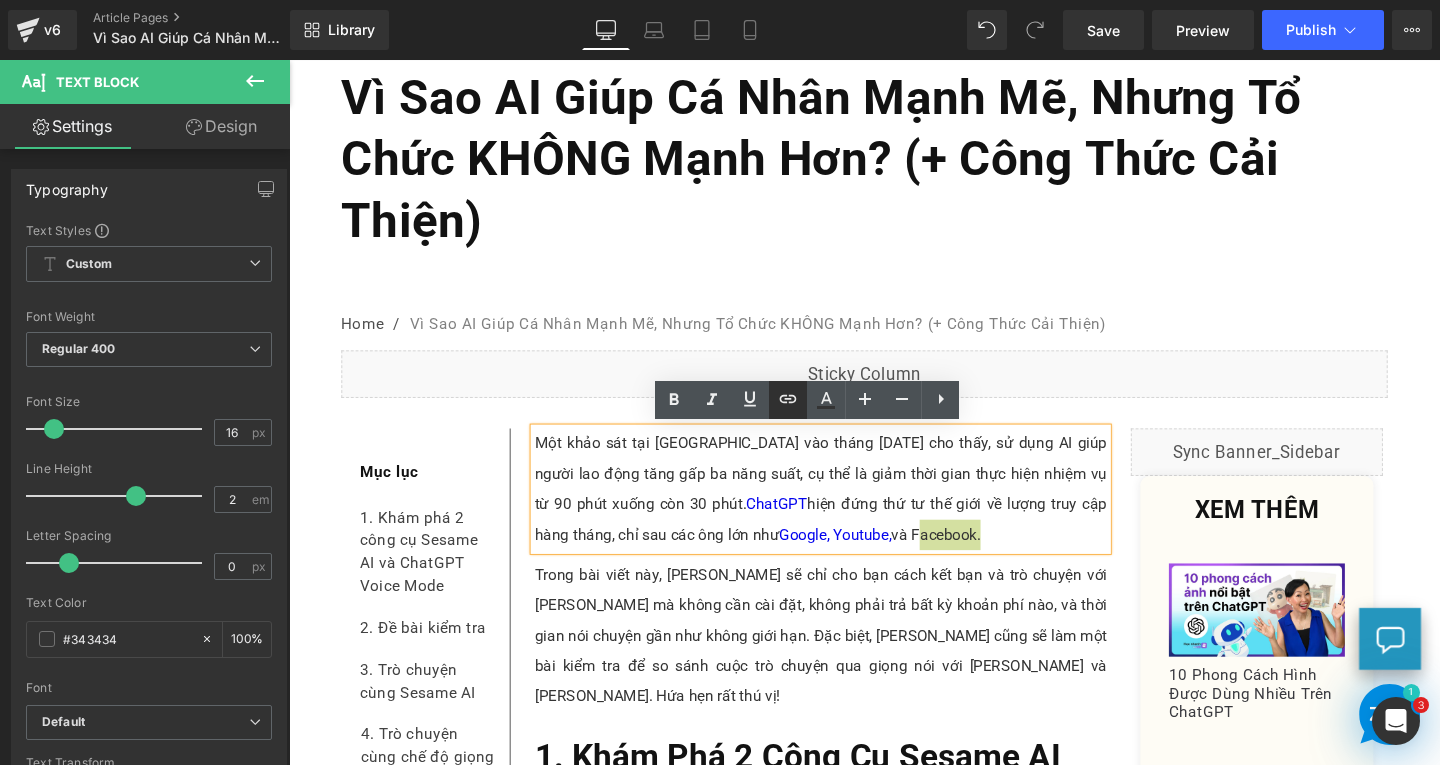 click 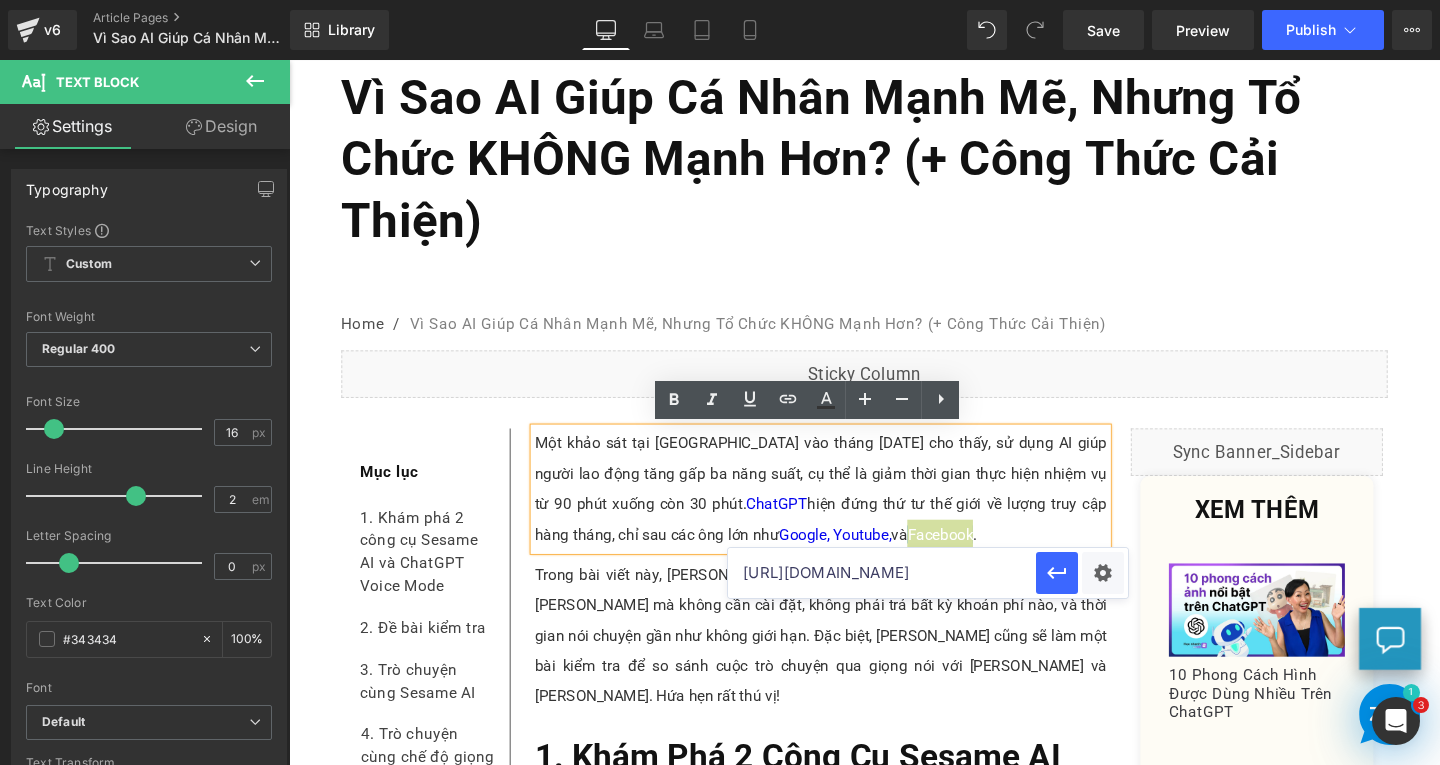 click on "https://www.youtube.com/" at bounding box center (882, 573) 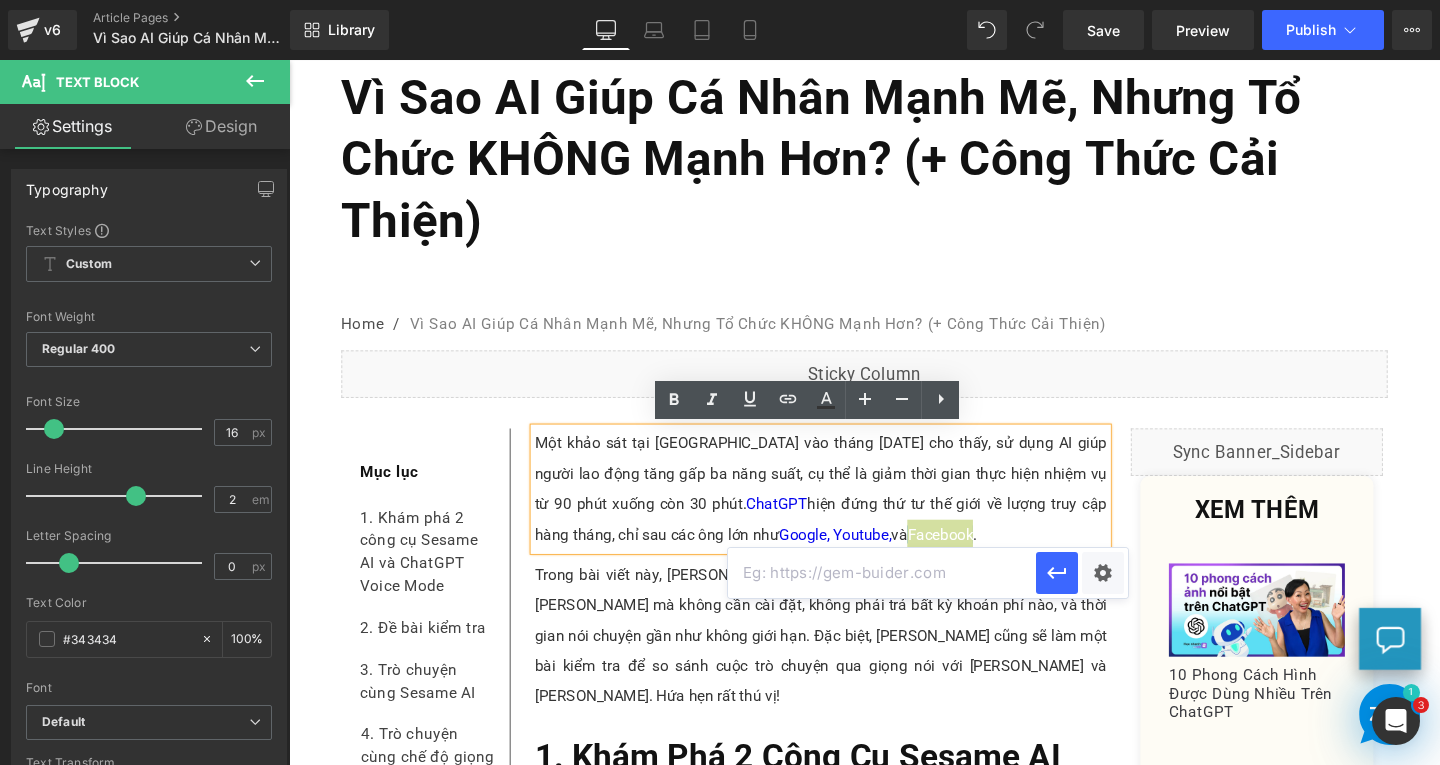 paste on "[URL][DOMAIN_NAME]" 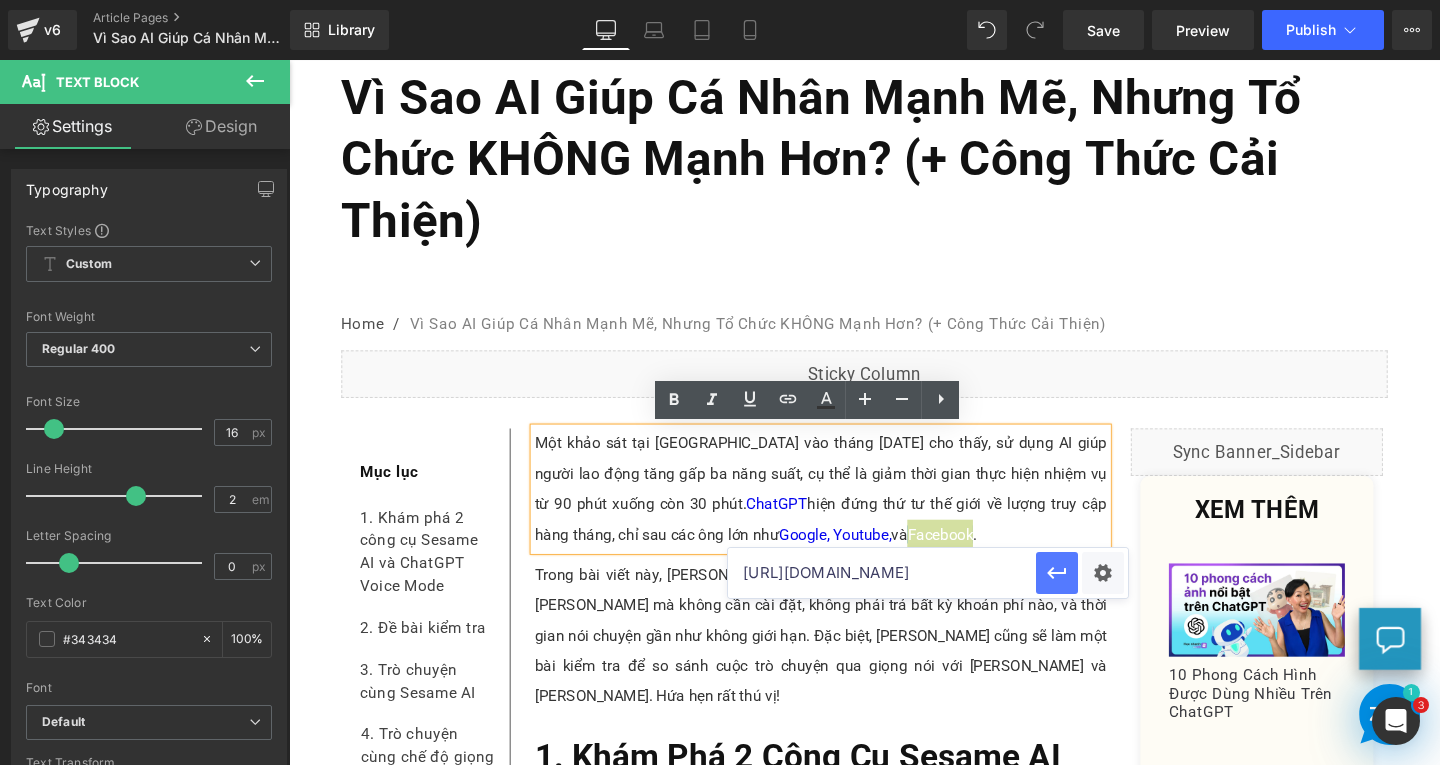 type on "[URL][DOMAIN_NAME]" 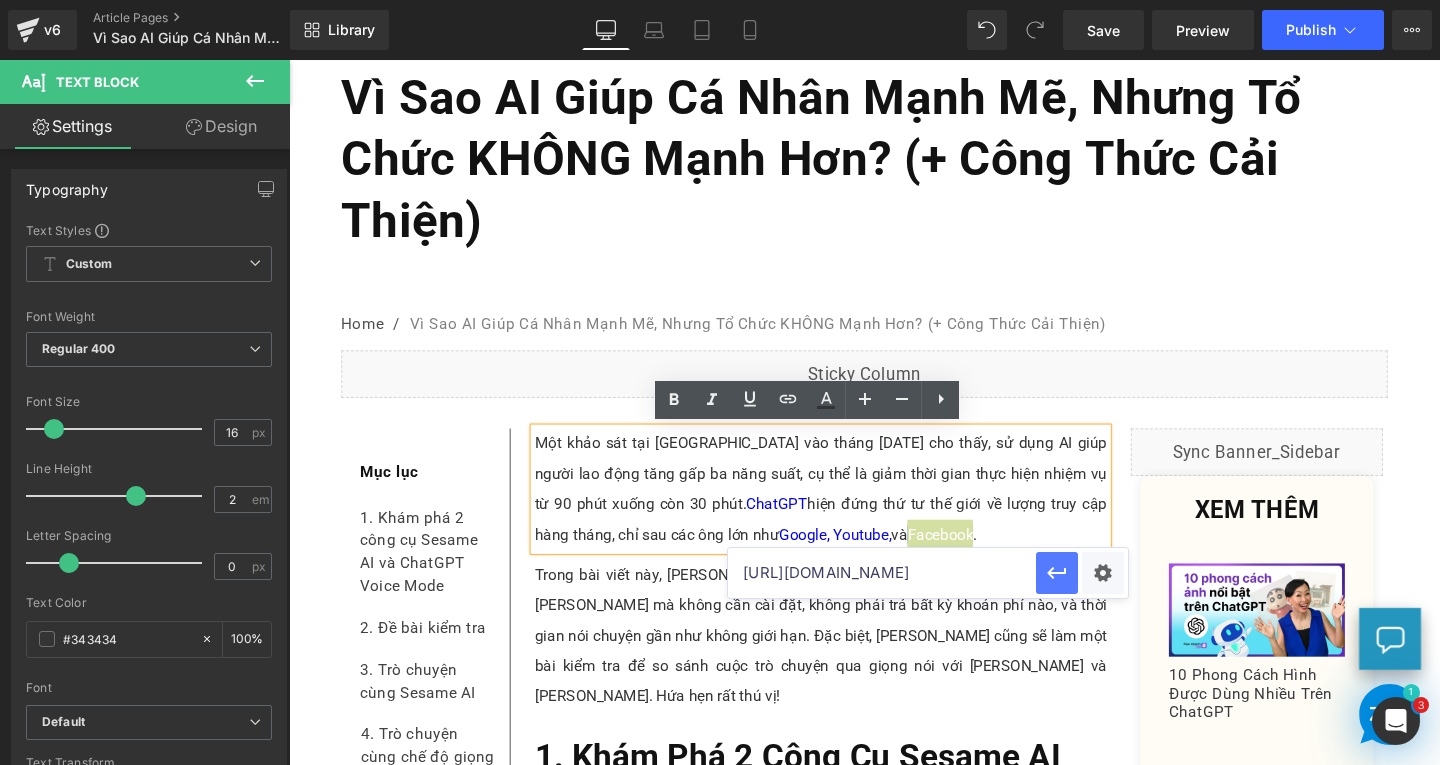 click 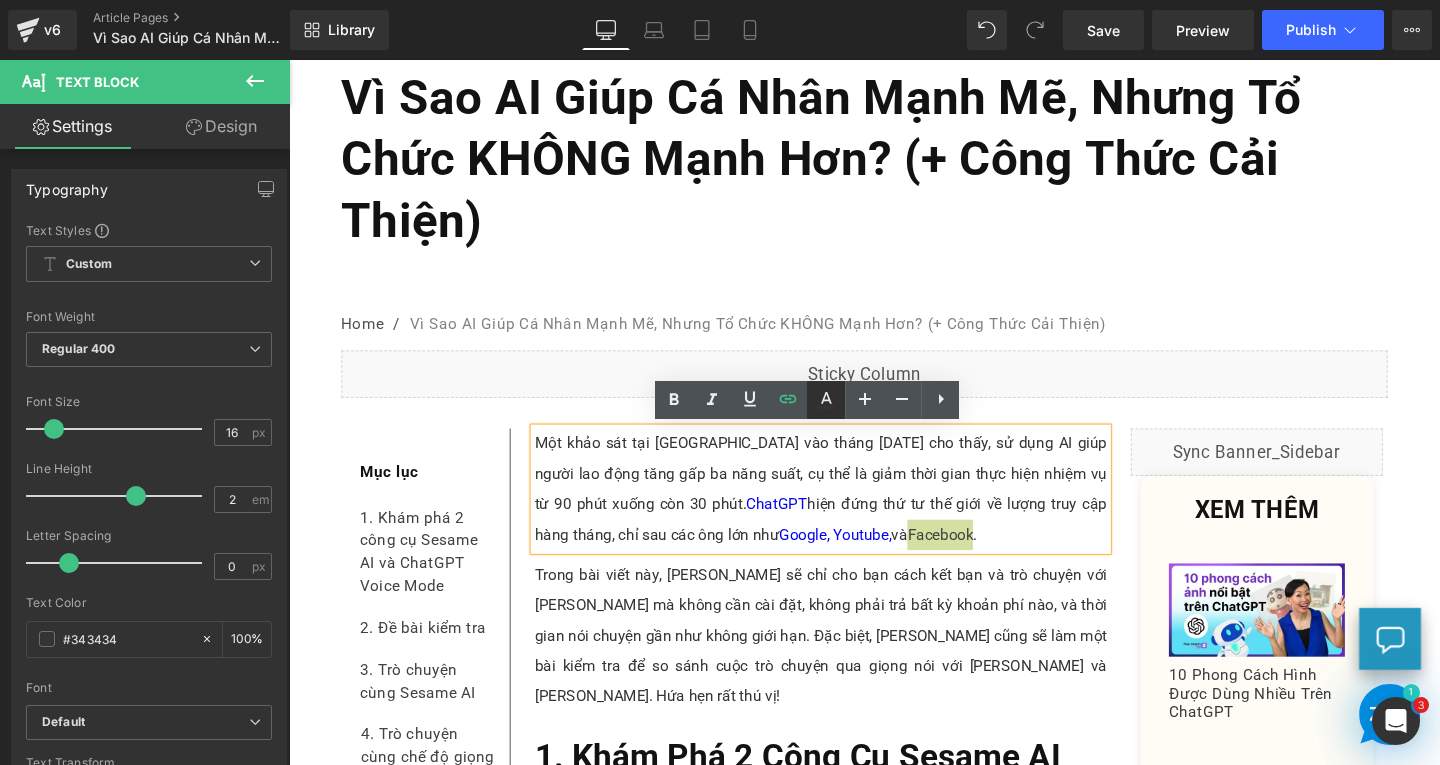 click 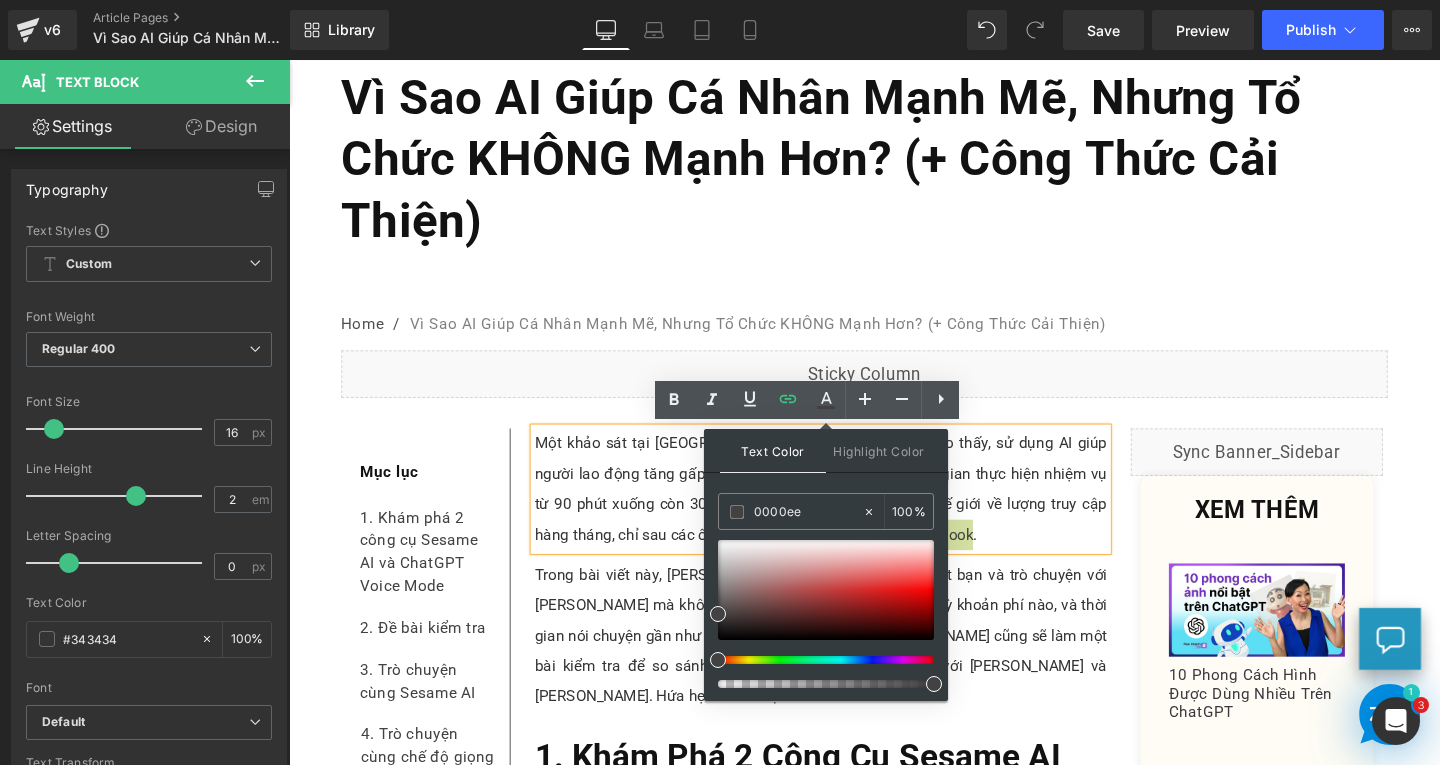 drag, startPoint x: 810, startPoint y: 512, endPoint x: 704, endPoint y: 510, distance: 106.01887 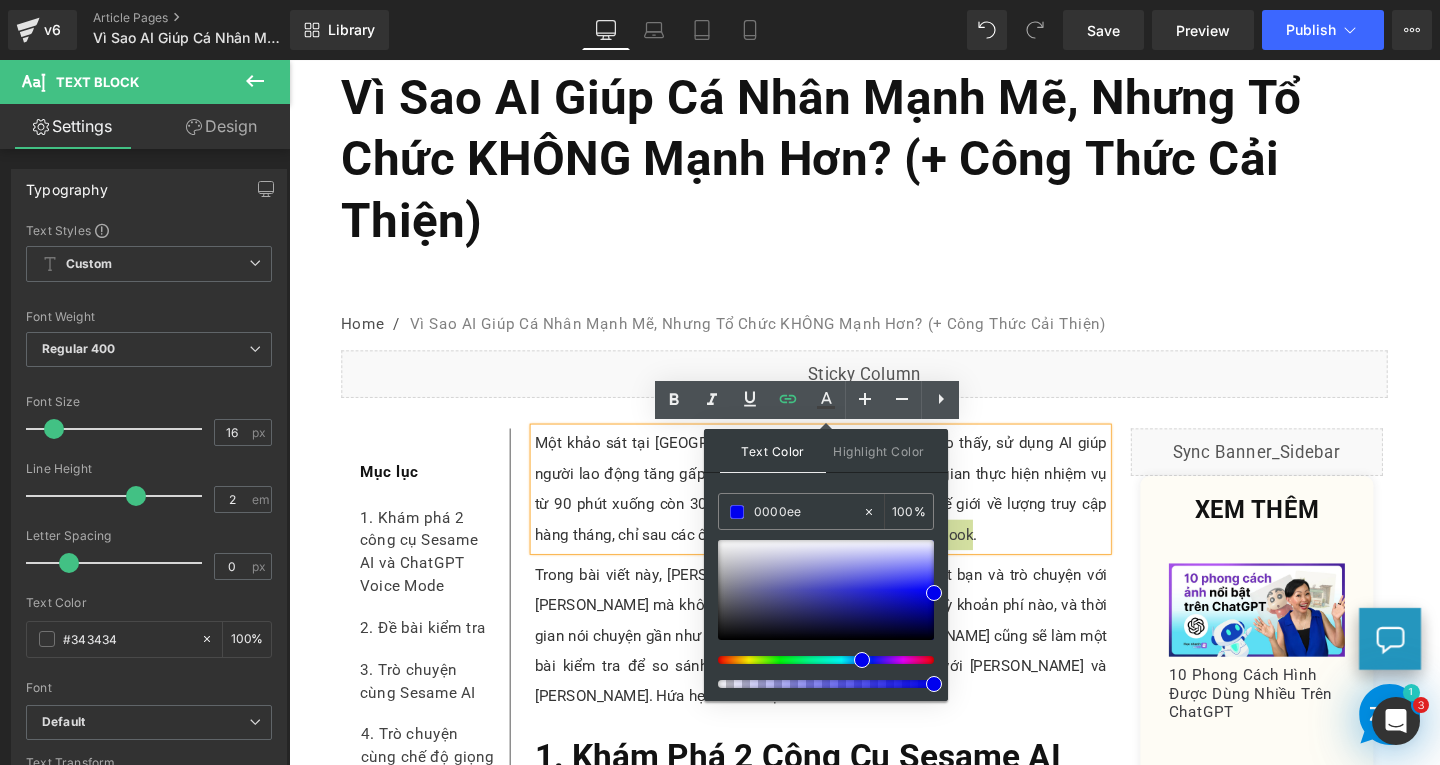 type on "0000ee" 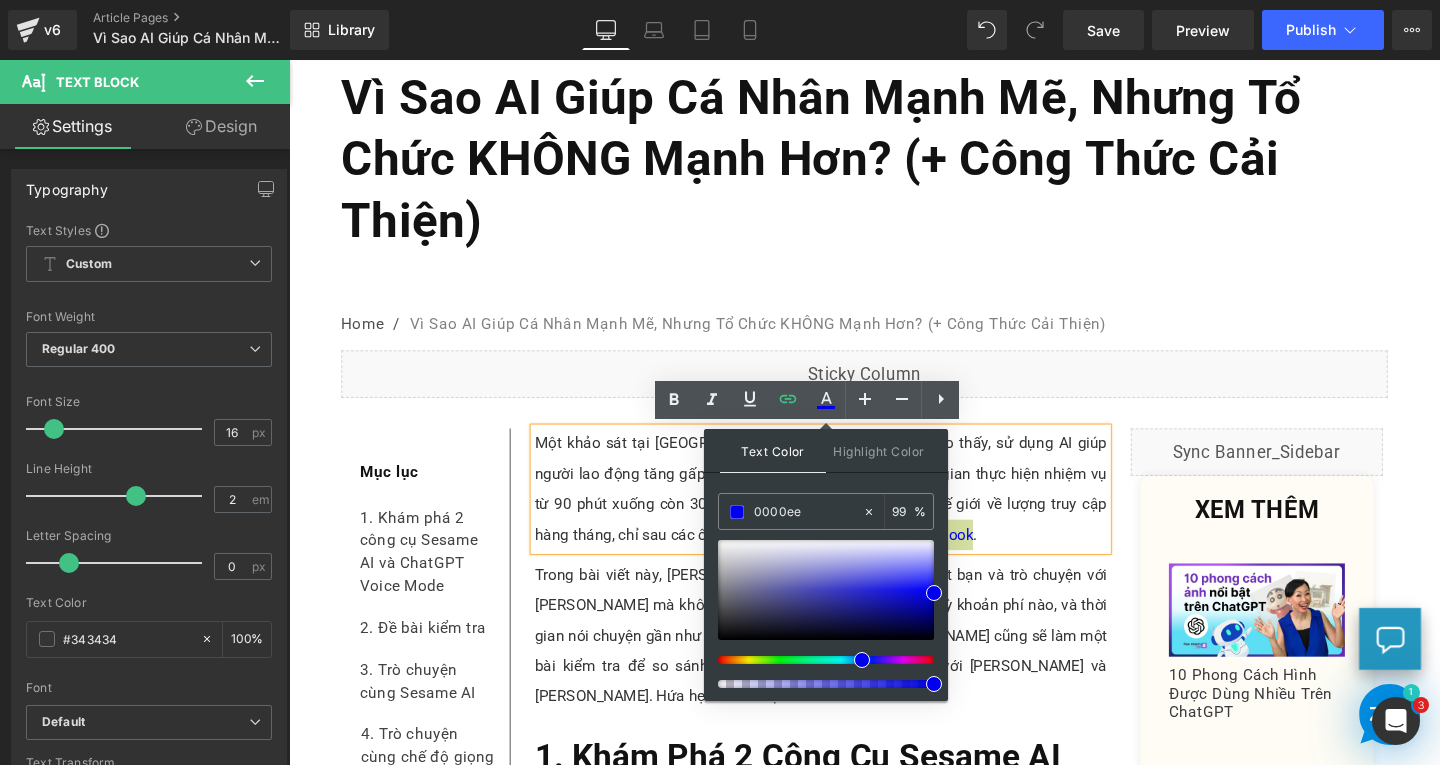 drag, startPoint x: 1219, startPoint y: 746, endPoint x: 1032, endPoint y: 703, distance: 191.88017 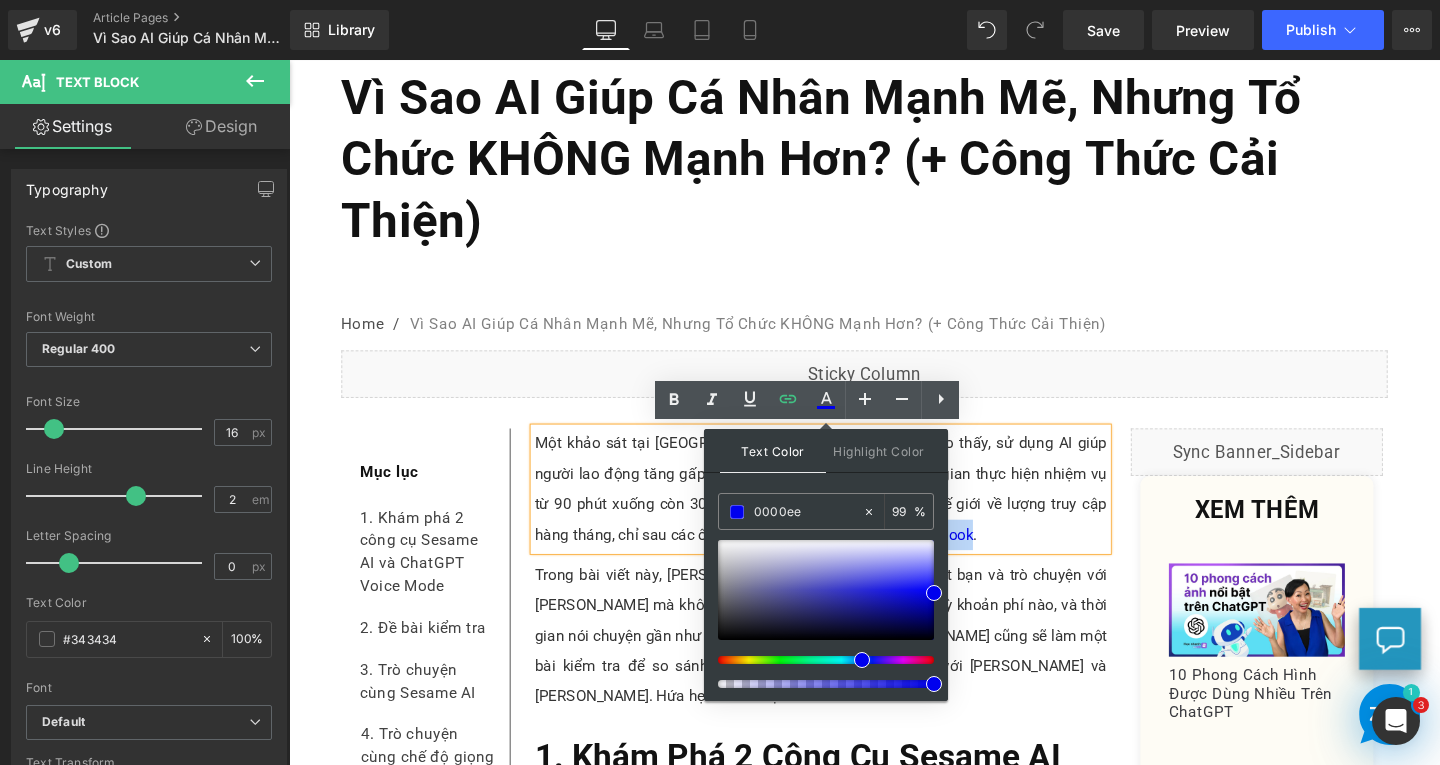 click on "Một khảo sát tại Mỹ vào tháng 4 năm 2025 cho thấy, sử dụng AI giúp người lao động tăng gấp ba năng suất, cụ thể là giảm thời gian thực hiện nhiệm vụ từ 90 phút xuống còn 30 phút.  ChatGPT  hiện đứng thứ tư thế giới về lượng truy cập hàng tháng, chỉ sau các ông lớn như  Google,   Youtube,  và  Facebook ." at bounding box center (848, 511) 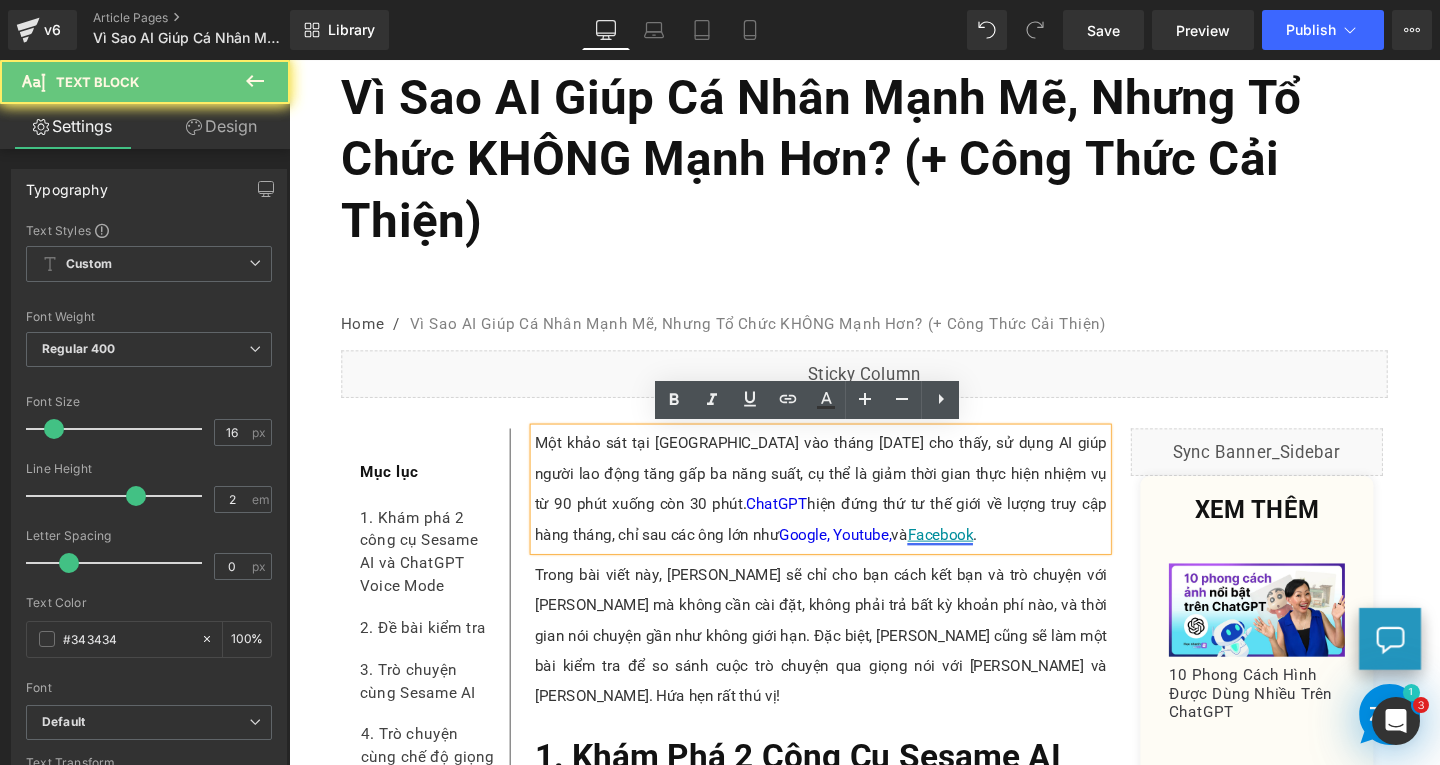 drag, startPoint x: 852, startPoint y: 561, endPoint x: 1229, endPoint y: 623, distance: 382.06412 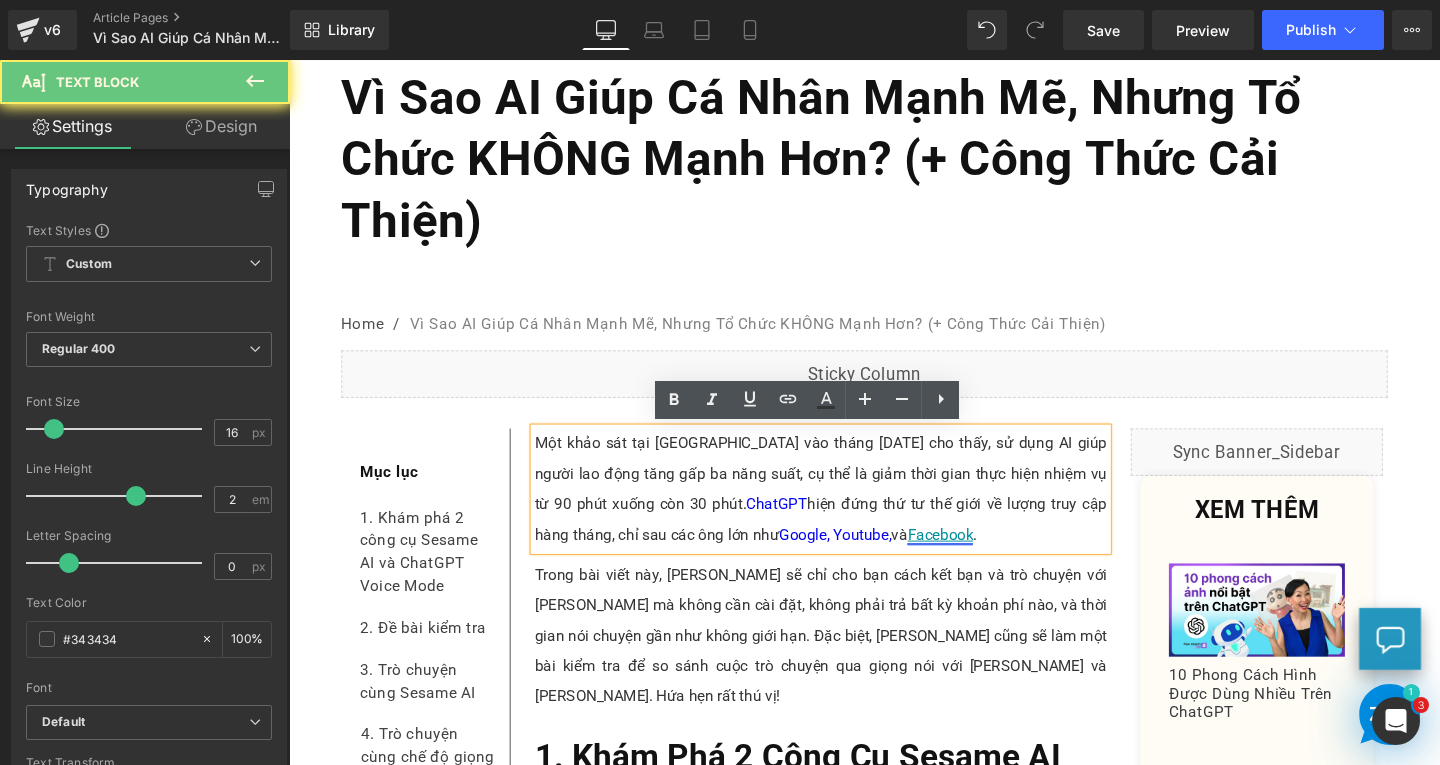 click on "Facebook" at bounding box center (973, 558) 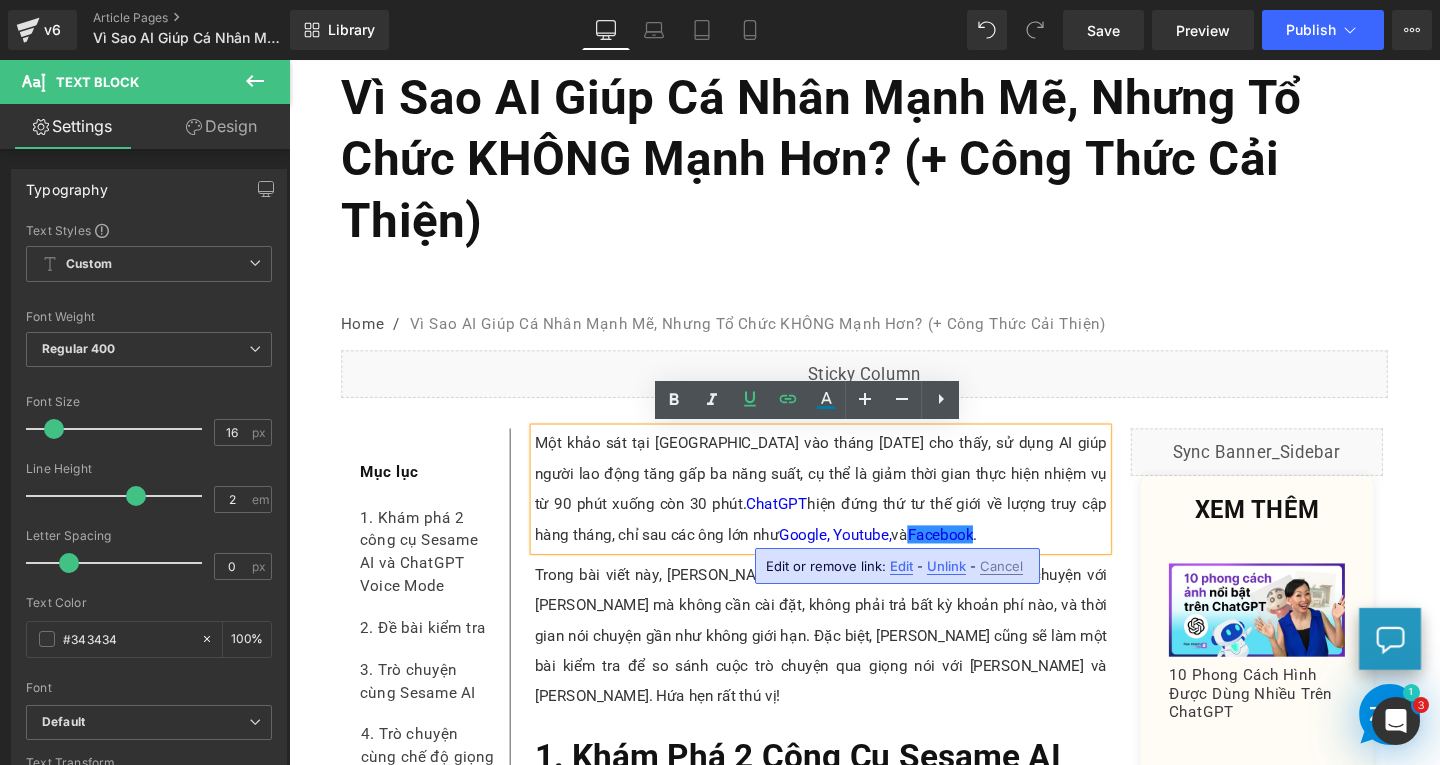 click on "Edit" at bounding box center (901, 566) 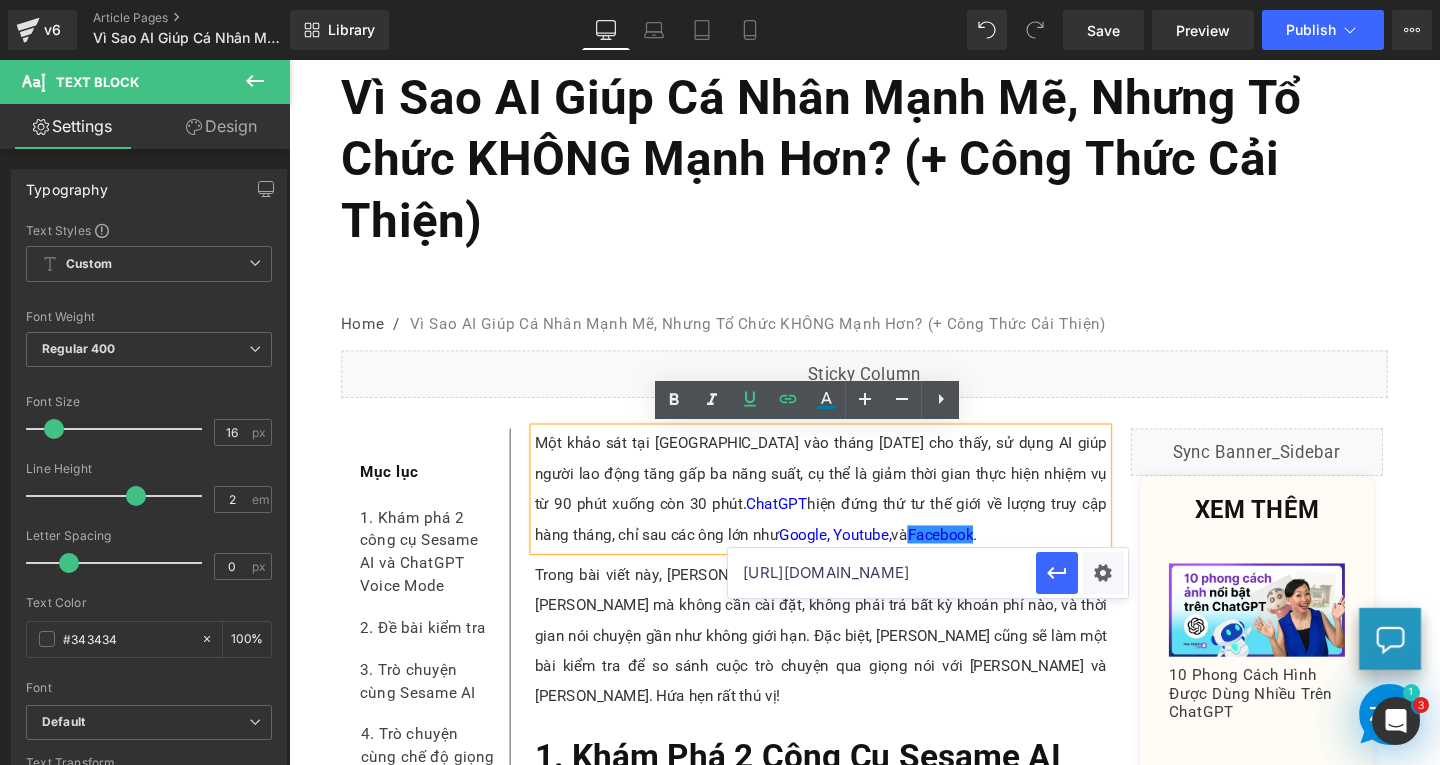 click at bounding box center (1082, 573) 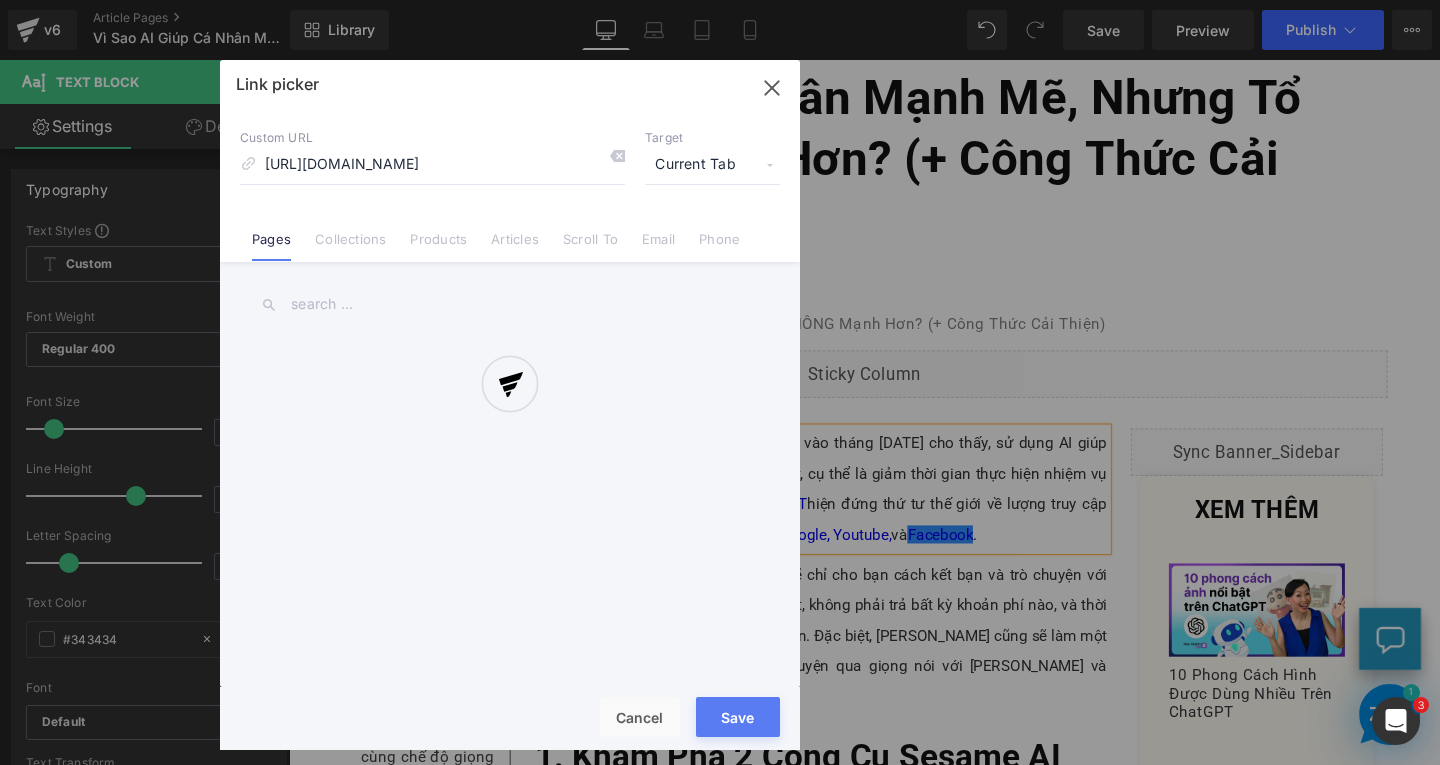click on "Text Color Highlight Color #333333 0000ee 100 % transparent 0 %   Edit or remove link:   Edit   -   Unlink   -   Cancel             https://www.facebook.com/                                 Link picker Back to Library   Insert           Custom URL   https://www.facebook.com/                 Target   Current Tab     Current Tab   New Tab                 Pages       Collections       Products       Articles       Scroll To       Email       Phone                                                       Email Address     Subject     Message             Phone Number           Save Cancel" at bounding box center (720, 0) 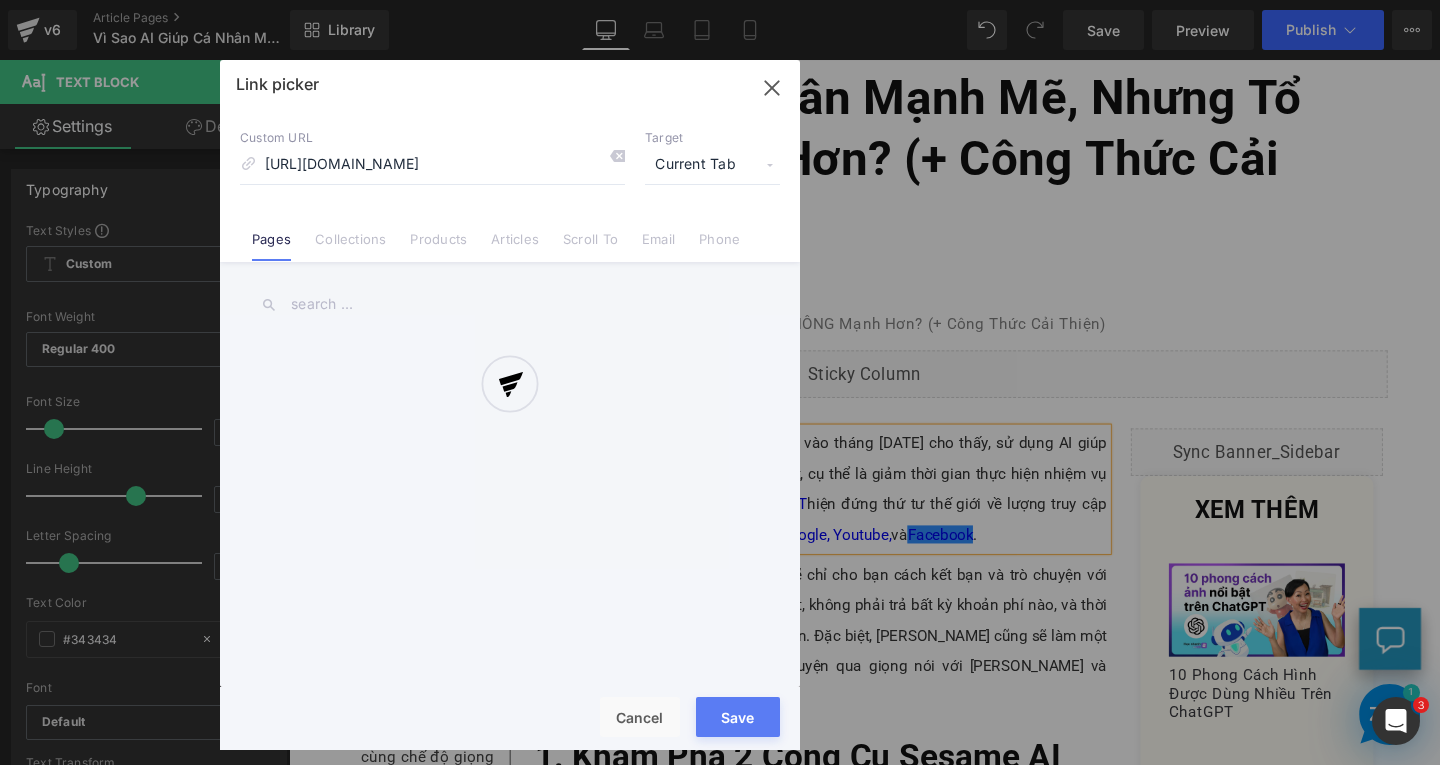 click at bounding box center (510, 405) 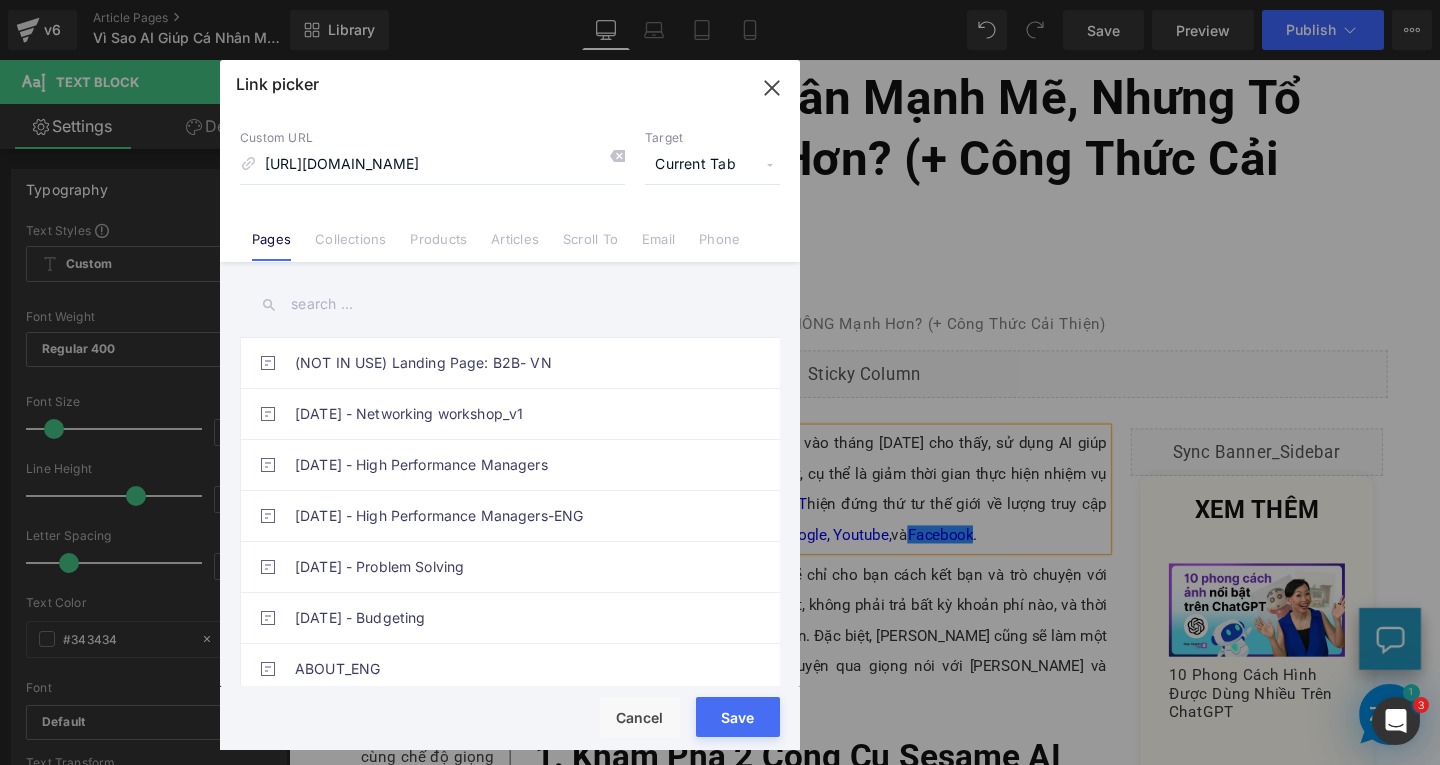 click on "Current Tab" at bounding box center (712, 165) 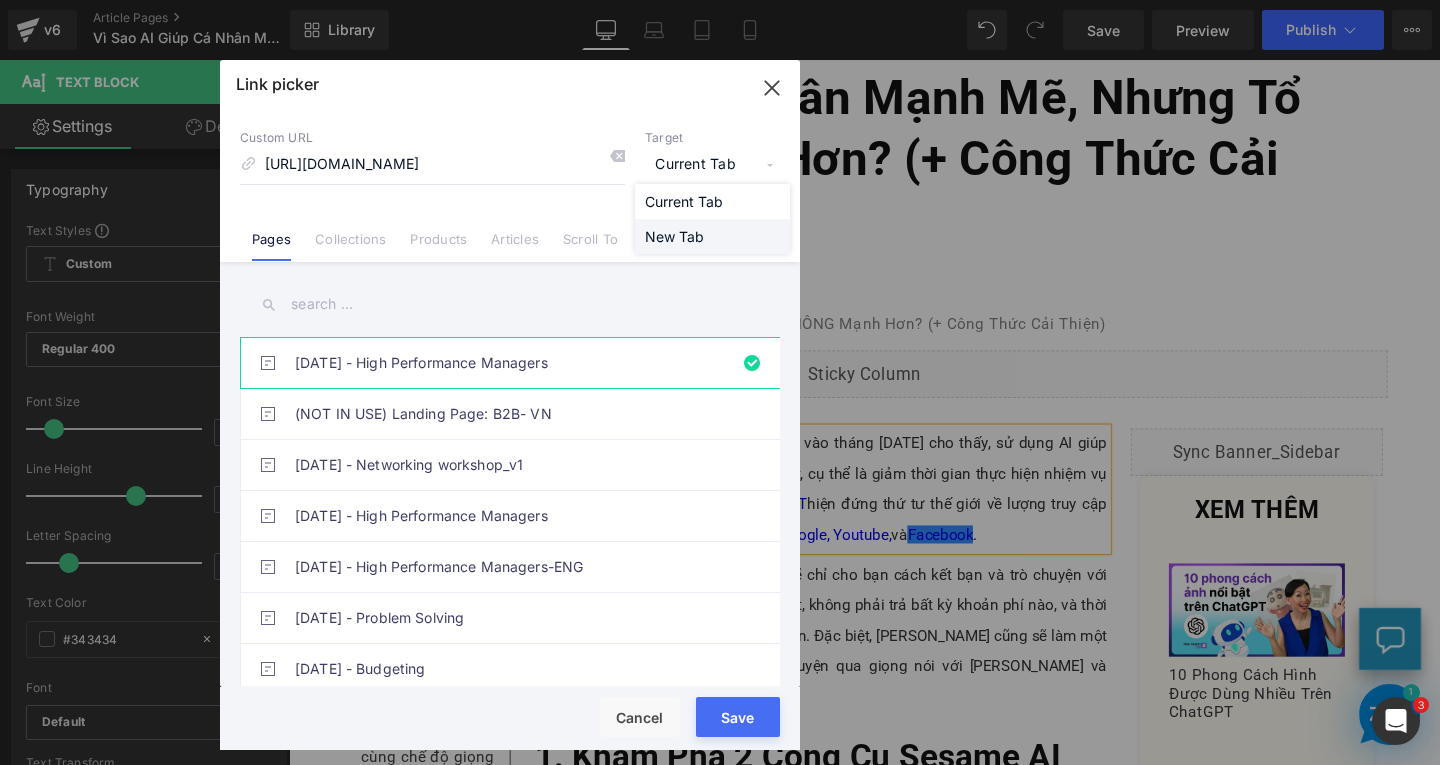 click on "New Tab" at bounding box center [712, 236] 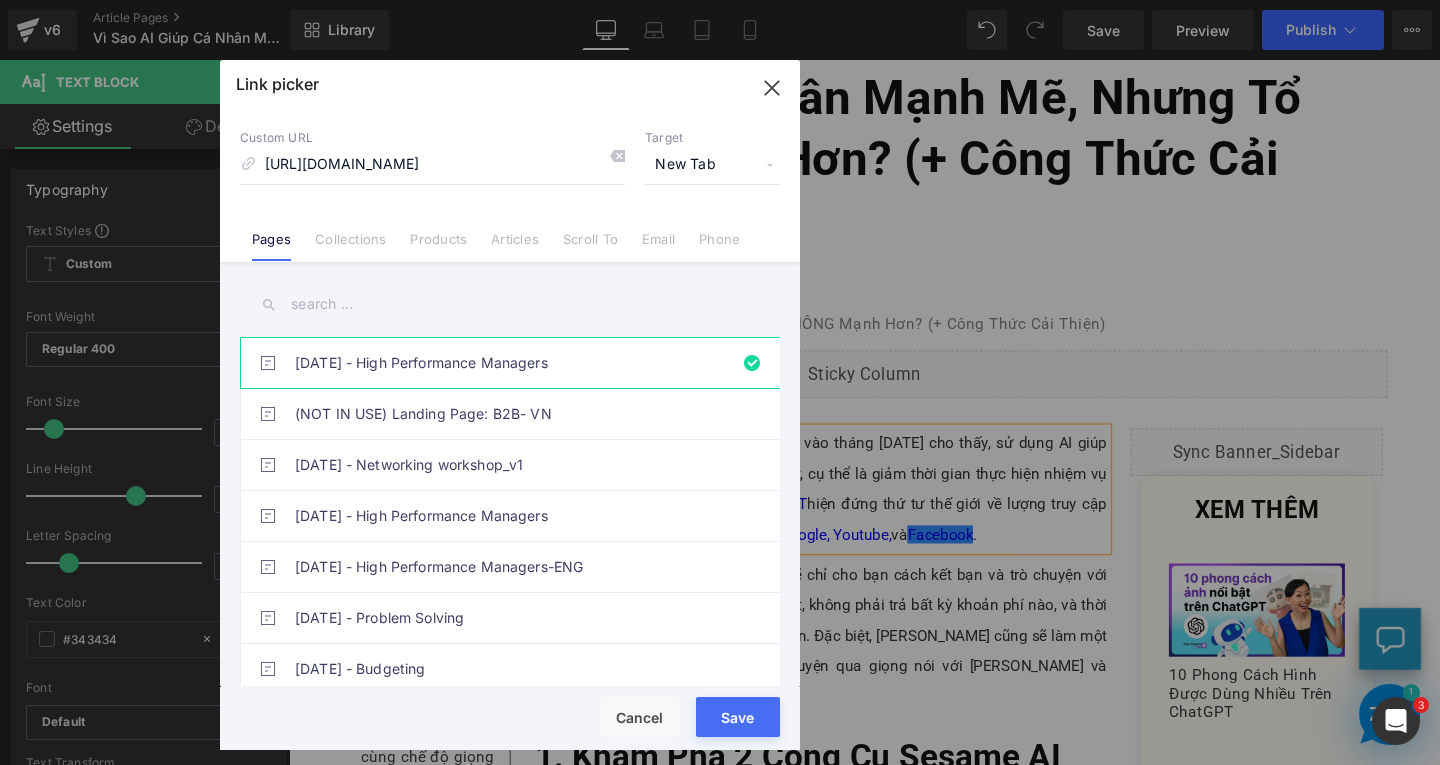 click on "Save" at bounding box center (738, 717) 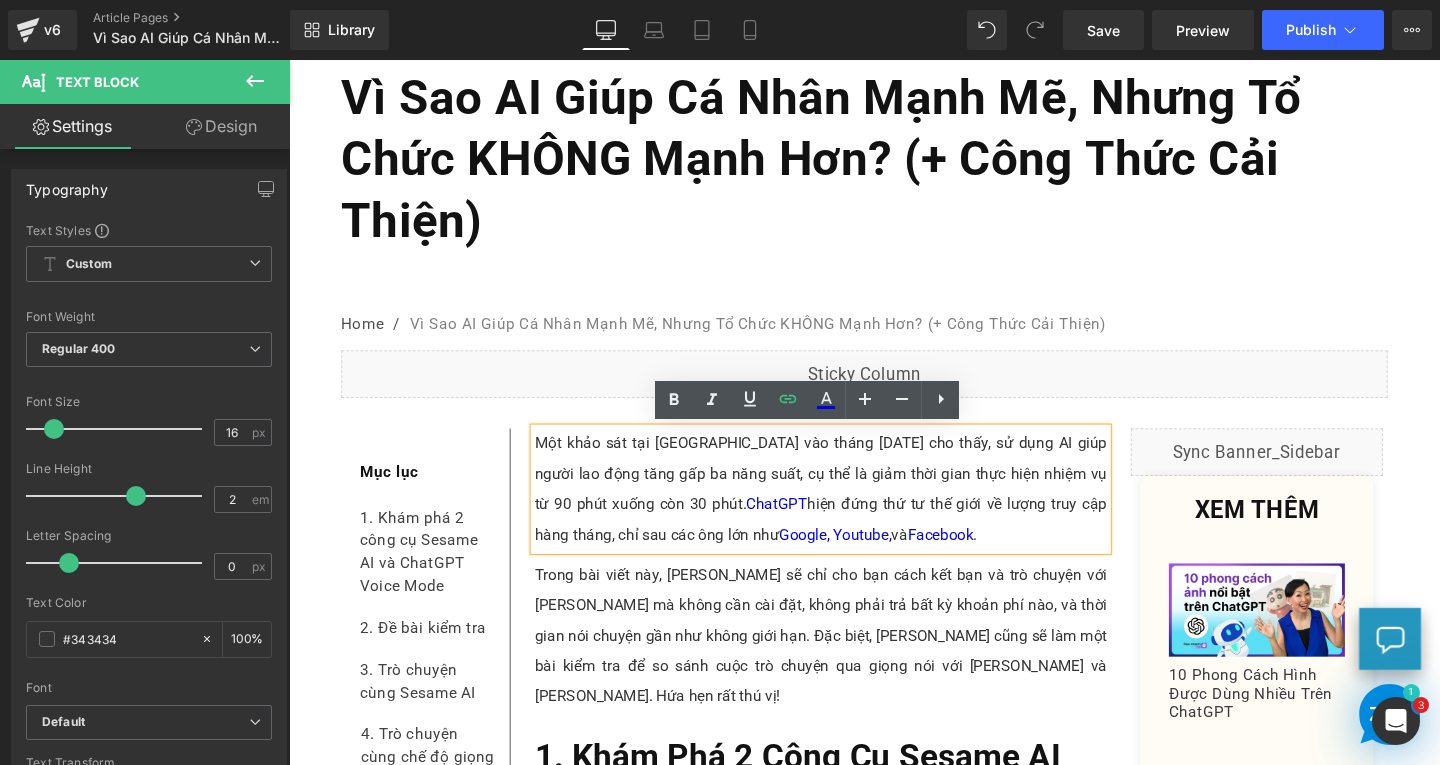 click on "Trong bài viết này, Linh sẽ chỉ cho bạn cách kết bạn và trò chuyện với Miles mà không cần cài đặt, không phải trả bất kỳ khoản phí nào, và thời gian nói chuyện gần như không giới hạn. Đặc biệt, Linh cũng sẽ làm một bài kiểm tra để so sánh cuộc trò chuyện qua giọng nói với Miles và ChatGPT. Hứa hẹn rất thú vị!" at bounding box center [848, 665] 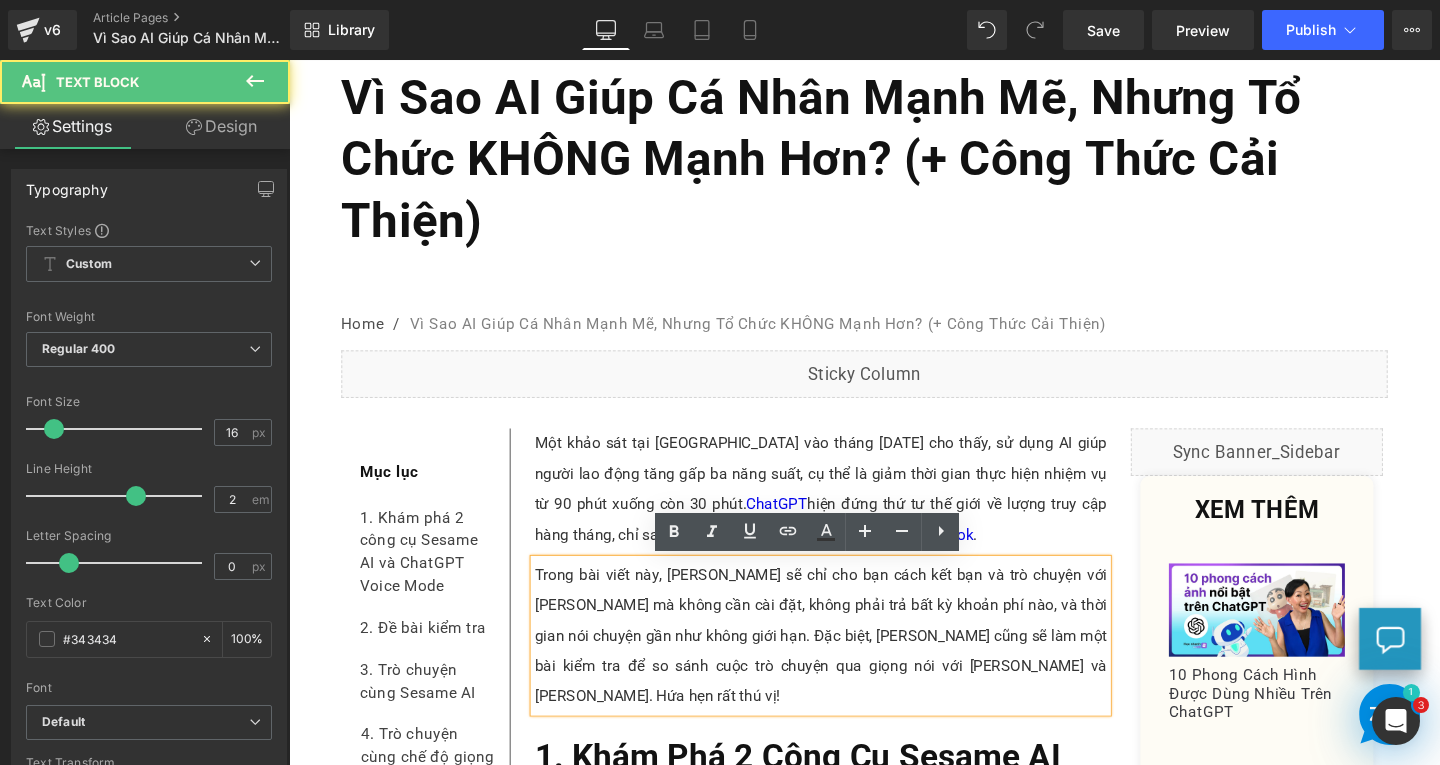 click on "Trong bài viết này, Linh sẽ chỉ cho bạn cách kết bạn và trò chuyện với Miles mà không cần cài đặt, không phải trả bất kỳ khoản phí nào, và thời gian nói chuyện gần như không giới hạn. Đặc biệt, Linh cũng sẽ làm một bài kiểm tra để so sánh cuộc trò chuyện qua giọng nói với Miles và ChatGPT. Hứa hẹn rất thú vị!" at bounding box center (848, 665) 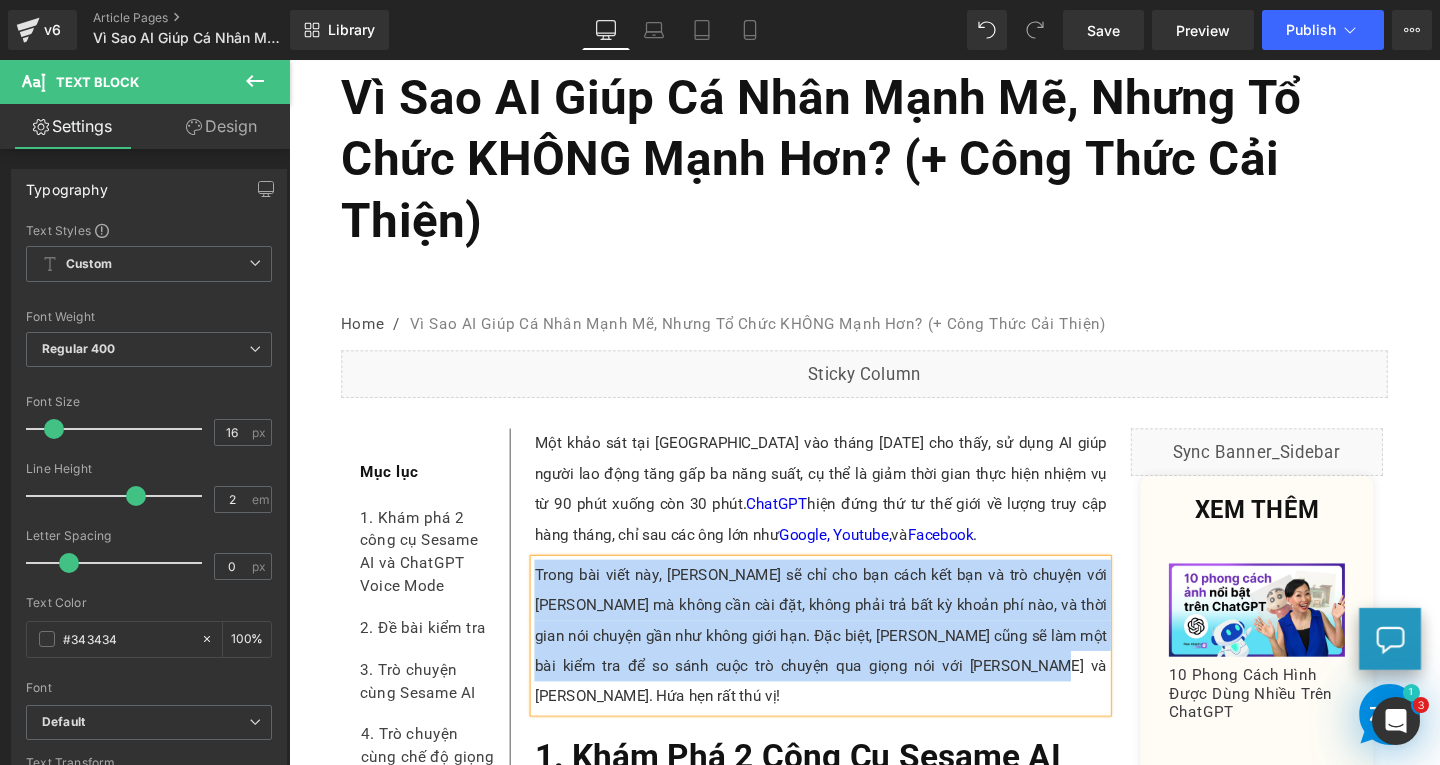 paste 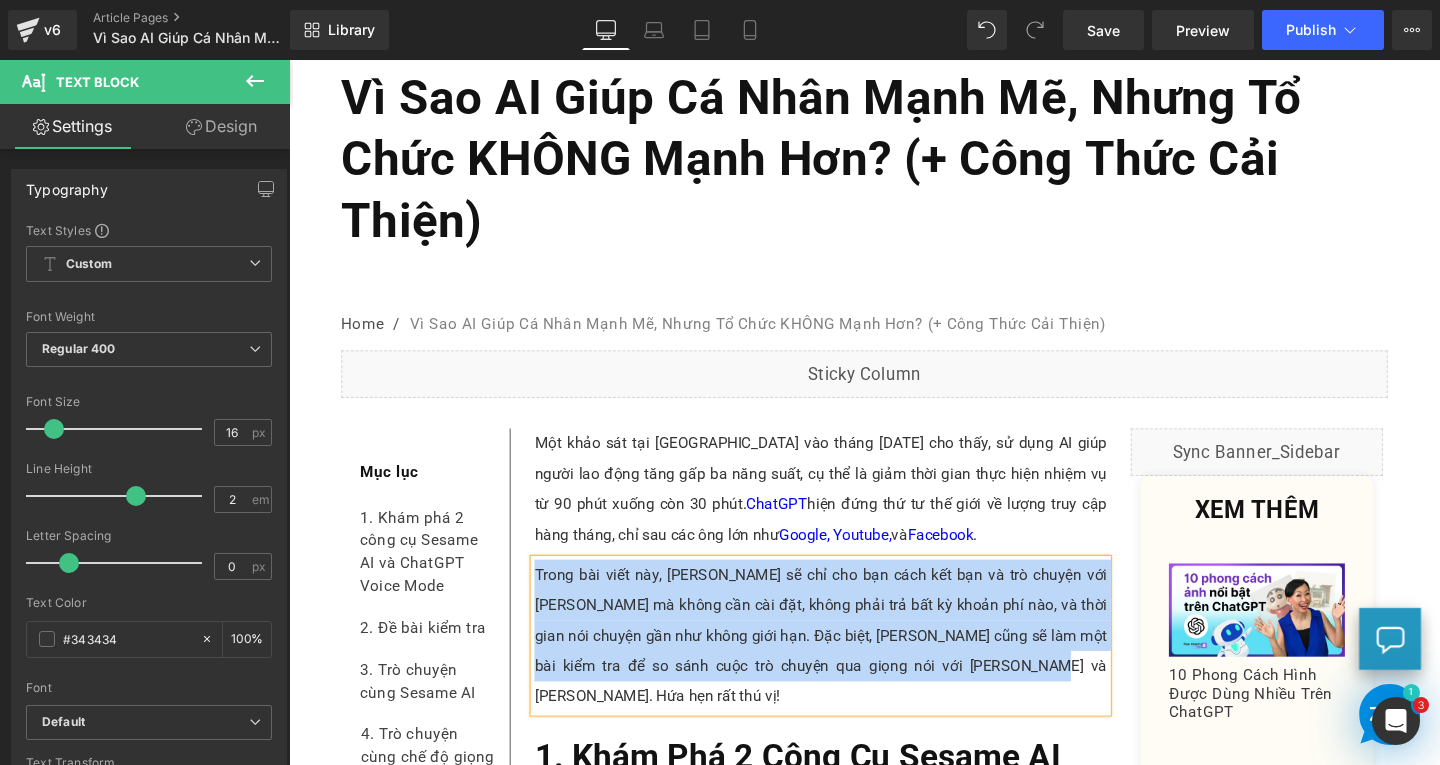 type 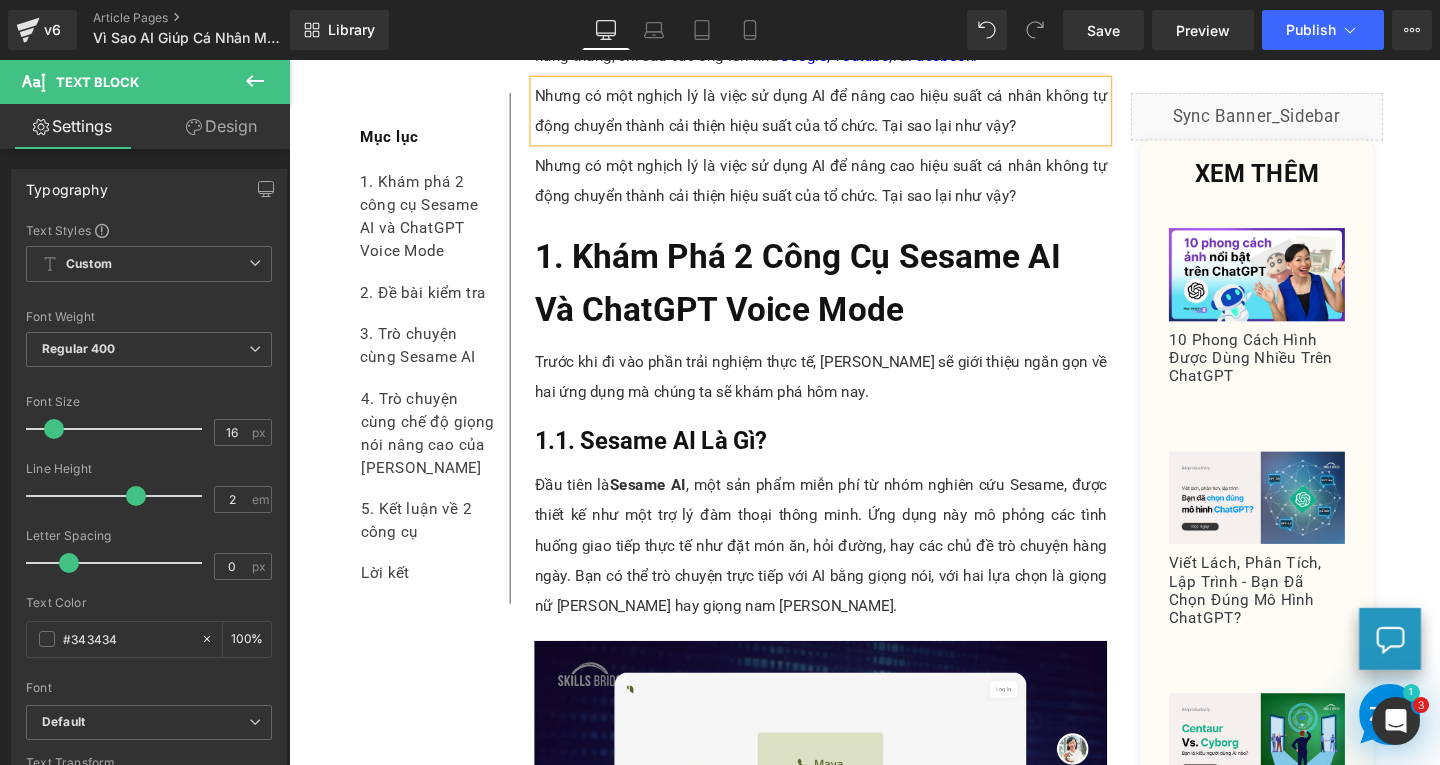 scroll, scrollTop: 719, scrollLeft: 0, axis: vertical 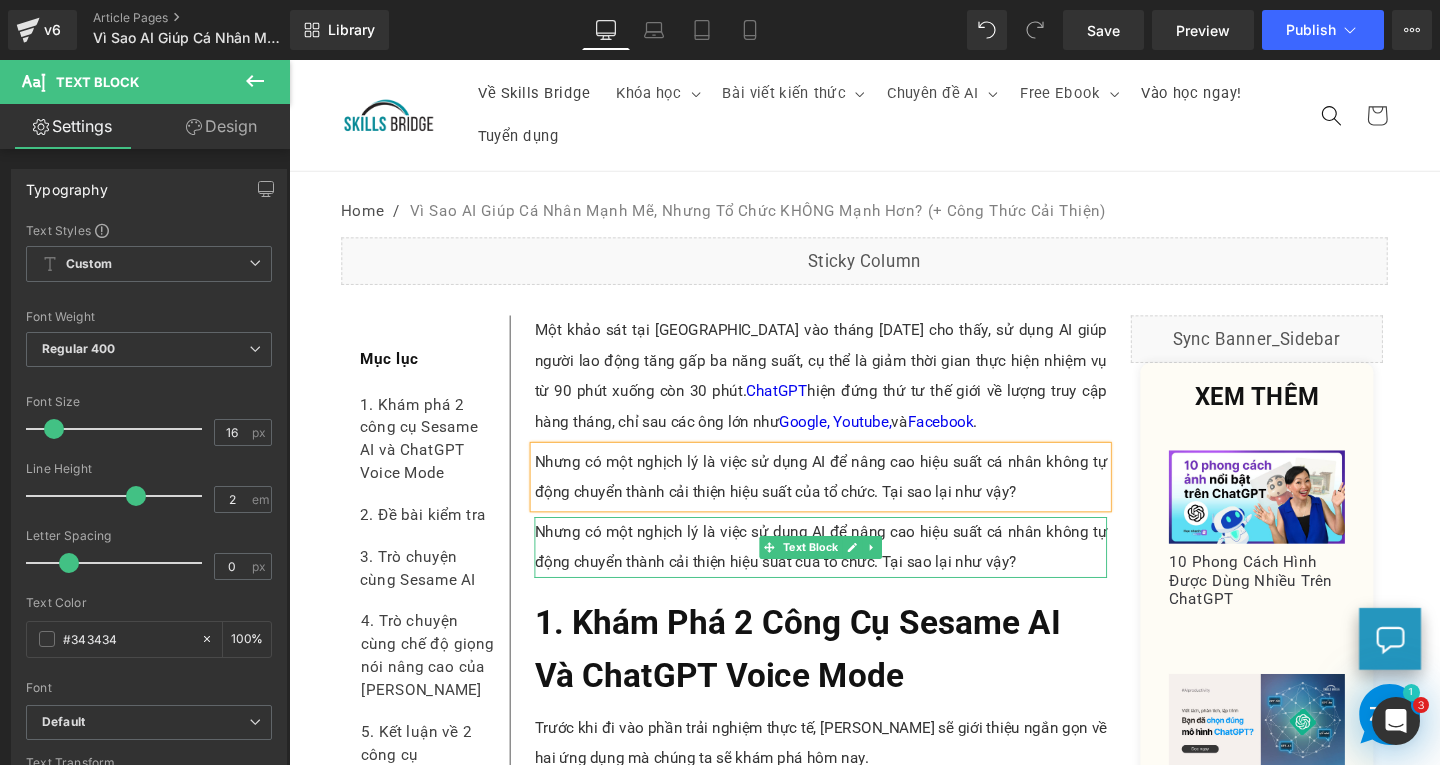 click on "Nhưng có một nghịch lý là việc sử dụng AI để nâng cao hiệu suất cá nhân không tự động chuyển thành cải thiện hiệu suất của tổ chức. Tại sao lại như vậy?" at bounding box center (848, 572) 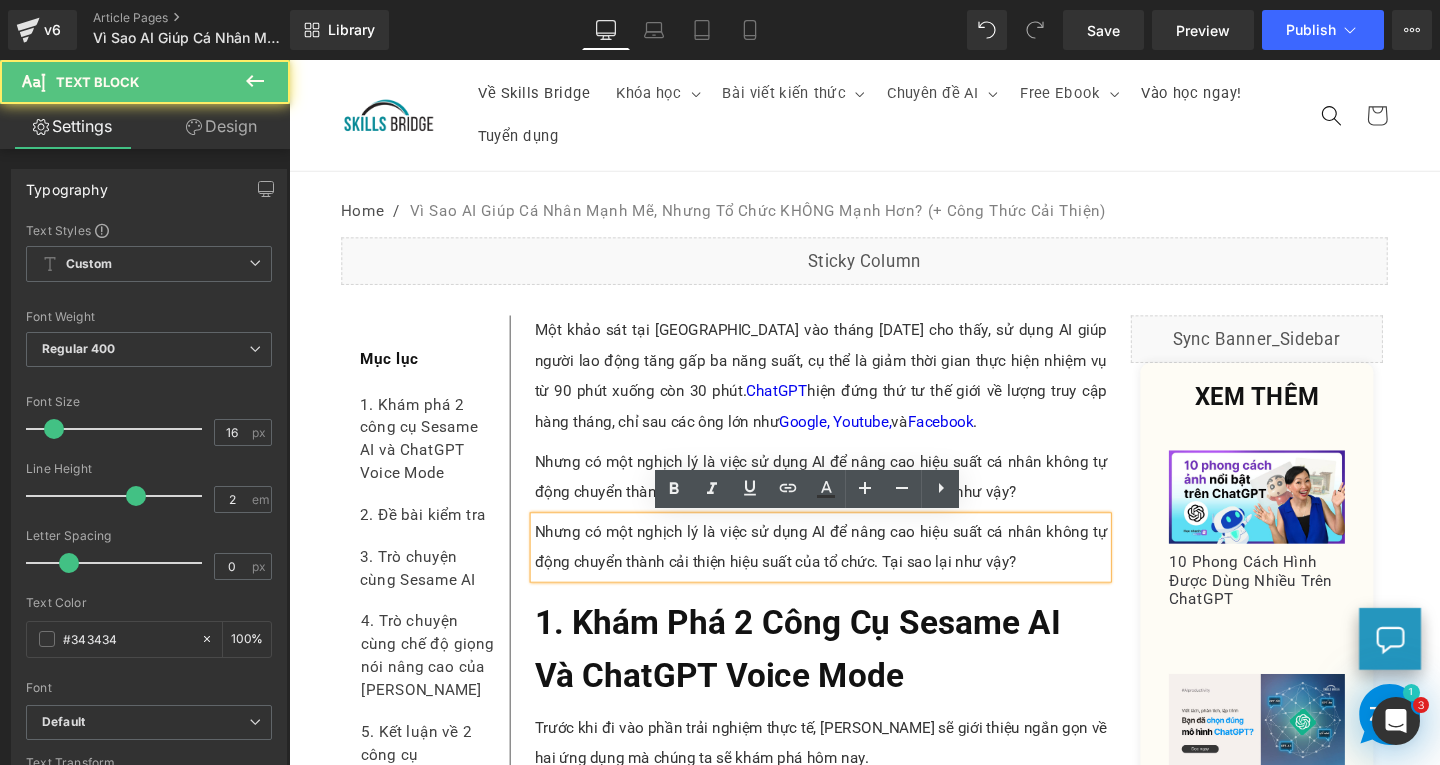 click on "Nhưng có một nghịch lý là việc sử dụng AI để nâng cao hiệu suất cá nhân không tự động chuyển thành cải thiện hiệu suất của tổ chức. Tại sao lại như vậy?" at bounding box center (848, 572) 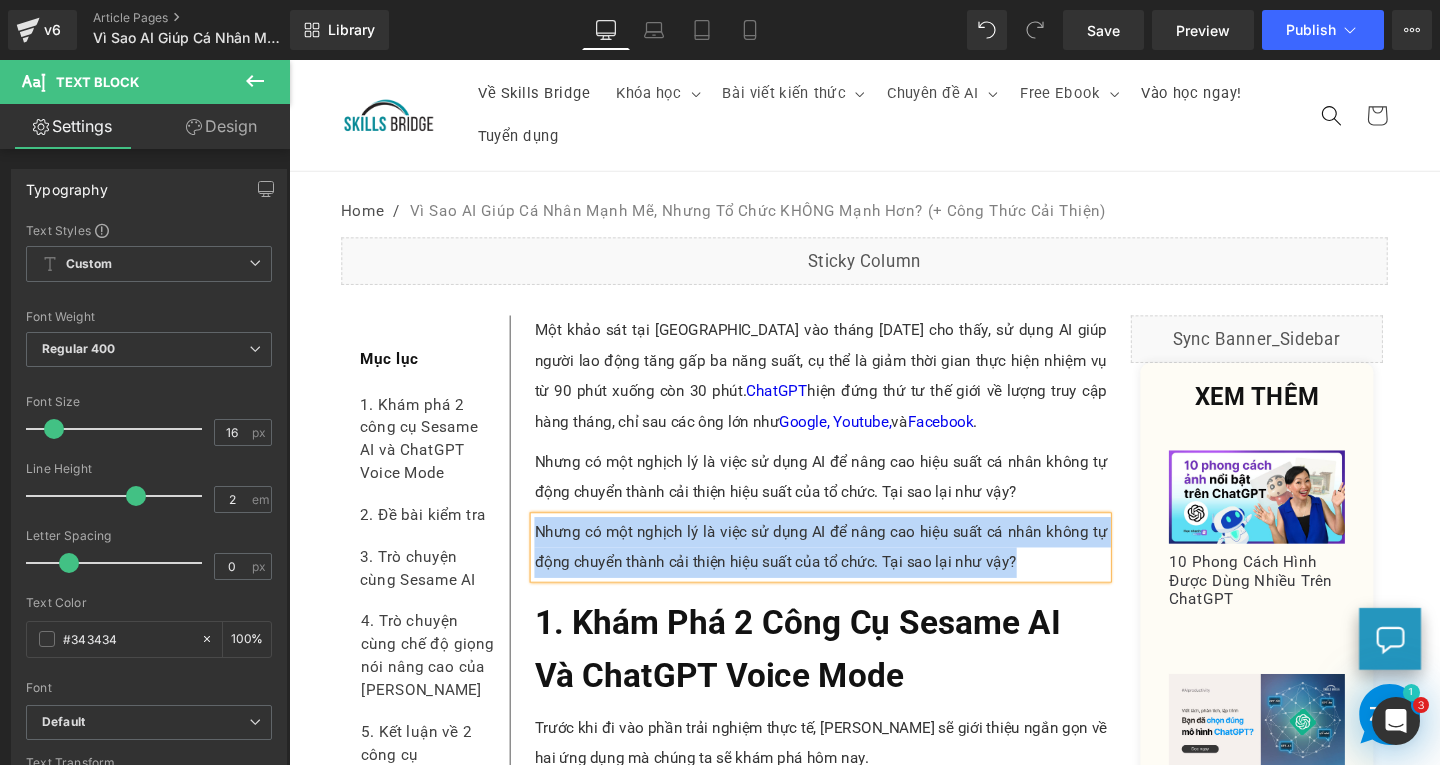 paste 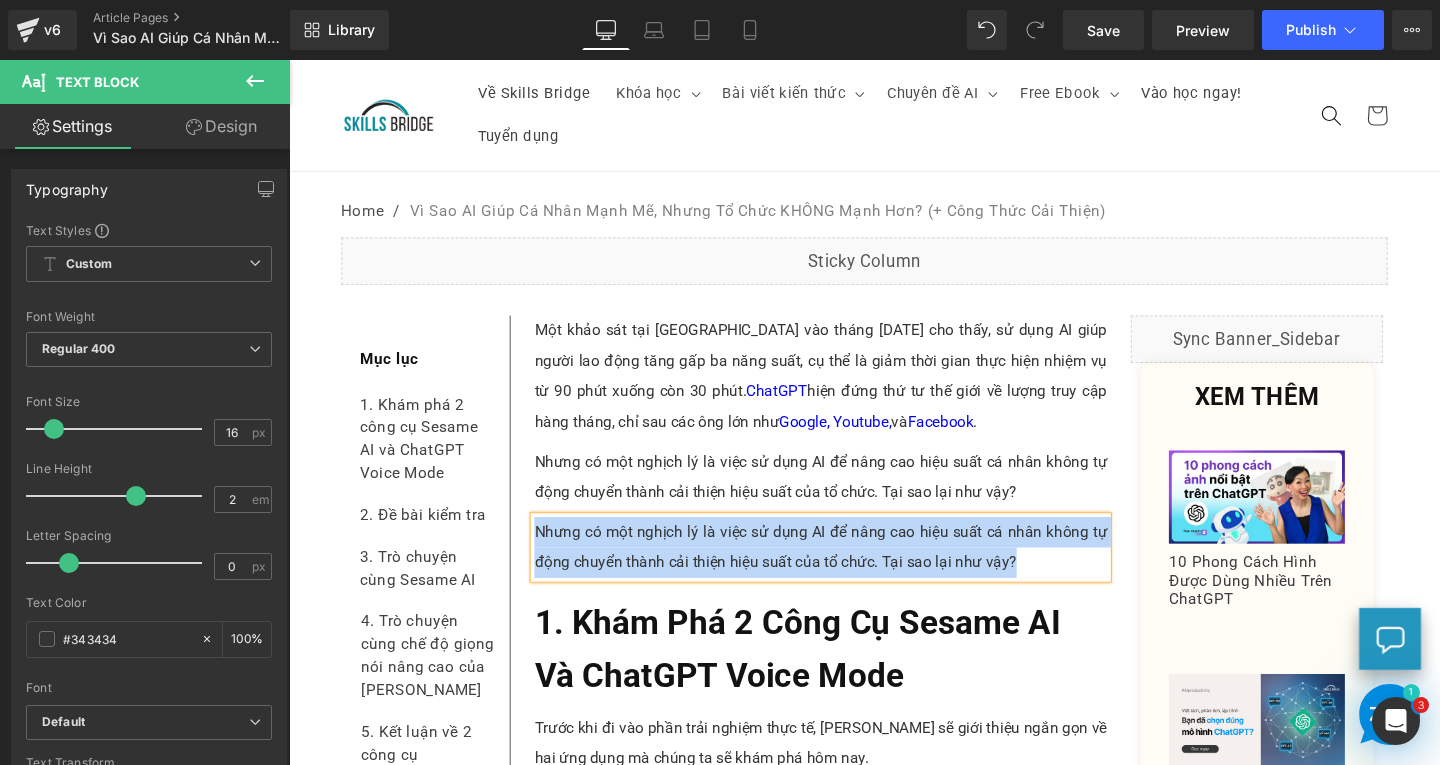type 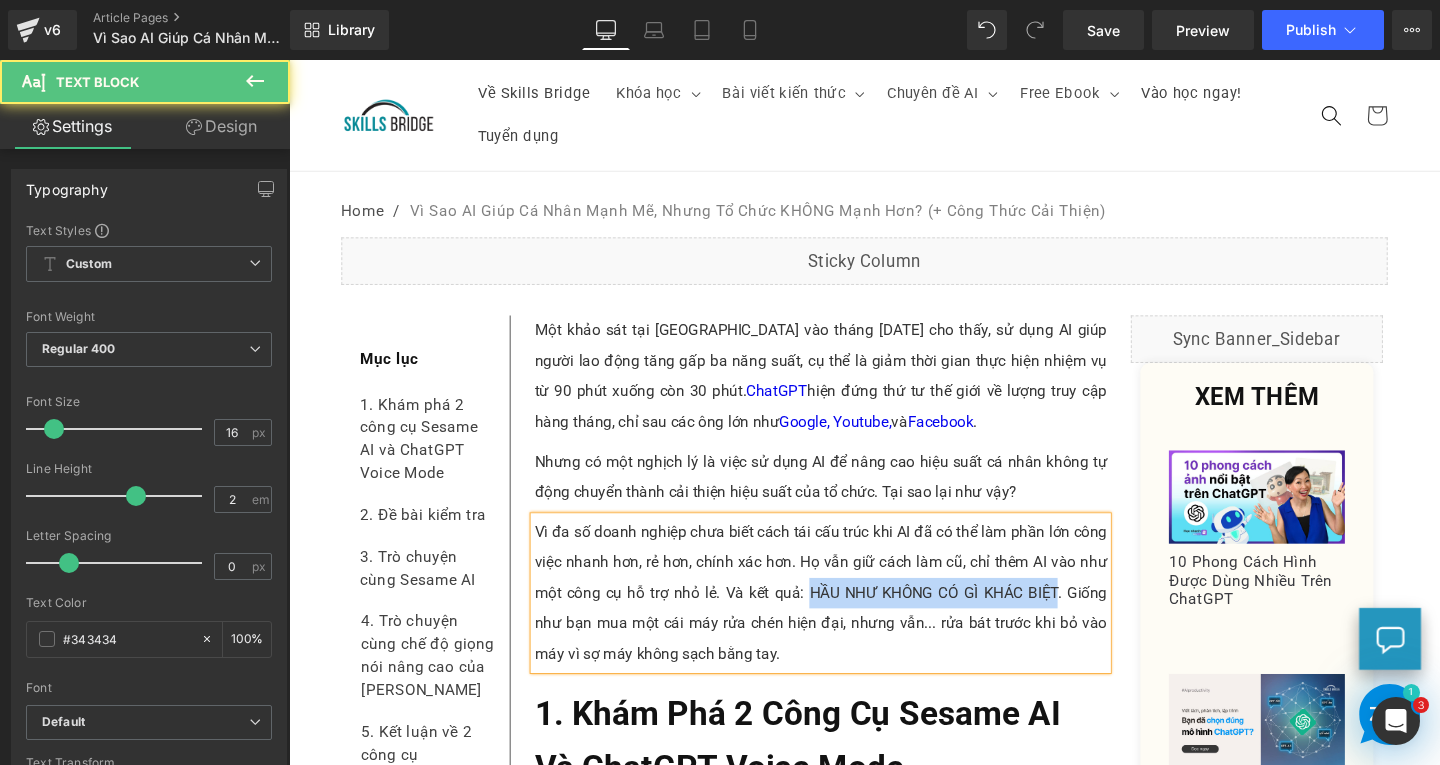 drag, startPoint x: 829, startPoint y: 616, endPoint x: 1091, endPoint y: 617, distance: 262.00192 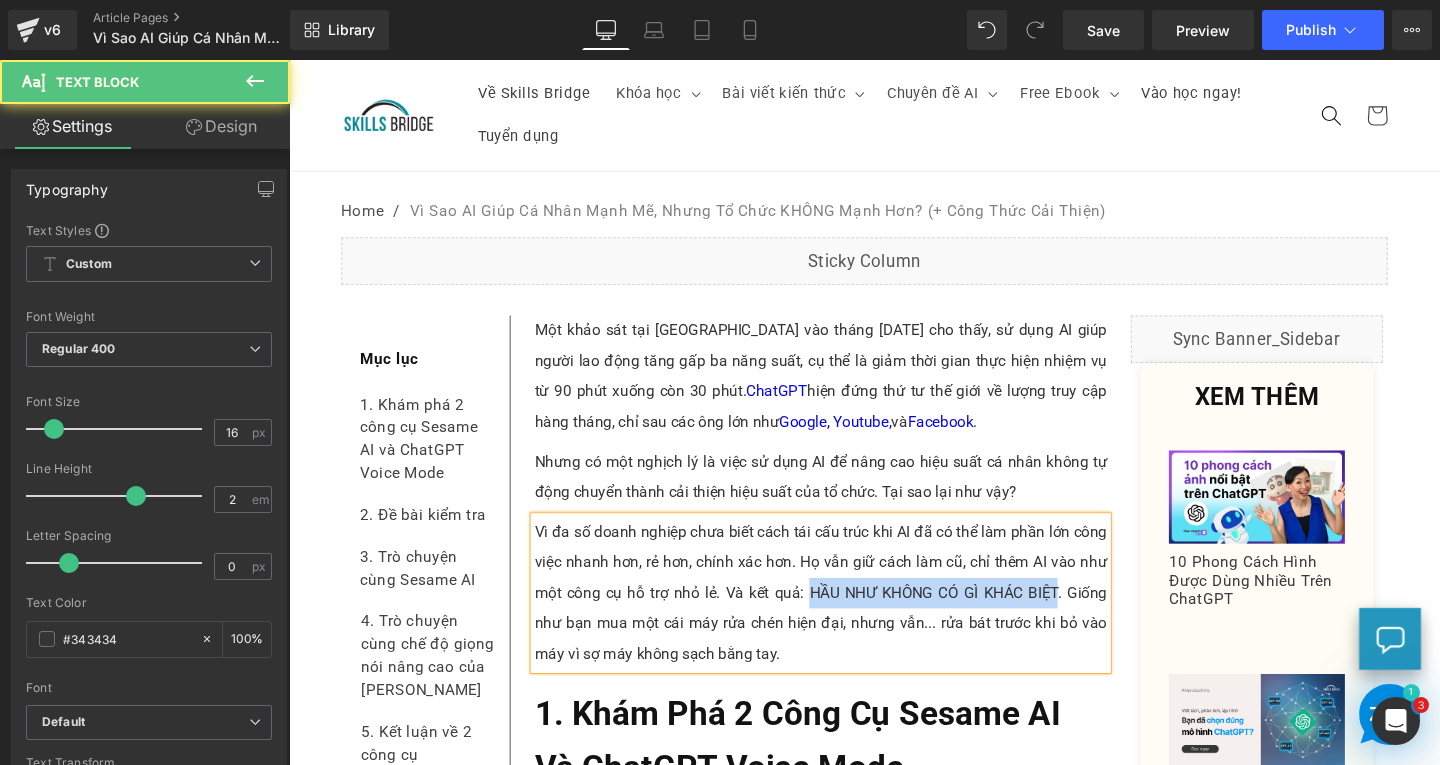 click on "Vì đa số doanh nghiệp chưa biết cách tái cấu trúc khi AI đã có thể làm phần lớn công việc nhanh hơn, rẻ hơn, chính xác hơn. Họ vẫn giữ cách làm cũ, chỉ thêm AI vào như một công cụ hỗ trợ nhỏ lẻ. Và kết quả: HẦU NHƯ KHÔNG CÓ GÌ KHÁC BIỆT. Giống như bạn mua một cái máy rửa chén hiện đại, nhưng vẫn... rửa bát trước khi bỏ vào máy vì sợ máy không sạch bằng tay." at bounding box center (848, 620) 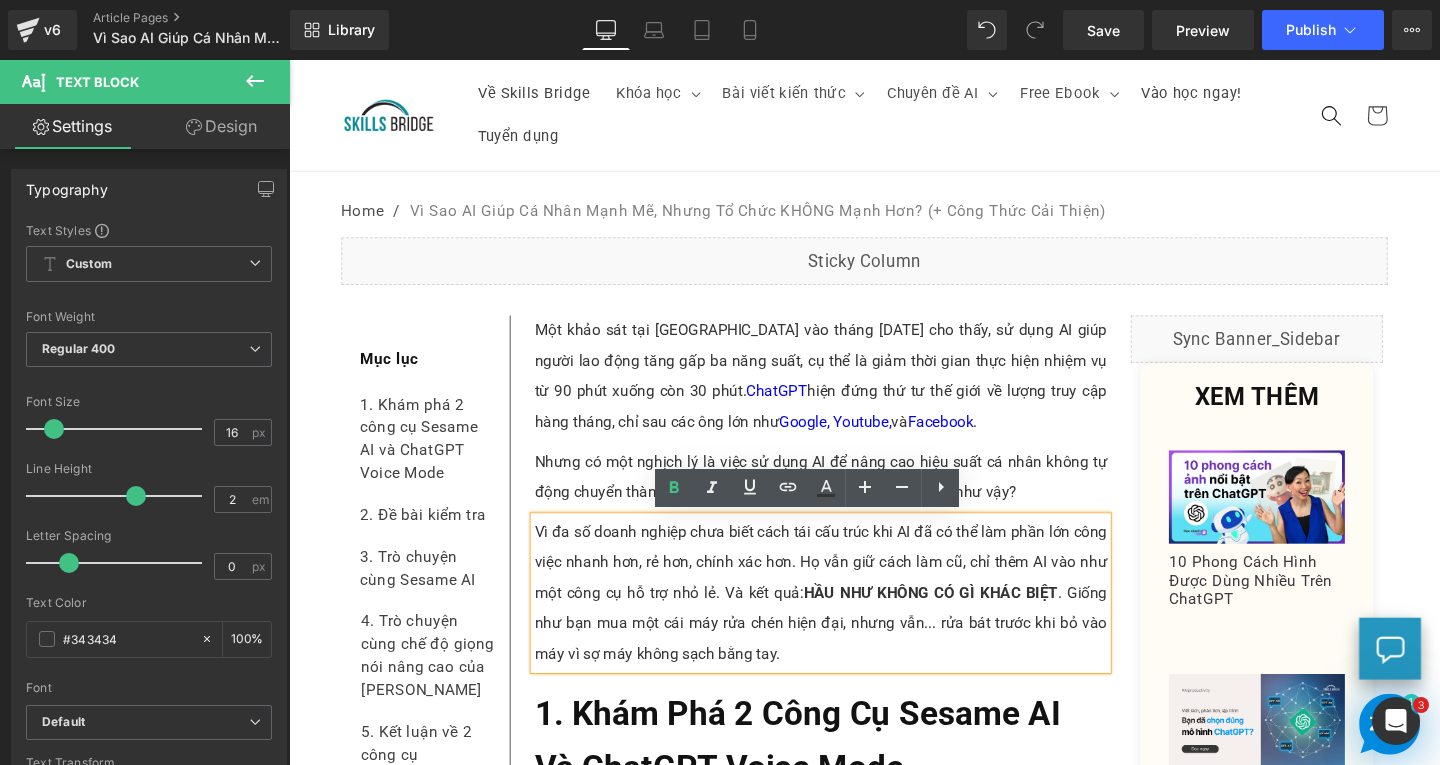 drag, startPoint x: 906, startPoint y: 649, endPoint x: 634, endPoint y: 615, distance: 274.11676 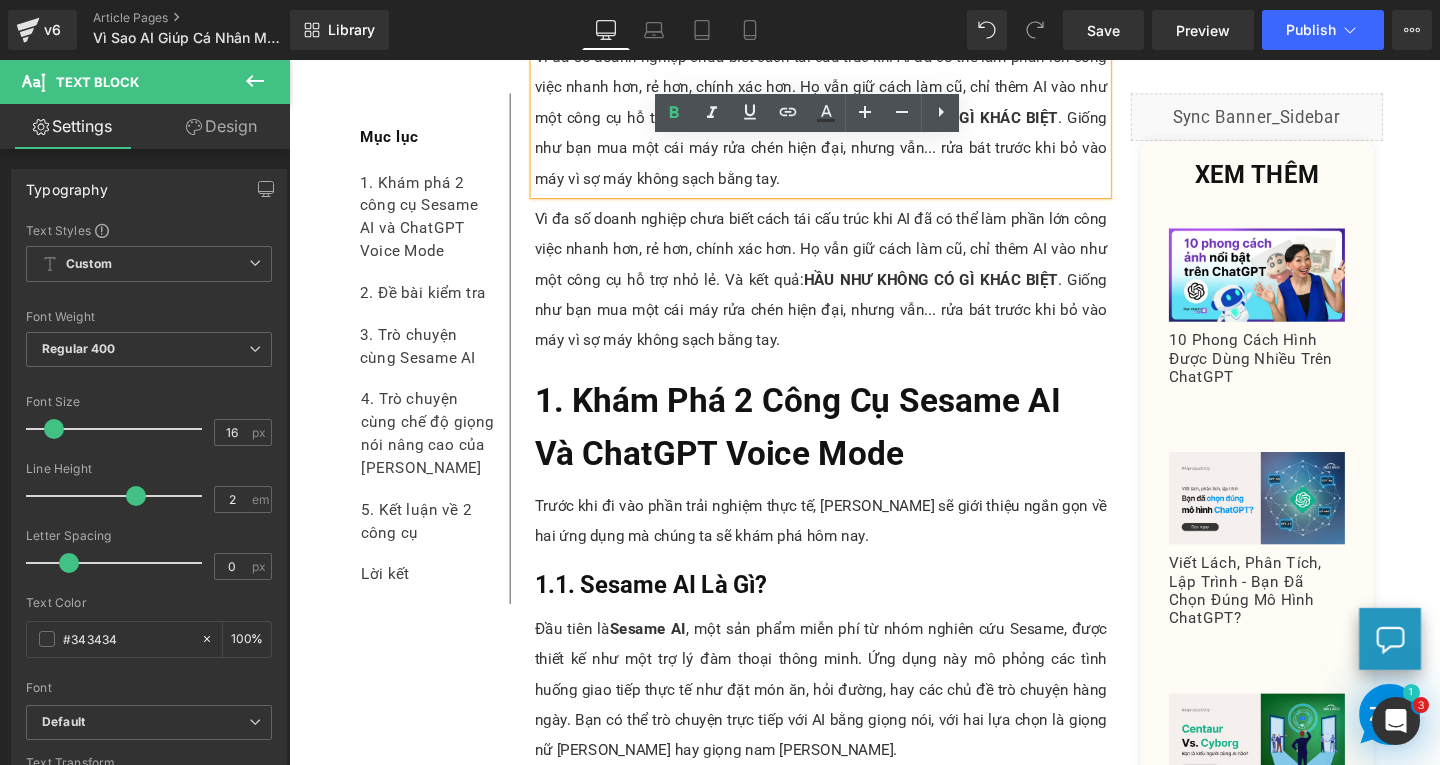 scroll, scrollTop: 889, scrollLeft: 0, axis: vertical 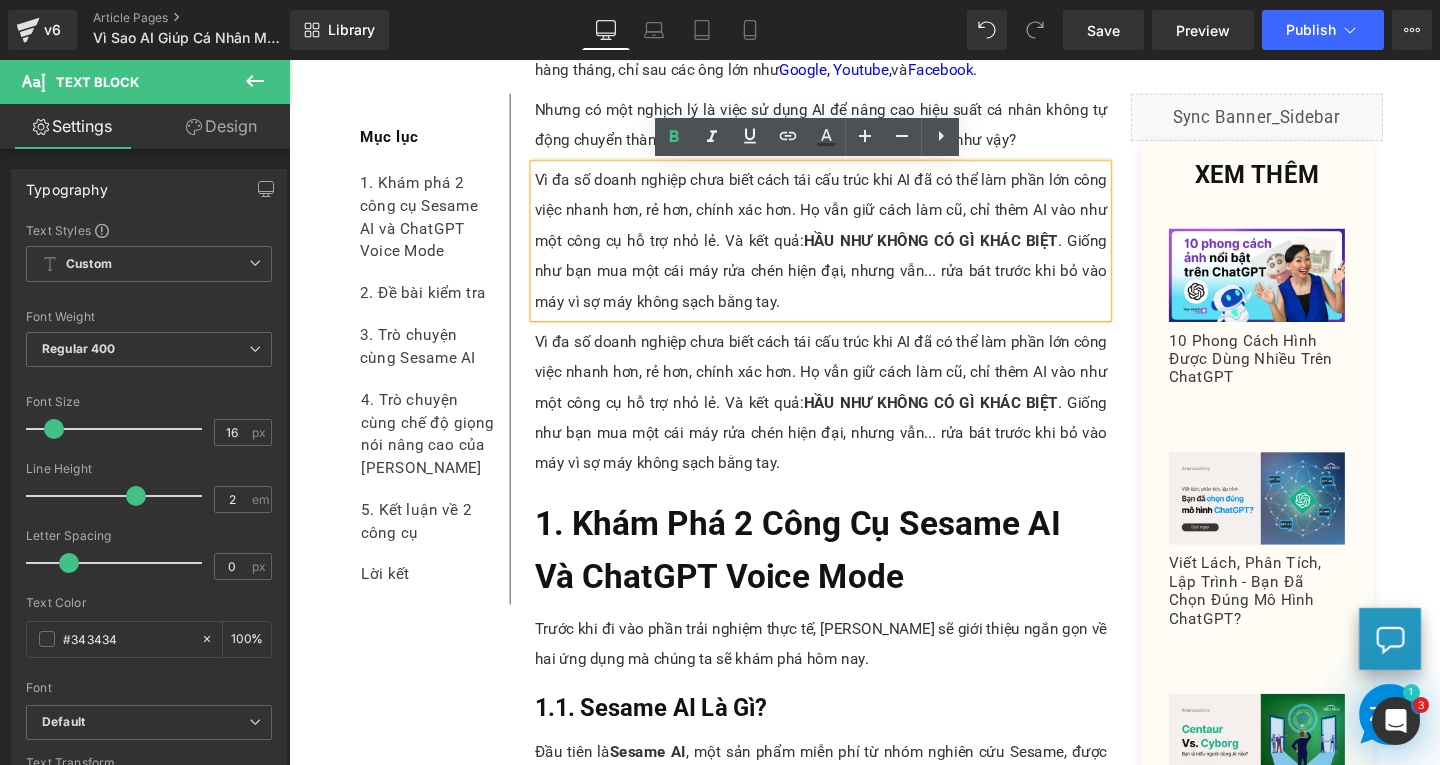 click on "Vì đa số doanh nghiệp chưa biết cách tái cấu trúc khi AI đã có thể làm phần lớn công việc nhanh hơn, rẻ hơn, chính xác hơn. Họ vẫn giữ cách làm cũ, chỉ thêm AI vào như một công cụ hỗ trợ nhỏ lẻ. Và kết quả:  HẦU NHƯ KHÔNG CÓ GÌ KHÁC BIỆT . Giống như bạn mua một cái máy rửa chén hiện đại, nhưng vẫn... rửa bát trước khi bỏ vào máy vì sợ máy không sạch bằng tay." at bounding box center [848, 420] 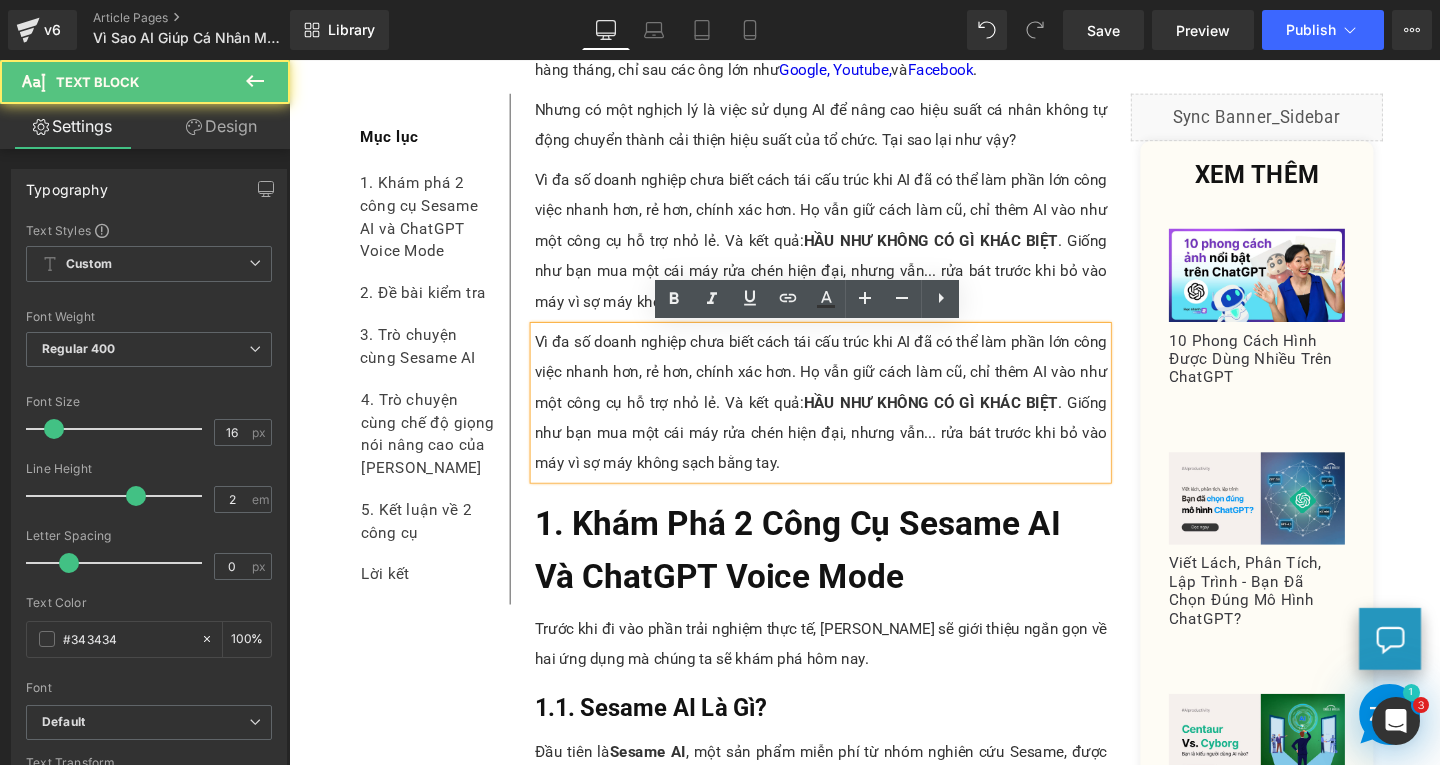 click on "Vì đa số doanh nghiệp chưa biết cách tái cấu trúc khi AI đã có thể làm phần lớn công việc nhanh hơn, rẻ hơn, chính xác hơn. Họ vẫn giữ cách làm cũ, chỉ thêm AI vào như một công cụ hỗ trợ nhỏ lẻ. Và kết quả:  HẦU NHƯ KHÔNG CÓ GÌ KHÁC BIỆT . Giống như bạn mua một cái máy rửa chén hiện đại, nhưng vẫn... rửa bát trước khi bỏ vào máy vì sợ máy không sạch bằng tay." at bounding box center [848, 420] 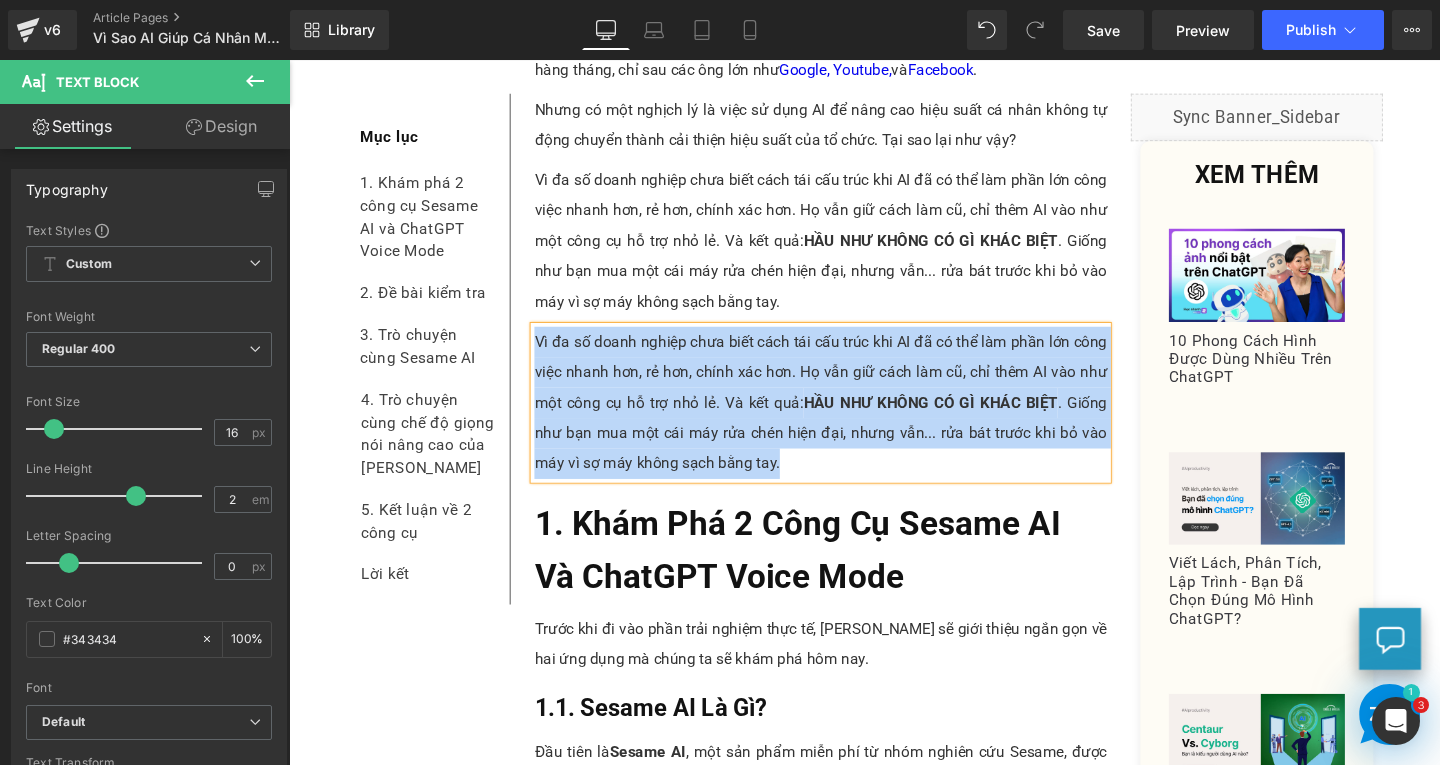 paste 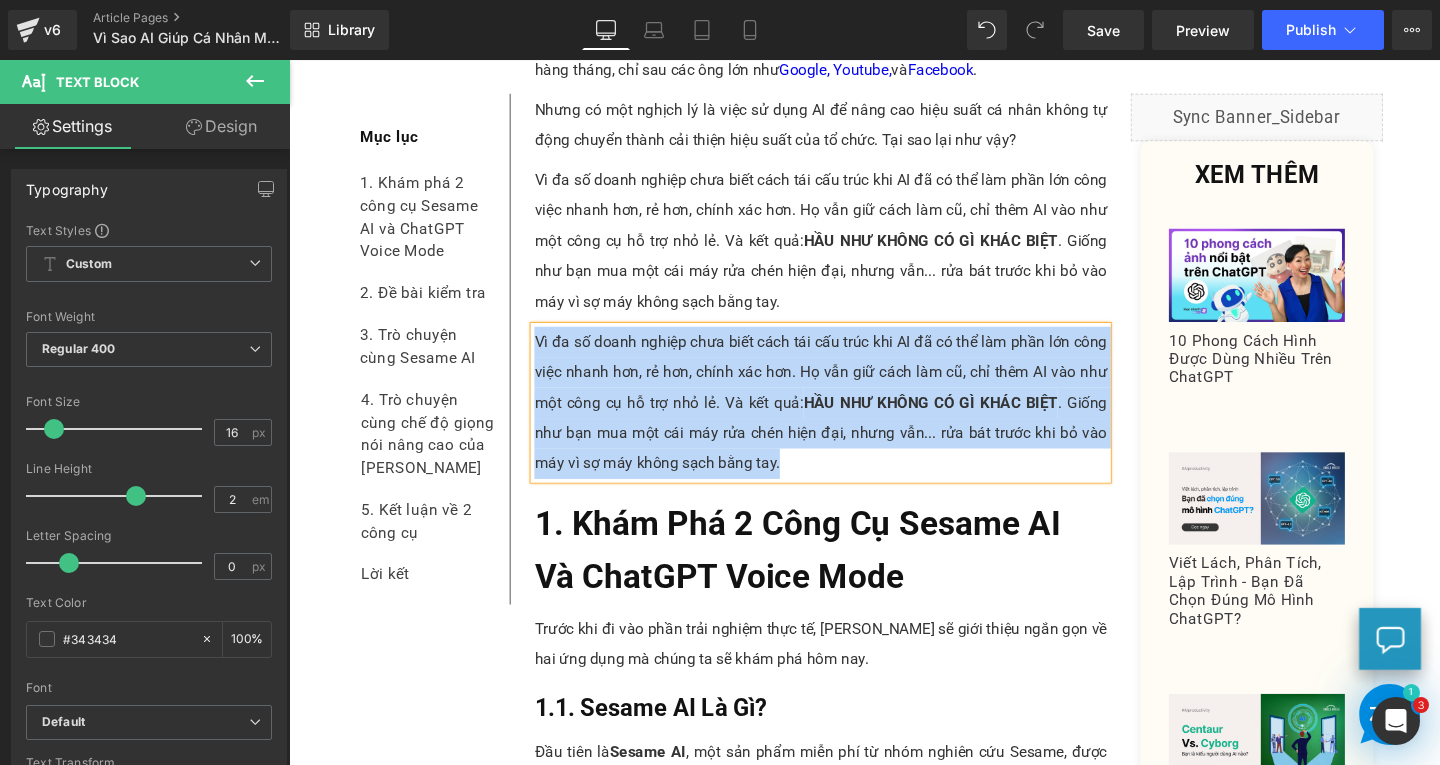 type 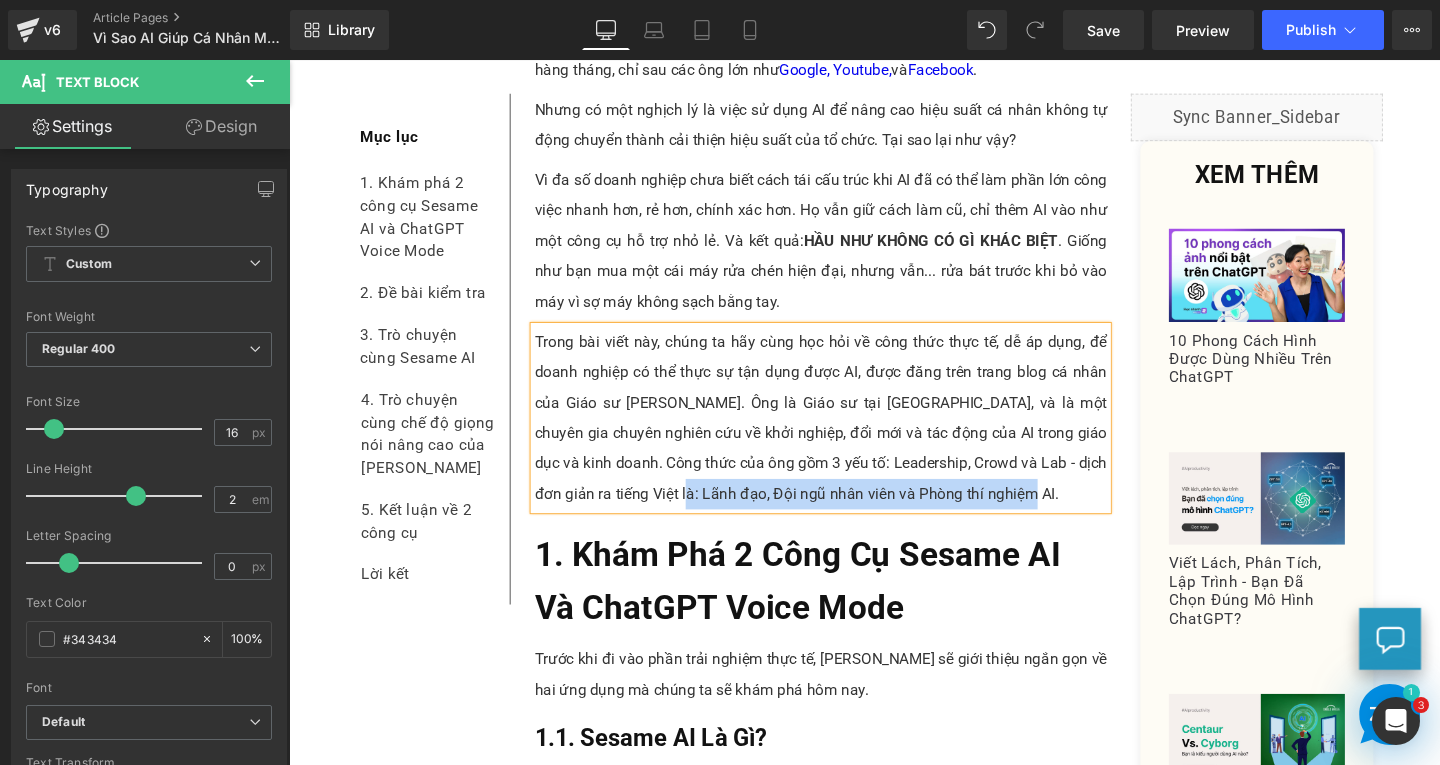 drag, startPoint x: 630, startPoint y: 519, endPoint x: 999, endPoint y: 516, distance: 369.0122 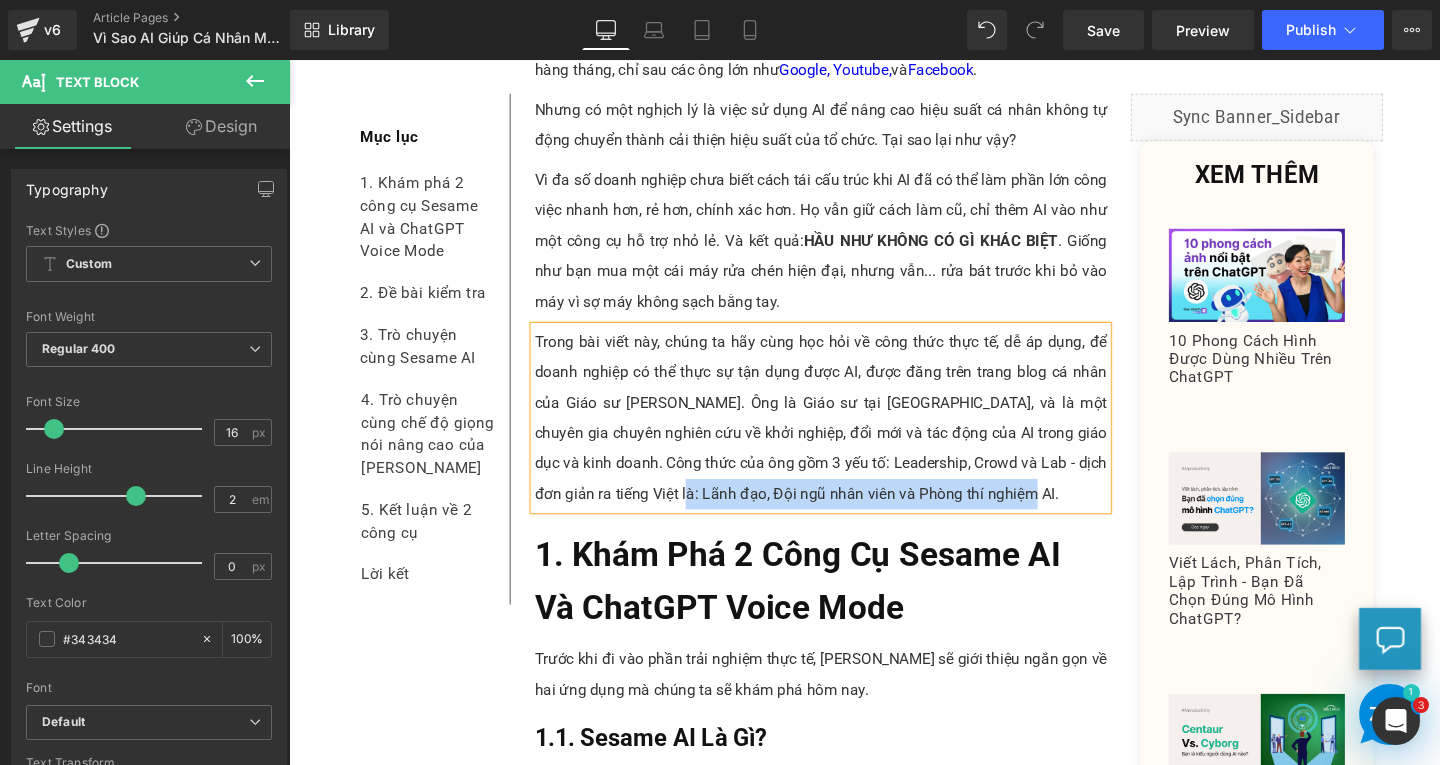 click on "Trong bài viết này, chúng ta hãy cùng học hỏi về công thức thực tế, dễ áp dụng, để doanh nghiệp có thể thực sự tận dụng được AI, được đăng trên trang blog cá nhân của Giáo sư Ethan Mollick. Ông là Giáo sư tại Trường Wharton, và là một chuyên gia chuyên nghiên cứu về khởi nghiệp, đổi mới và tác động của AI trong giáo dục và kinh doanh. Công thức của ông gồm 3 yếu tố: Leadership, Crowd và Lab - dịch đơn giản ra tiếng Việt là: Lãnh đạo, Đội ngũ nhân viên và Phòng thí nghiệm AI." at bounding box center (848, 436) 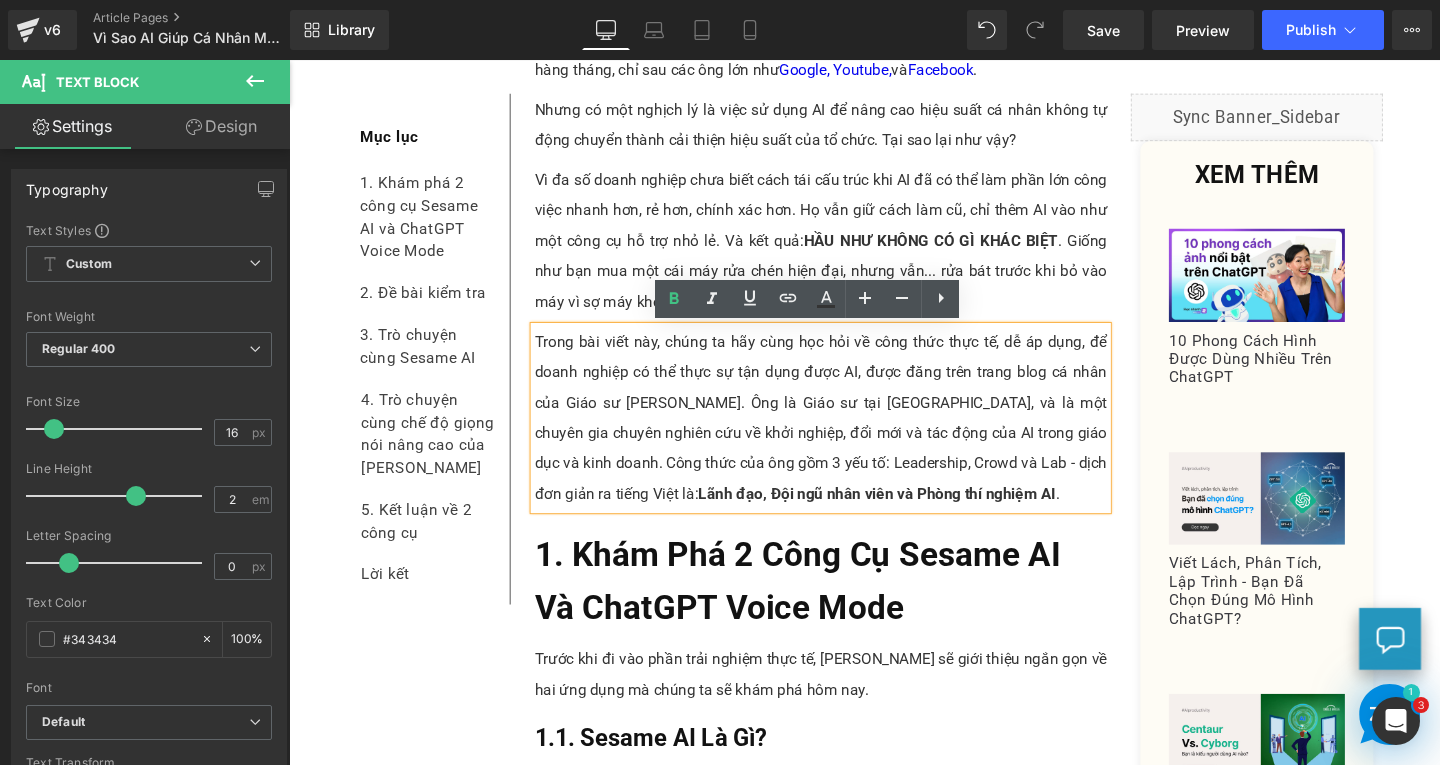 scroll, scrollTop: 889, scrollLeft: 0, axis: vertical 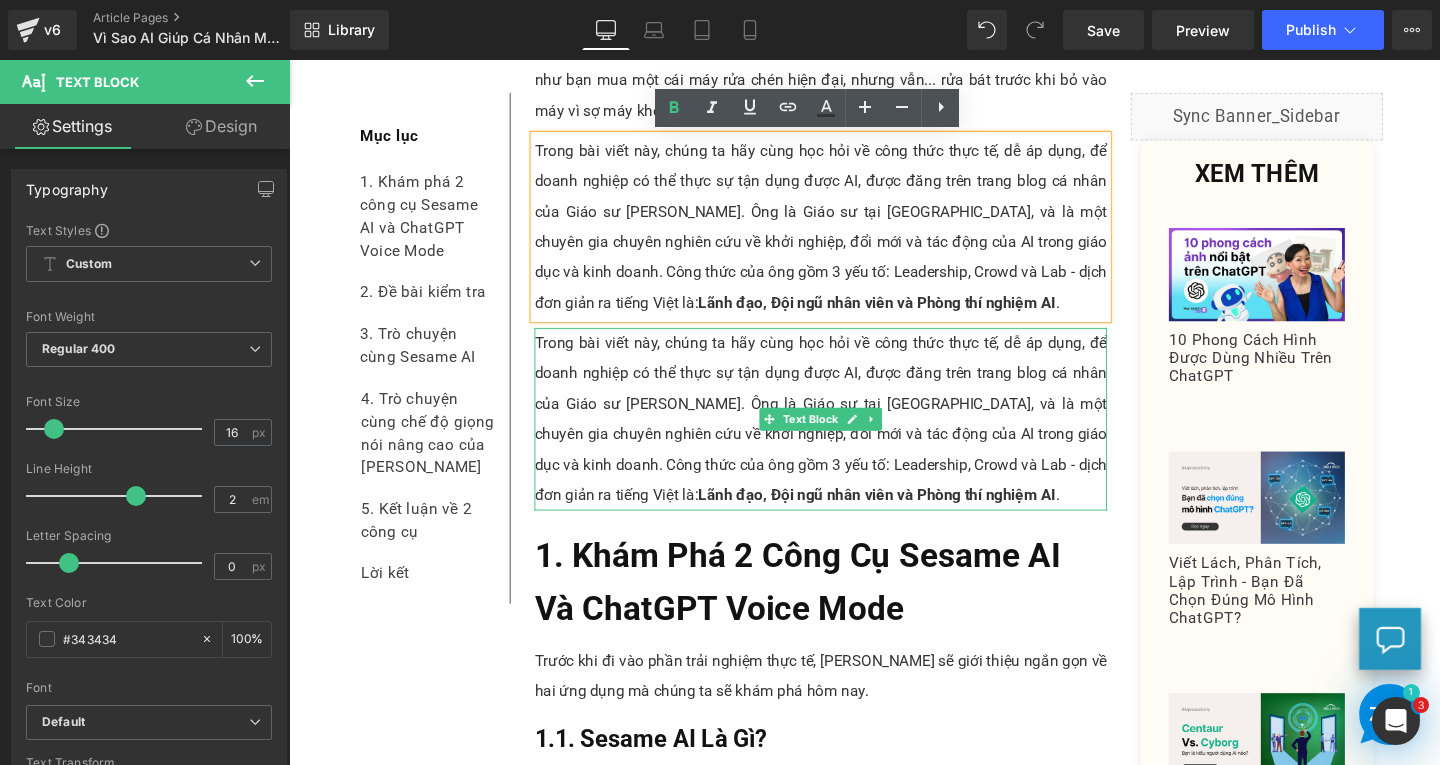 click on "Trong bài viết này, chúng ta hãy cùng học hỏi về công thức thực tế, dễ áp dụng, để doanh nghiệp có thể thực sự tận dụng được AI, được đăng trên trang blog cá nhân của Giáo sư Ethan Mollick. Ông là Giáo sư tại Trường Wharton, và là một chuyên gia chuyên nghiên cứu về khởi nghiệp, đổi mới và tác động của AI trong giáo dục và kinh doanh. Công thức của ông gồm 3 yếu tố: Leadership, Crowd và Lab - dịch đơn giản ra tiếng Việt là:  Lãnh đạo, Đội ngũ nhân viên và Phòng thí nghiệm AI ." at bounding box center (848, 438) 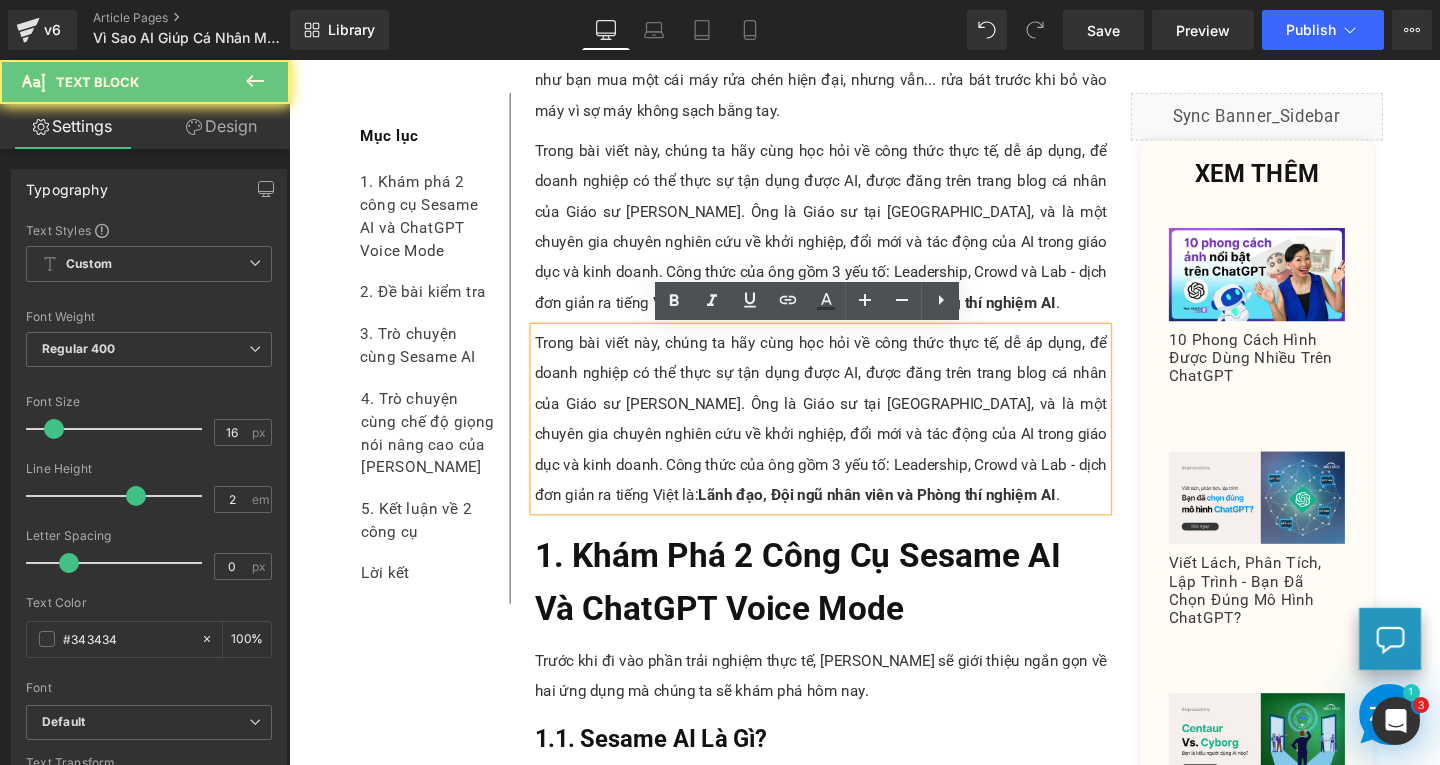 click on "Trong bài viết này, chúng ta hãy cùng học hỏi về công thức thực tế, dễ áp dụng, để doanh nghiệp có thể thực sự tận dụng được AI, được đăng trên trang blog cá nhân của Giáo sư Ethan Mollick. Ông là Giáo sư tại Trường Wharton, và là một chuyên gia chuyên nghiên cứu về khởi nghiệp, đổi mới và tác động của AI trong giáo dục và kinh doanh. Công thức của ông gồm 3 yếu tố: Leadership, Crowd và Lab - dịch đơn giản ra tiếng Việt là:  Lãnh đạo, Đội ngũ nhân viên và Phòng thí nghiệm AI ." at bounding box center [848, 438] 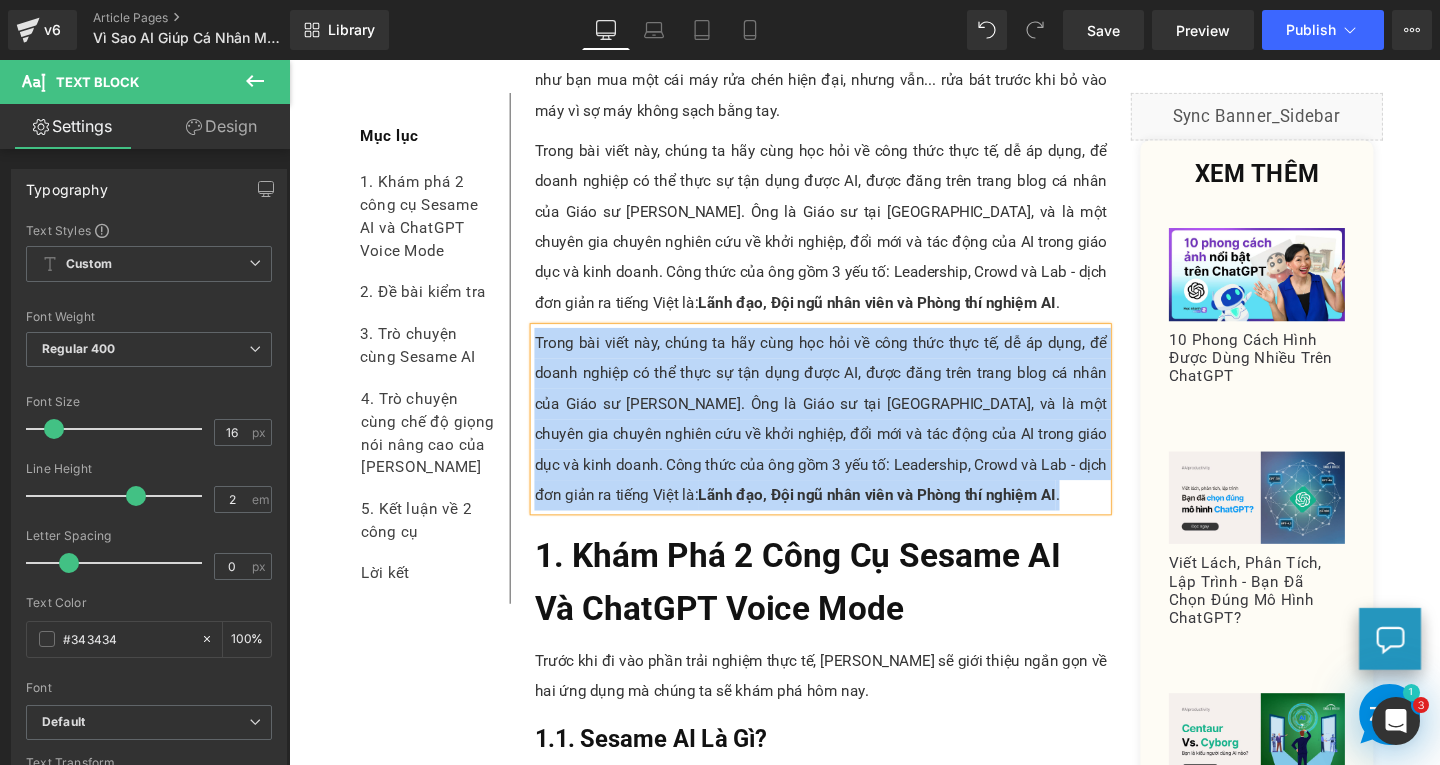 paste 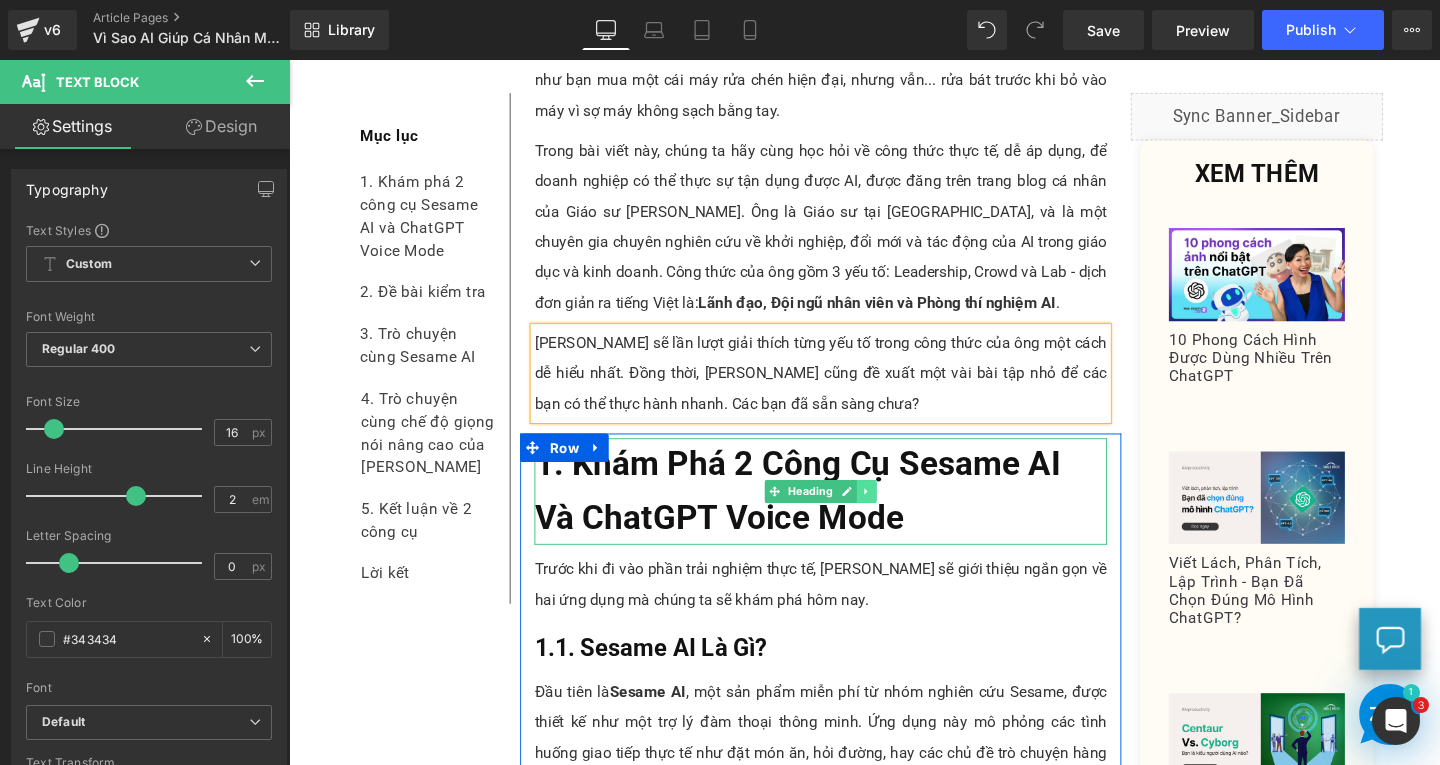 click 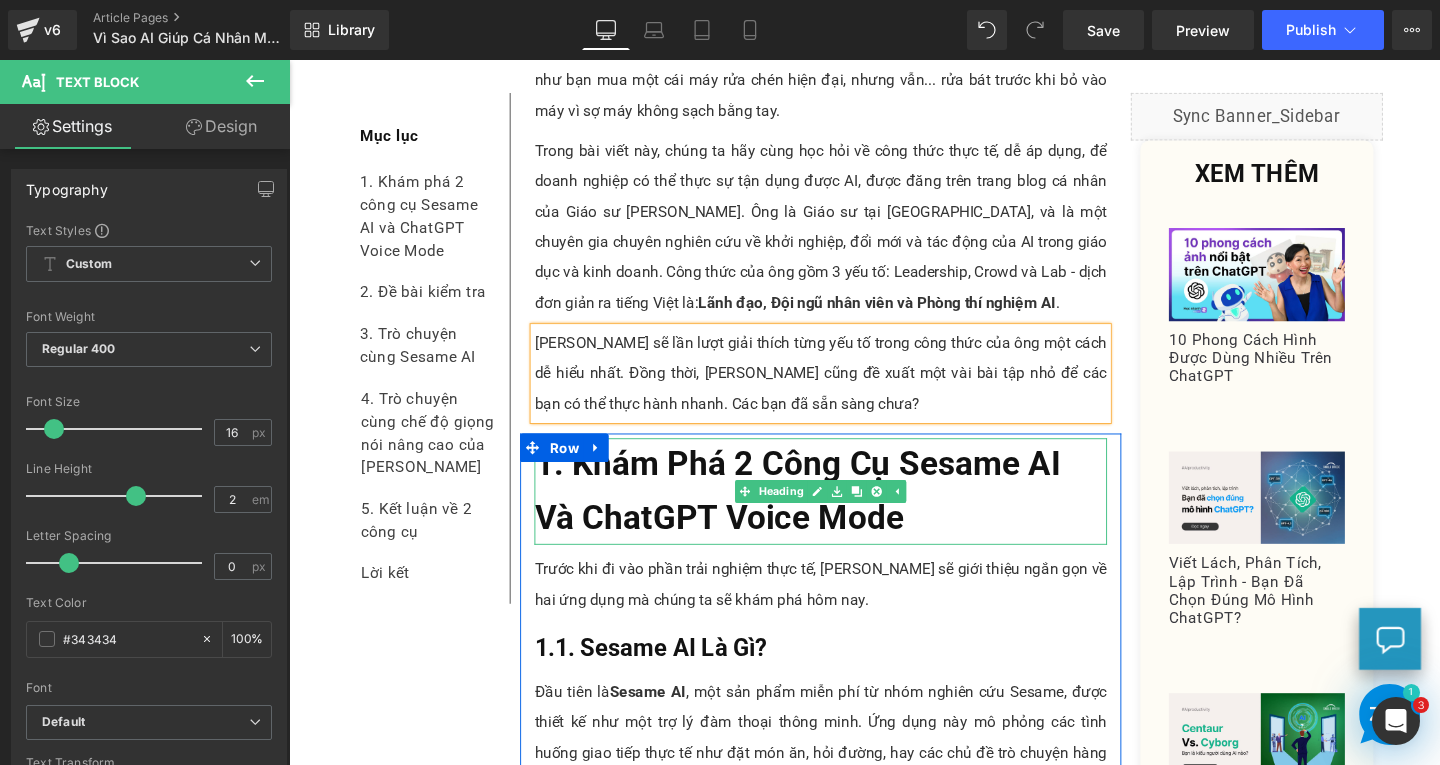 click on "1. Khám Phá 2 Công Cụ Sesame AI Và ChatGPT Voice Mode" at bounding box center [848, 514] 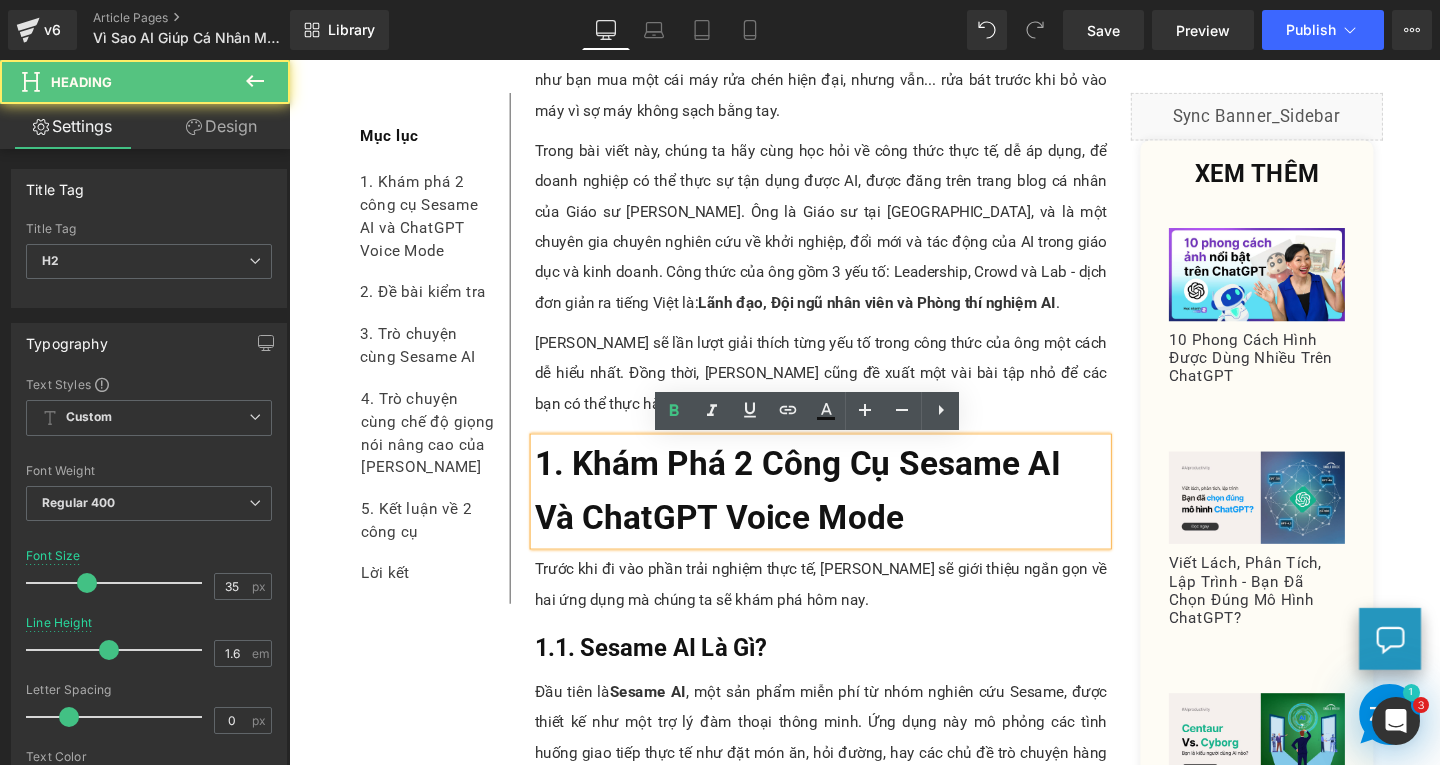 click on "1. Khám Phá 2 Công Cụ Sesame AI Và ChatGPT Voice Mode" at bounding box center (848, 514) 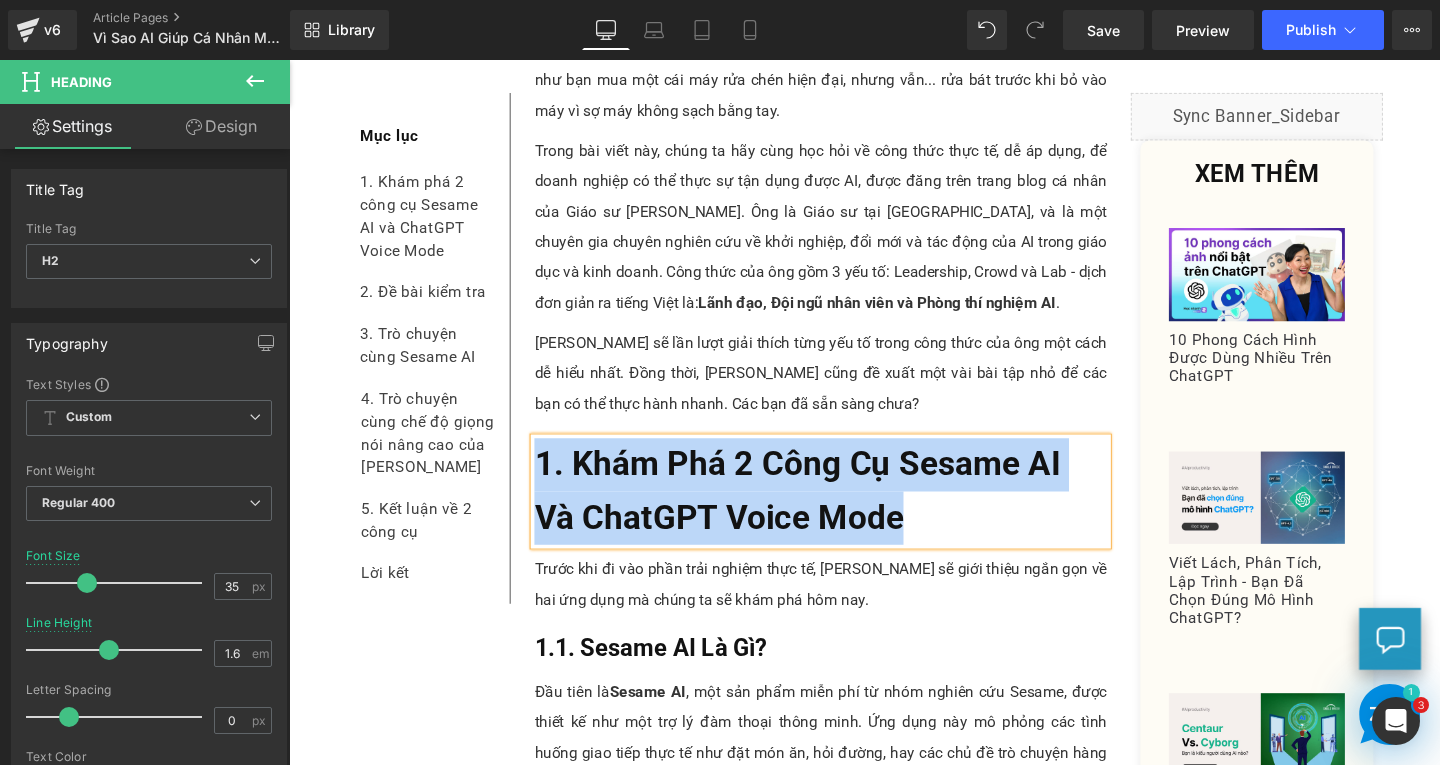 paste 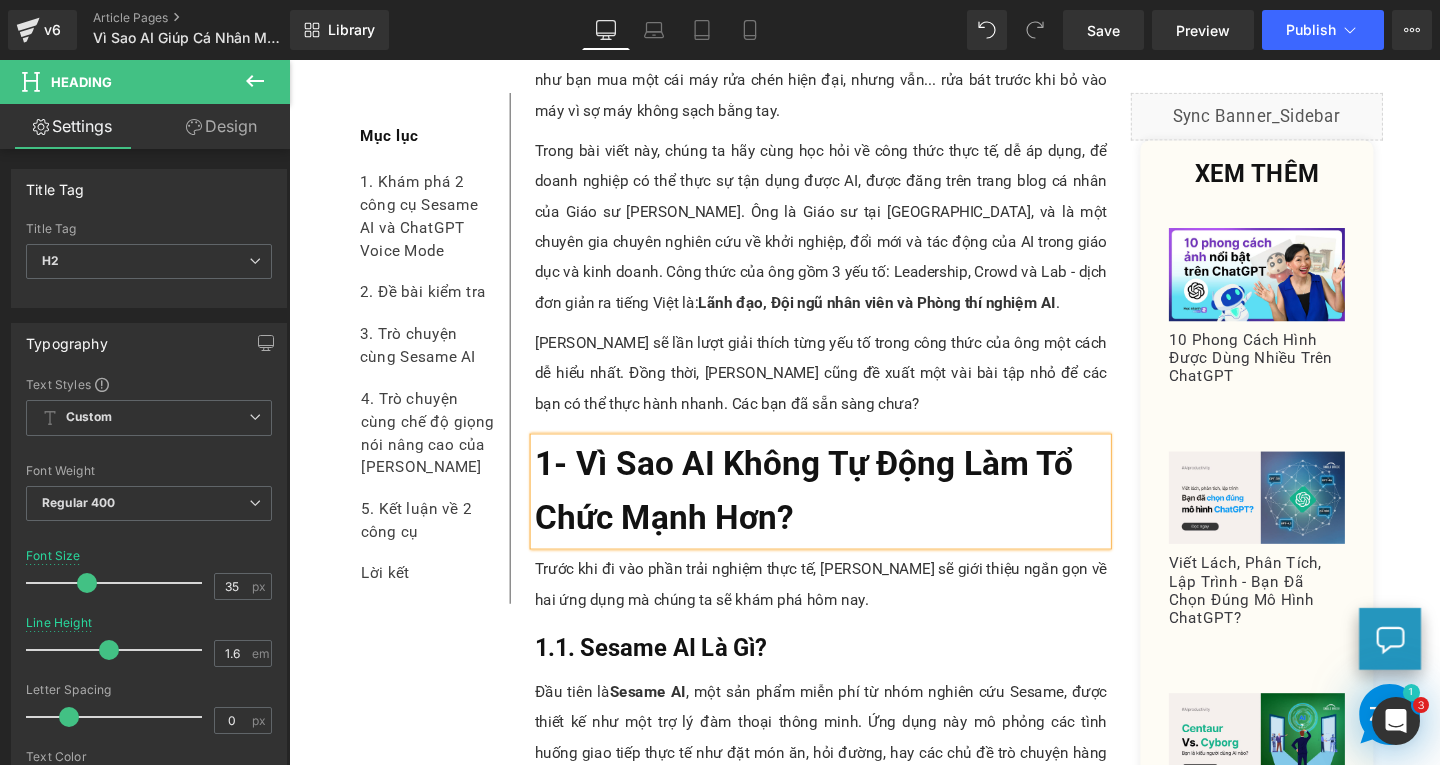 click on "1- Vì Sao AI Không Tự Động Làm Tổ Chức Mạnh Hơn?" at bounding box center (830, 513) 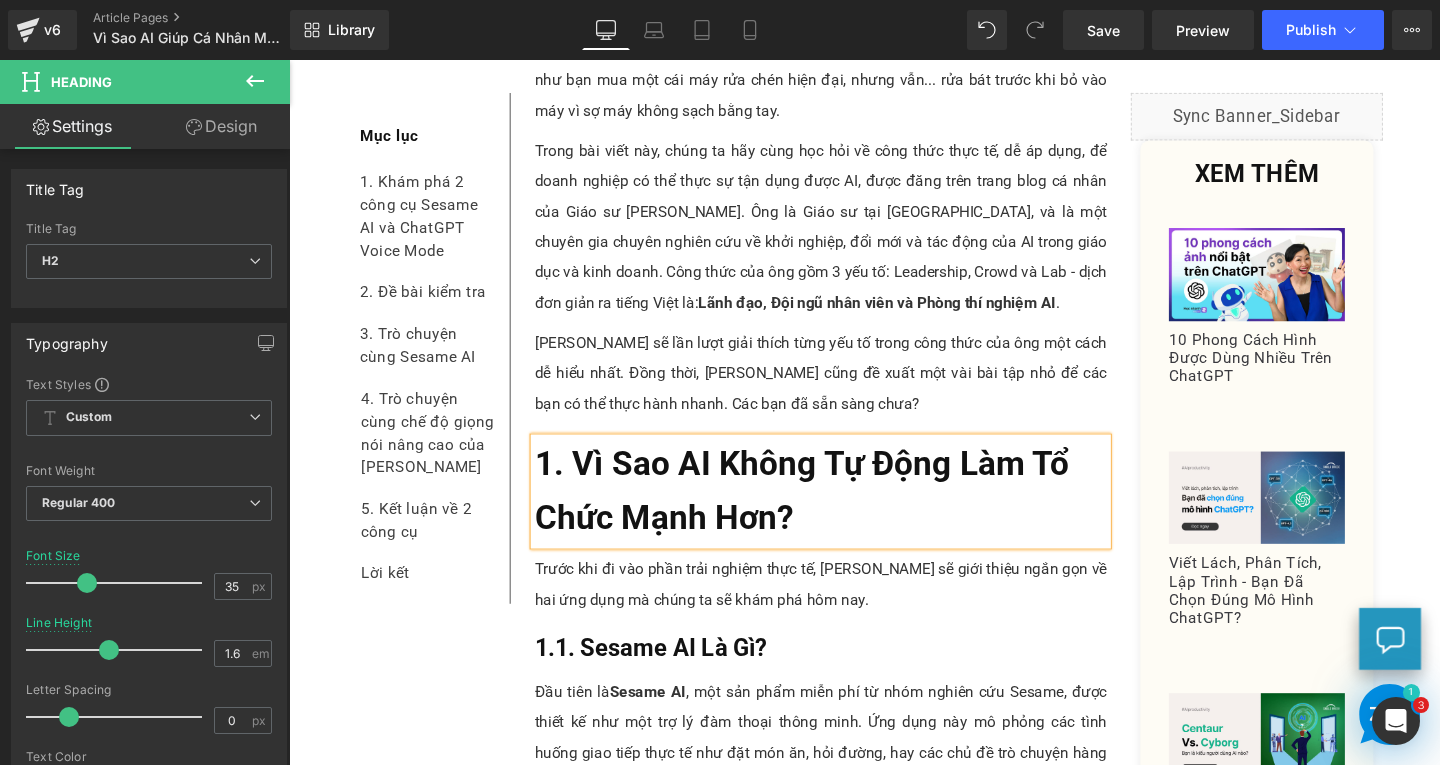 scroll, scrollTop: 989, scrollLeft: 0, axis: vertical 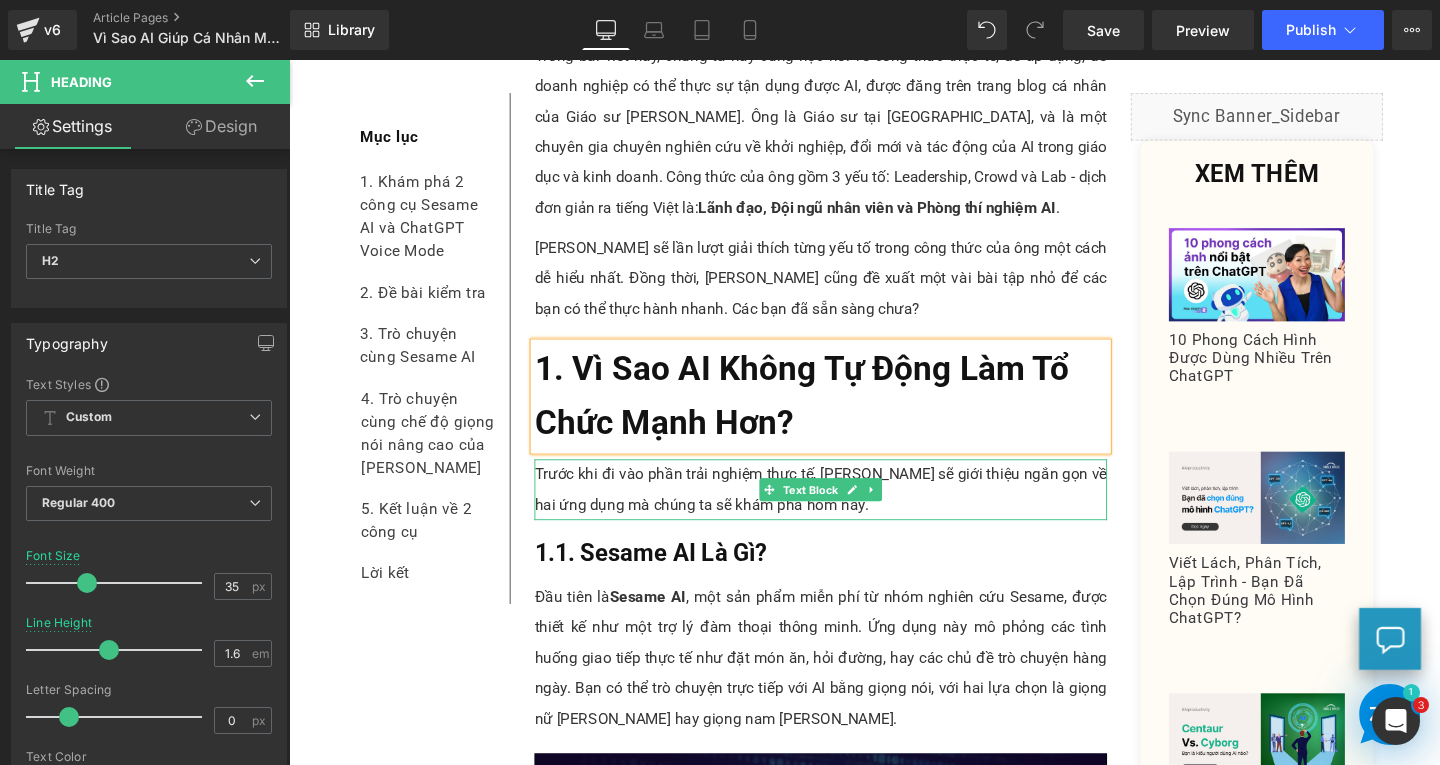 click on "Trước khi đi vào phần trải nghiệm thực tế, Linh sẽ giới thiệu ngắn gọn về hai ứng dụng mà chúng ta sẽ khám phá hôm nay." at bounding box center (848, 512) 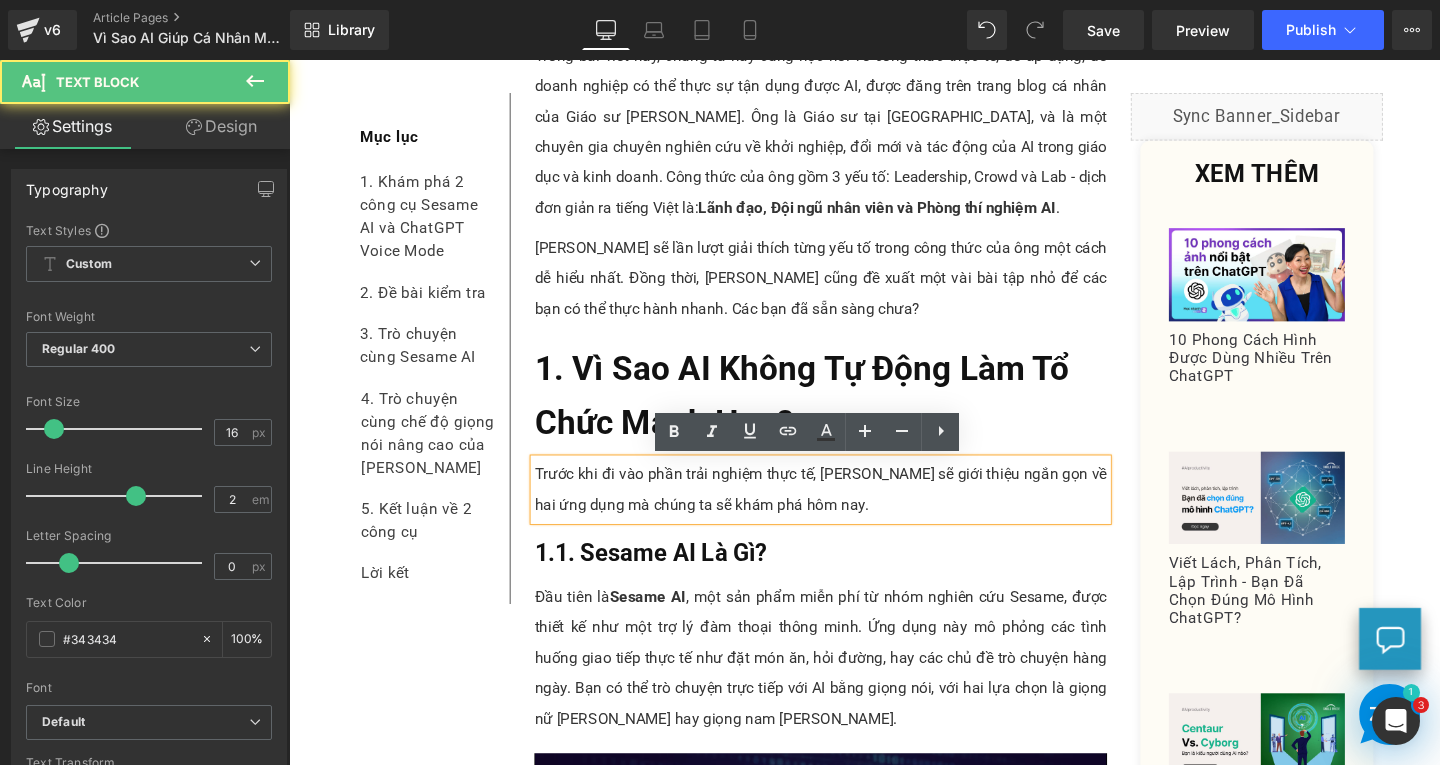 click on "Trước khi đi vào phần trải nghiệm thực tế, Linh sẽ giới thiệu ngắn gọn về hai ứng dụng mà chúng ta sẽ khám phá hôm nay." at bounding box center (848, 512) 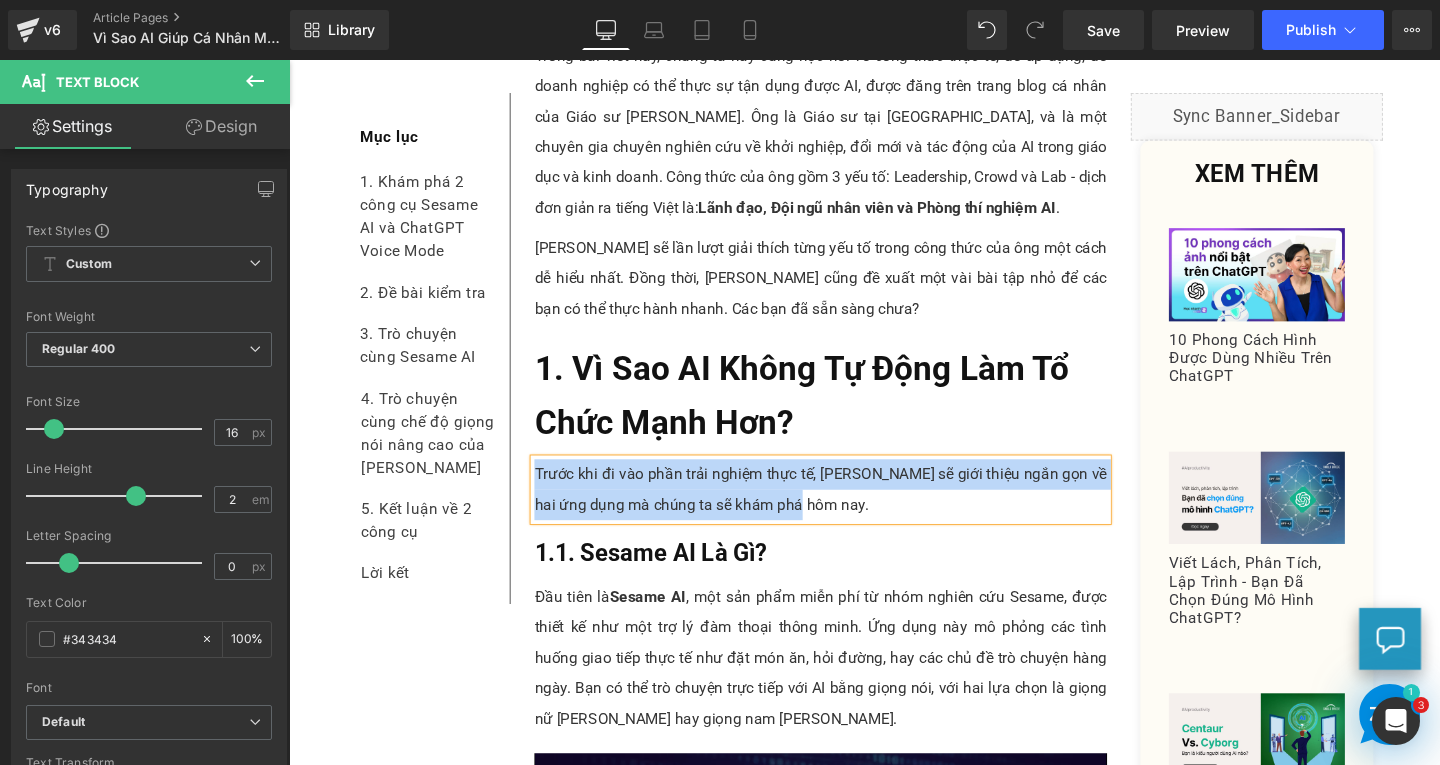 paste 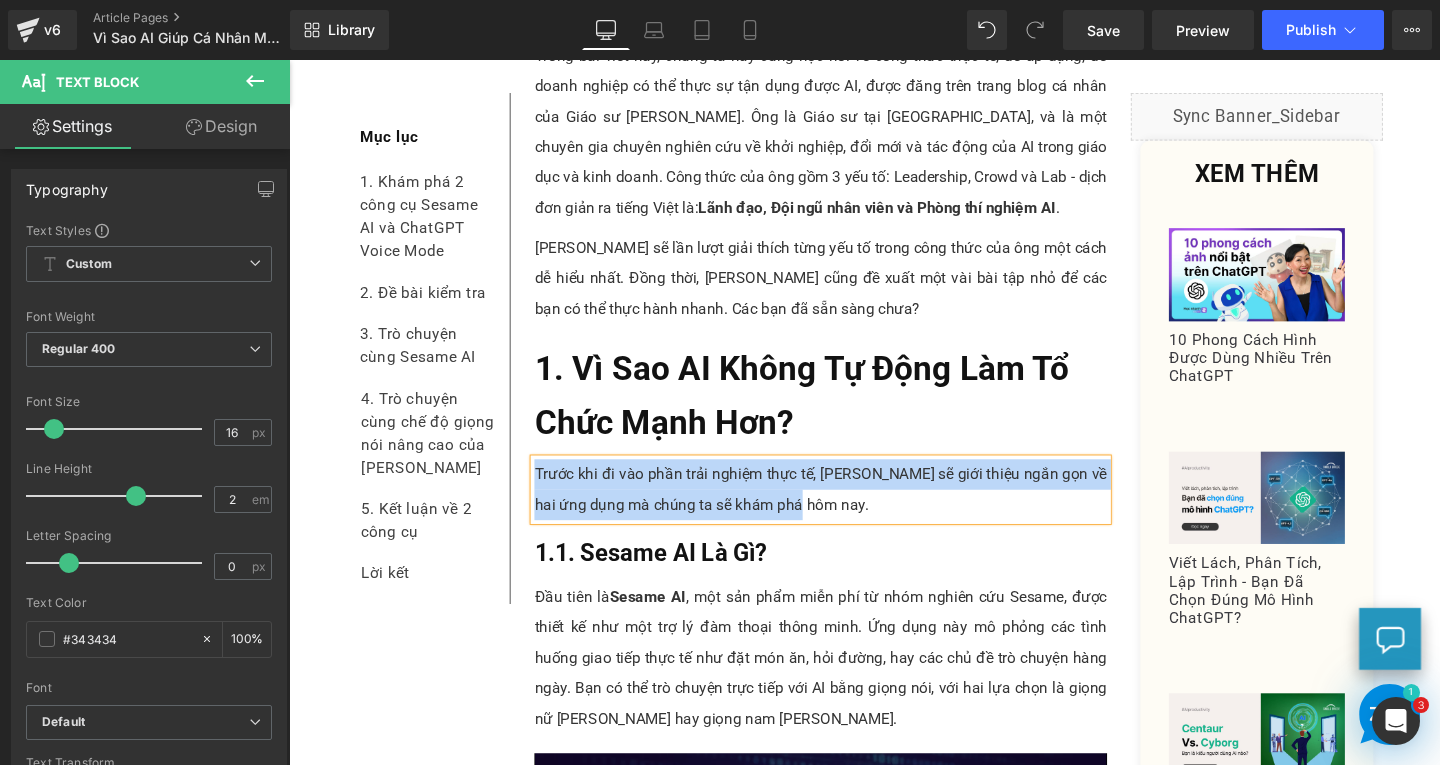 type 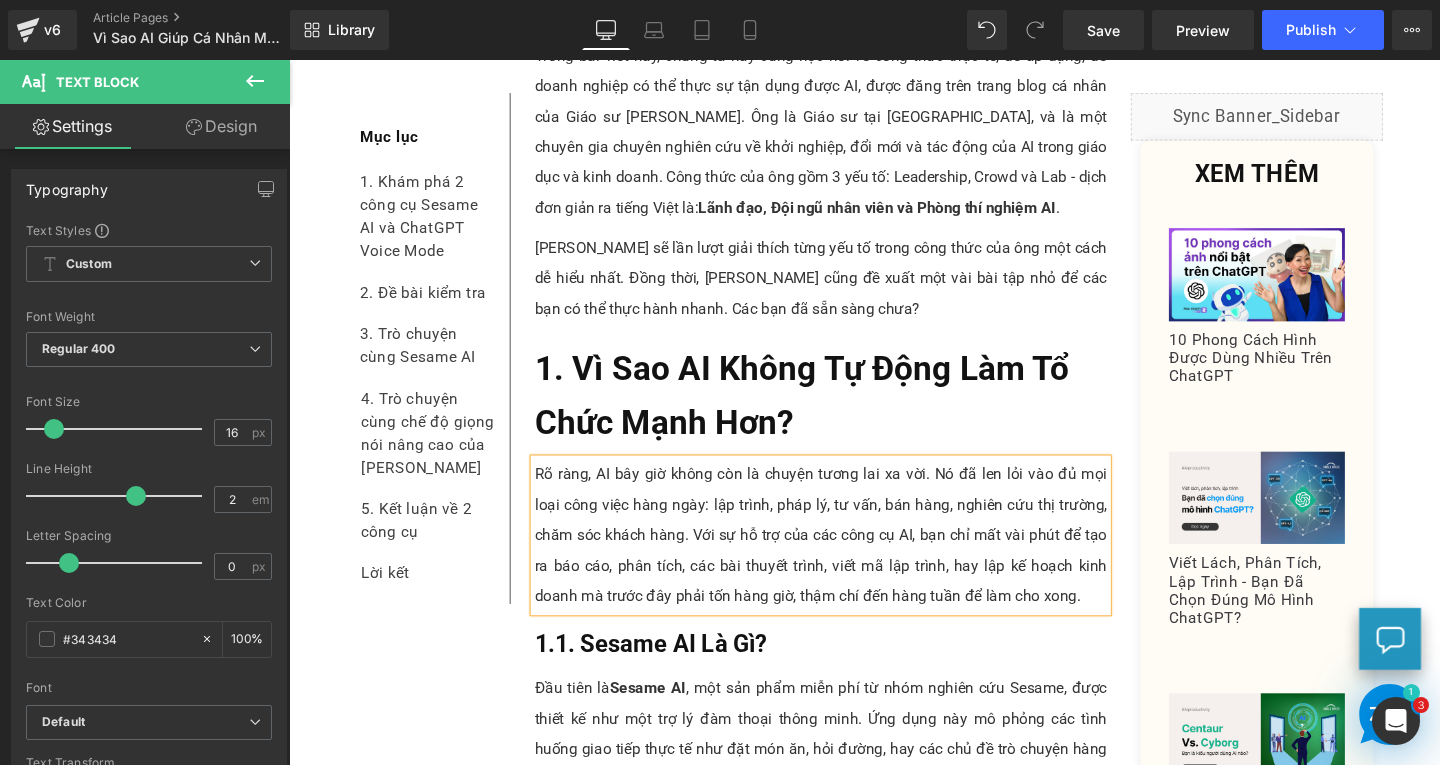 scroll, scrollTop: 1289, scrollLeft: 0, axis: vertical 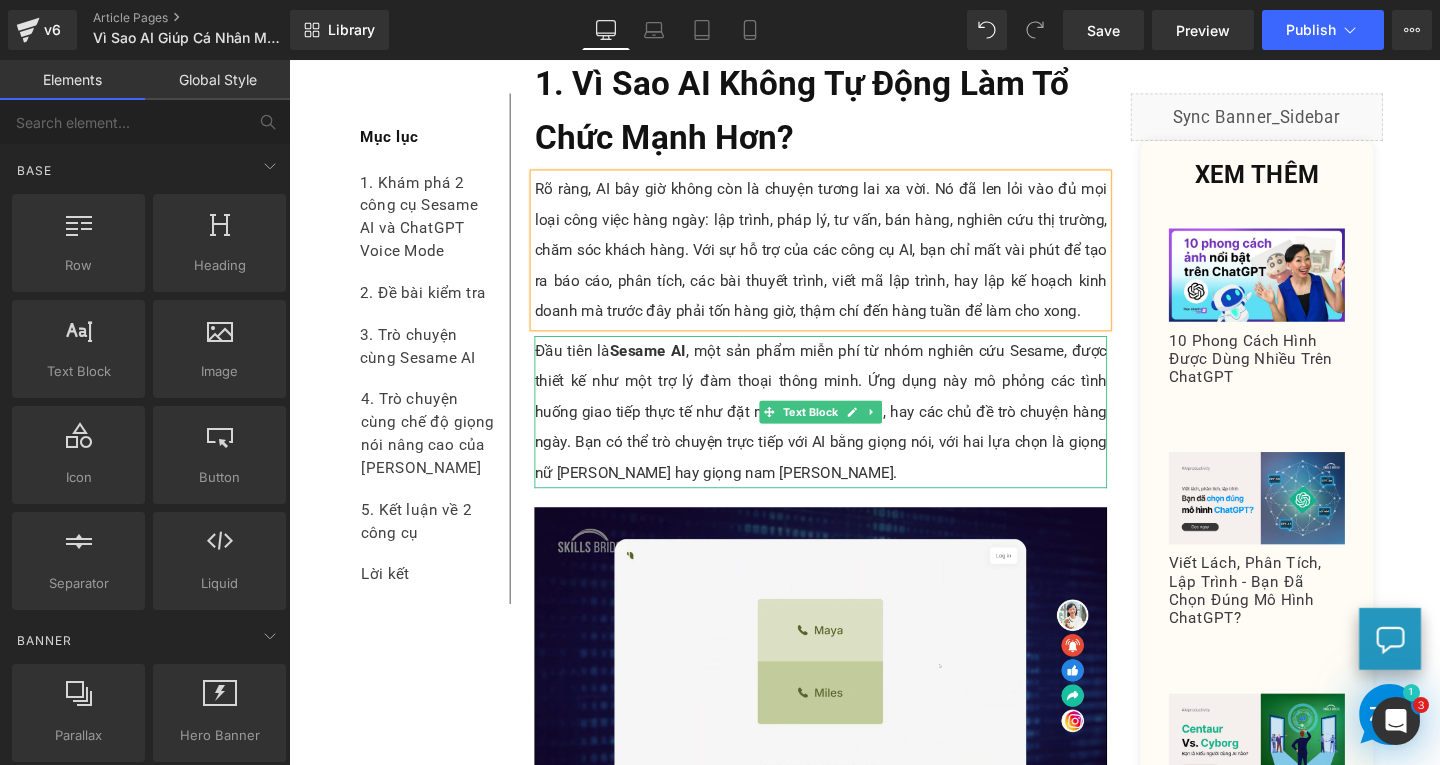 click on "Đầu tiên là  Sesame AI , một sản phẩm miễn phí từ nhóm nghiên cứu Sesame, được thiết kế như một trợ lý đàm thoại thông minh. Ứng dụng này mô phỏng các tình huống giao tiếp thực tế như đặt món ăn, hỏi đường, hay các chủ đề trò chuyện hàng ngày. Bạn có thể trò chuyện trực tiếp với AI bằng giọng nói, với hai lựa chọn là giọng nữ Maya hay giọng nam Miles." at bounding box center [848, 430] 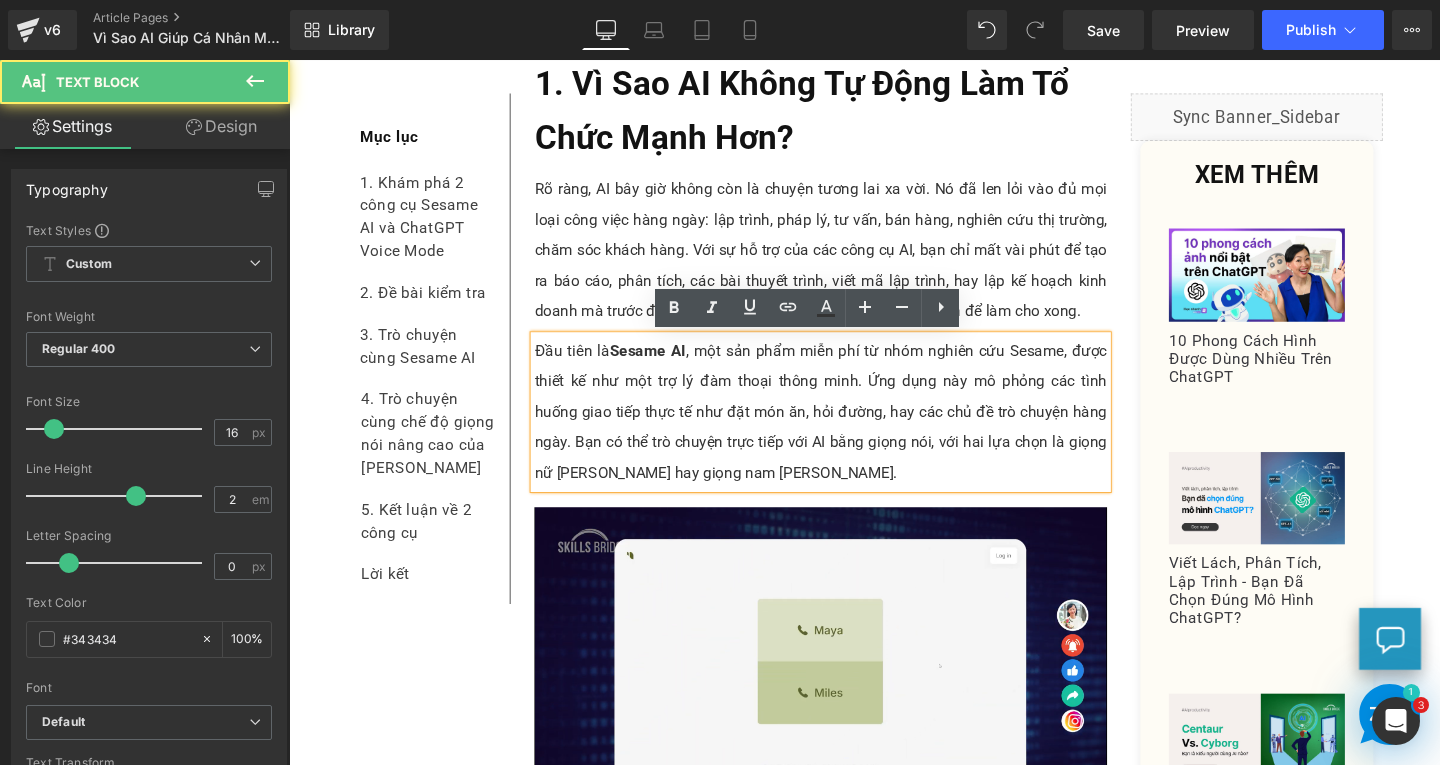 click on "Đầu tiên là  Sesame AI , một sản phẩm miễn phí từ nhóm nghiên cứu Sesame, được thiết kế như một trợ lý đàm thoại thông minh. Ứng dụng này mô phỏng các tình huống giao tiếp thực tế như đặt món ăn, hỏi đường, hay các chủ đề trò chuyện hàng ngày. Bạn có thể trò chuyện trực tiếp với AI bằng giọng nói, với hai lựa chọn là giọng nữ Maya hay giọng nam Miles." at bounding box center (848, 430) 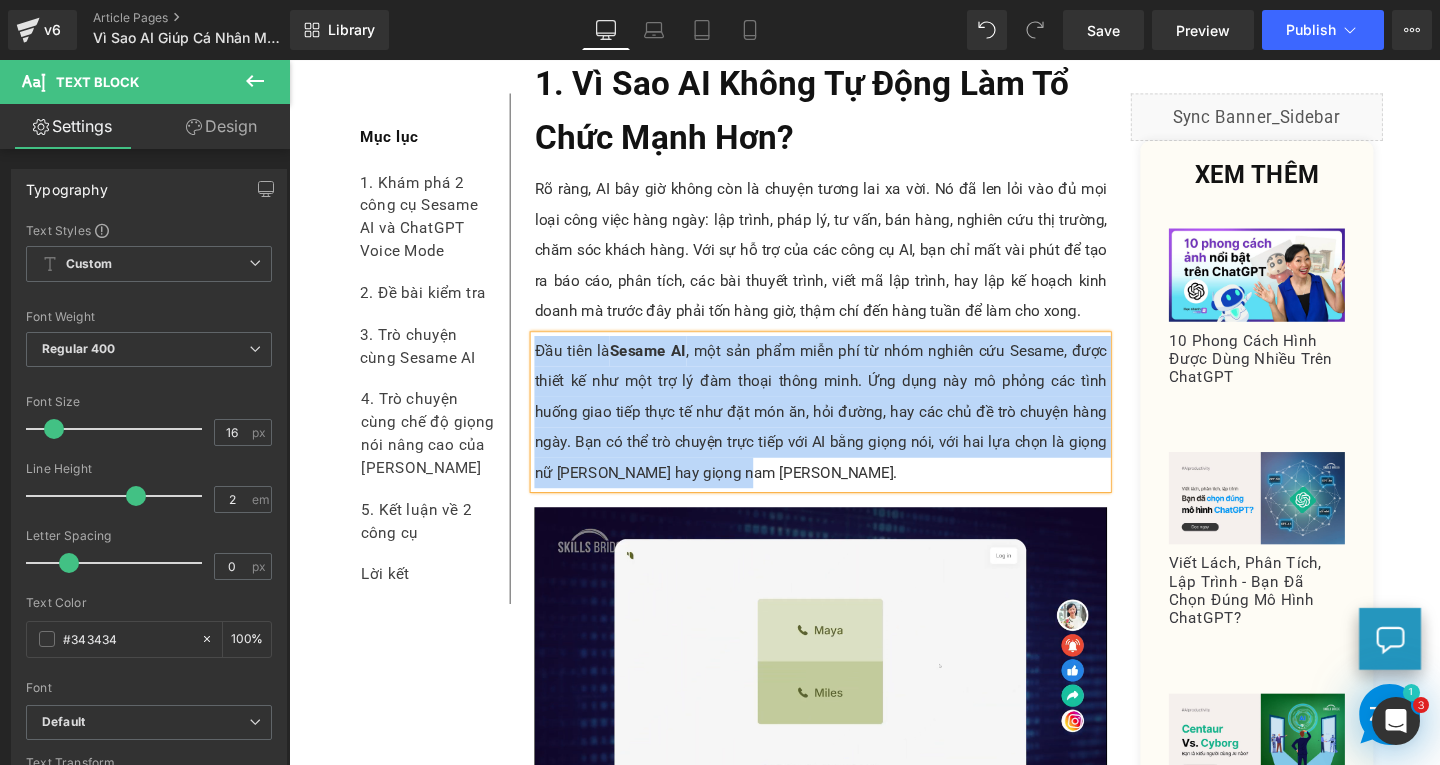 paste 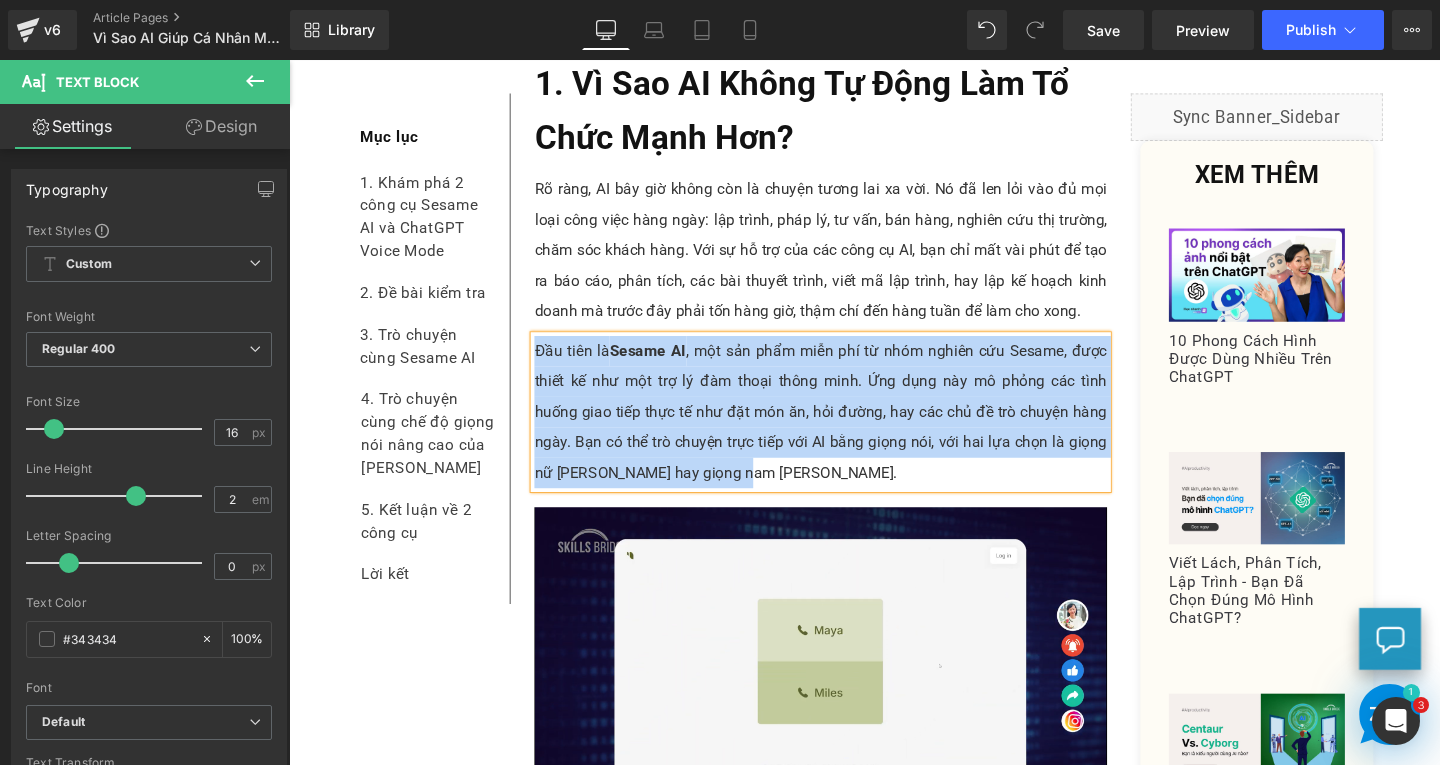 type 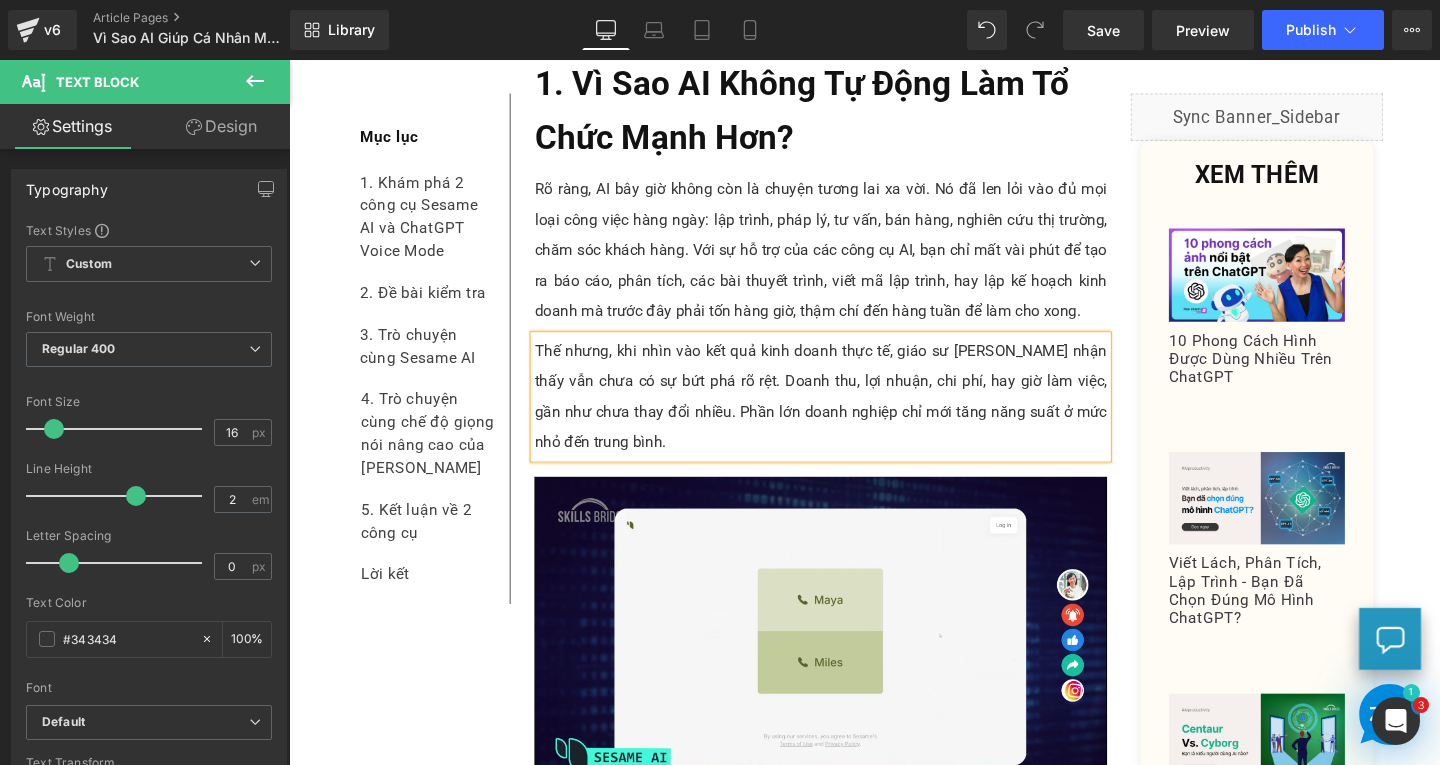 scroll, scrollTop: 1489, scrollLeft: 0, axis: vertical 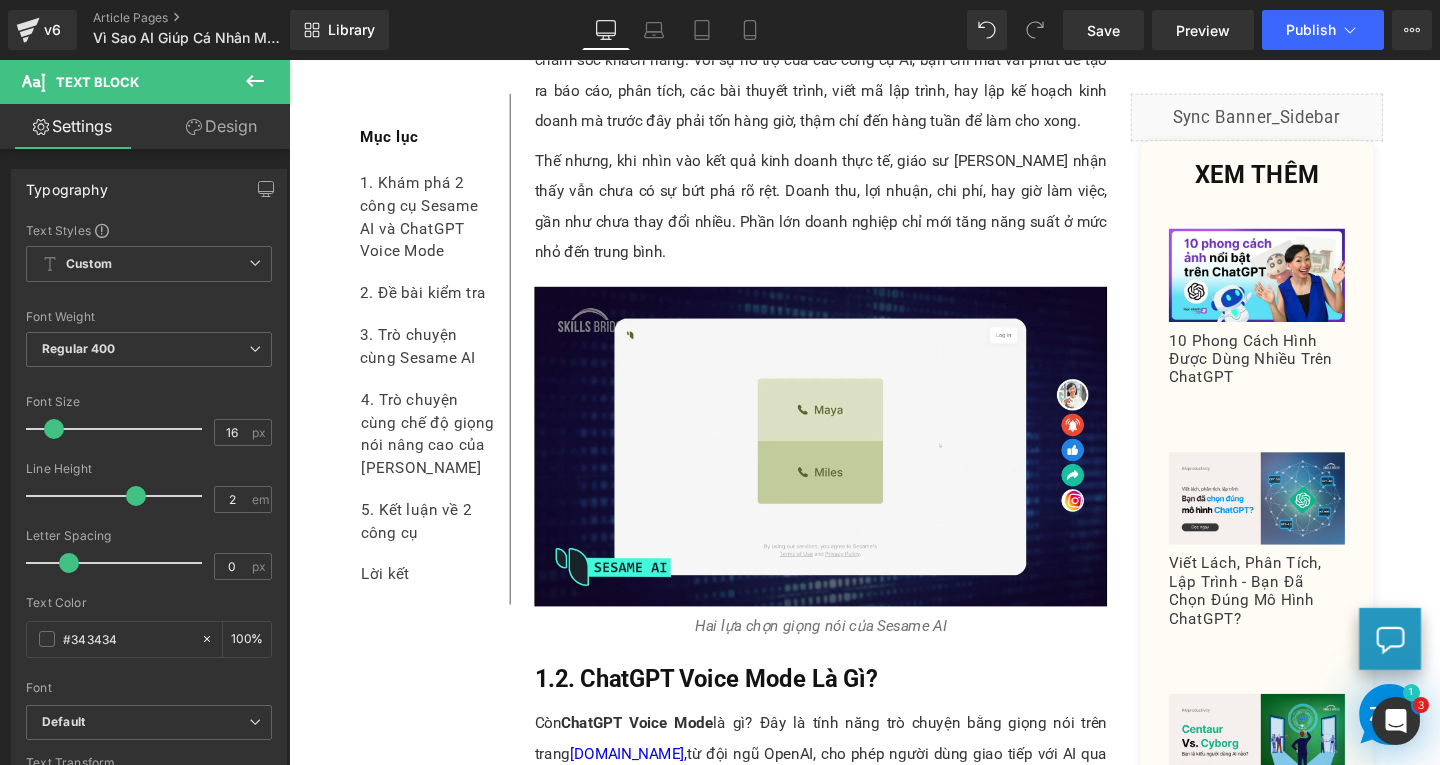 drag, startPoint x: 952, startPoint y: 737, endPoint x: 621, endPoint y: 711, distance: 332.0196 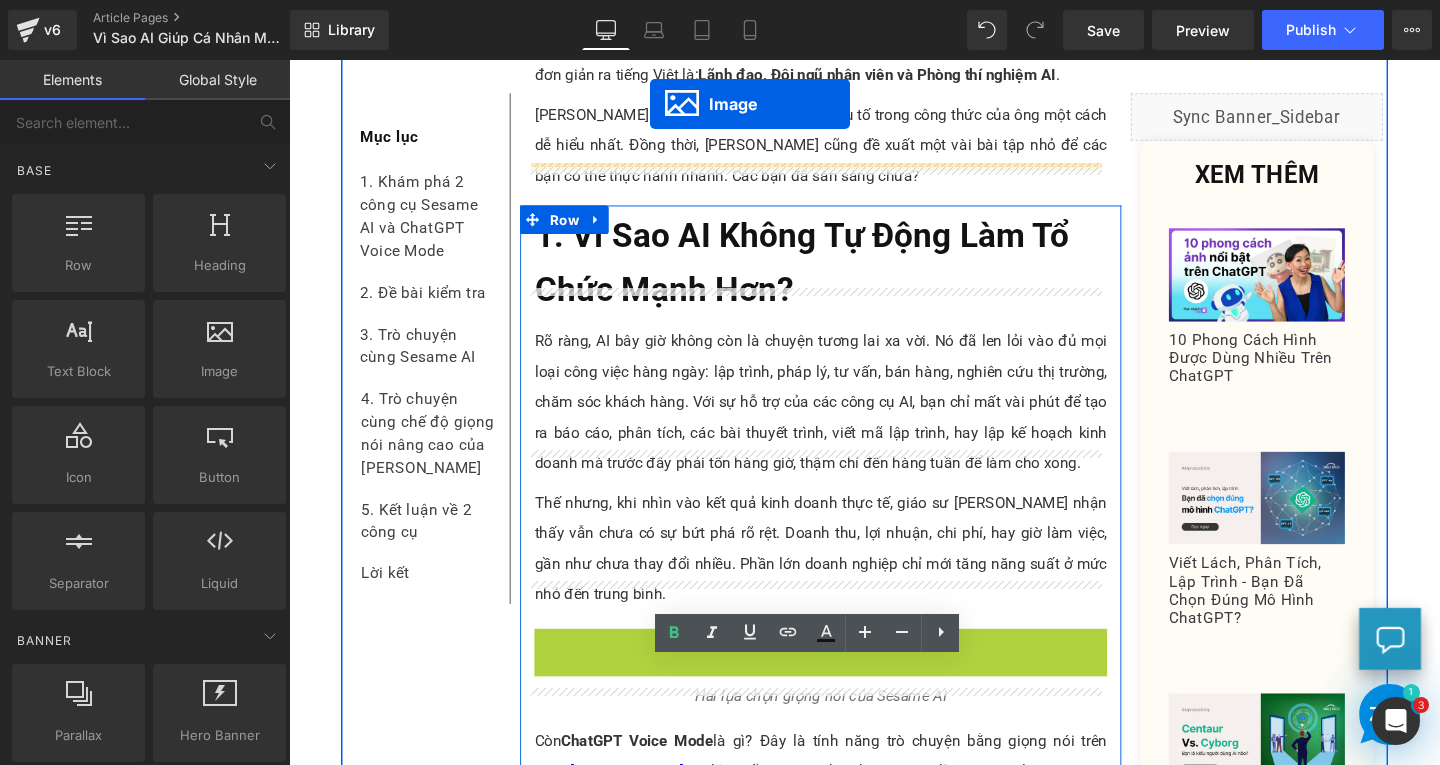 scroll, scrollTop: 1069, scrollLeft: 0, axis: vertical 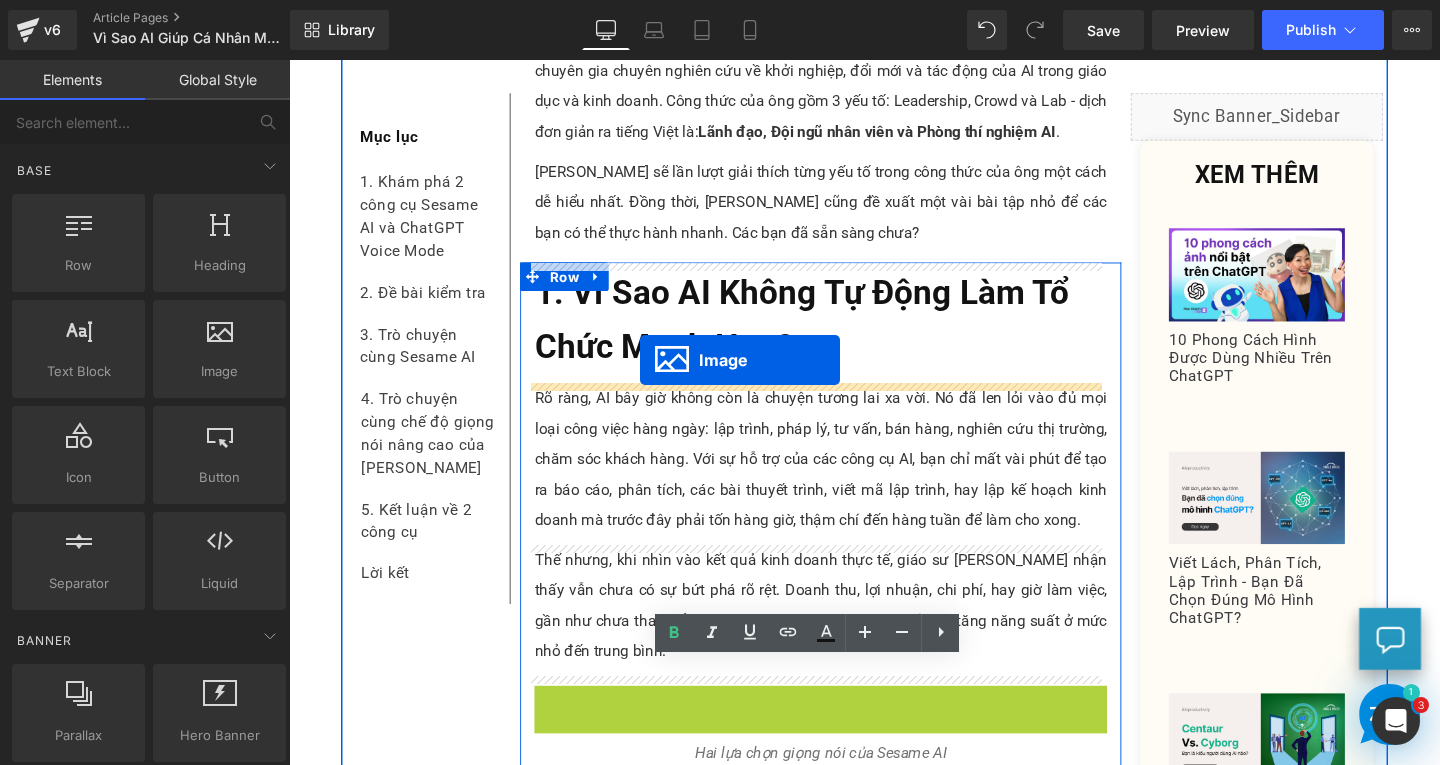 drag, startPoint x: 819, startPoint y: 467, endPoint x: 655, endPoint y: 400, distance: 177.15813 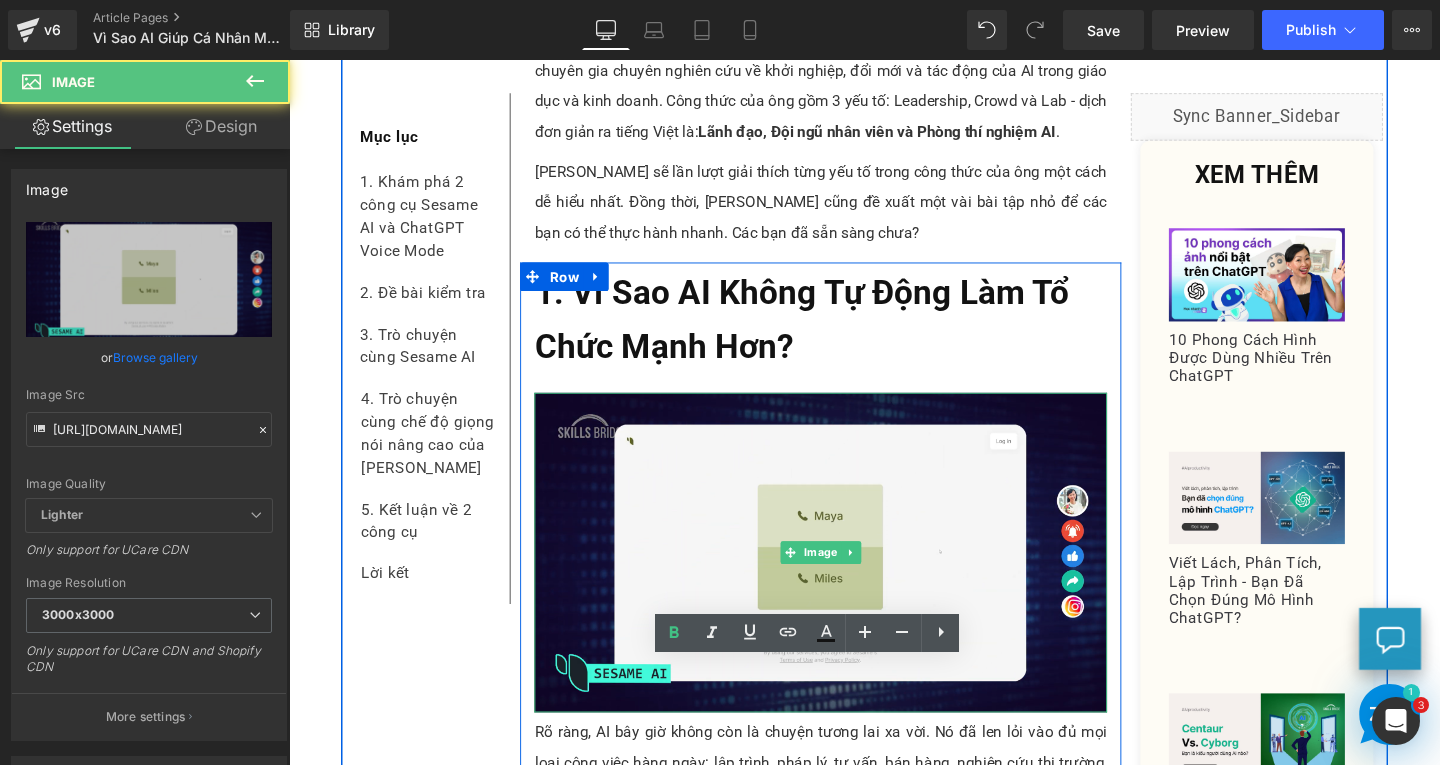 scroll, scrollTop: 1469, scrollLeft: 0, axis: vertical 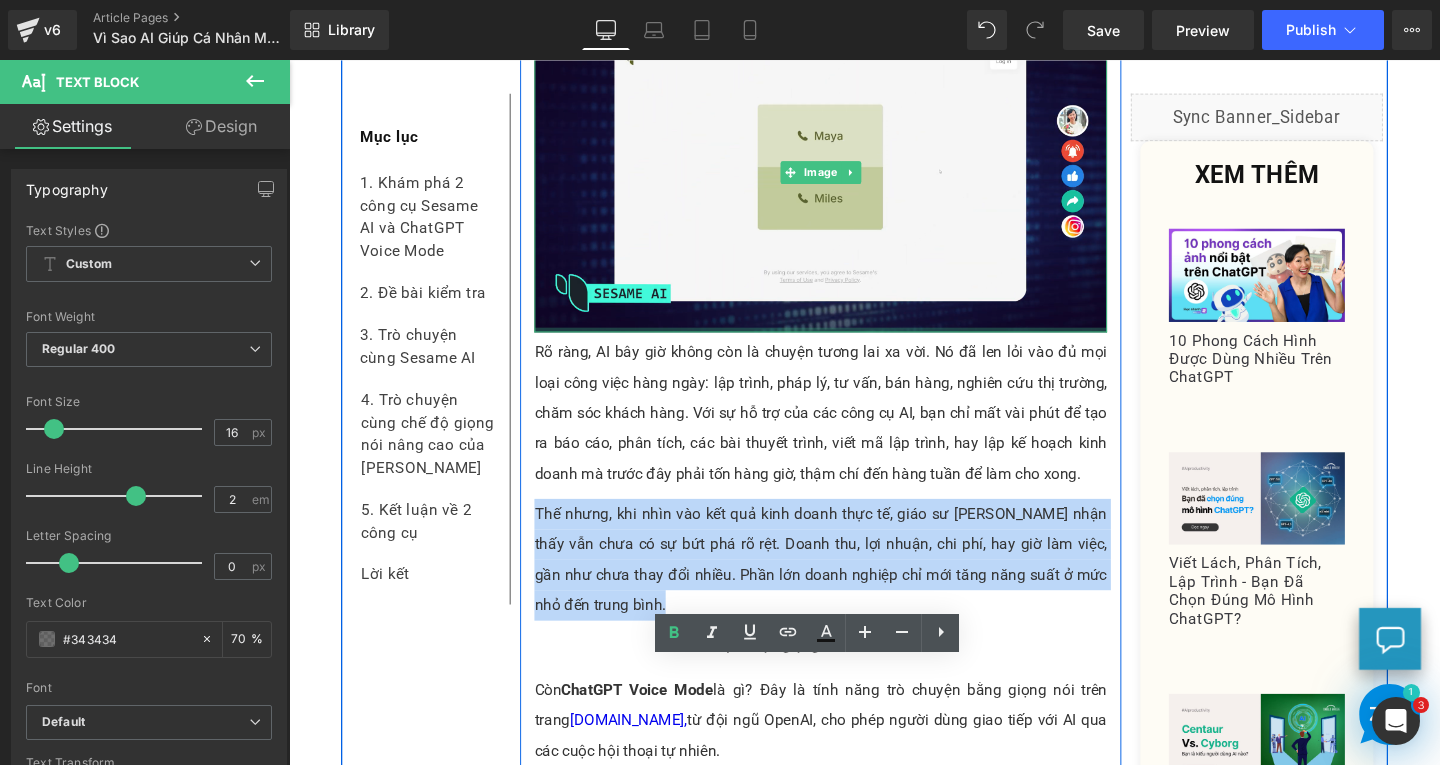 drag, startPoint x: 640, startPoint y: 672, endPoint x: 721, endPoint y: 382, distance: 301.09964 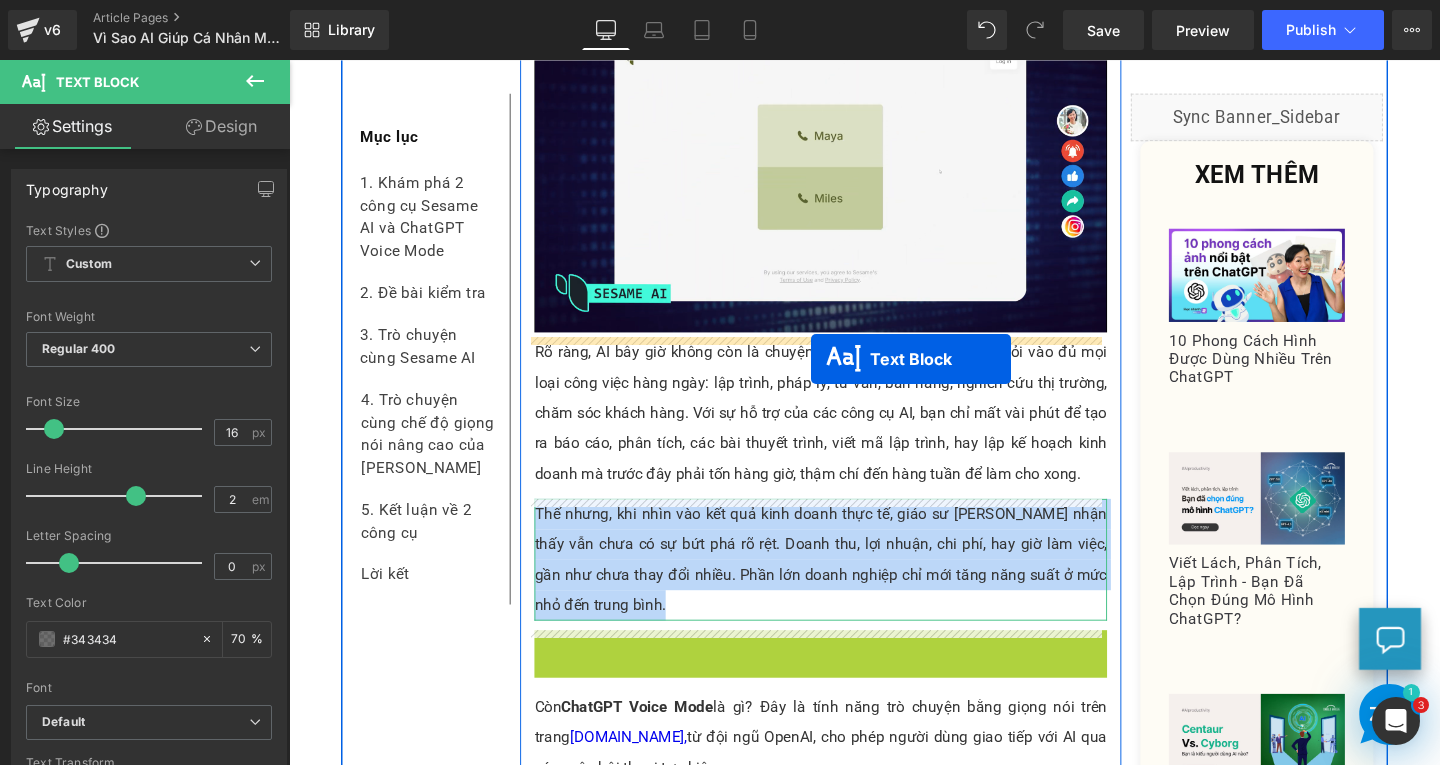 drag, startPoint x: 807, startPoint y: 679, endPoint x: 838, endPoint y: 374, distance: 306.57135 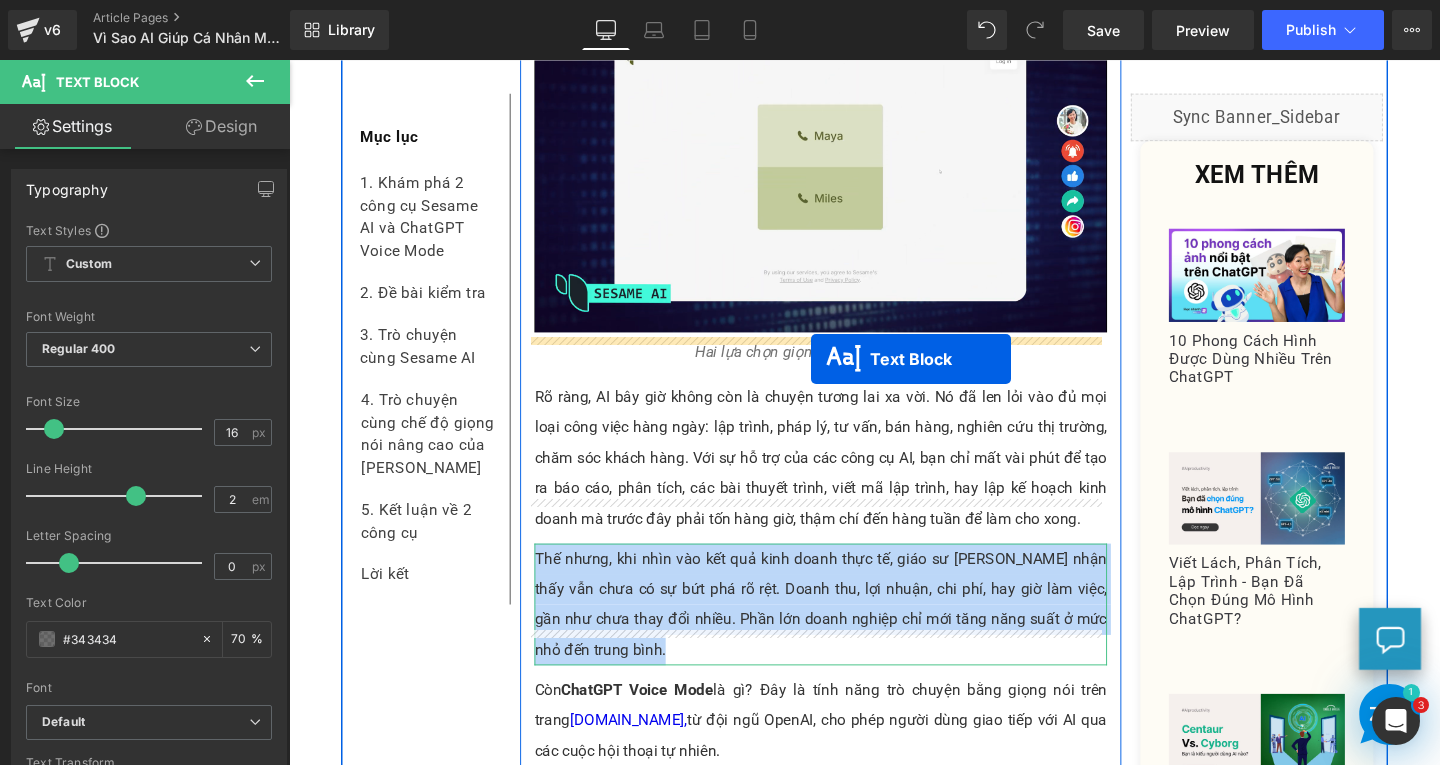 scroll, scrollTop: 1516, scrollLeft: 0, axis: vertical 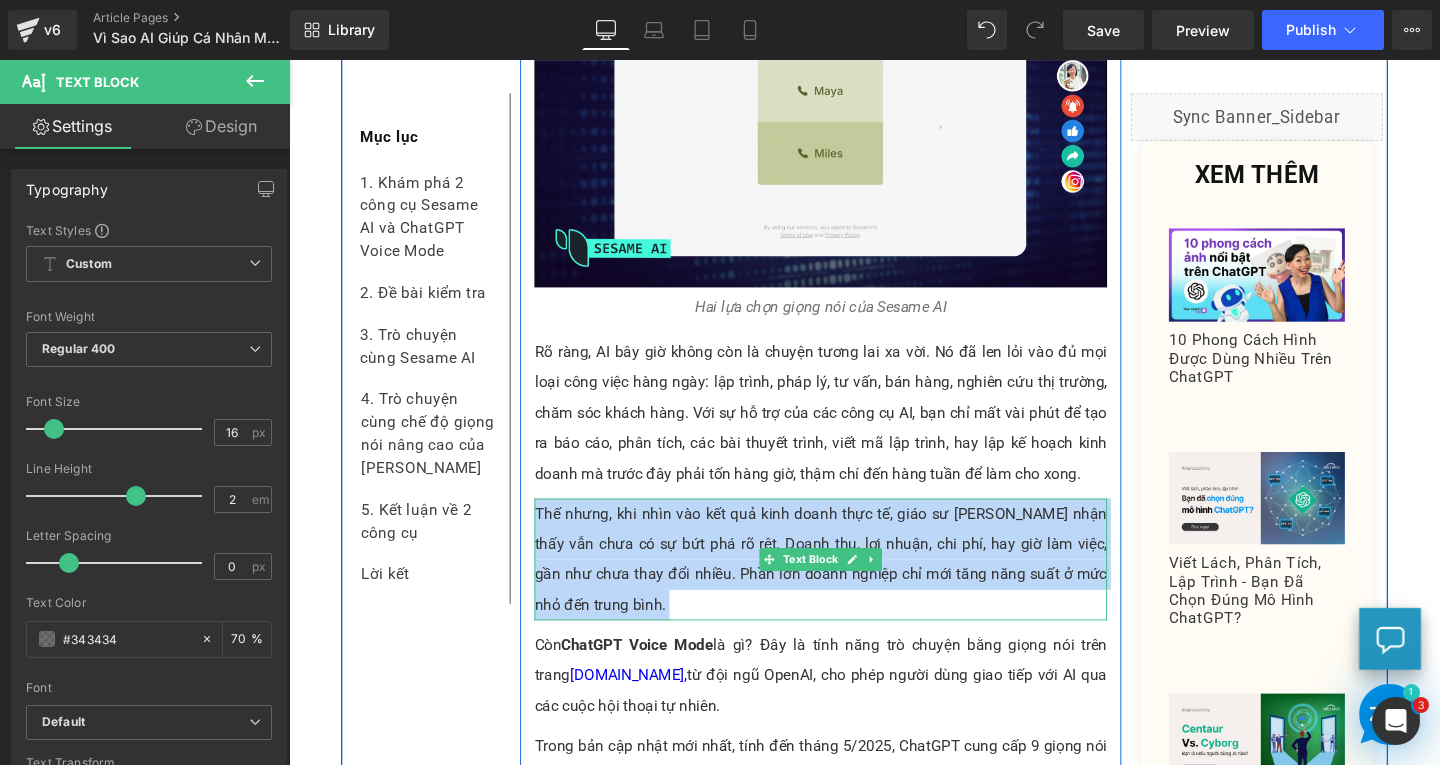 click on "Thế nhưng, khi nhìn vào kết quả kinh doanh thực tế, giáo sư [PERSON_NAME] nhận thấy vẫn chưa có sự bứt phá rõ rệt. Doanh thu, lợi nhuận, chi phí, hay giờ làm việc, gần như chưa thay đổi nhiều. Phần lớn doanh nghiệp chỉ mới tăng năng suất ở mức nhỏ đến trung bình." at bounding box center [848, 585] 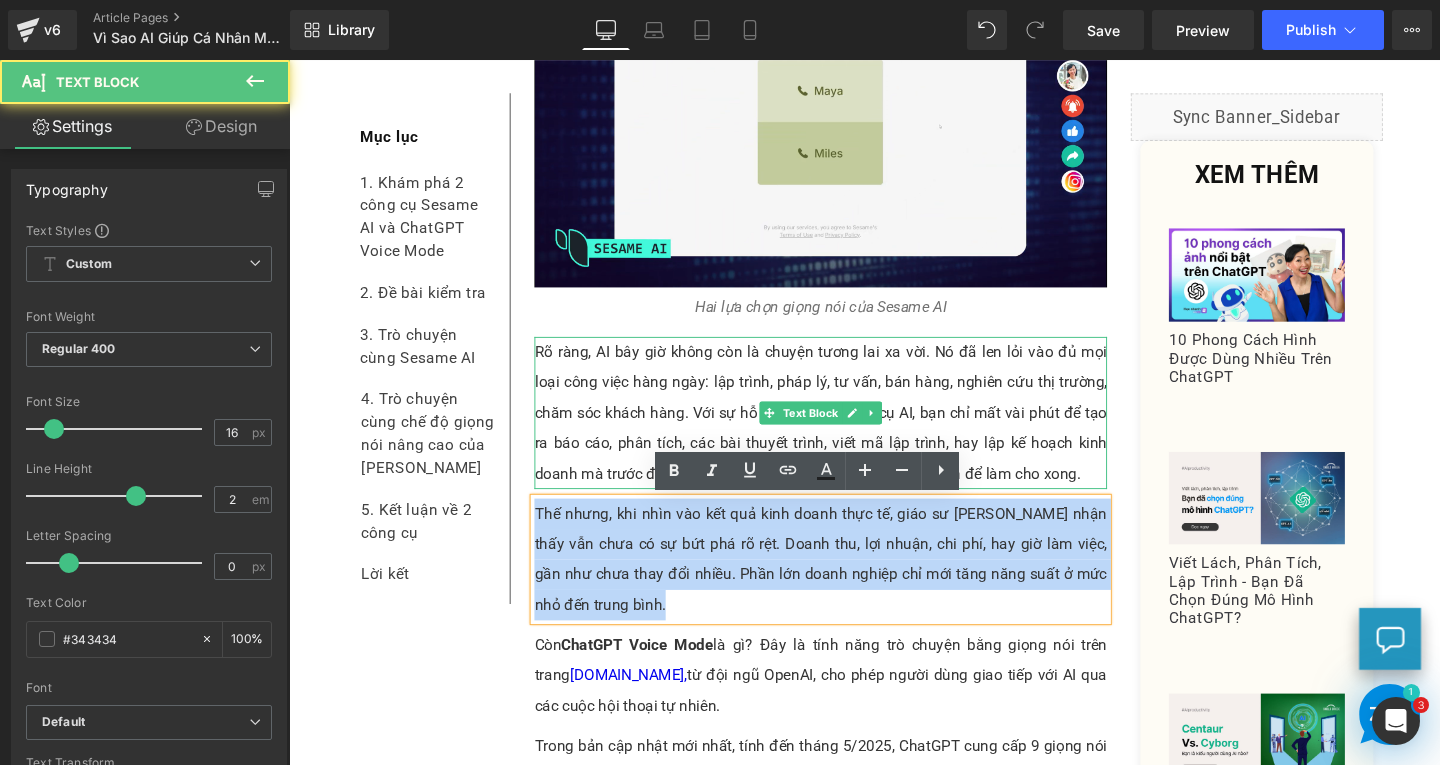 click on "Rõ ràng, AI bây giờ không còn là chuyện tương lai xa vời. Nó đã len lỏi vào đủ mọi loại công việc hàng ngày: lập trình, pháp lý, tư vấn, bán hàng, nghiên cứu thị trường, chăm sóc khách hàng. Với sự hỗ trợ của các công cụ AI, bạn chỉ mất vài phút để tạo ra báo cáo, phân tích, các bài thuyết trình, viết mã lập trình, hay lập kế hoạch kinh doanh mà trước đây phải tốn hàng giờ, thậm chí đến hàng tuần để làm cho xong." at bounding box center (848, 431) 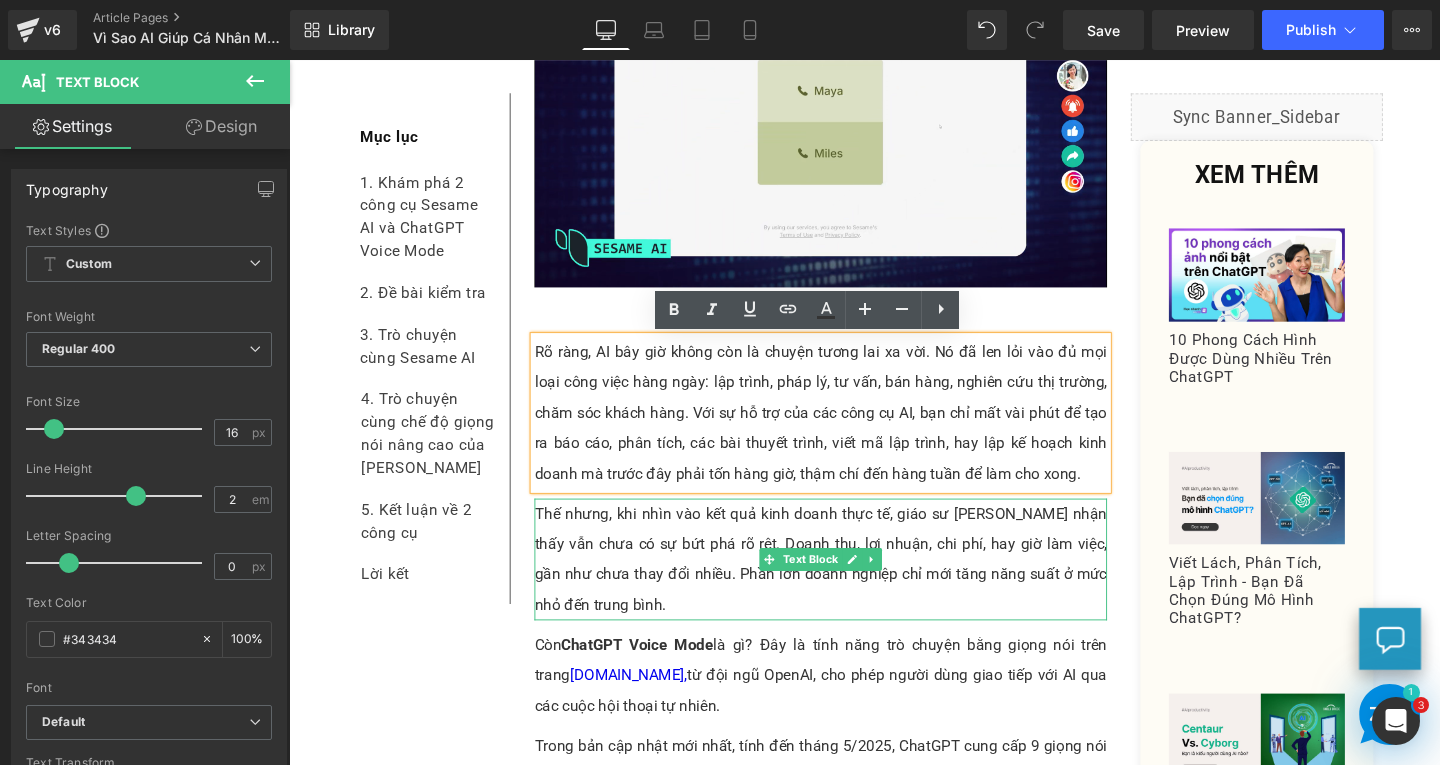 click on "Thế nhưng, khi nhìn vào kết quả kinh doanh thực tế, giáo sư [PERSON_NAME] nhận thấy vẫn chưa có sự bứt phá rõ rệt. Doanh thu, lợi nhuận, chi phí, hay giờ làm việc, gần như chưa thay đổi nhiều. Phần lớn doanh nghiệp chỉ mới tăng năng suất ở mức nhỏ đến trung bình." at bounding box center [848, 585] 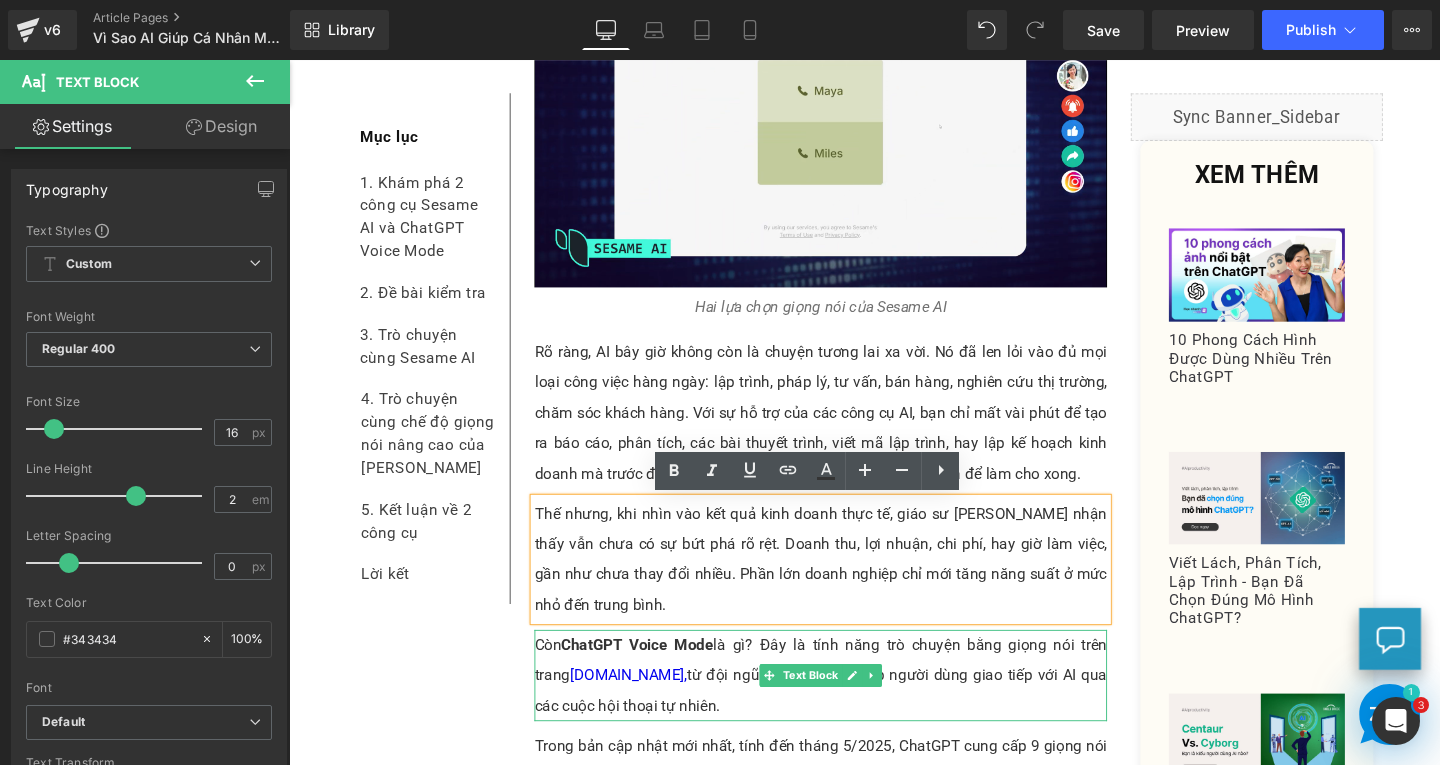 click on "Còn  ChatGPT Voice Mode  là gì? Đây là tính năng trò chuyện bằng giọng nói trên trang  chatgpt.com,  từ đội ngũ OpenAI, cho phép người dùng giao tiếp với AI qua các cuộc hội thoại tự nhiên." at bounding box center [848, 707] 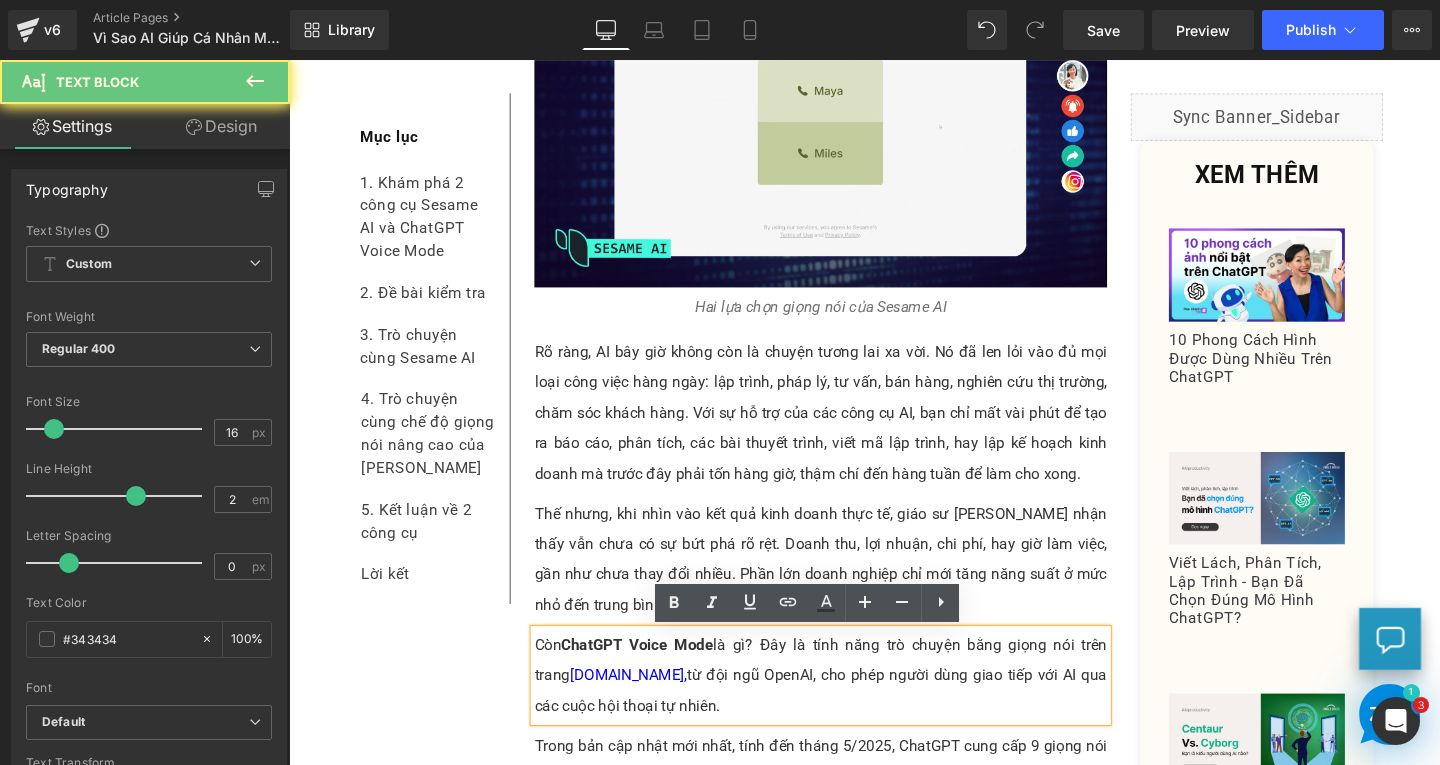 click on "Còn  ChatGPT Voice Mode  là gì? Đây là tính năng trò chuyện bằng giọng nói trên trang  chatgpt.com,  từ đội ngũ OpenAI, cho phép người dùng giao tiếp với AI qua các cuộc hội thoại tự nhiên." at bounding box center [848, 707] 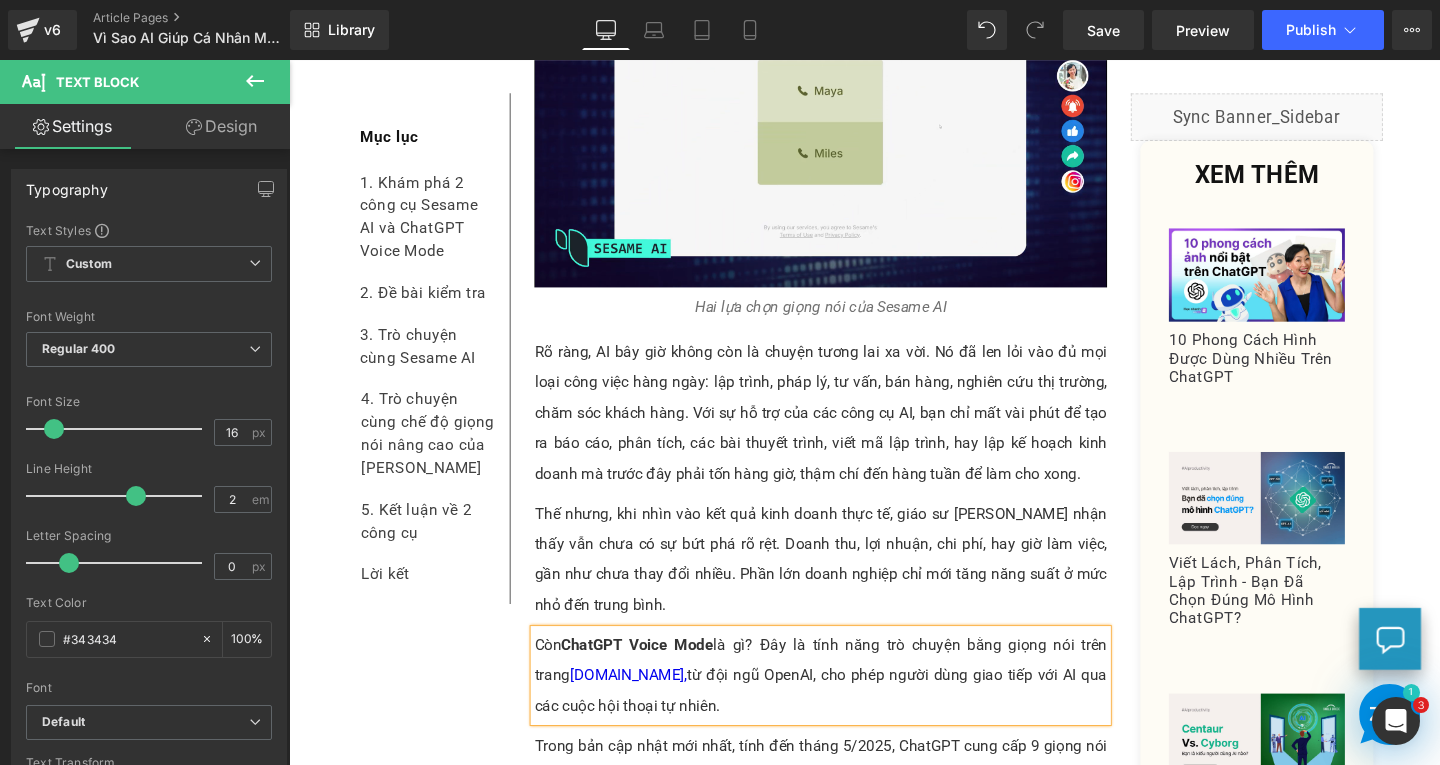 paste 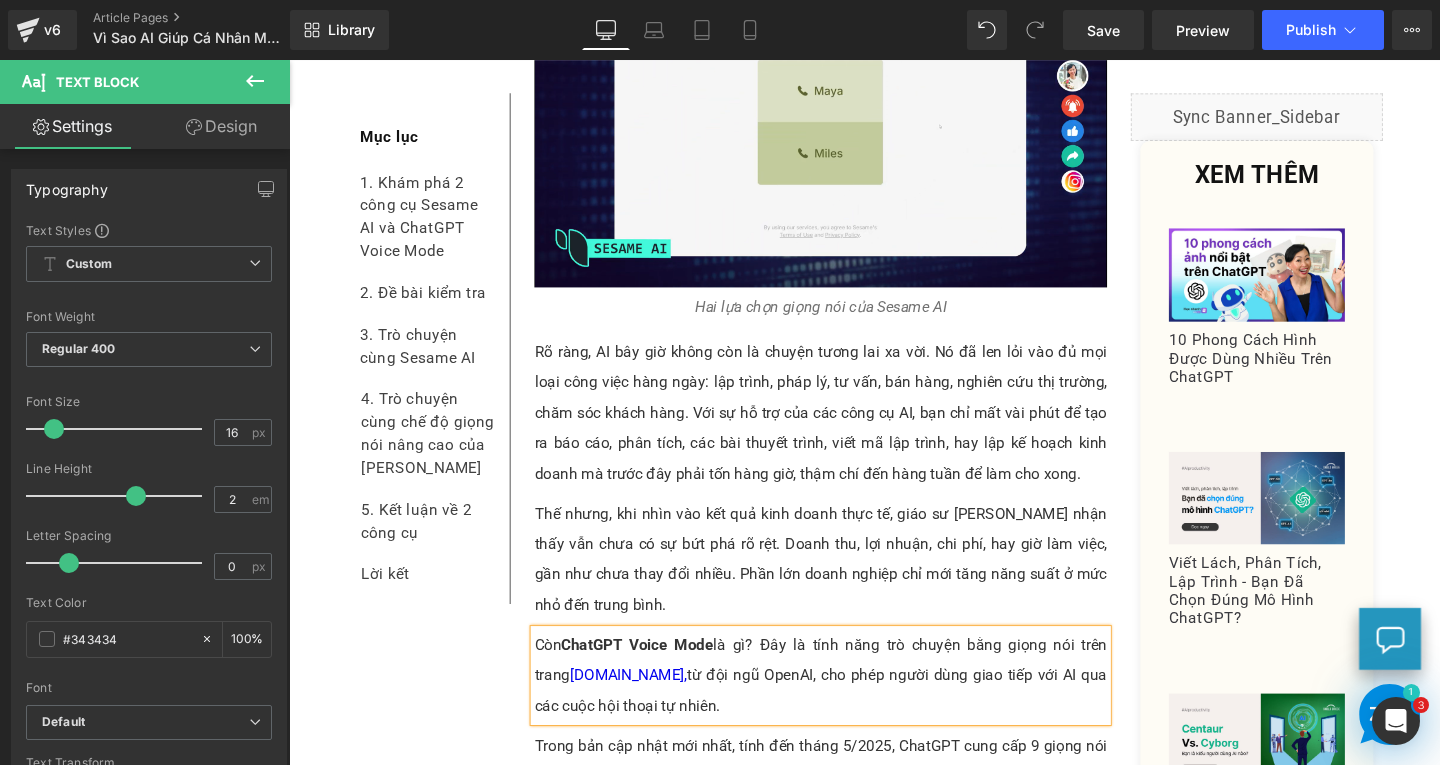 type 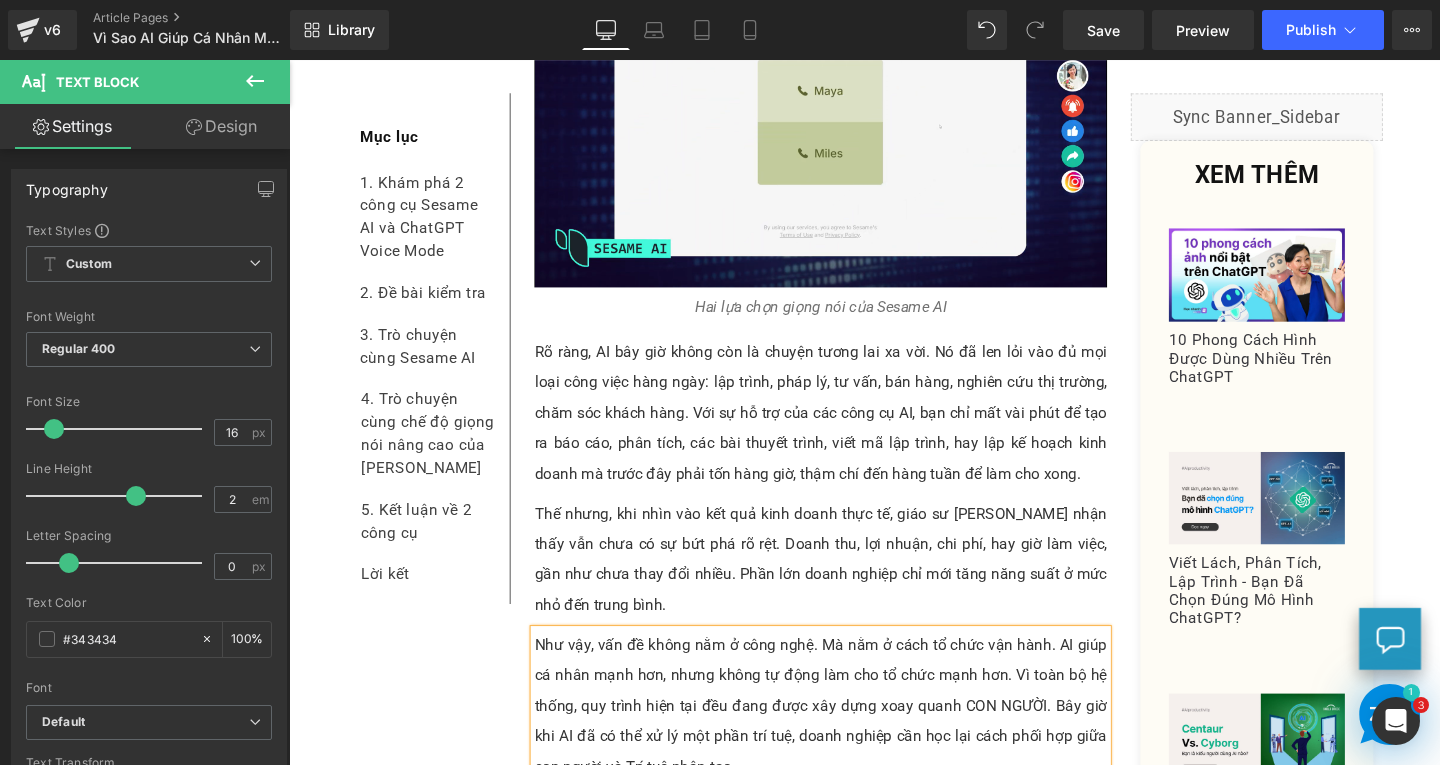 scroll, scrollTop: 1816, scrollLeft: 0, axis: vertical 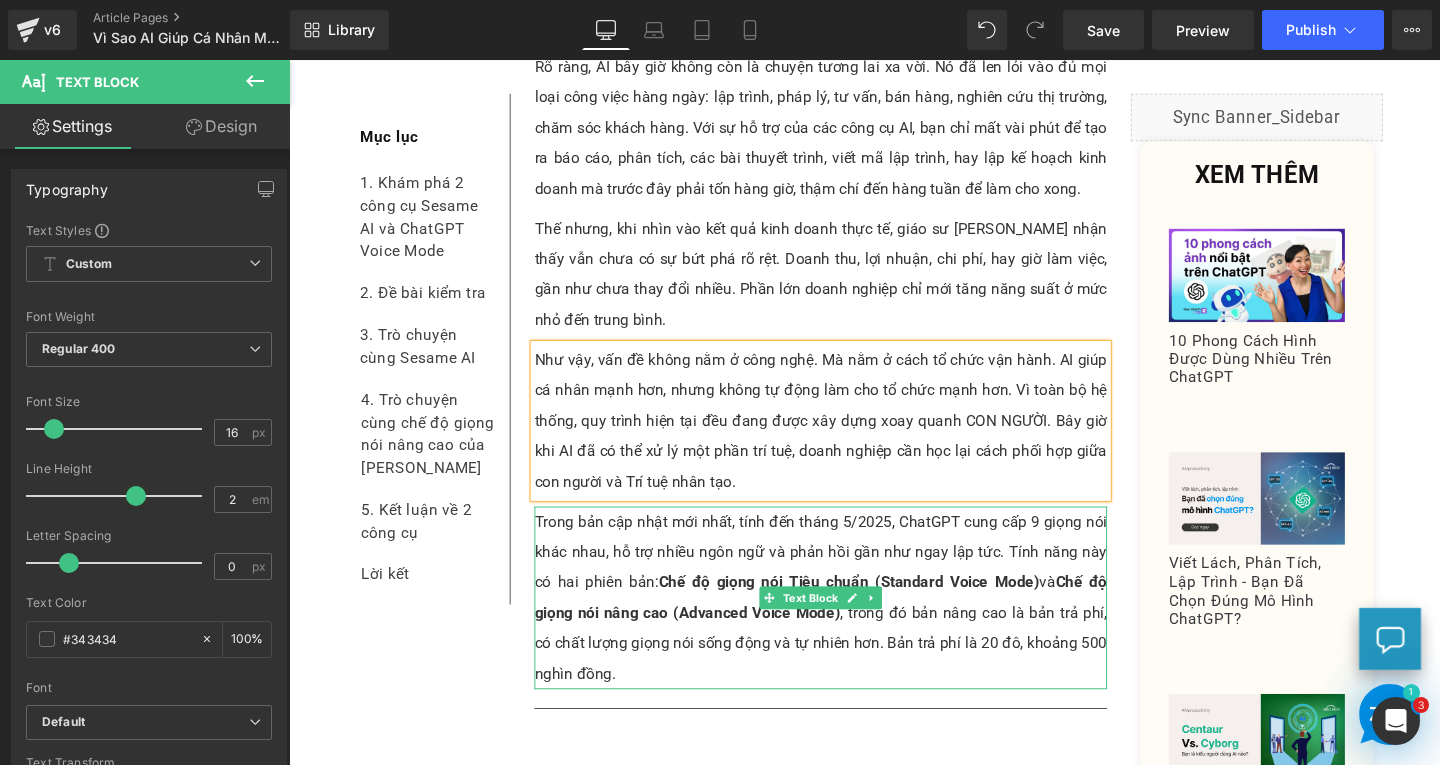 click on "Trong bản cập nhật mới nhất, tính đến tháng 5/2025, ChatGPT cung cấp 9 giọng nói khác nhau, hỗ trợ nhiều ngôn ngữ và phản hồi gần như ngay lập tức. Tính năng này có hai phiên bản:  Chế độ giọng nói Tiêu chuẩn (Standard Voice Mode)  và  Chế độ giọng nói nâng cao (Advanced Voice Mode) , trong đó bản nâng cao là bản trả phí, có chất lượng giọng nói sống động và tự nhiên hơn. Bản trả phí là 20 đô, khoảng 500 nghìn đồng." at bounding box center [848, 625] 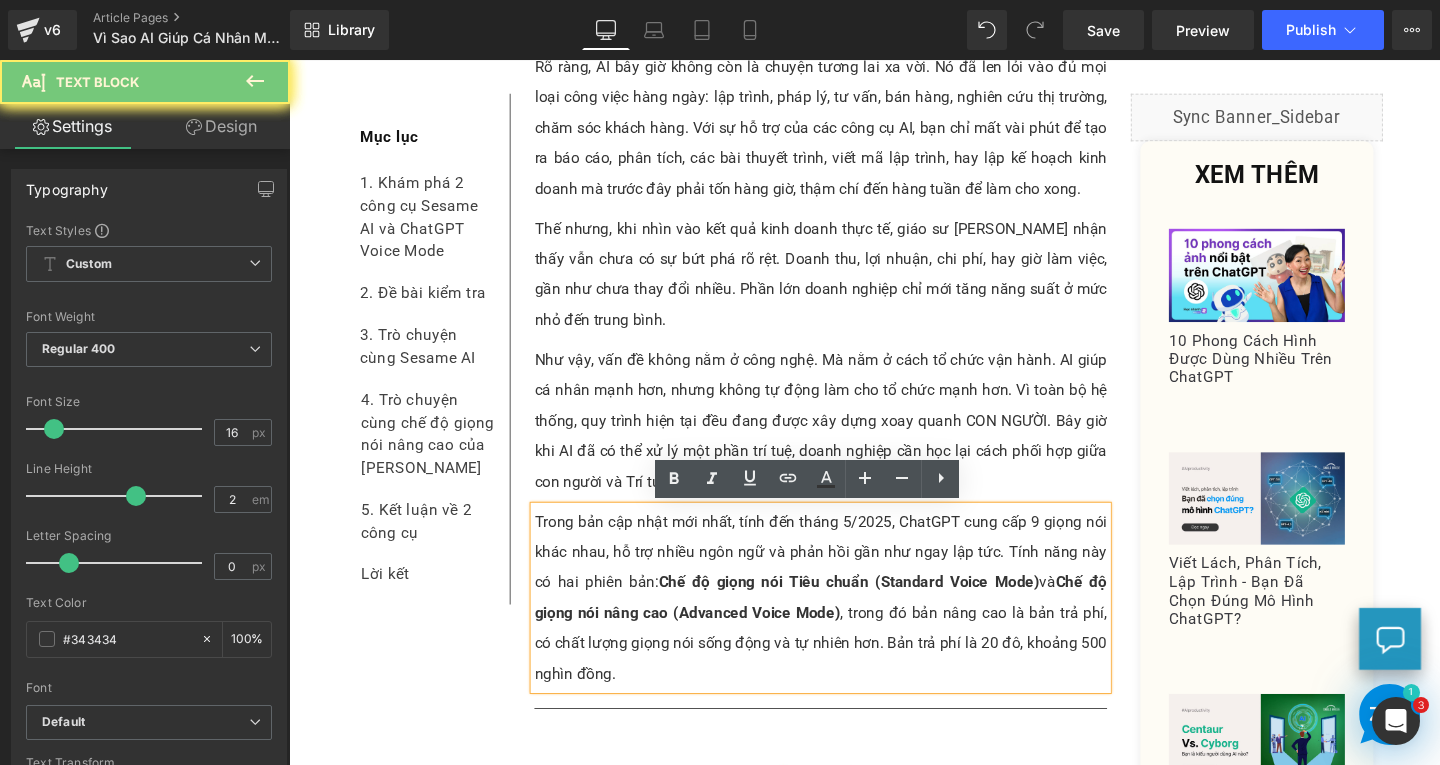 click on "Trong bản cập nhật mới nhất, tính đến tháng 5/2025, ChatGPT cung cấp 9 giọng nói khác nhau, hỗ trợ nhiều ngôn ngữ và phản hồi gần như ngay lập tức. Tính năng này có hai phiên bản:  Chế độ giọng nói Tiêu chuẩn (Standard Voice Mode)  và  Chế độ giọng nói nâng cao (Advanced Voice Mode) , trong đó bản nâng cao là bản trả phí, có chất lượng giọng nói sống động và tự nhiên hơn. Bản trả phí là 20 đô, khoảng 500 nghìn đồng." at bounding box center [848, 625] 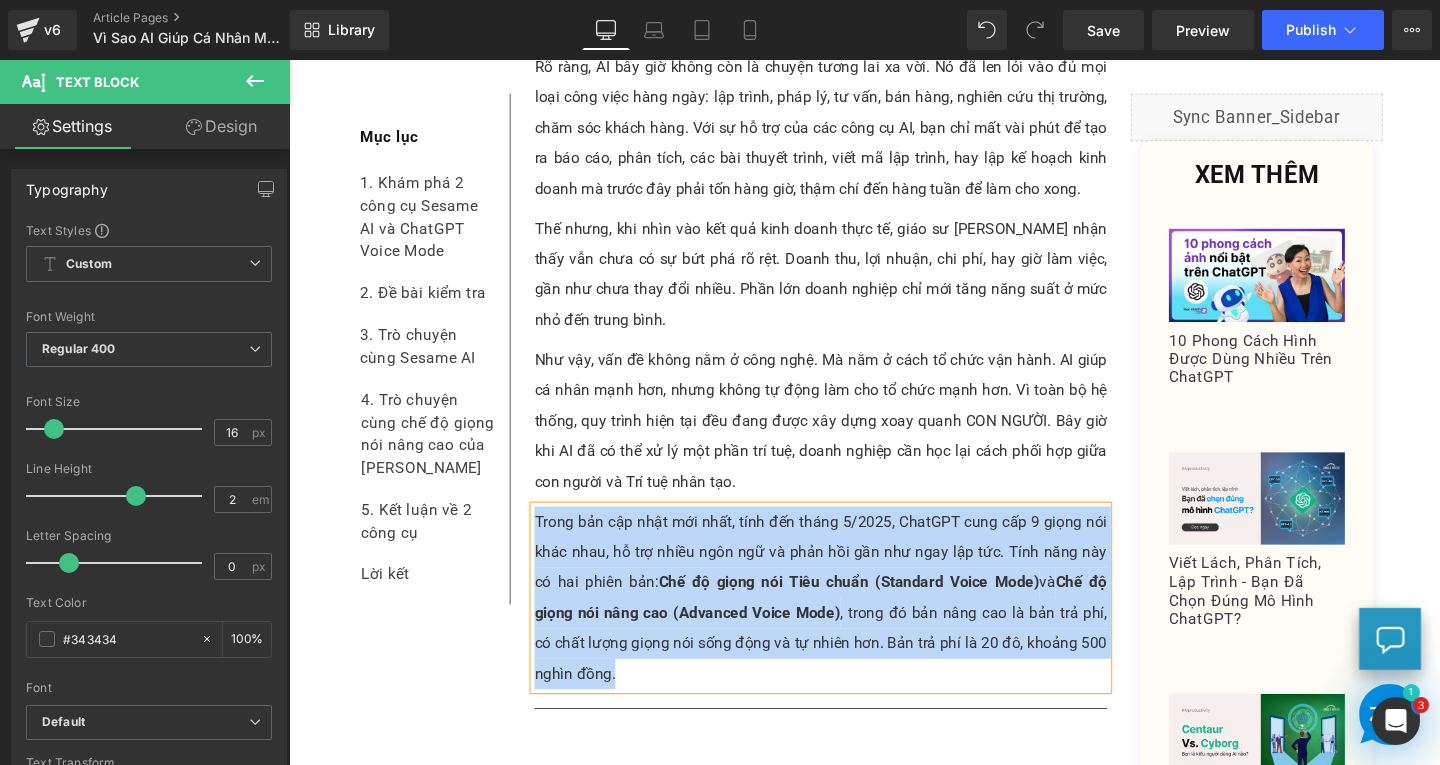 paste 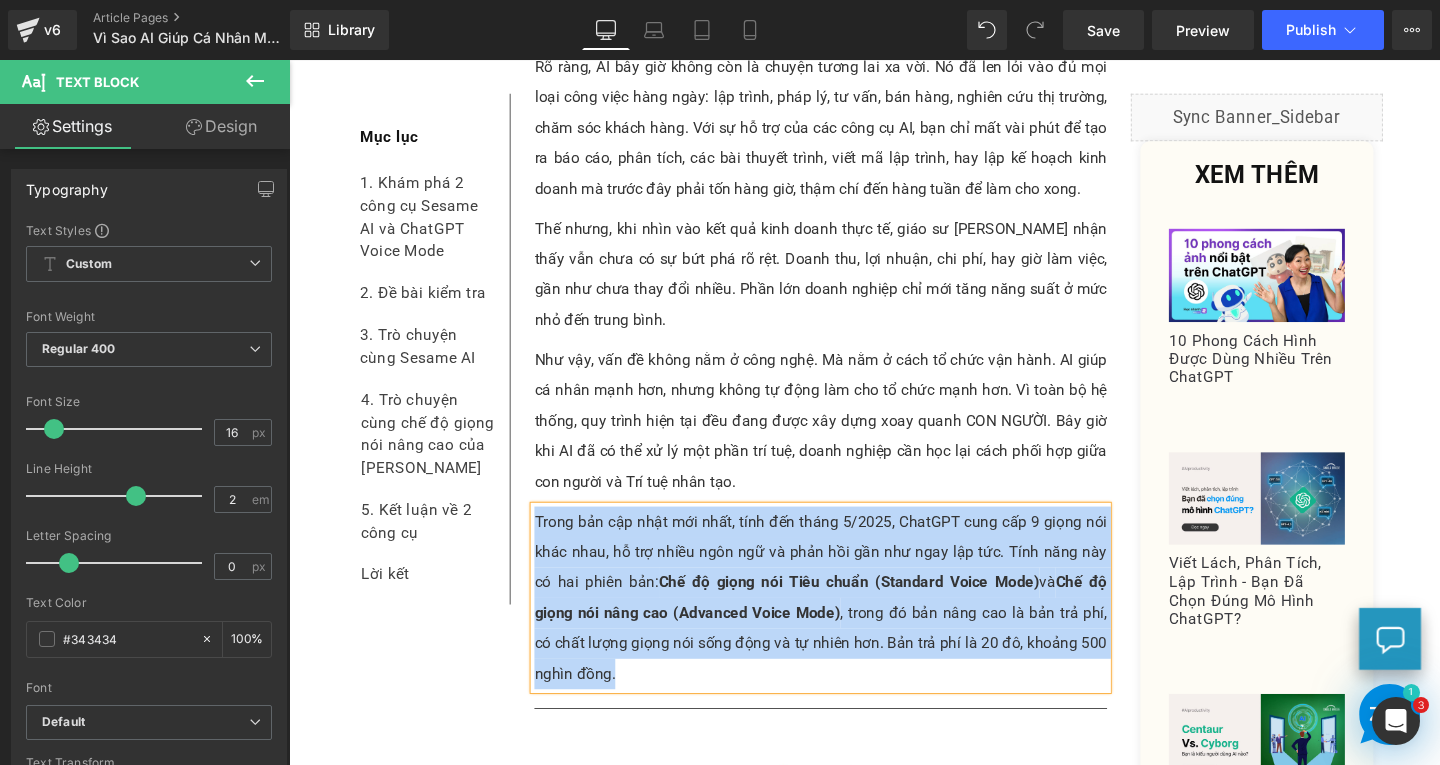 type 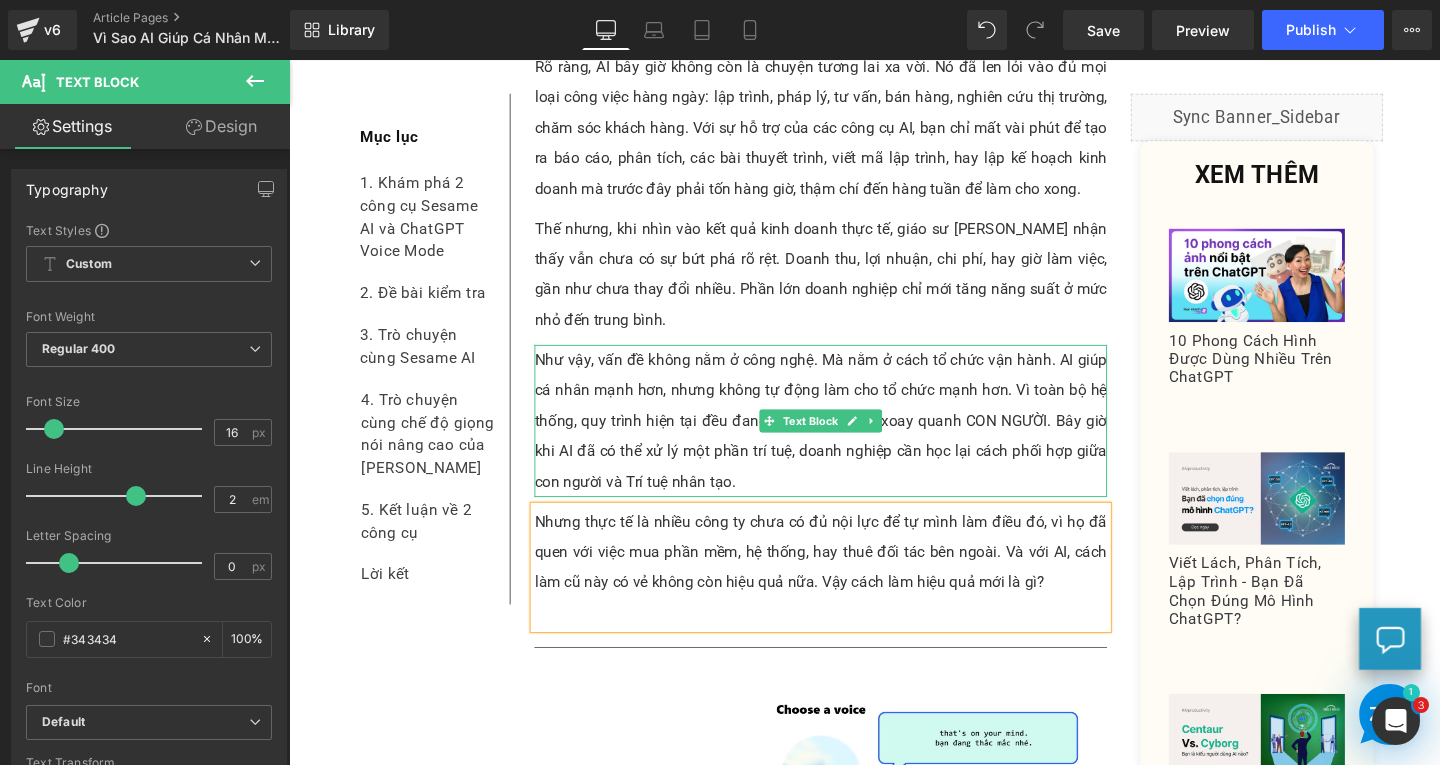 scroll, scrollTop: 2016, scrollLeft: 0, axis: vertical 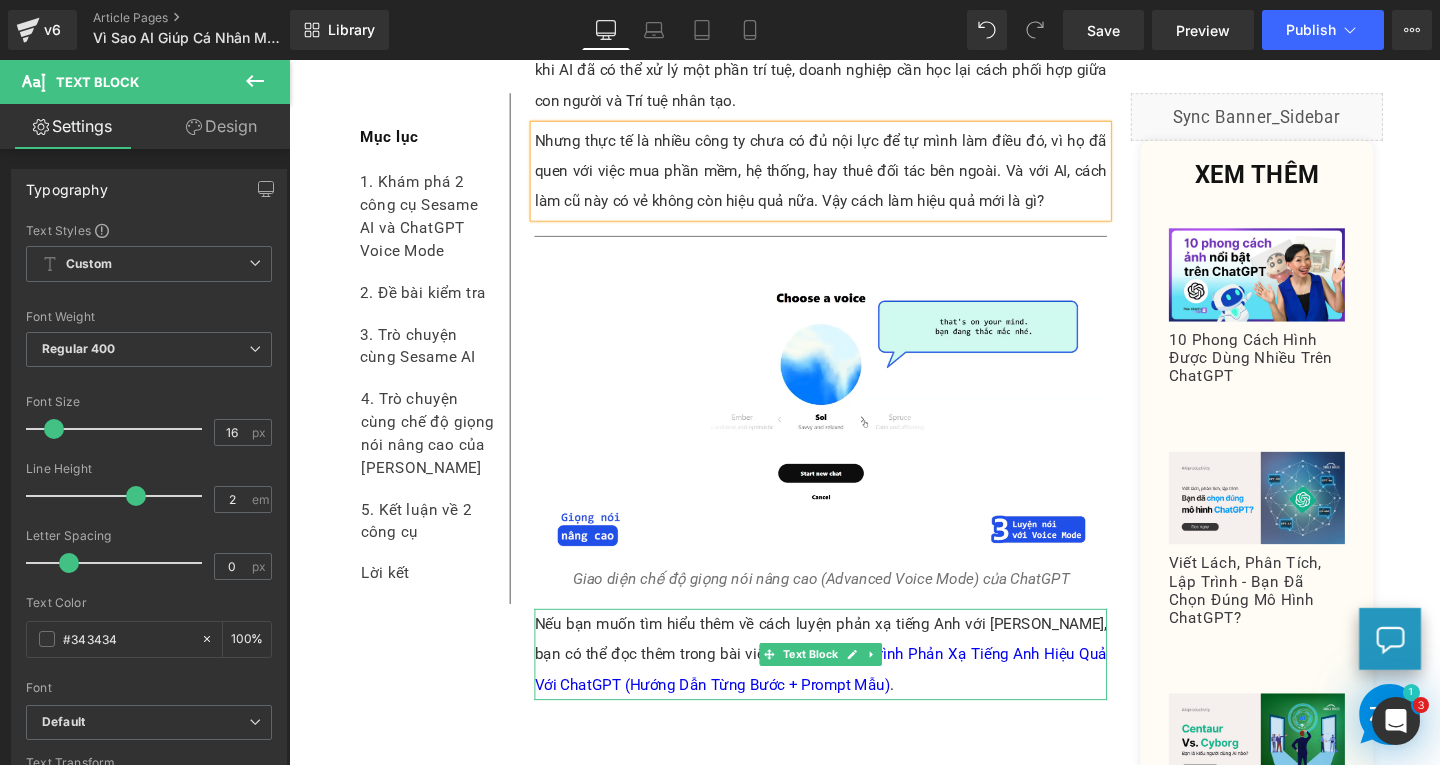 click on "Nếu bạn muốn tìm hiểu thêm về cách luyện phản xạ tiếng Anh với ChatGPT, bạn có thể đọc thêm trong bài viết  Thiết Lập Quy Trình Phản Xạ Tiếng Anh Hiệu Quả Với ChatGPT (Hướng Dẫn Từng Bước + Prompt Mẫu) ." at bounding box center [848, 685] 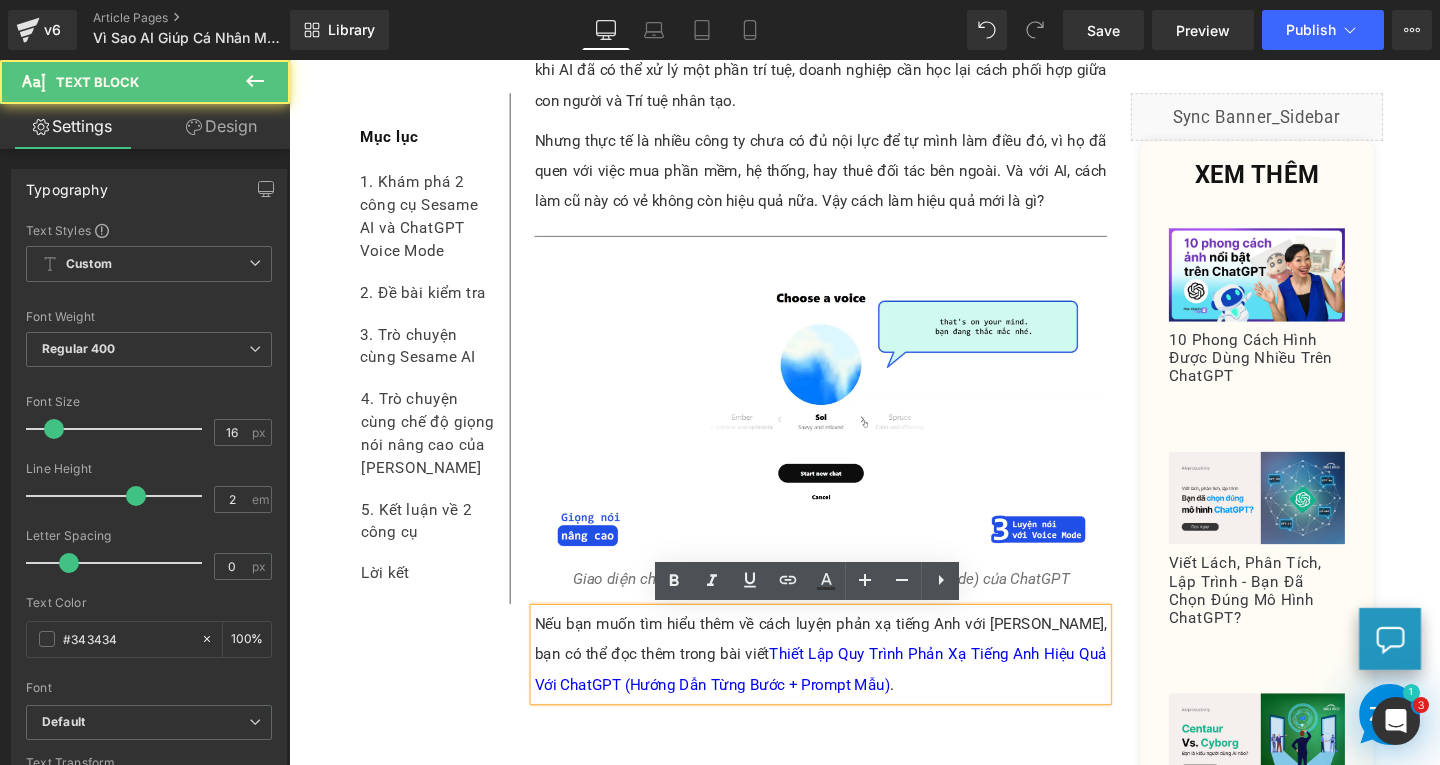 click on "Nếu bạn muốn tìm hiểu thêm về cách luyện phản xạ tiếng Anh với ChatGPT, bạn có thể đọc thêm trong bài viết  Thiết Lập Quy Trình Phản Xạ Tiếng Anh Hiệu Quả Với ChatGPT (Hướng Dẫn Từng Bước + Prompt Mẫu) ." at bounding box center (848, 685) 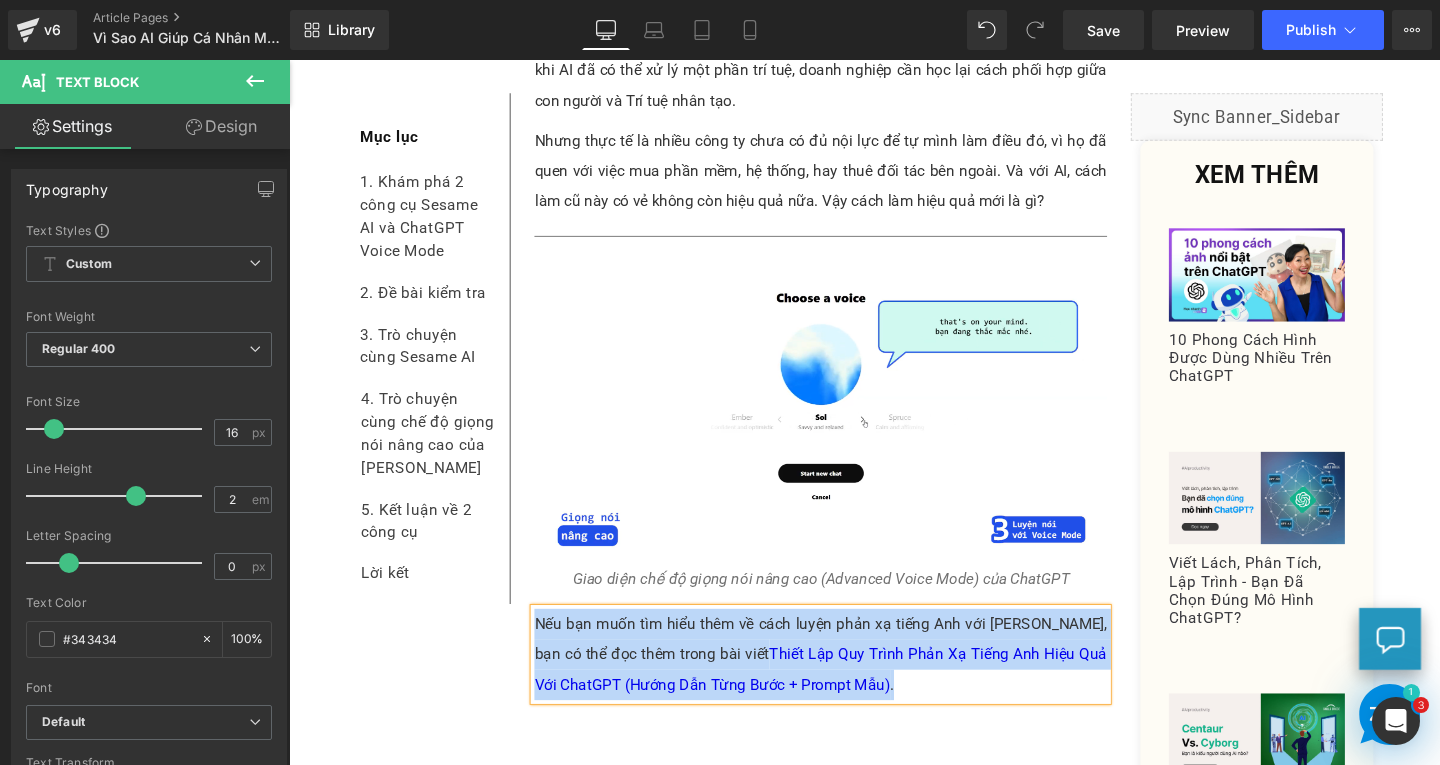 paste 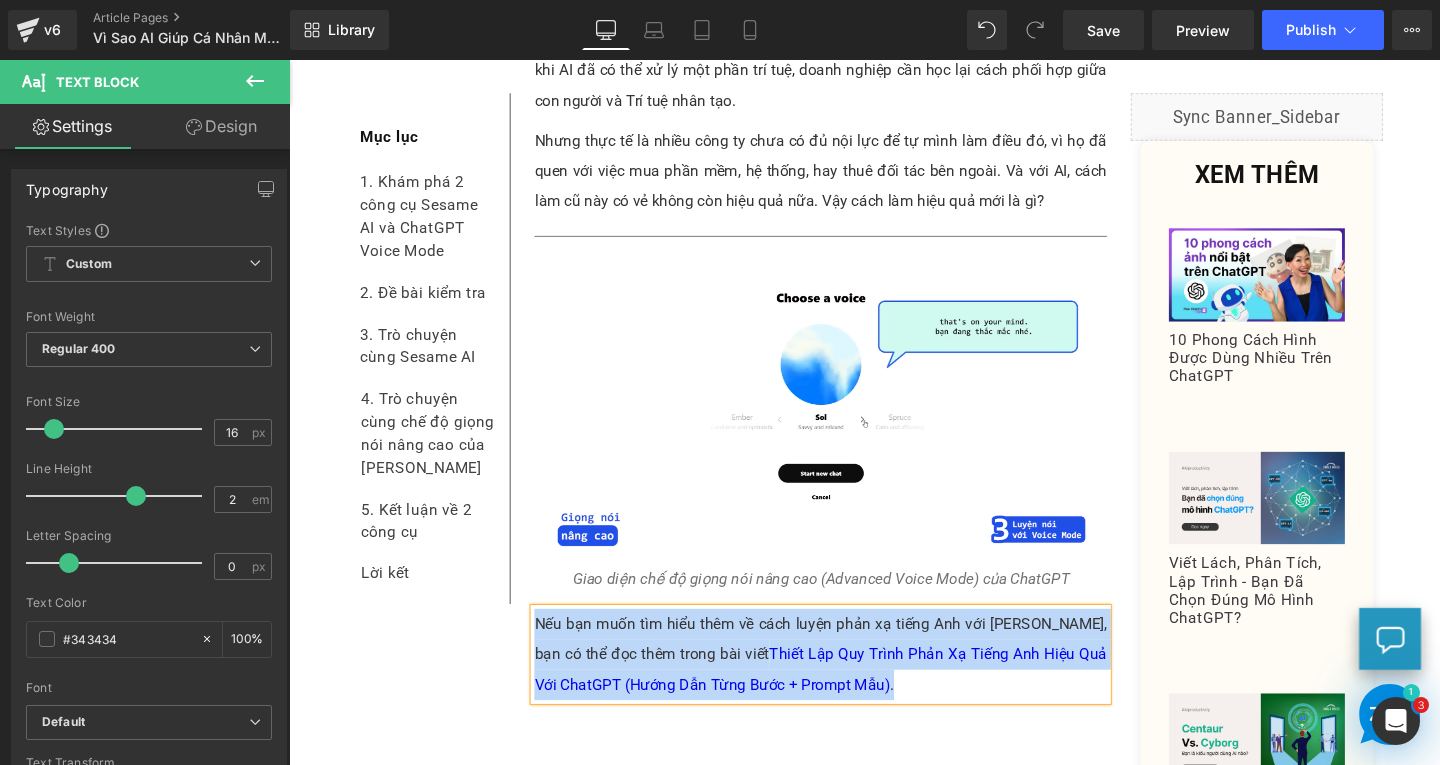 type 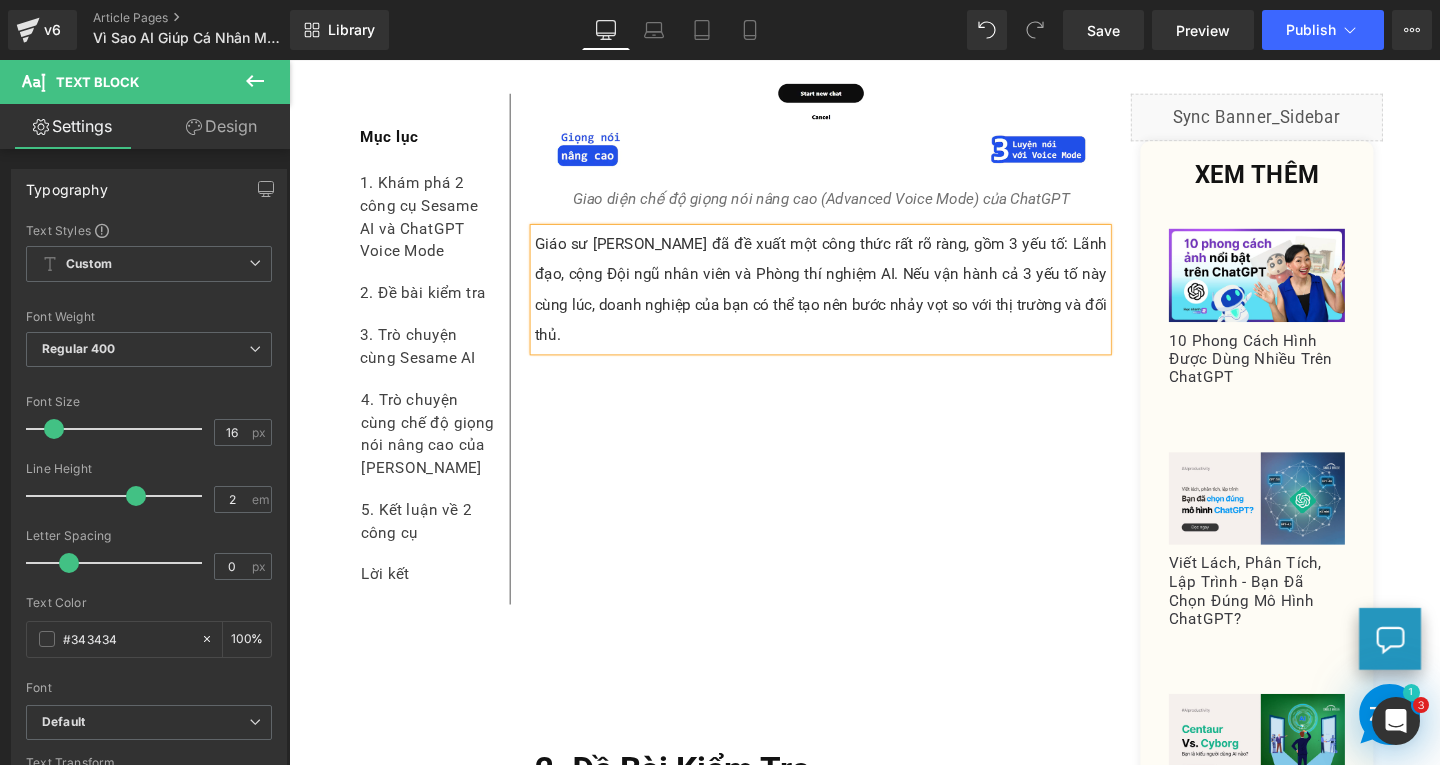 scroll, scrollTop: 2716, scrollLeft: 0, axis: vertical 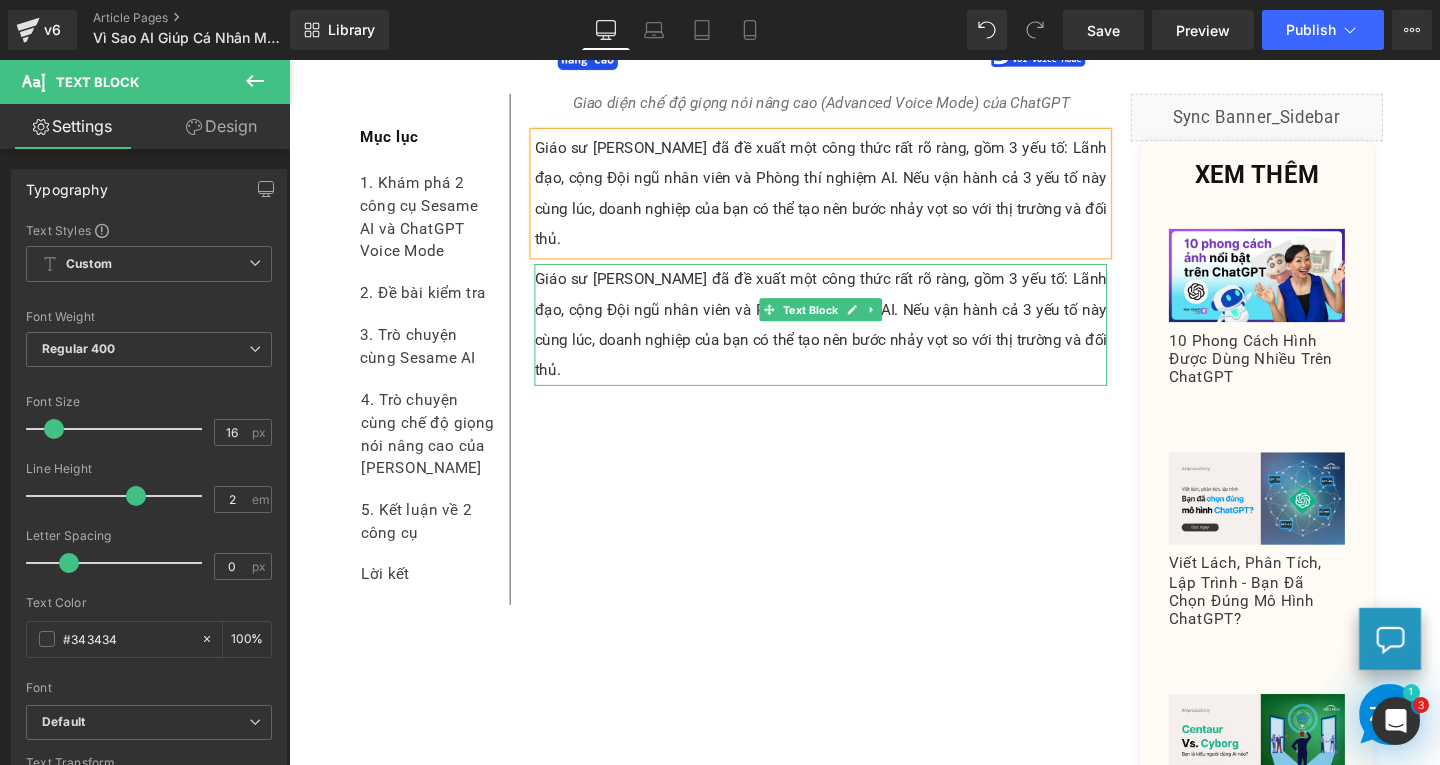 click on "Giáo sư [PERSON_NAME] đã đề xuất một công thức rất rõ ràng, gồm 3 yếu tố: Lãnh đạo, cộng Đội ngũ nhân viên và Phòng thí nghiệm AI. Nếu vận hành cả 3 yếu tố này cùng lúc, doanh nghiệp của bạn có thể tạo nên bước nhảy vọt so với thị trường và đối thủ." at bounding box center (848, 339) 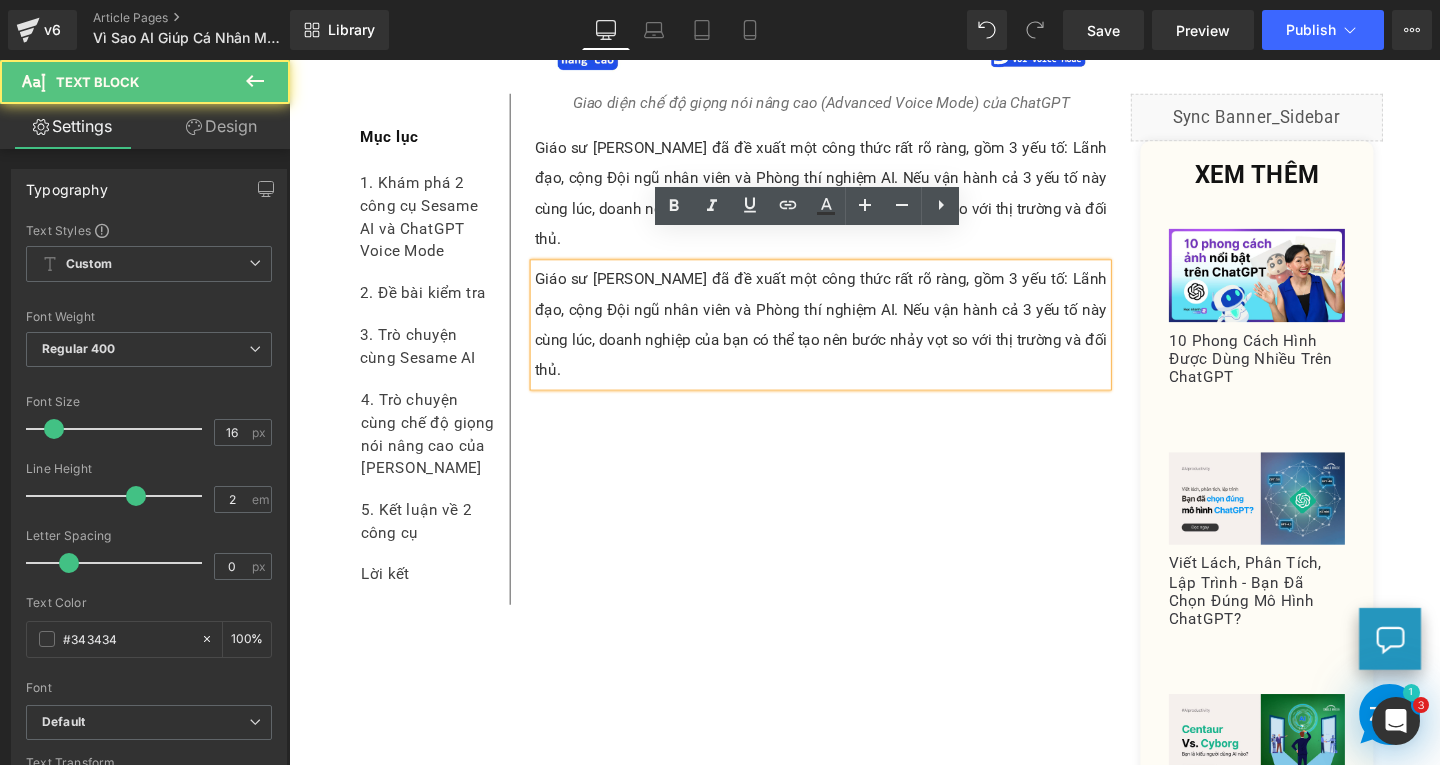 click on "Giáo sư [PERSON_NAME] đã đề xuất một công thức rất rõ ràng, gồm 3 yếu tố: Lãnh đạo, cộng Đội ngũ nhân viên và Phòng thí nghiệm AI. Nếu vận hành cả 3 yếu tố này cùng lúc, doanh nghiệp của bạn có thể tạo nên bước nhảy vọt so với thị trường và đối thủ." at bounding box center [848, 339] 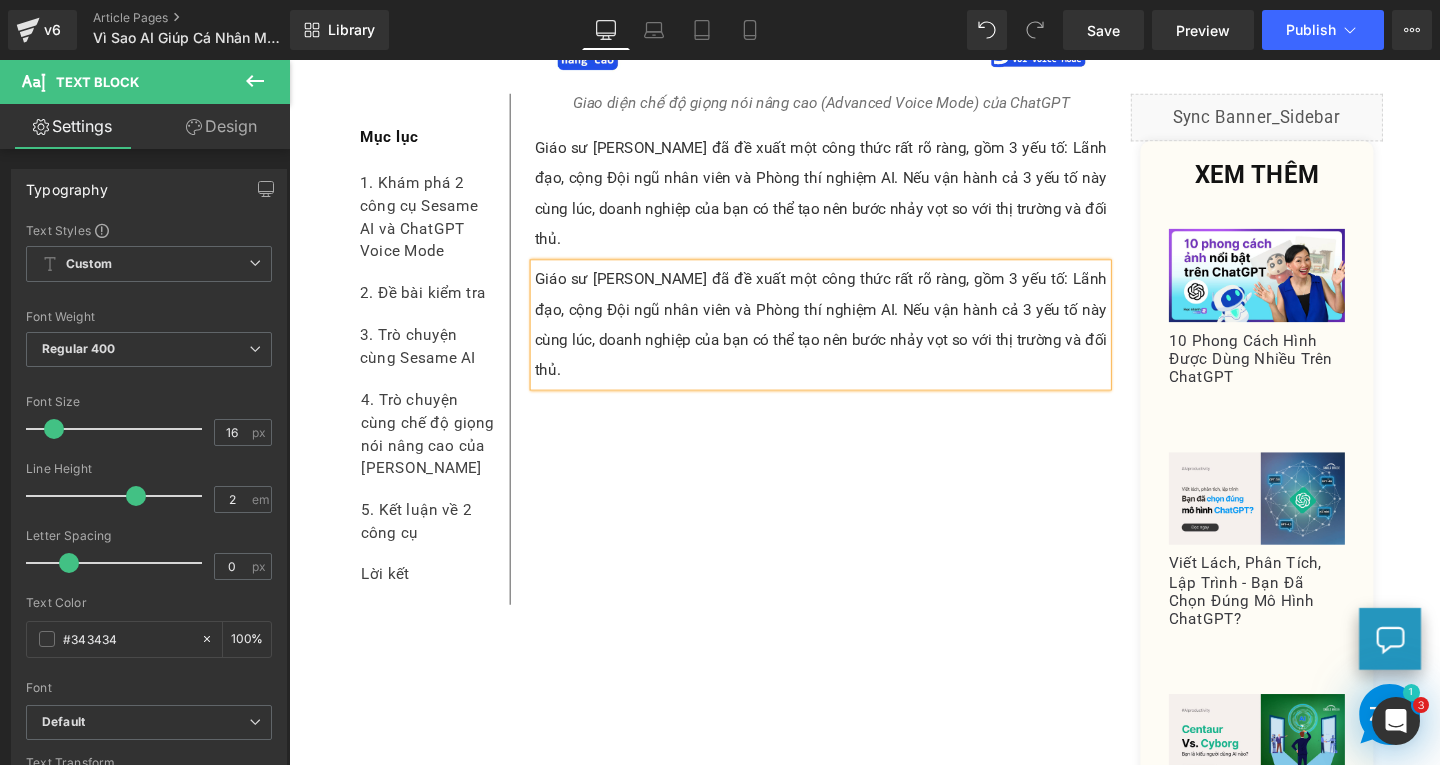 paste 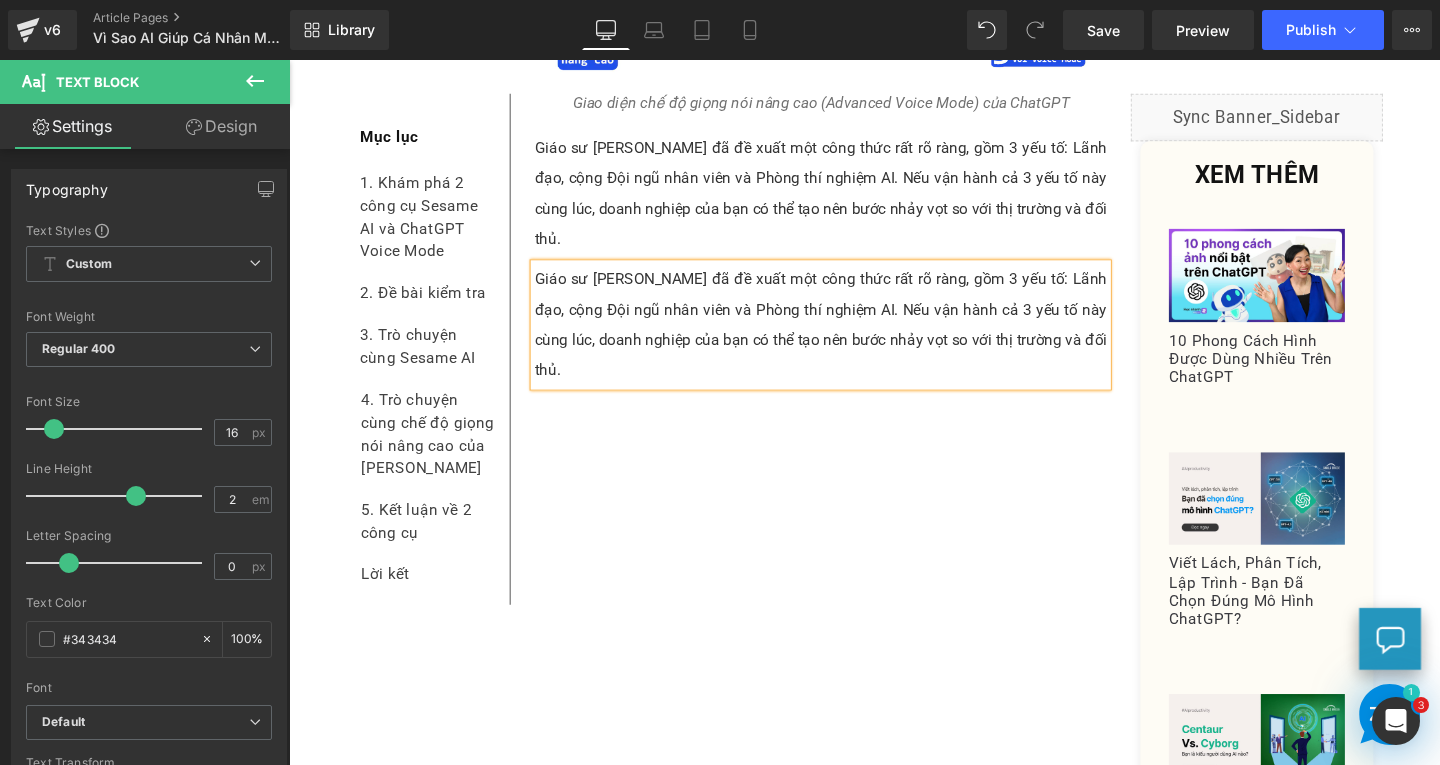 type 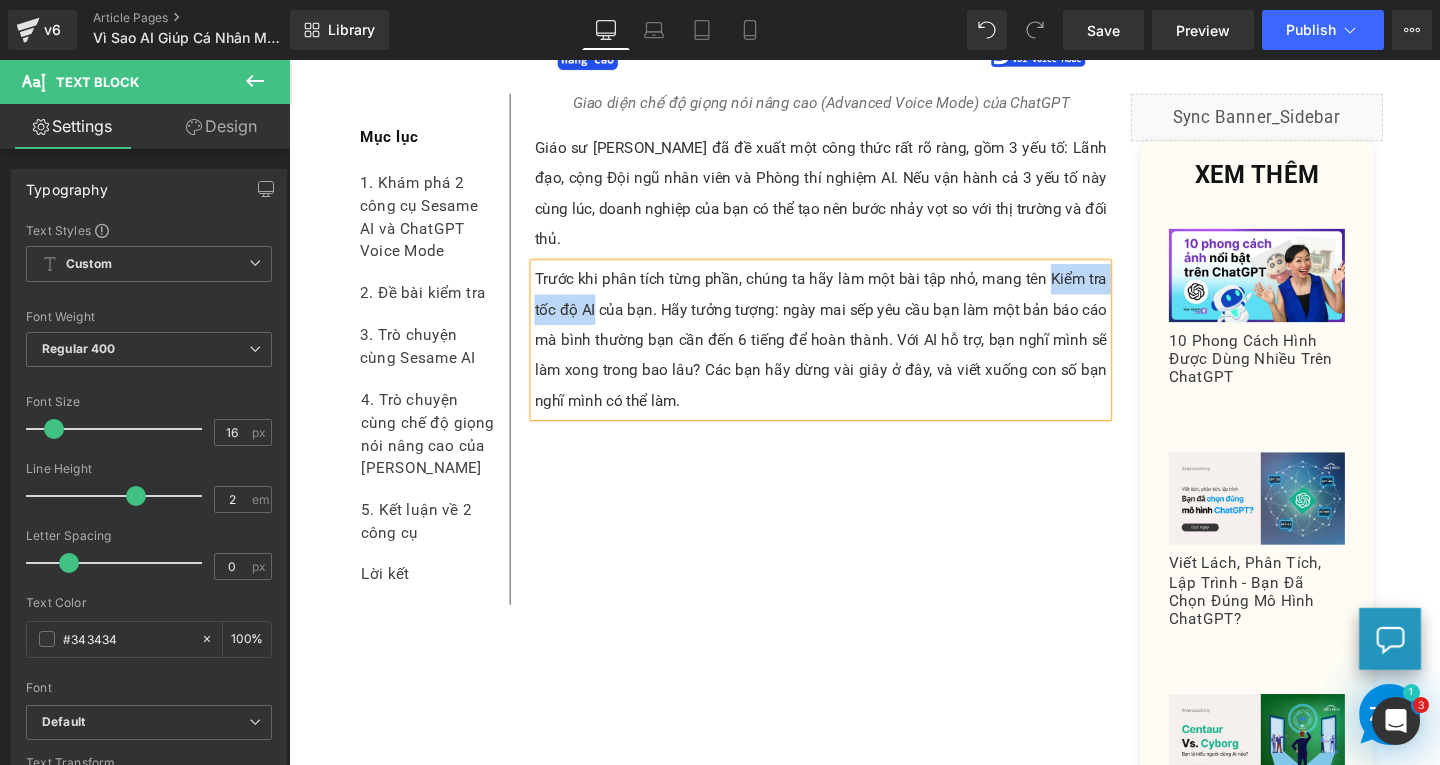 drag, startPoint x: 1082, startPoint y: 254, endPoint x: 603, endPoint y: 291, distance: 480.42688 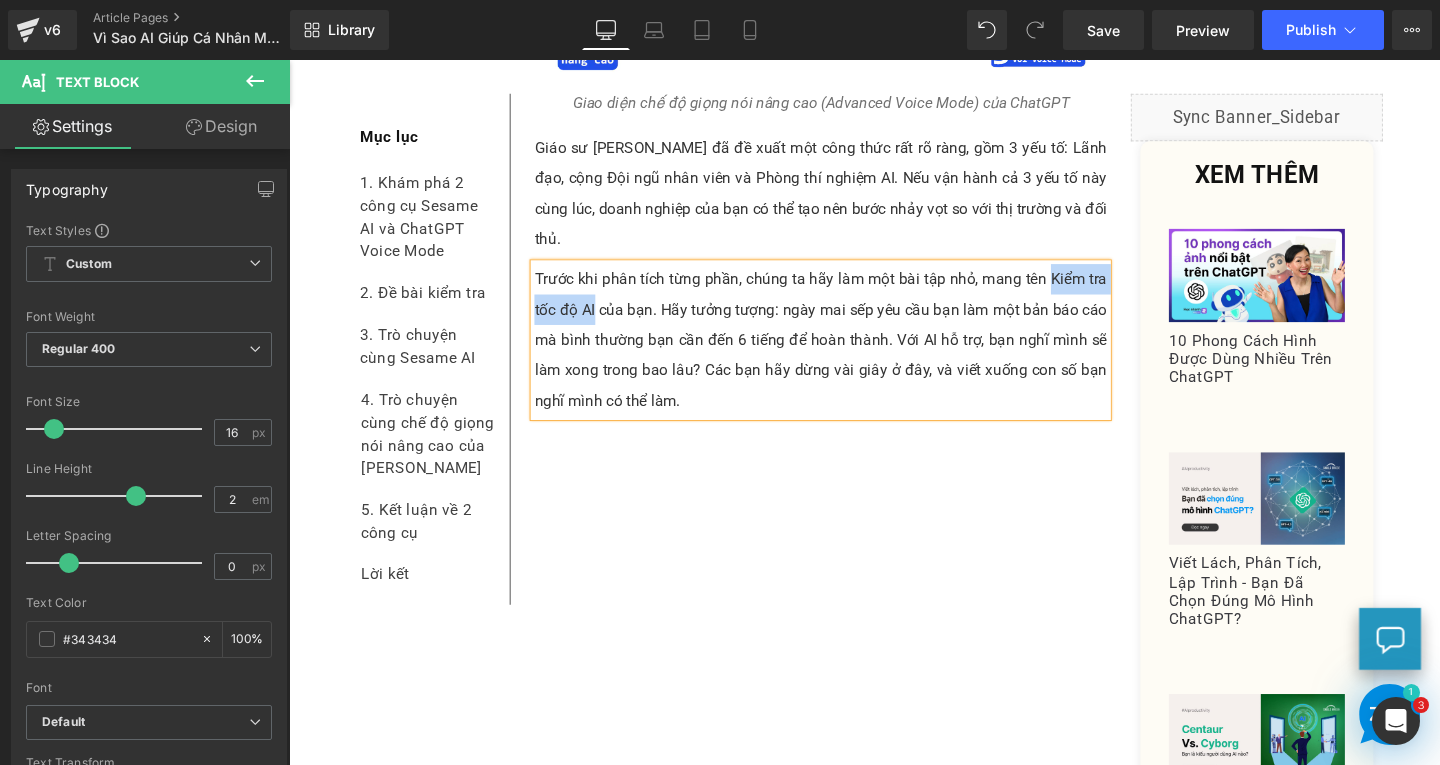 click on "Trước khi phân tích từng phần, chúng ta hãy làm một bài tập nhỏ, mang tên Kiểm tra tốc độ AI của bạn. Hãy tưởng tượng: ngày mai sếp yêu cầu bạn làm một bản báo cáo mà bình thường bạn cần đến 6 tiếng để hoàn thành. Với AI hỗ trợ, bạn nghĩ mình sẽ làm xong trong bao lâu? Các bạn hãy dừng vài giây ở đây, và viết xuống con số bạn nghĩ mình có thể làm." at bounding box center (848, 355) 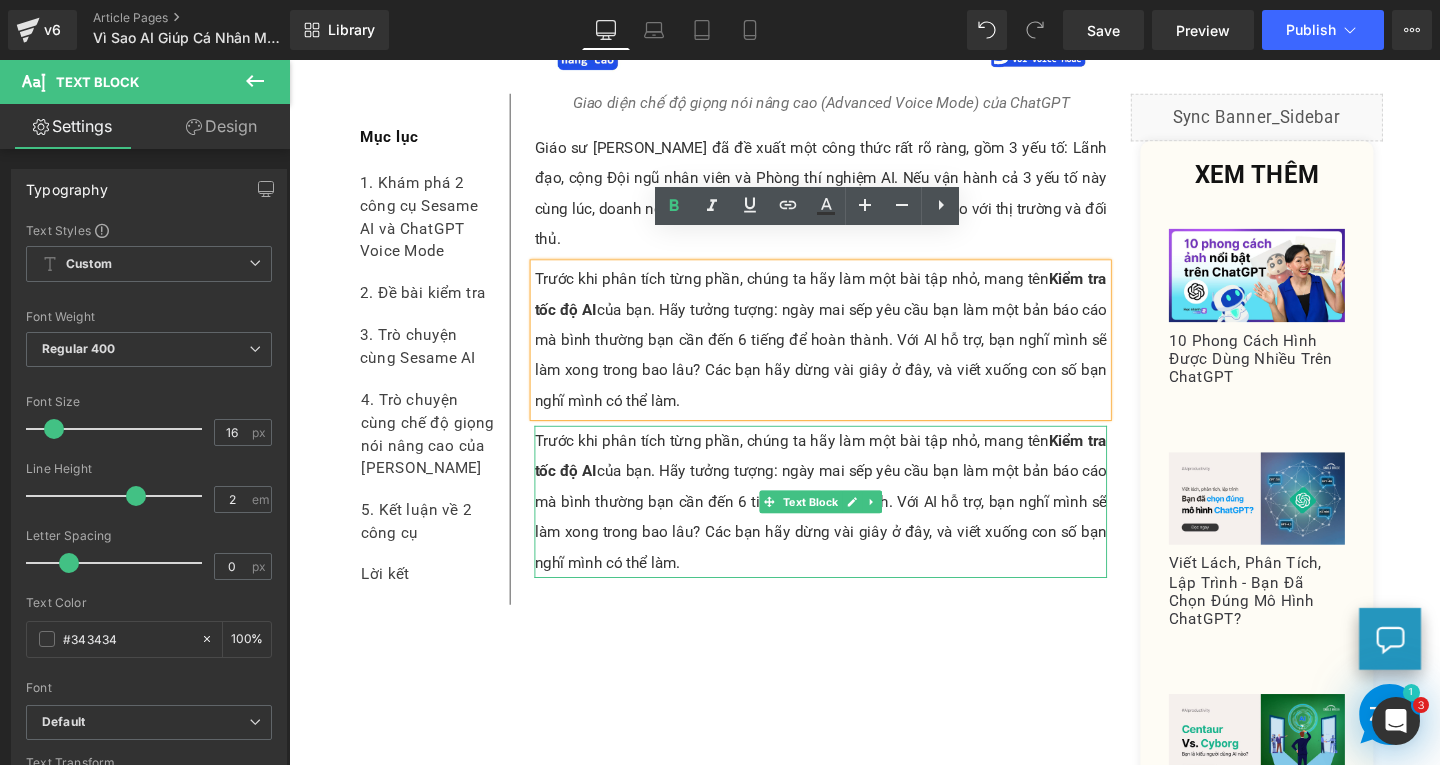 click on "Trước khi phân tích từng phần, chúng ta hãy làm một bài tập nhỏ, mang tên  Kiểm tra tốc độ AI  của bạn. Hãy tưởng tượng: ngày mai sếp yêu cầu bạn làm một bản báo cáo mà bình thường bạn cần đến 6 tiếng để hoàn thành. Với AI hỗ trợ, bạn nghĩ mình sẽ làm xong trong bao lâu? Các bạn hãy dừng vài giây ở đây, và viết xuống con số bạn nghĩ mình có thể làm." at bounding box center [848, 525] 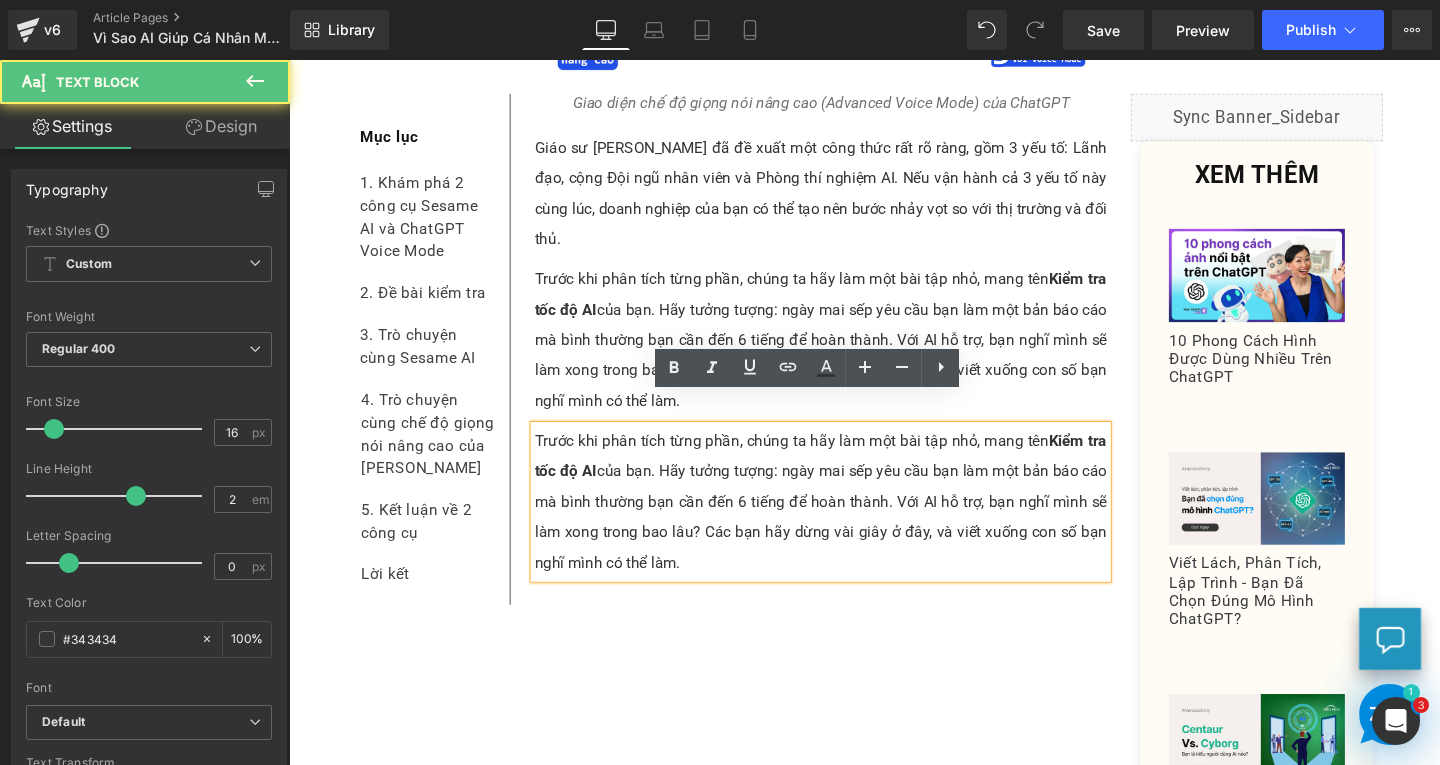 click on "Trước khi phân tích từng phần, chúng ta hãy làm một bài tập nhỏ, mang tên  Kiểm tra tốc độ AI  của bạn. Hãy tưởng tượng: ngày mai sếp yêu cầu bạn làm một bản báo cáo mà bình thường bạn cần đến 6 tiếng để hoàn thành. Với AI hỗ trợ, bạn nghĩ mình sẽ làm xong trong bao lâu? Các bạn hãy dừng vài giây ở đây, và viết xuống con số bạn nghĩ mình có thể làm." at bounding box center (848, 525) 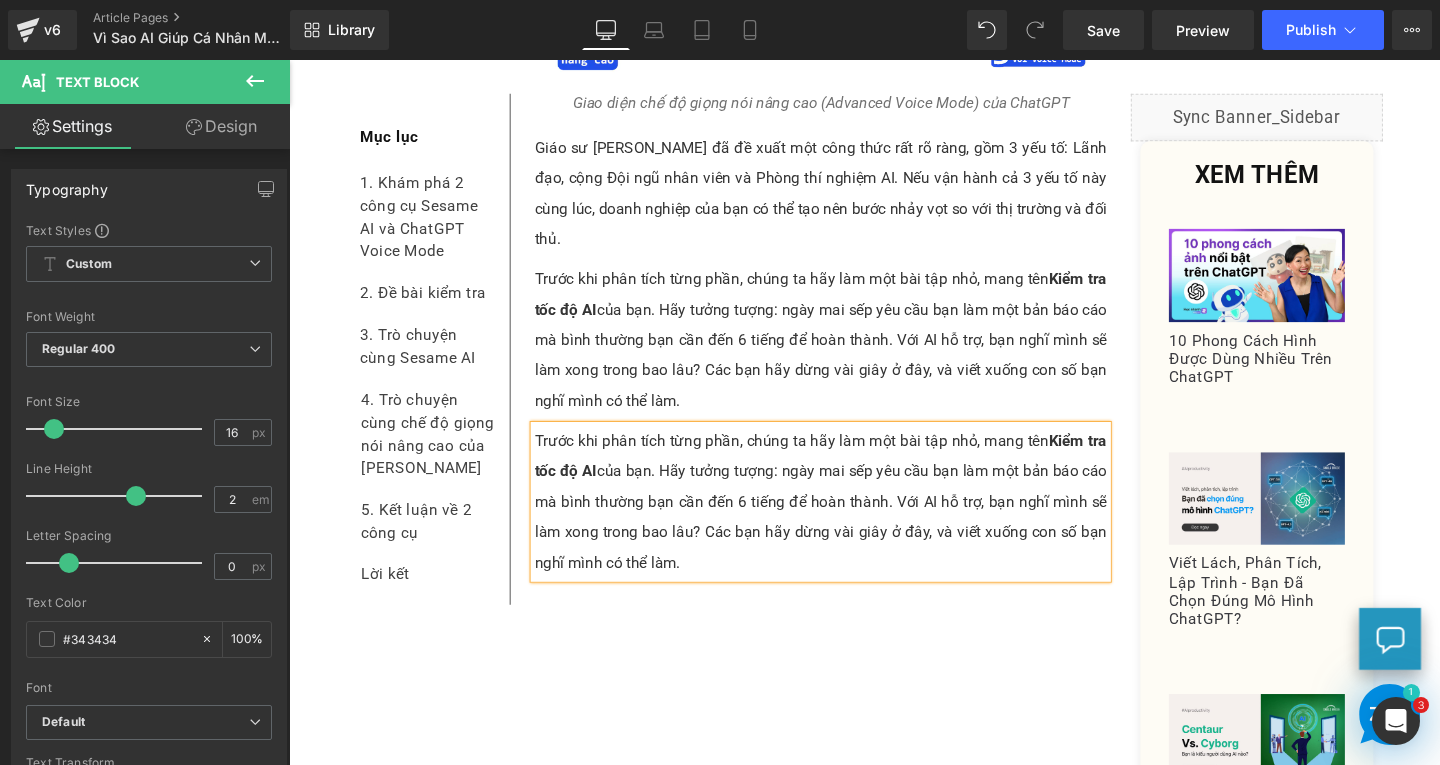 paste 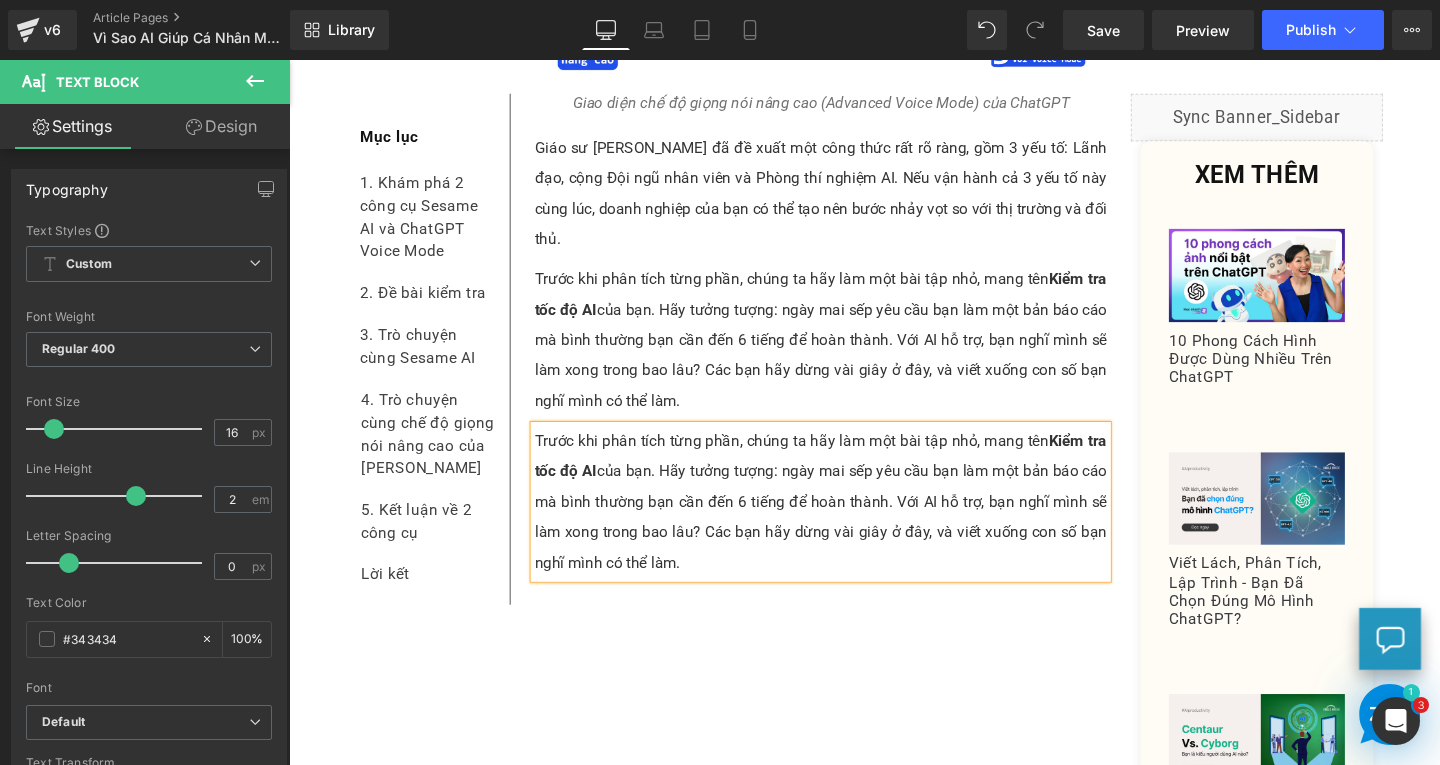 type 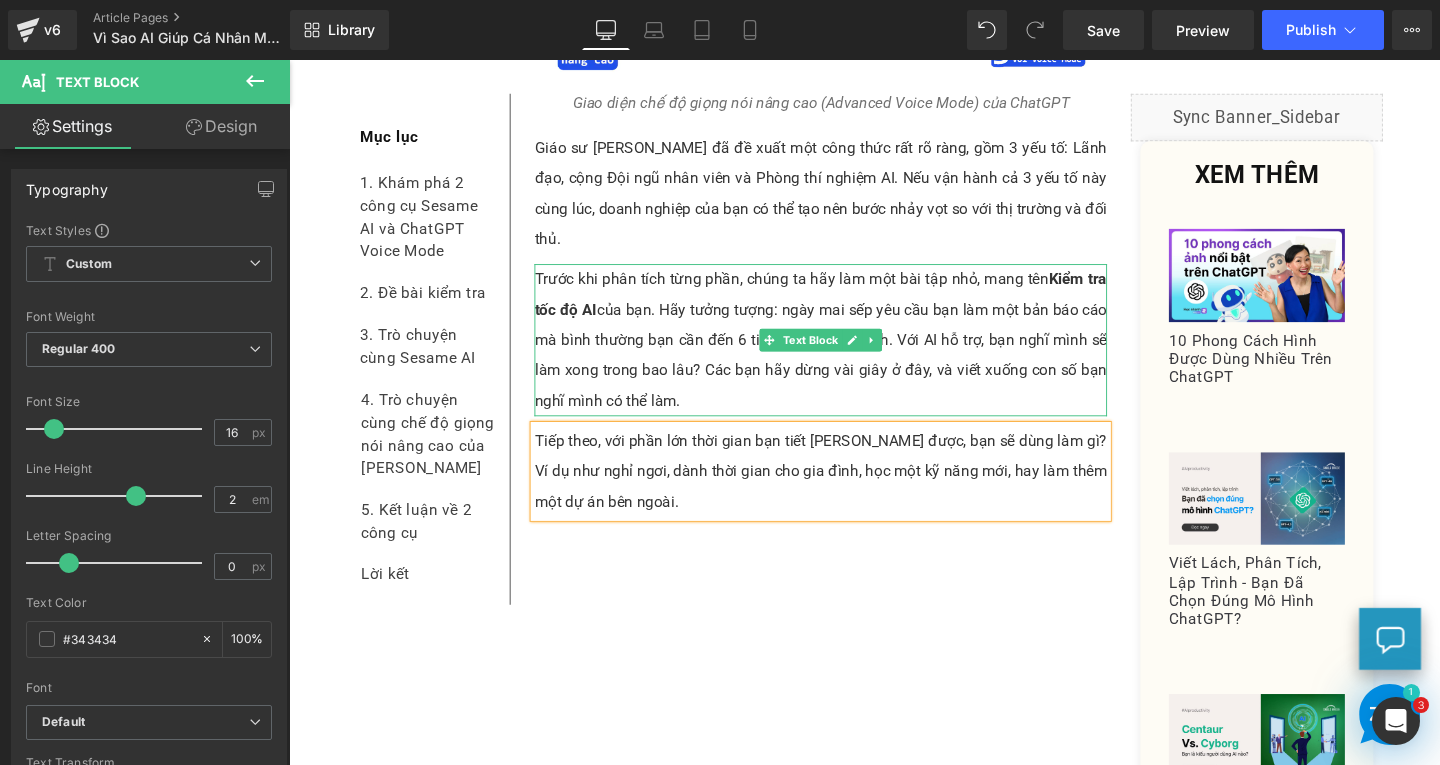 click on "Trước khi phân tích từng phần, chúng ta hãy làm một bài tập nhỏ, mang tên  Kiểm tra tốc độ AI  của bạn. Hãy tưởng tượng: ngày mai sếp yêu cầu bạn làm một bản báo cáo mà bình thường bạn cần đến 6 tiếng để hoàn thành. Với AI hỗ trợ, bạn nghĩ mình sẽ làm xong trong bao lâu? Các bạn hãy dừng vài giây ở đây, và viết xuống con số bạn nghĩ mình có thể làm." at bounding box center [848, 355] 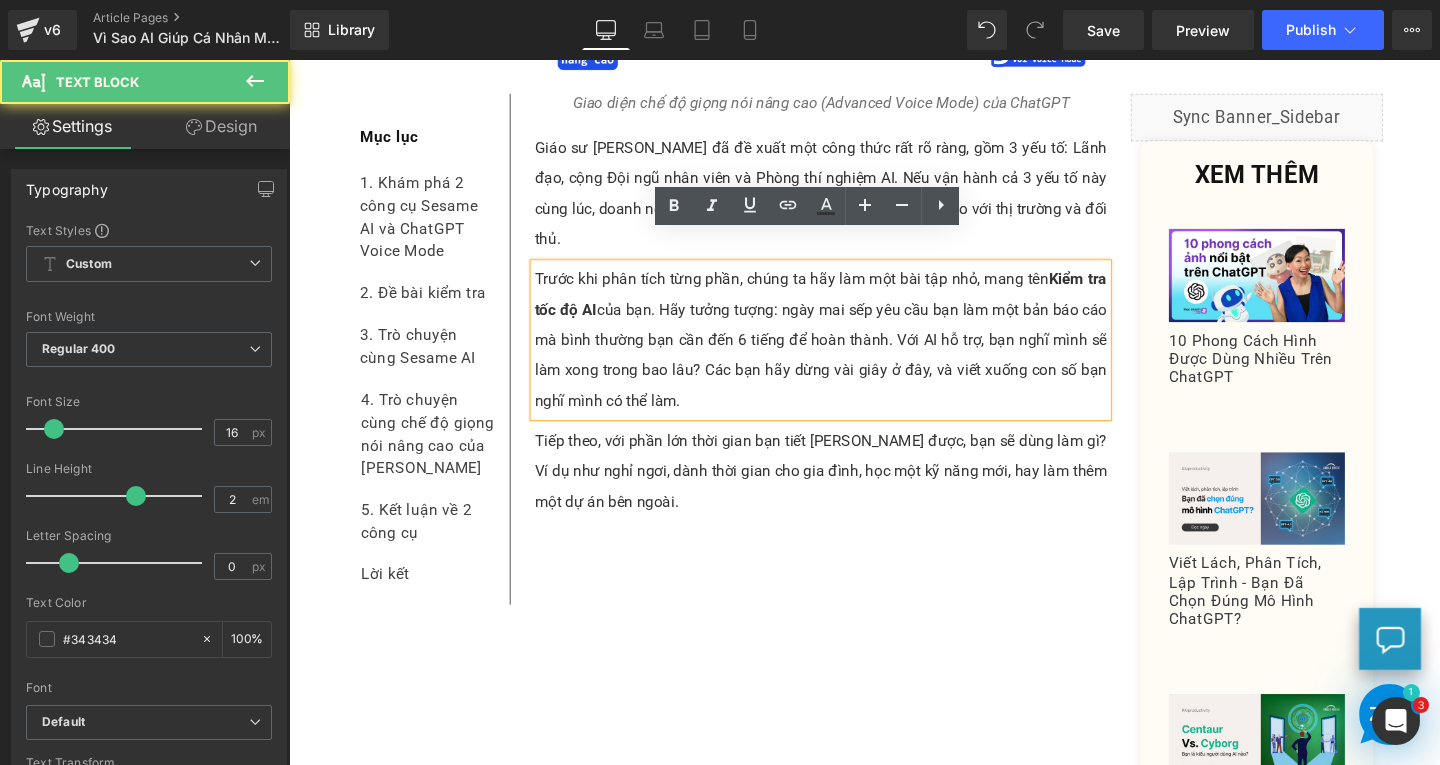 drag, startPoint x: 721, startPoint y: 353, endPoint x: 744, endPoint y: 396, distance: 48.76474 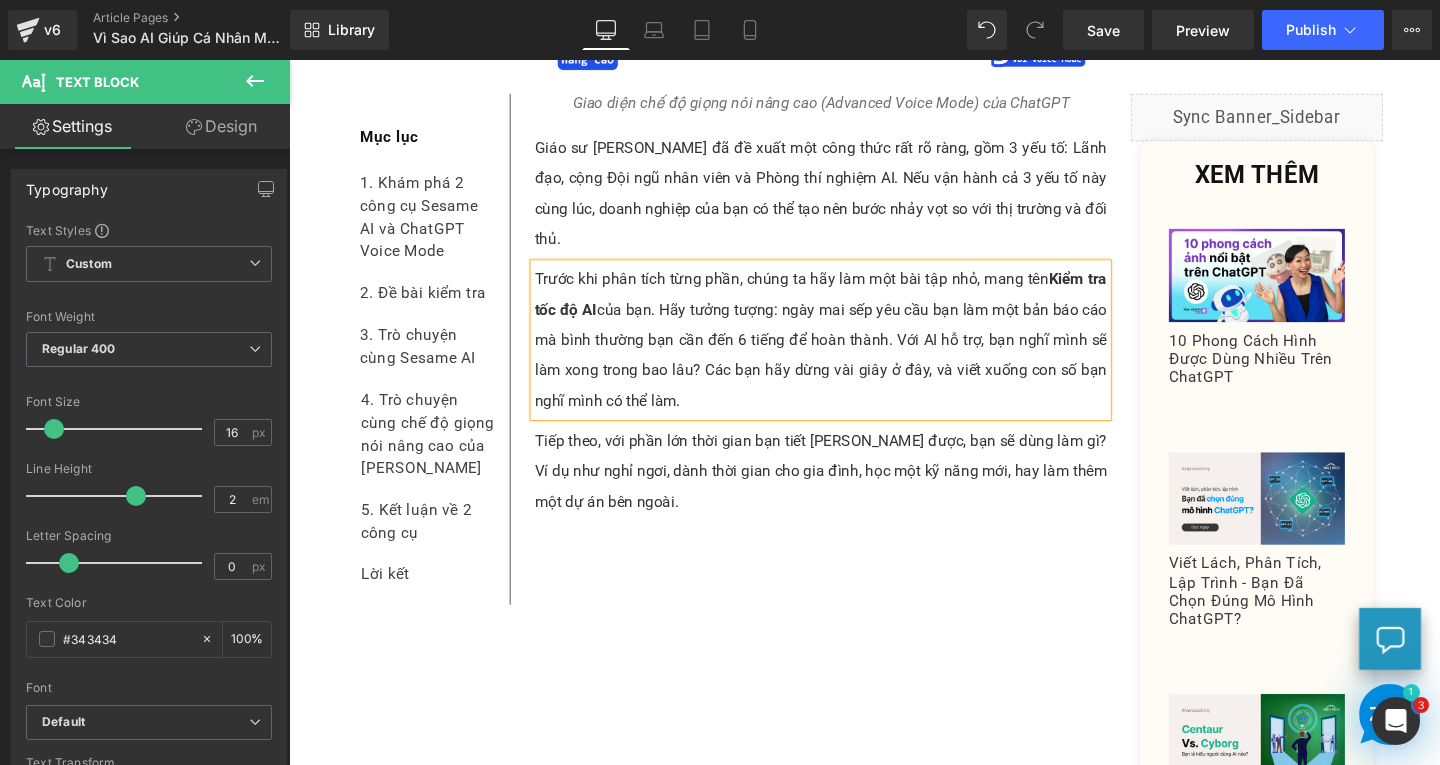 click on "Tiếp theo, với phần lớn thời gian bạn tiết kiệm được, bạn sẽ dùng làm gì? Ví dụ như nghỉ ngơi, dành thời gian cho gia đình, học một kỹ năng mới, hay làm thêm một dự án bên ngoài." at bounding box center [848, 493] 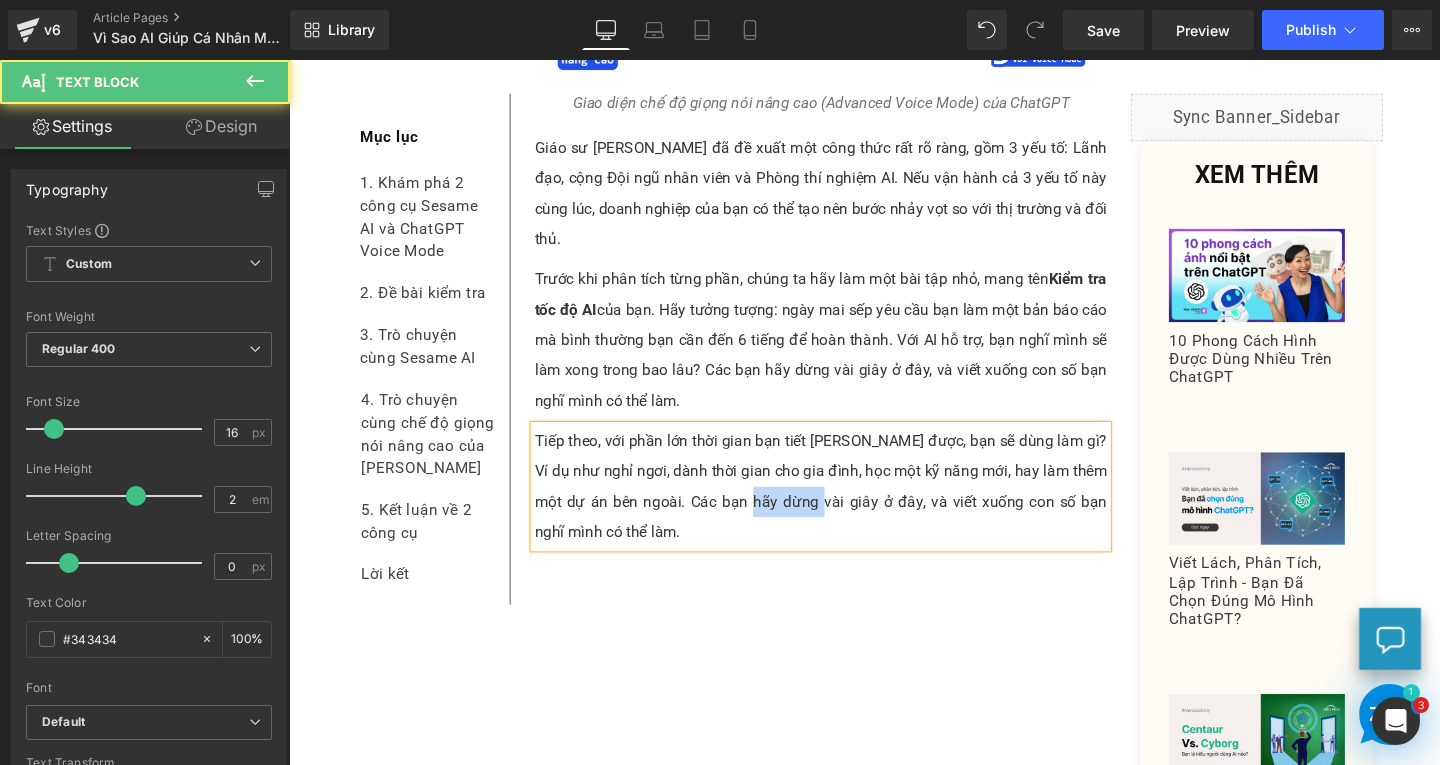 drag, startPoint x: 782, startPoint y: 492, endPoint x: 817, endPoint y: 494, distance: 35.057095 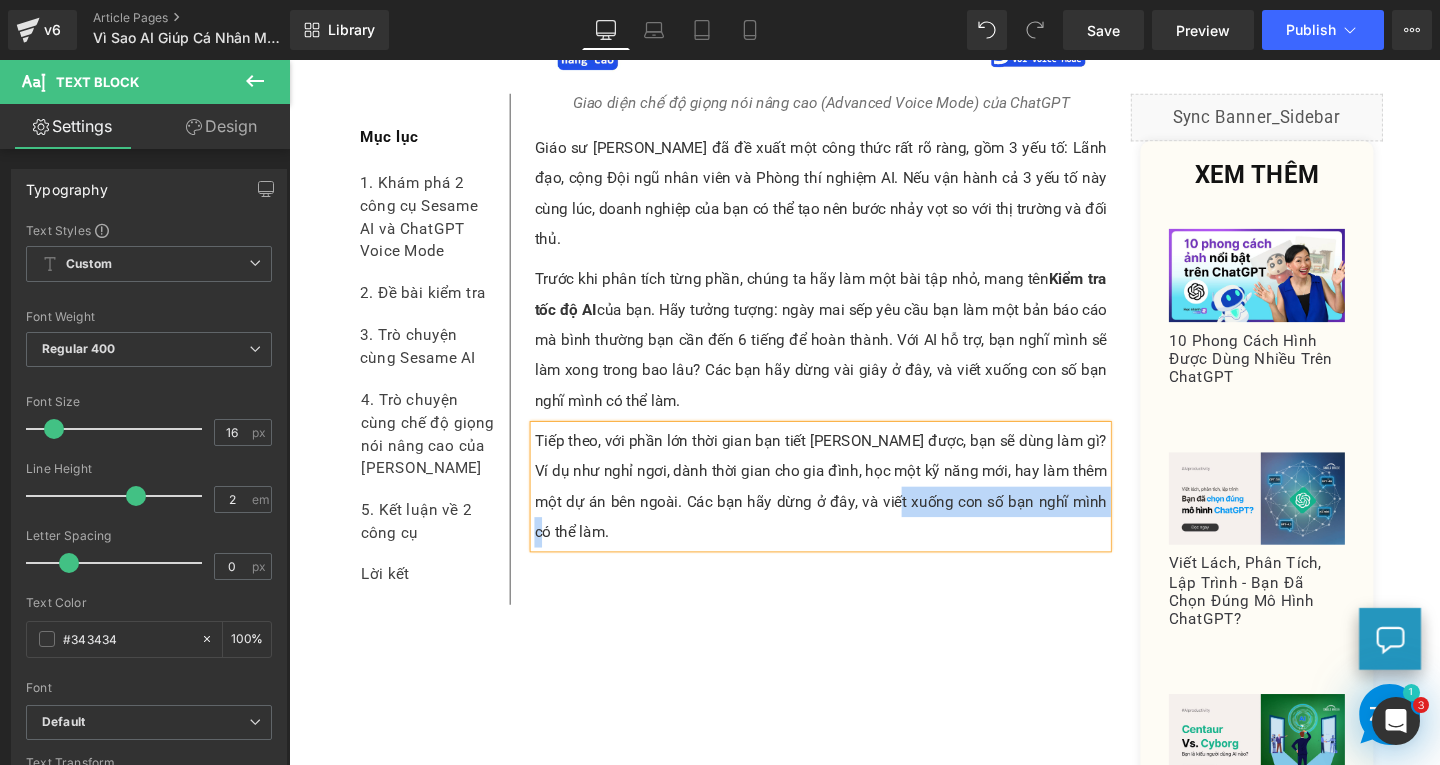 drag, startPoint x: 899, startPoint y: 493, endPoint x: 1121, endPoint y: 487, distance: 222.08107 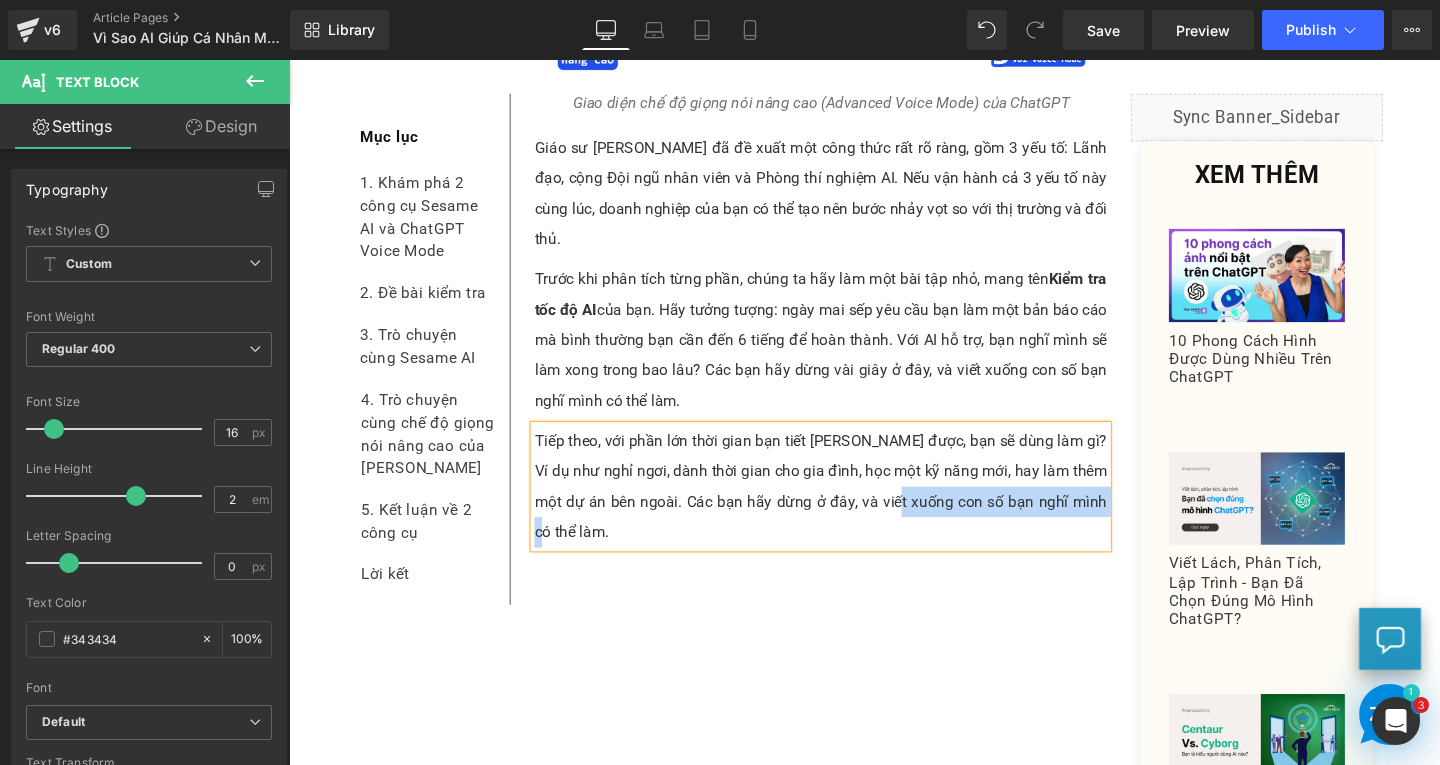 click on "Tiếp theo, với phần lớn thời gian bạn tiết kiệm được, bạn sẽ dùng làm gì? Ví dụ như nghỉ ngơi, dành thời gian cho gia đình, học một kỹ năng mới, hay làm thêm một dự án bên ngoài. Các bạn hãy dừng ở đây, và viết xuống con số bạn nghĩ mình có thể làm." at bounding box center [848, 509] 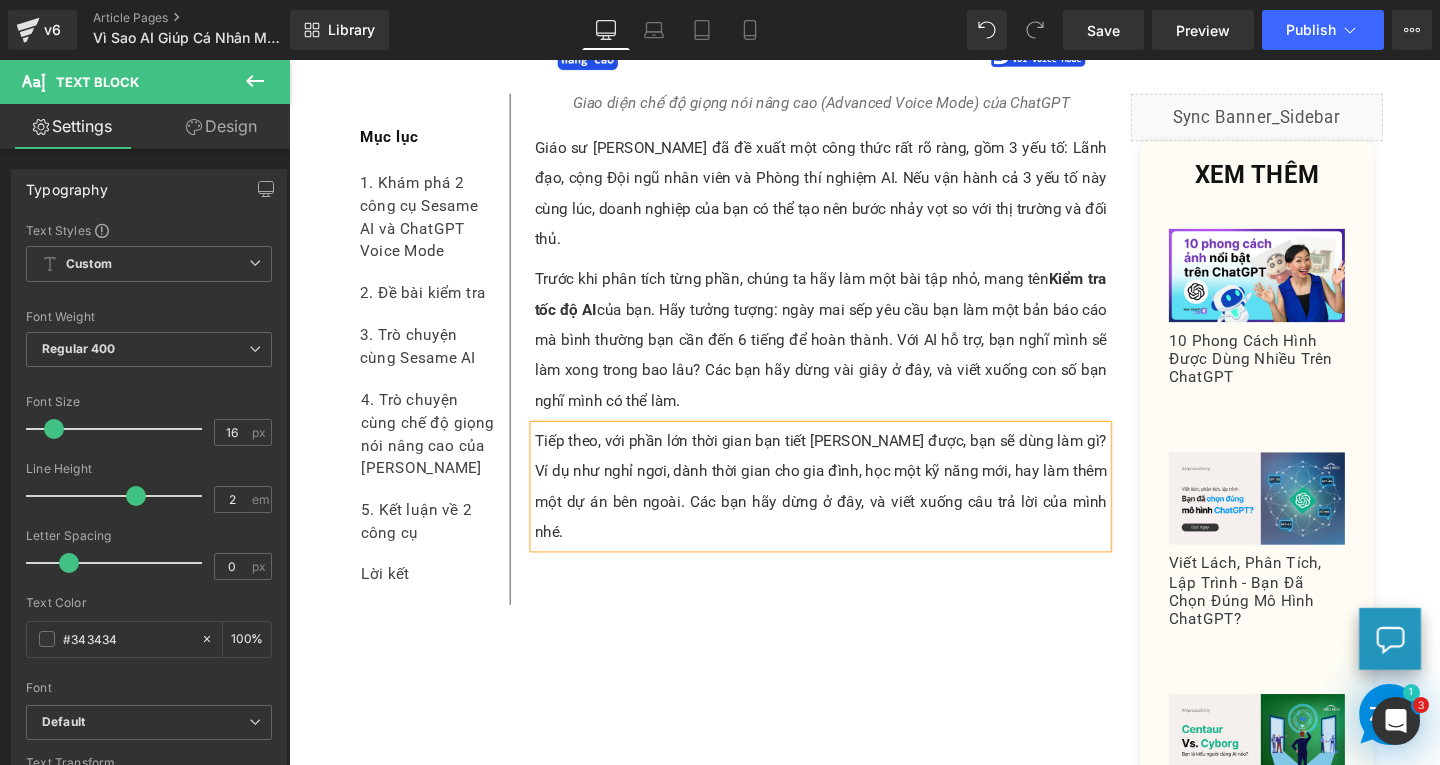scroll, scrollTop: 2816, scrollLeft: 0, axis: vertical 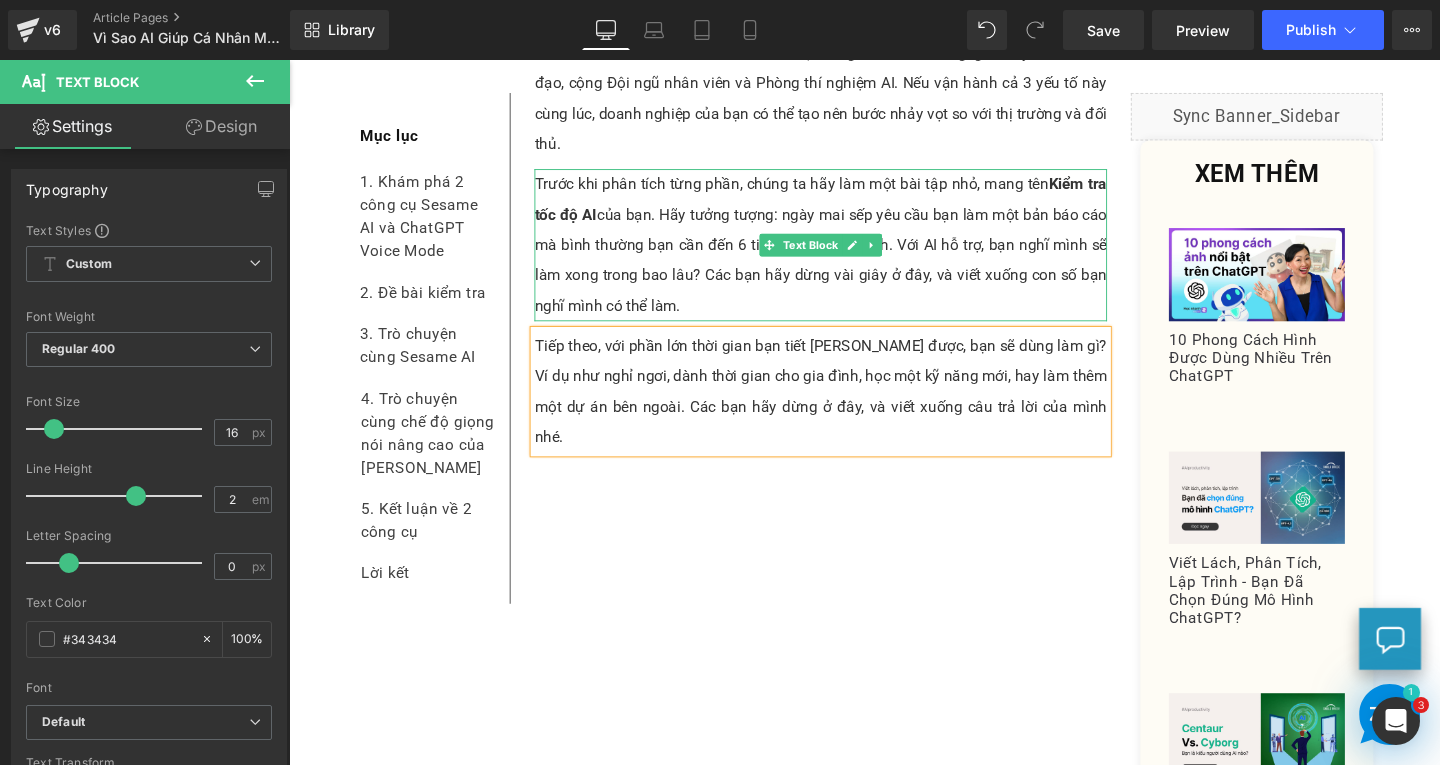 click on "1. Vì Sao AI Không Tự Động Làm Tổ Chức Mạnh Hơn? Heading         Image         Hai lựa chọn giọng nói của Sesame AI Text Block         Rõ ràng, AI bây giờ không còn là chuyện tương lai xa vời. Nó đã len lỏi vào đủ mọi loại công việc hàng ngày: lập trình, pháp lý, tư vấn, bán hàng, nghiên cứu thị trường, chăm sóc khách hàng. Với sự hỗ trợ của các công cụ AI, bạn chỉ mất vài phút để tạo ra báo cáo, phân tích, các bài thuyết trình, viết mã lập trình, hay lập kế hoạch kinh doanh mà trước đây phải tốn hàng giờ, thậm chí đến hàng tuần để làm cho xong. Text Block         Text Block         Text Block         Text Block         Image         Giao diện chế độ giọng nói nâng cao (Advanced Voice Mode) của ChatGPT Text Block         Text Block         Trước khi phân tích từng phần, chúng ta hãy làm một bài tập nhỏ, mang tên  Text Block" at bounding box center [848, 2807] 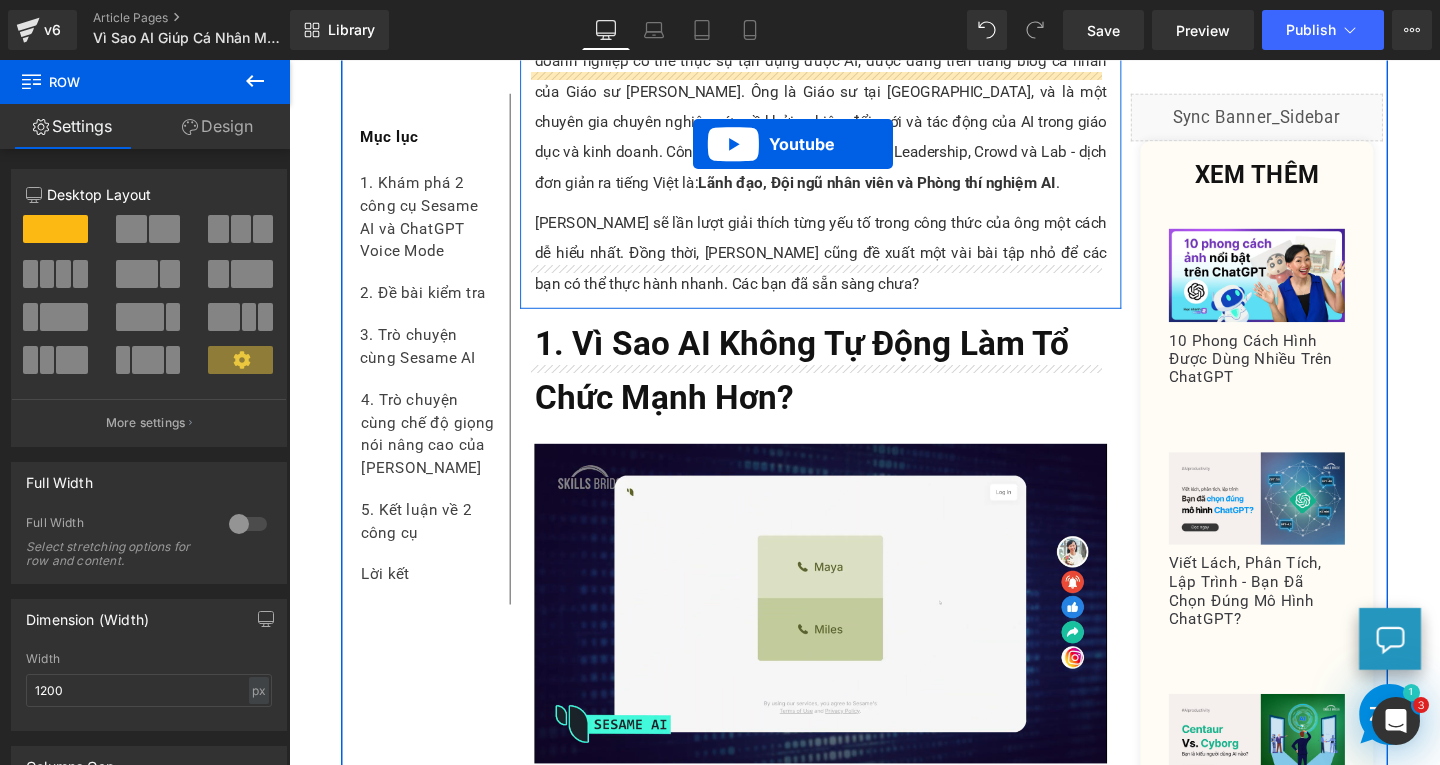 scroll, scrollTop: 936, scrollLeft: 0, axis: vertical 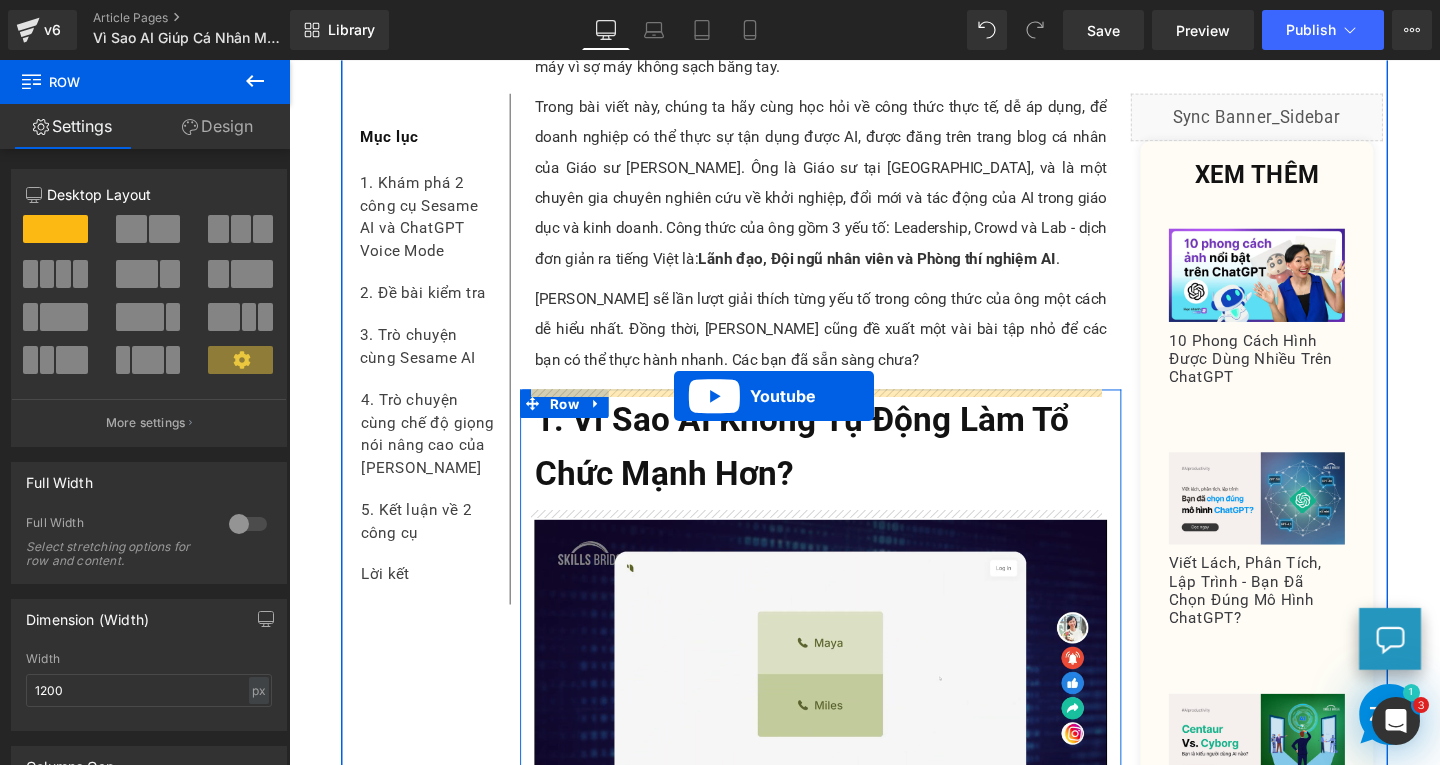 drag, startPoint x: 827, startPoint y: 444, endPoint x: 694, endPoint y: 413, distance: 136.565 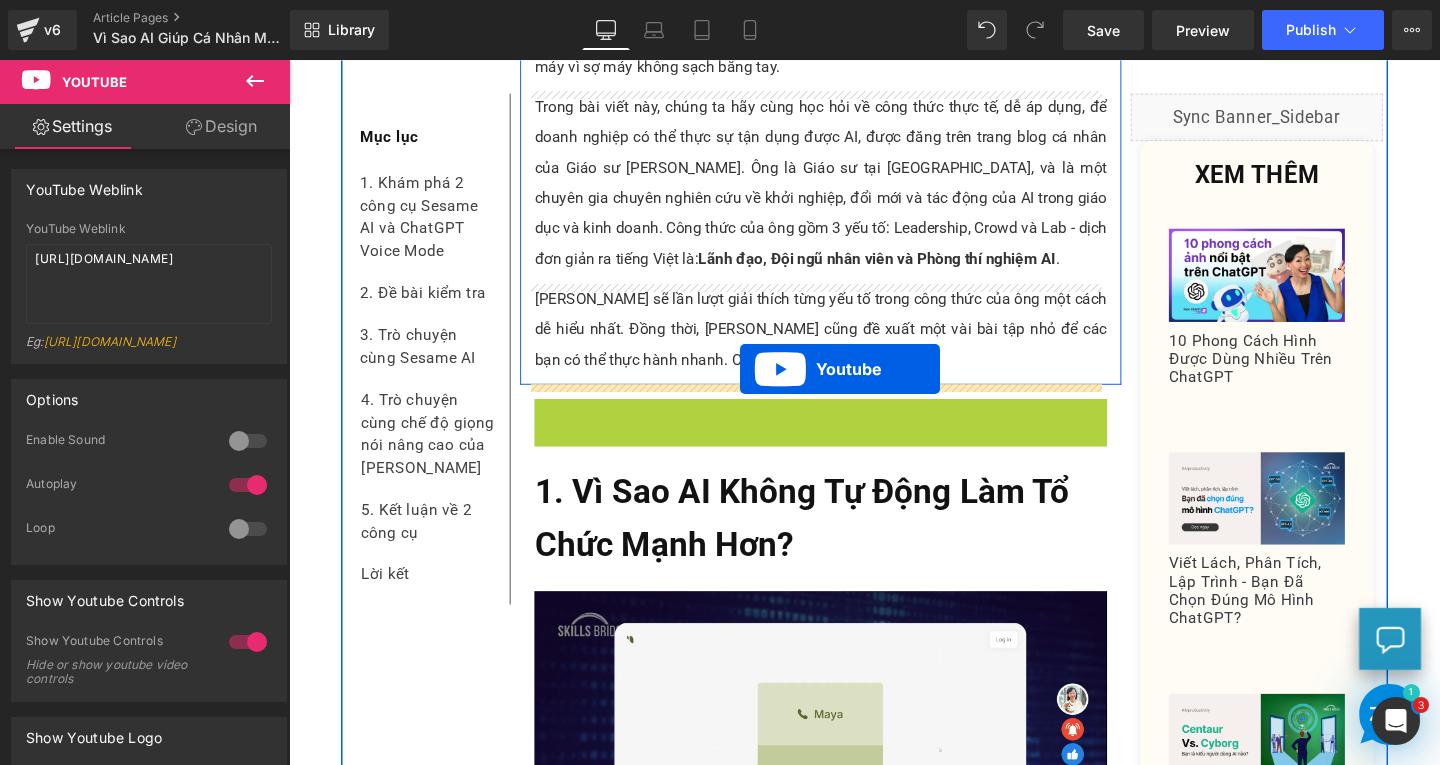 drag, startPoint x: 793, startPoint y: 436, endPoint x: 763, endPoint y: 385, distance: 59.16925 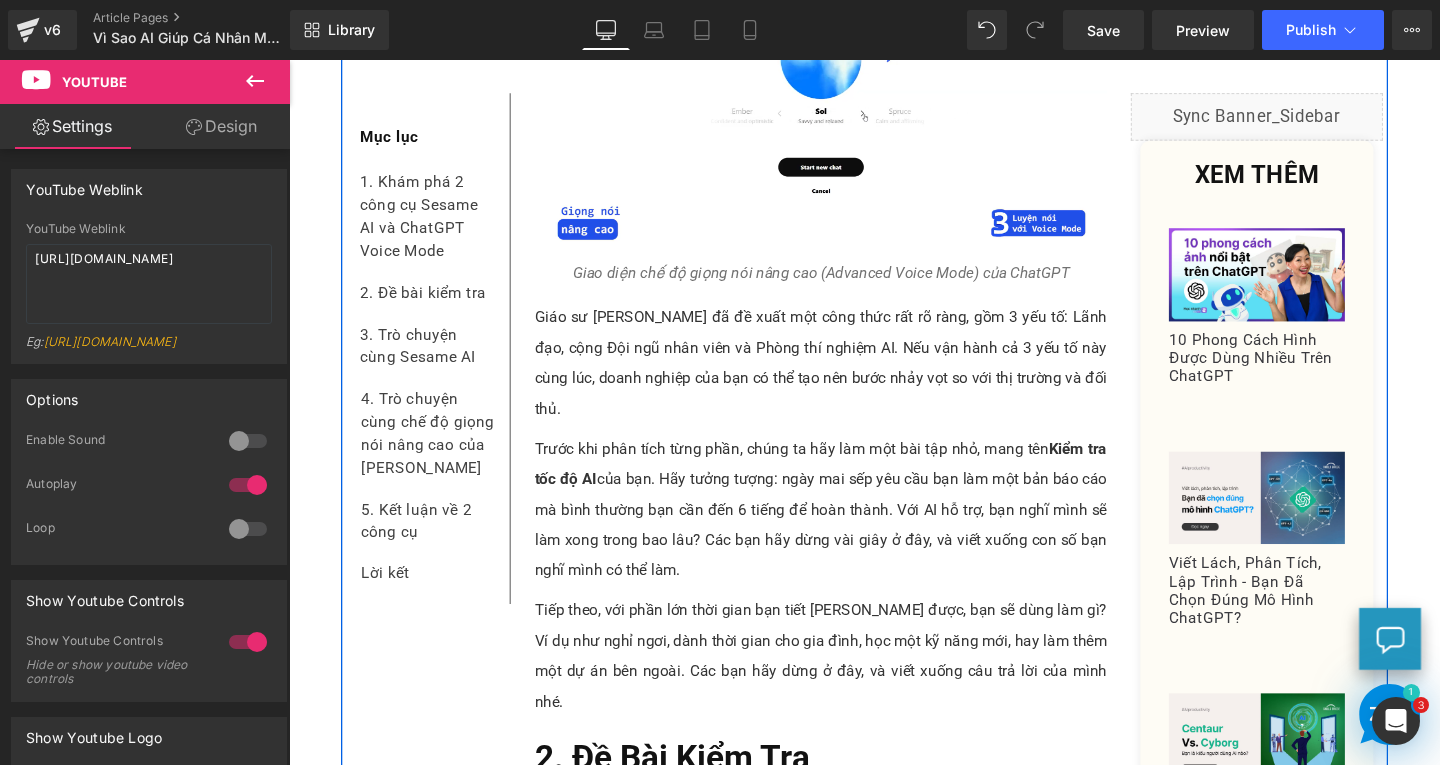 scroll, scrollTop: 3136, scrollLeft: 0, axis: vertical 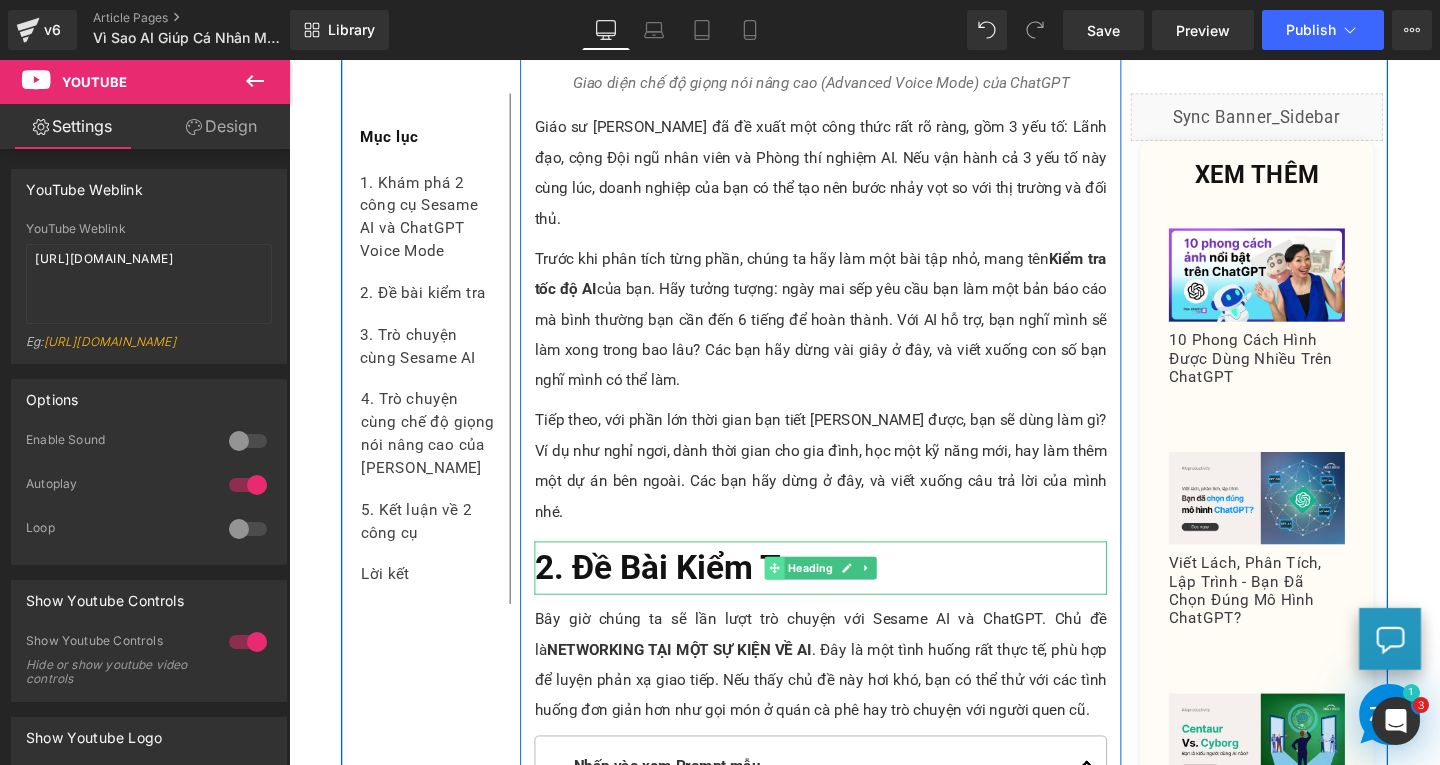 click 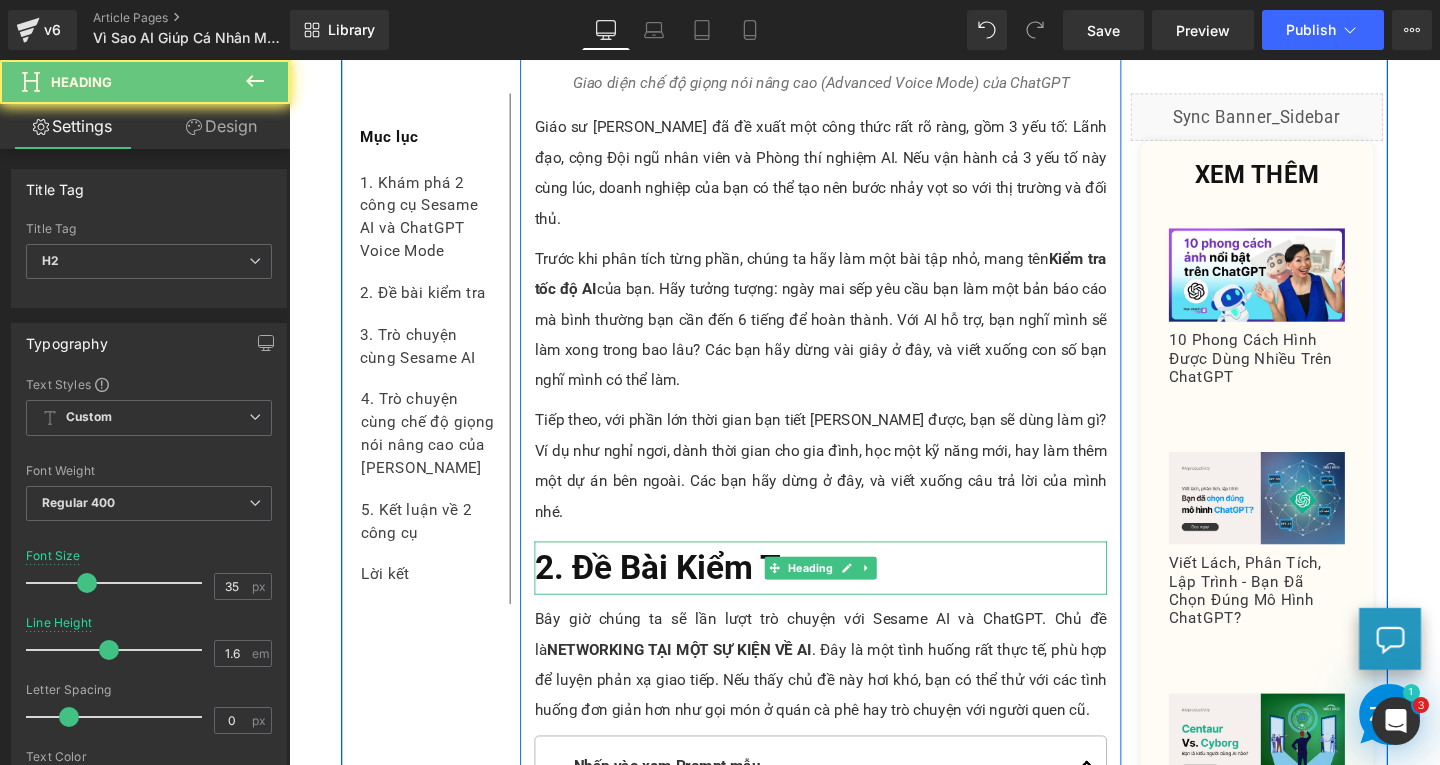 click on "2. Đề Bài Kiểm Tra" at bounding box center [848, 594] 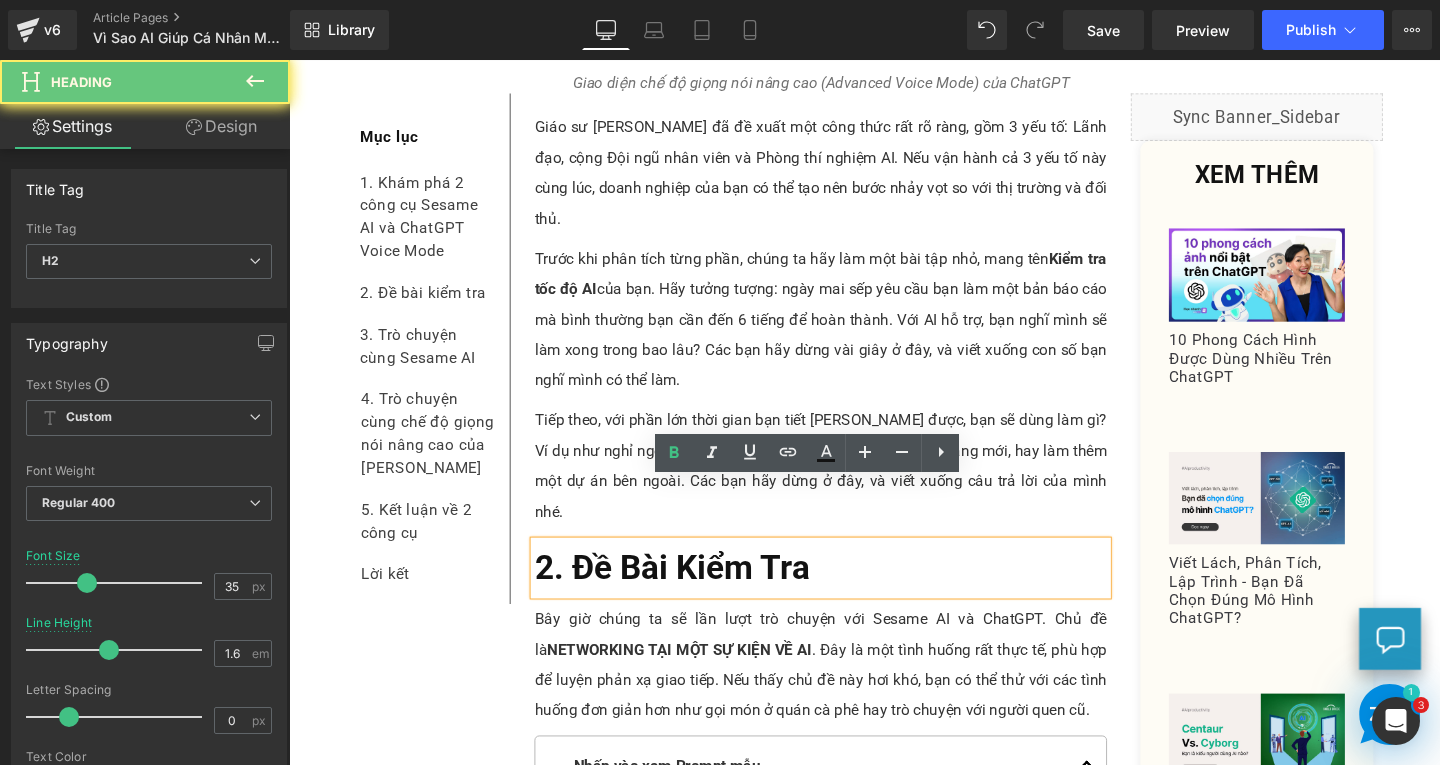 click on "2. Đề Bài Kiểm Tra" at bounding box center (848, 594) 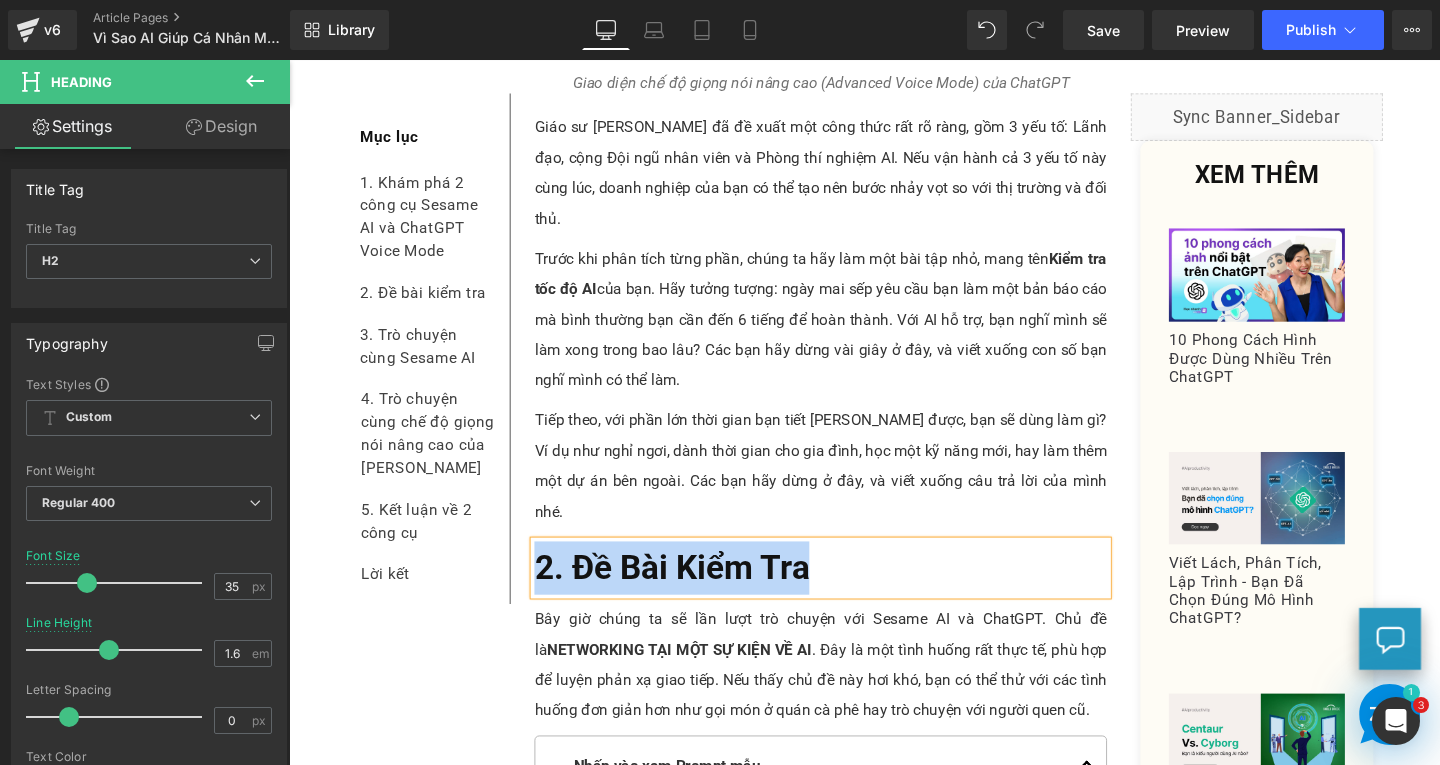 paste 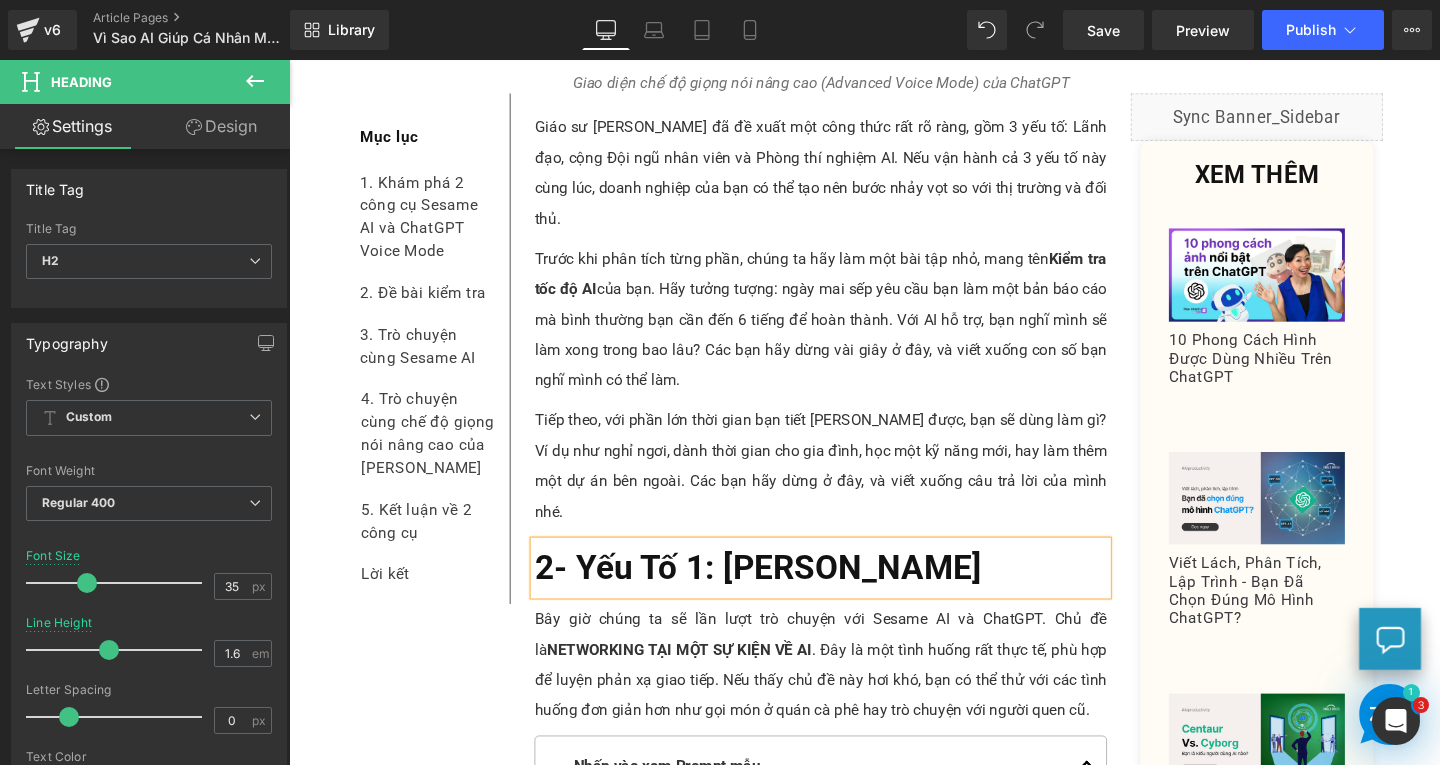 click on "2- Yếu Tố 1: Lãnh Đạo" at bounding box center (782, 593) 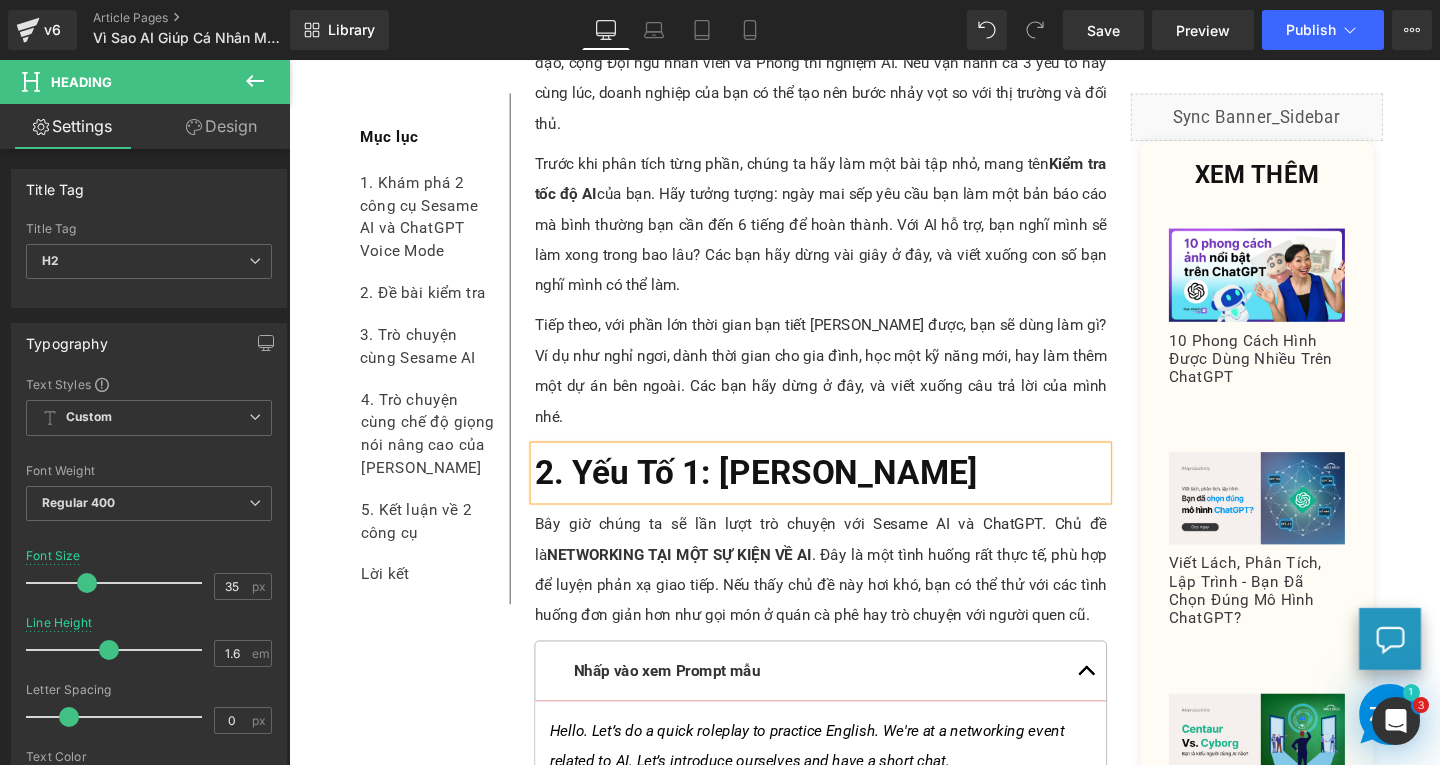 scroll, scrollTop: 3336, scrollLeft: 0, axis: vertical 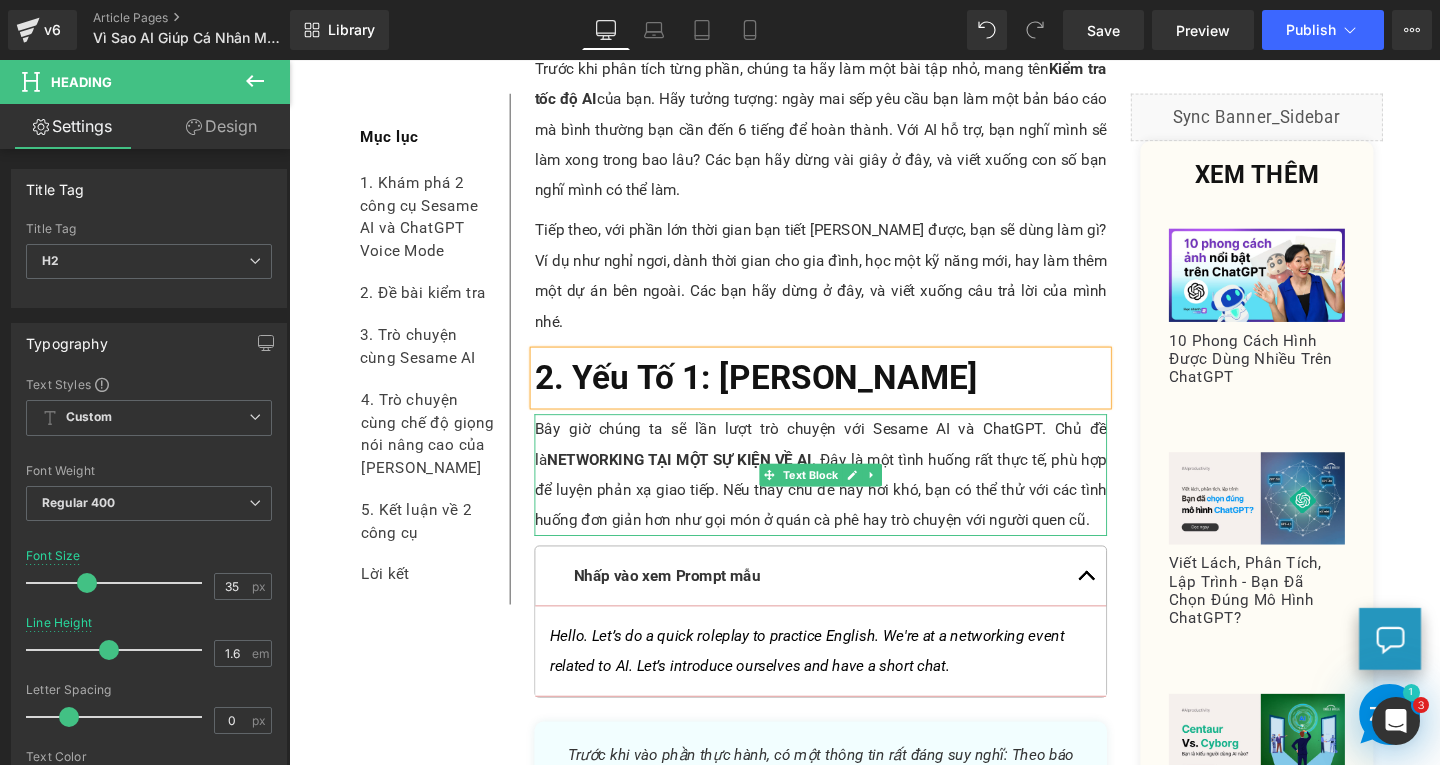 click on "Bây giờ chúng ta sẽ lần lượt trò chuyện với Sesame AI và ChatGPT. Chủ đề là  NETWORKING TẠI MỘT SỰ KIỆN VỀ AI . Đây là một tình huống rất thực tế, phù hợp để luyện phản xạ giao tiếp. Nếu thấy chủ đề này hơi khó, bạn có thể thử với các tình huống đơn giản hơn như gọi món ở quán cà phê hay trò chuyện với người quen cũ." at bounding box center [848, 496] 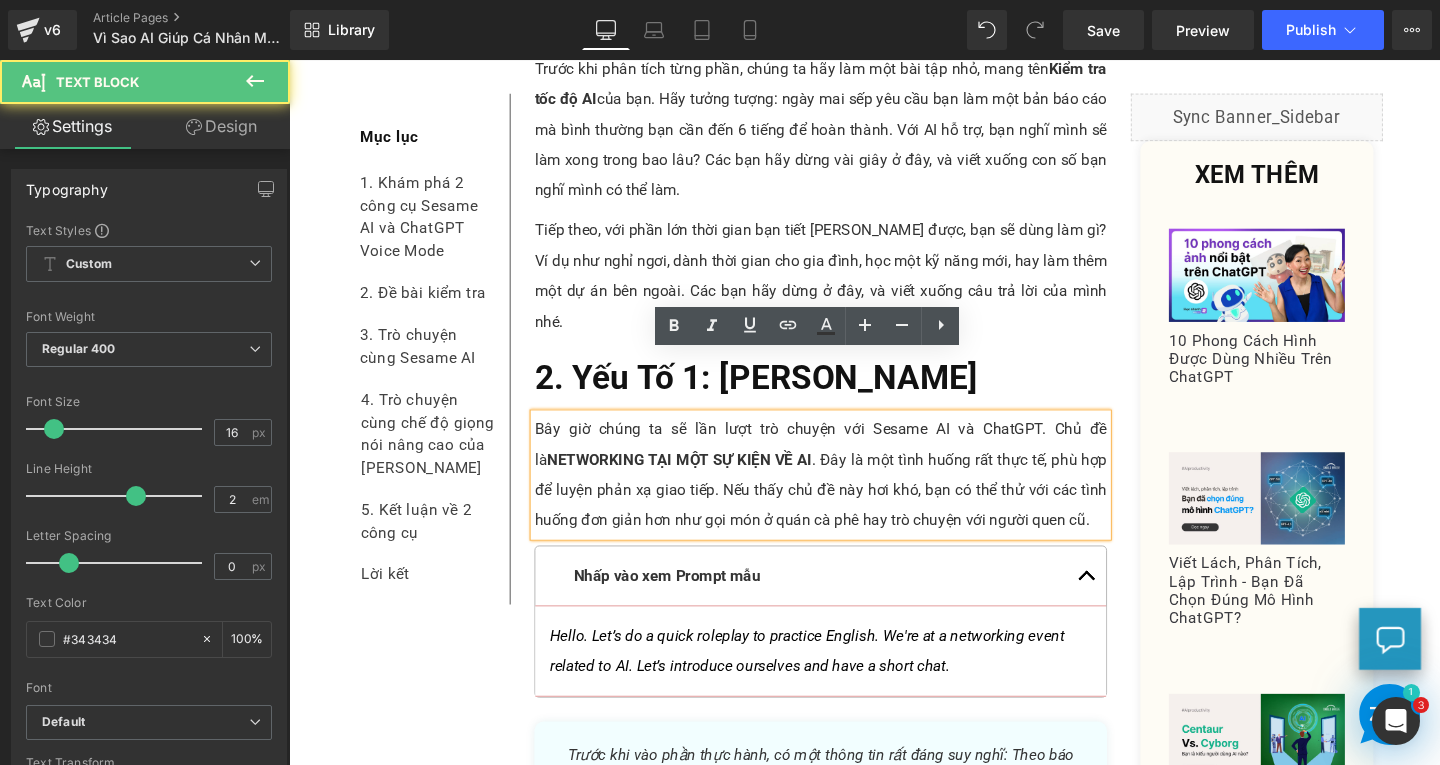 click on "Bây giờ chúng ta sẽ lần lượt trò chuyện với Sesame AI và ChatGPT. Chủ đề là  NETWORKING TẠI MỘT SỰ KIỆN VỀ AI . Đây là một tình huống rất thực tế, phù hợp để luyện phản xạ giao tiếp. Nếu thấy chủ đề này hơi khó, bạn có thể thử với các tình huống đơn giản hơn như gọi món ở quán cà phê hay trò chuyện với người quen cũ." at bounding box center (848, 496) 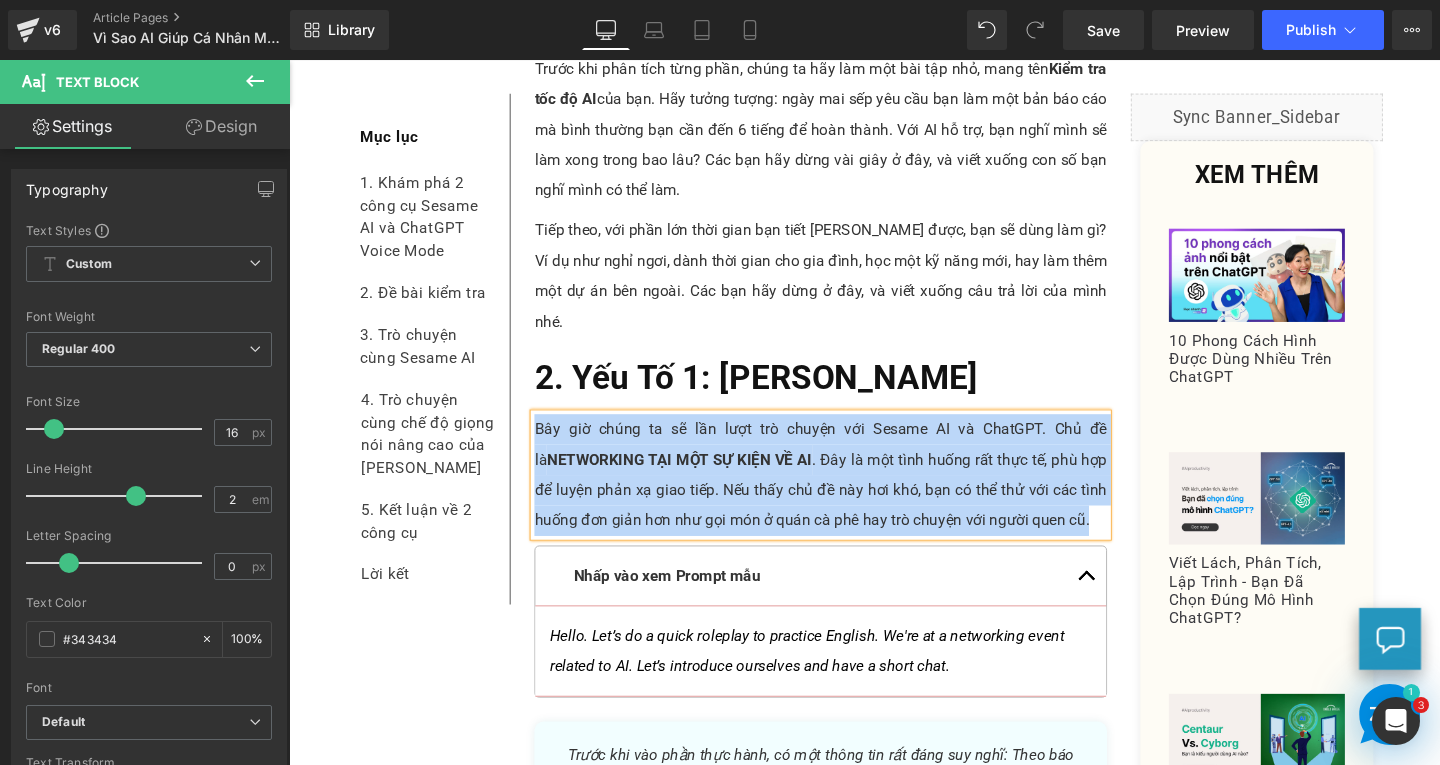 paste 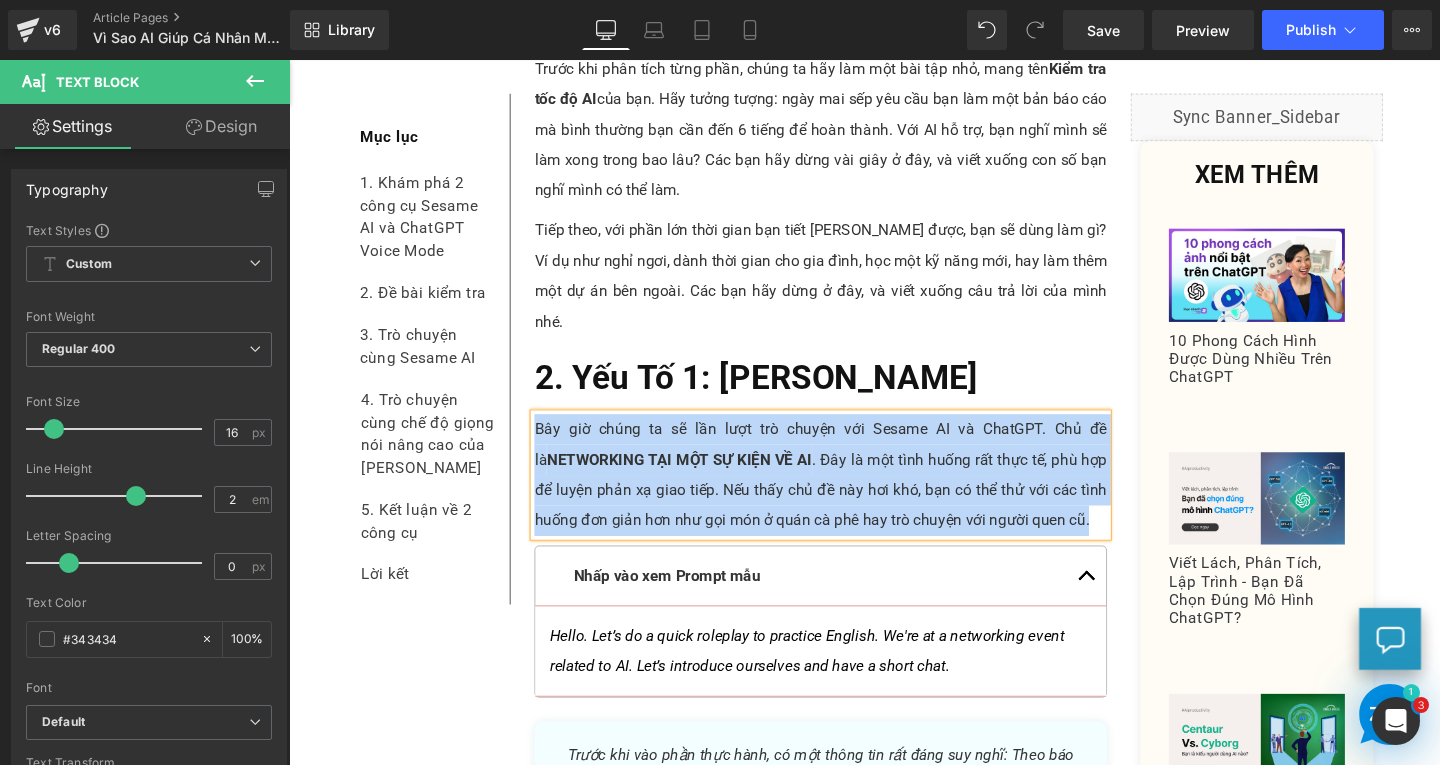 type 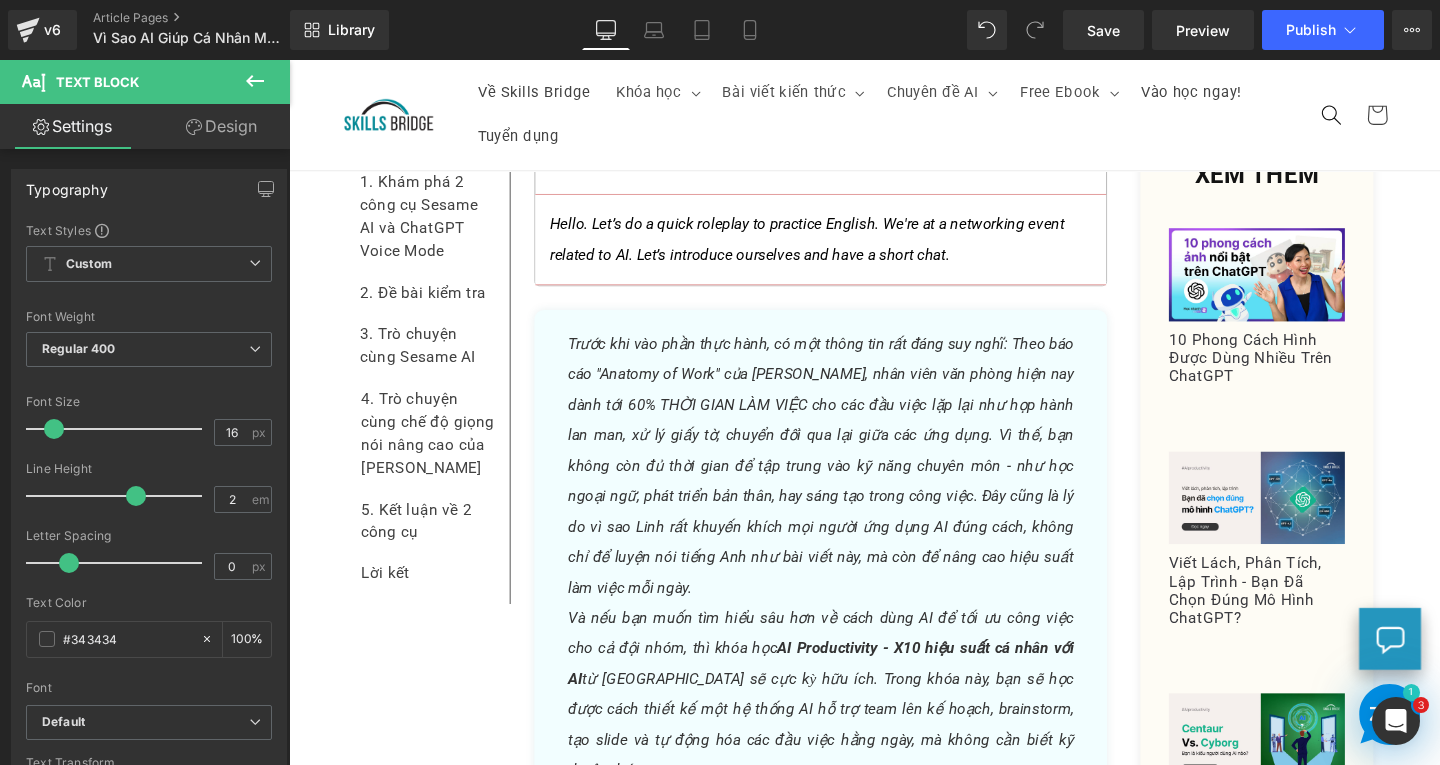 scroll, scrollTop: 3436, scrollLeft: 0, axis: vertical 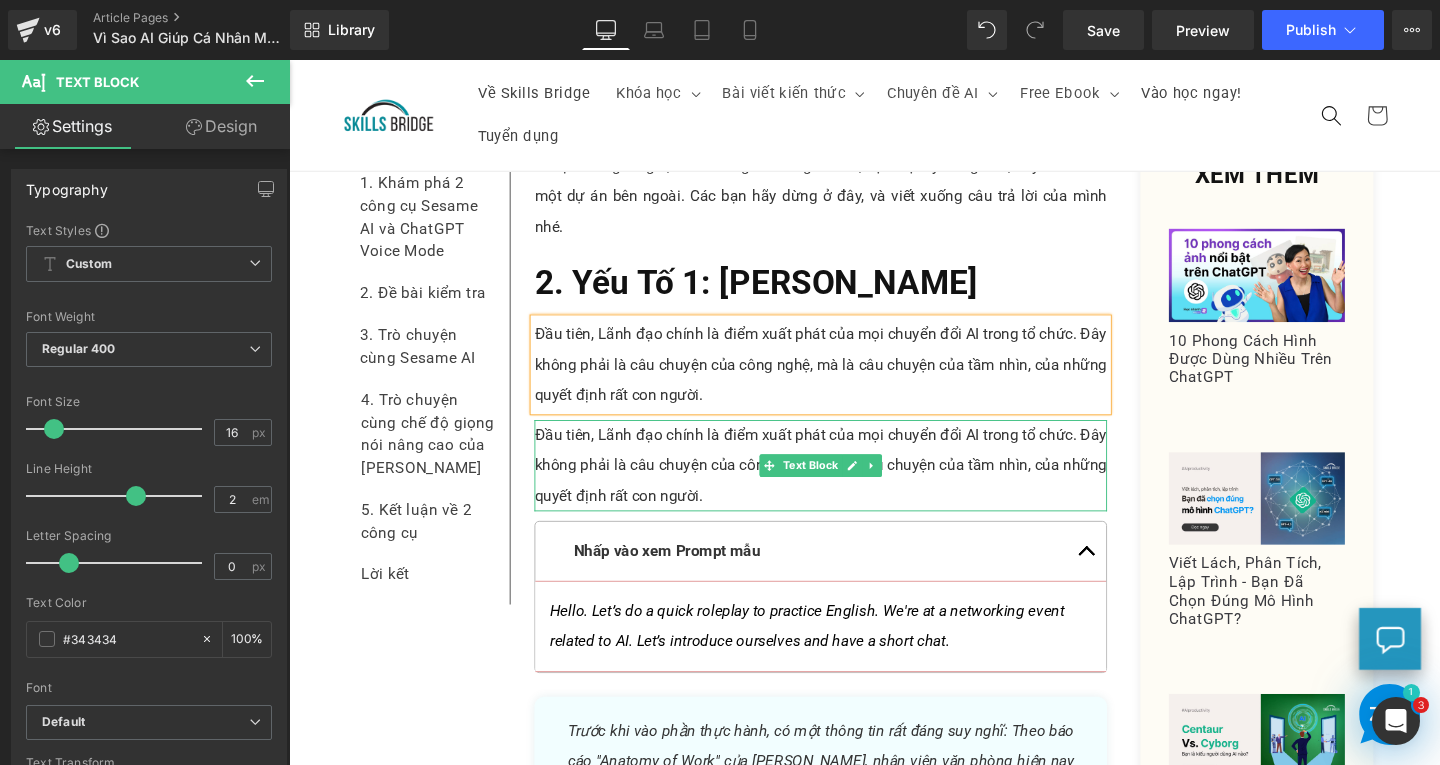 click on "Đầu tiên, Lãnh đạo chính là điểm xuất phát của mọi chuyển đổi AI trong tổ chức. Đây không phải là câu chuyện của công nghệ, mà là câu chuyện của tầm nhìn, của những quyết định rất con người." at bounding box center [848, 486] 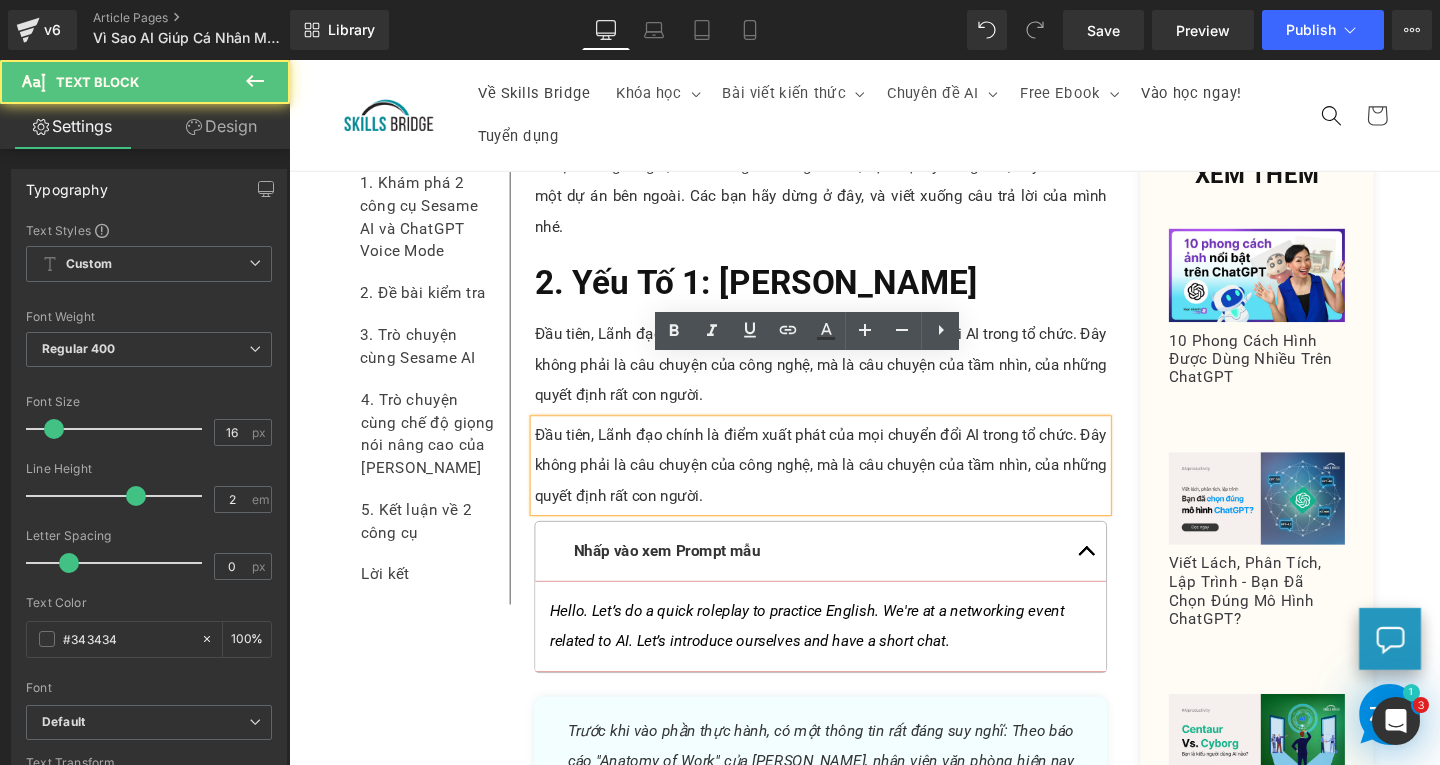 click on "Đầu tiên, Lãnh đạo chính là điểm xuất phát của mọi chuyển đổi AI trong tổ chức. Đây không phải là câu chuyện của công nghệ, mà là câu chuyện của tầm nhìn, của những quyết định rất con người." at bounding box center [848, 486] 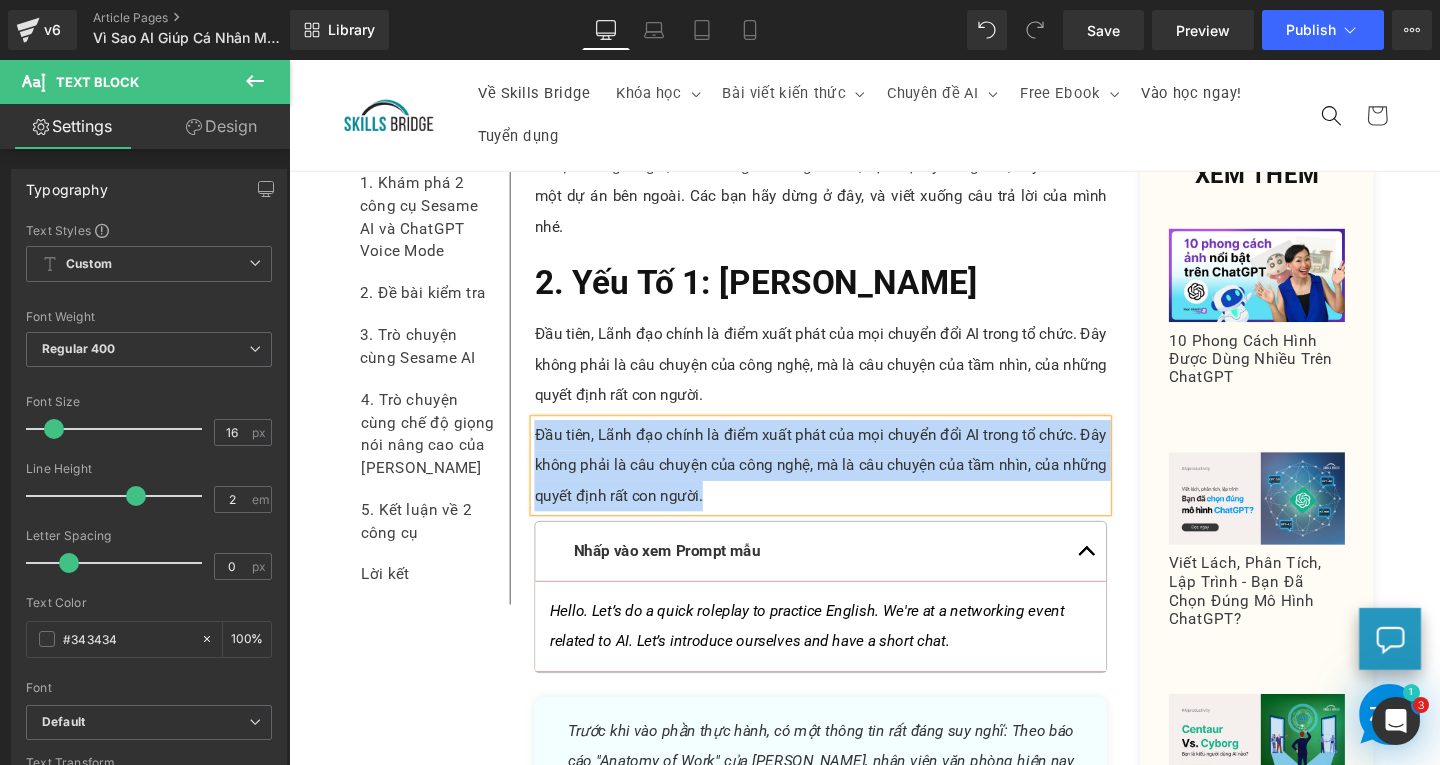 paste 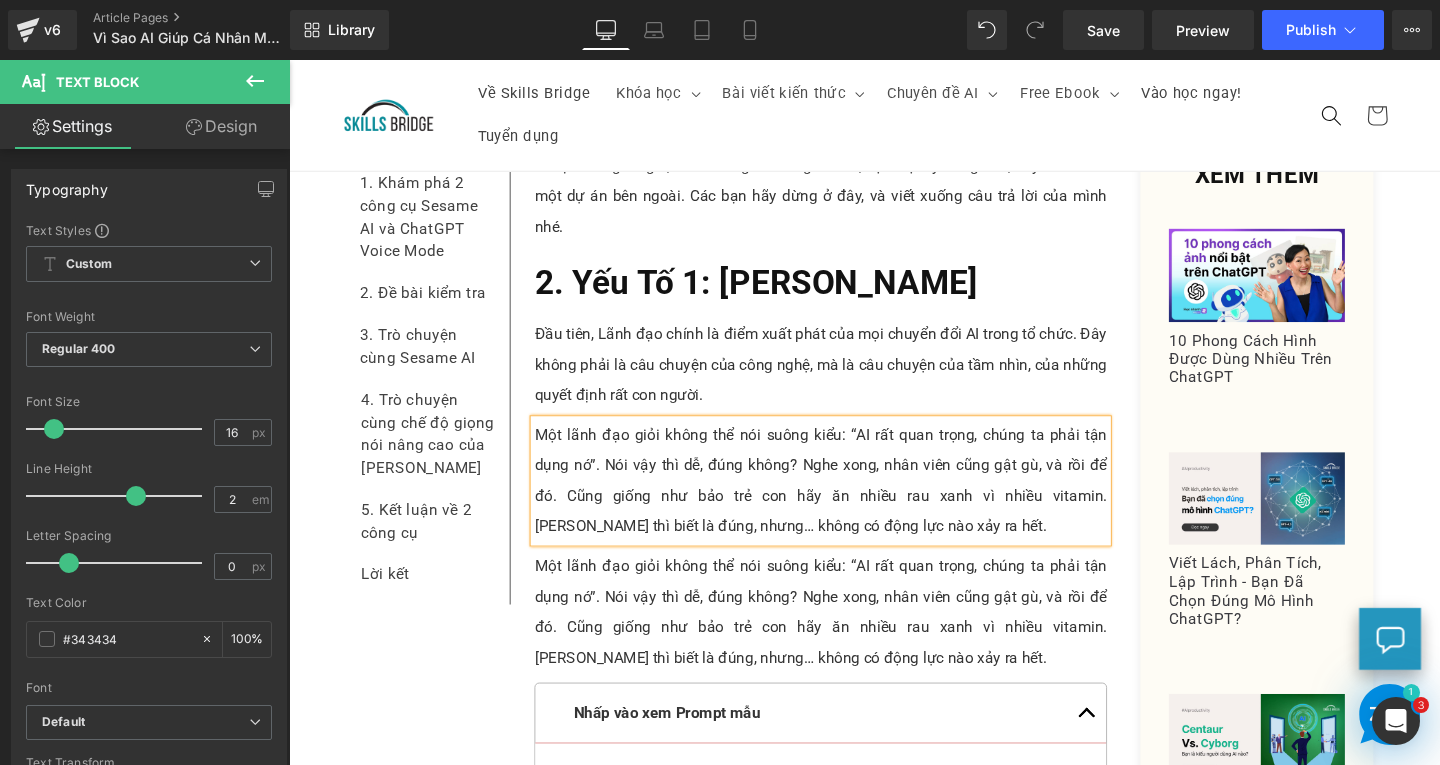 click on "Một lãnh đạo giỏi không thể nói suông kiểu: “AI rất quan trọng, chúng ta phải tận dụng nó”. Nói vậy thì dễ, đúng không? Nghe xong, nhân viên cũng gật gù, và rồi để đó. Cũng giống như bảo trẻ con hãy ăn nhiều rau xanh vì nhiều vitamin. [PERSON_NAME] thì biết là đúng, nhưng… không có động lực nào xảy ra hết." at bounding box center [848, 640] 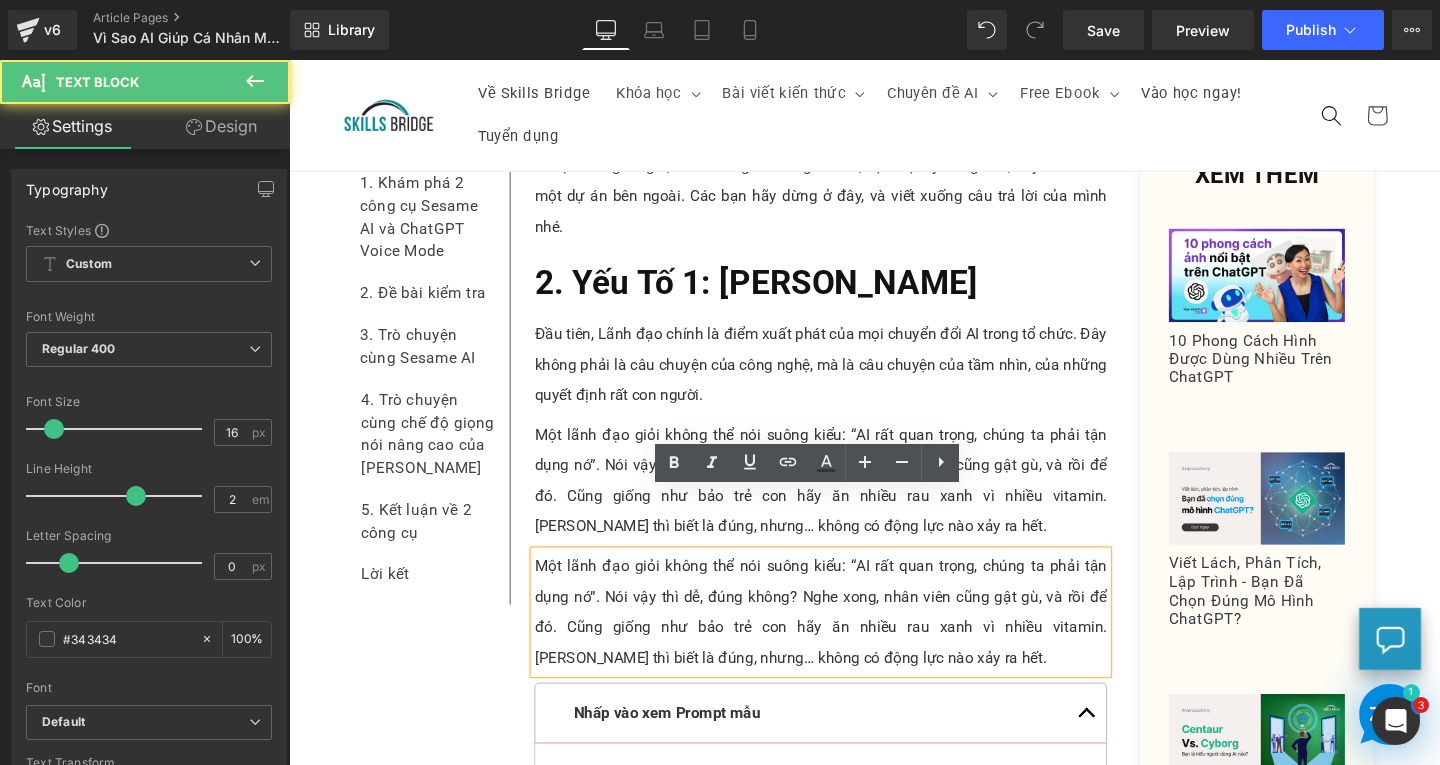 click on "Một lãnh đạo giỏi không thể nói suông kiểu: “AI rất quan trọng, chúng ta phải tận dụng nó”. Nói vậy thì dễ, đúng không? Nghe xong, nhân viên cũng gật gù, và rồi để đó. Cũng giống như bảo trẻ con hãy ăn nhiều rau xanh vì nhiều vitamin. [PERSON_NAME] thì biết là đúng, nhưng… không có động lực nào xảy ra hết." at bounding box center (848, 640) 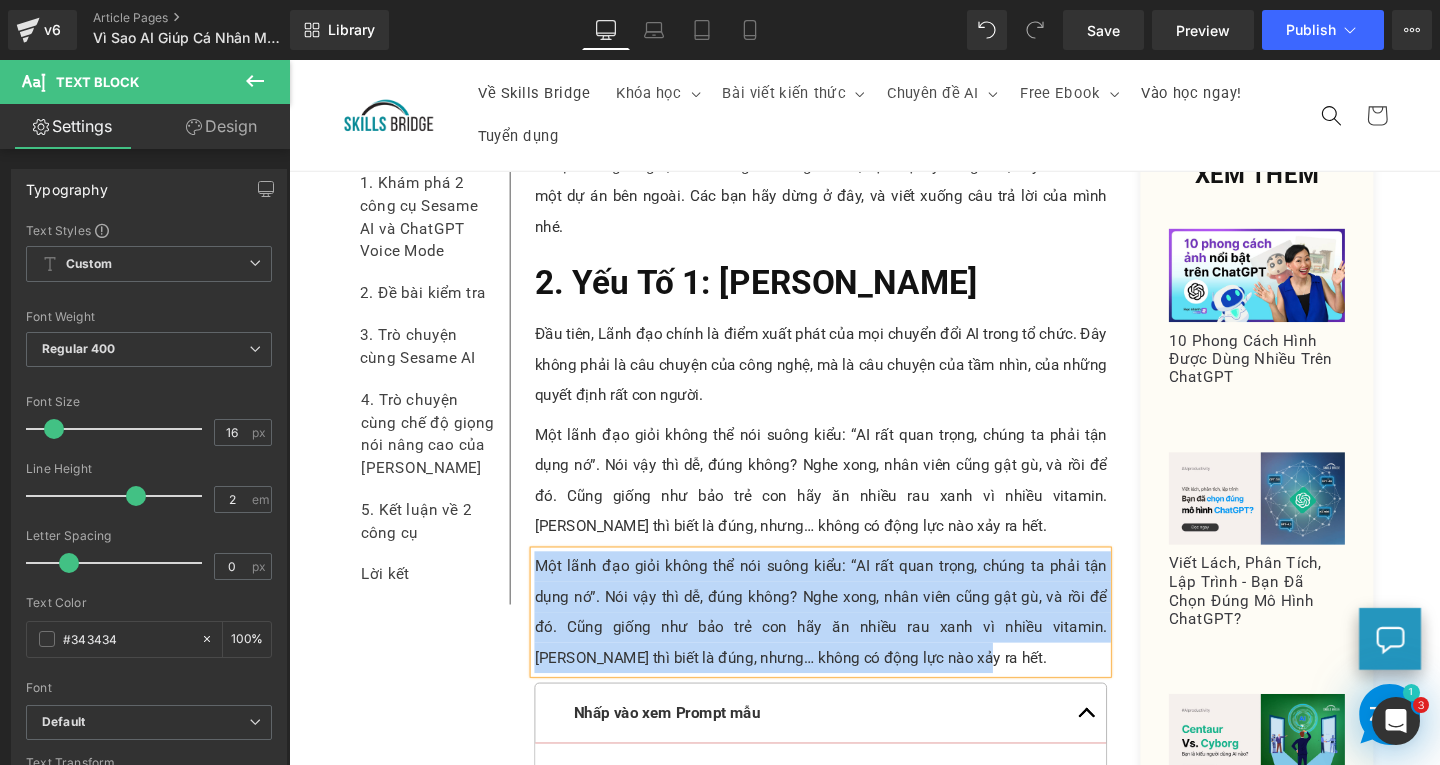 paste 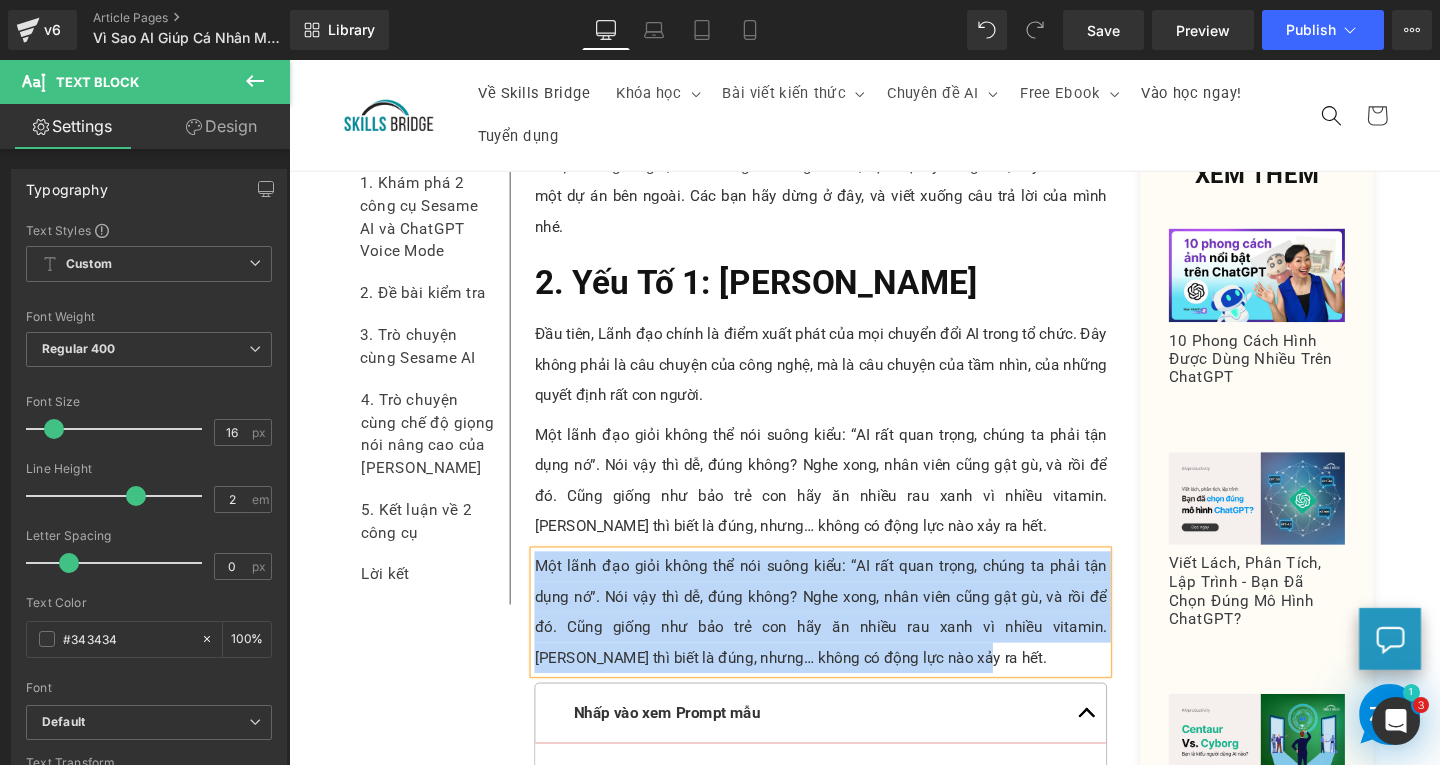 type 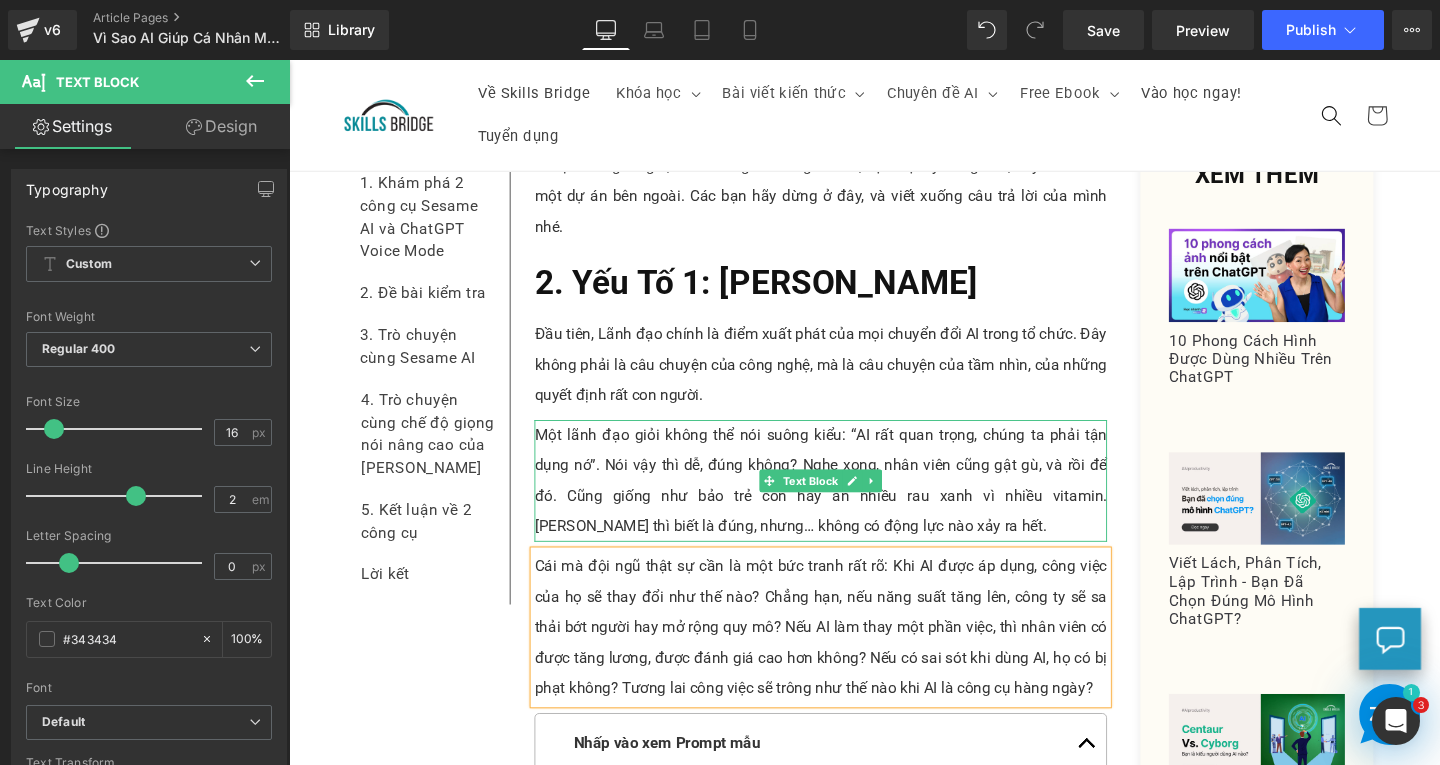 scroll, scrollTop: 3636, scrollLeft: 0, axis: vertical 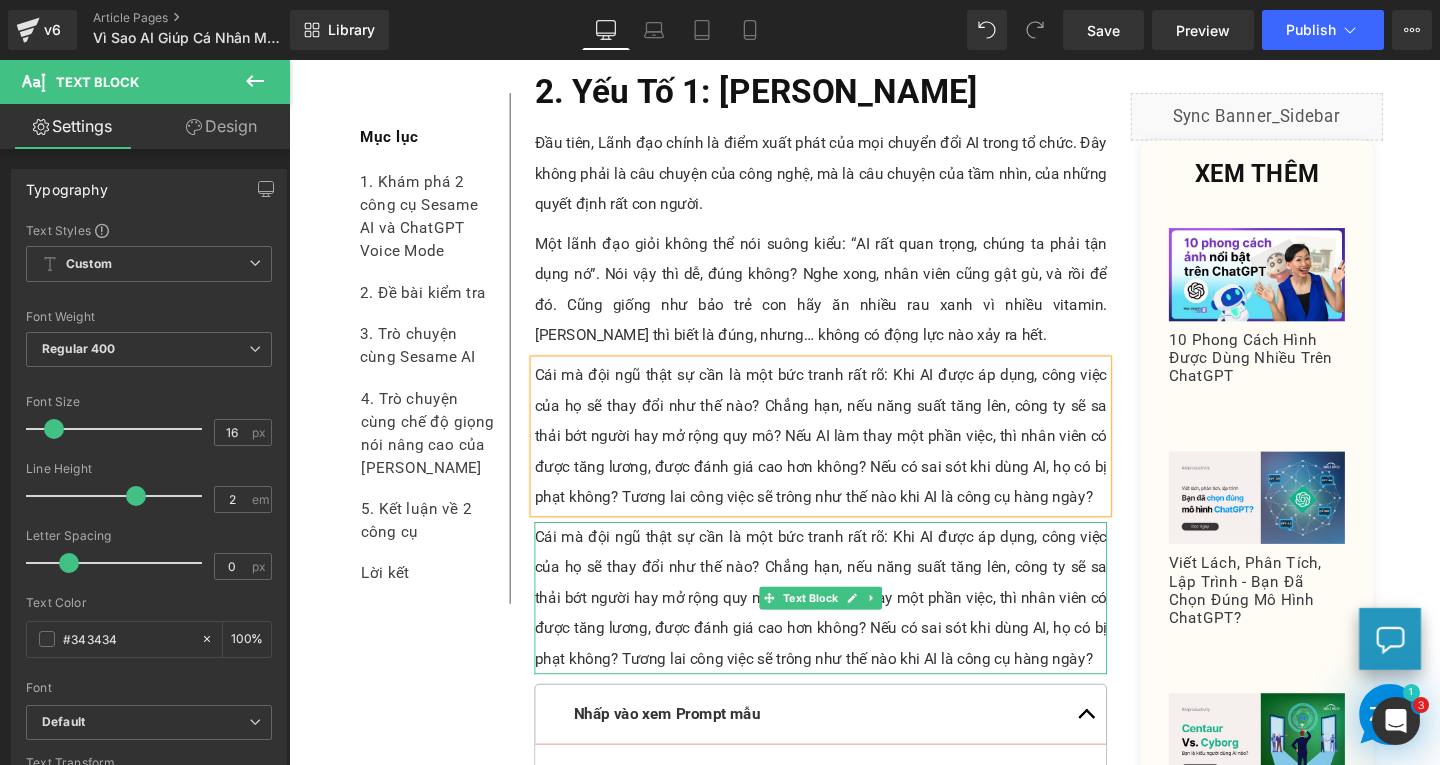 click on "Cái mà đội ngũ thật sự cần là một bức tranh rất rõ: Khi AI được áp dụng, công việc của họ sẽ thay đổi như thế nào? Chẳng hạn, nếu năng suất tăng lên, công ty sẽ sa thải bớt người hay mở rộng quy mô? Nếu AI làm thay một phần việc, thì nhân viên có được tăng lương, được đánh giá cao hơn không? Nếu có sai sót khi dùng AI, họ có bị phạt không? Tương lai công việc sẽ trông như thế nào khi AI là công cụ hàng ngày?" at bounding box center (848, 626) 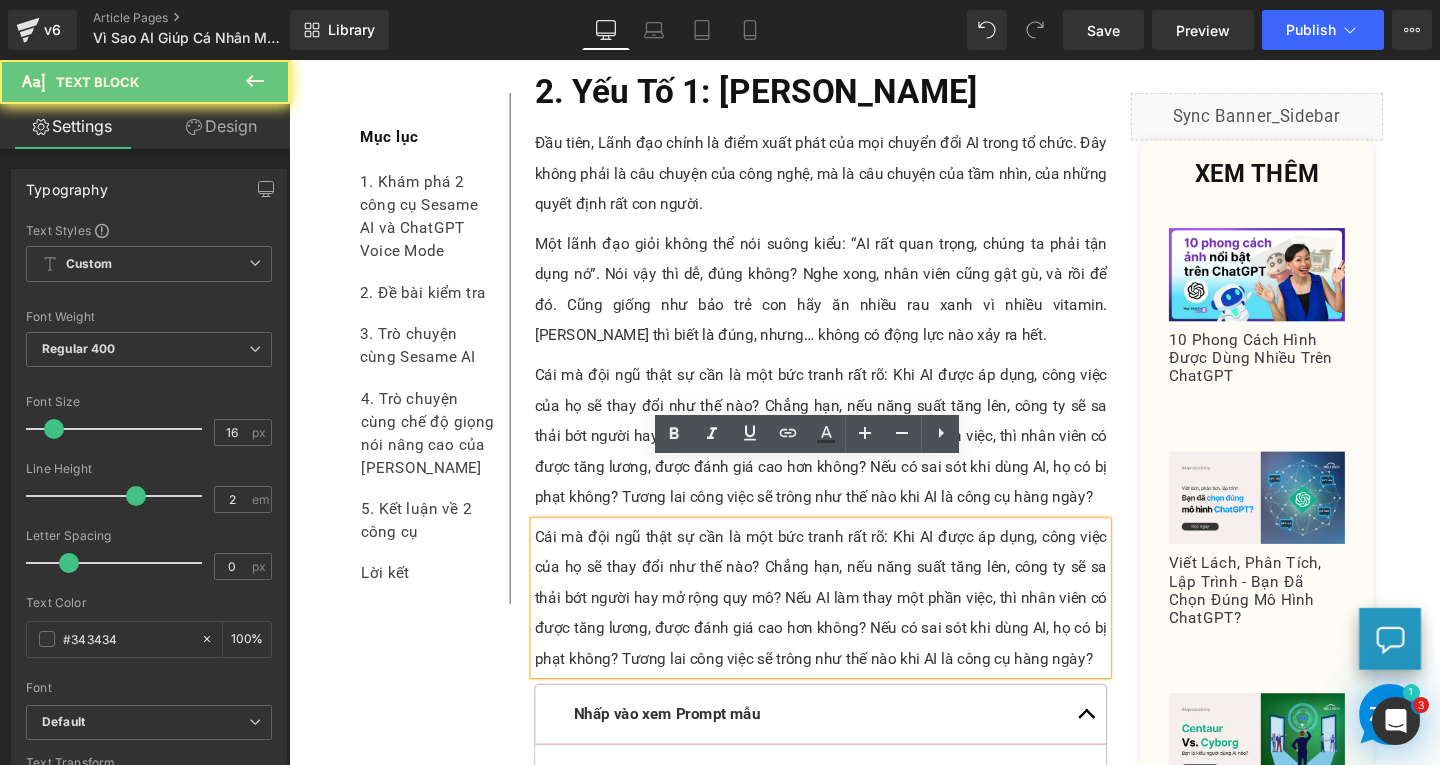 click on "Cái mà đội ngũ thật sự cần là một bức tranh rất rõ: Khi AI được áp dụng, công việc của họ sẽ thay đổi như thế nào? Chẳng hạn, nếu năng suất tăng lên, công ty sẽ sa thải bớt người hay mở rộng quy mô? Nếu AI làm thay một phần việc, thì nhân viên có được tăng lương, được đánh giá cao hơn không? Nếu có sai sót khi dùng AI, họ có bị phạt không? Tương lai công việc sẽ trông như thế nào khi AI là công cụ hàng ngày?" at bounding box center (848, 626) 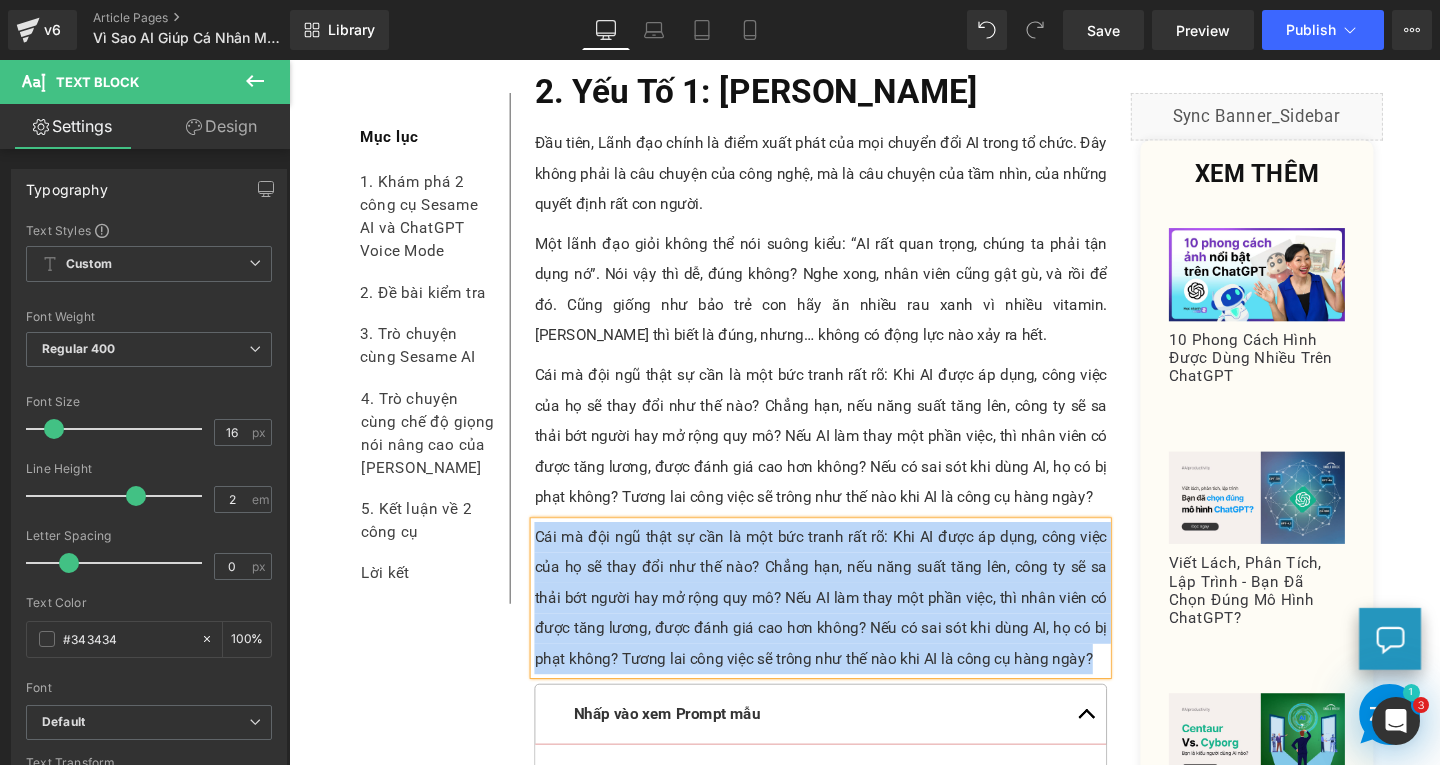 paste 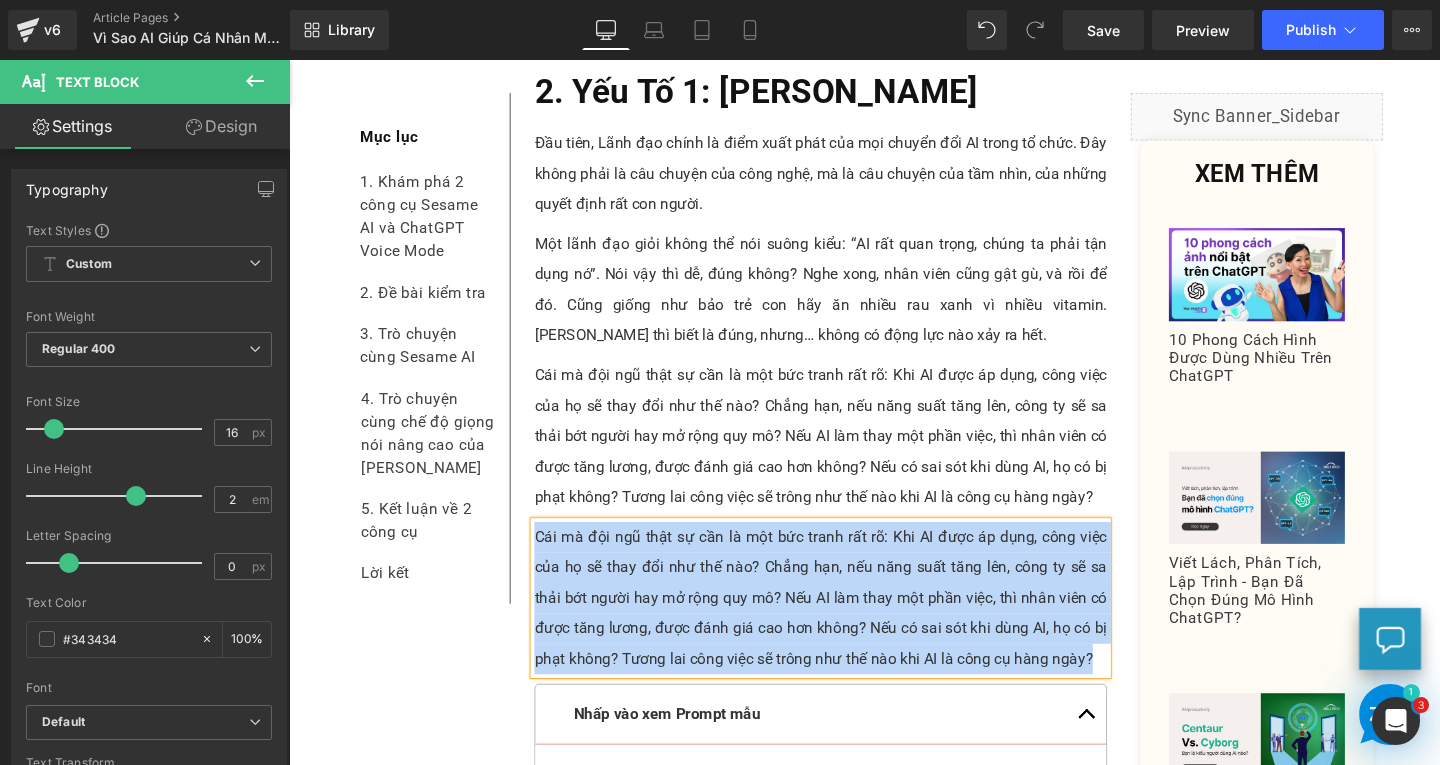 type 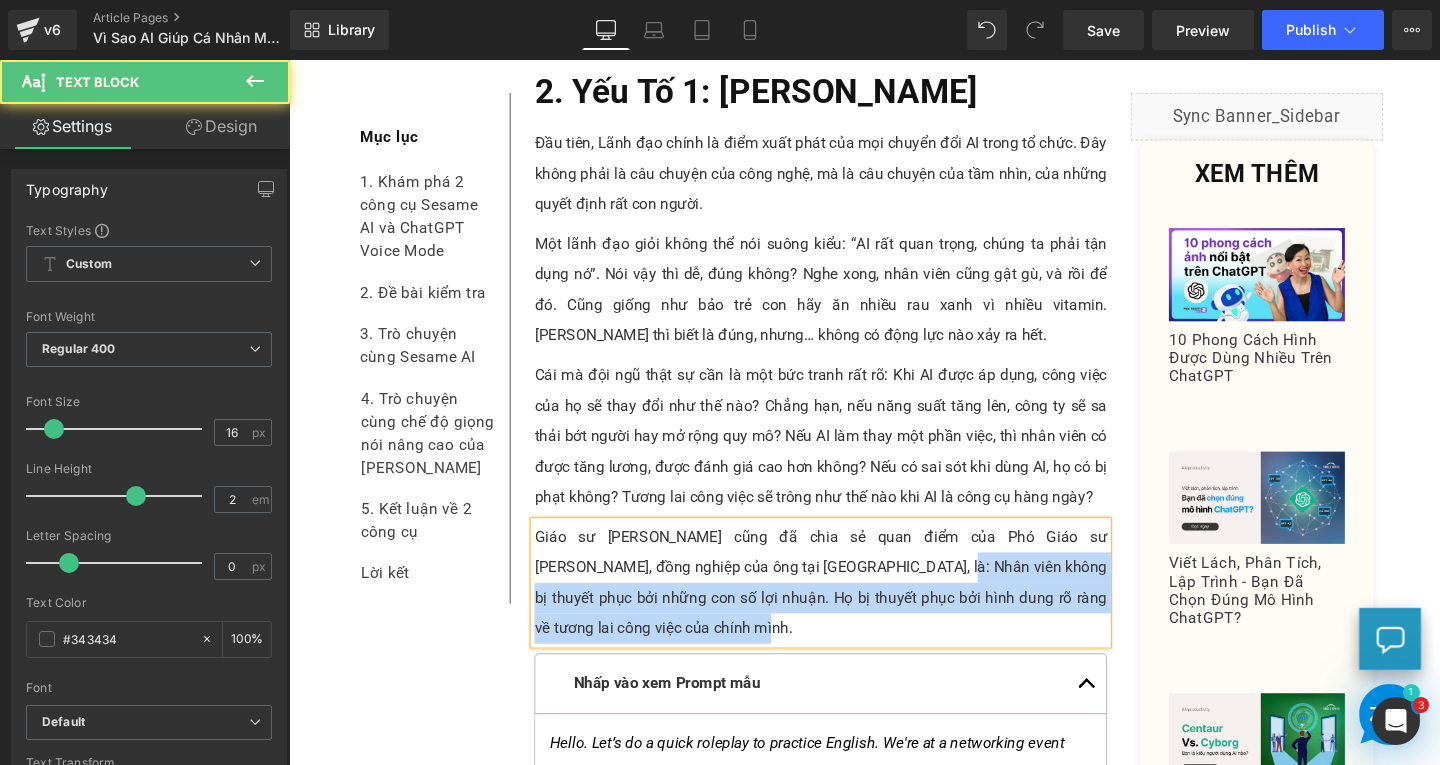 drag, startPoint x: 875, startPoint y: 535, endPoint x: 903, endPoint y: 590, distance: 61.7171 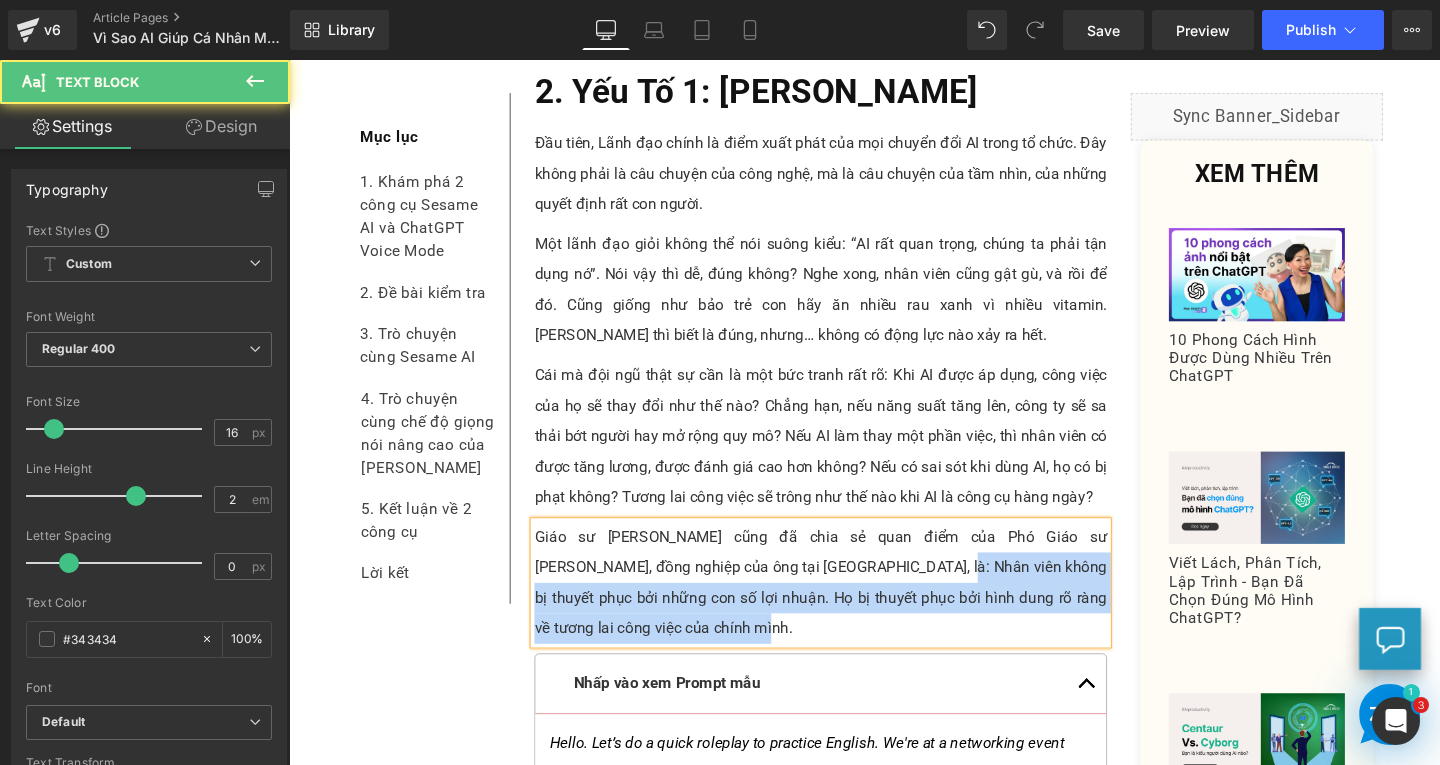 click on "Giáo sư Ethan Mollick cũng đã chia sẻ quan điểm của Phó Giáo sư Andrew Carton, đồng nghiệp của ông tại trường Wharton, là: Nhân viên không bị thuyết phục bởi những con số lợi nhuận. Họ bị thuyết phục bởi hình dung rõ ràng về tương lai công việc của chính mình." at bounding box center [848, 610] 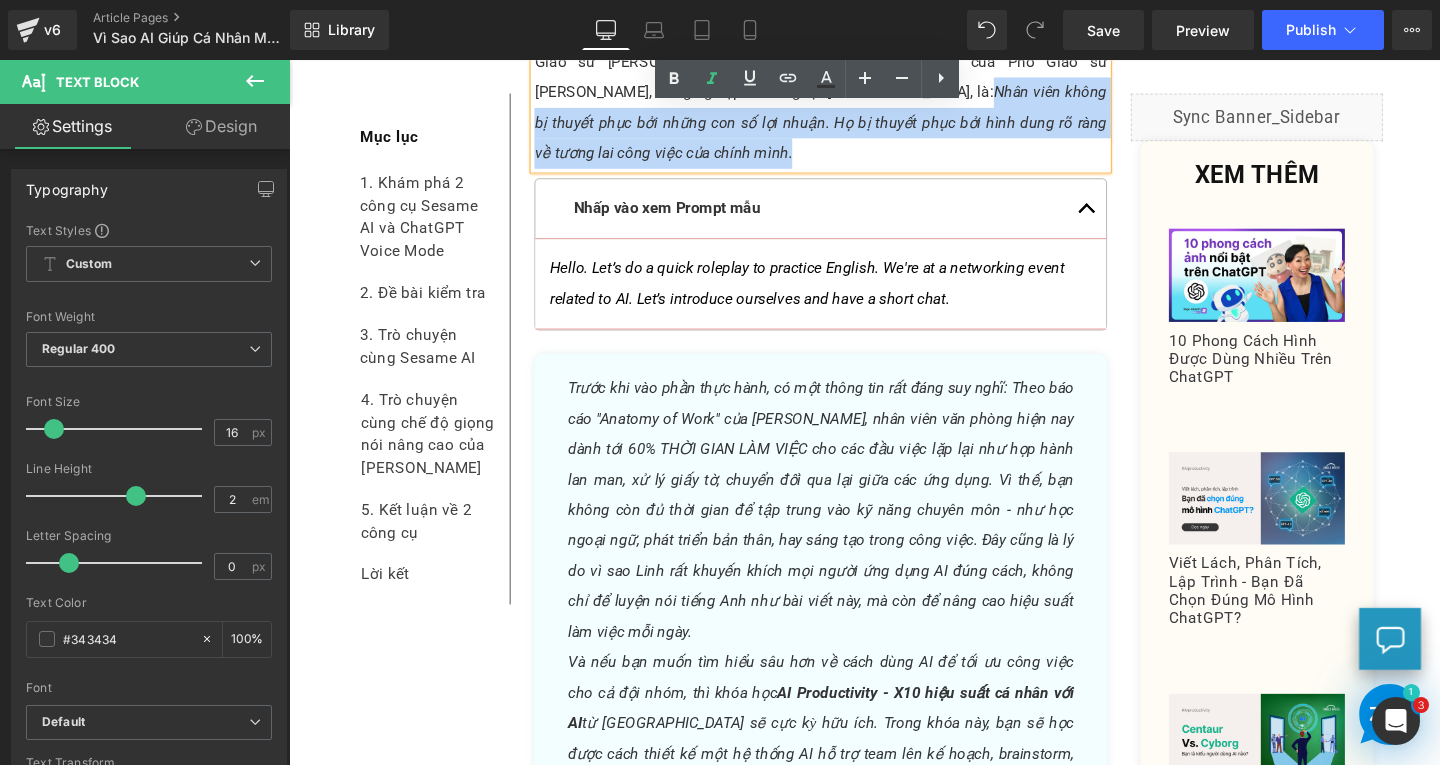 scroll, scrollTop: 3836, scrollLeft: 0, axis: vertical 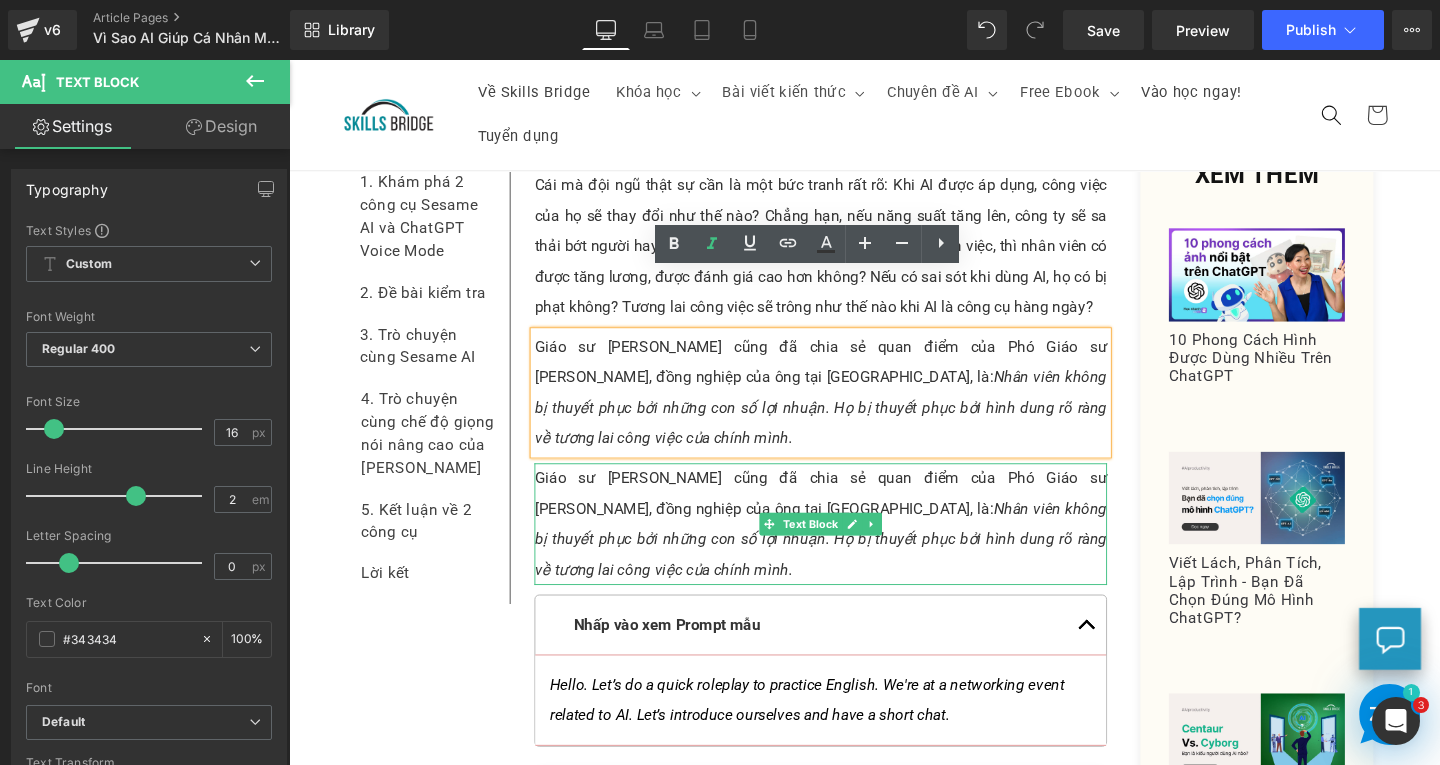 click on "Giáo sư Ethan Mollick cũng đã chia sẻ quan điểm của Phó Giáo sư Andrew Carton, đồng nghiệp của ông tại trường Wharton, là:  Nhân viên không bị thuyết phục bởi những con số lợi nhuận. Họ bị thuyết phục bởi hình dung rõ ràng về tương lai công việc của chính mình." at bounding box center [848, 548] 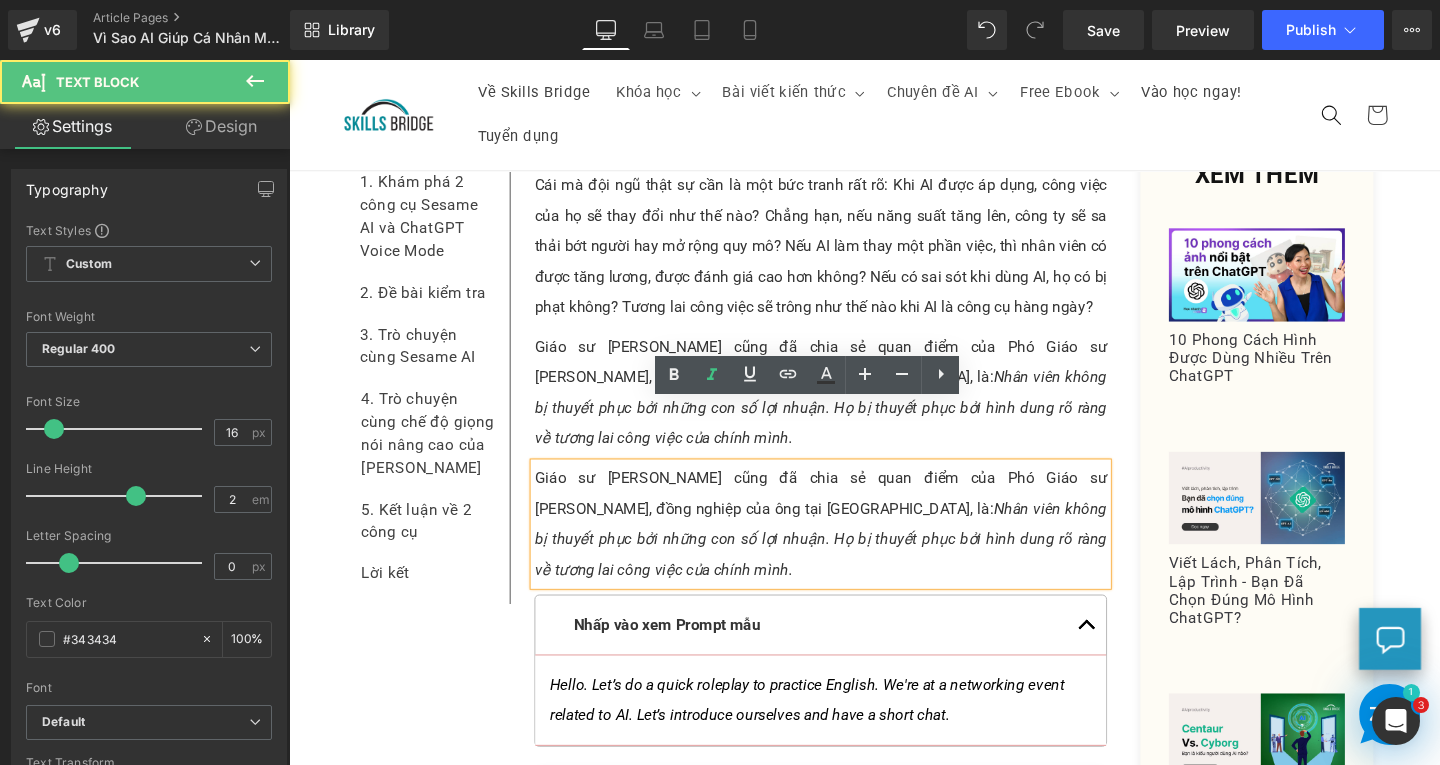 click on "Giáo sư Ethan Mollick cũng đã chia sẻ quan điểm của Phó Giáo sư Andrew Carton, đồng nghiệp của ông tại trường Wharton, là:  Nhân viên không bị thuyết phục bởi những con số lợi nhuận. Họ bị thuyết phục bởi hình dung rõ ràng về tương lai công việc của chính mình." at bounding box center (848, 548) 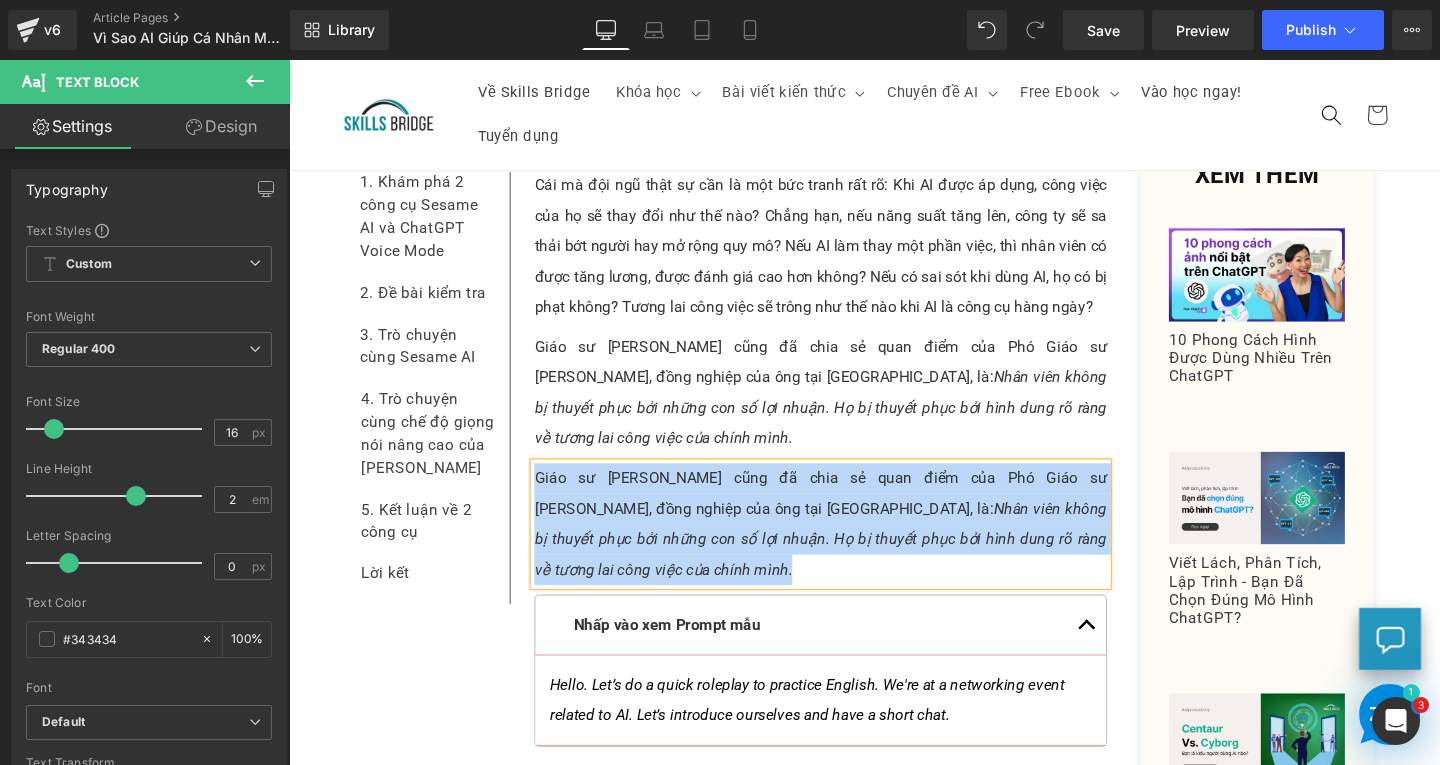 paste 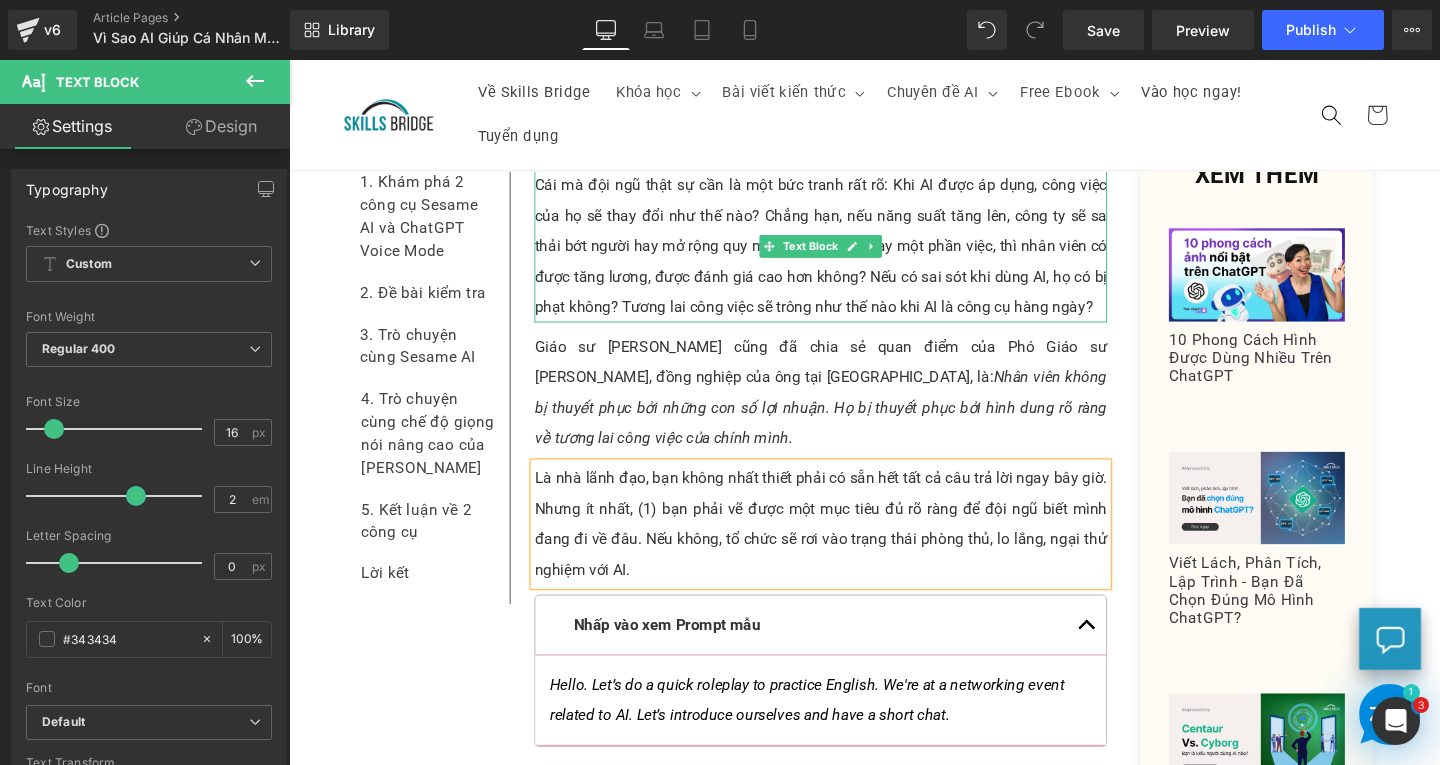 click on "Cái mà đội ngũ thật sự cần là một bức tranh rất rõ: Khi AI được áp dụng, công việc của họ sẽ thay đổi như thế nào? Chẳng hạn, nếu năng suất tăng lên, công ty sẽ sa thải bớt người hay mở rộng quy mô? Nếu AI làm thay một phần việc, thì nhân viên có được tăng lương, được đánh giá cao hơn không? Nếu có sai sót khi dùng AI, họ có bị phạt không? Tương lai công việc sẽ trông như thế nào khi AI là công cụ hàng ngày?" at bounding box center (848, 256) 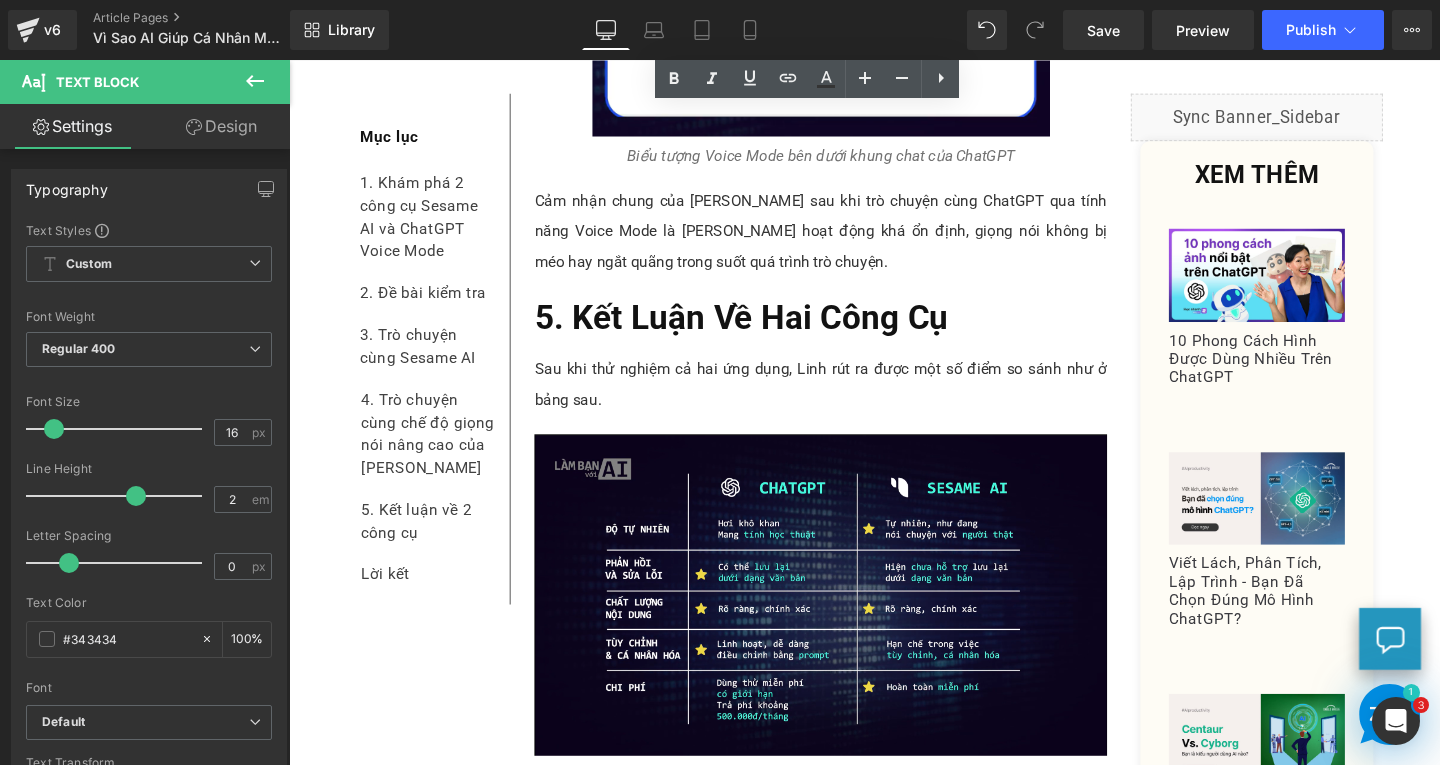 scroll, scrollTop: 8736, scrollLeft: 0, axis: vertical 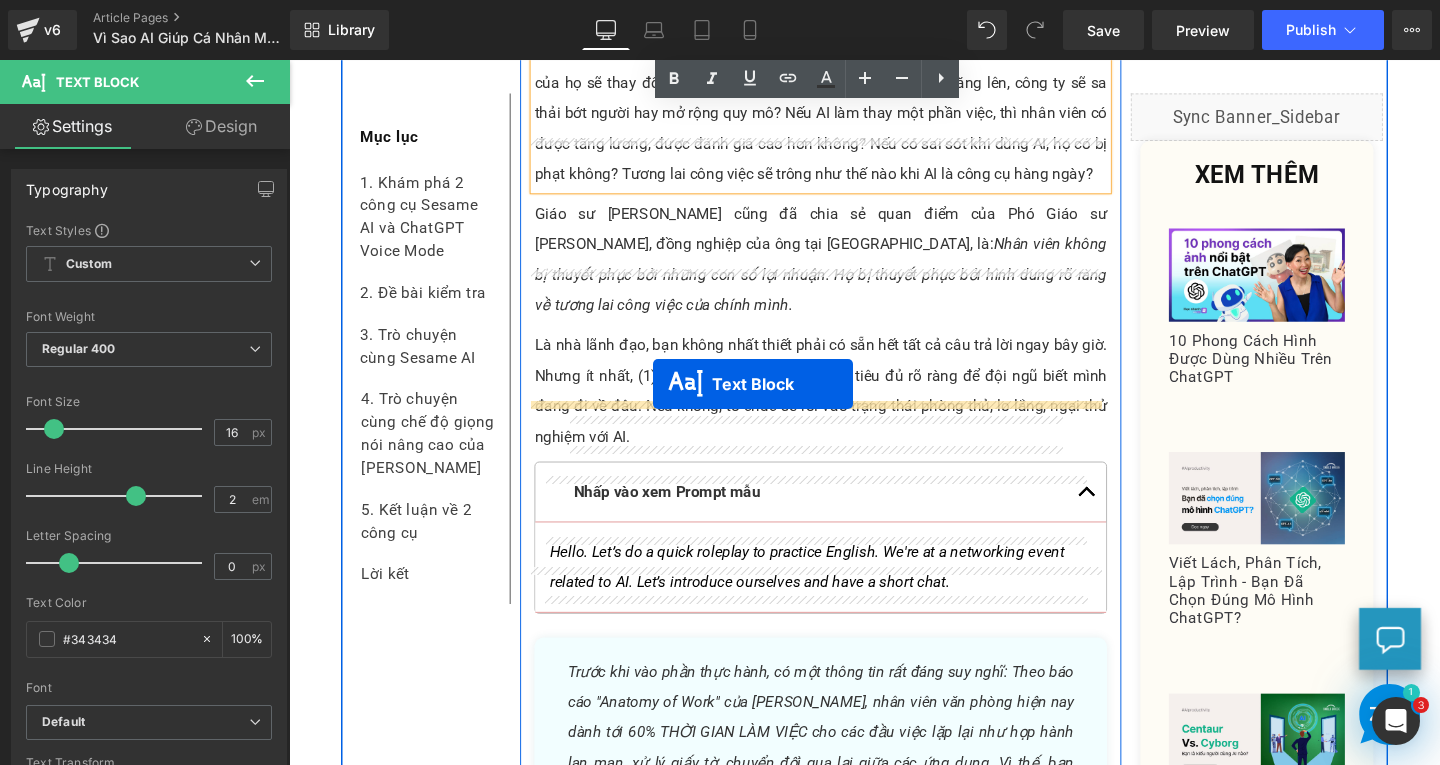 drag, startPoint x: 799, startPoint y: 198, endPoint x: 672, endPoint y: 401, distance: 239.45354 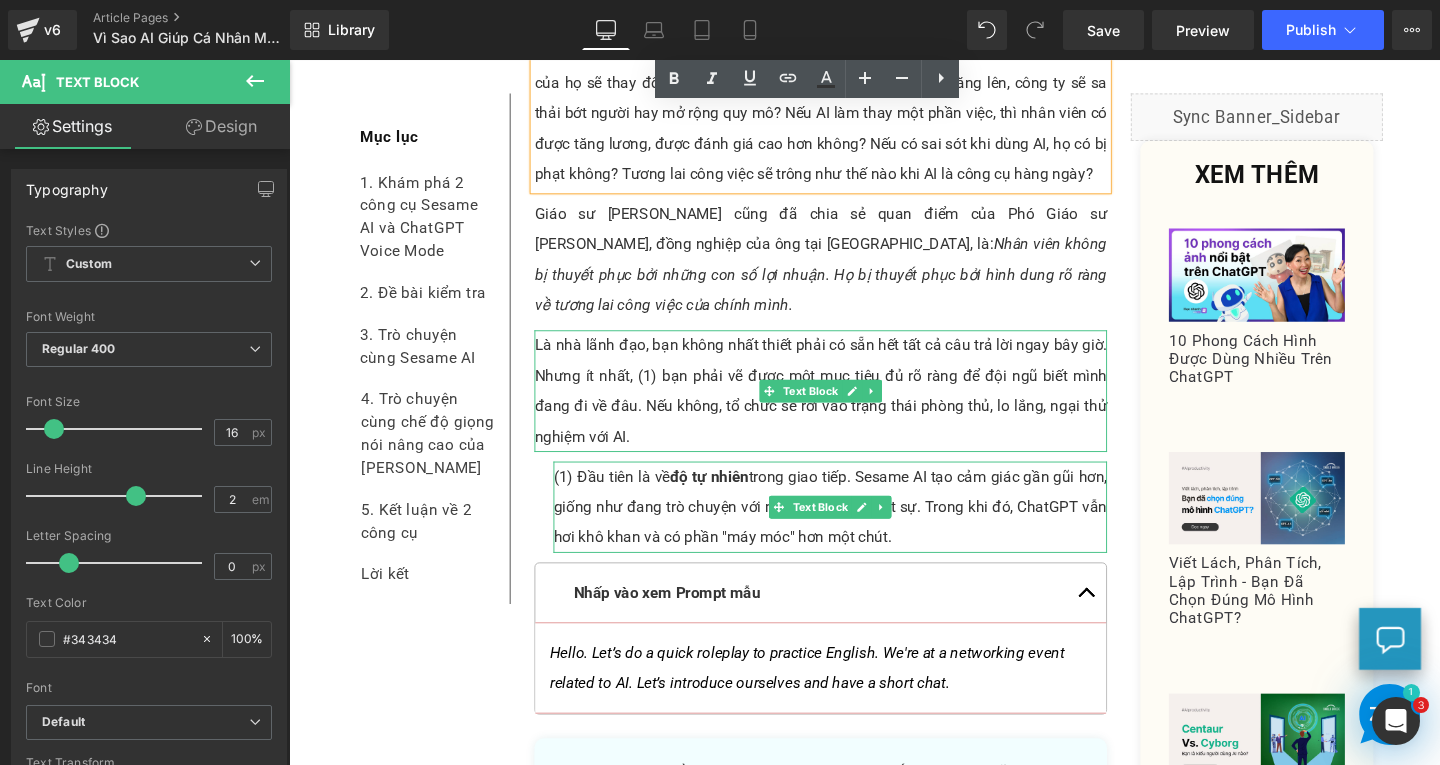 click on "Là nhà lãnh đạo, bạn không nhất thiết phải có sẵn hết tất cả câu trả lời ngay bây giờ.  Nhưng ít nhất, (1) bạn phải vẽ được một mục tiêu đủ rõ ràng để đội ngũ biết mình đang đi về đâu. Nếu không, tổ chức sẽ rơi vào trạng thái phòng thủ, lo lắng, ngại thử nghiệm với AI." at bounding box center [848, 408] 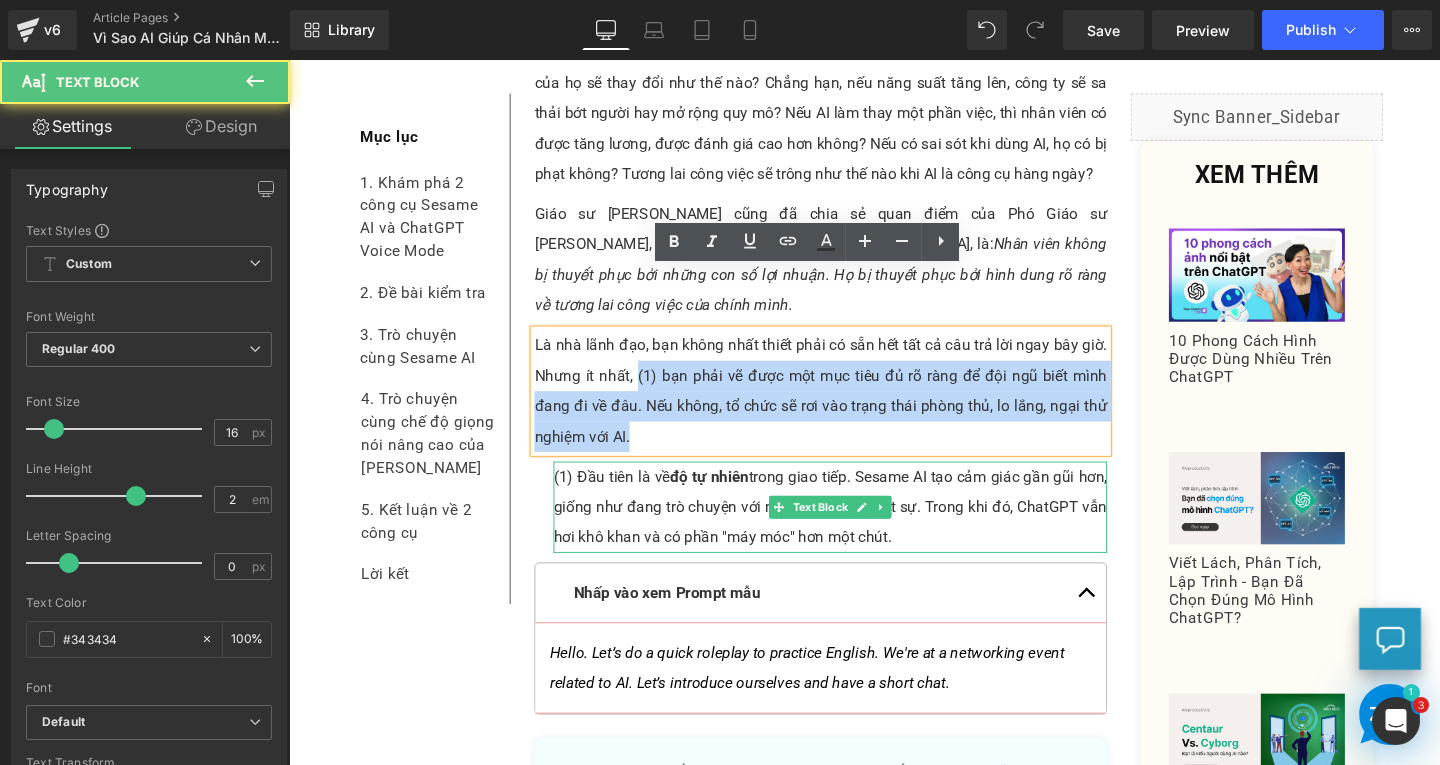drag, startPoint x: 650, startPoint y: 324, endPoint x: 671, endPoint y: 415, distance: 93.39165 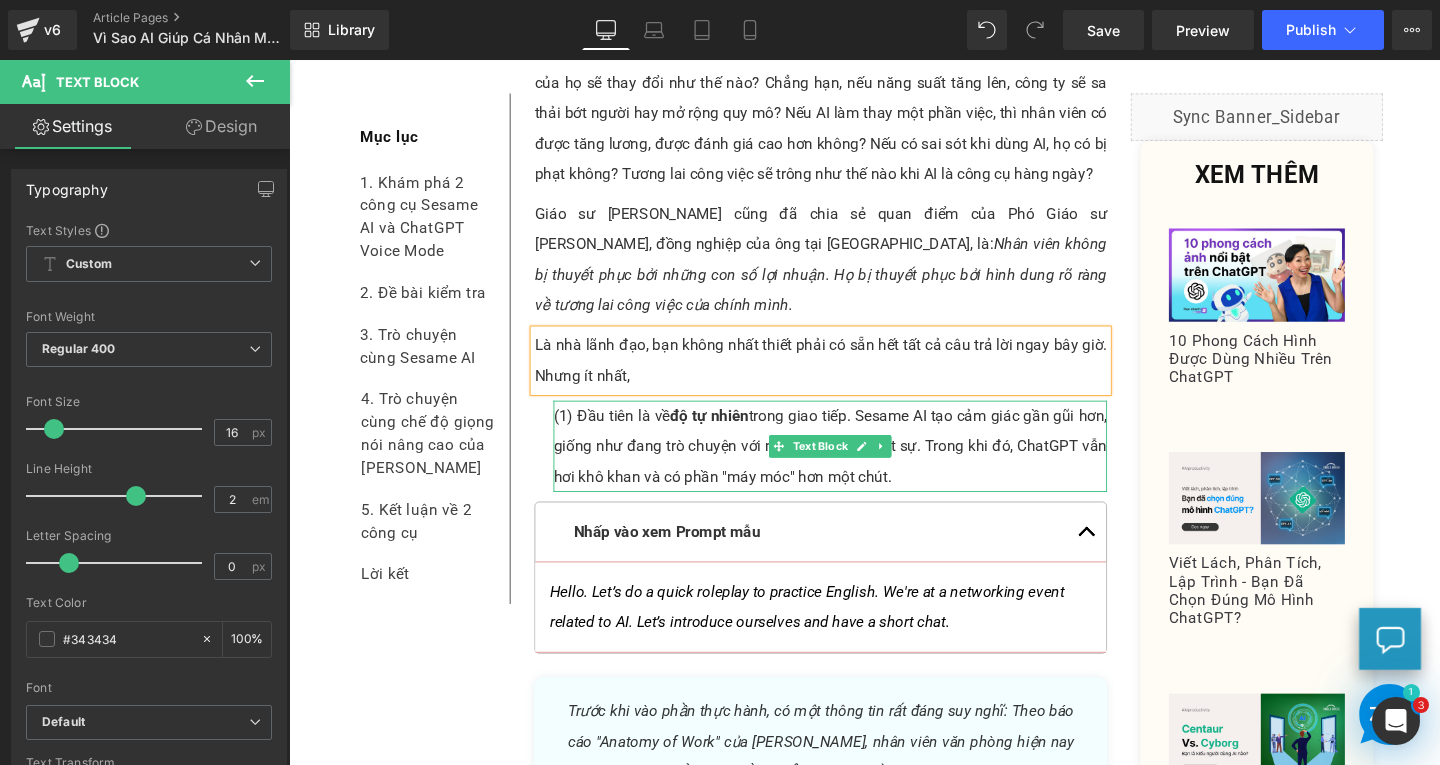 click on "(1) Đầu tiên là về  độ tự nhiên  trong giao tiếp. Sesame AI tạo cảm giác gần gũi hơn, giống như đang trò chuyện với một người bạn thật sự. Trong khi đó, ChatGPT vẫn hơi khô khan và có phần "máy móc" hơn một chút." at bounding box center (858, 466) 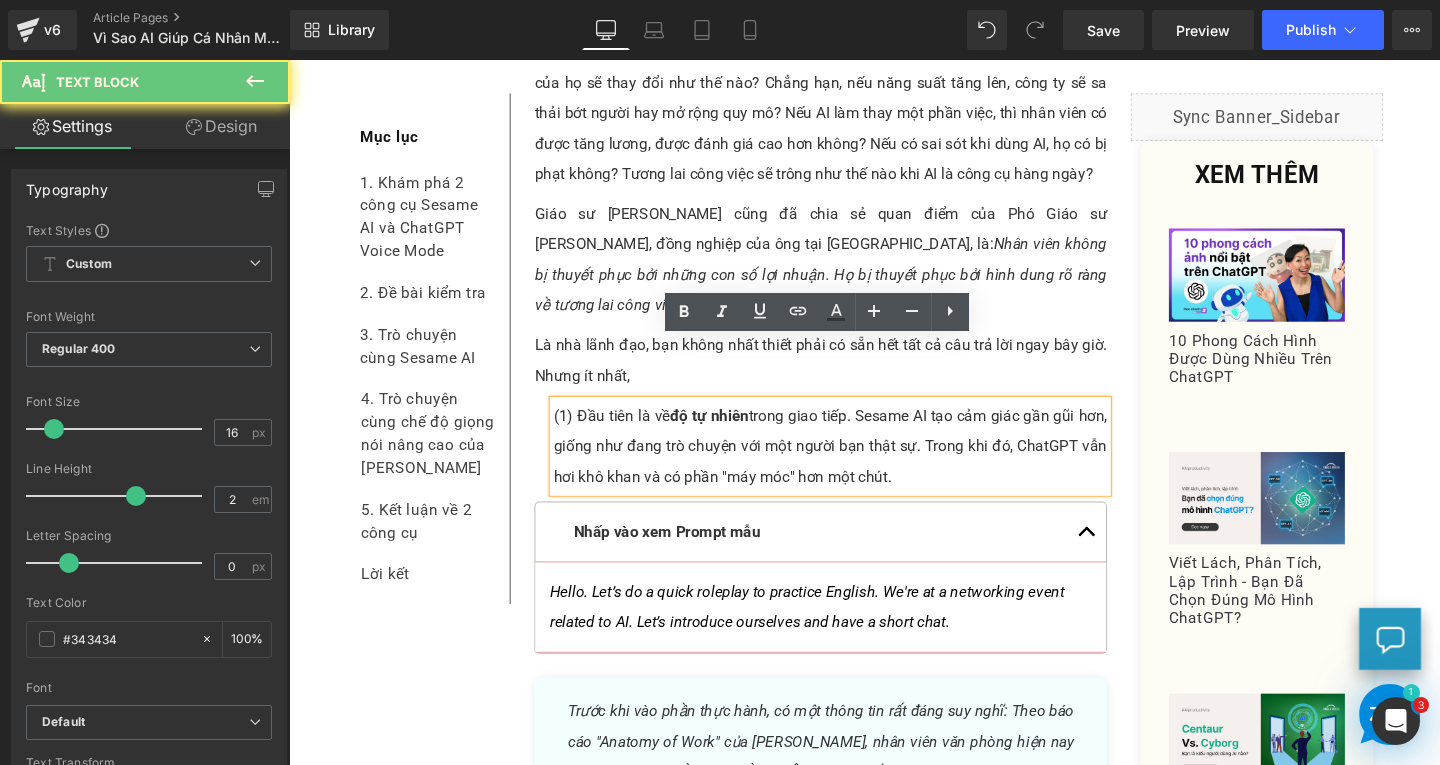 click on "(1) Đầu tiên là về  độ tự nhiên  trong giao tiếp. Sesame AI tạo cảm giác gần gũi hơn, giống như đang trò chuyện với một người bạn thật sự. Trong khi đó, ChatGPT vẫn hơi khô khan và có phần "máy móc" hơn một chút." at bounding box center (858, 466) 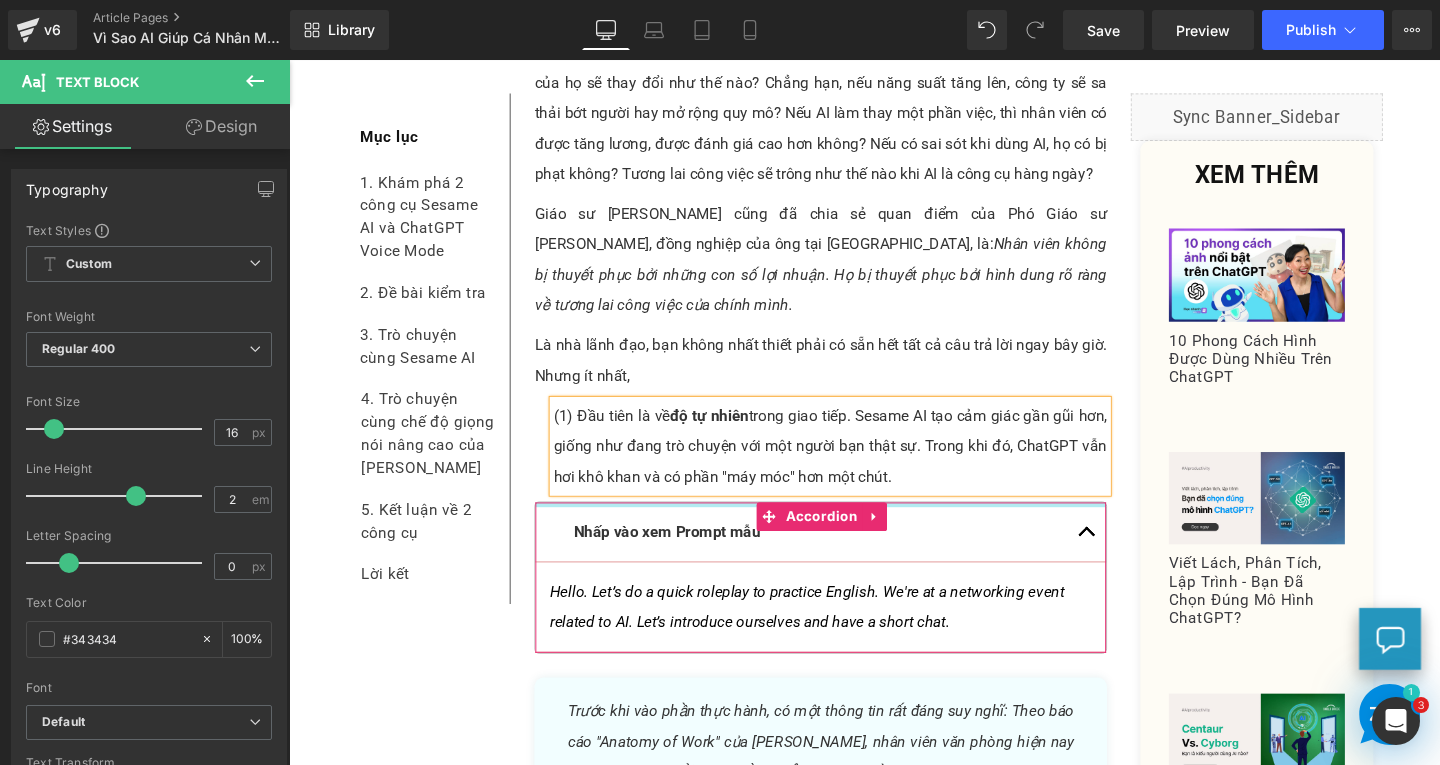 paste 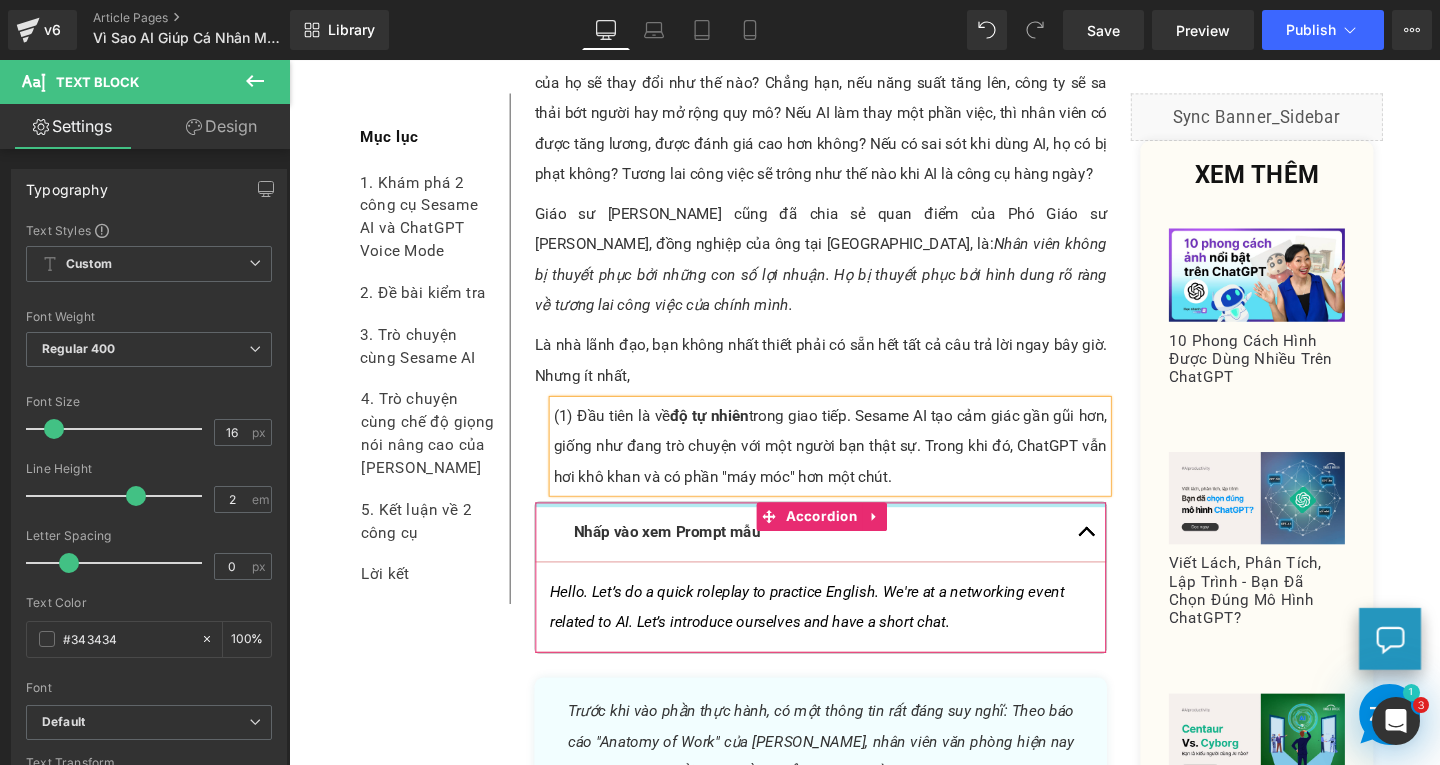 type 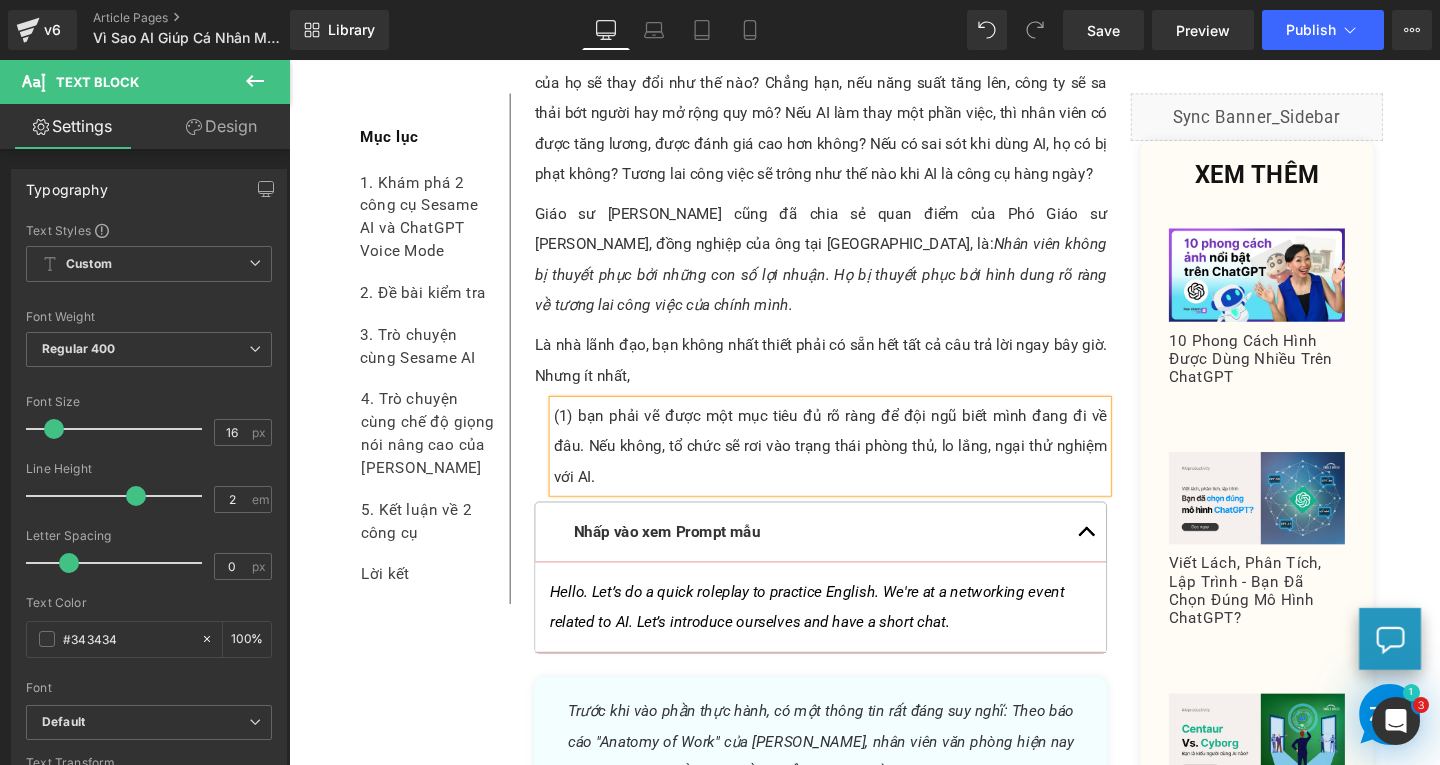 click on "(1) bạn phải vẽ được một mục tiêu đủ rõ ràng để đội ngũ biết mình đang đi về đâu. Nếu không, tổ chức sẽ rơi vào trạng thái phòng thủ, lo lắng, ngại thử nghiệm với AI." at bounding box center (858, 466) 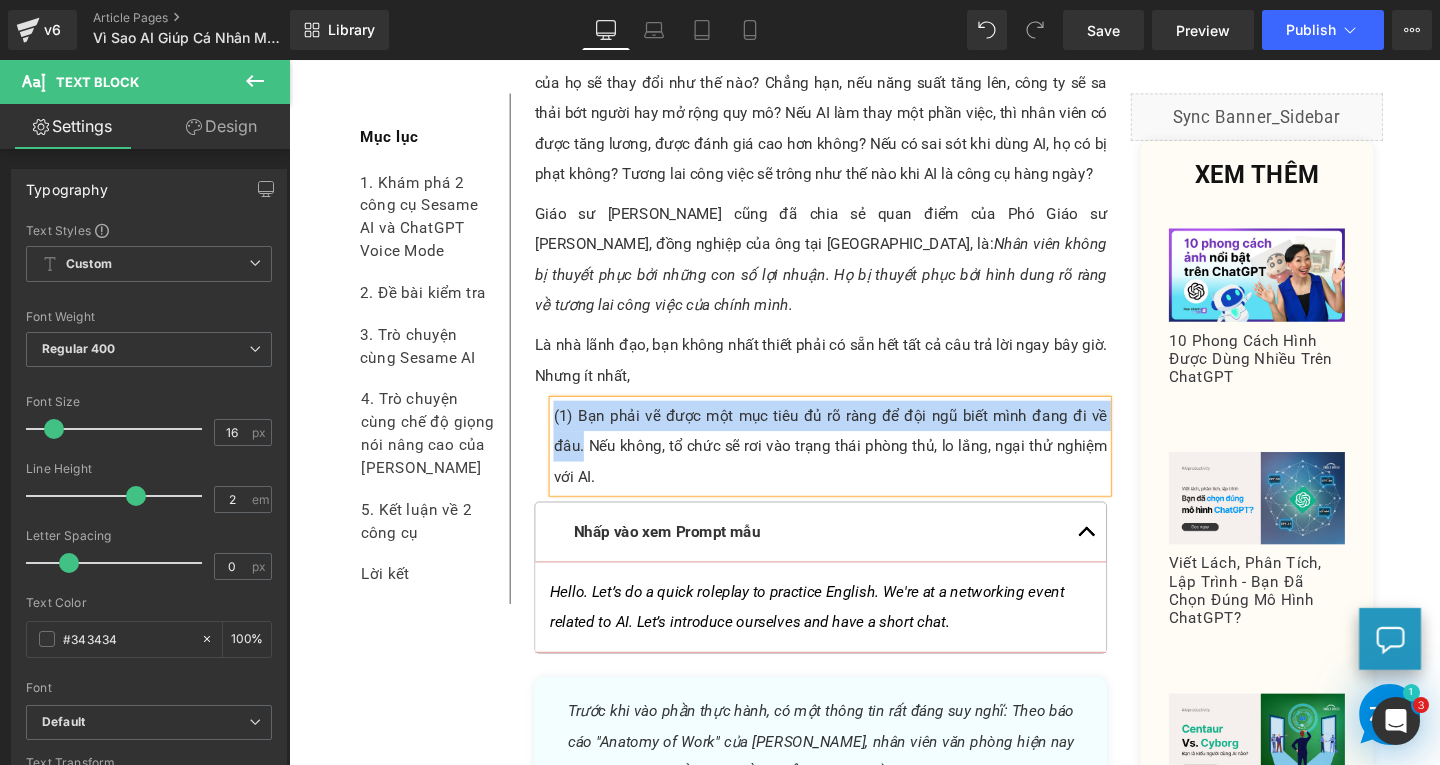 drag, startPoint x: 560, startPoint y: 370, endPoint x: 591, endPoint y: 401, distance: 43.840622 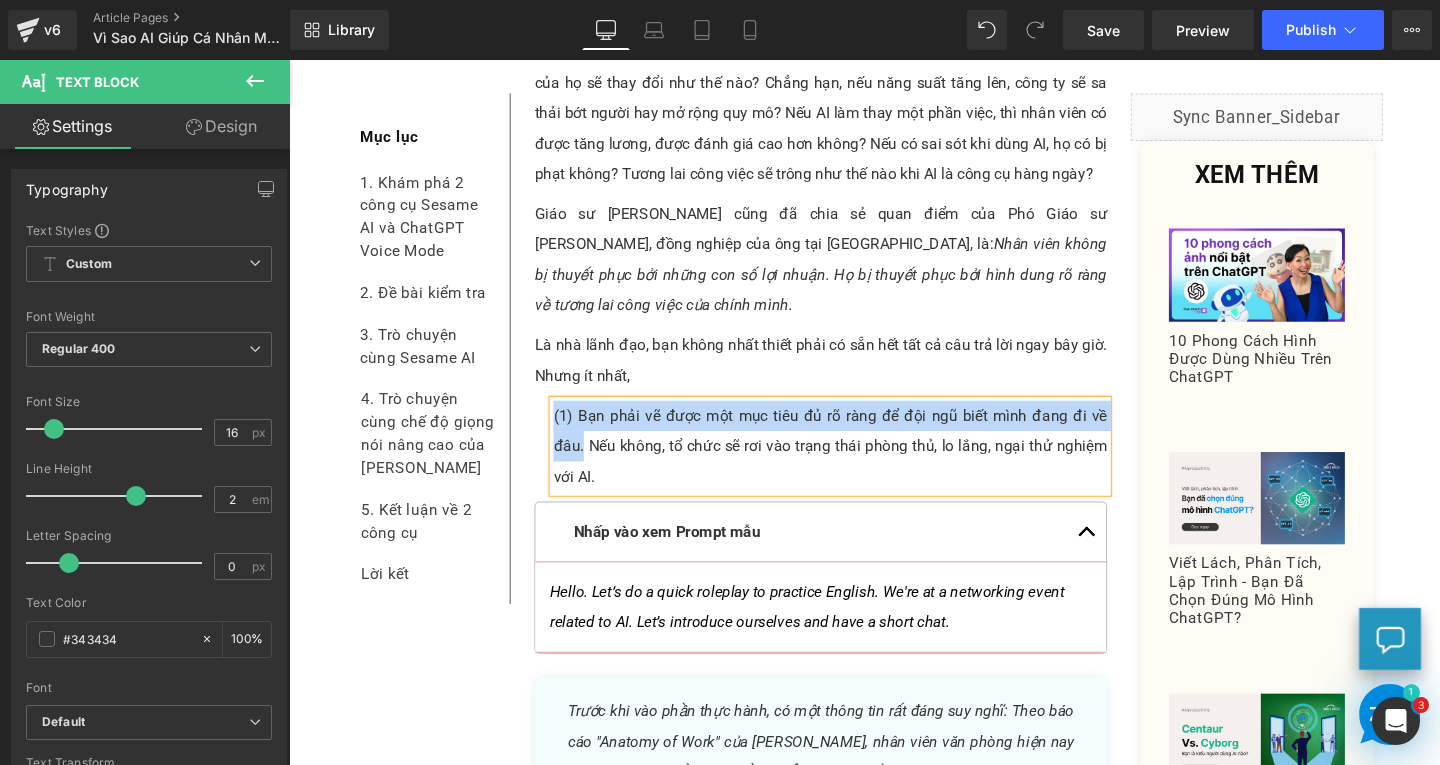 click on "(1) Bạn phải vẽ được một mục tiêu đủ rõ ràng để đội ngũ biết mình đang đi về đâu. Nếu không, tổ chức sẽ rơi vào trạng thái phòng thủ, lo lắng, ngại thử nghiệm với AI." at bounding box center (858, 466) 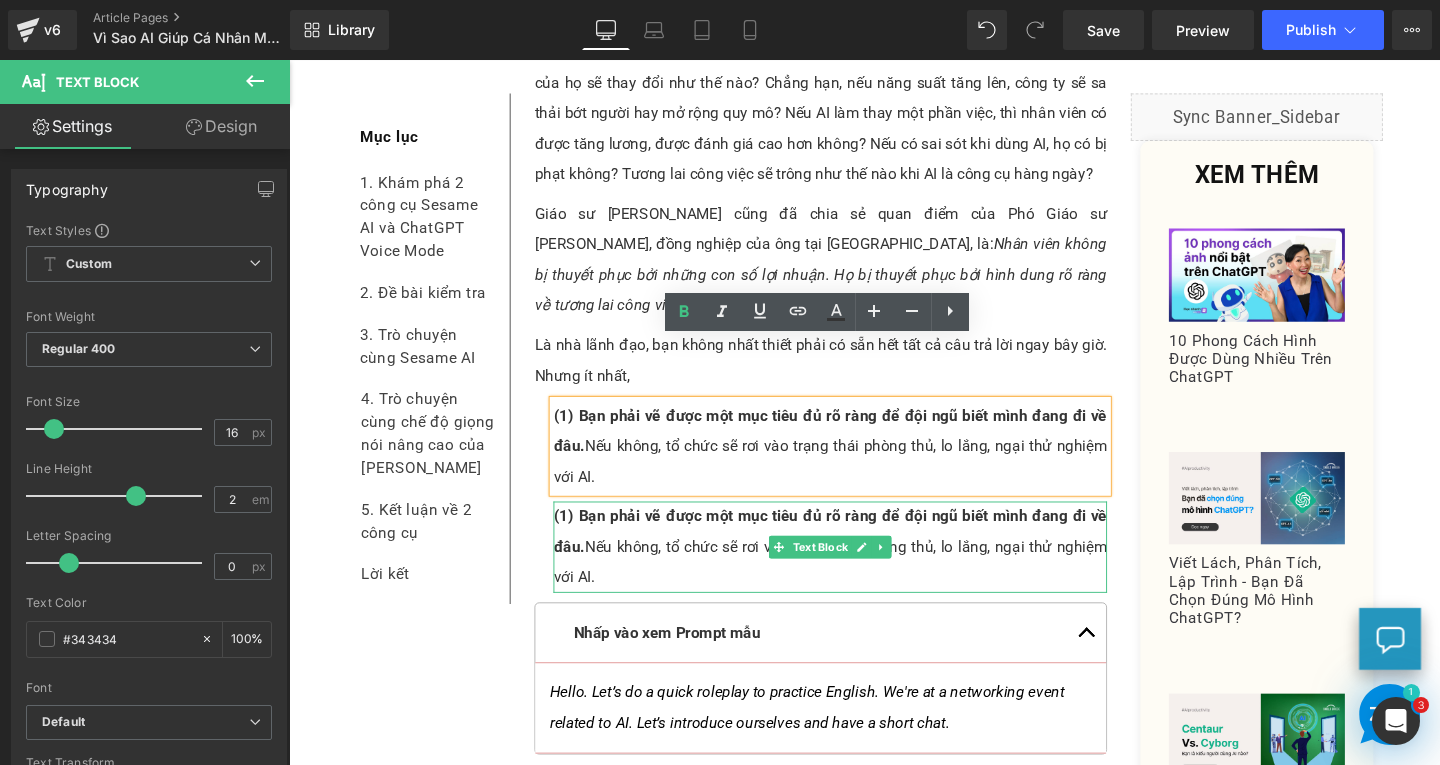 click on "(1) Bạn phải vẽ được một mục tiêu đủ rõ ràng để đội ngũ biết mình đang đi về đâu.  Nếu không, tổ chức sẽ rơi vào trạng thái phòng thủ, lo lắng, ngại thử nghiệm với AI." at bounding box center [858, 572] 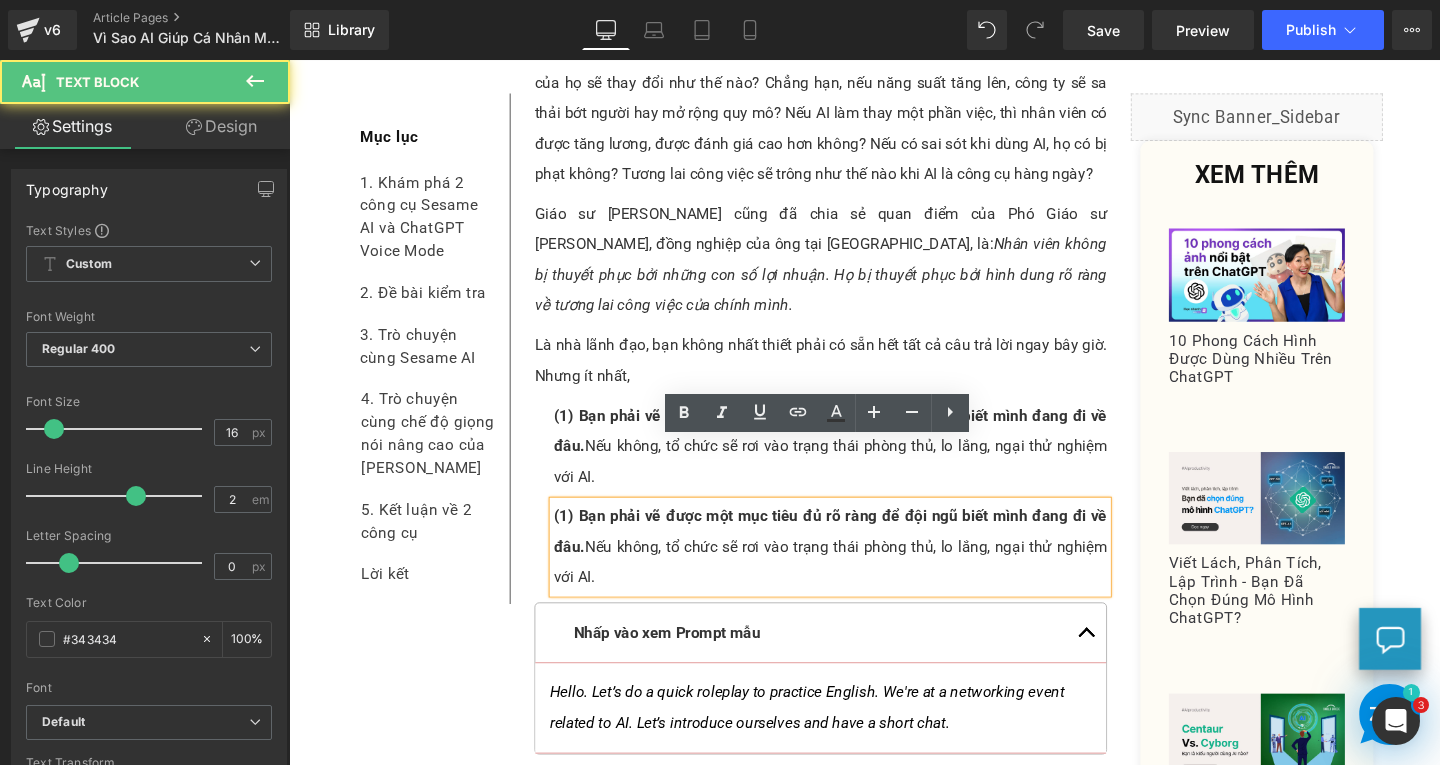 click on "(1) Bạn phải vẽ được một mục tiêu đủ rõ ràng để đội ngũ biết mình đang đi về đâu.  Nếu không, tổ chức sẽ rơi vào trạng thái phòng thủ, lo lắng, ngại thử nghiệm với AI." at bounding box center [858, 572] 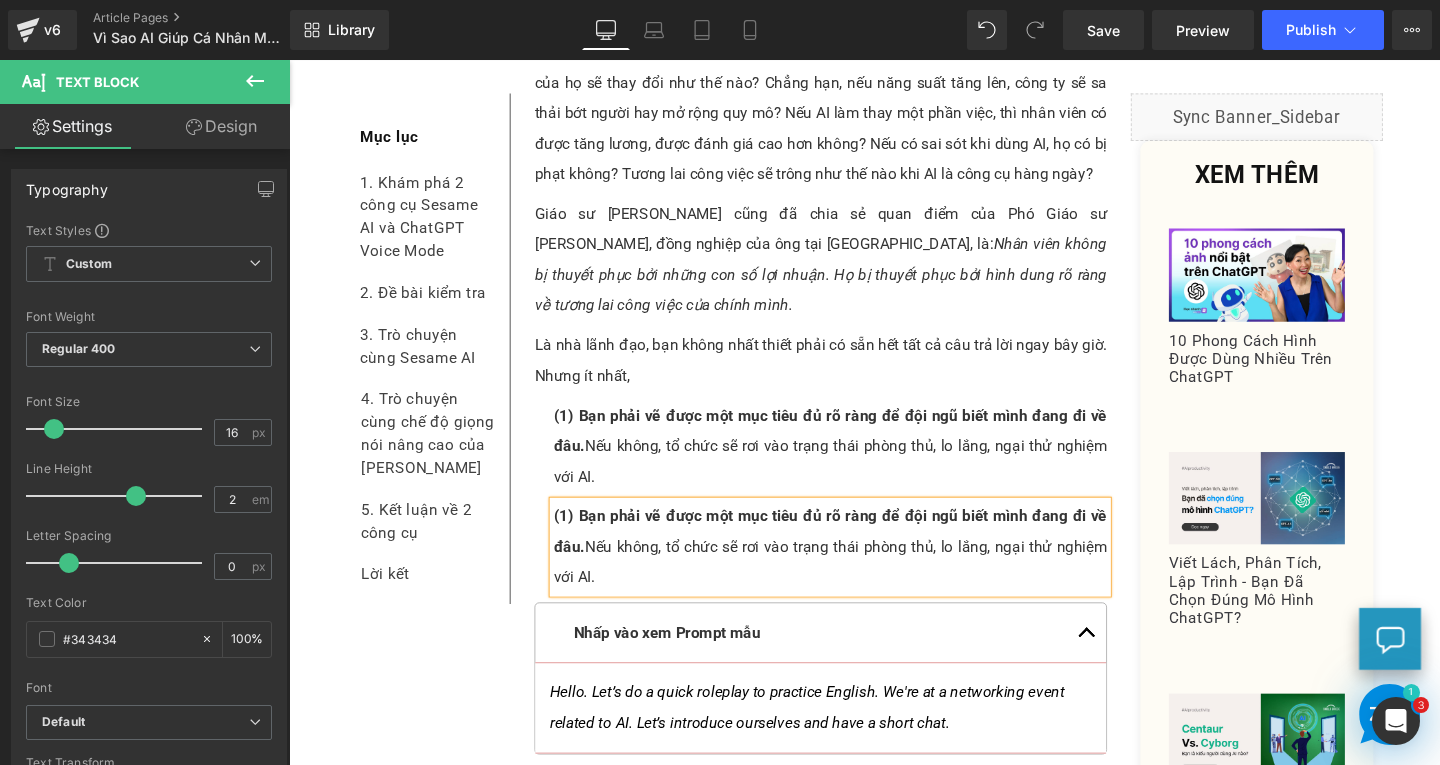 paste 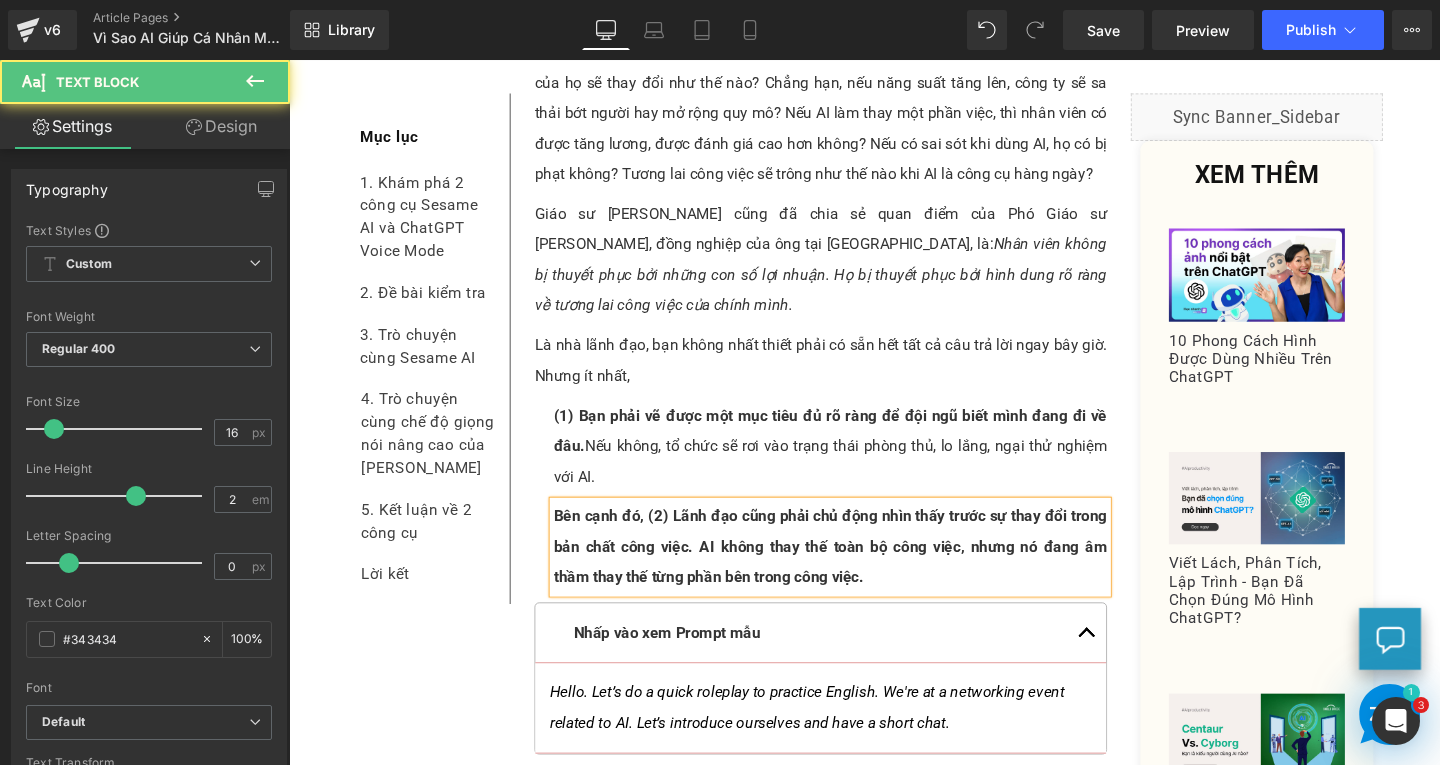 click on "Bên cạnh đó, (2) Lãnh đạo cũng phải chủ động nhìn thấy trước sự thay đổi trong bản chất công việc. AI không thay thế toàn bộ công việc, nhưng nó đang âm thầm thay thế từng phần bên trong công việc." at bounding box center [858, 571] 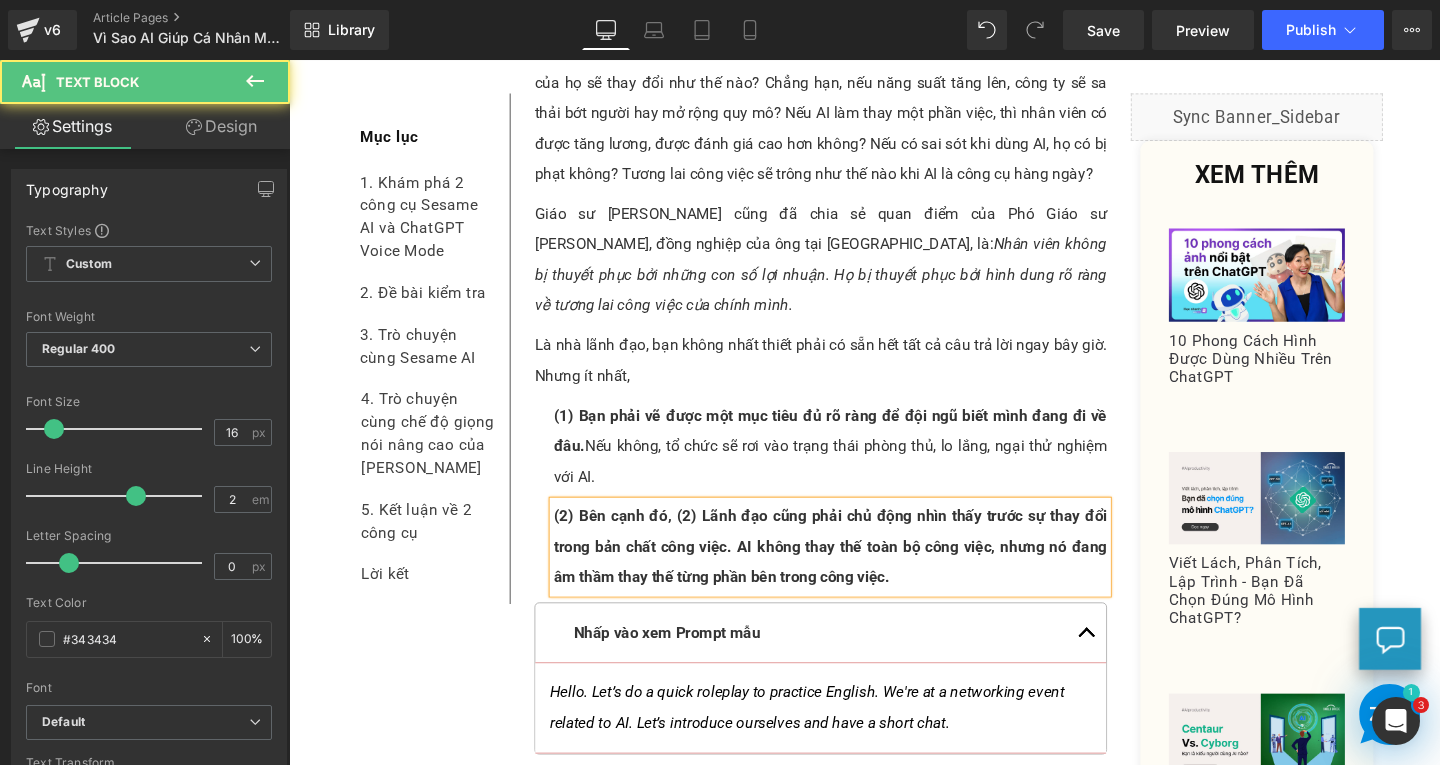 click on "(2) Bên cạnh đó, (2) Lãnh đạo cũng phải chủ động nhìn thấy trước sự thay đổi trong bản chất công việc. AI không thay thế toàn bộ công việc, nhưng nó đang âm thầm thay thế từng phần bên trong công việc." at bounding box center [858, 571] 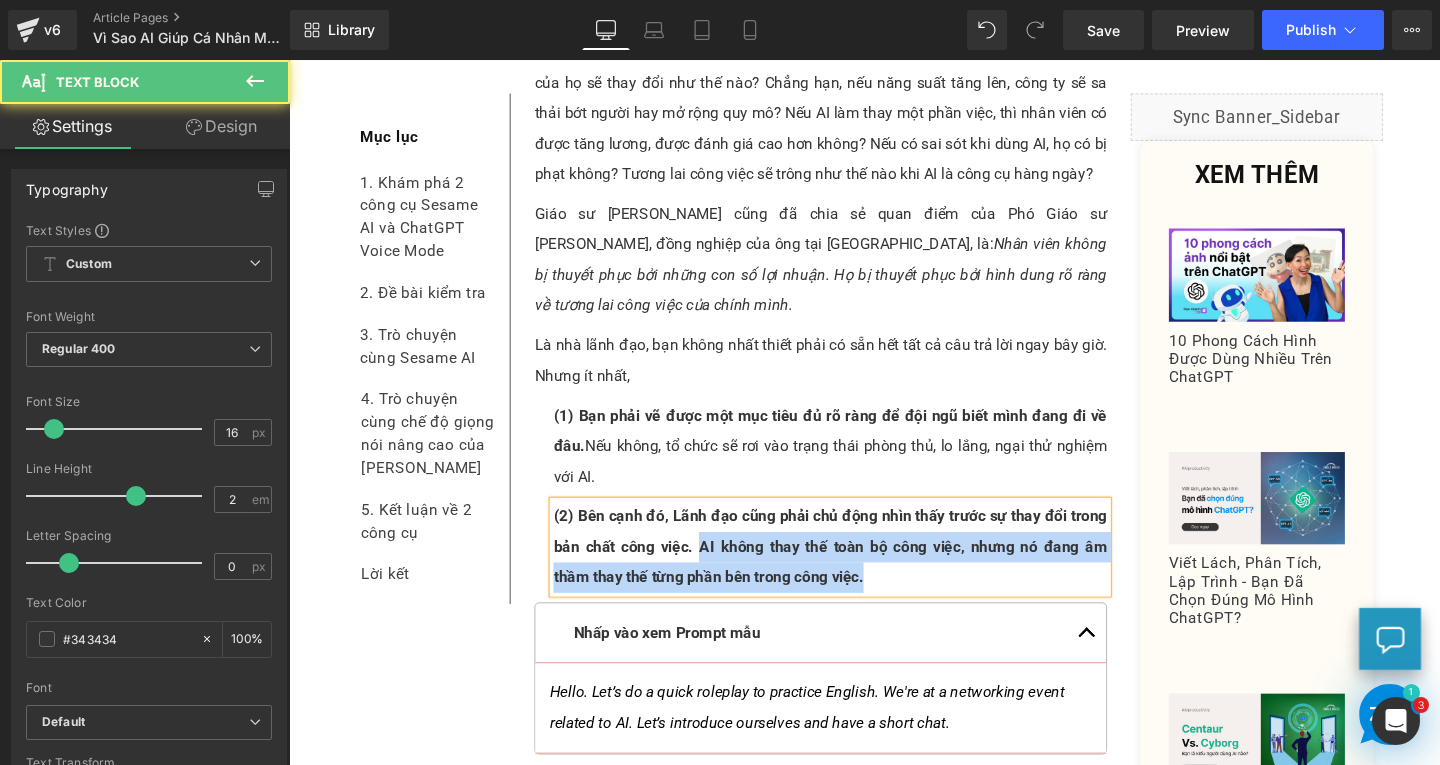 drag, startPoint x: 716, startPoint y: 507, endPoint x: 895, endPoint y: 545, distance: 182.98907 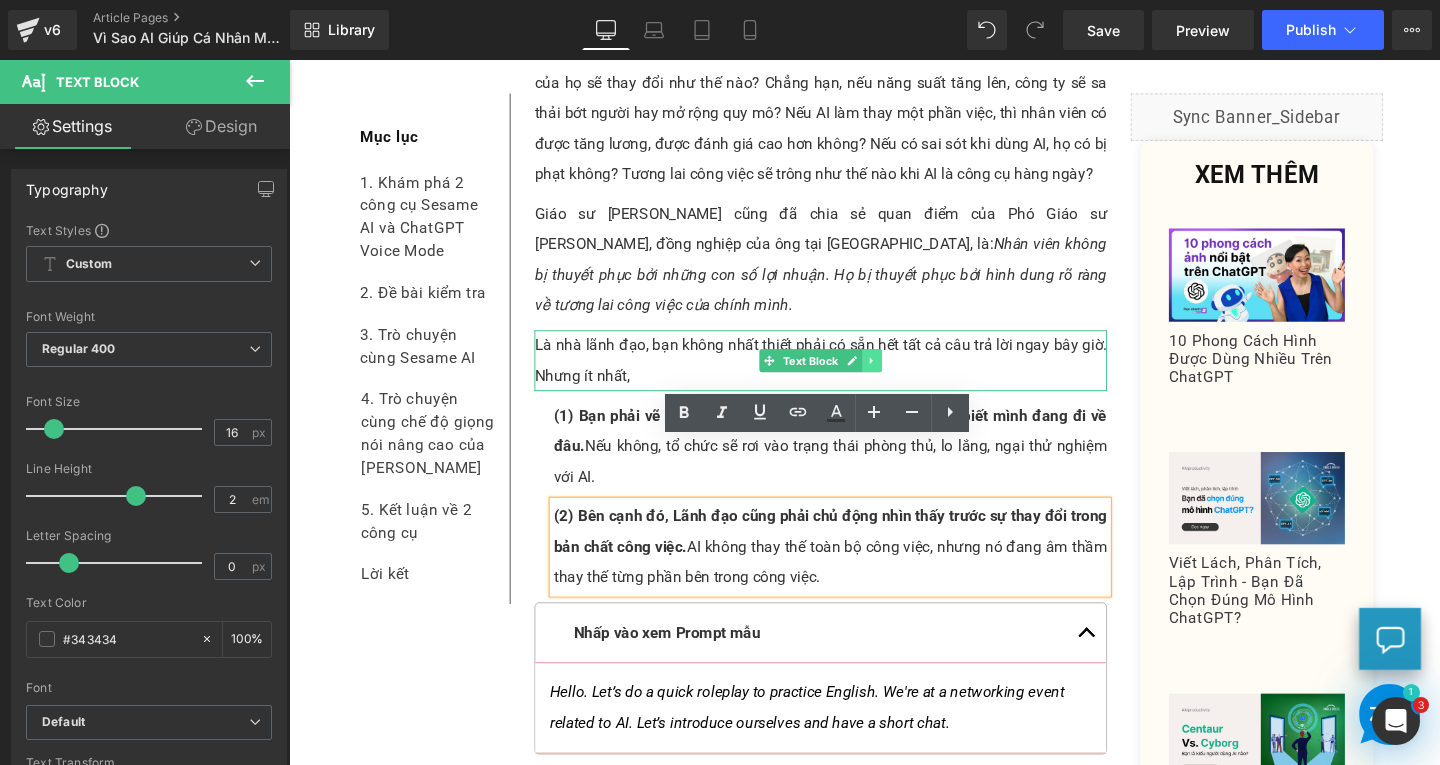 click at bounding box center (902, 376) 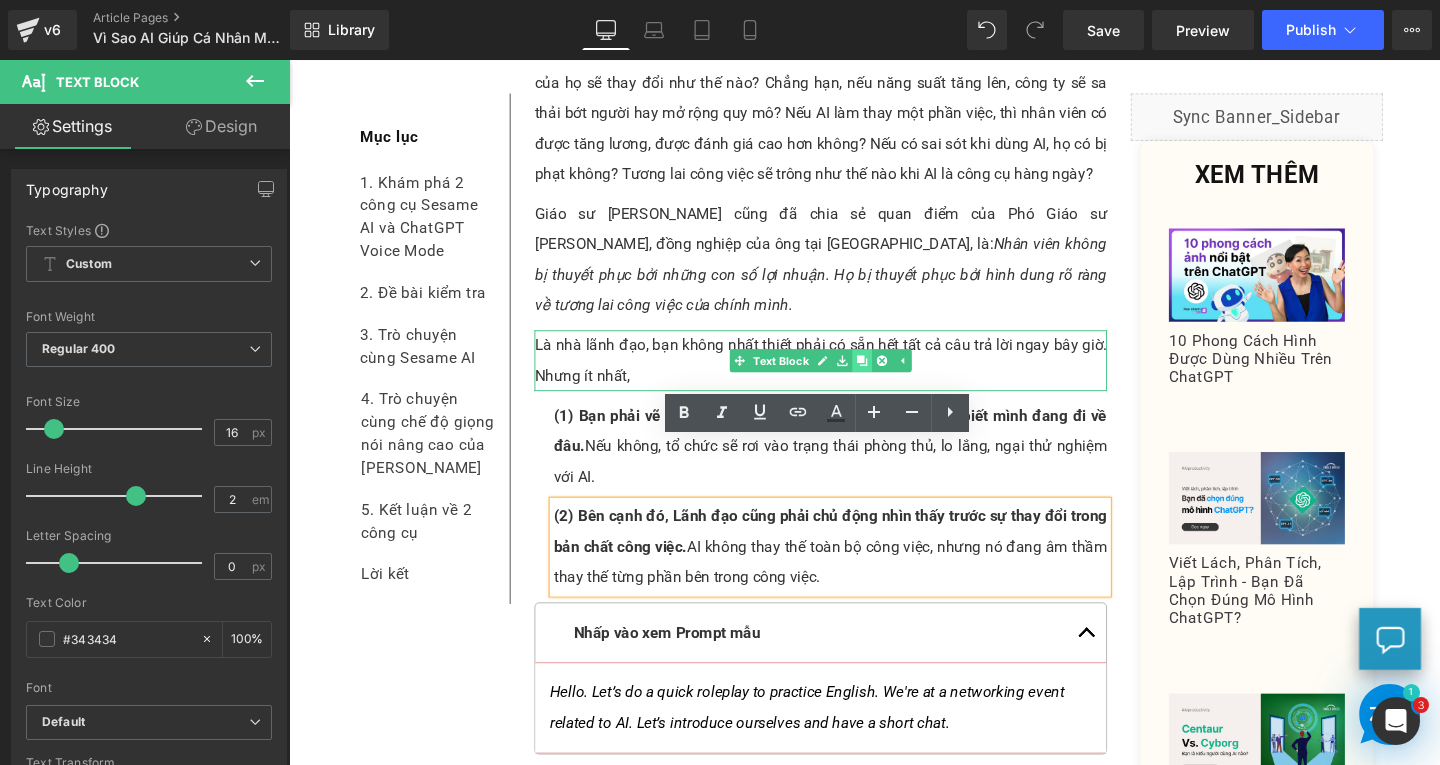 click at bounding box center (891, 376) 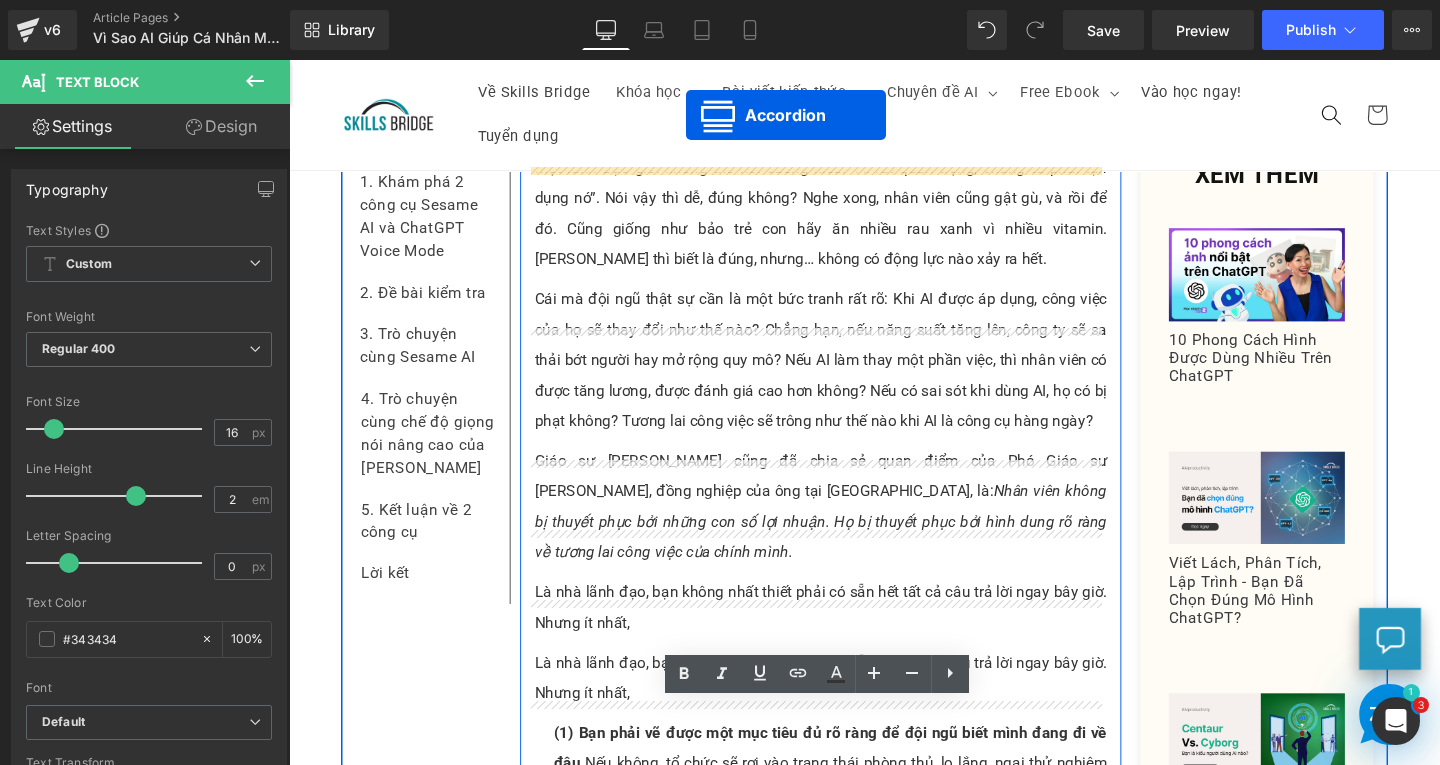 scroll, scrollTop: 3696, scrollLeft: 0, axis: vertical 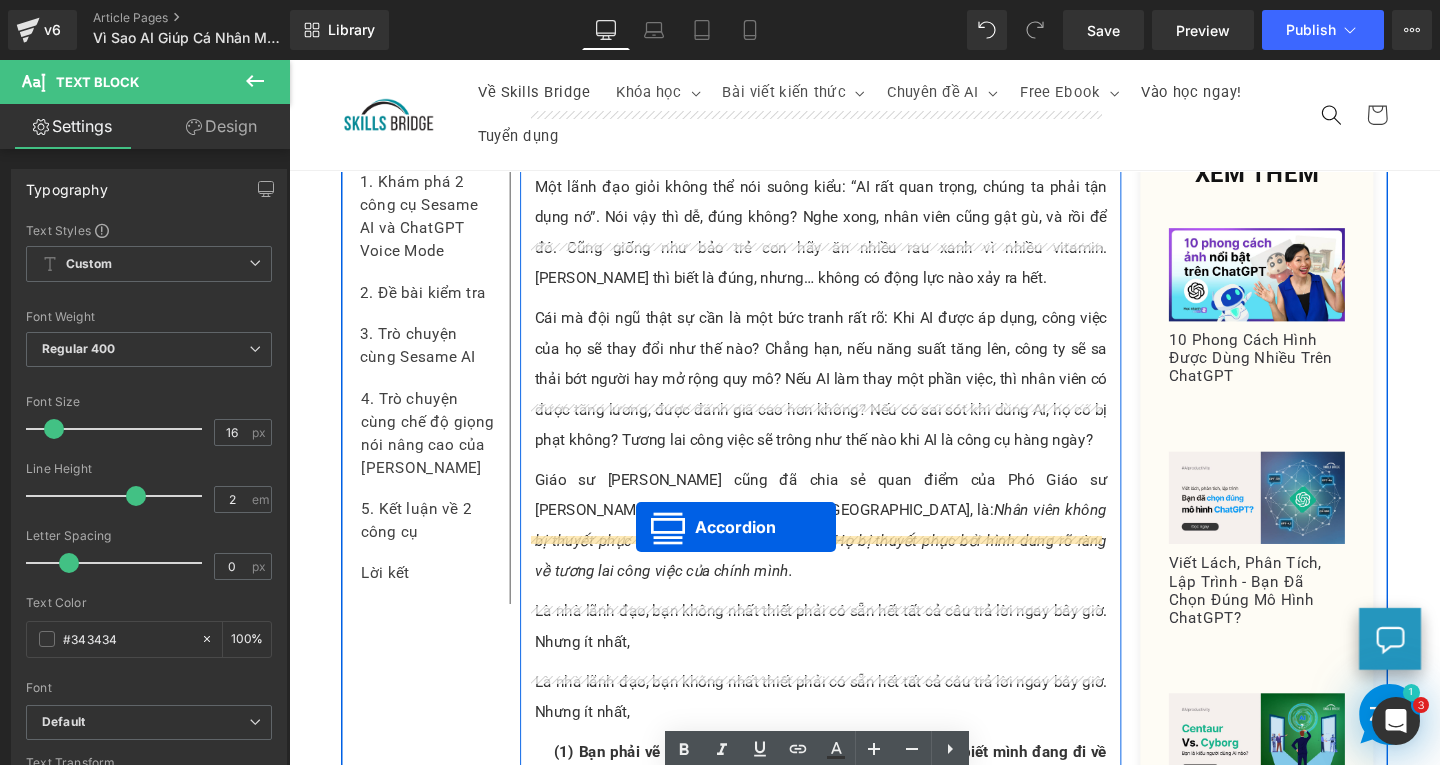 drag, startPoint x: 787, startPoint y: 564, endPoint x: 654, endPoint y: 552, distance: 133.54025 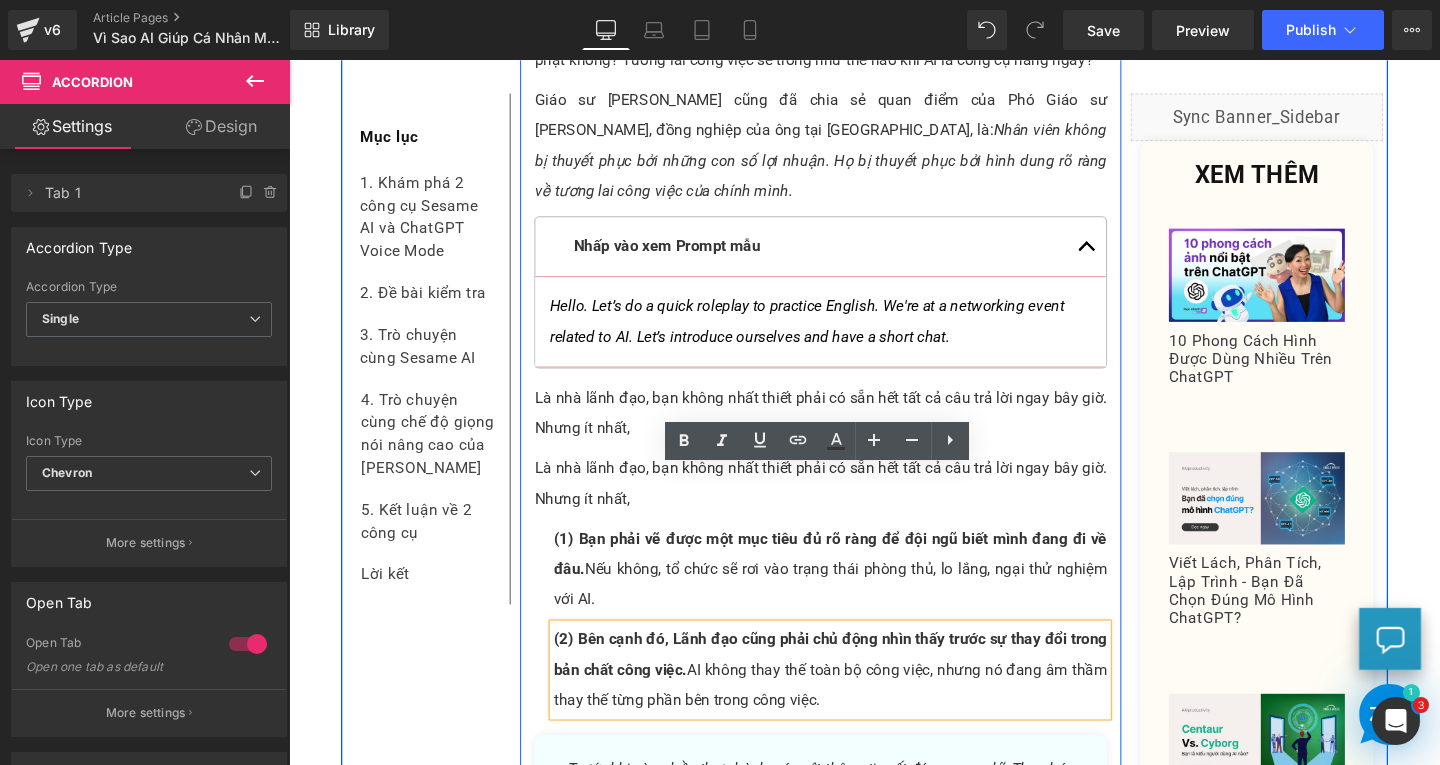 scroll, scrollTop: 4196, scrollLeft: 0, axis: vertical 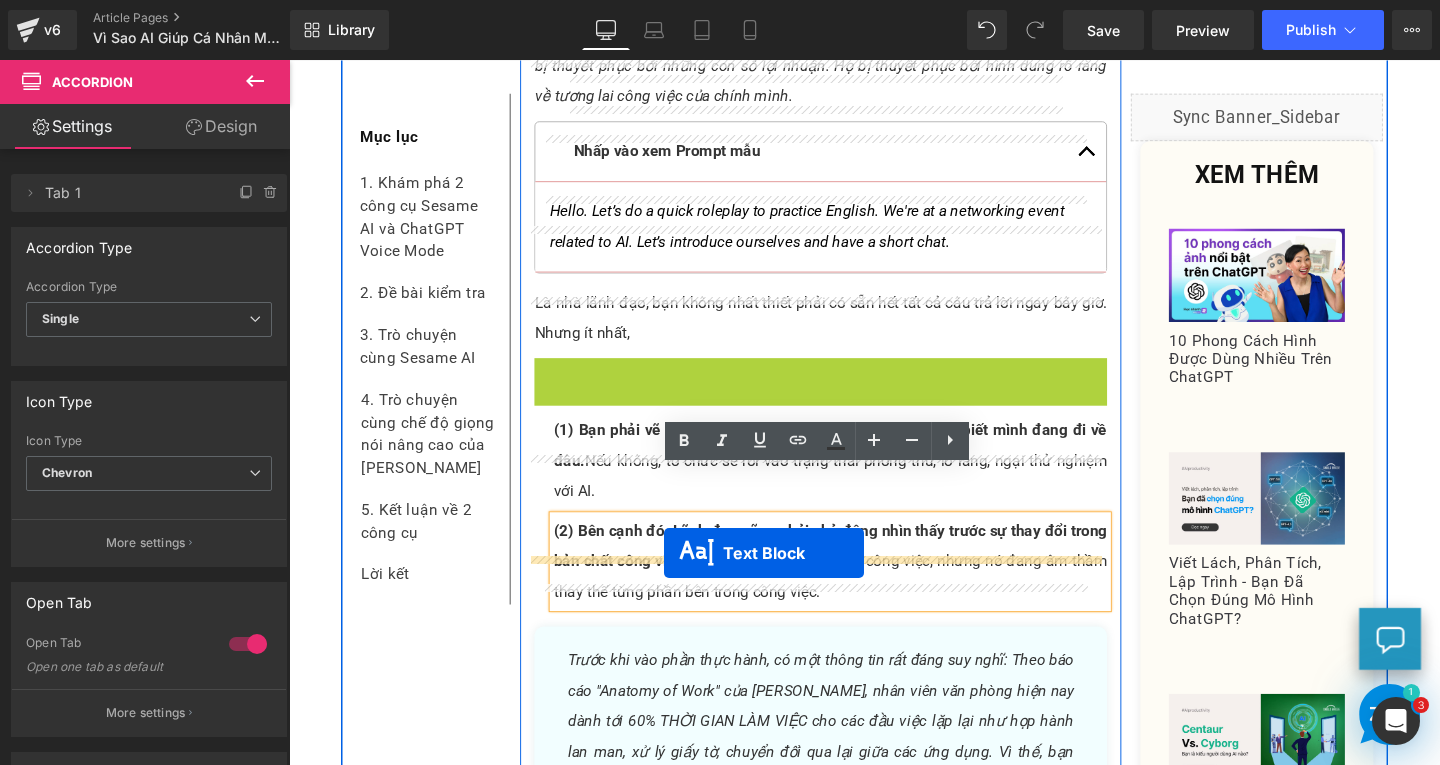 drag, startPoint x: 788, startPoint y: 340, endPoint x: 683, endPoint y: 578, distance: 260.13266 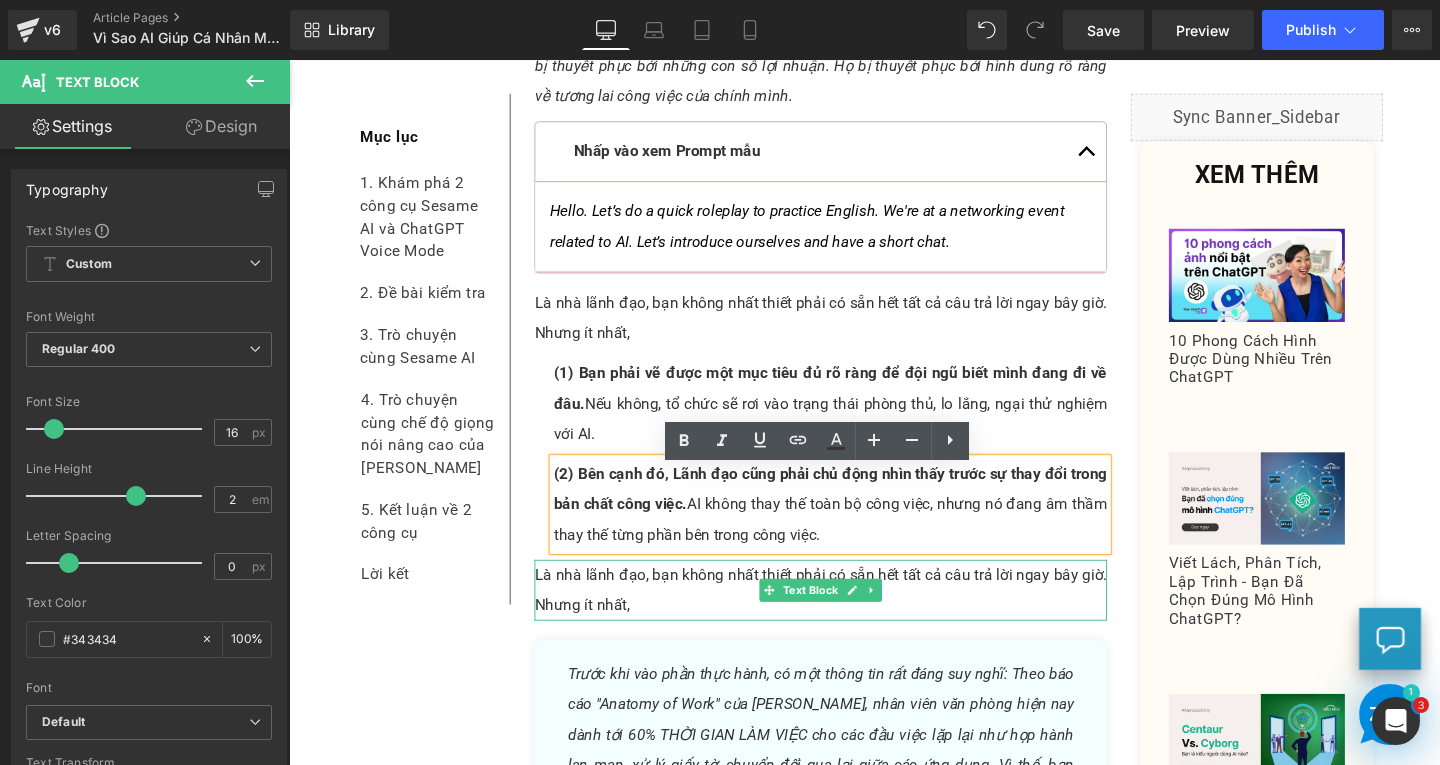 click on "Là nhà lãnh đạo, bạn không nhất thiết phải có sẵn hết tất cả câu trả lời ngay bây giờ.  Nhưng ít nhất," at bounding box center (848, 617) 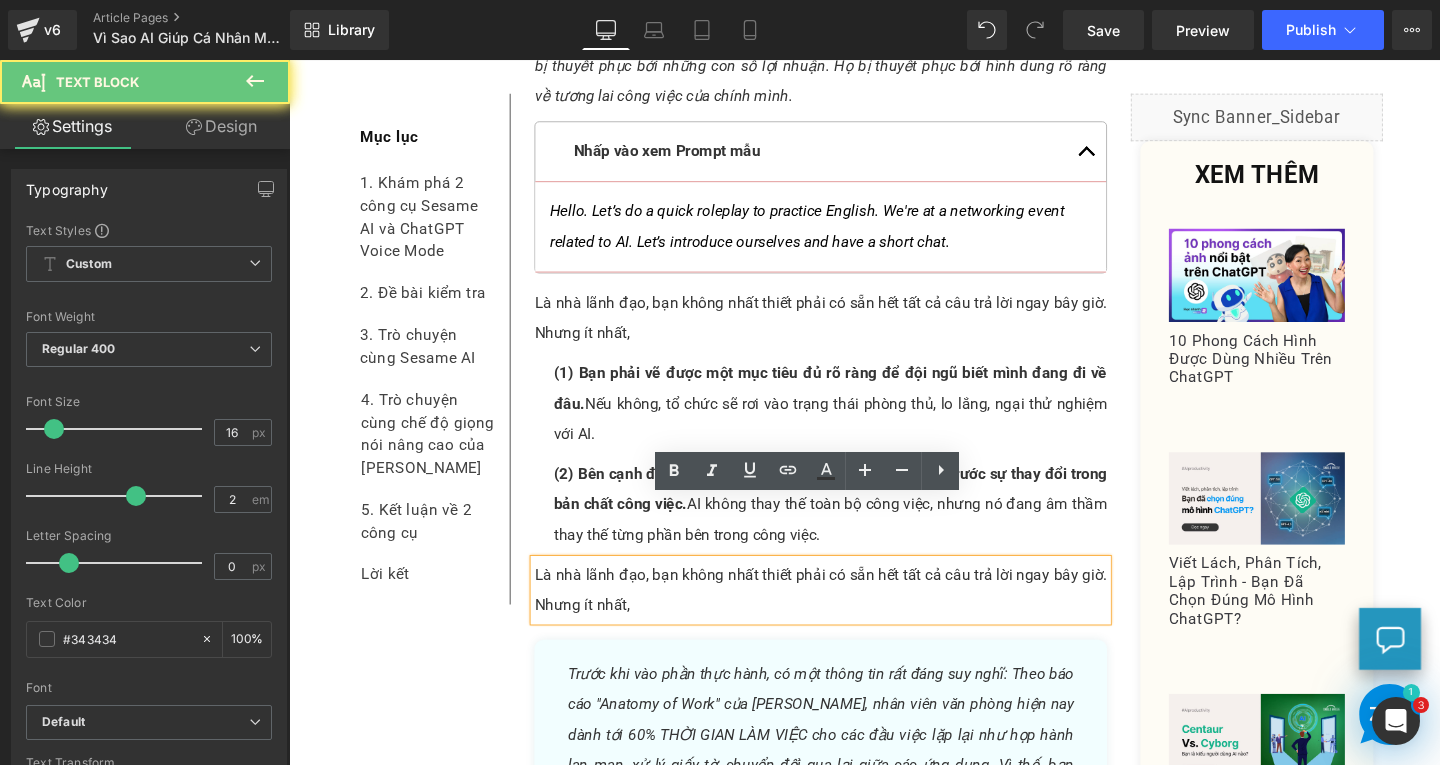 click on "Là nhà lãnh đạo, bạn không nhất thiết phải có sẵn hết tất cả câu trả lời ngay bây giờ.  Nhưng ít nhất," at bounding box center (848, 617) 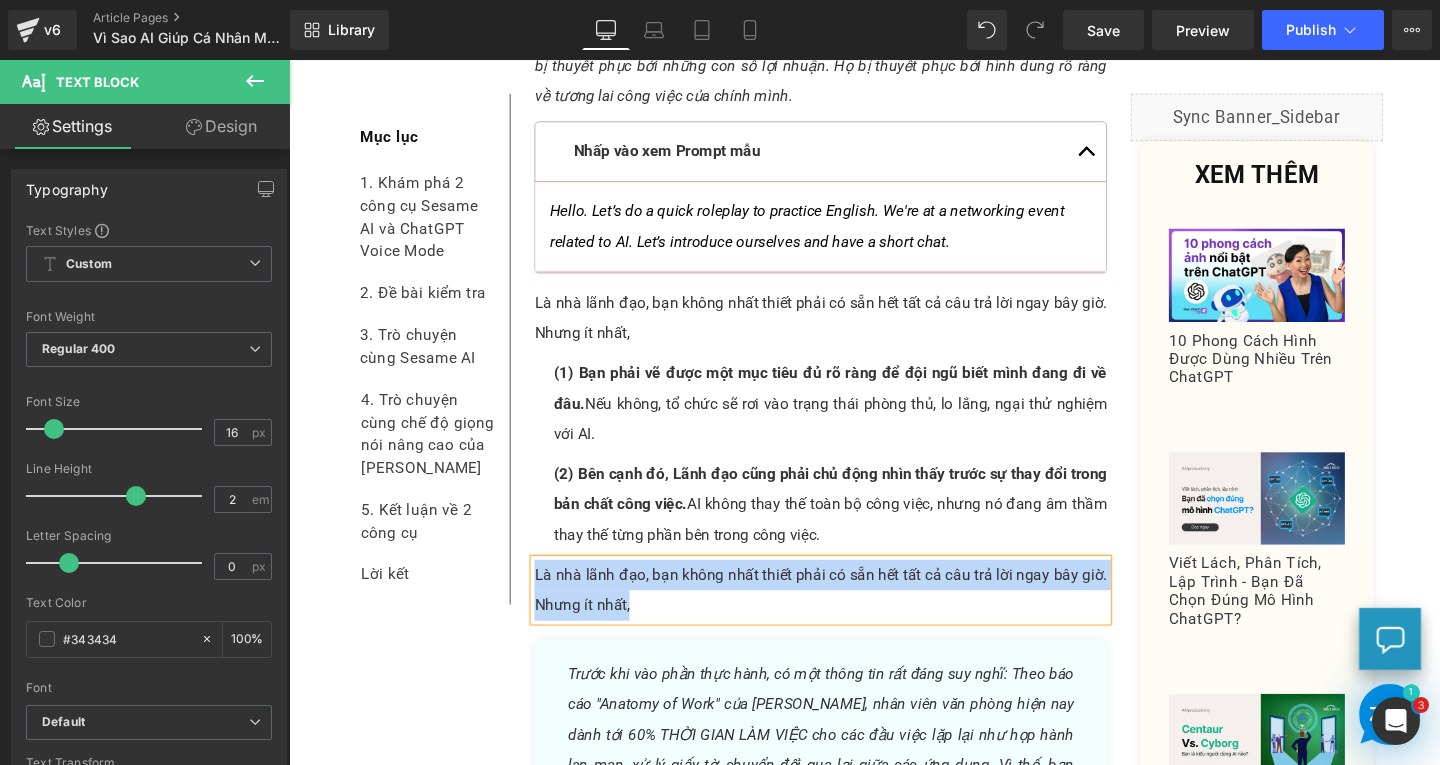 paste 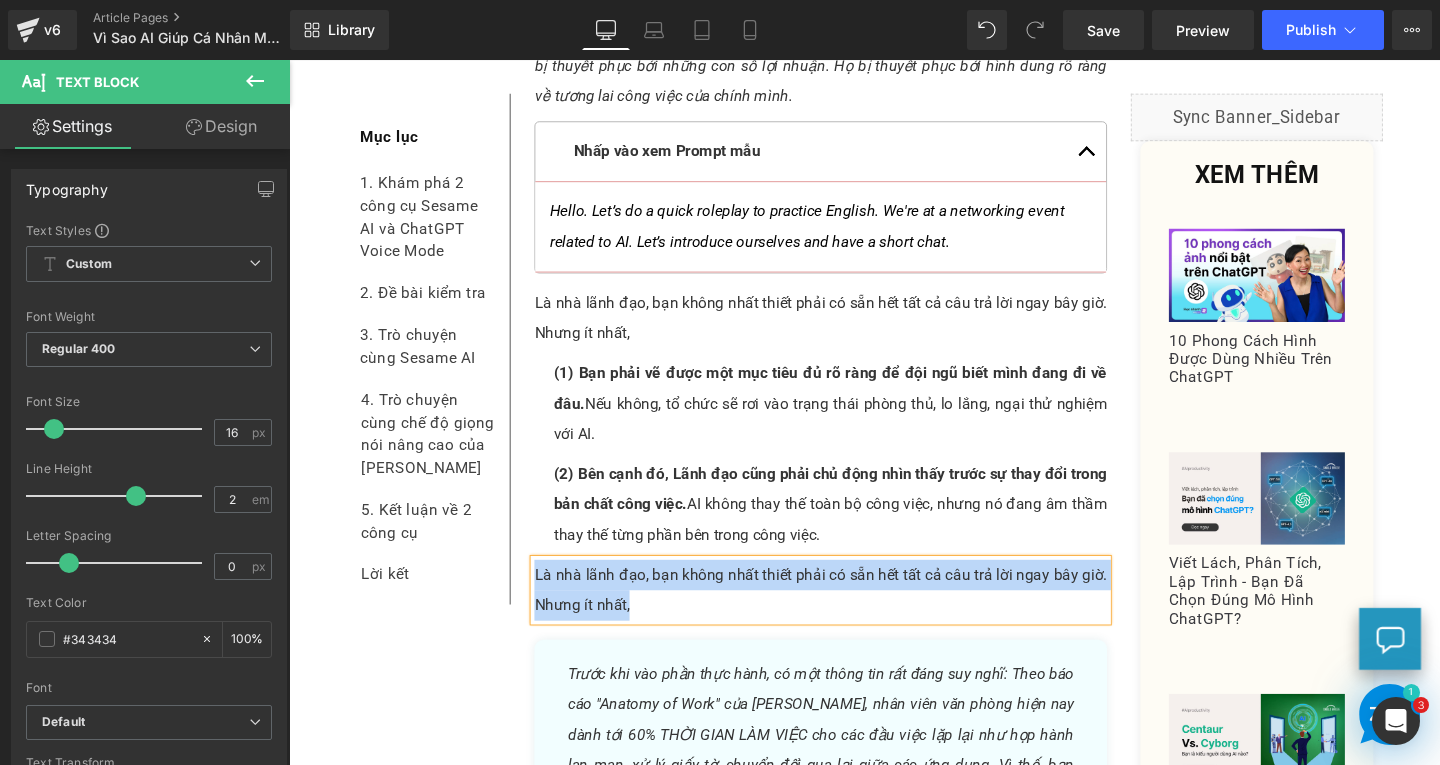 type 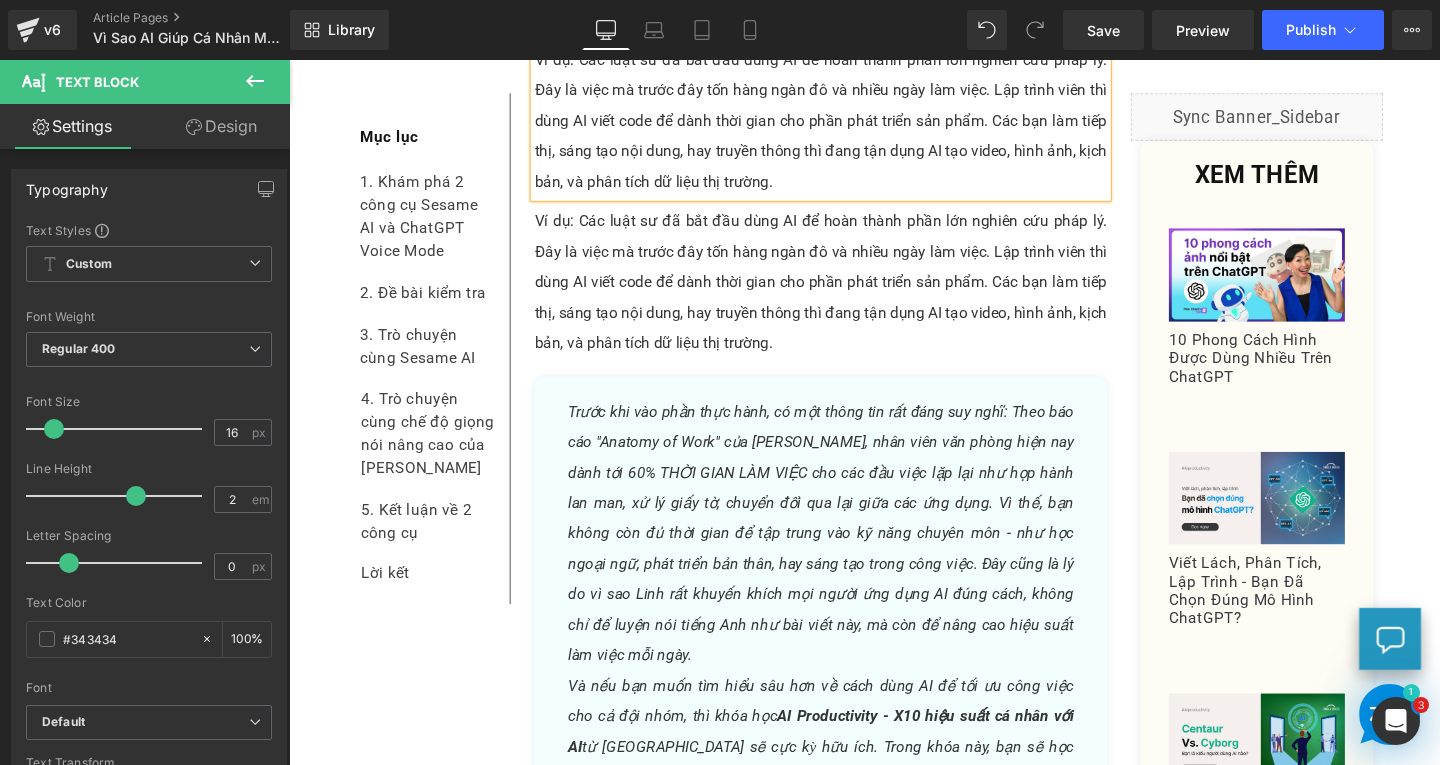 scroll, scrollTop: 4747, scrollLeft: 0, axis: vertical 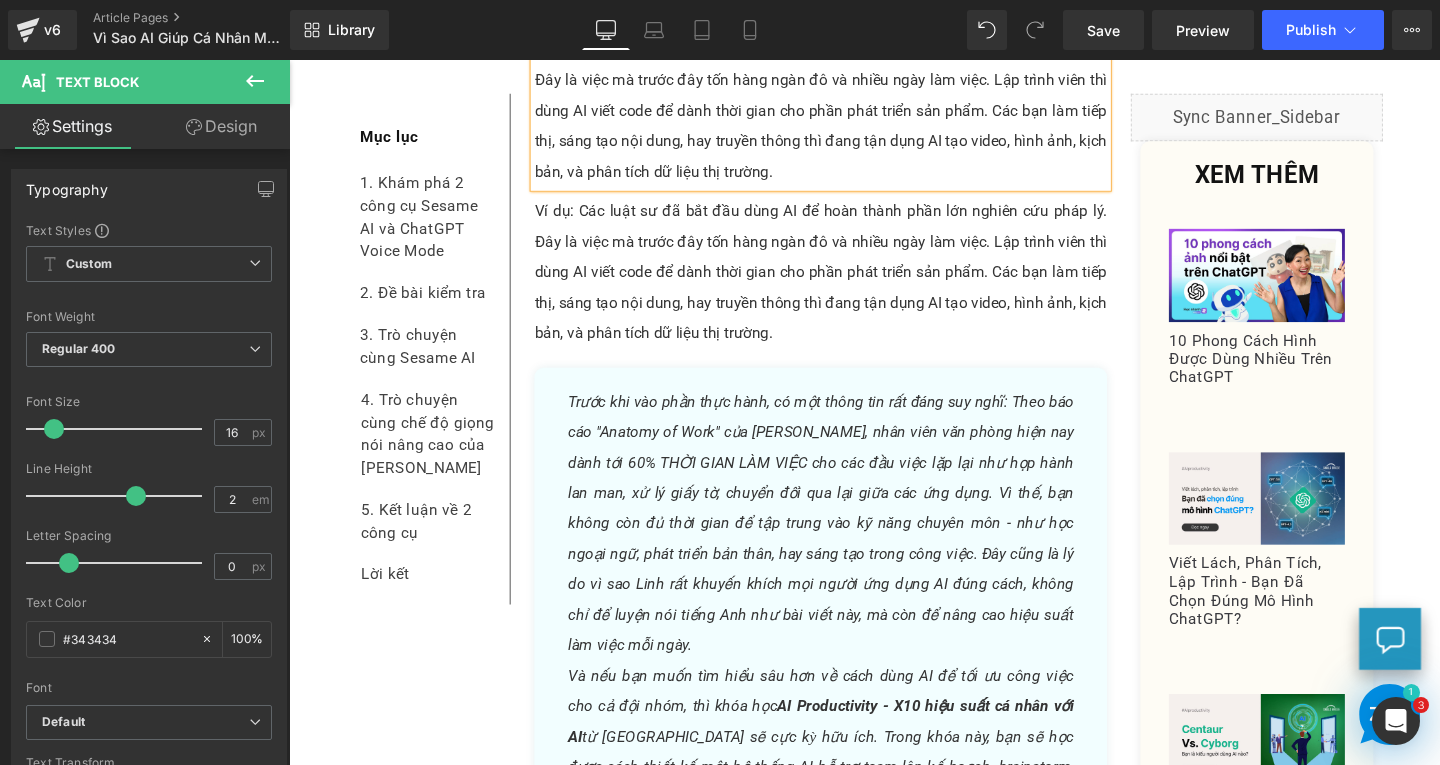 click on "Ví dụ: Các luật sư đã bắt đầu dùng AI để hoàn thành phần lớn nghiên cứu pháp lý. Đây là việc mà trước đây tốn hàng ngàn đô và nhiều ngày làm việc. Lập trình viên thì dùng AI viết code để dành thời gian cho phần phát triển sản phẩm. Các bạn làm tiếp thị, sáng tạo nội dung, hay truyền thông thì đang tận dụng AI tạo video, hình ảnh, kịch bản, và phân tích dữ liệu thị trường." at bounding box center [848, 284] 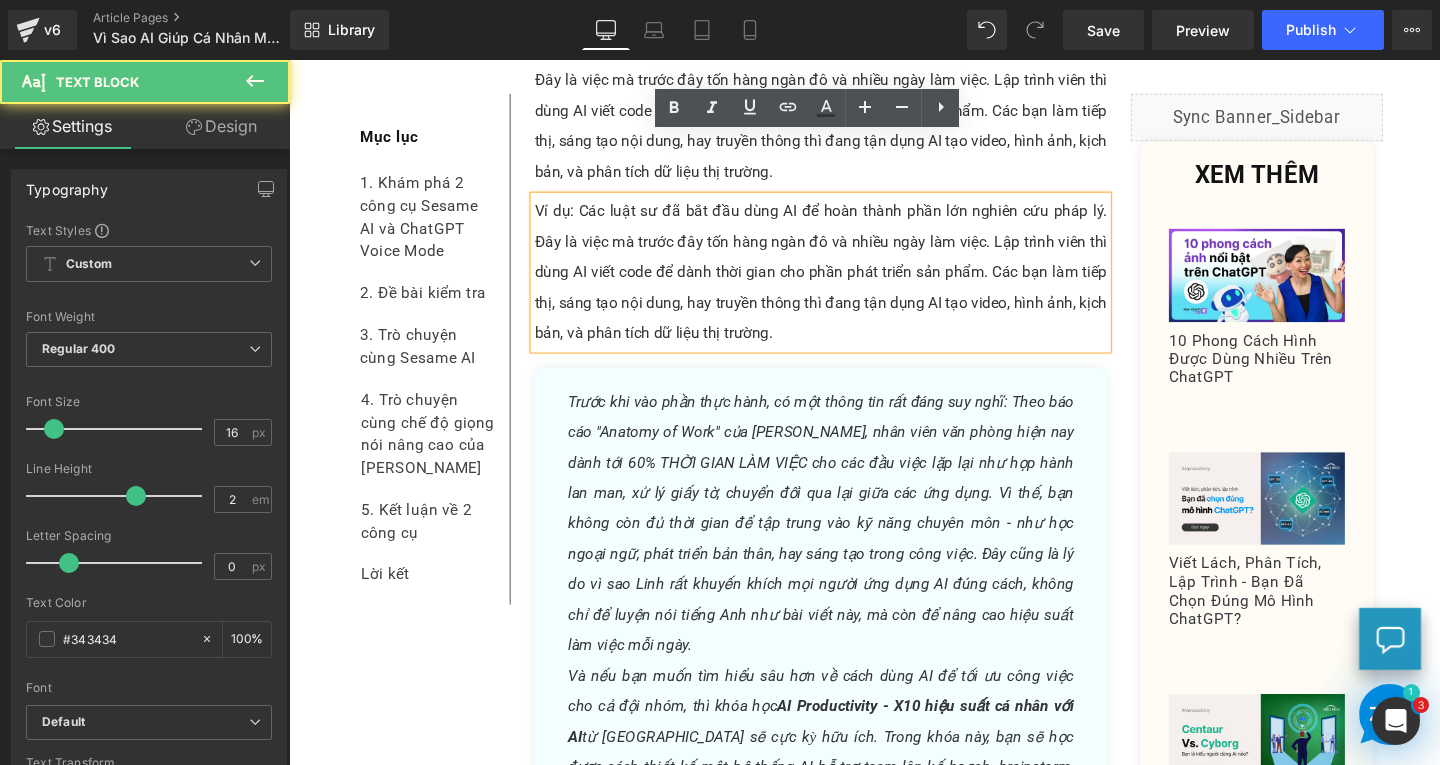 click on "Ví dụ: Các luật sư đã bắt đầu dùng AI để hoàn thành phần lớn nghiên cứu pháp lý. Đây là việc mà trước đây tốn hàng ngàn đô và nhiều ngày làm việc. Lập trình viên thì dùng AI viết code để dành thời gian cho phần phát triển sản phẩm. Các bạn làm tiếp thị, sáng tạo nội dung, hay truyền thông thì đang tận dụng AI tạo video, hình ảnh, kịch bản, và phân tích dữ liệu thị trường." at bounding box center [848, 284] 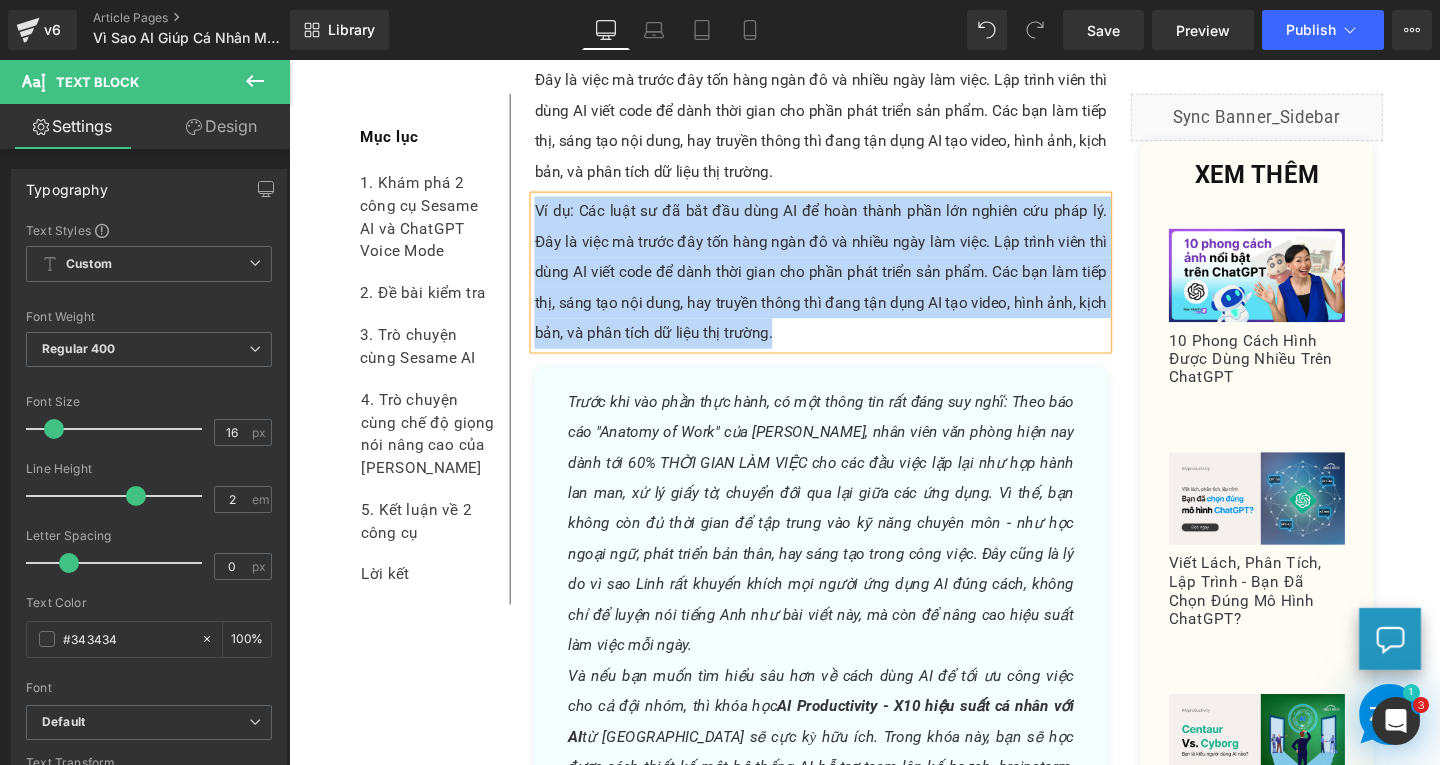 paste 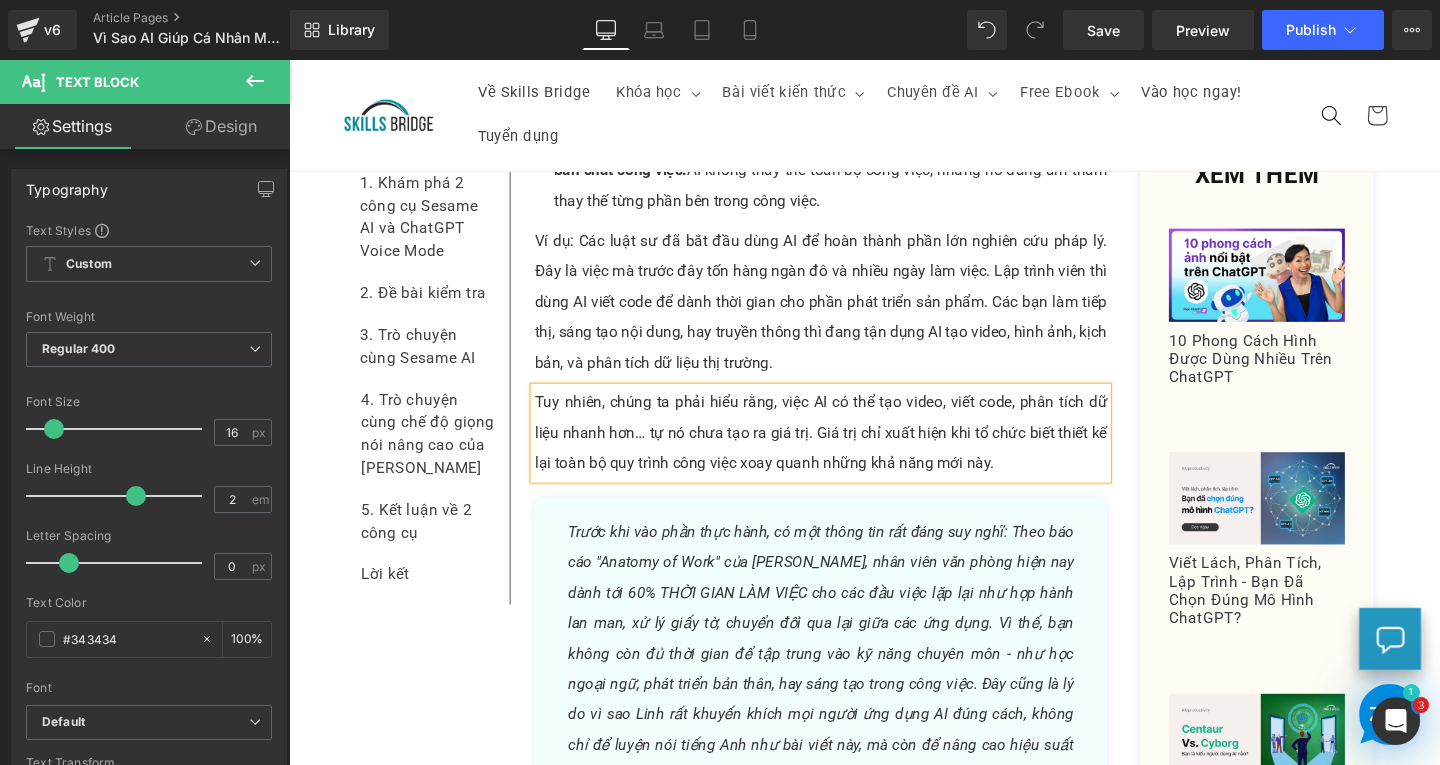 scroll, scrollTop: 4347, scrollLeft: 0, axis: vertical 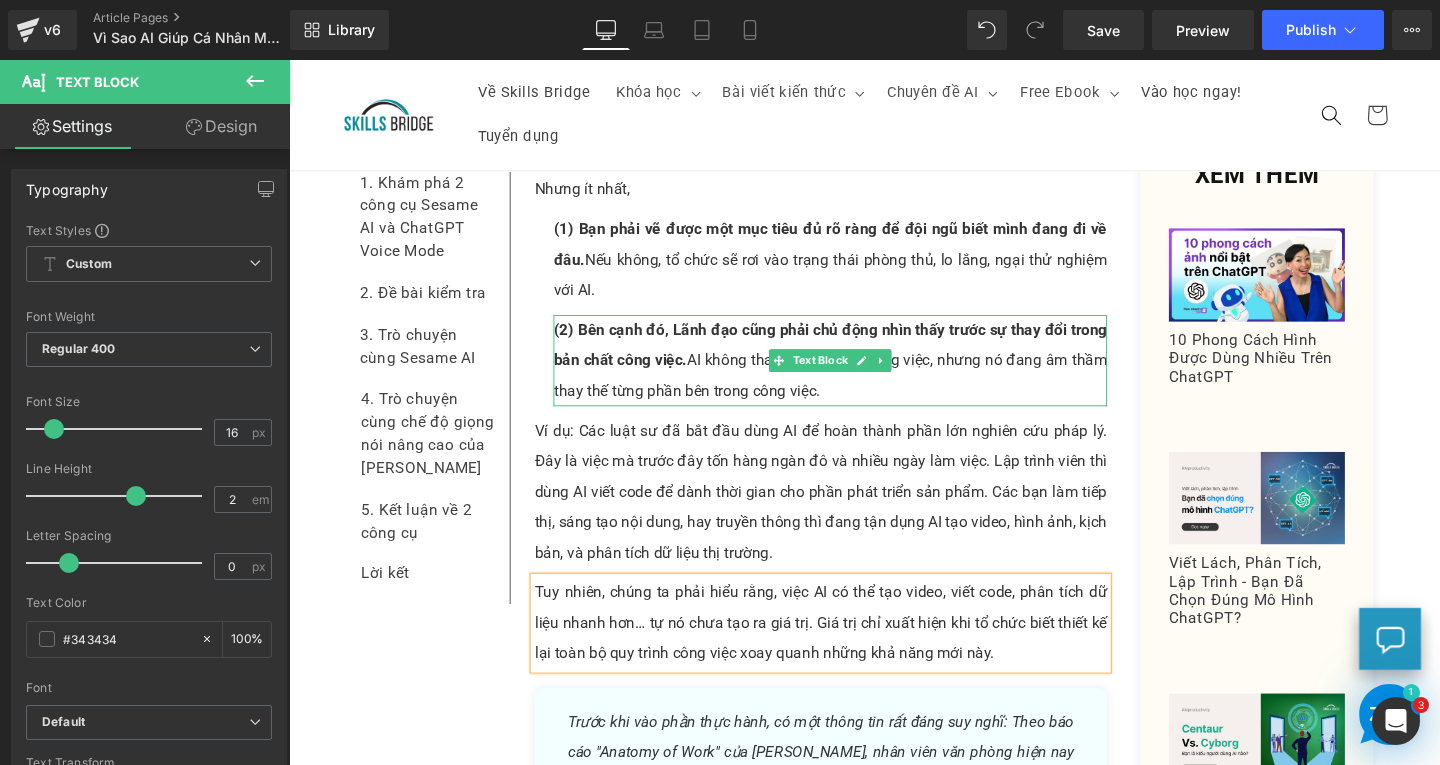 click at bounding box center [912, 376] 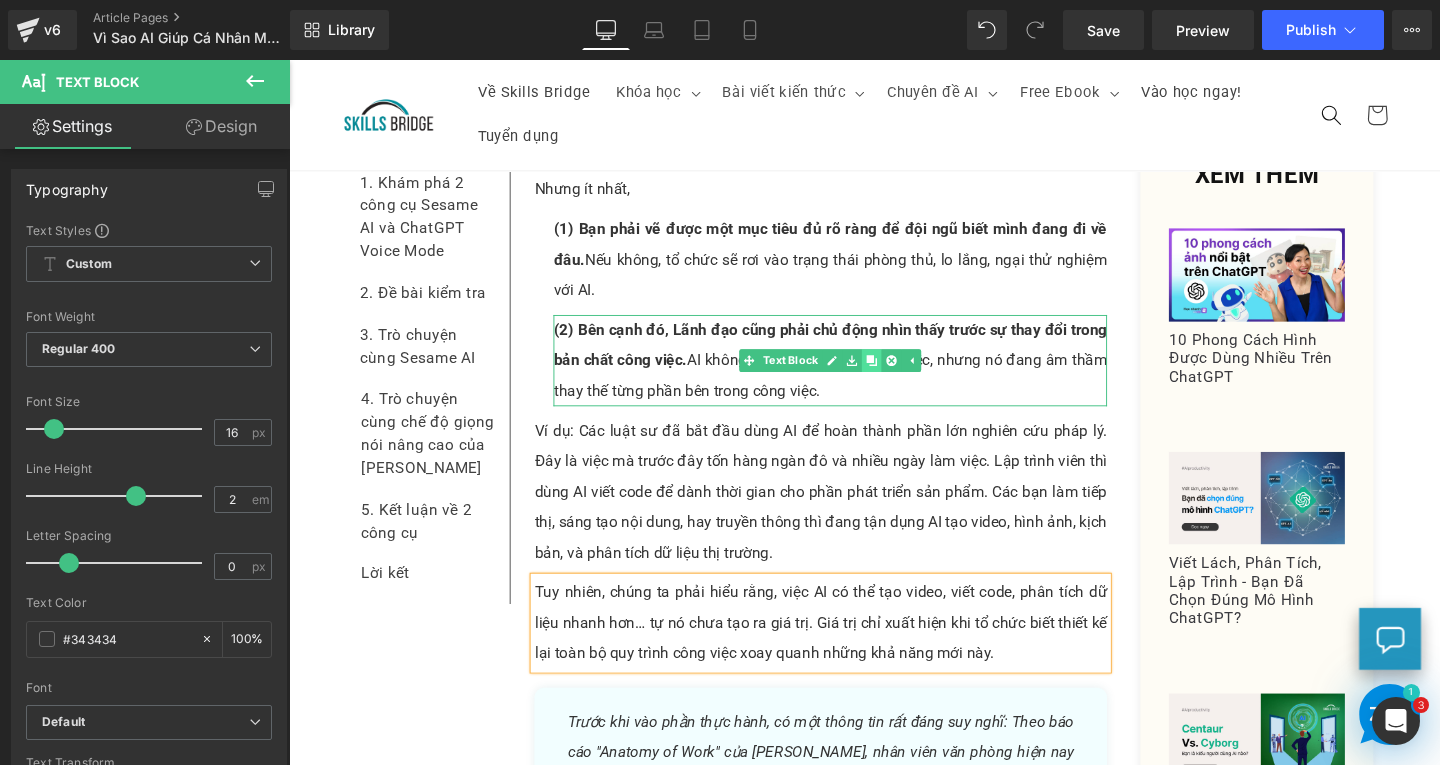 click 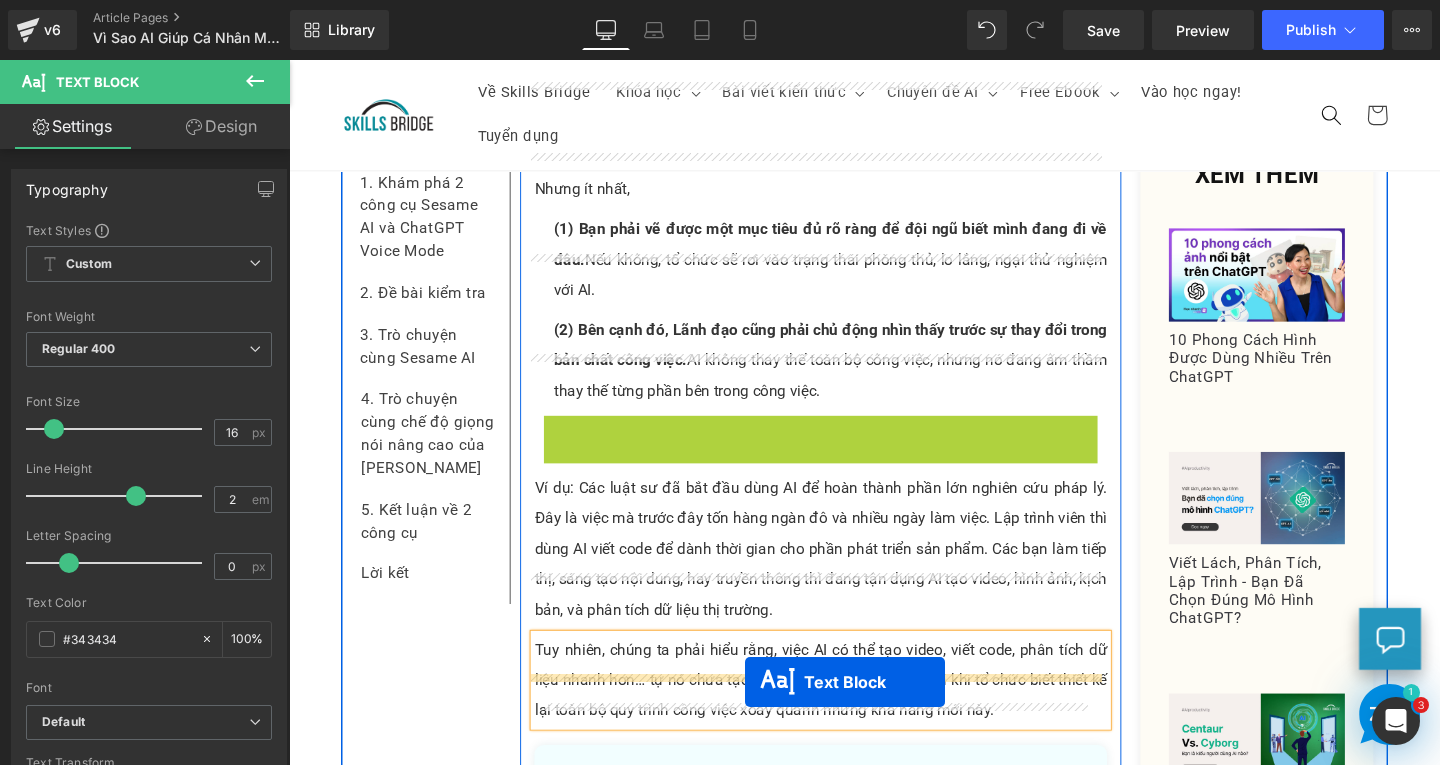 drag, startPoint x: 795, startPoint y: 415, endPoint x: 1034, endPoint y: 741, distance: 404.22394 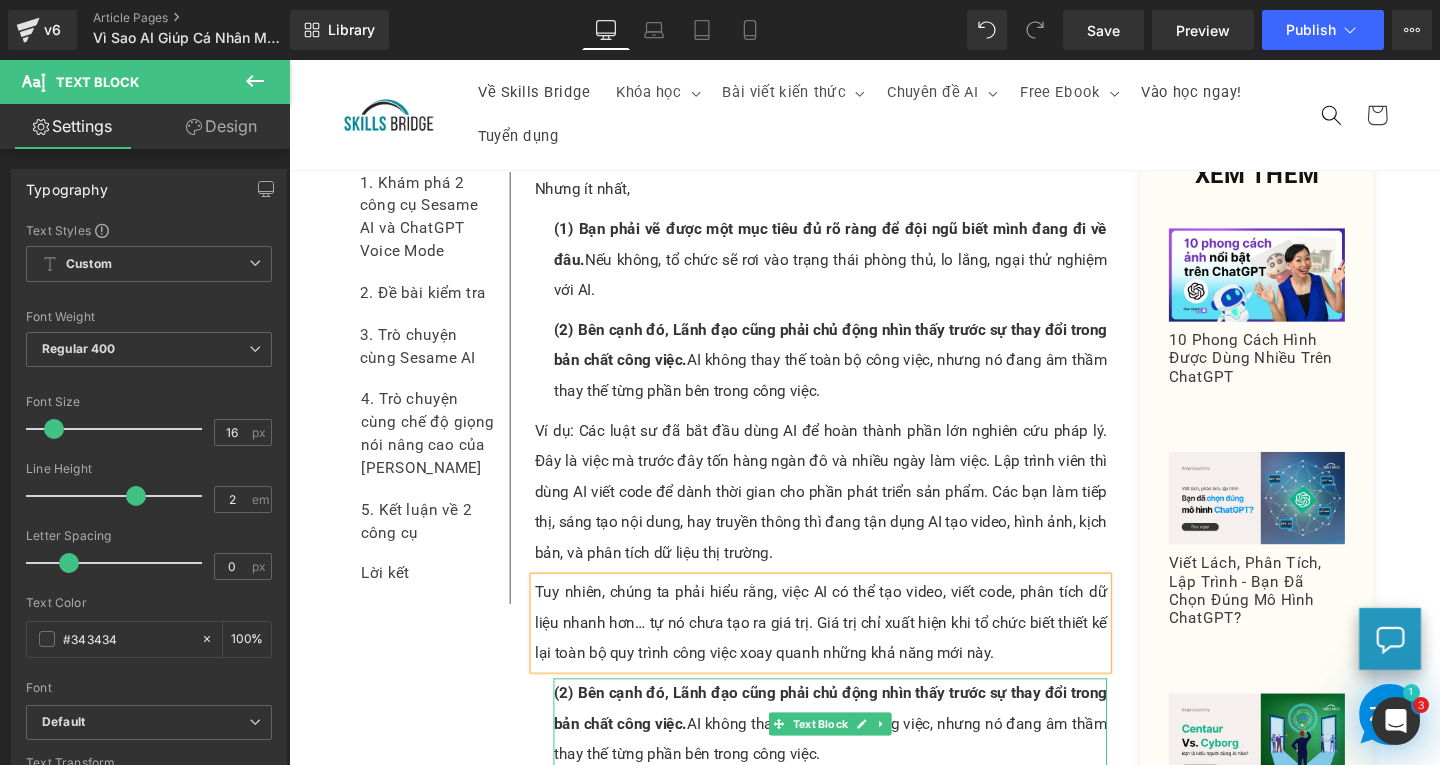 click on "(2) Bên cạnh đó, Lãnh đạo cũng phải chủ động nhìn thấy trước sự thay đổi trong bản chất công việc.  AI không thay thế toàn bộ công việc, nhưng nó đang âm thầm thay thế từng phần bên trong công việc." at bounding box center [858, 758] 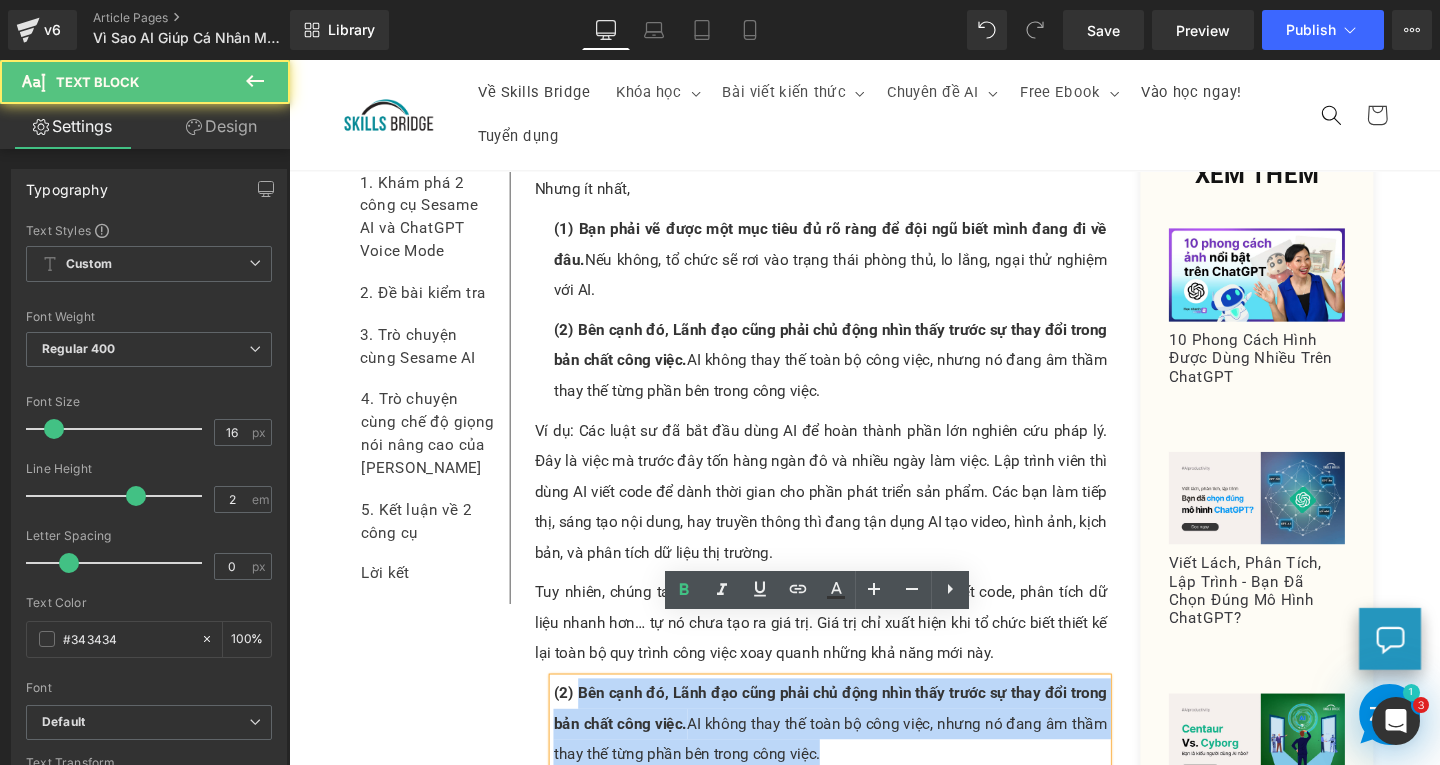drag, startPoint x: 584, startPoint y: 660, endPoint x: 854, endPoint y: 717, distance: 275.95108 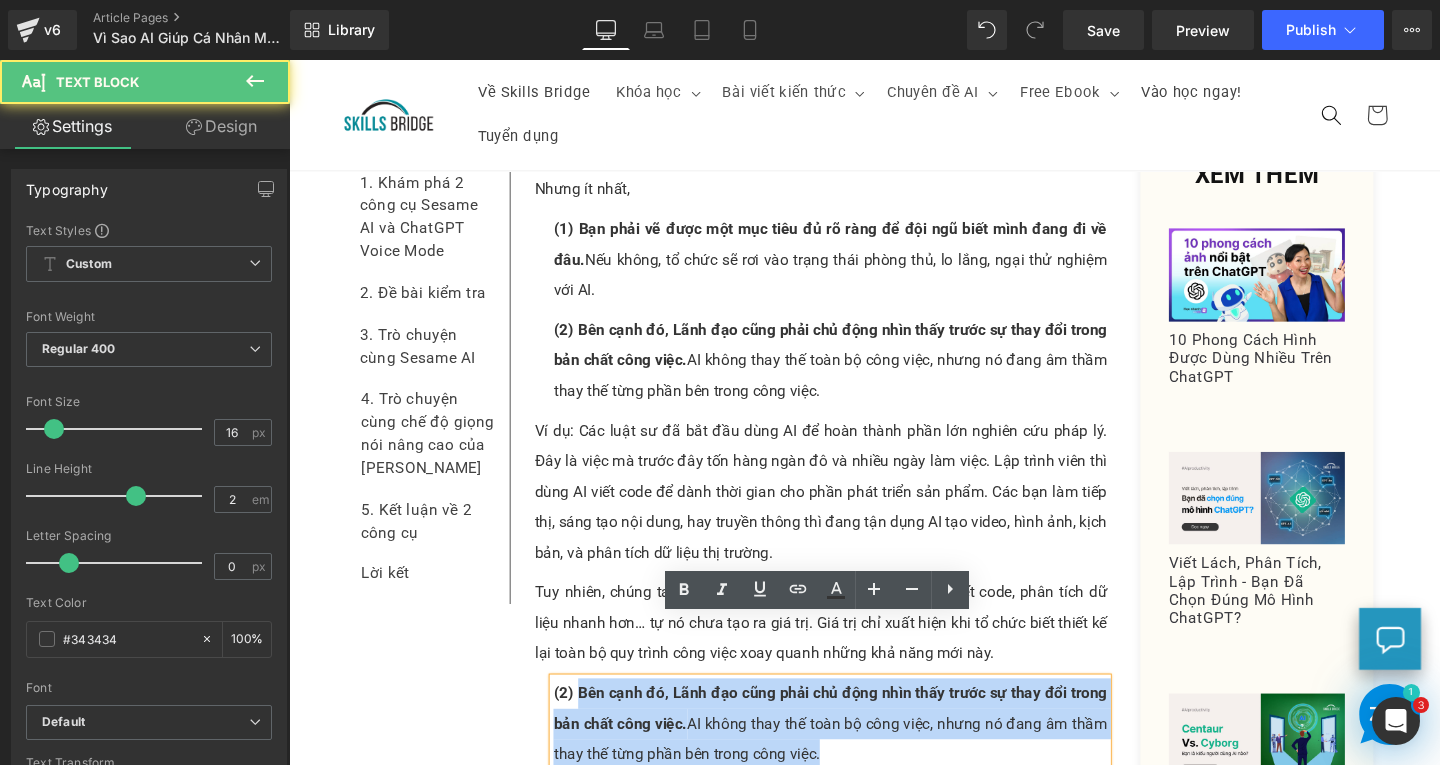 paste 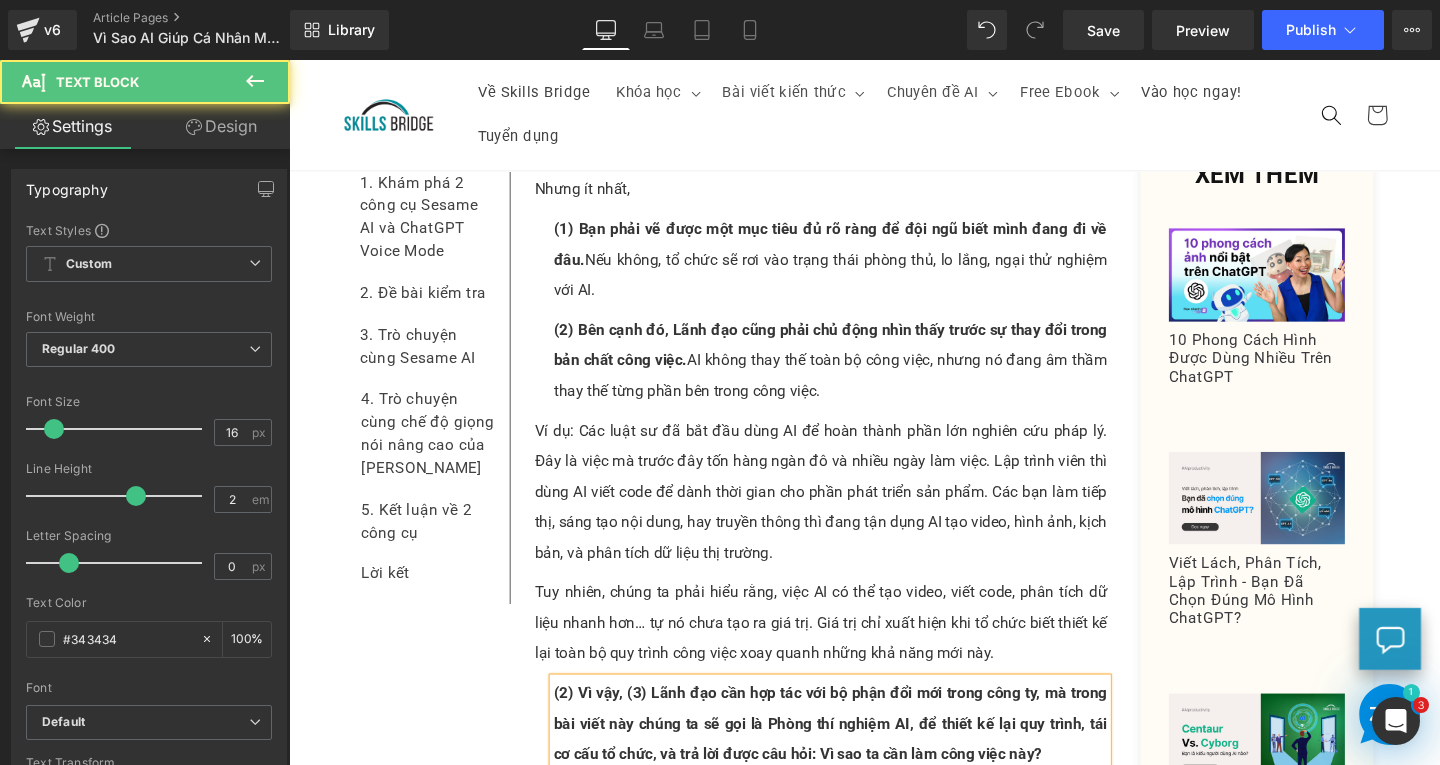 click on "(2) Vì vậy, (3) Lãnh đạo cần hợp tác với bộ phận đổi mới trong công ty, mà trong bài viết này chúng ta sẽ gọi là Phòng thí nghiệm AI, để thiết kế lại quy trình, tái cơ cấu tổ chức, và trả lời được câu hỏi: Vì sao ta cần làm công việc này?" at bounding box center [858, 757] 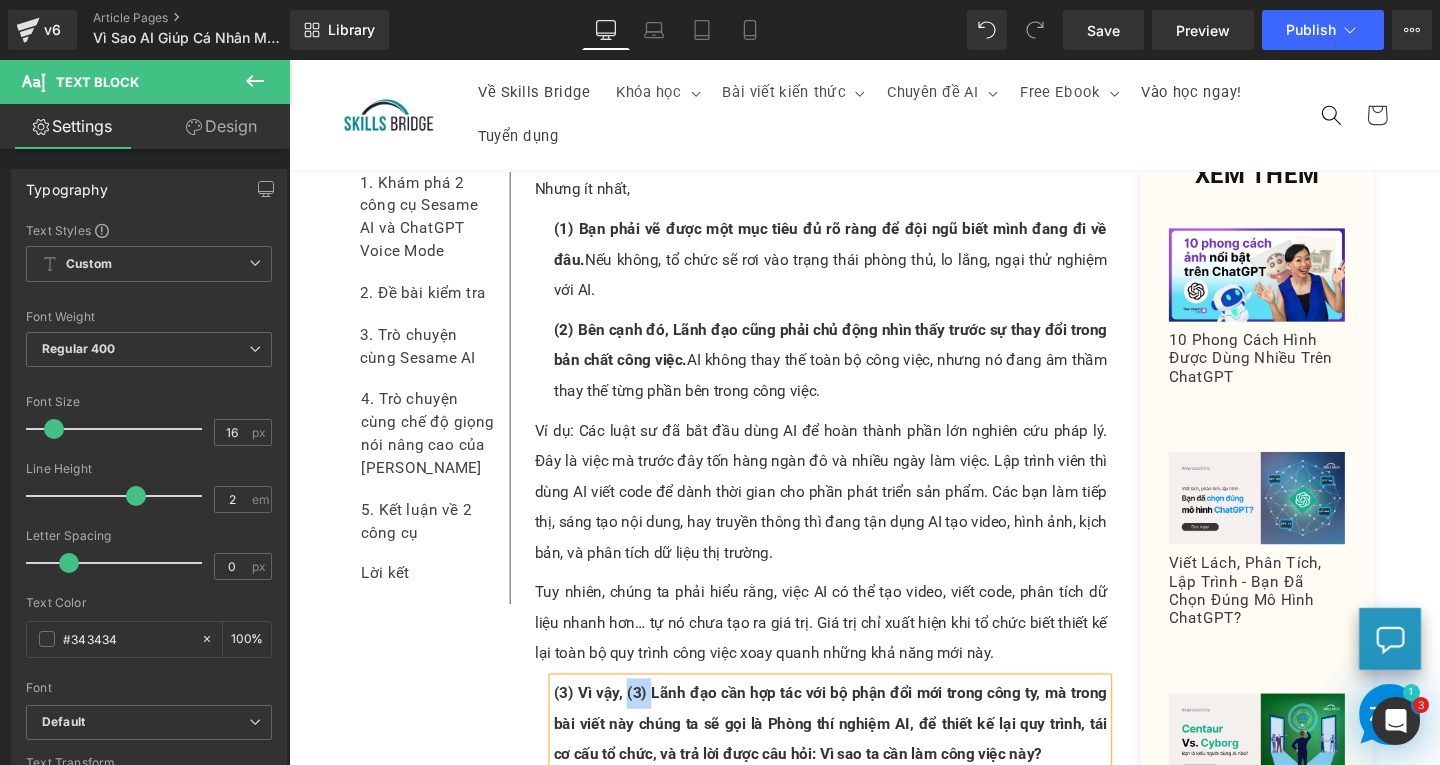 drag, startPoint x: 637, startPoint y: 660, endPoint x: 662, endPoint y: 663, distance: 25.179358 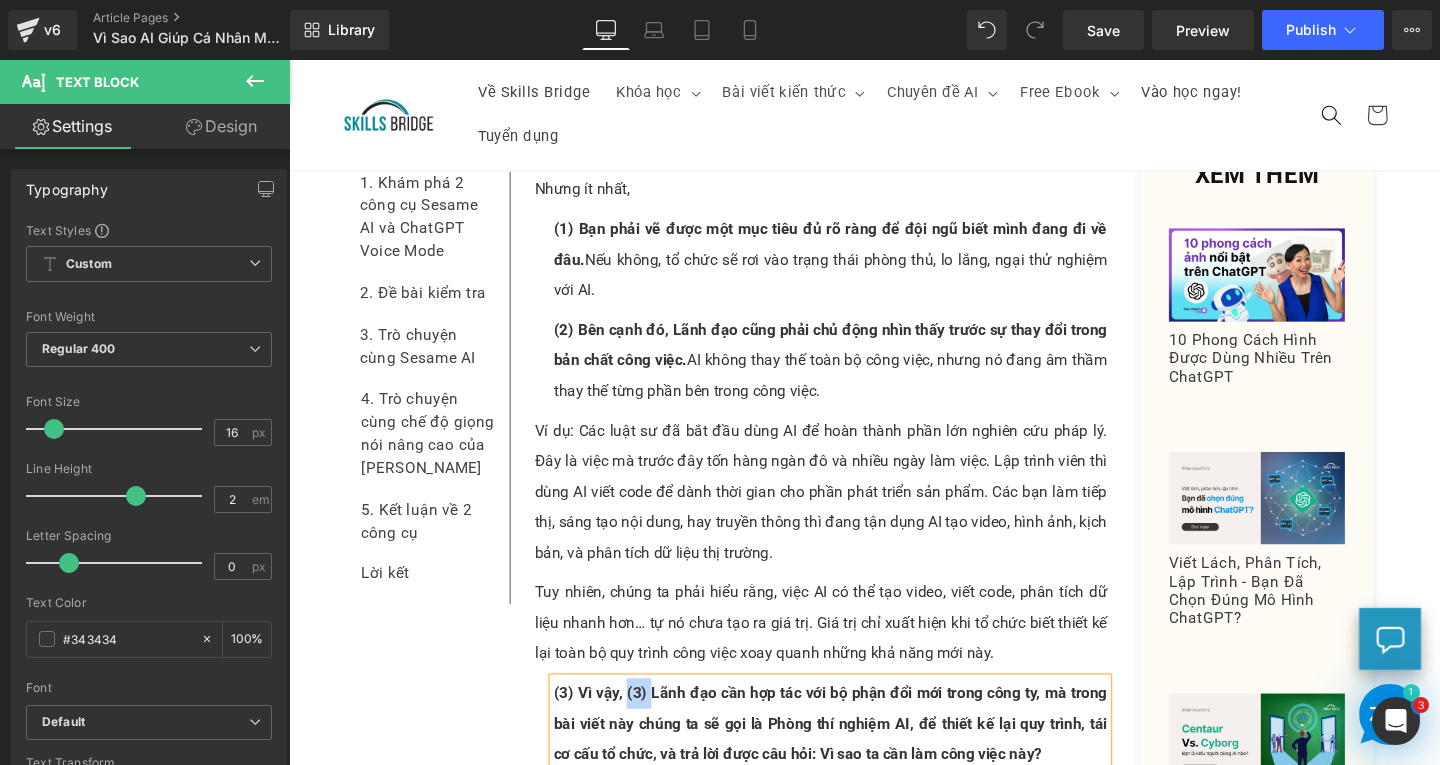 click on "(3) Vì vậy, (3) Lãnh đạo cần hợp tác với bộ phận đổi mới trong công ty, mà trong bài viết này chúng ta sẽ gọi là Phòng thí nghiệm AI, để thiết kế lại quy trình, tái cơ cấu tổ chức, và trả lời được câu hỏi: Vì sao ta cần làm công việc này?" at bounding box center [858, 757] 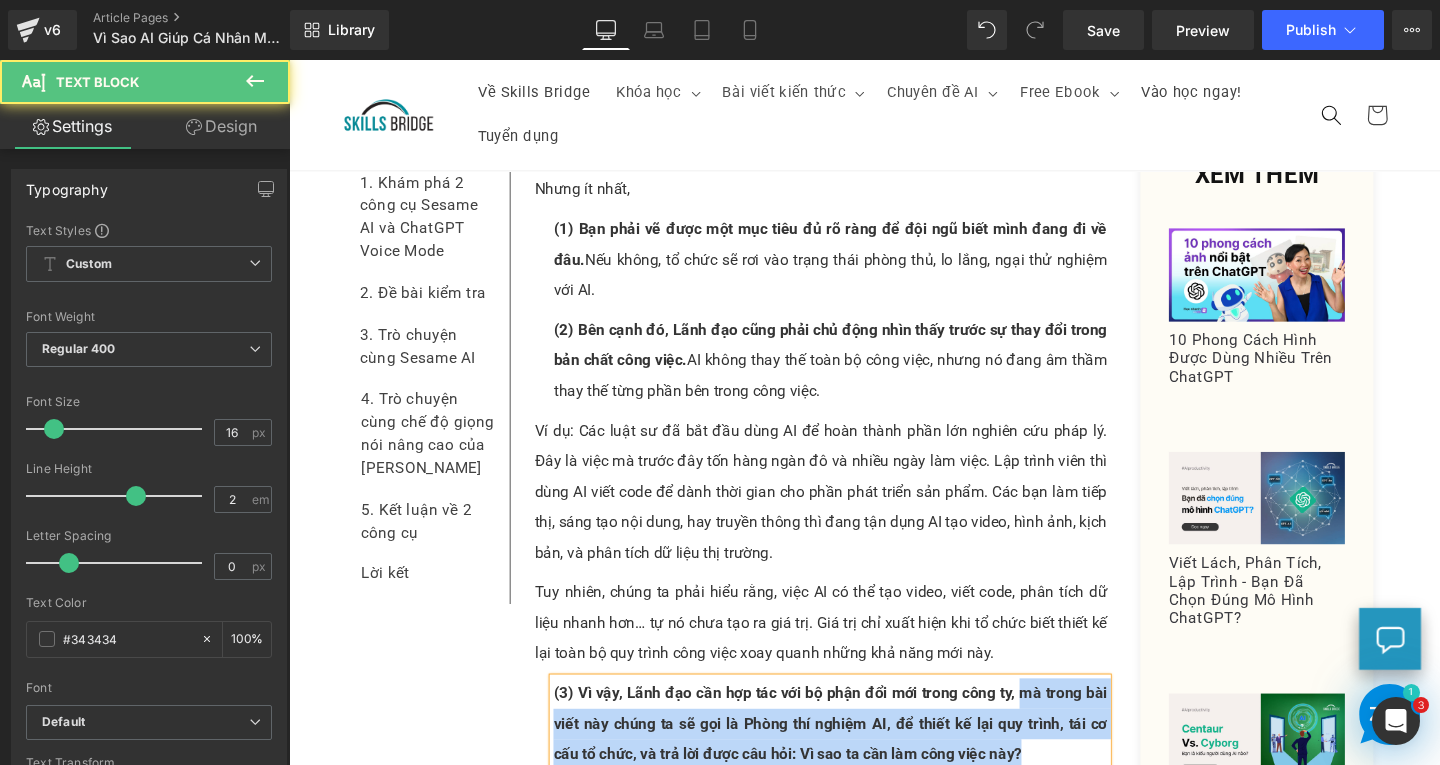 drag, startPoint x: 1049, startPoint y: 664, endPoint x: 1070, endPoint y: 720, distance: 59.808025 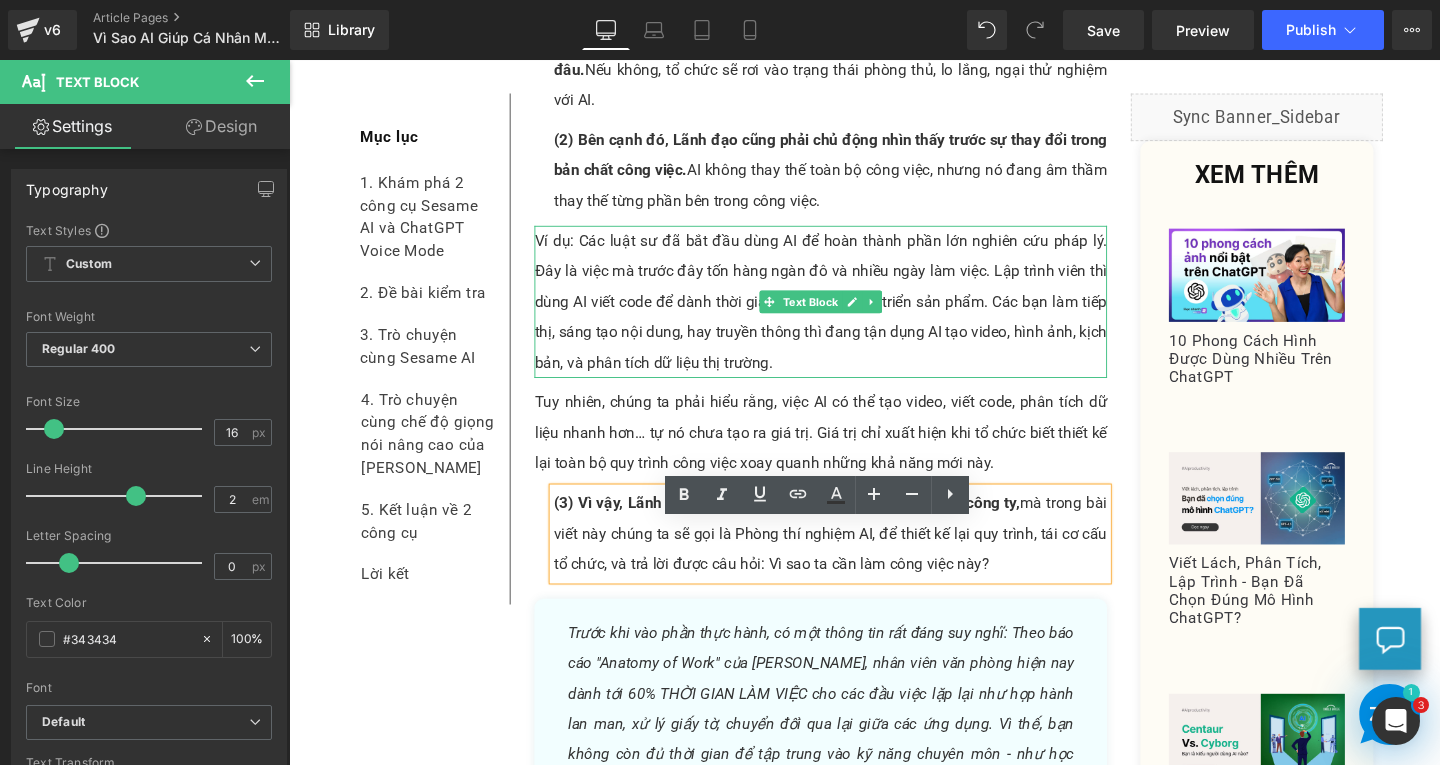 scroll, scrollTop: 4647, scrollLeft: 0, axis: vertical 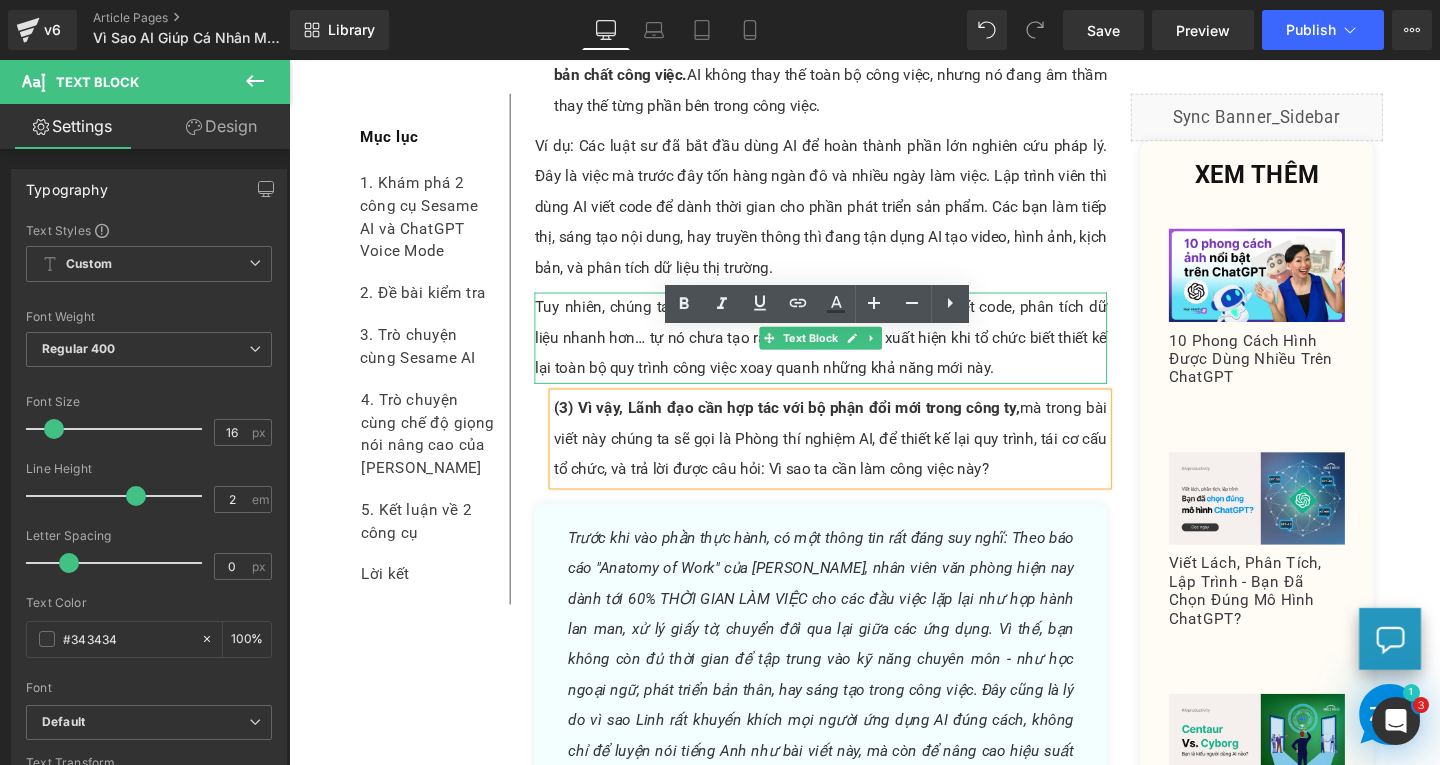click 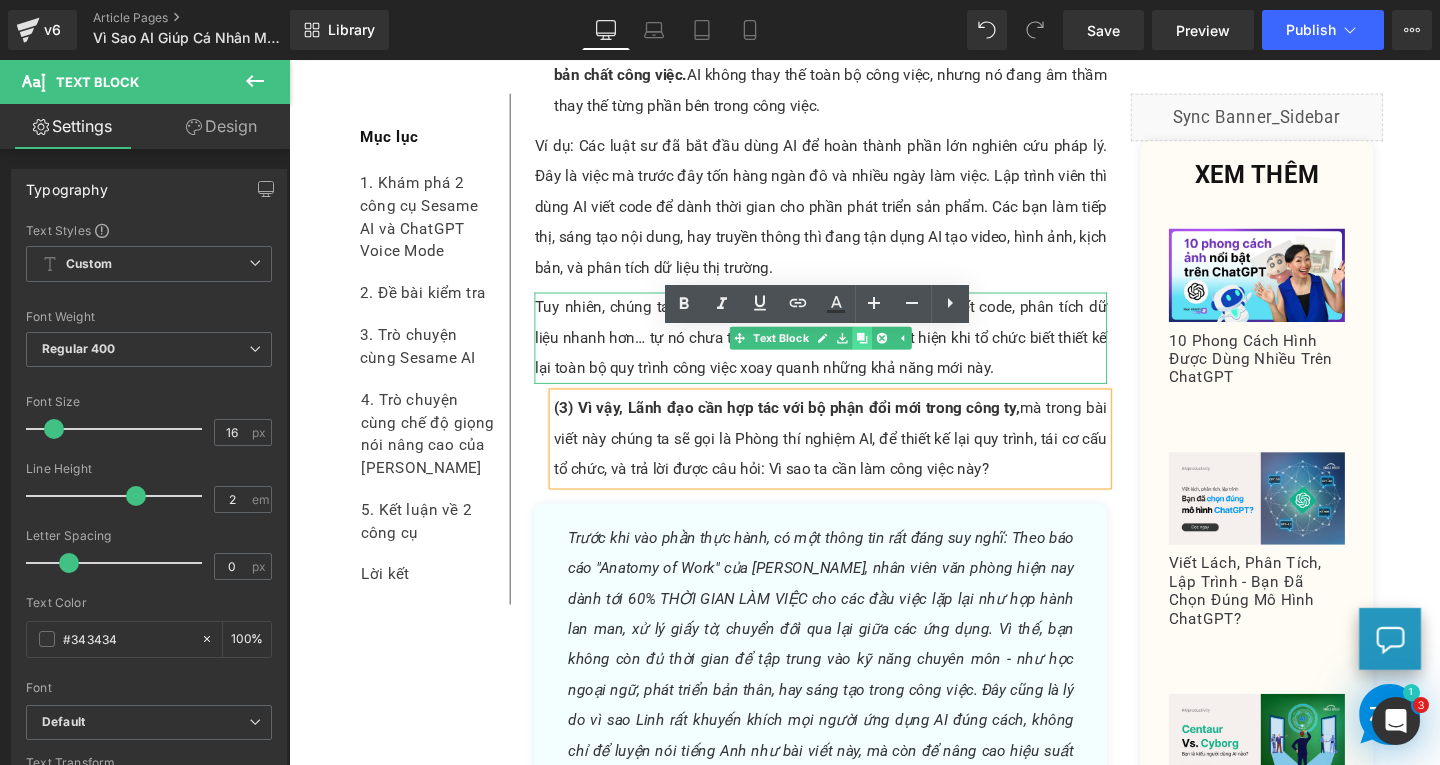 click at bounding box center (891, 352) 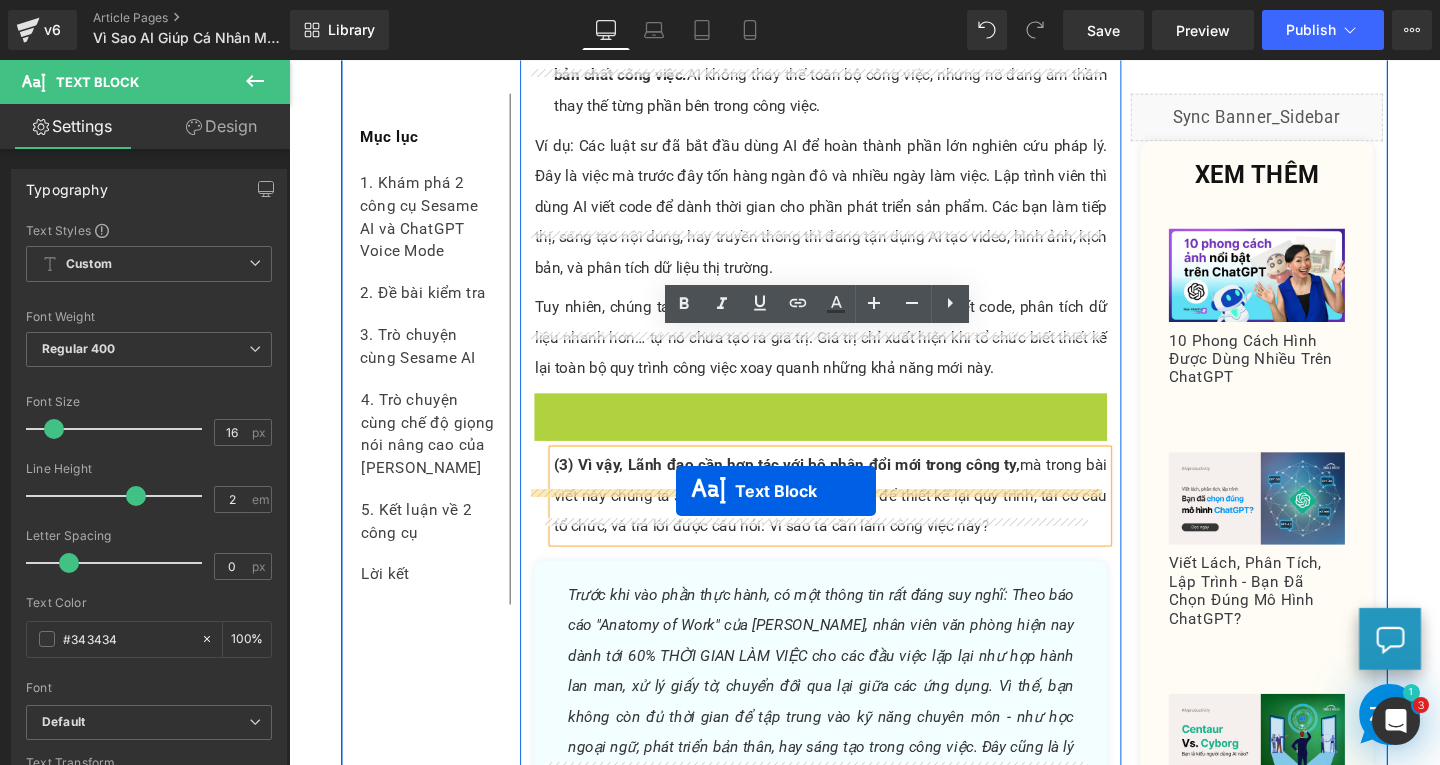 drag, startPoint x: 786, startPoint y: 396, endPoint x: 696, endPoint y: 513, distance: 147.61098 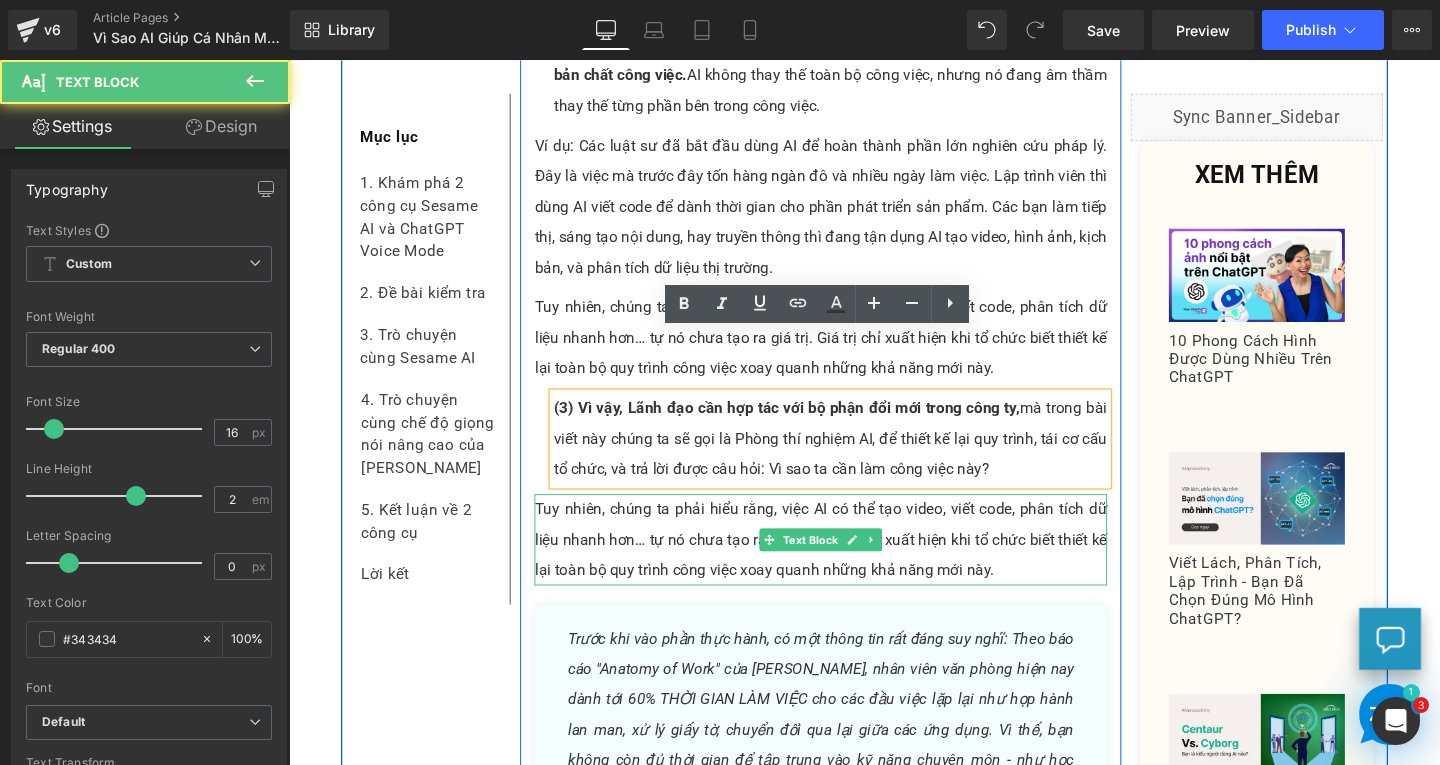 click on "Tuy nhiên, chúng ta phải hiểu rằng, việc AI có thể tạo video, viết code, phân tích dữ liệu nhanh hơn… tự nó chưa tạo ra giá trị. Giá trị chỉ xuất hiện khi tổ chức biết thiết kế lại toàn bộ quy trình công việc xoay quanh những khả năng mới này." at bounding box center (848, 564) 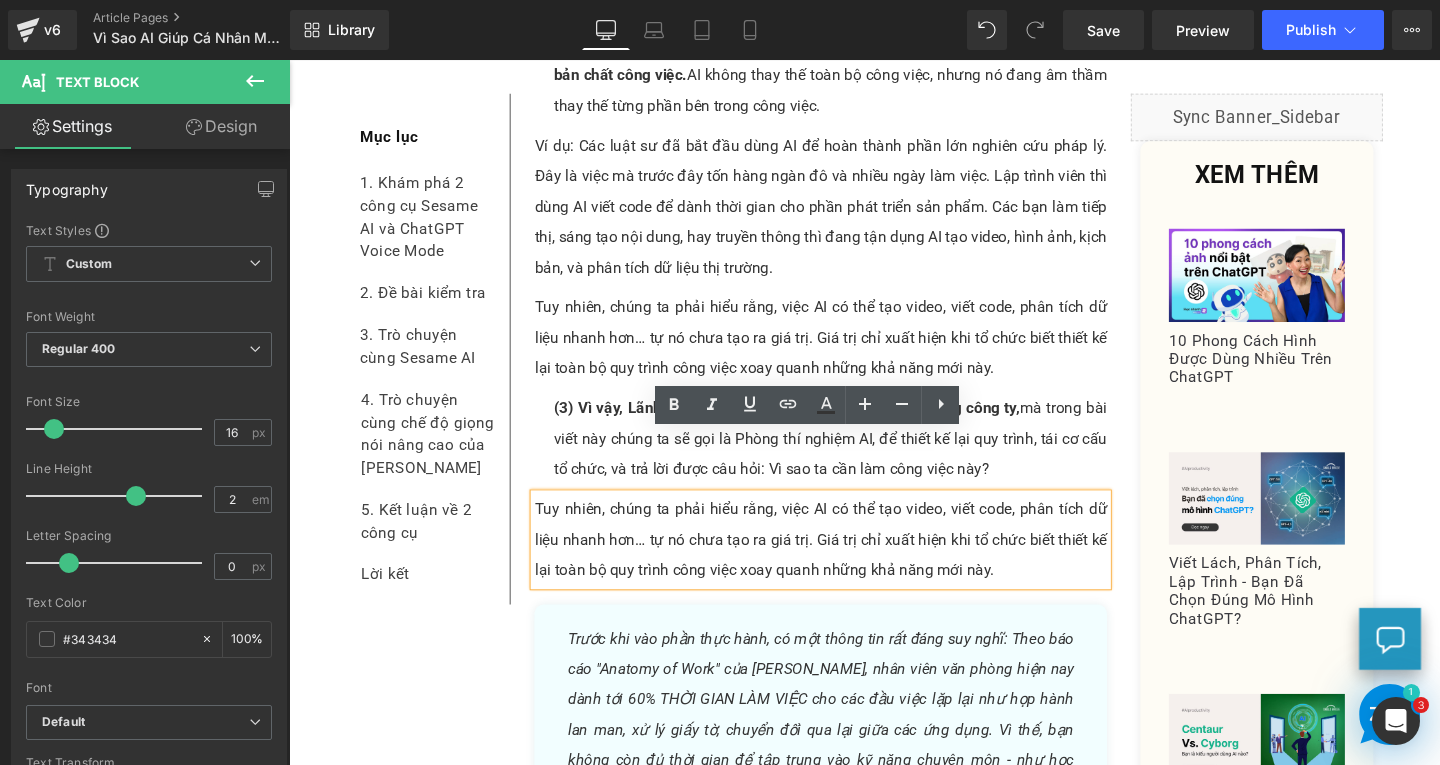 click on "Tuy nhiên, chúng ta phải hiểu rằng, việc AI có thể tạo video, viết code, phân tích dữ liệu nhanh hơn… tự nó chưa tạo ra giá trị. Giá trị chỉ xuất hiện khi tổ chức biết thiết kế lại toàn bộ quy trình công việc xoay quanh những khả năng mới này." at bounding box center [848, 564] 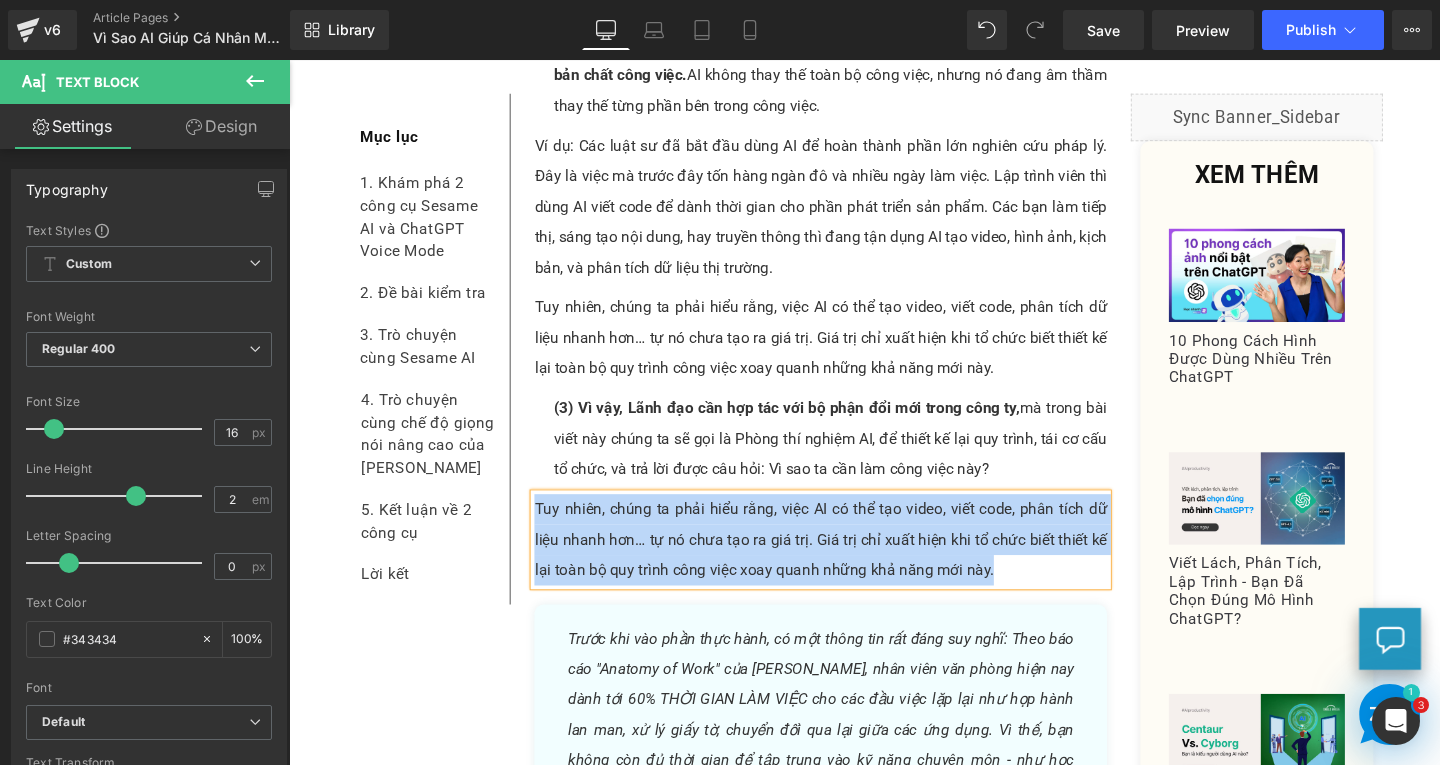 paste 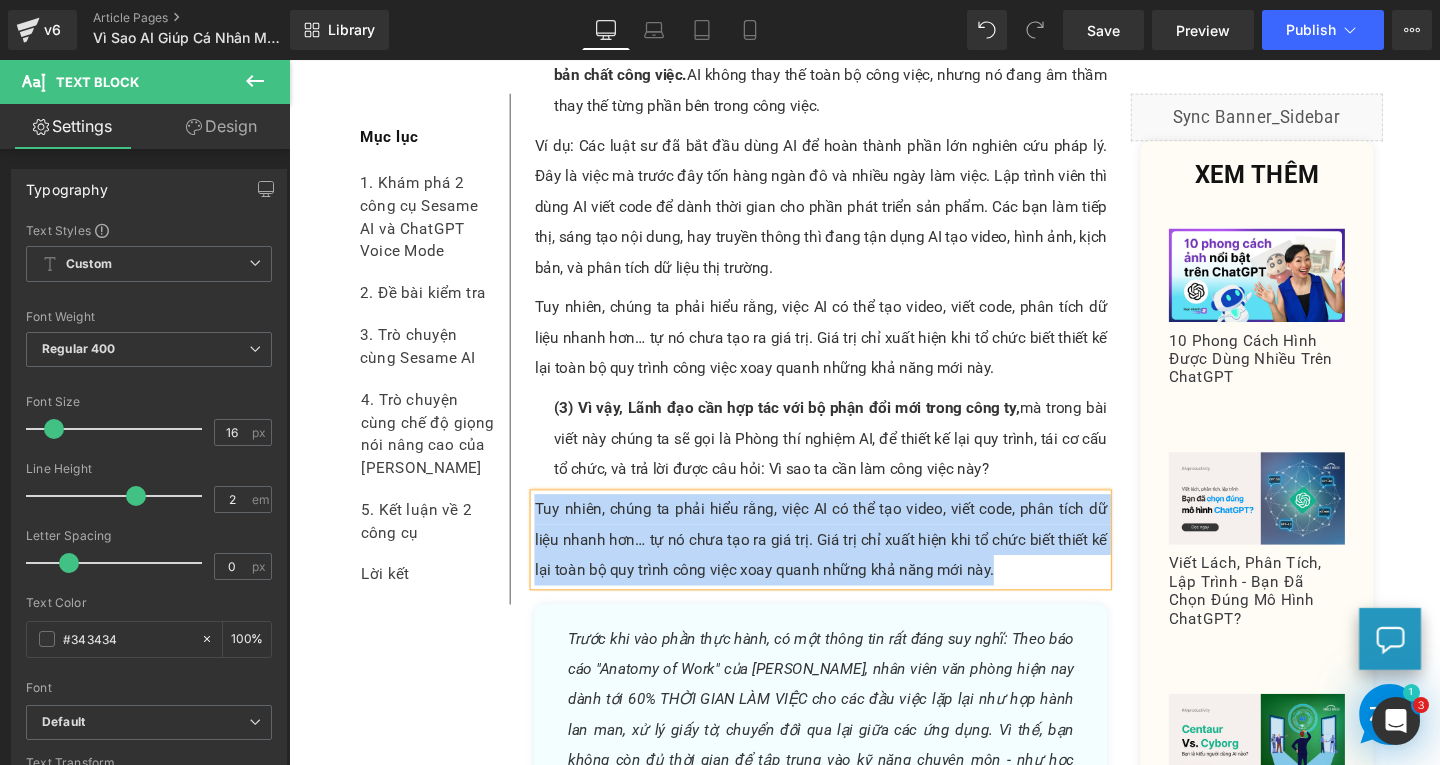 type 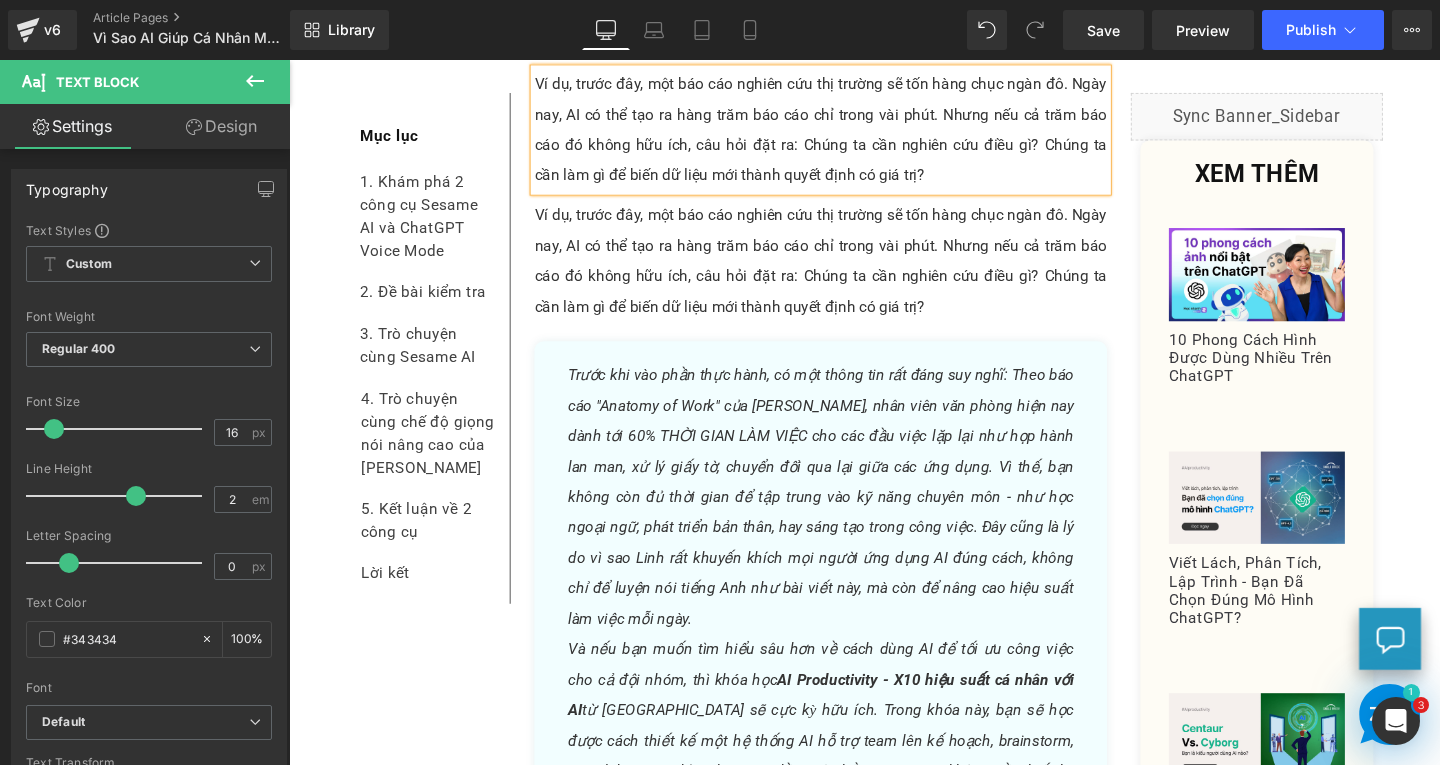 scroll, scrollTop: 5097, scrollLeft: 0, axis: vertical 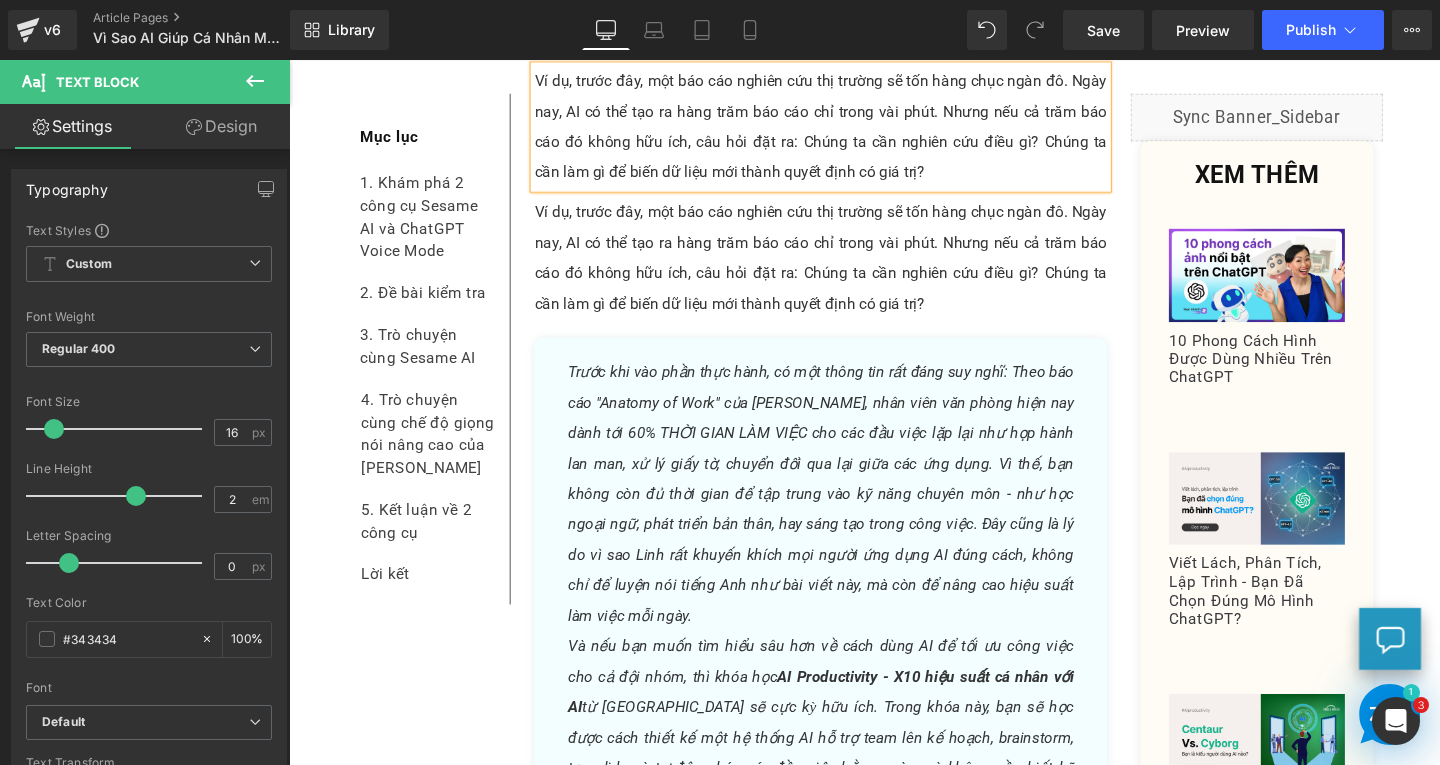 click on "Ví dụ, trước đây, một báo cáo nghiên cứu thị trường sẽ tốn hàng chục ngàn đô. Ngày nay, AI có thể tạo ra hàng trăm báo cáo chỉ trong vài phút. Nhưng nếu cả trăm báo cáo đó không hữu ích, câu hỏi đặt ra: Chúng ta cần nghiên cứu điều gì? Chúng ta cần làm gì để biến dữ liệu mới thành quyết định có giá trị? Text Block" at bounding box center [848, 268] 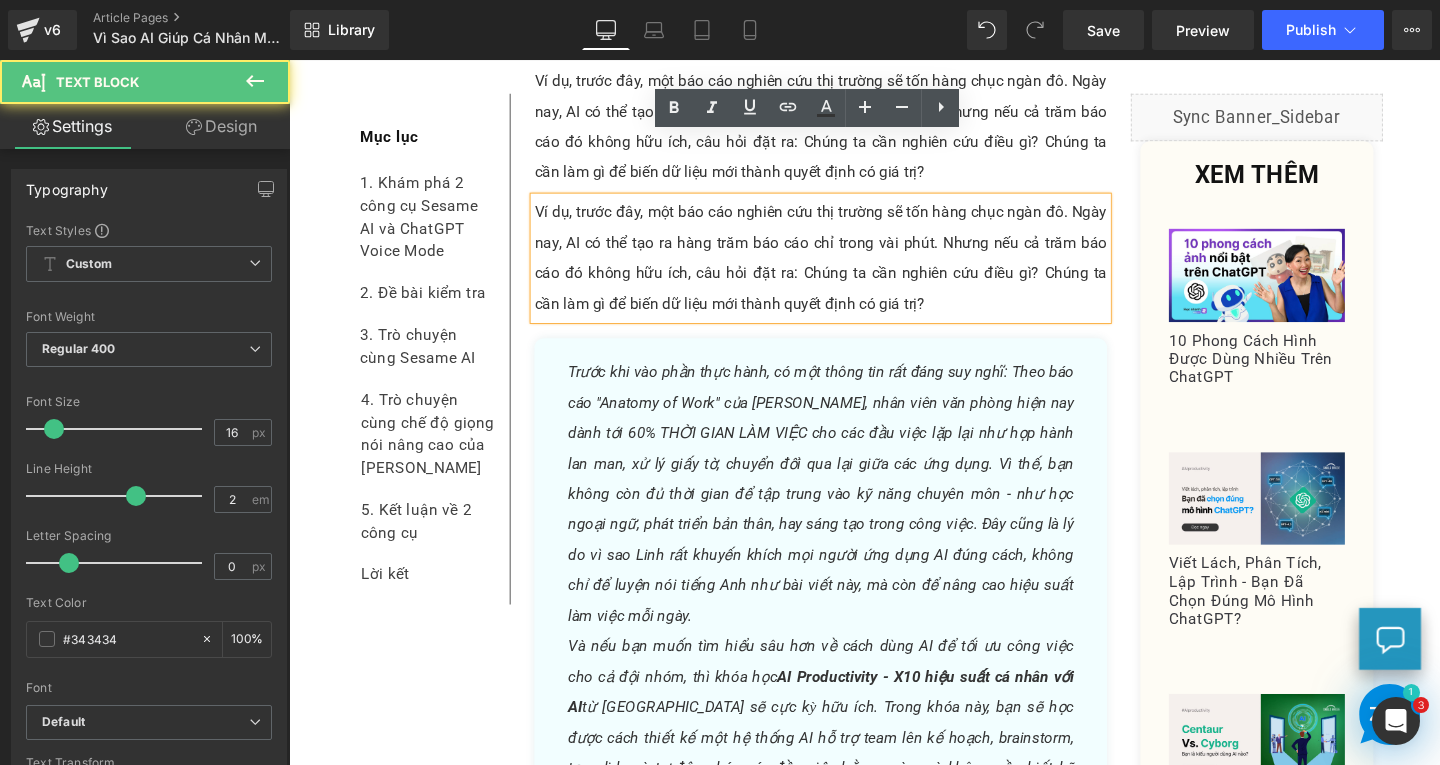 click on "Ví dụ, trước đây, một báo cáo nghiên cứu thị trường sẽ tốn hàng chục ngàn đô. Ngày nay, AI có thể tạo ra hàng trăm báo cáo chỉ trong vài phút. Nhưng nếu cả trăm báo cáo đó không hữu ích, câu hỏi đặt ra: Chúng ta cần nghiên cứu điều gì? Chúng ta cần làm gì để biến dữ liệu mới thành quyết định có giá trị?" at bounding box center (848, 268) 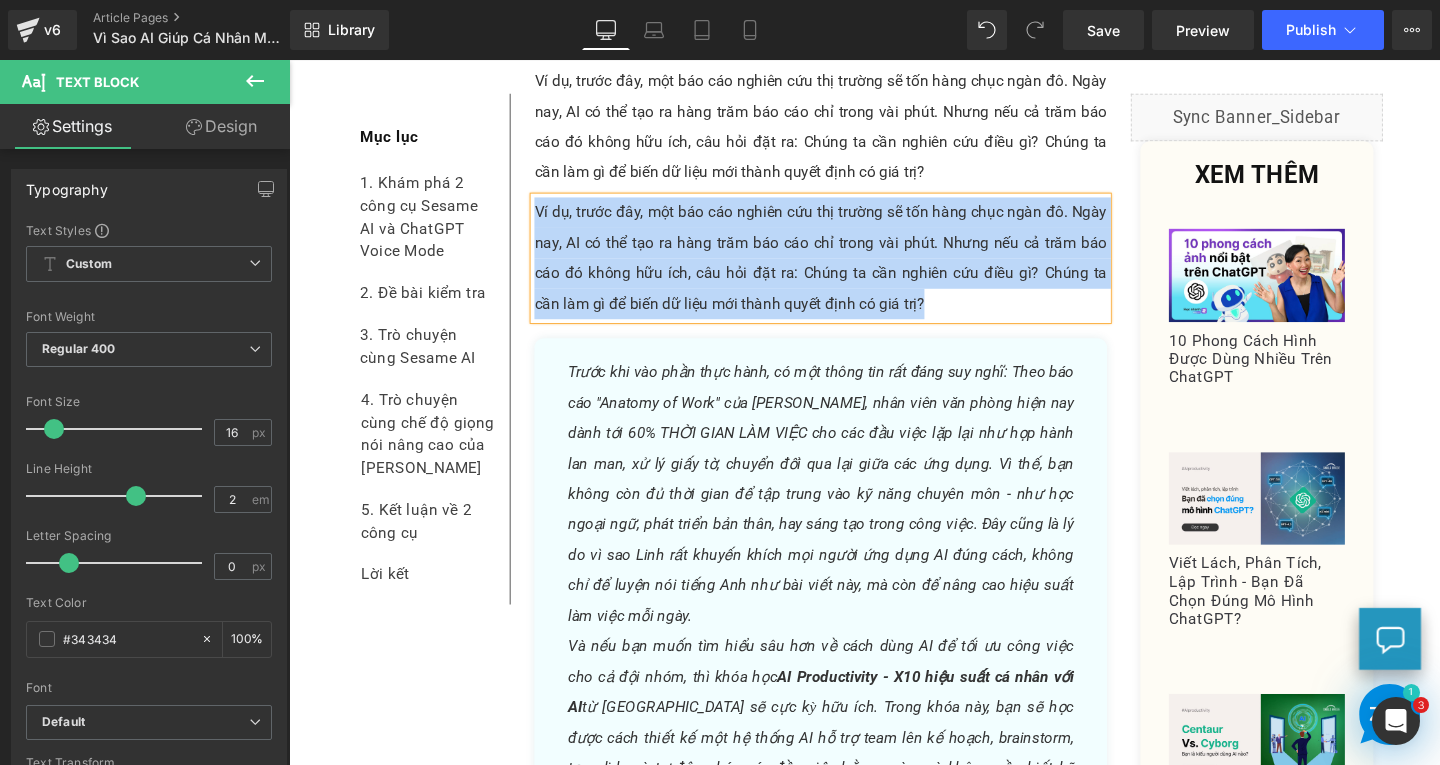 paste 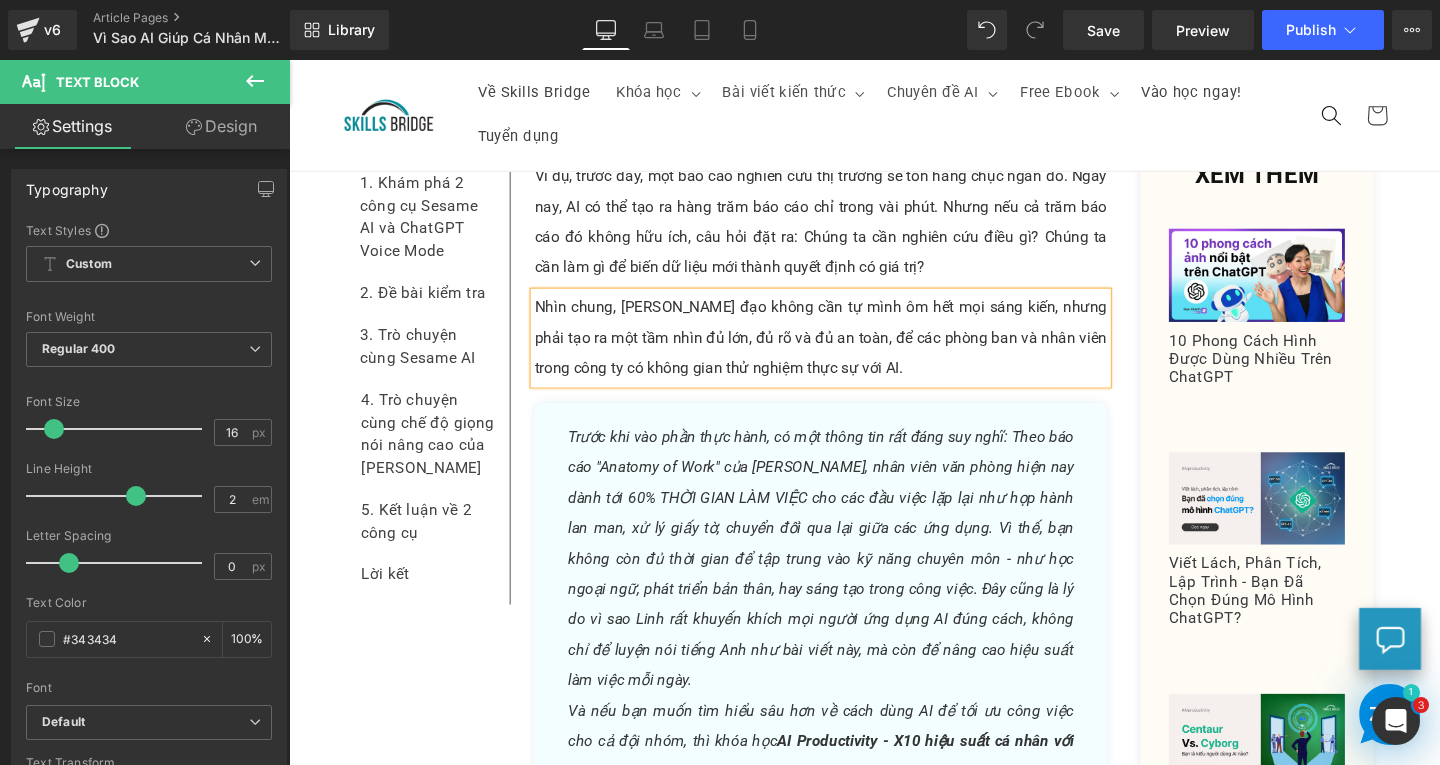 scroll, scrollTop: 4797, scrollLeft: 0, axis: vertical 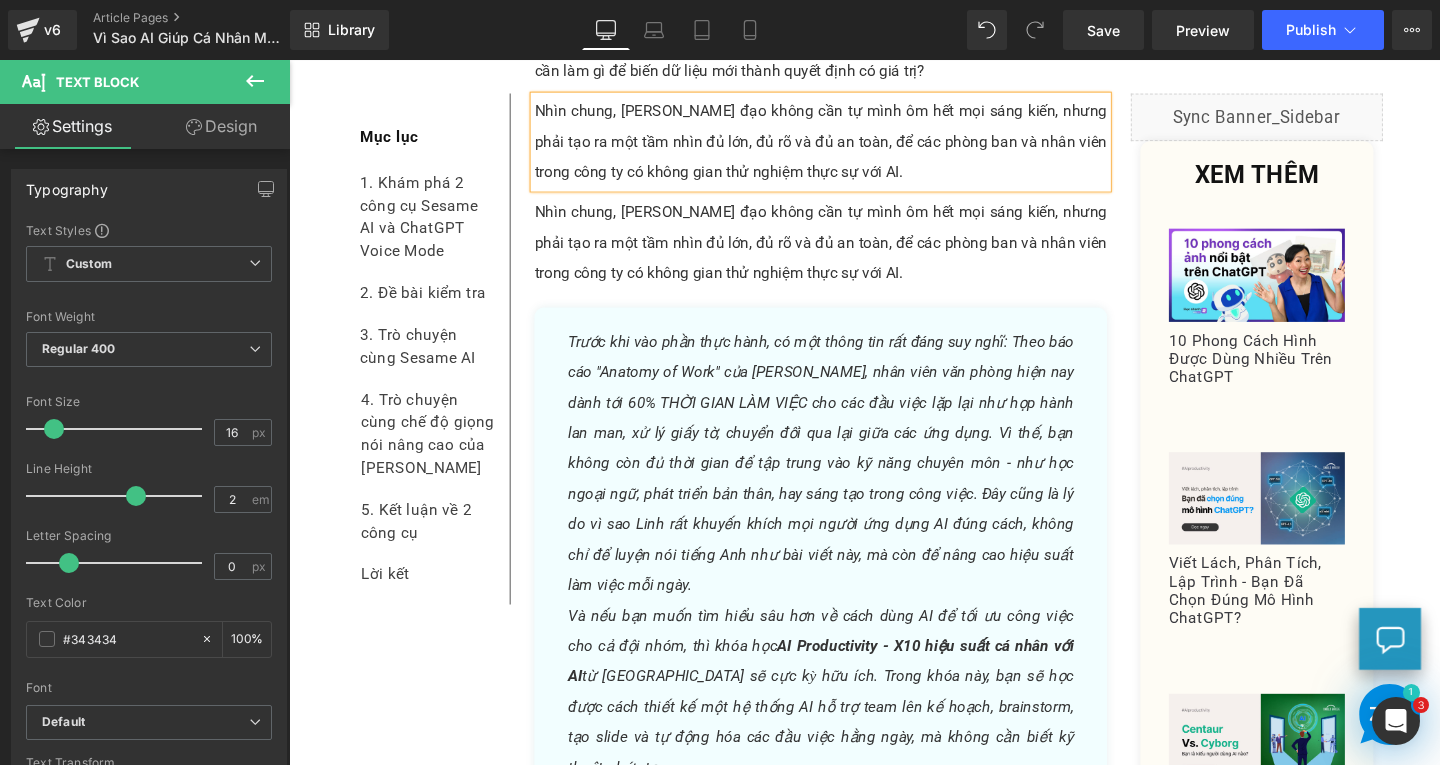 click on "Nhìn chung, [PERSON_NAME] đạo không cần tự mình ôm hết mọi sáng kiến, nhưng phải tạo ra một tầm nhìn đủ lớn, đủ rõ và đủ an toàn, để các phòng ban và nhân viên trong công ty có không gian thử nghiệm thực sự với AI." at bounding box center (848, 252) 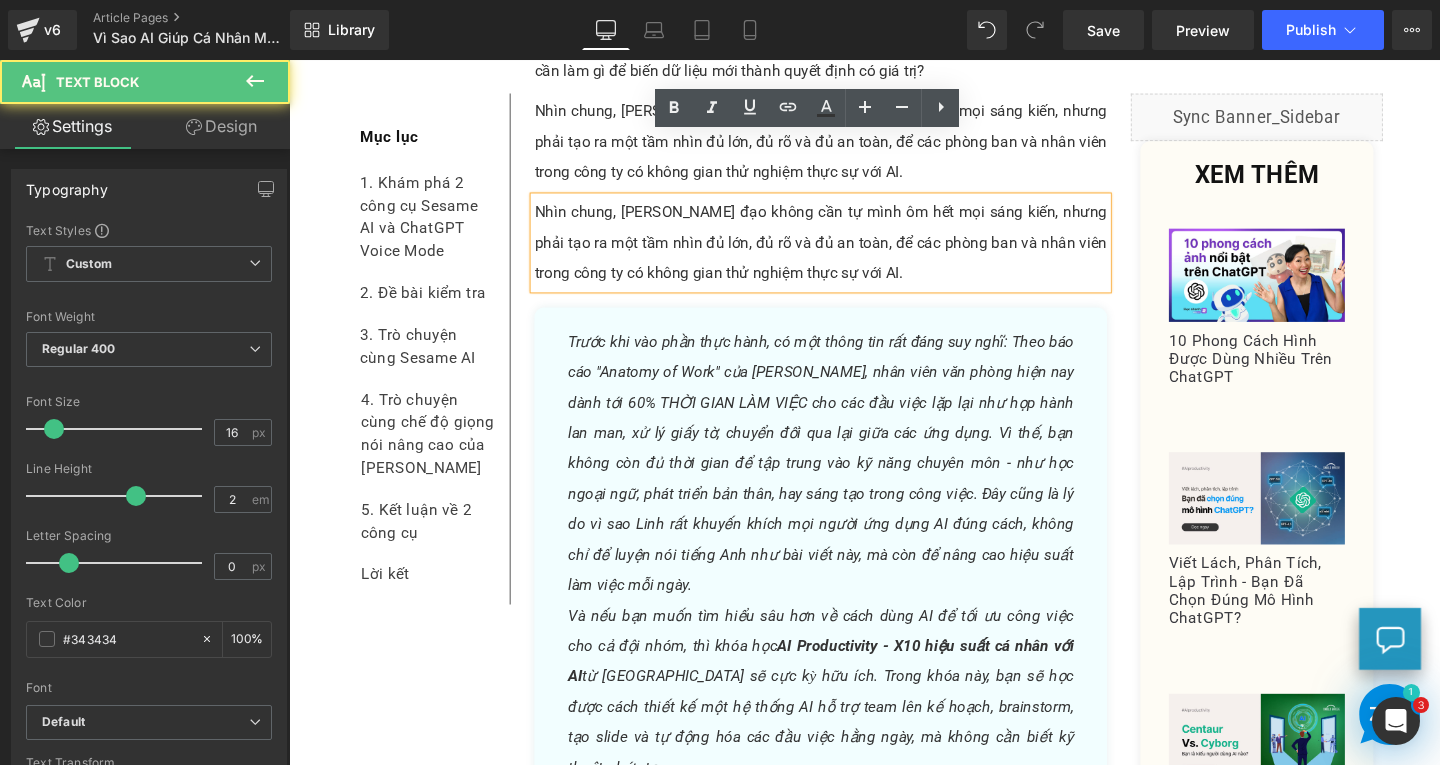 click on "Nhìn chung, [PERSON_NAME] đạo không cần tự mình ôm hết mọi sáng kiến, nhưng phải tạo ra một tầm nhìn đủ lớn, đủ rõ và đủ an toàn, để các phòng ban và nhân viên trong công ty có không gian thử nghiệm thực sự với AI." at bounding box center (848, 252) 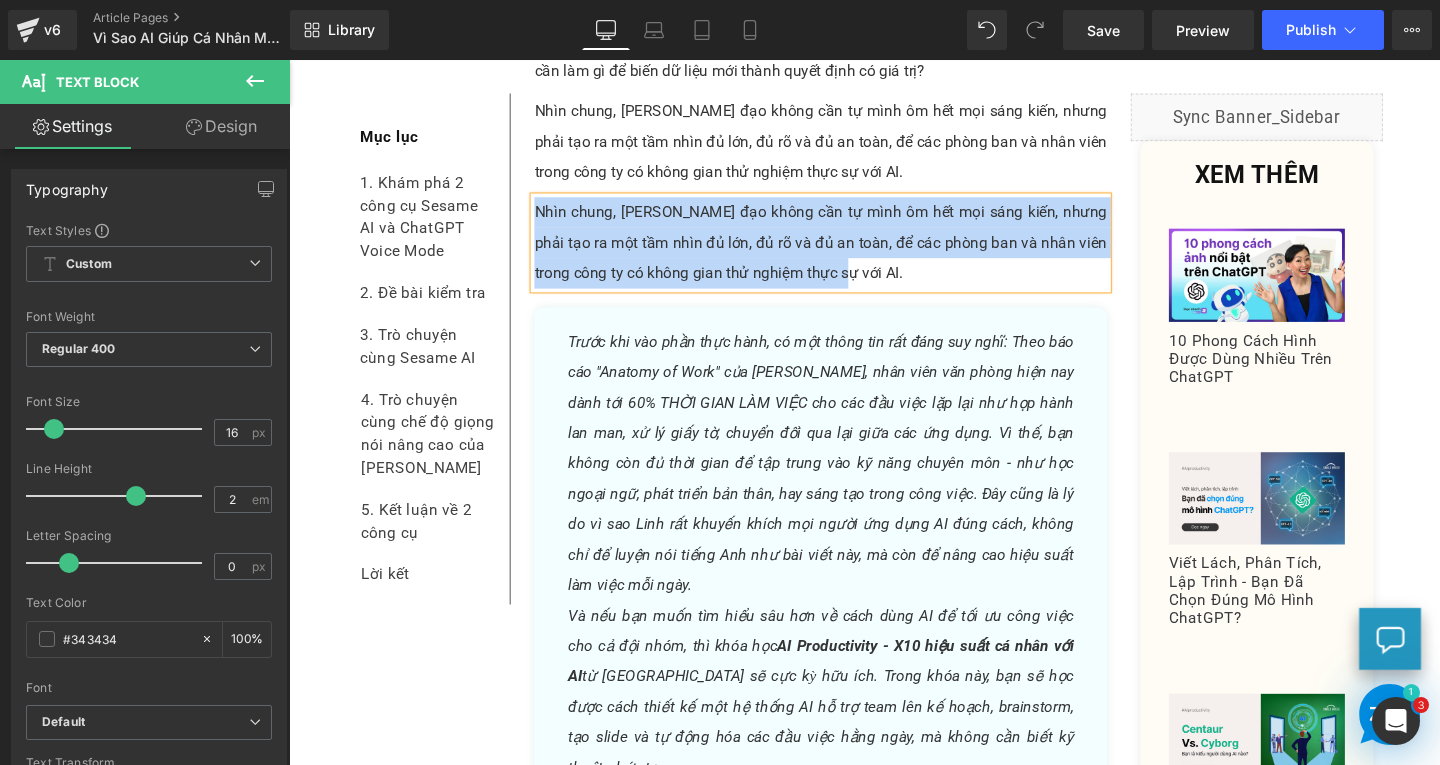 paste 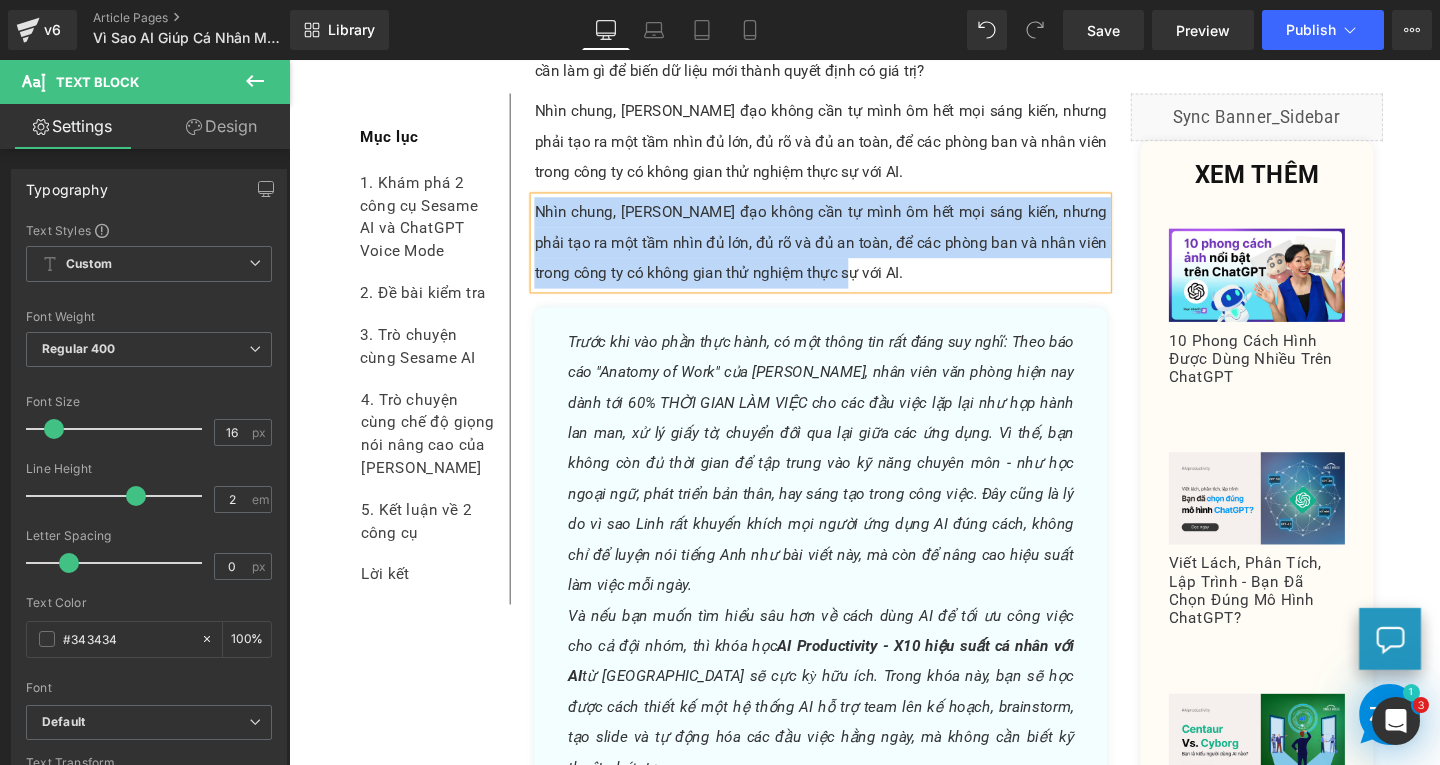 type 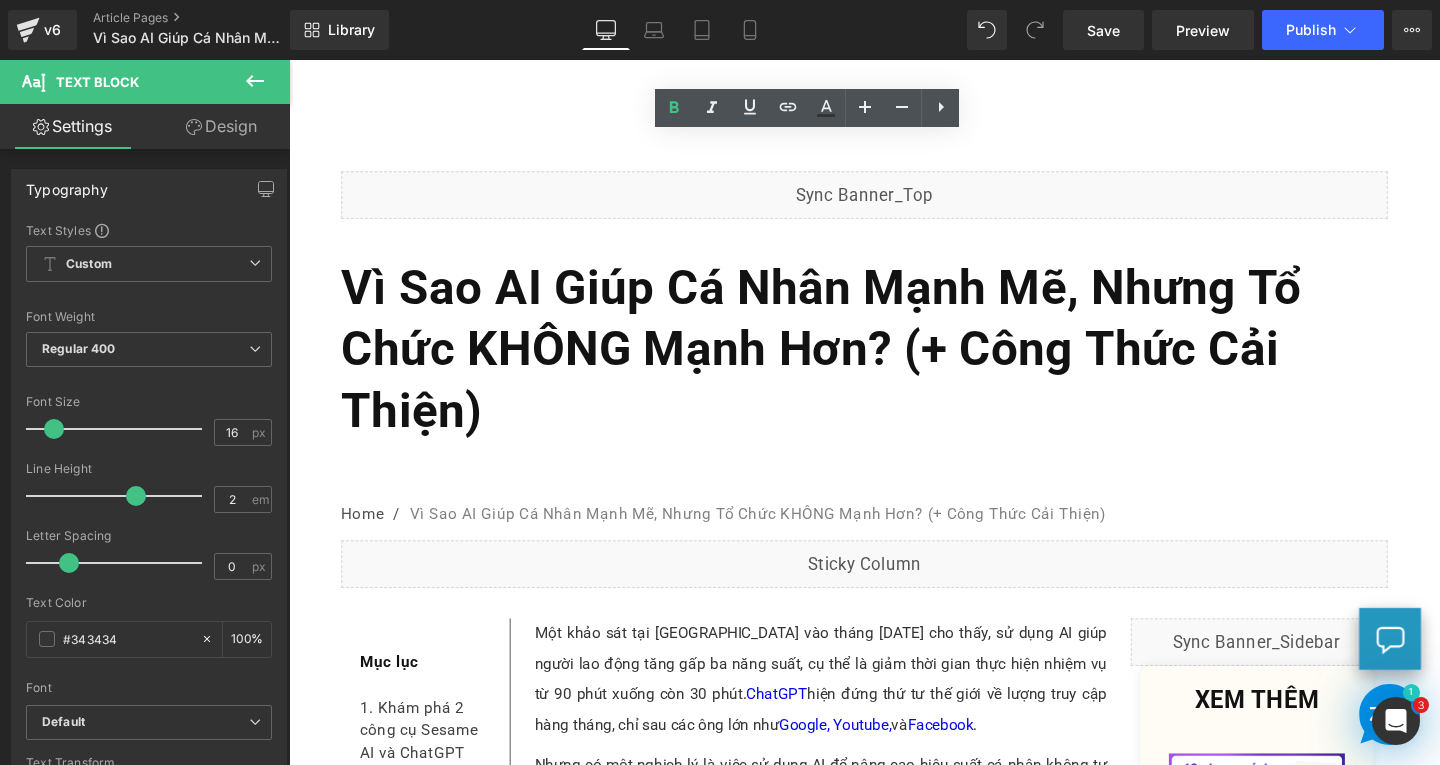 scroll, scrollTop: 5203, scrollLeft: 0, axis: vertical 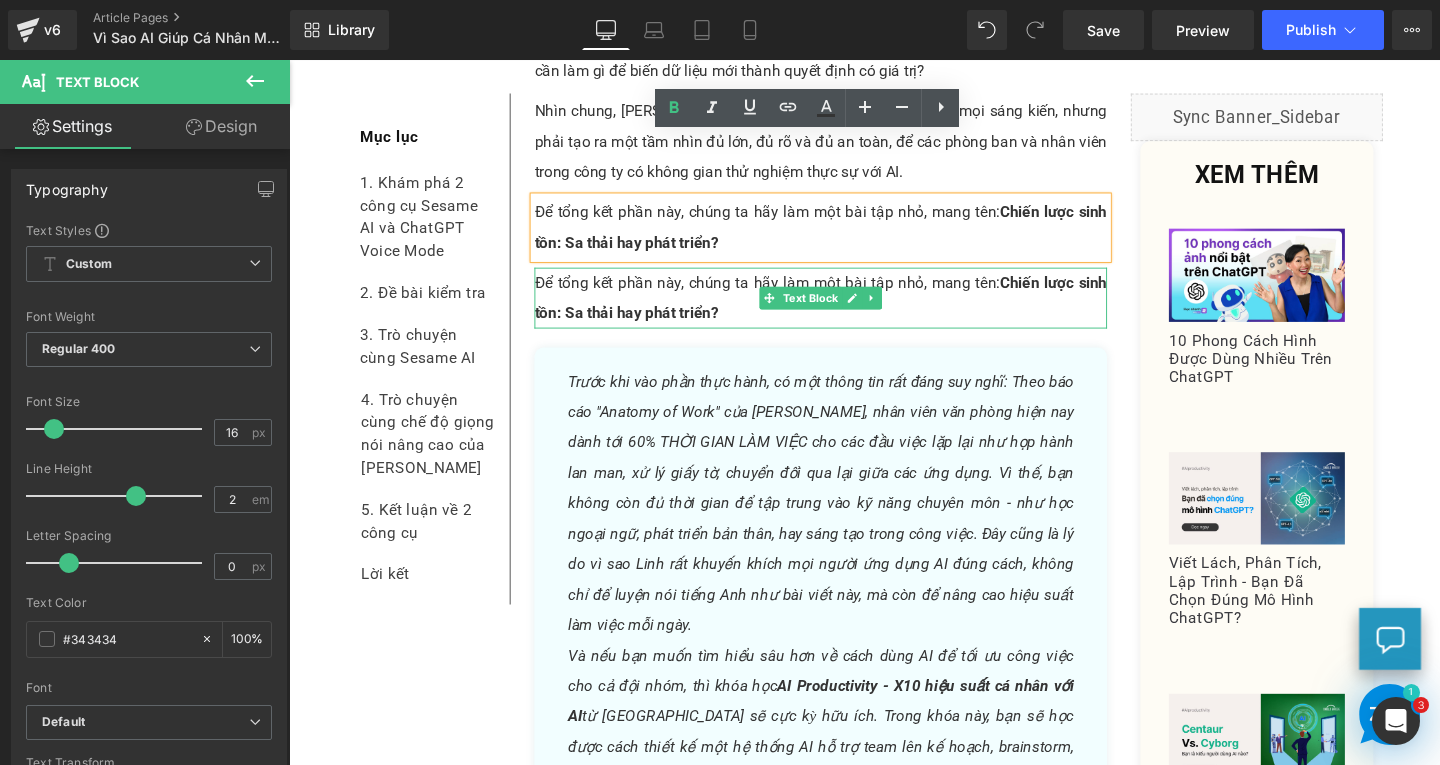 click on "Để tổng kết phần này, chúng ta hãy làm một bài tập nhỏ, mang tên:  Chiến lược sinh tồn: Sa thải hay phát triển?" at bounding box center [848, 310] 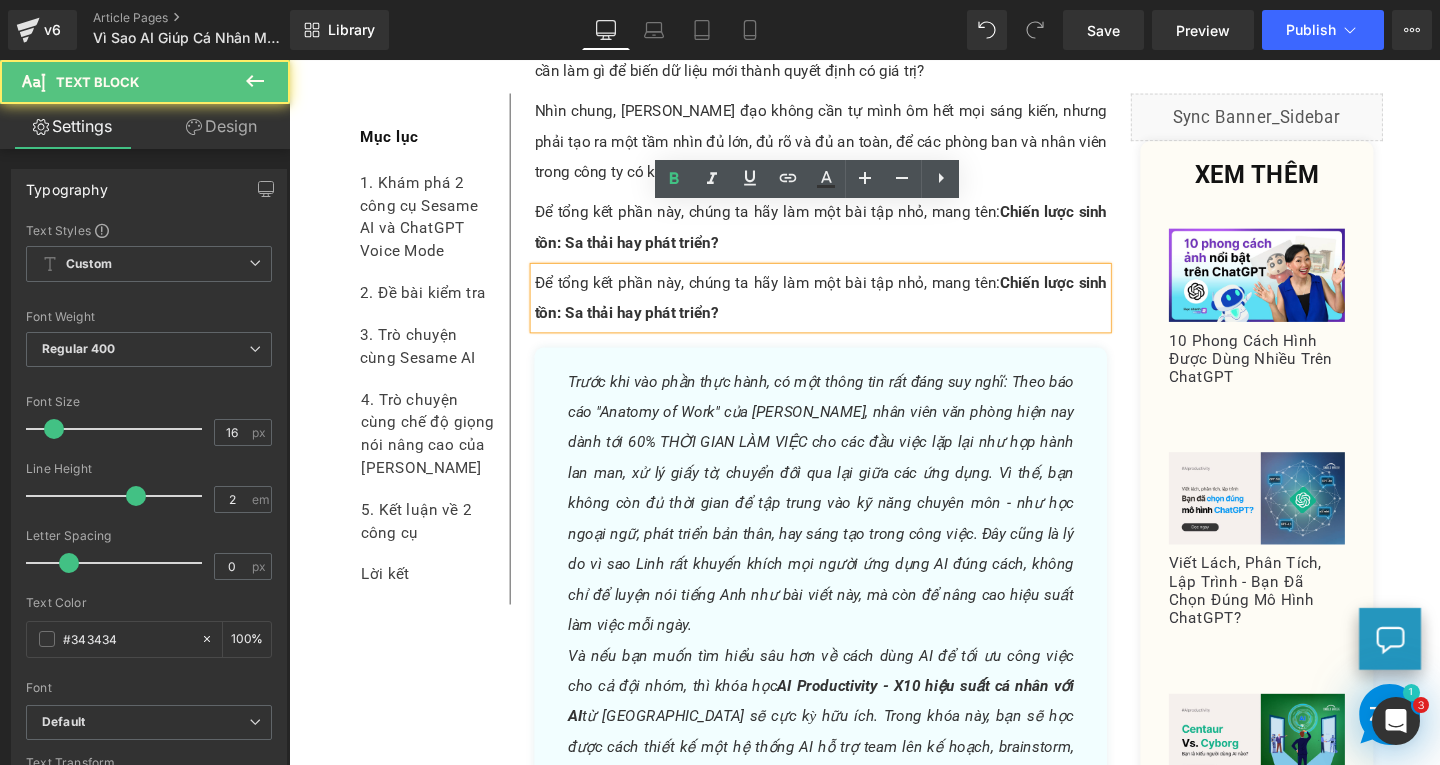 click on "Để tổng kết phần này, chúng ta hãy làm một bài tập nhỏ, mang tên:  Chiến lược sinh tồn: Sa thải hay phát triển?" at bounding box center (848, 310) 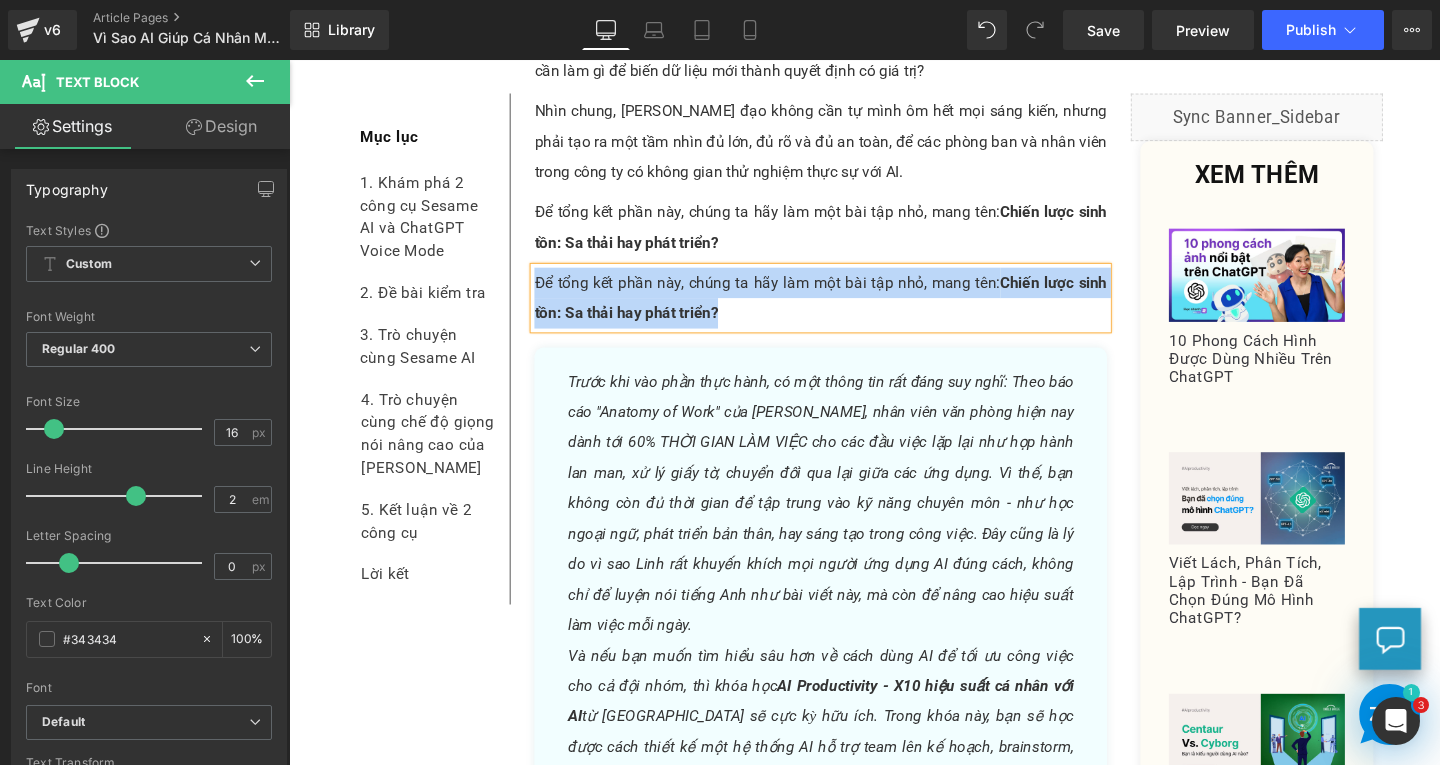 paste 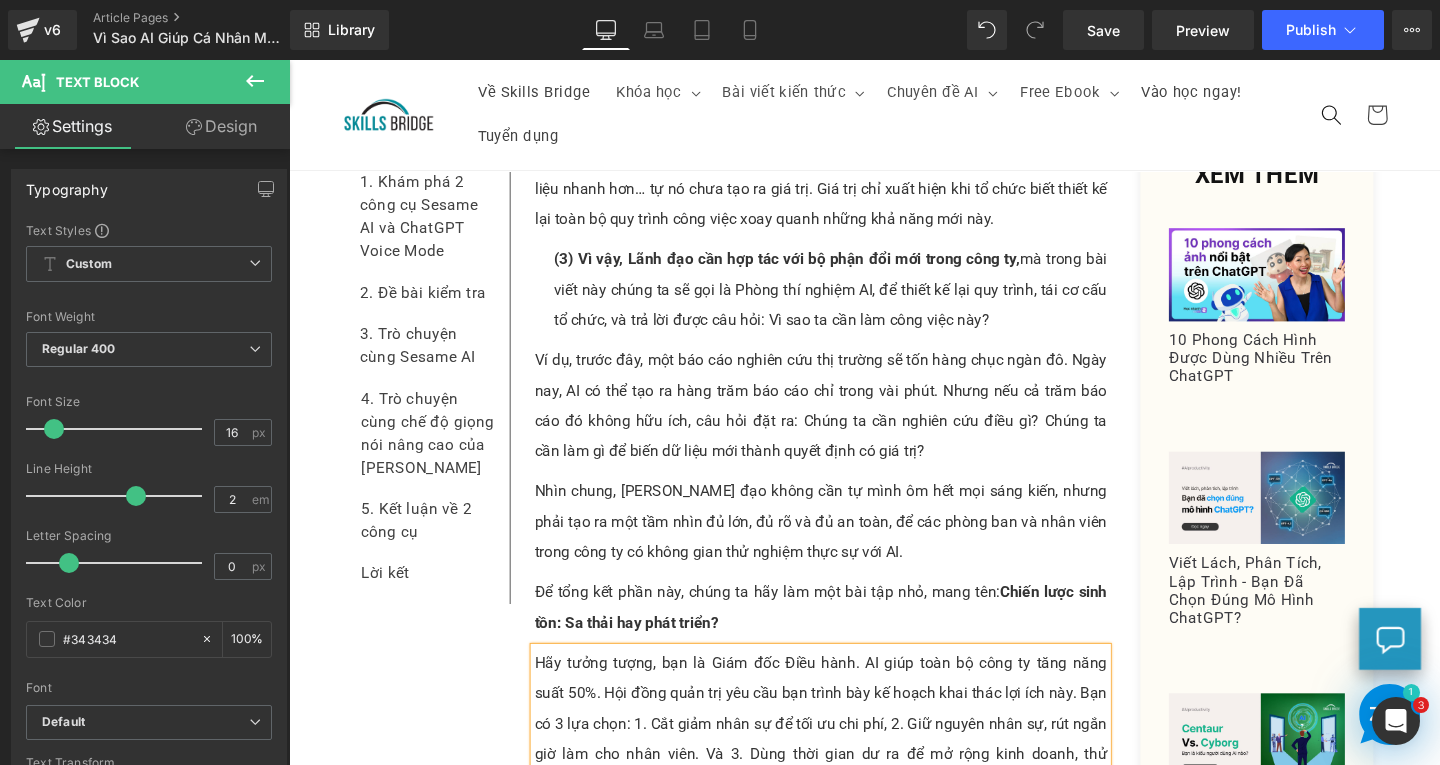 scroll, scrollTop: 4603, scrollLeft: 0, axis: vertical 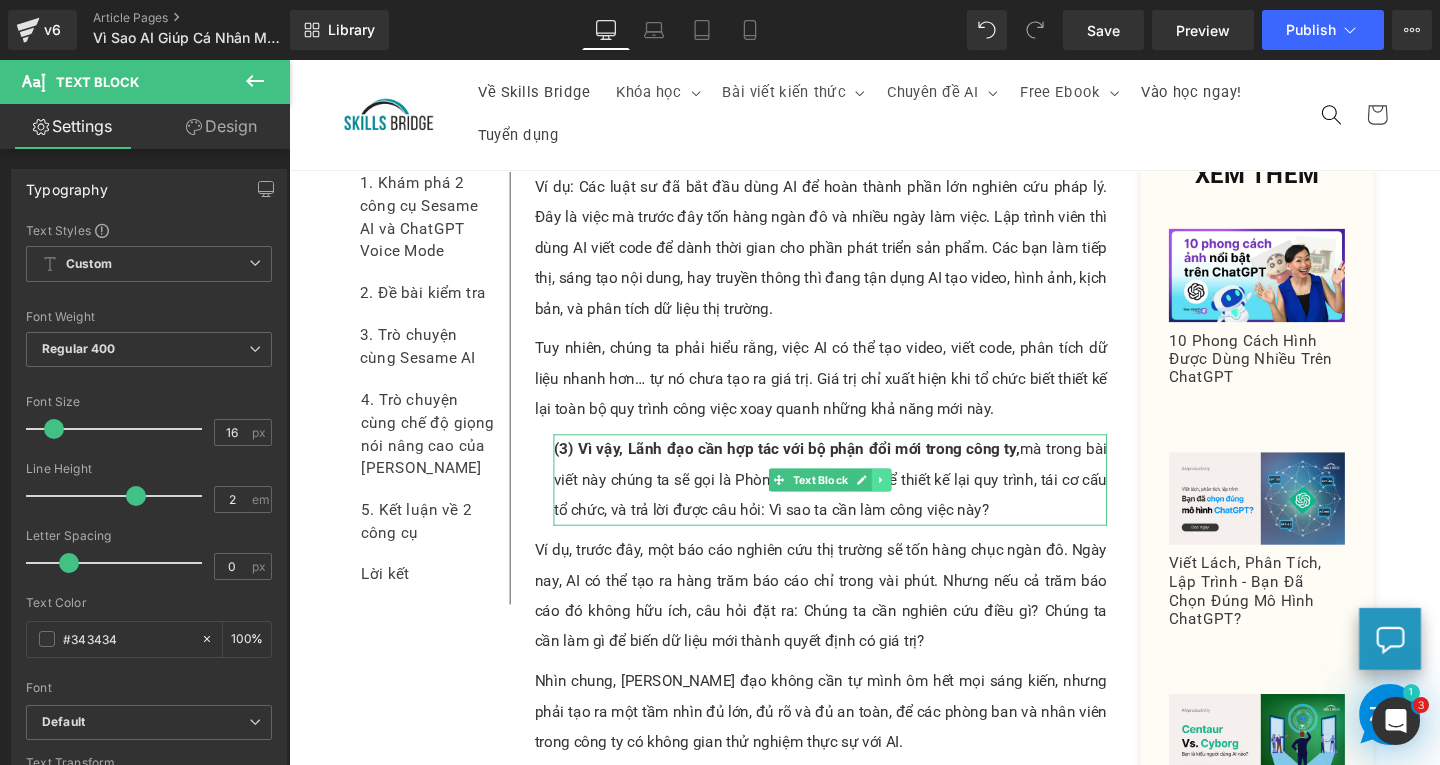 click 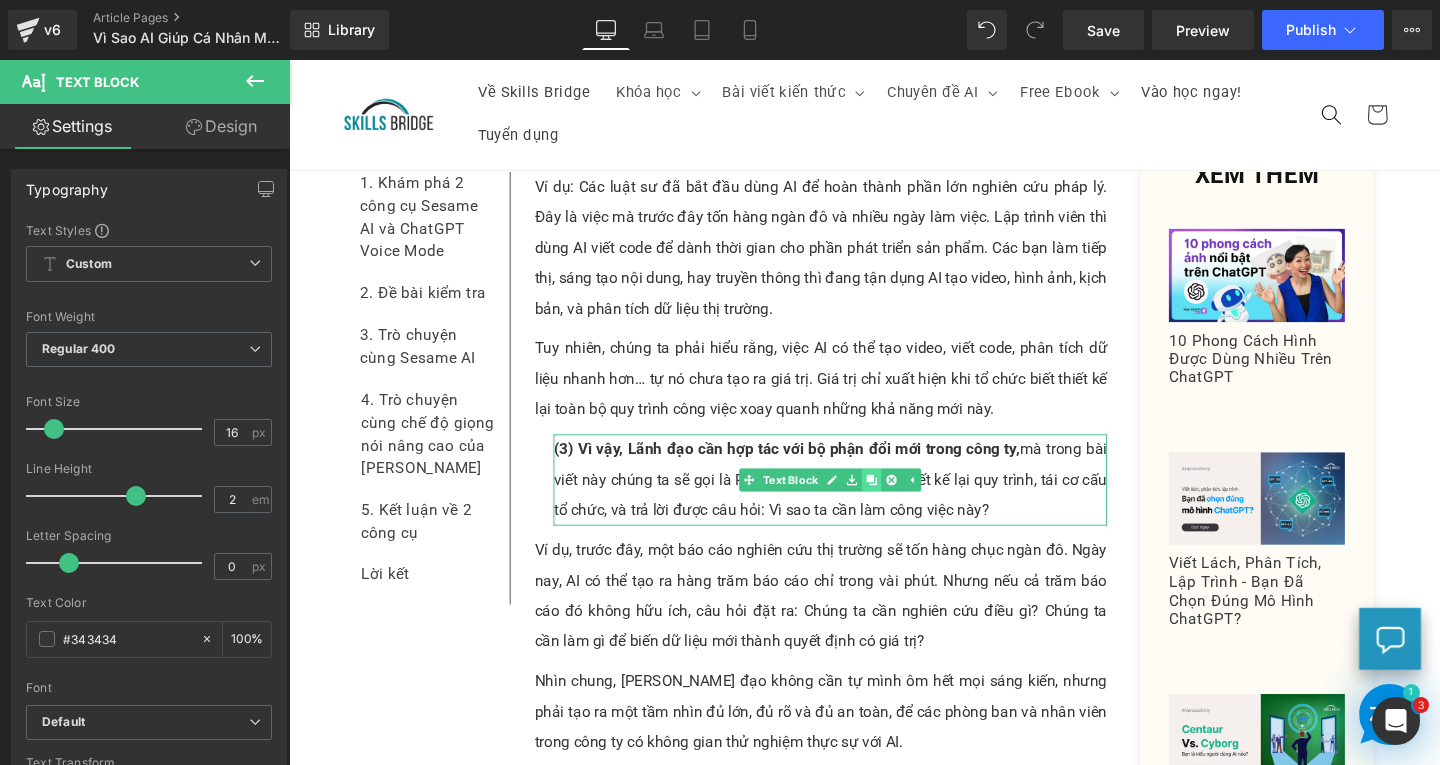 click at bounding box center (901, 502) 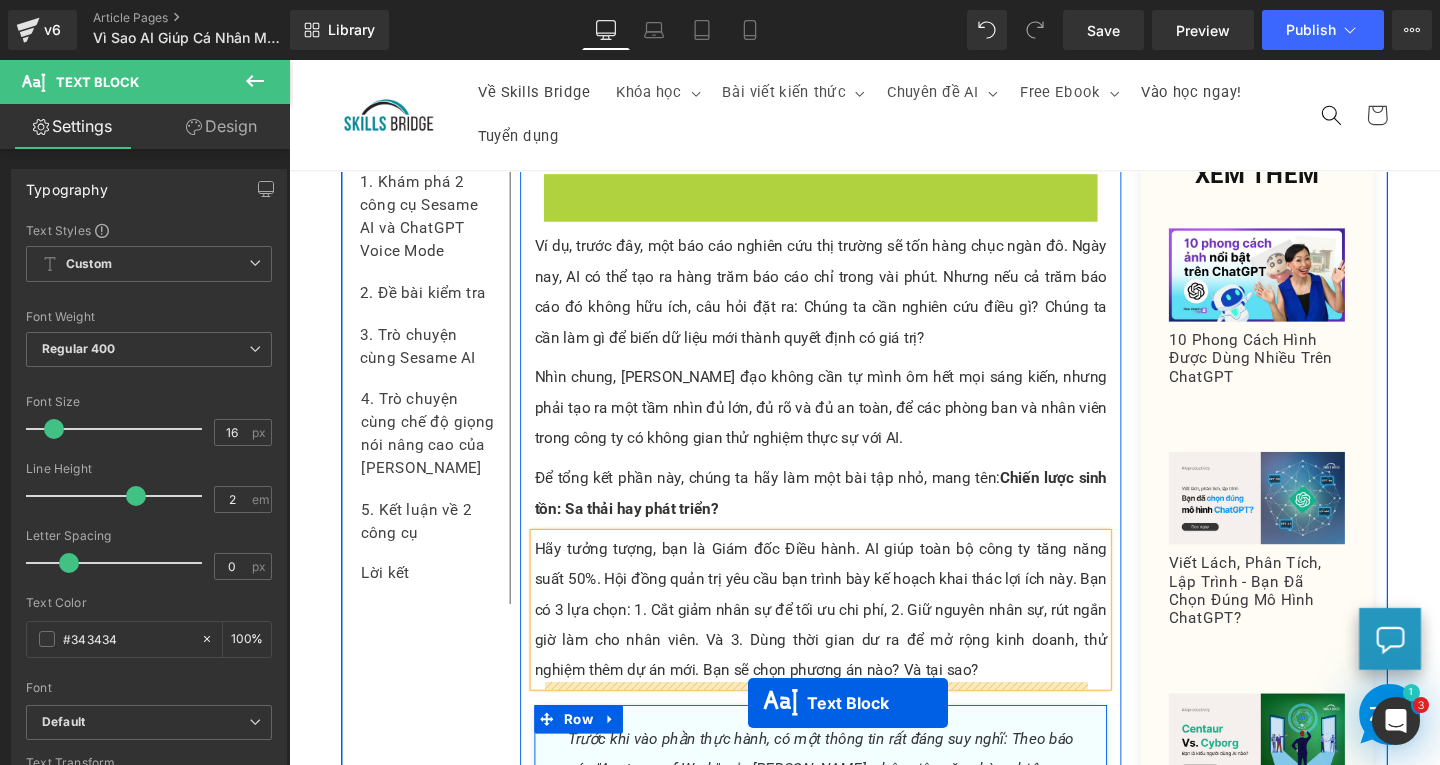 scroll, scrollTop: 5023, scrollLeft: 0, axis: vertical 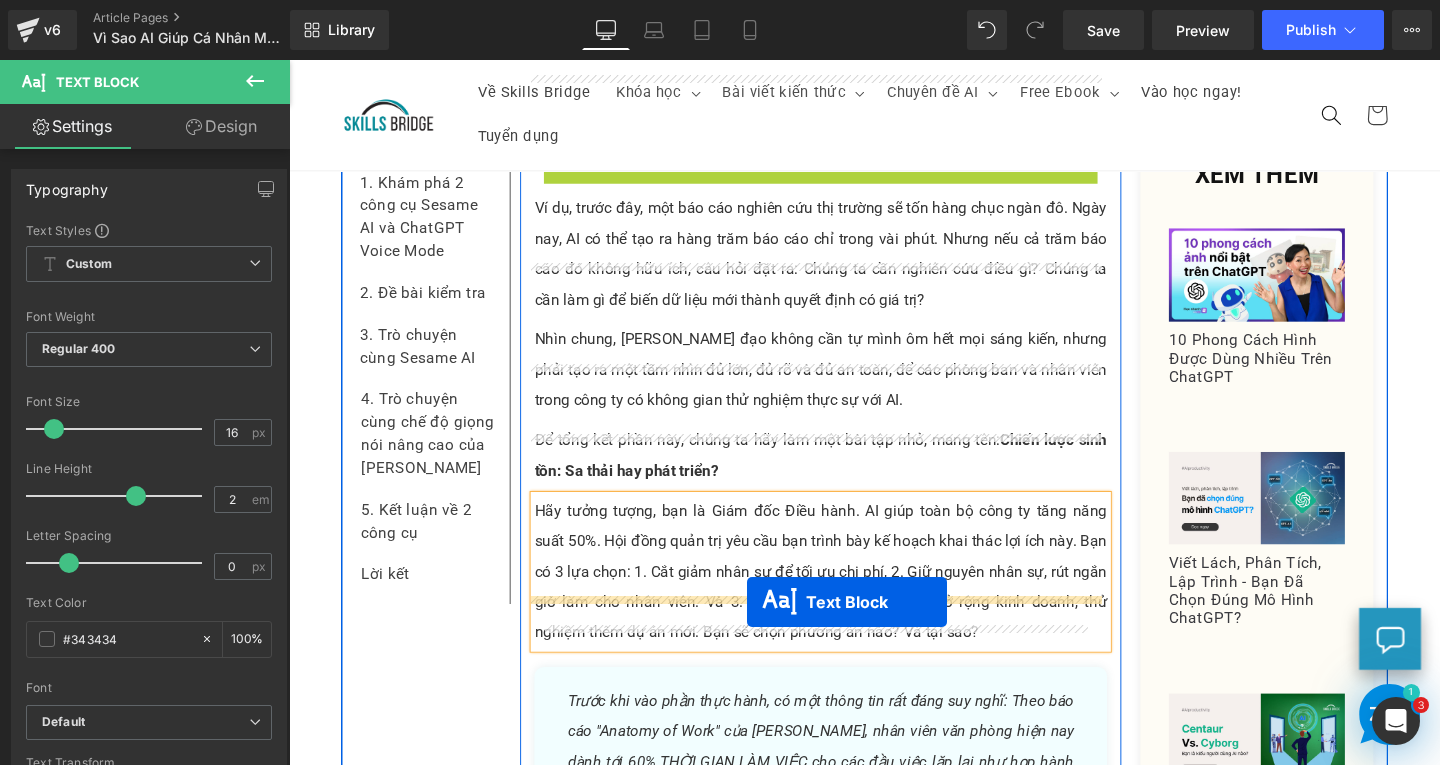 drag, startPoint x: 796, startPoint y: 548, endPoint x: 771, endPoint y: 629, distance: 84.77028 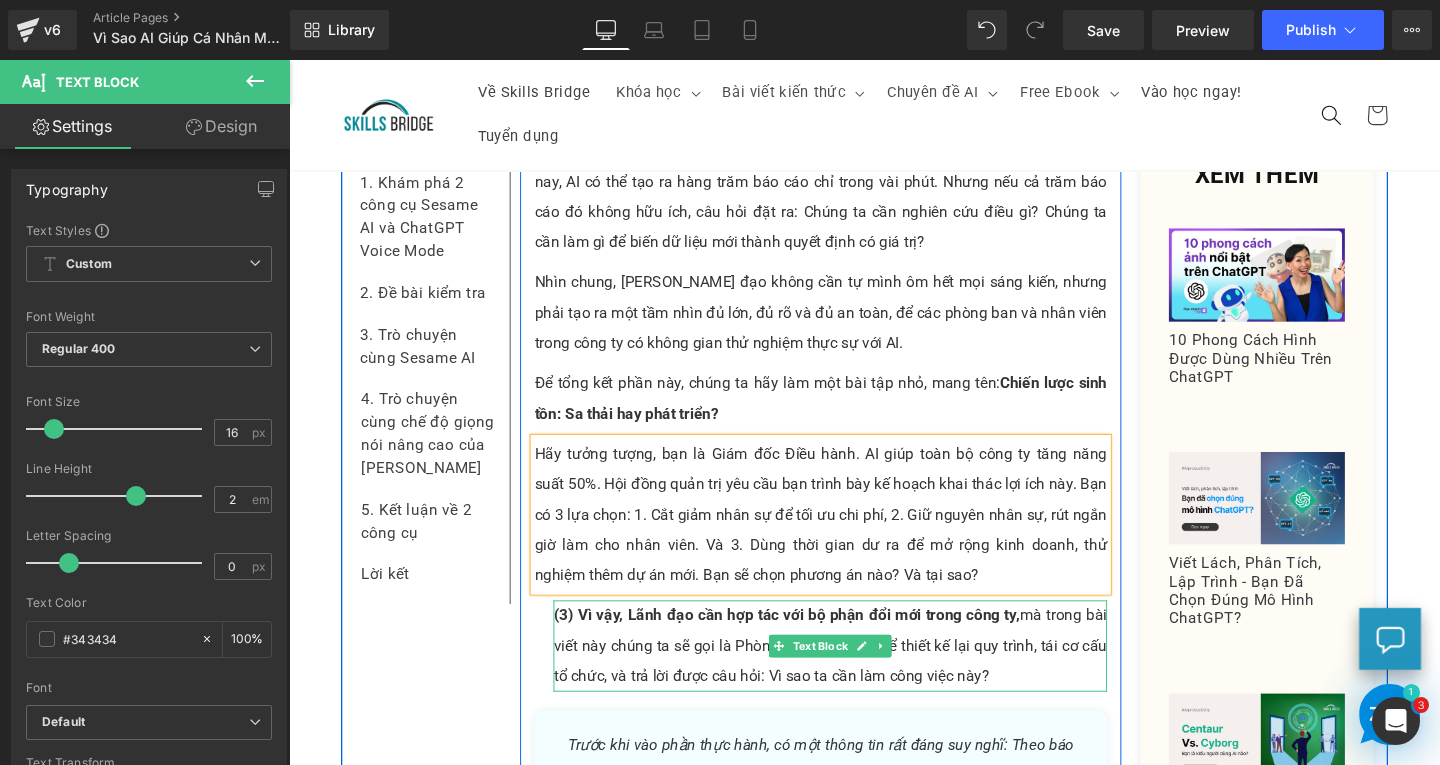 click on "Hãy tưởng tượng, bạn là Giám đốc Điều hành. AI giúp toàn bộ công ty tăng năng suất 50%. Hội đồng quản trị yêu cầu bạn trình bày kế hoạch khai thác lợi ích này. Bạn có 3 lựa chọn: 1. Cắt giảm nhân sự để tối ưu chi phí, 2. Giữ nguyên nhân sự, rút ngắn giờ làm cho nhân viên. Và 3. Dùng thời gian dư ra để mở rộng kinh doanh, thử nghiệm thêm dự án mới. Bạn sẽ chọn phương án nào? Và tại sao?" at bounding box center [848, 538] 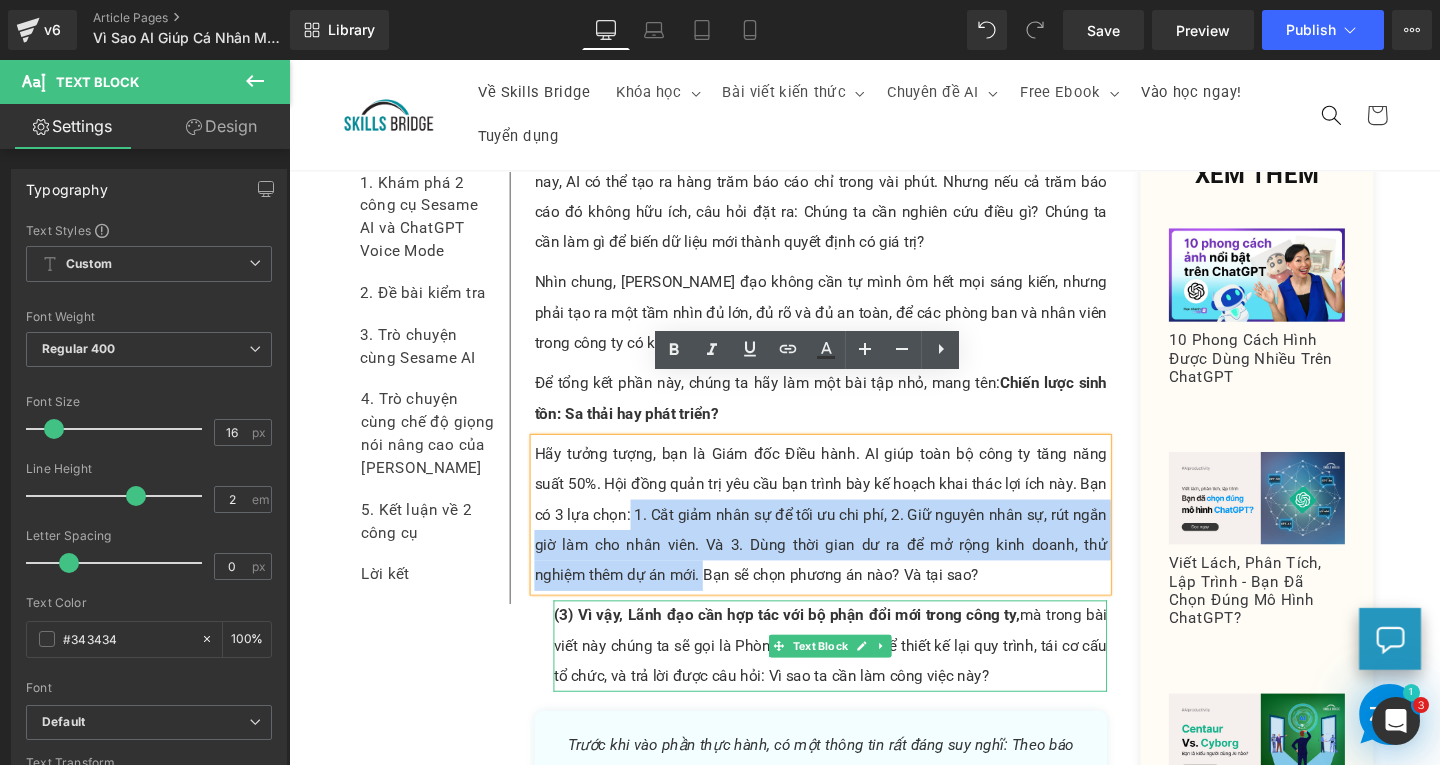 drag, startPoint x: 607, startPoint y: 473, endPoint x: 661, endPoint y: 535, distance: 82.219215 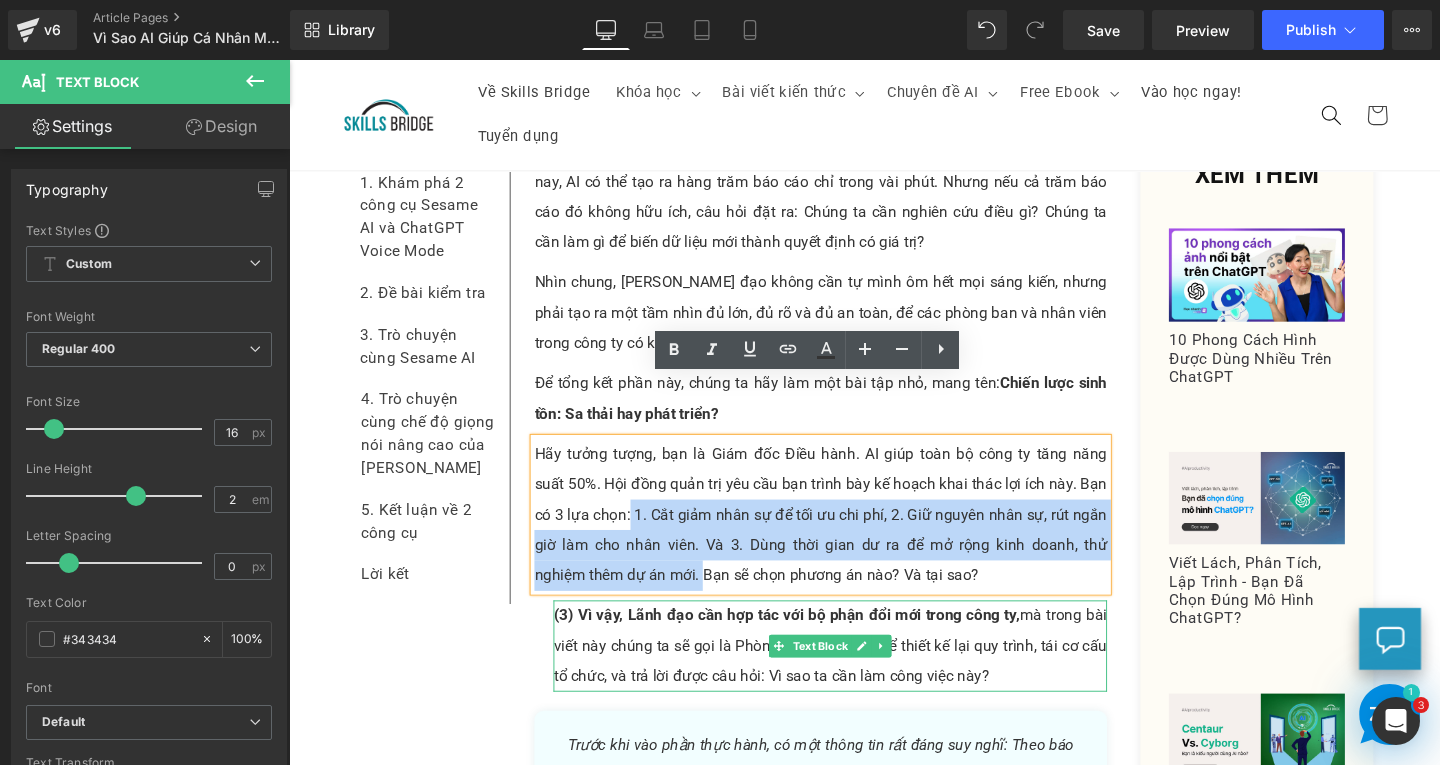click on "Hãy tưởng tượng, bạn là Giám đốc Điều hành. AI giúp toàn bộ công ty tăng năng suất 50%. Hội đồng quản trị yêu cầu bạn trình bày kế hoạch khai thác lợi ích này. Bạn có 3 lựa chọn: 1. Cắt giảm nhân sự để tối ưu chi phí, 2. Giữ nguyên nhân sự, rút ngắn giờ làm cho nhân viên. Và 3. Dùng thời gian dư ra để mở rộng kinh doanh, thử nghiệm thêm dự án mới. Bạn sẽ chọn phương án nào? Và tại sao?" at bounding box center [848, 538] 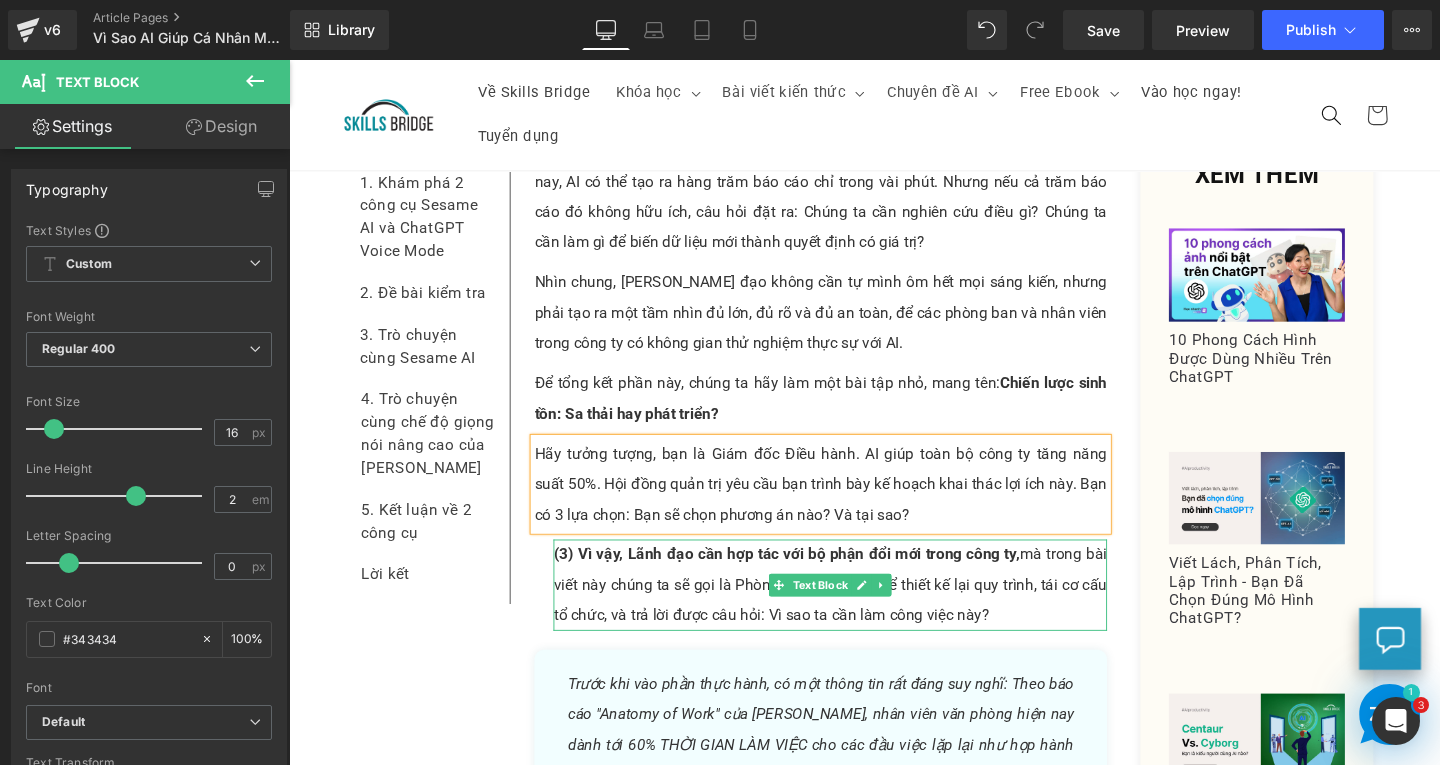 click on "(3) Vì vậy, Lãnh đạo cần hợp tác với bộ phận đổi mới trong công ty,  mà trong bài viết này chúng ta sẽ gọi là Phòng thí nghiệm AI, để thiết kế lại quy trình, tái cơ cấu tổ chức, và trả lời được câu hỏi: Vì sao ta cần làm công việc này?" at bounding box center [858, 612] 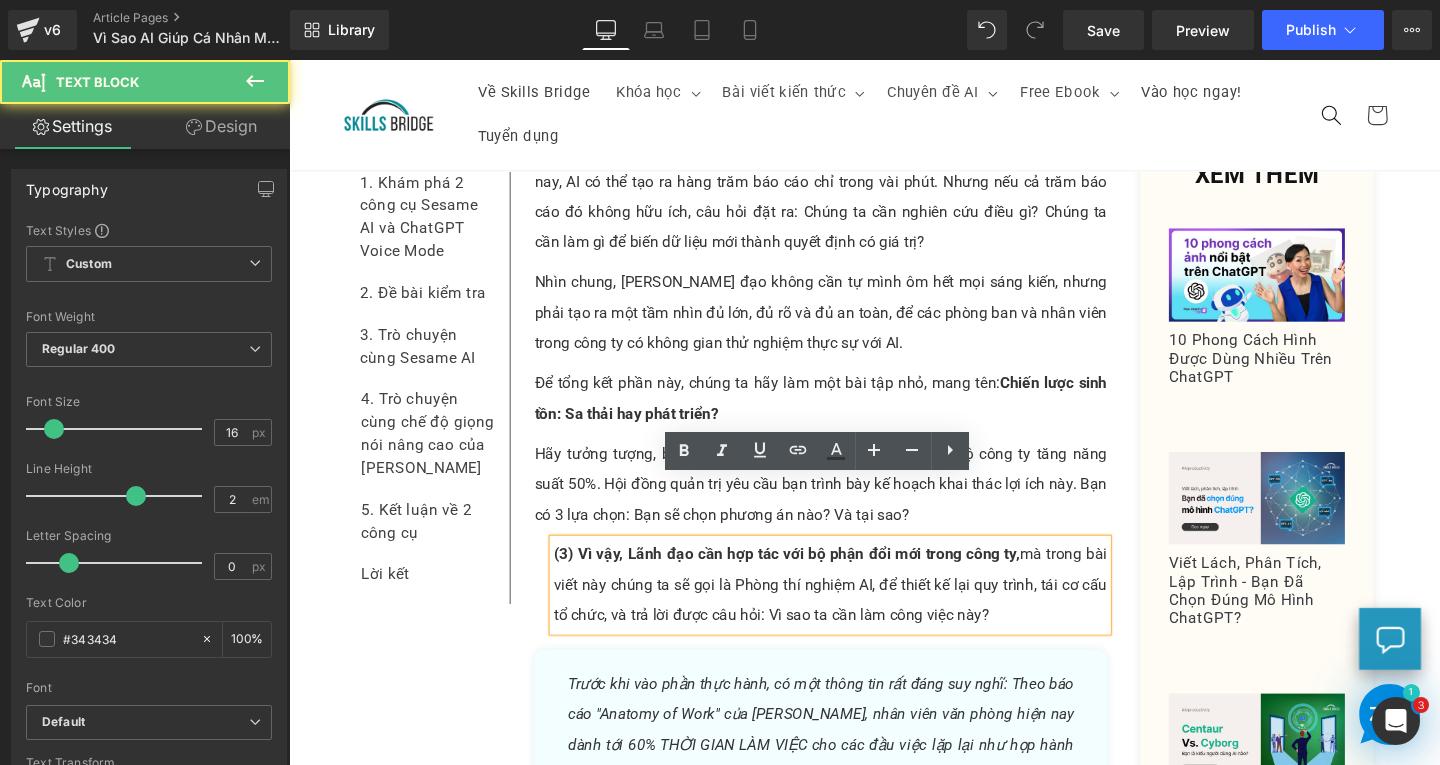 click on "(3) Vì vậy, Lãnh đạo cần hợp tác với bộ phận đổi mới trong công ty,  mà trong bài viết này chúng ta sẽ gọi là Phòng thí nghiệm AI, để thiết kế lại quy trình, tái cơ cấu tổ chức, và trả lời được câu hỏi: Vì sao ta cần làm công việc này?" at bounding box center [858, 612] 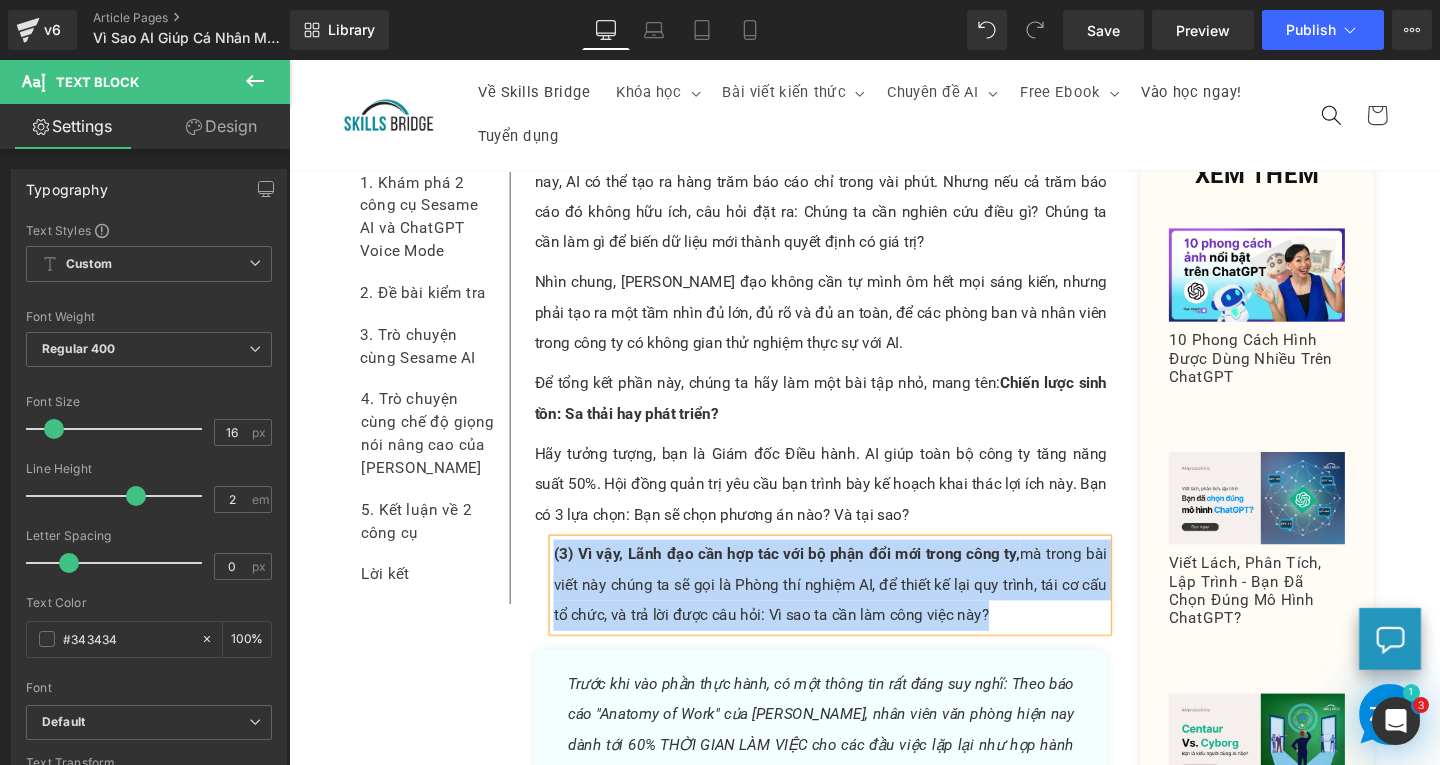 paste 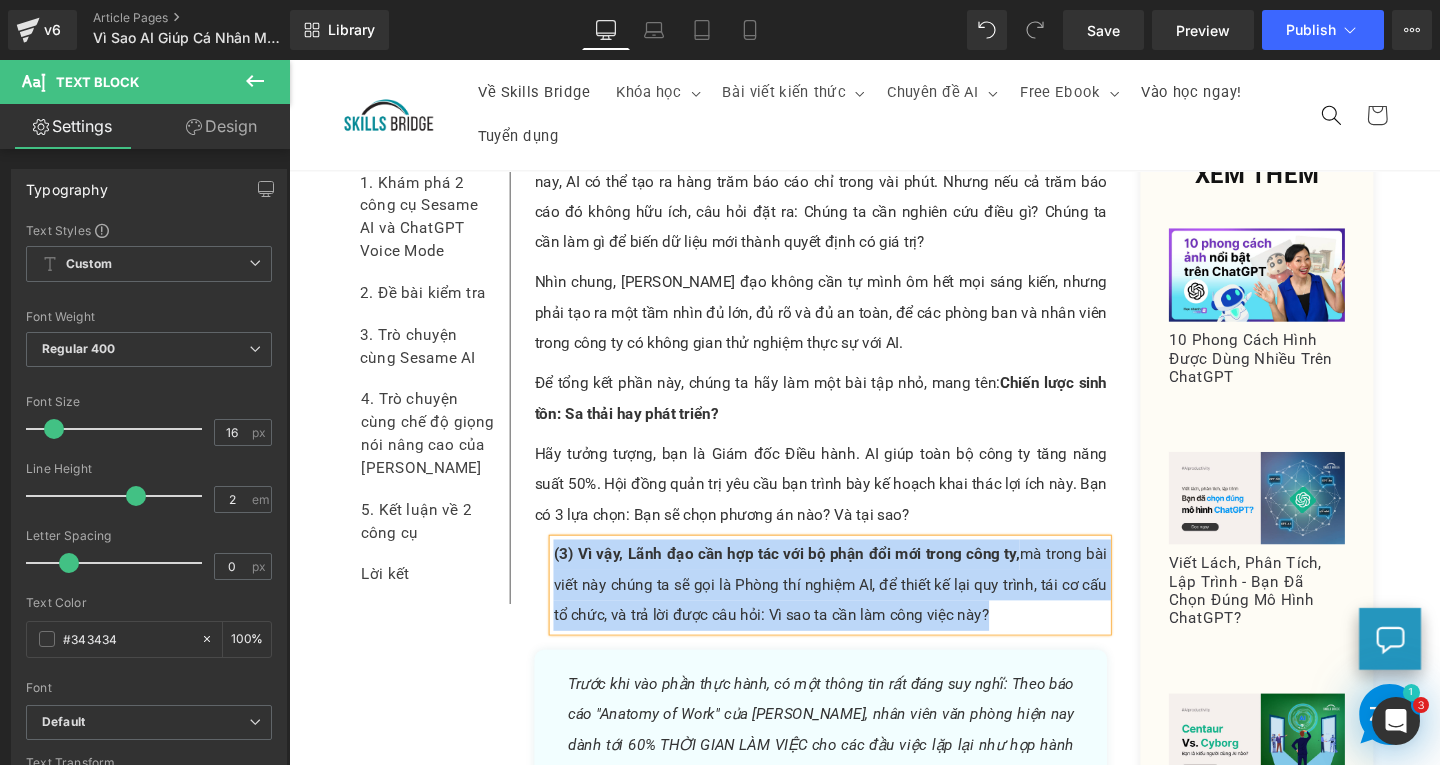type 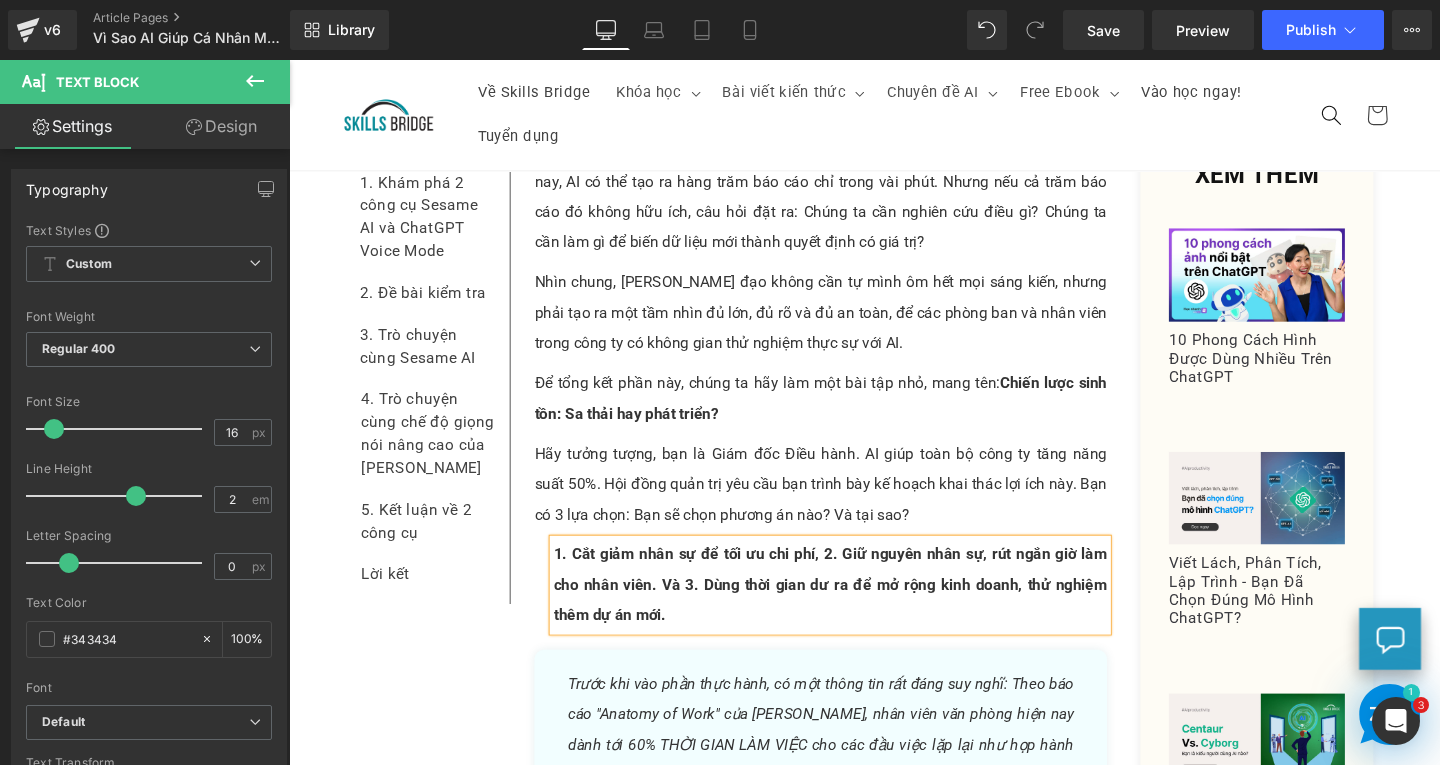 click on "1. Cắt giảm nhân sự để tối ưu chi phí, 2. Giữ nguyên nhân sự, rút ngắn giờ làm cho nhân viên. Và 3. Dùng thời gian dư ra để mở rộng kinh doanh, thử nghiệm thêm dự án mới." at bounding box center [858, 611] 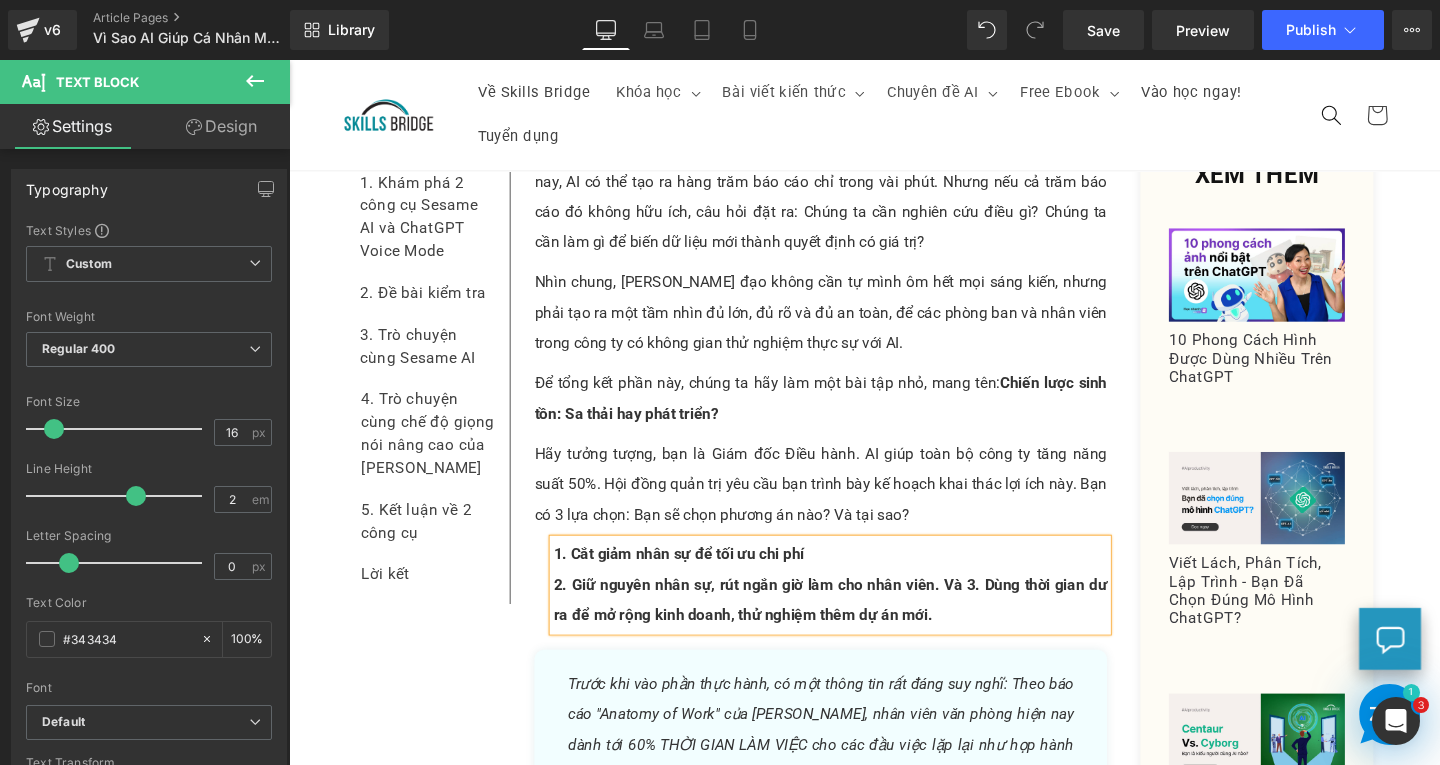 click on "2. Giữ nguyên nhân sự, rút ngắn giờ làm cho nhân viên. Và 3. Dùng thời gian dư ra để mở rộng kinh doanh, thử nghiệm thêm dự án mới." at bounding box center (858, 627) 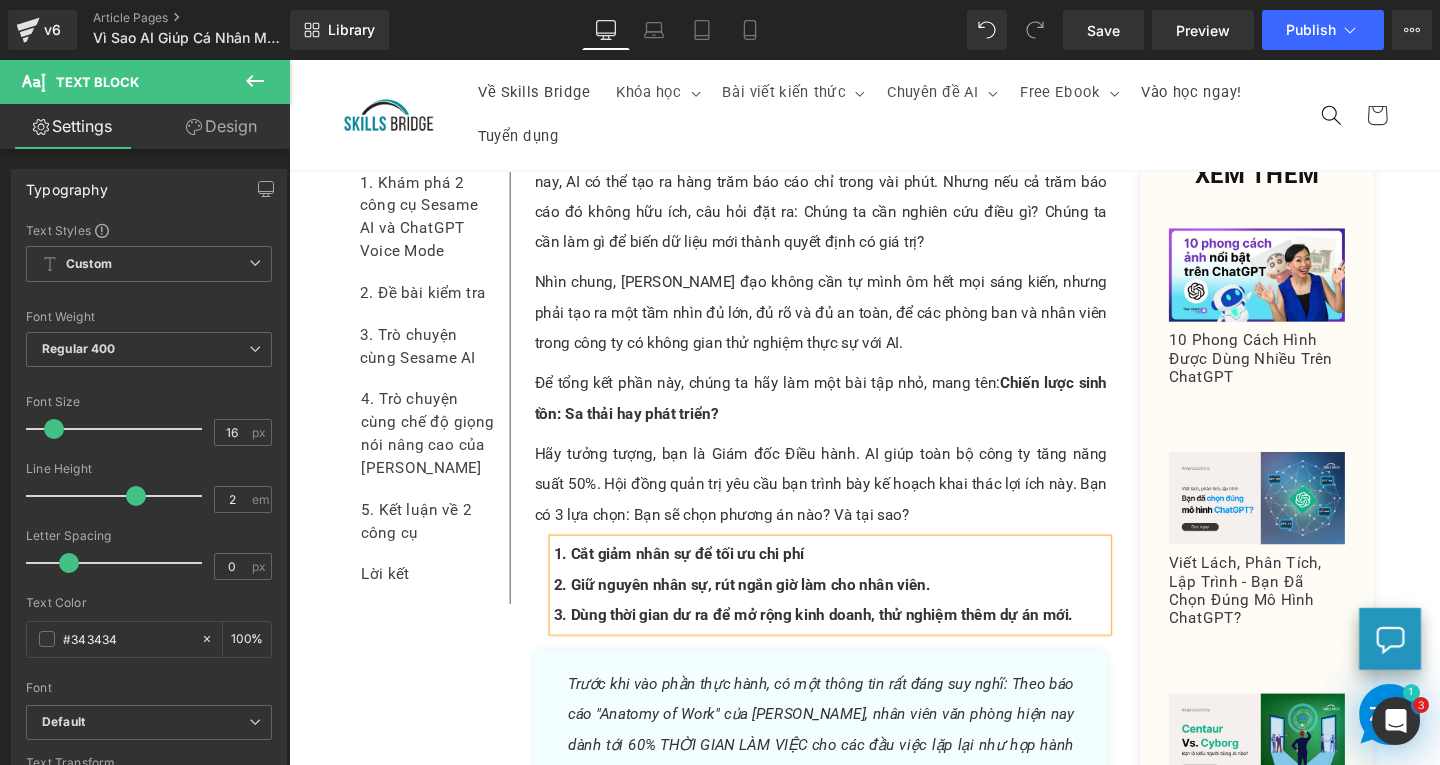 click on "1. Cắt giảm nhân sự để tối ưu chi phí" at bounding box center (698, 579) 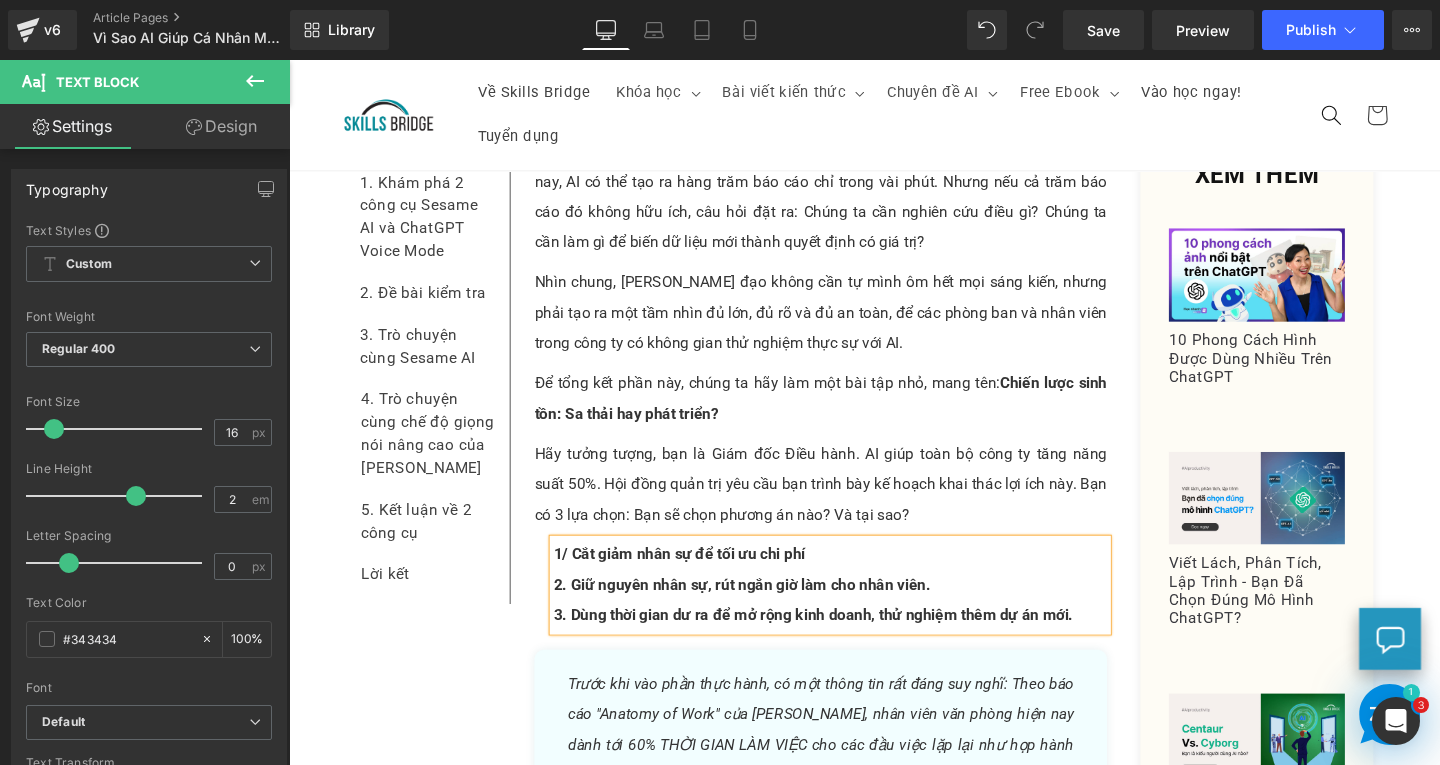 click on "2. Giữ nguyên nhân sự, rút ngắn giờ làm cho nhân viên." at bounding box center [765, 611] 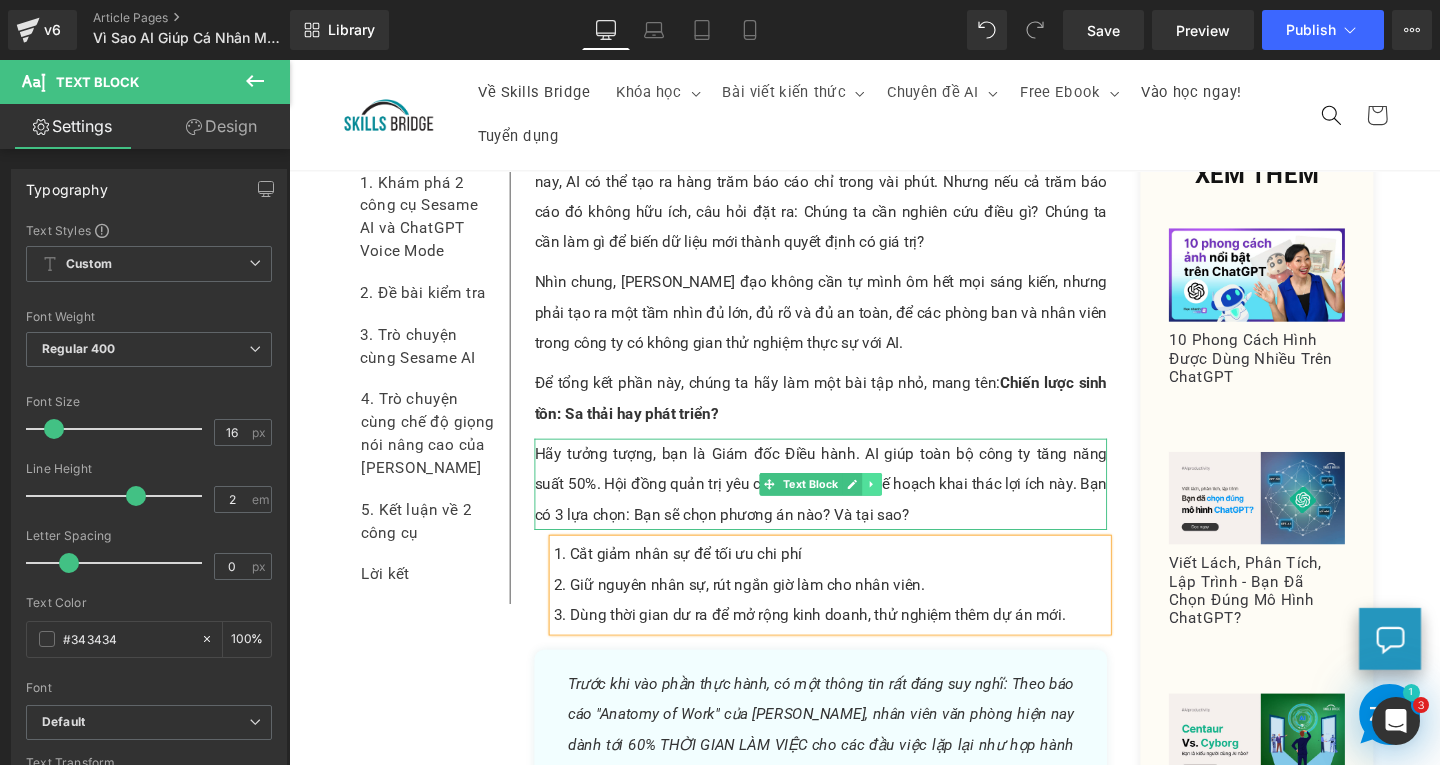click 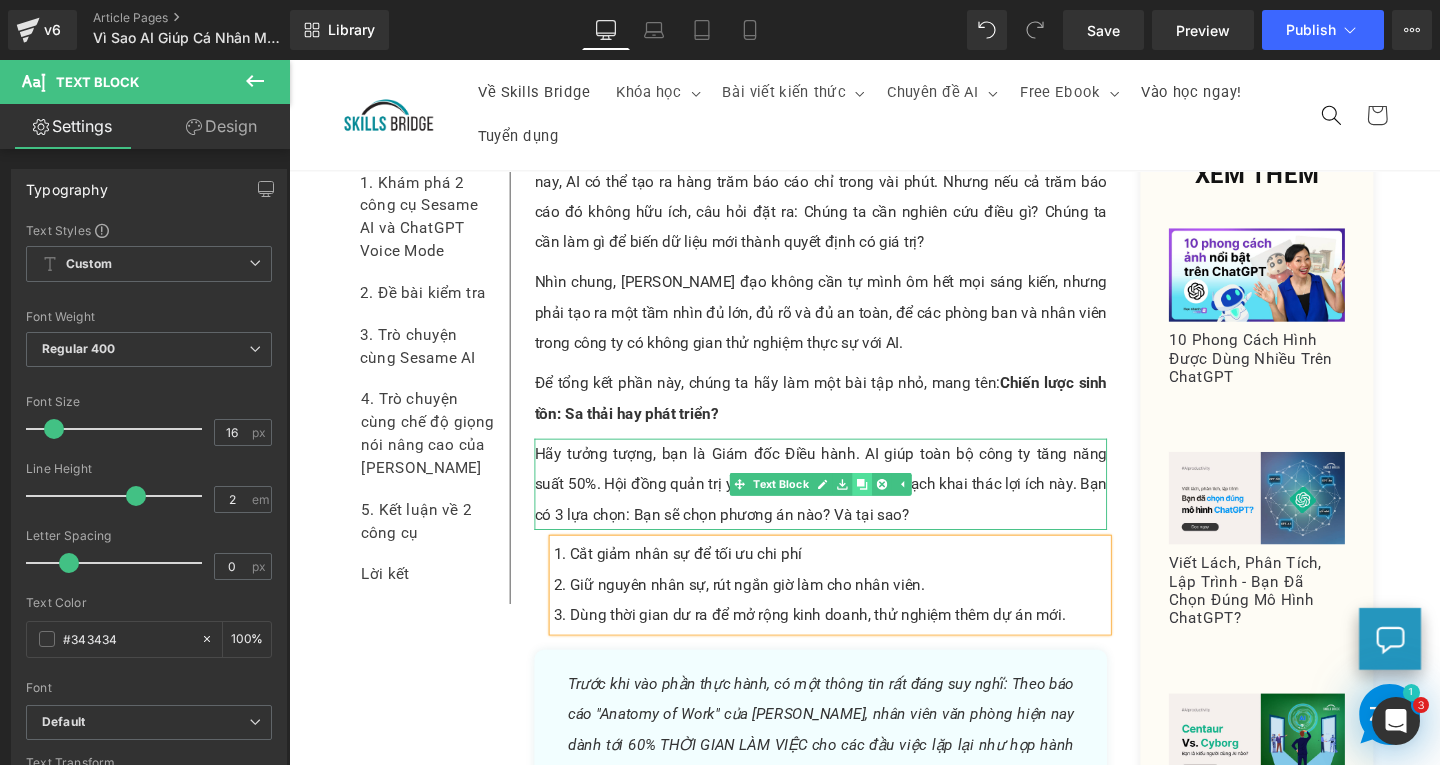 click 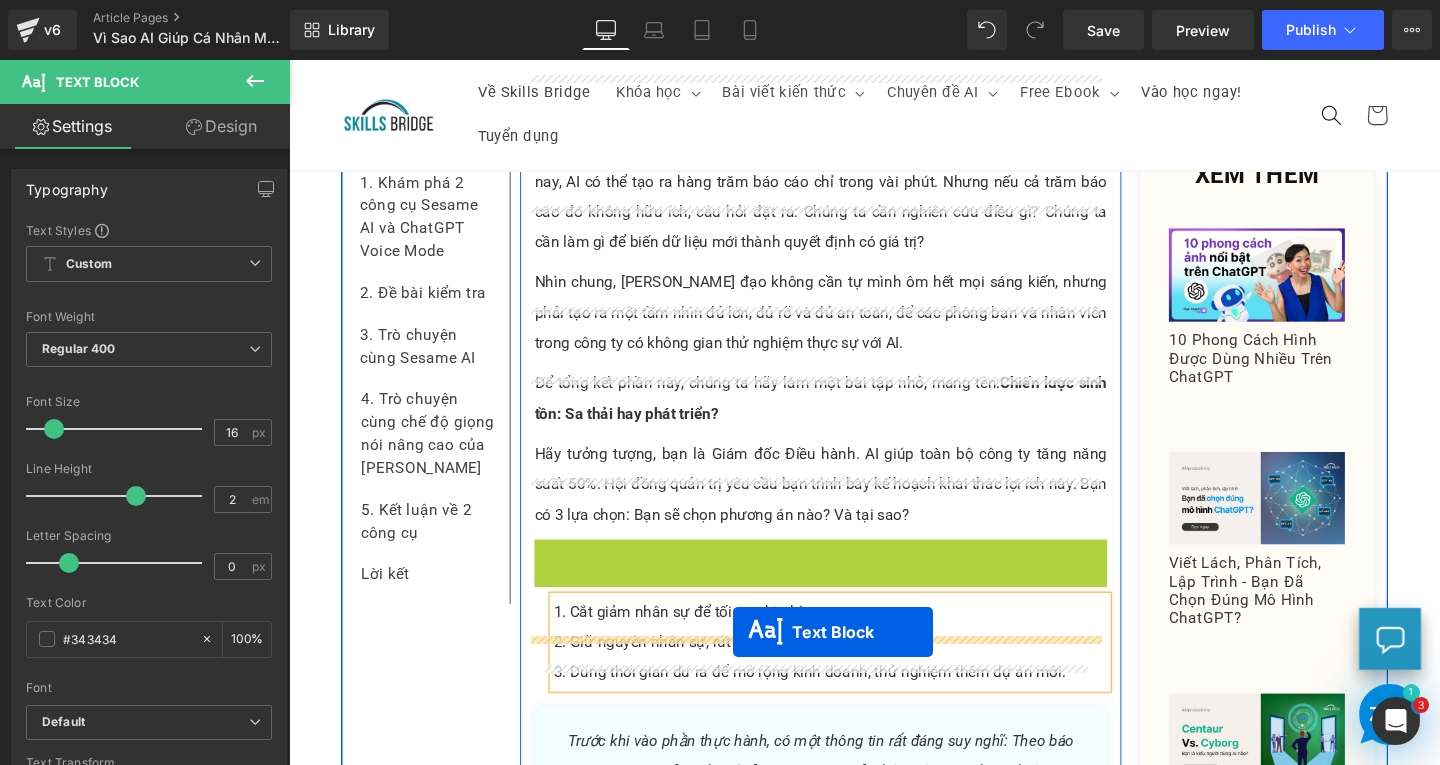 drag, startPoint x: 848, startPoint y: 585, endPoint x: 756, endPoint y: 661, distance: 119.331474 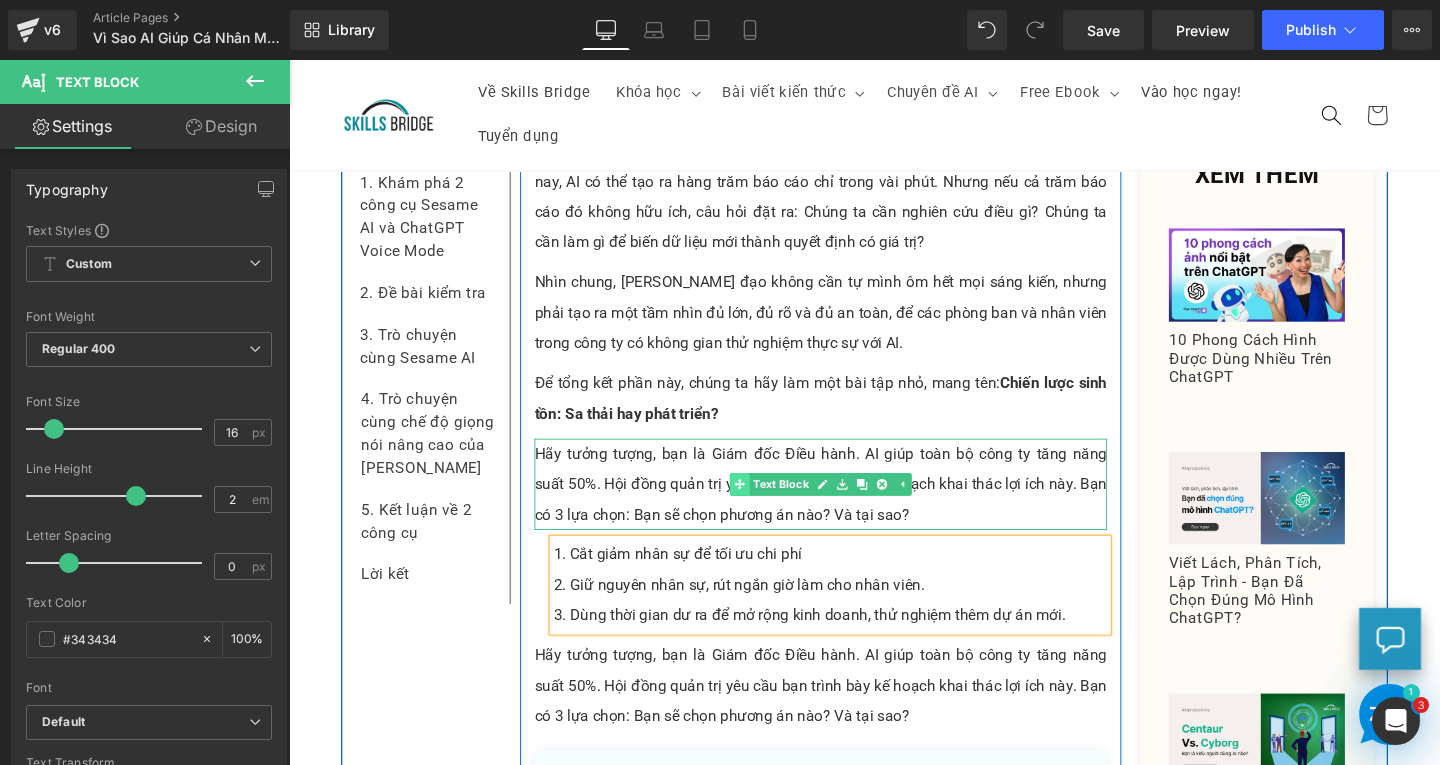 click on "Hãy tưởng tượng, bạn là Giám đốc Điều hành. AI giúp toàn bộ công ty tăng năng suất 50%. Hội đồng quản trị yêu cầu bạn trình bày kế hoạch khai thác lợi ích này. Bạn có 3 lựa chọn: Bạn sẽ chọn phương án nào? Và tại sao? Text Block" at bounding box center [848, 506] 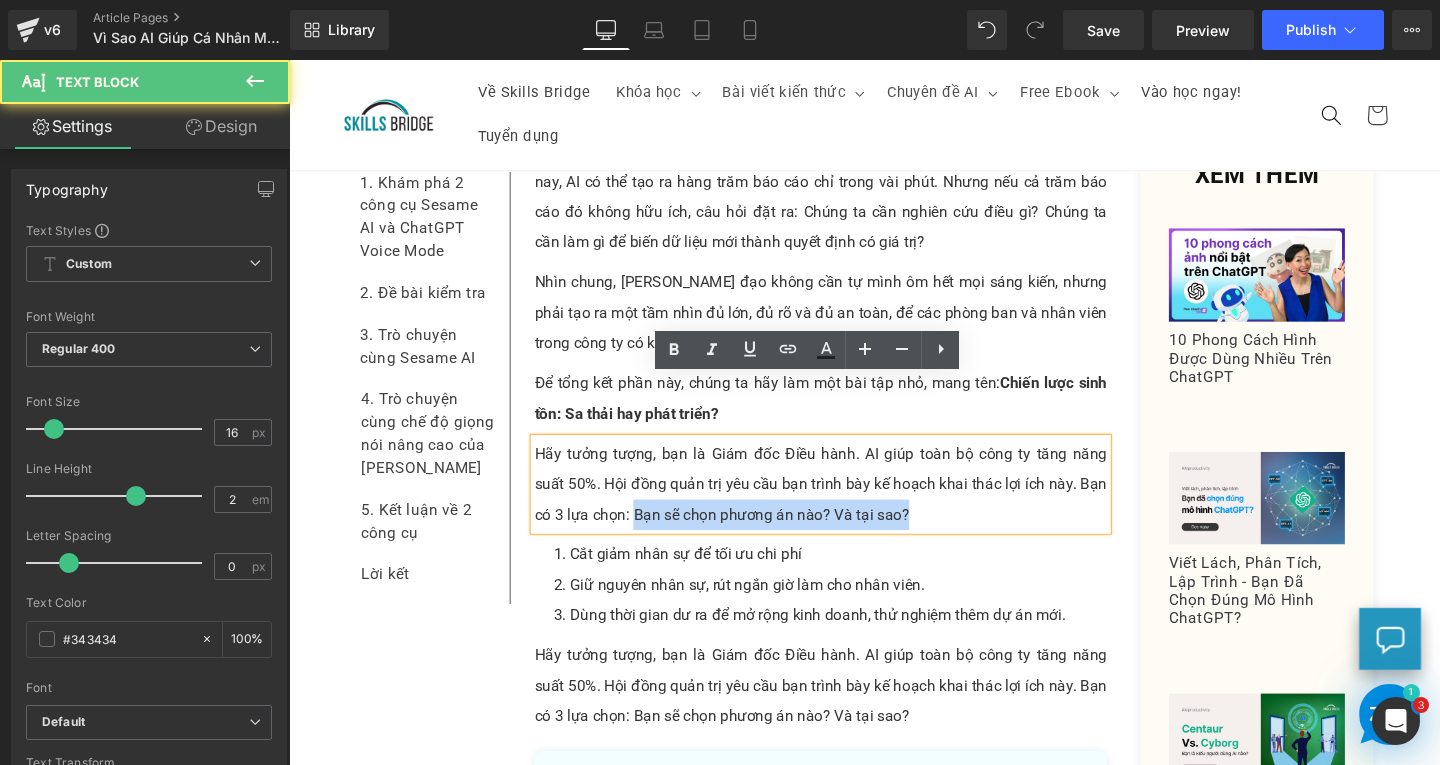 drag, startPoint x: 612, startPoint y: 471, endPoint x: 902, endPoint y: 470, distance: 290.0017 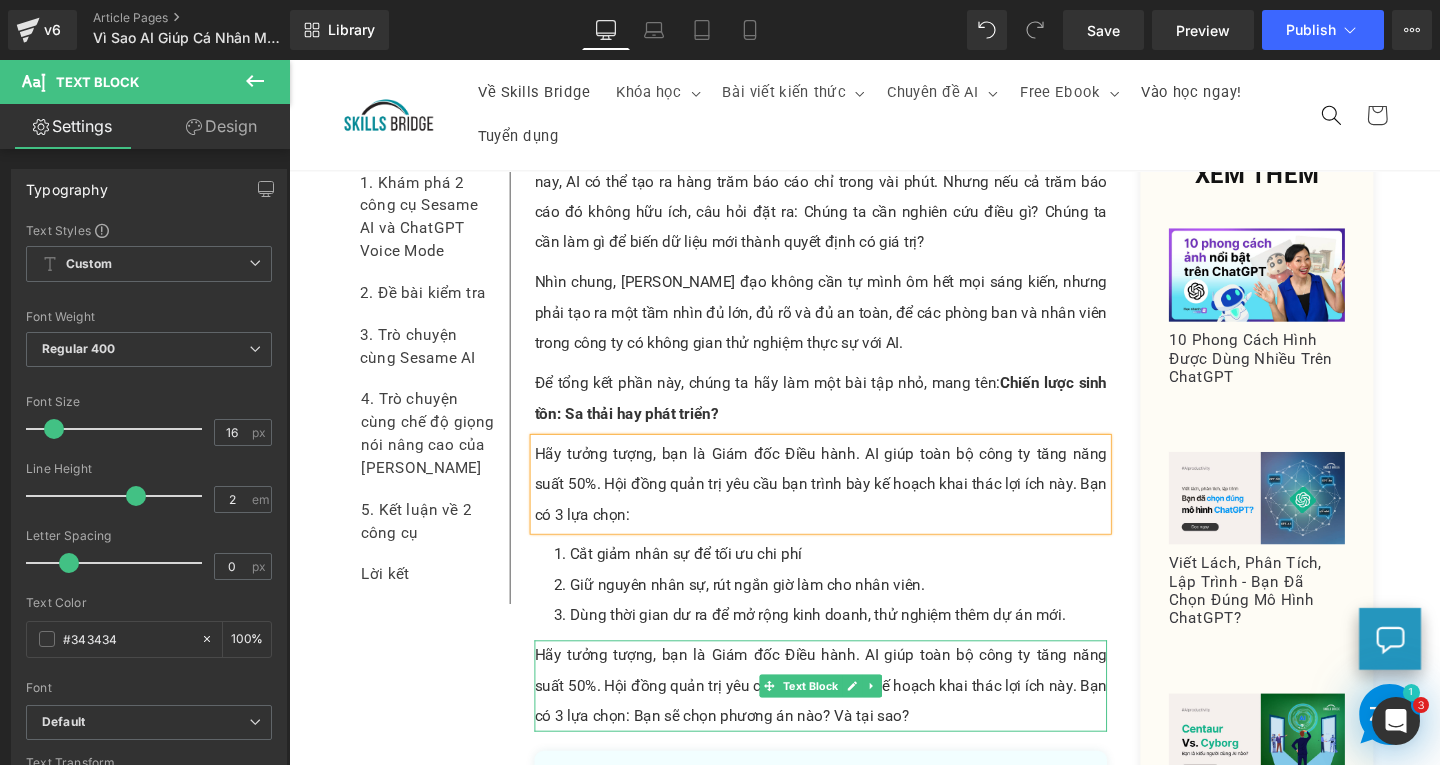 click on "Hãy tưởng tượng, bạn là Giám đốc Điều hành. AI giúp toàn bộ công ty tăng năng suất 50%. Hội đồng quản trị yêu cầu bạn trình bày kế hoạch khai thác lợi ích này. Bạn có 3 lựa chọn: Bạn sẽ chọn phương án nào? Và tại sao?" at bounding box center [848, 718] 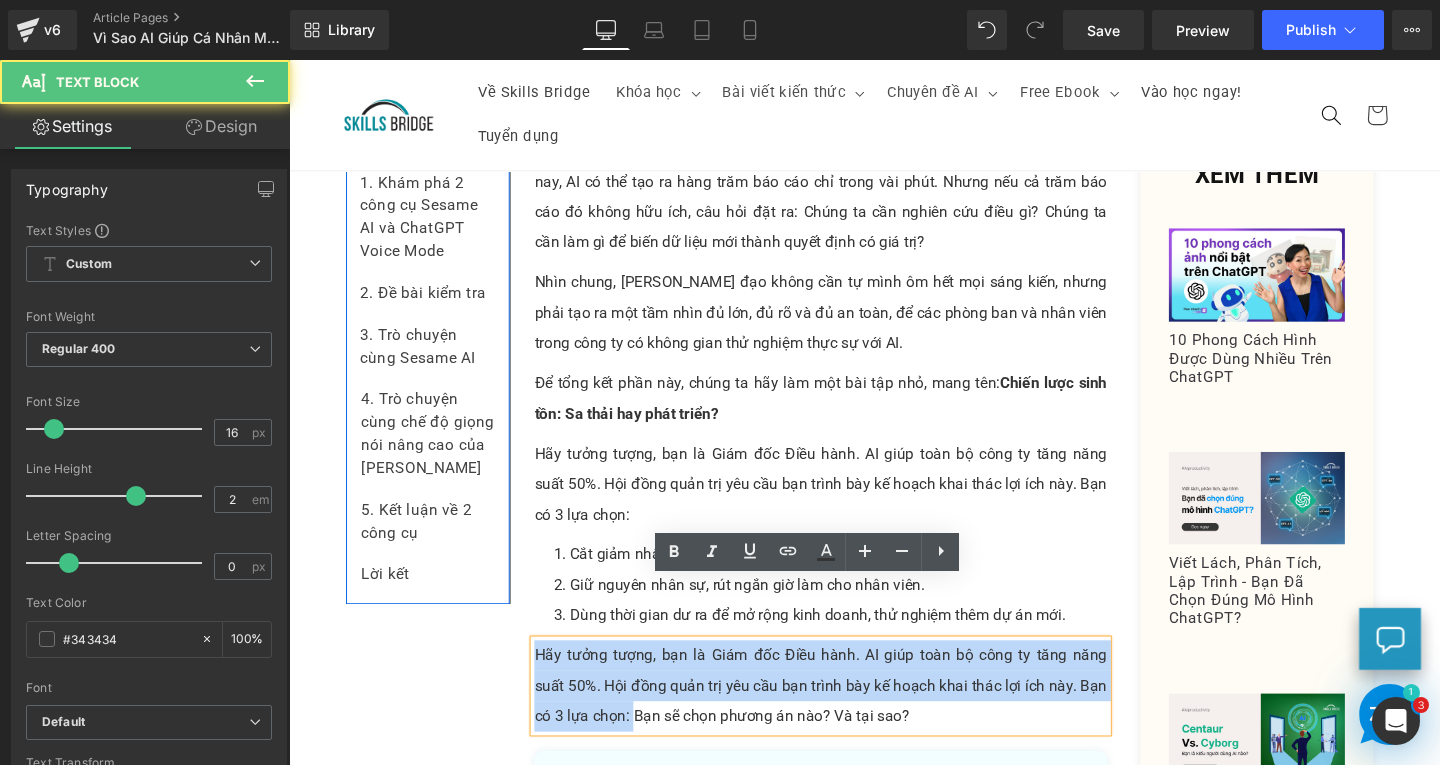 drag, startPoint x: 612, startPoint y: 688, endPoint x: 508, endPoint y: 601, distance: 135.5913 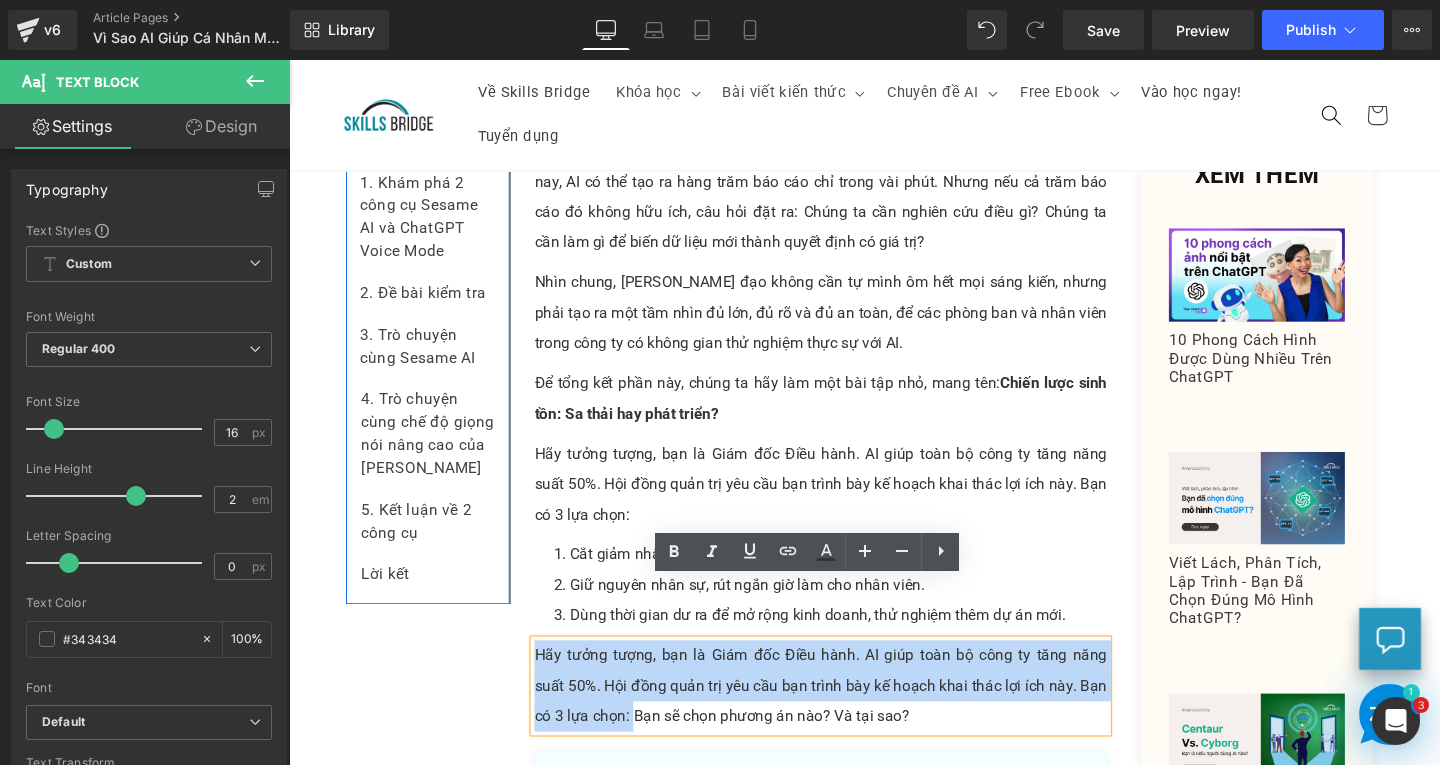 type 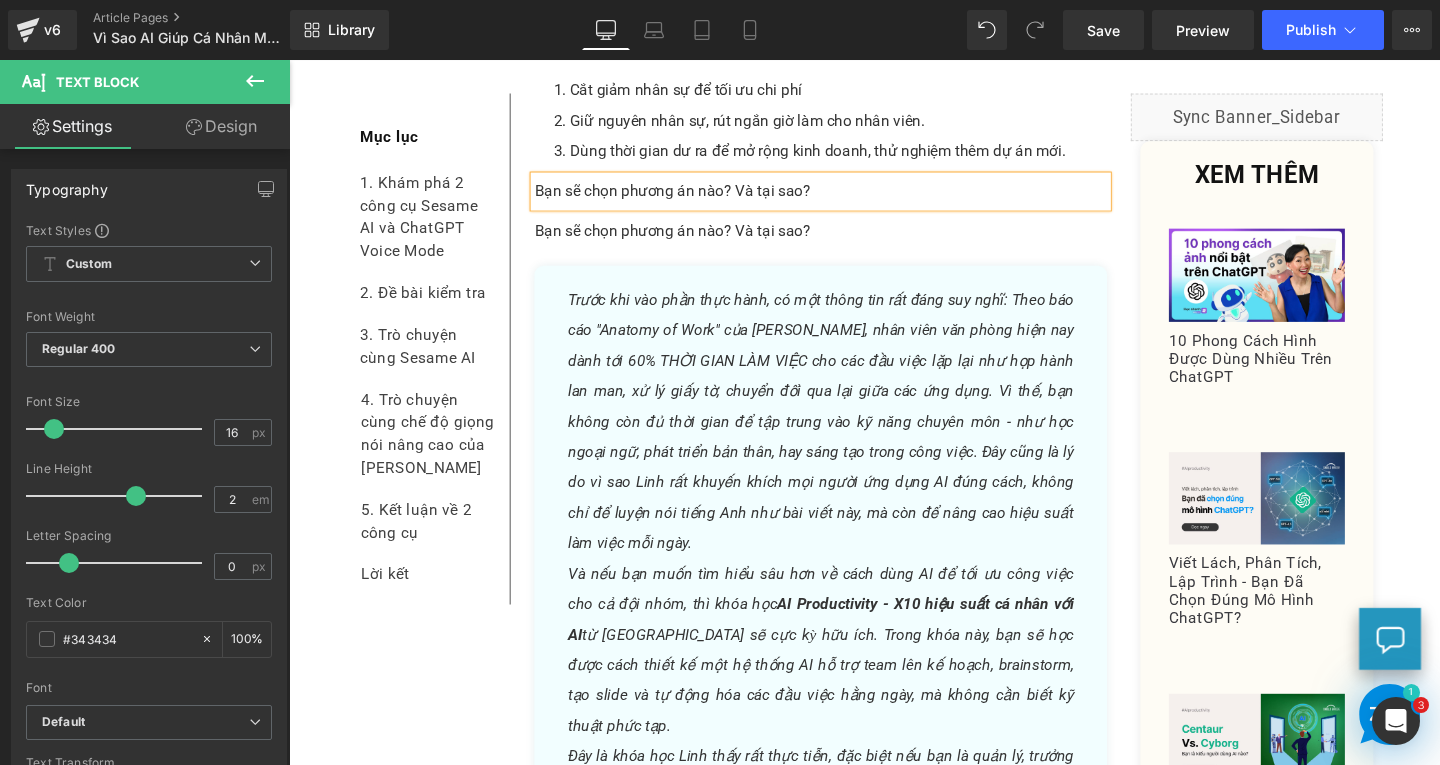 scroll, scrollTop: 5531, scrollLeft: 0, axis: vertical 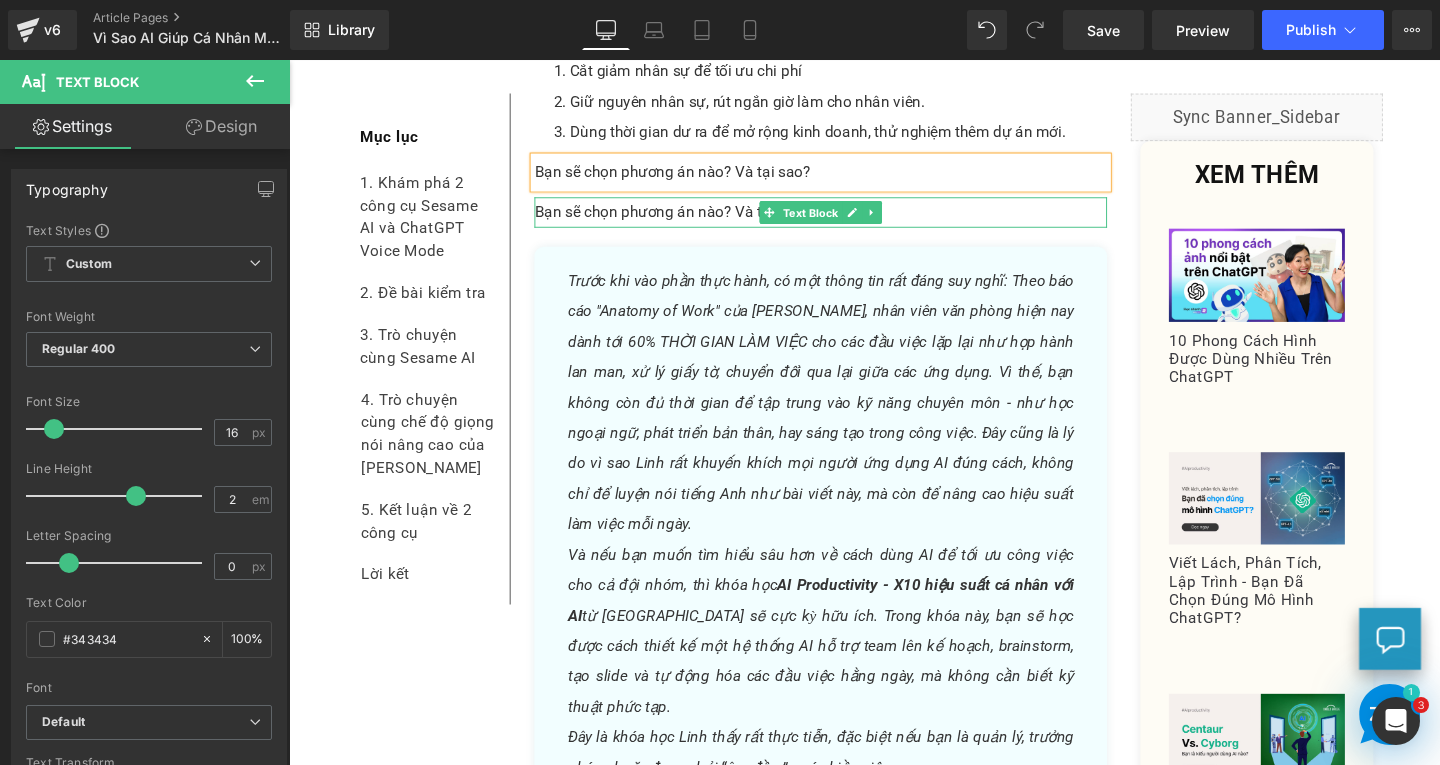 click on "Text Block" at bounding box center [838, 221] 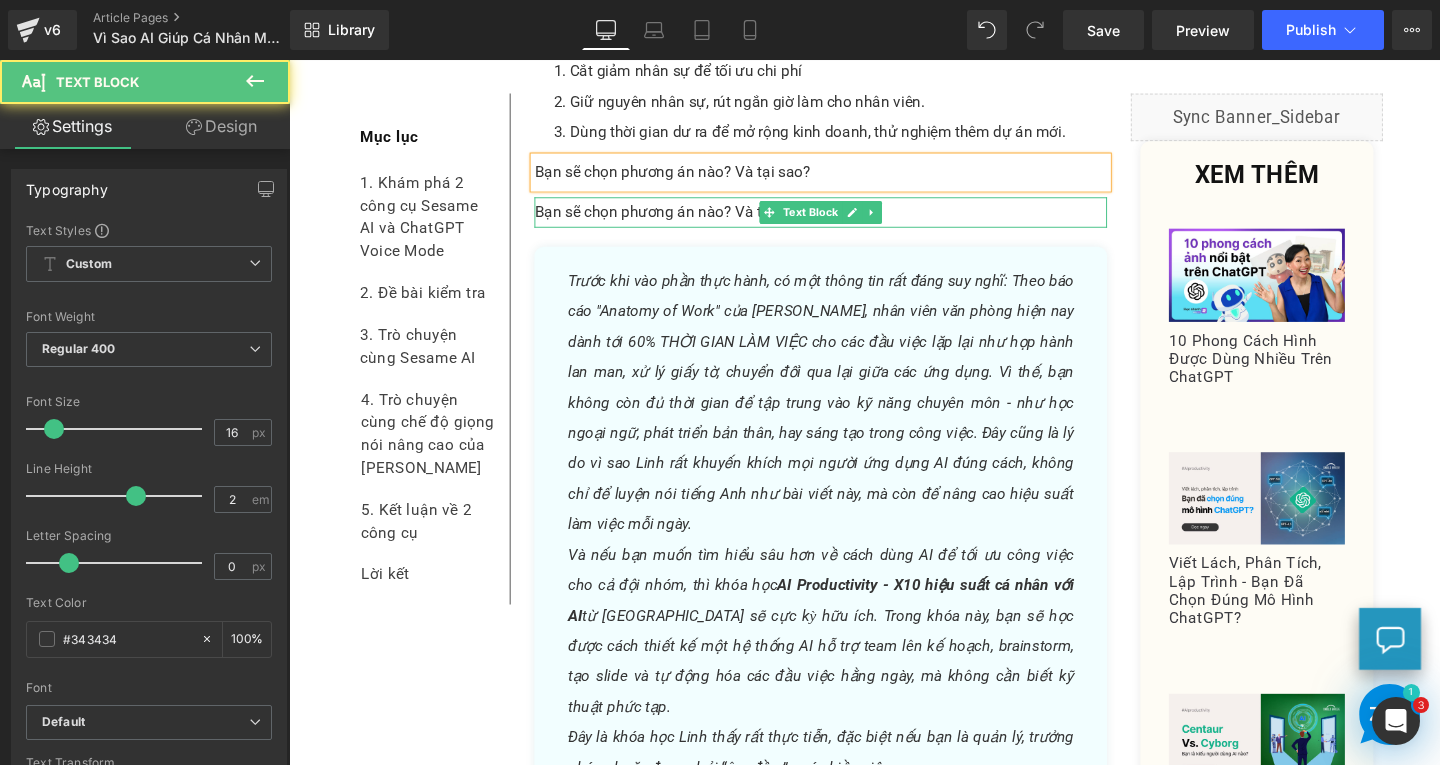 click on "Bạn sẽ chọn phương án nào? Và tại sao?" at bounding box center [848, 220] 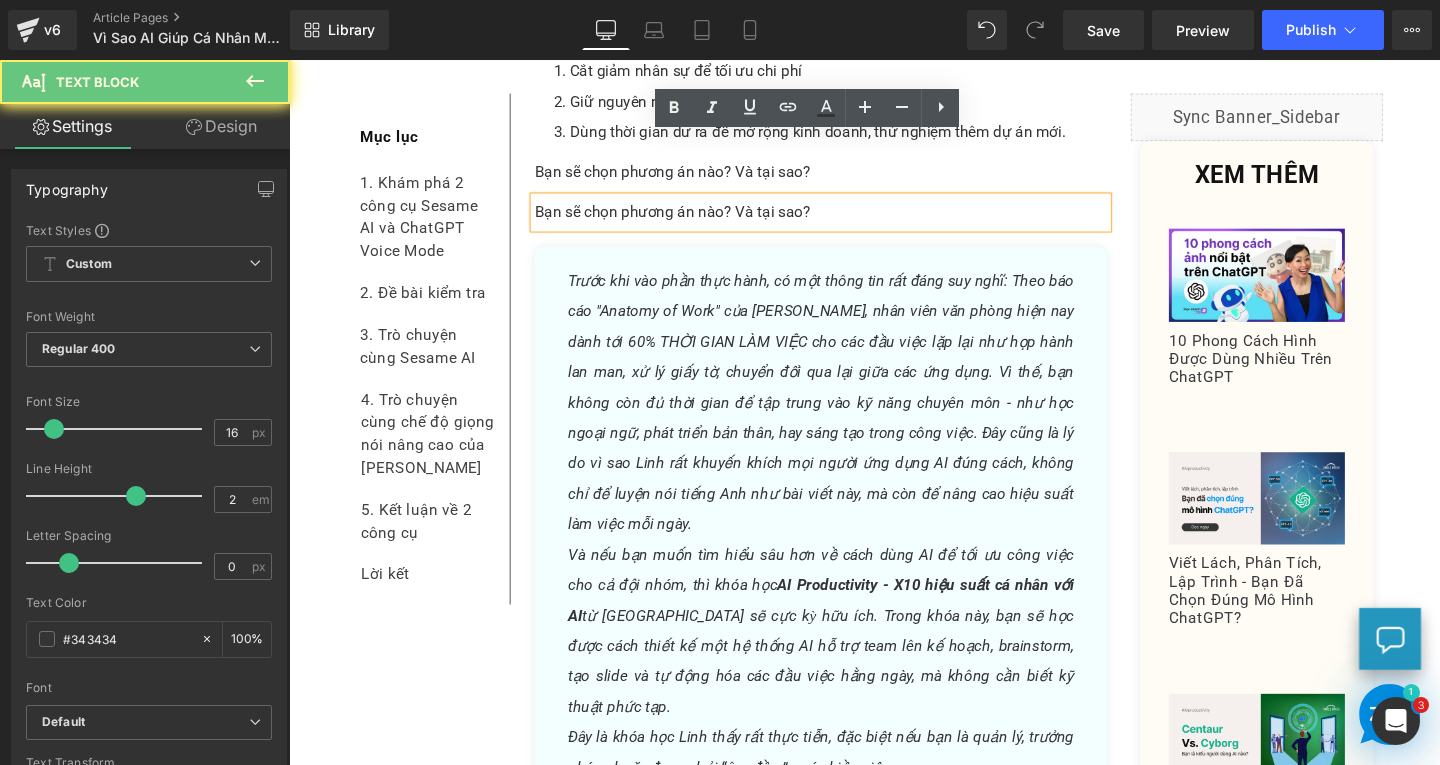click on "Bạn sẽ chọn phương án nào? Và tại sao?" at bounding box center [848, 220] 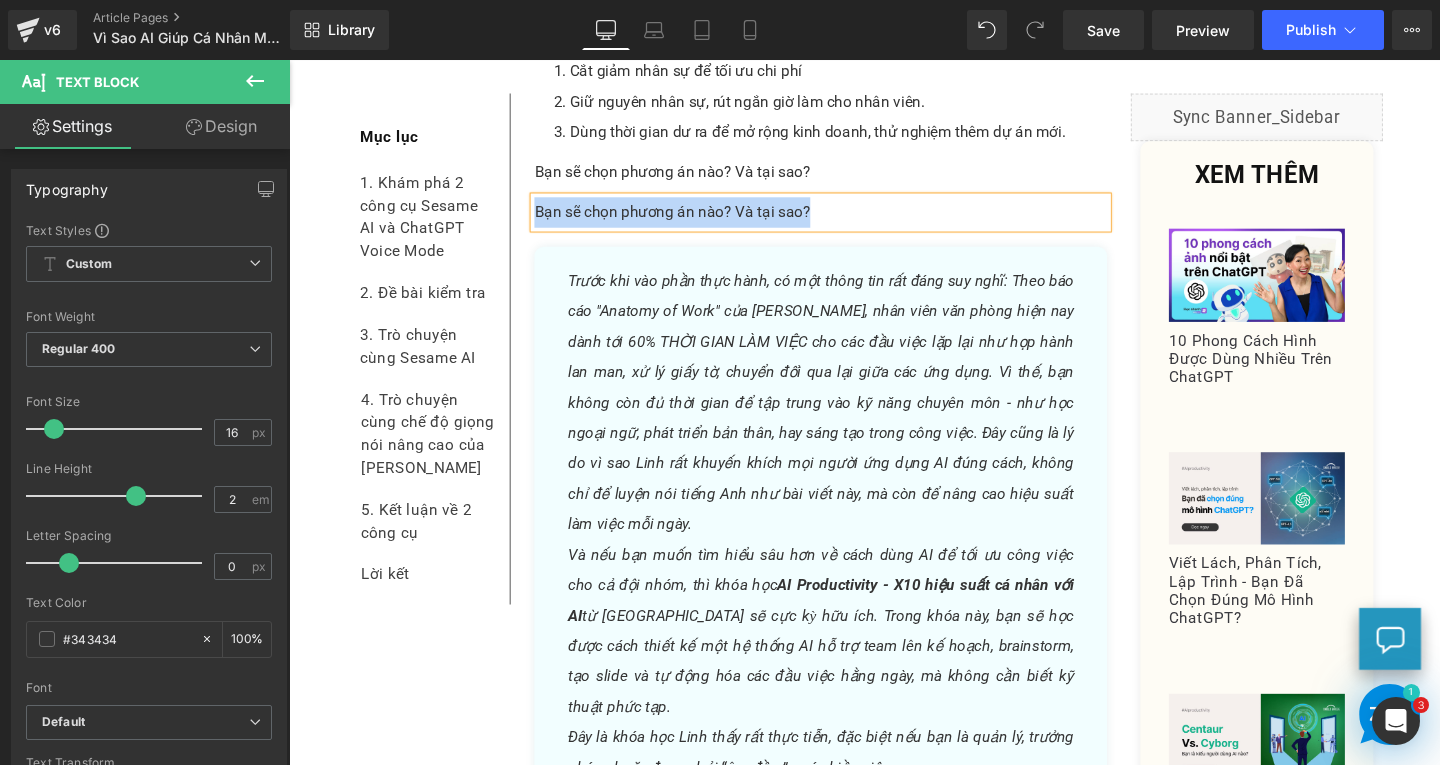 paste 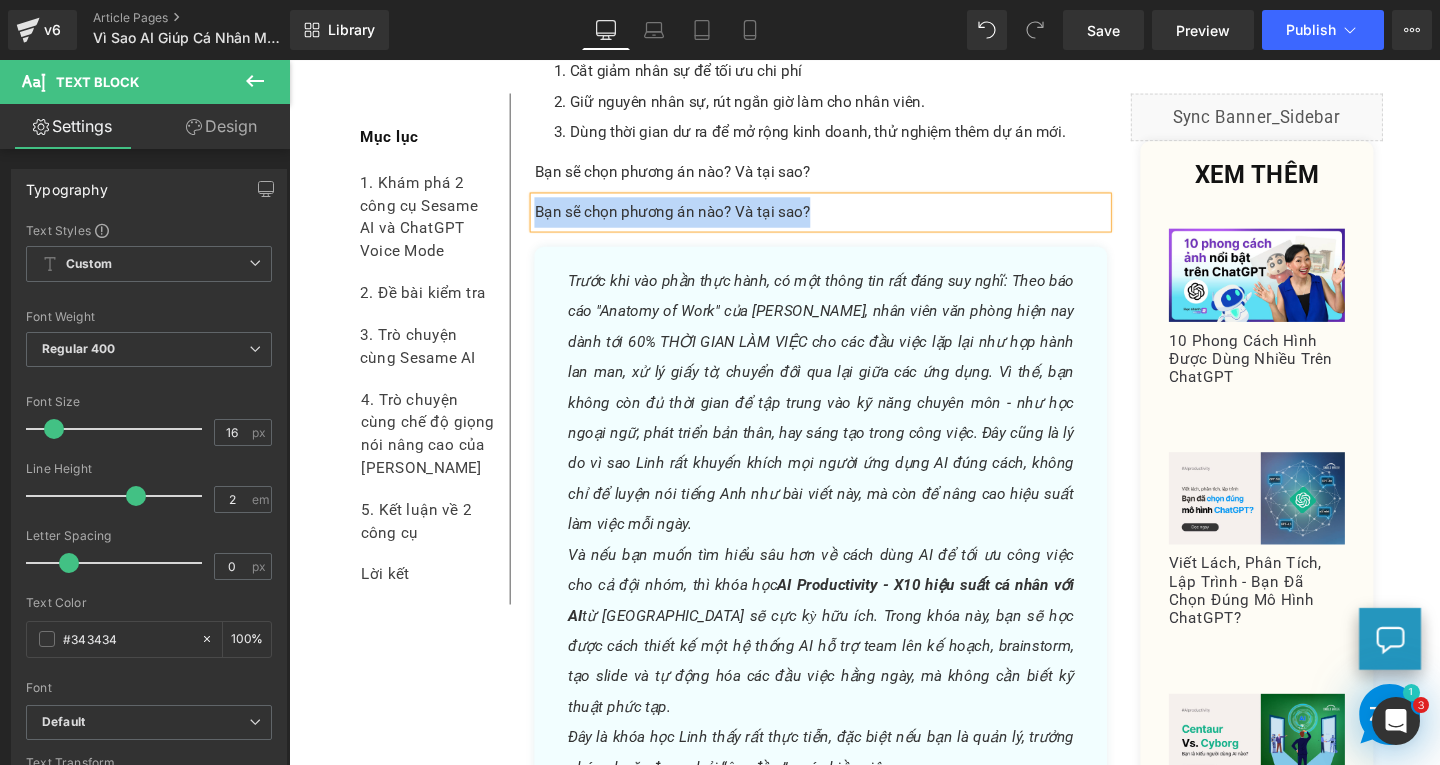 type 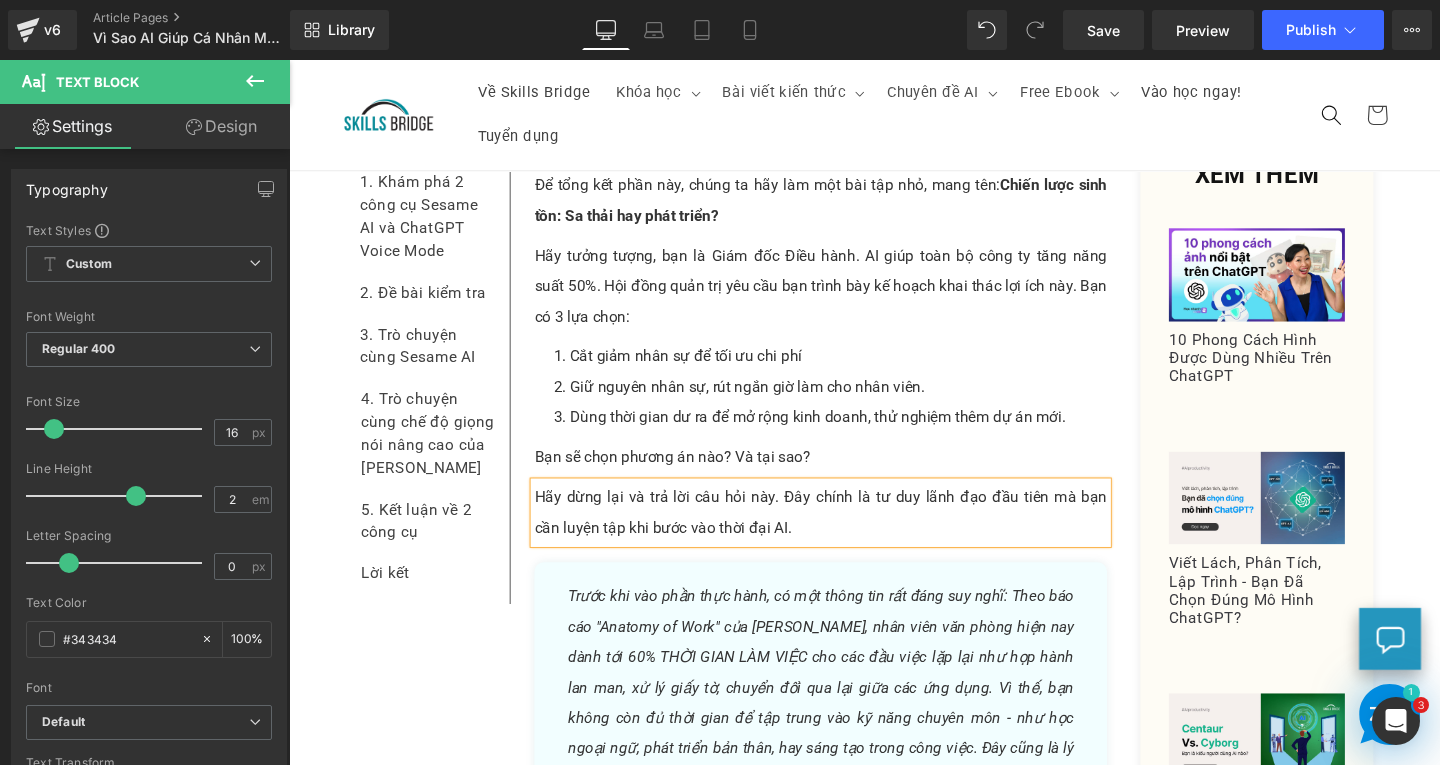 scroll, scrollTop: 5131, scrollLeft: 0, axis: vertical 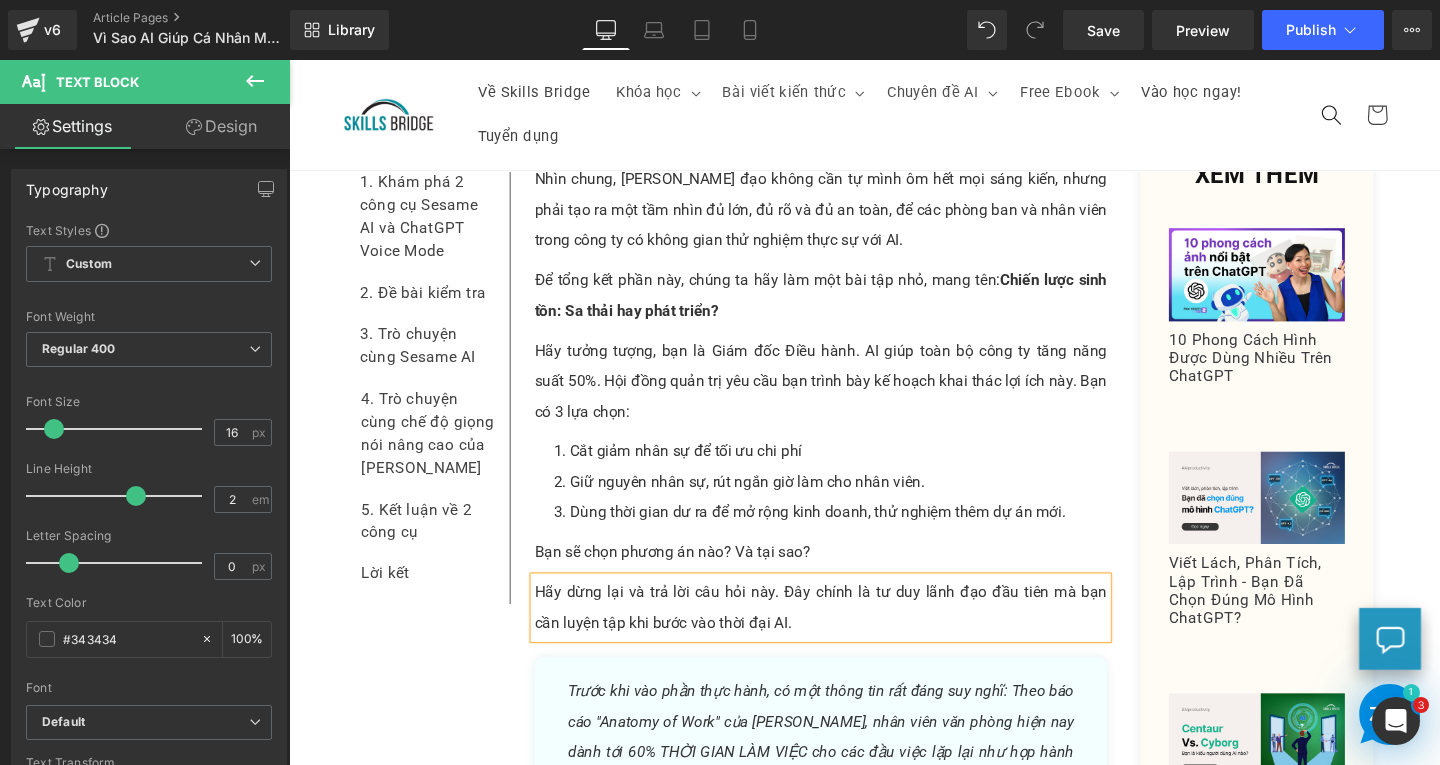 click on "Hãy tưởng tượng, bạn là Giám đốc Điều hành. AI giúp toàn bộ công ty tăng năng suất 50%. Hội đồng quản trị yêu cầu bạn trình bày kế hoạch khai thác lợi ích này. Bạn có 3 lựa chọn:" at bounding box center [848, 398] 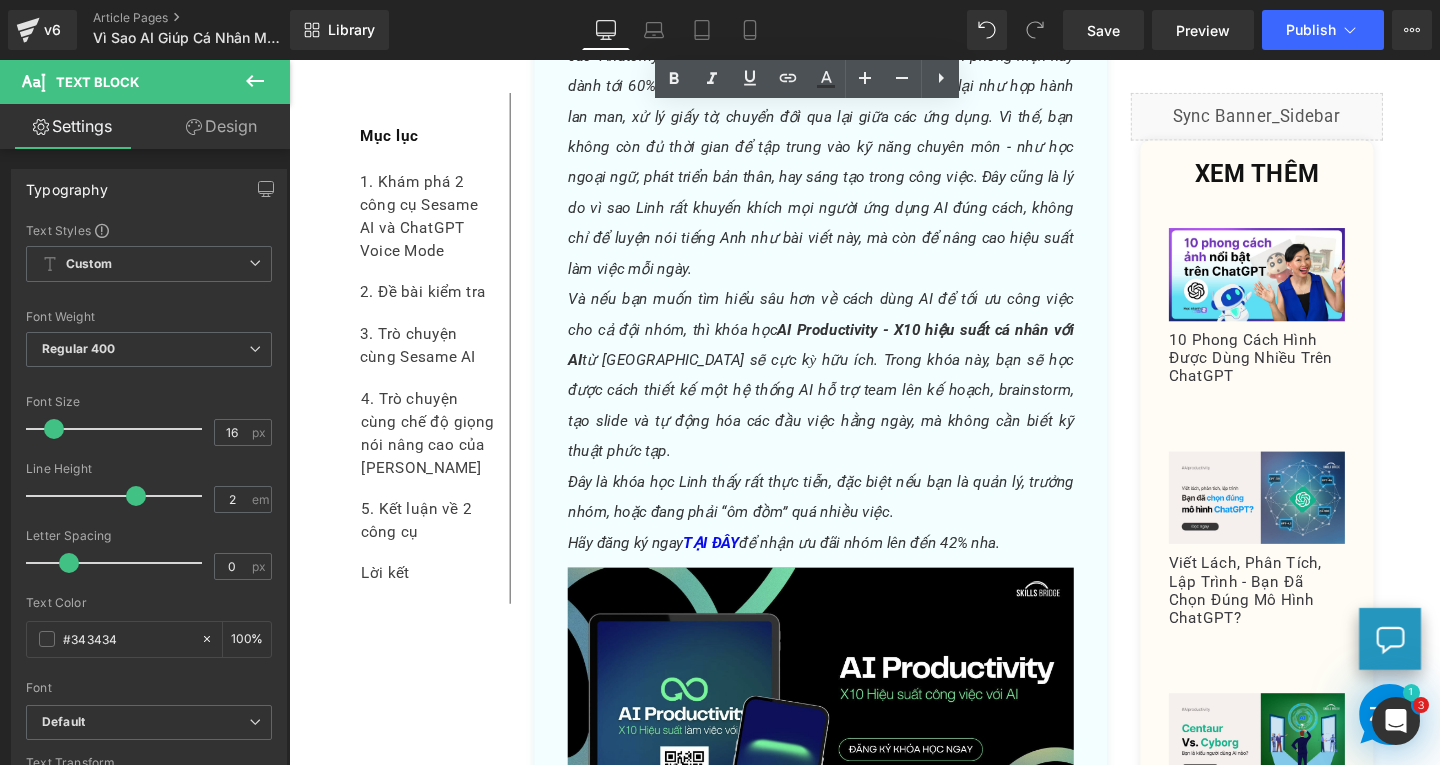 scroll, scrollTop: 6131, scrollLeft: 0, axis: vertical 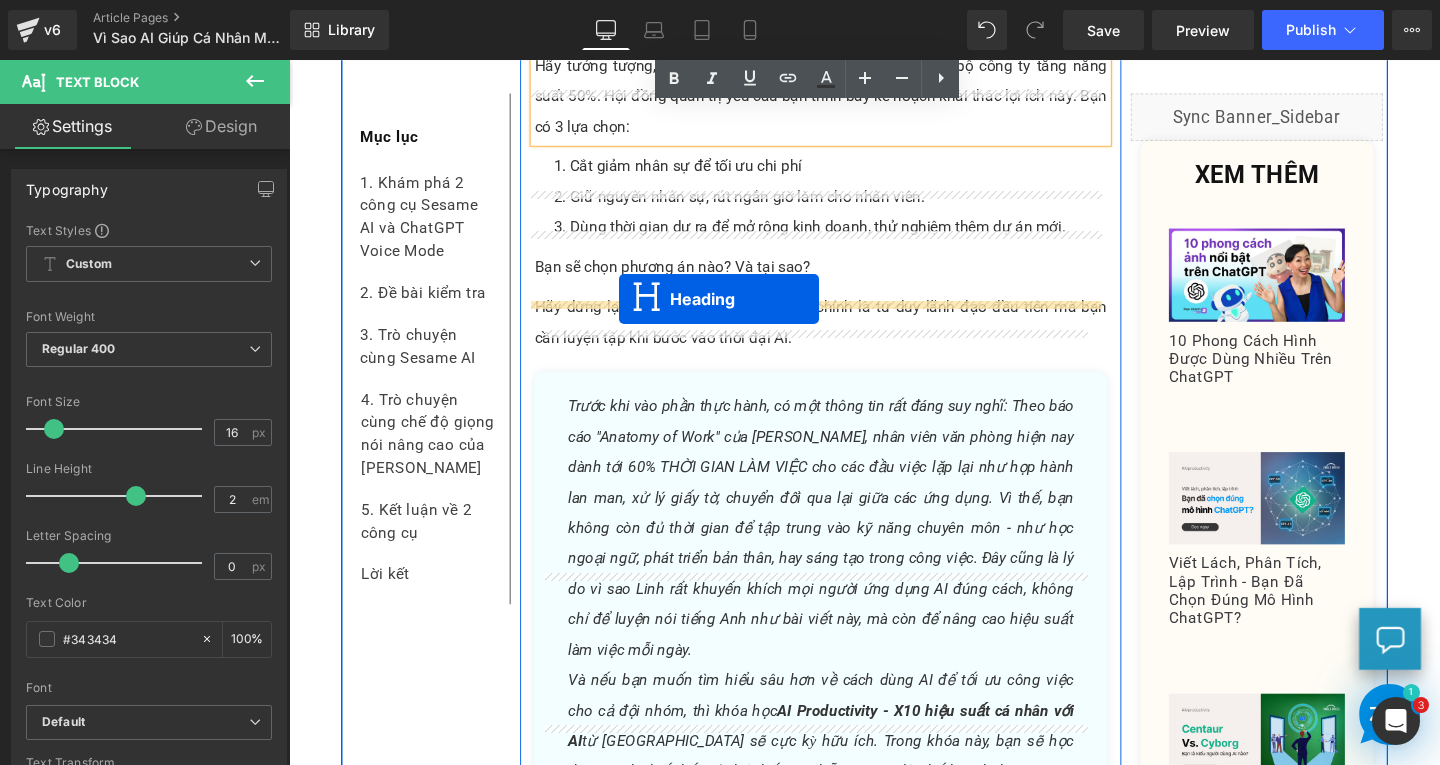 drag, startPoint x: 789, startPoint y: 584, endPoint x: 636, endPoint y: 312, distance: 312.07852 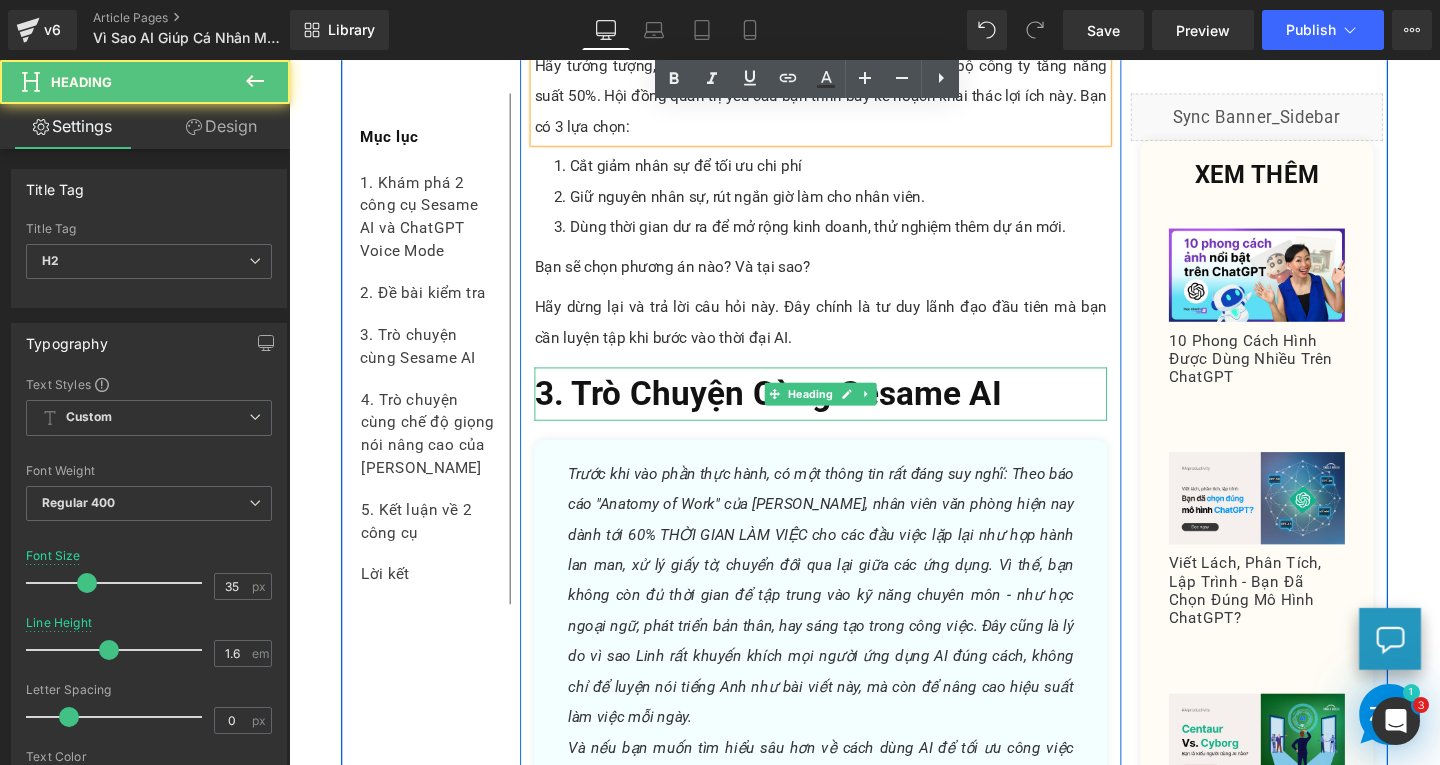 click on "3. Trò Chuyện Cùng Sesame AI" at bounding box center [792, 410] 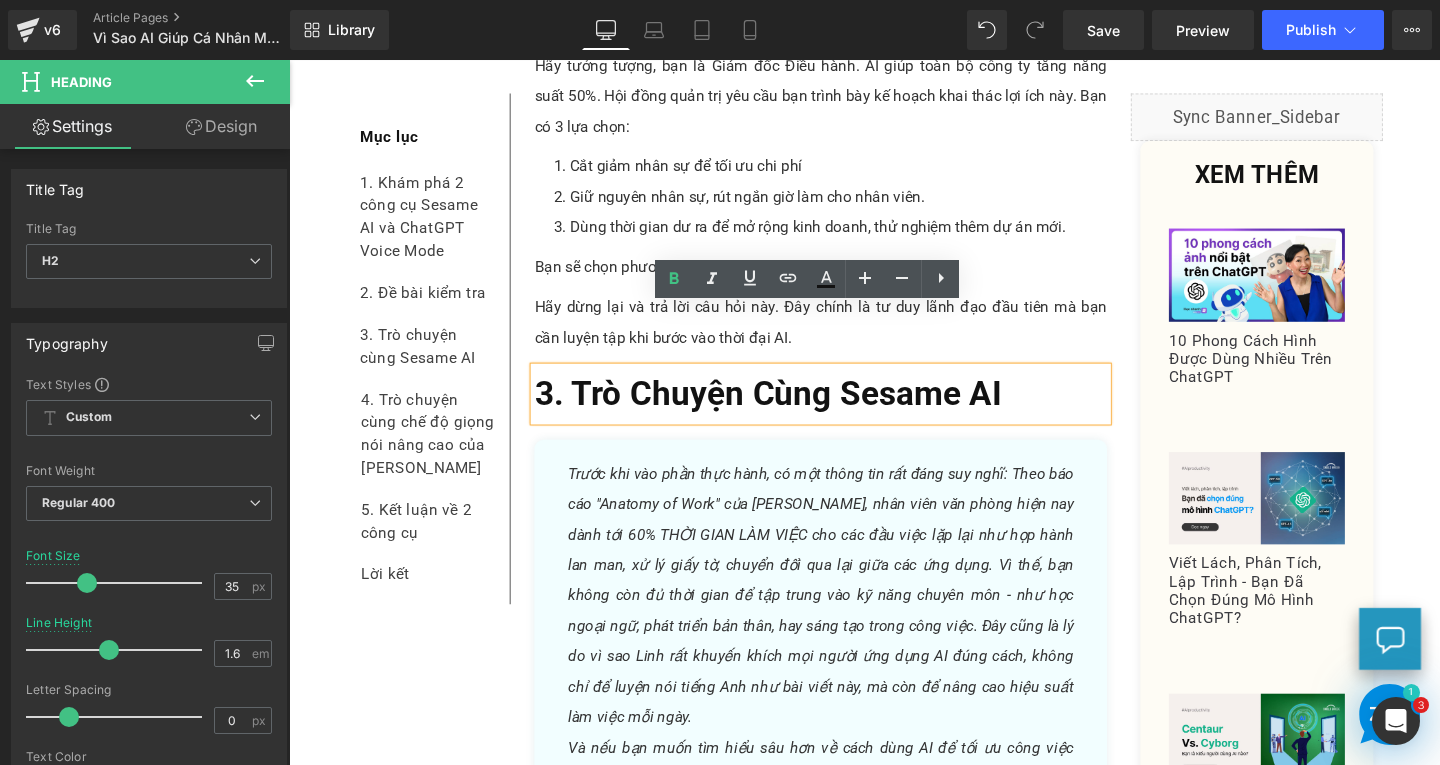 click on "3. Trò Chuyện Cùng Sesame AI" at bounding box center [848, 411] 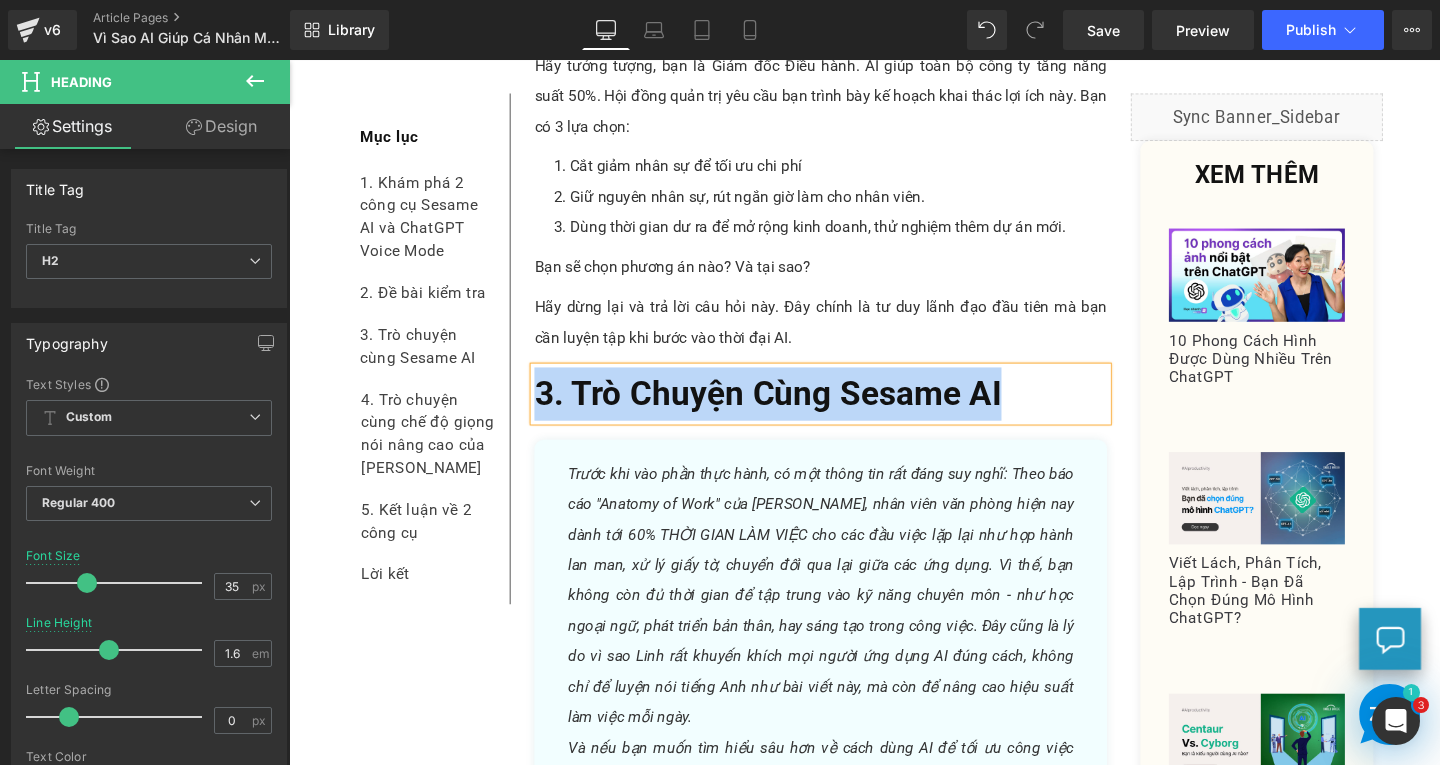 paste 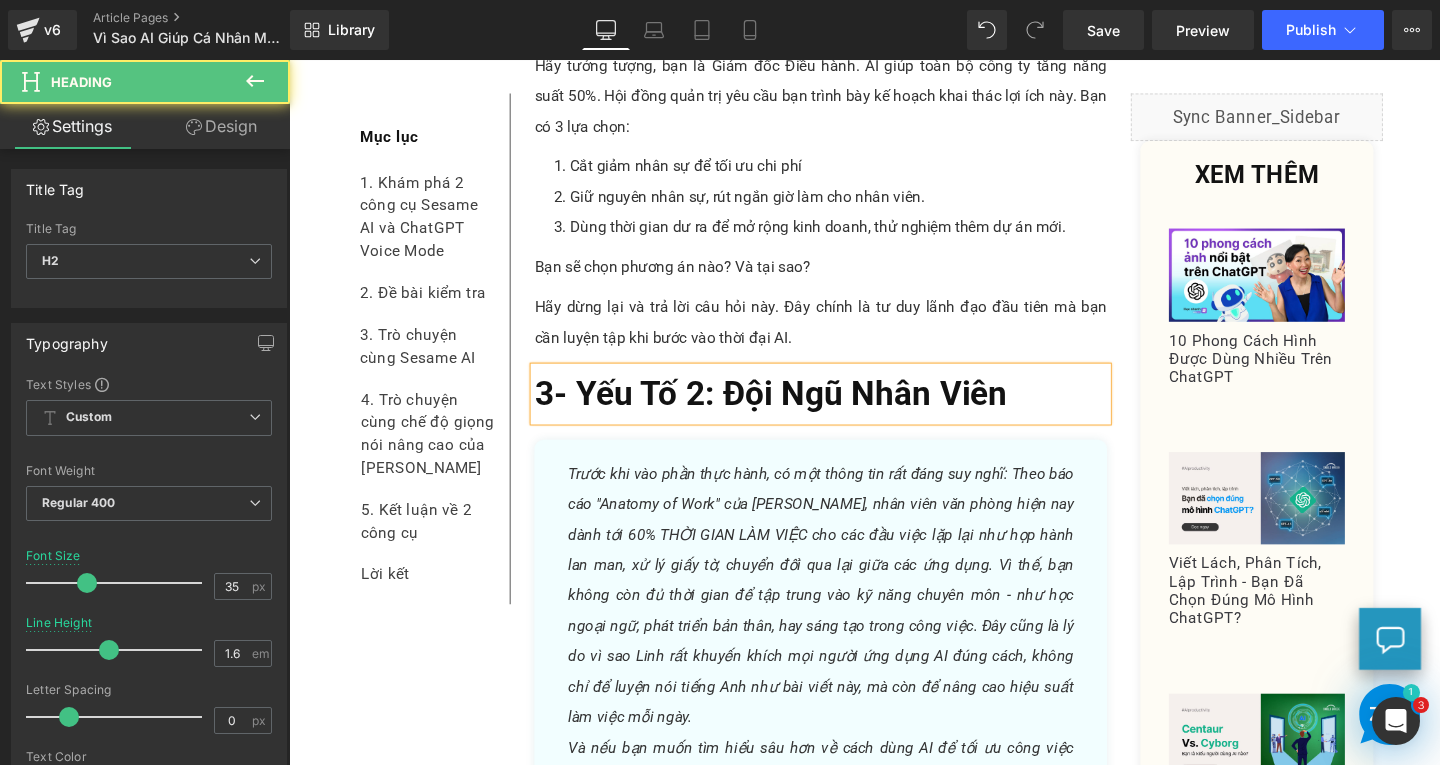 click on "3- Yếu Tố 2: Đội Ngũ Nhân Viên" at bounding box center (795, 410) 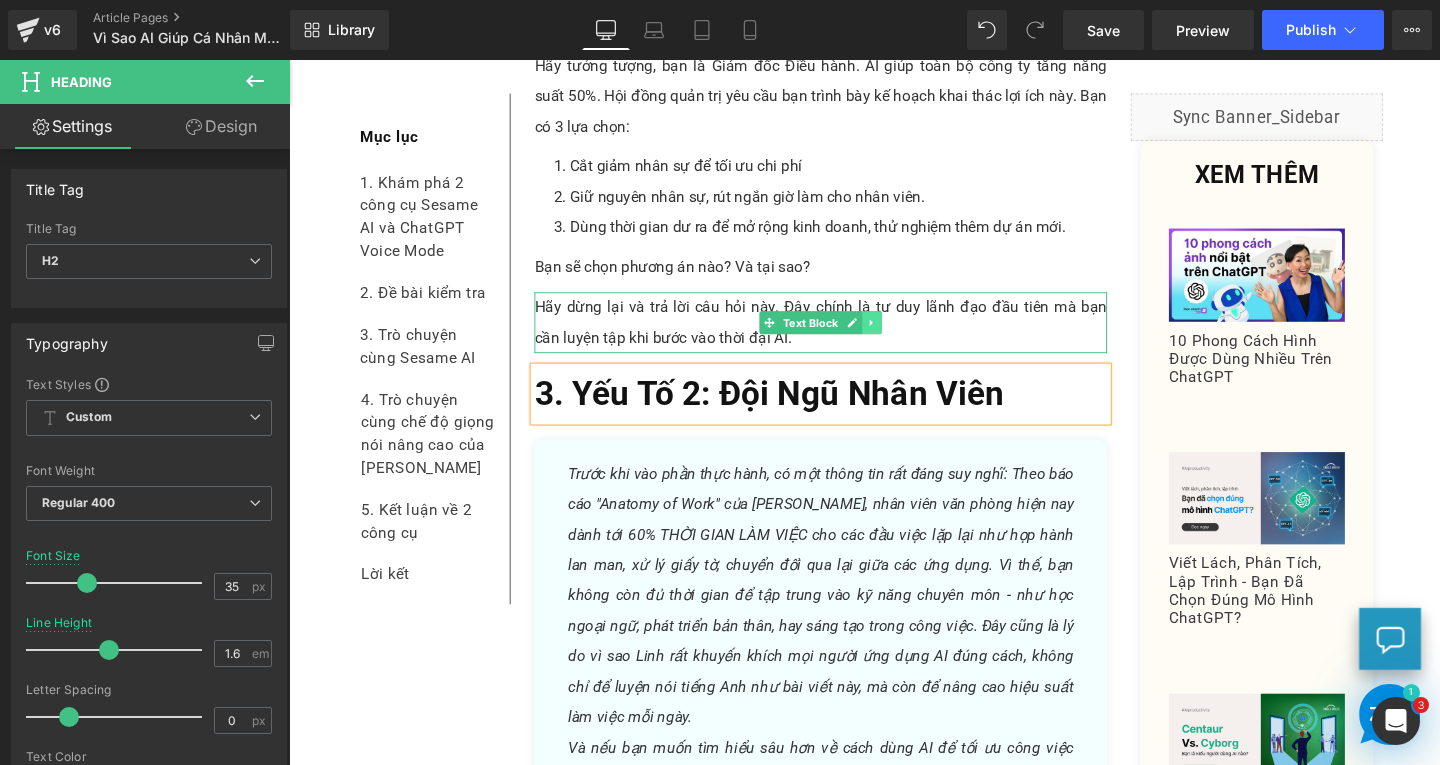 click 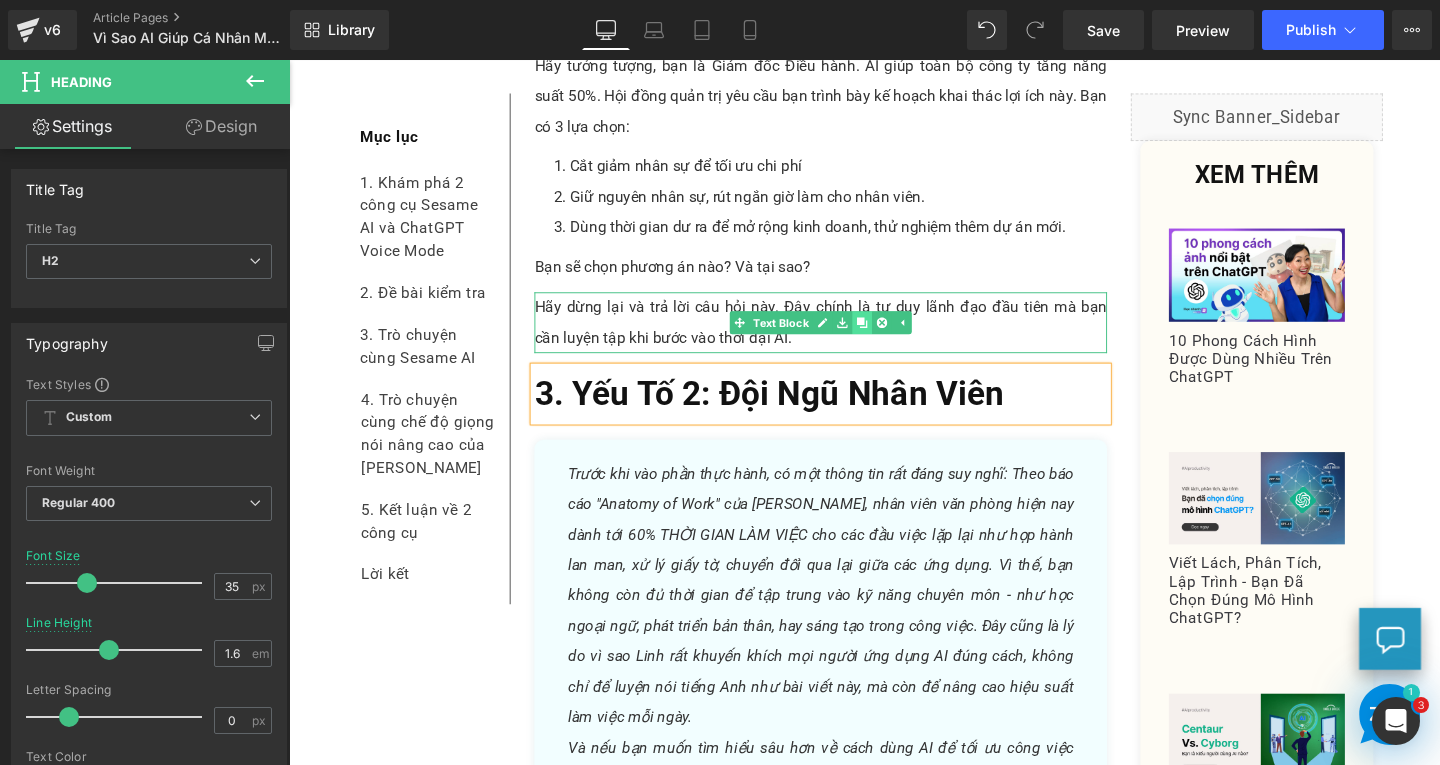 click at bounding box center [891, 336] 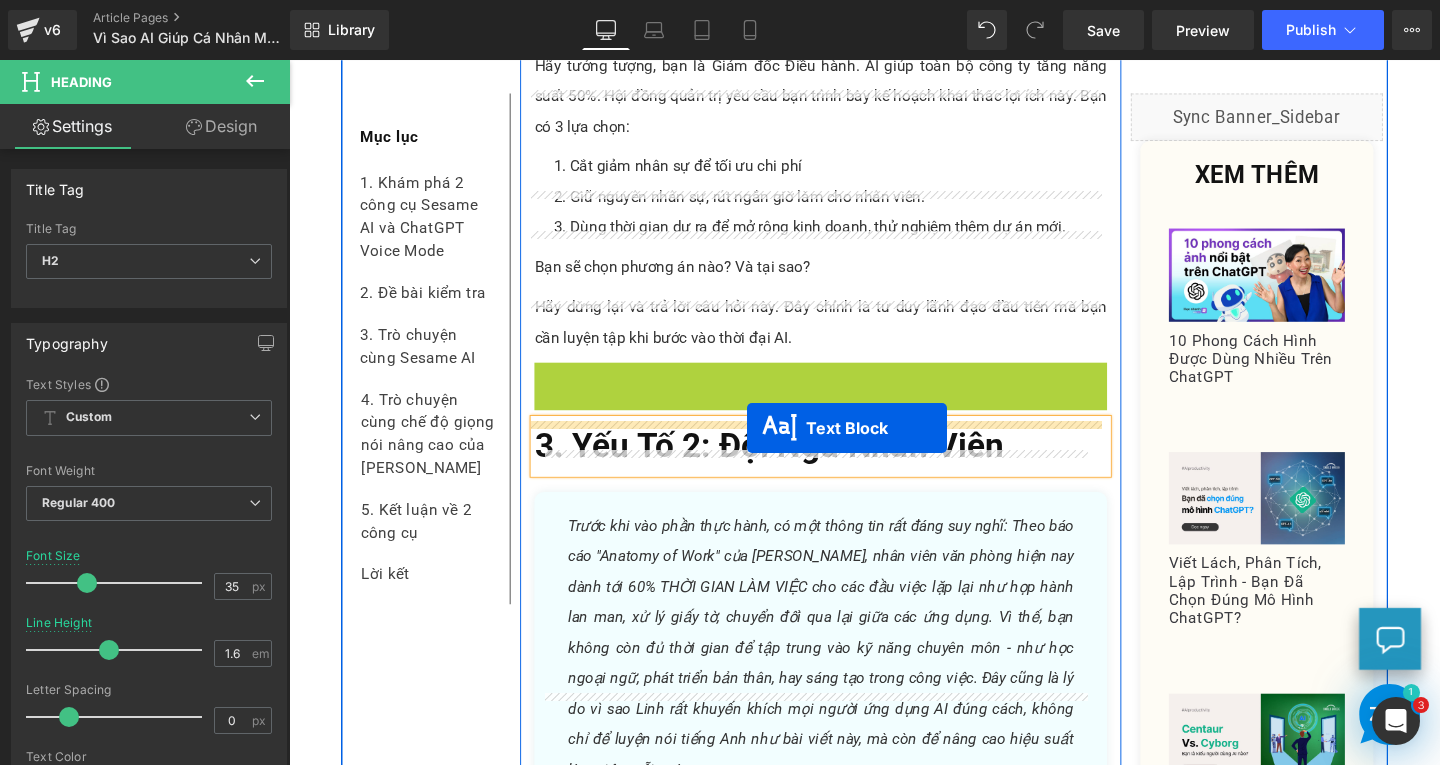 drag, startPoint x: 797, startPoint y: 350, endPoint x: 771, endPoint y: 447, distance: 100.4241 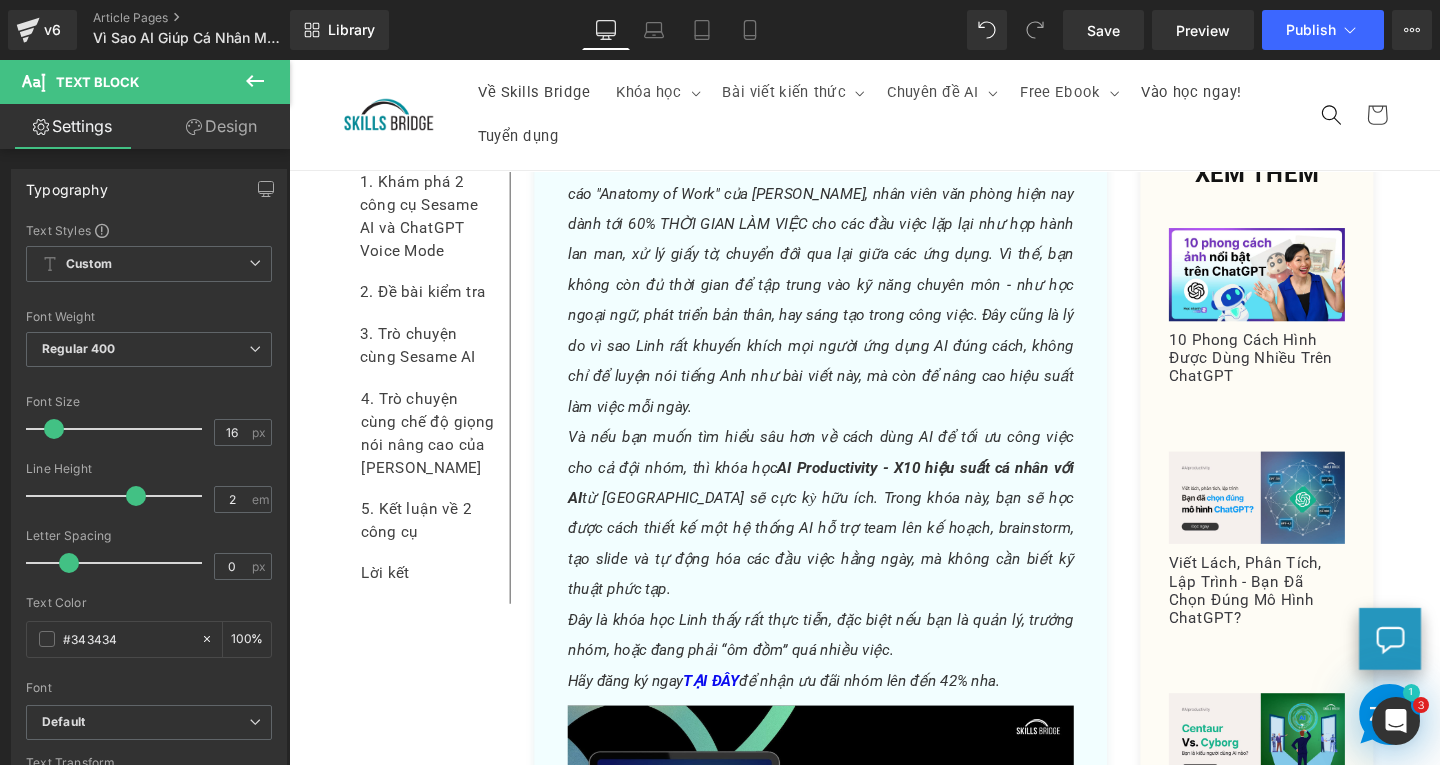 scroll, scrollTop: 5531, scrollLeft: 0, axis: vertical 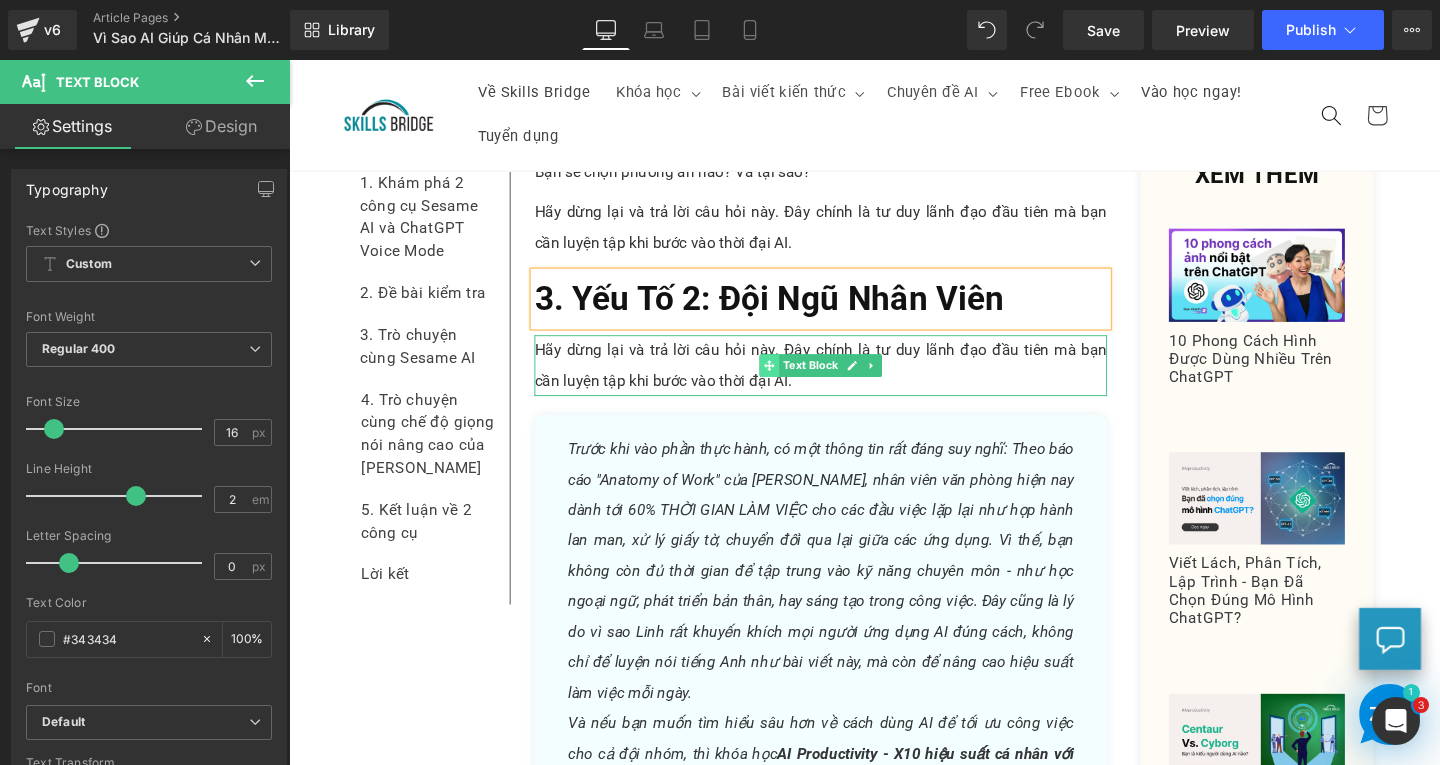 click 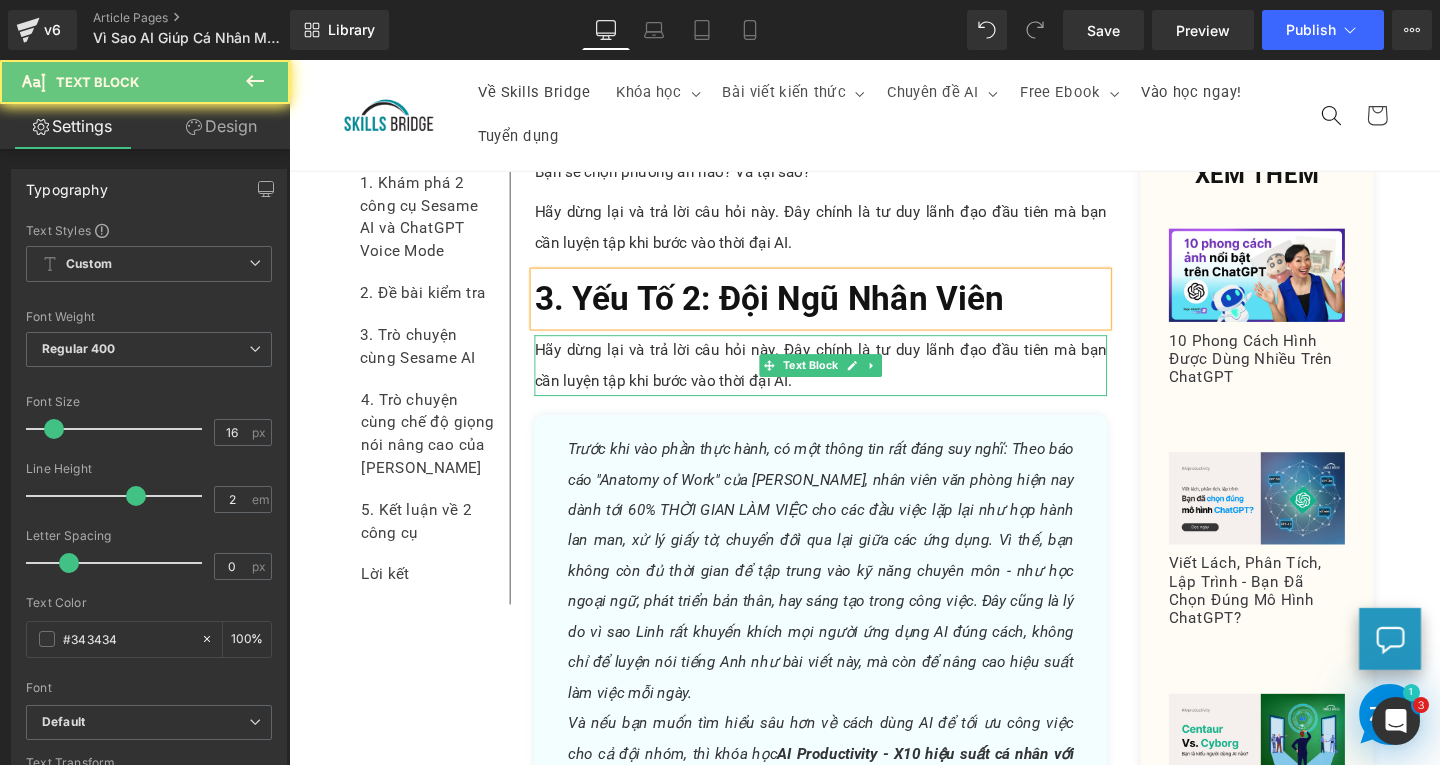 click on "Hãy dừng lại và trả lời câu hỏi này. Đây chính là tư duy lãnh đạo đầu tiên mà bạn cần luyện tập khi bước vào thời đại AI." at bounding box center [848, 381] 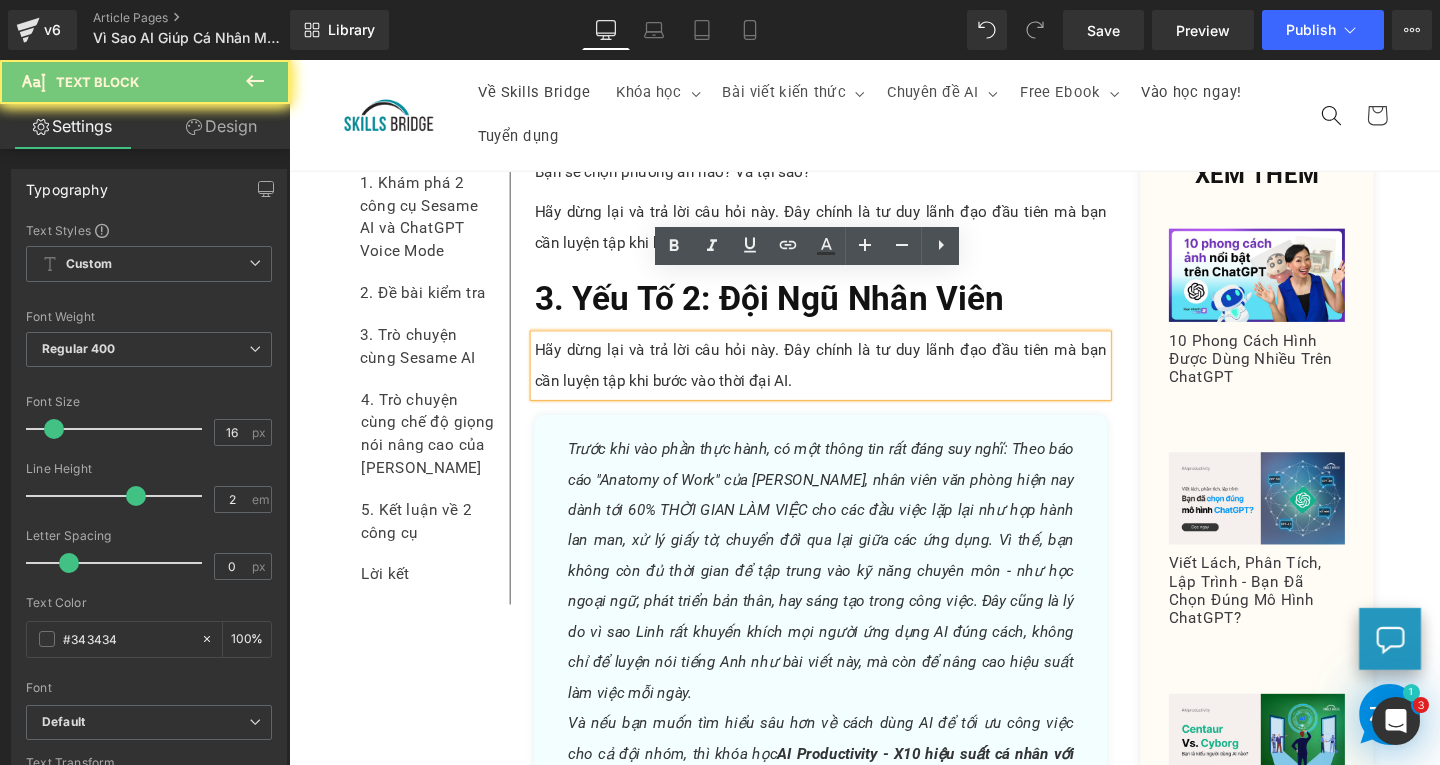click on "Hãy dừng lại và trả lời câu hỏi này. Đây chính là tư duy lãnh đạo đầu tiên mà bạn cần luyện tập khi bước vào thời đại AI." at bounding box center (848, 381) 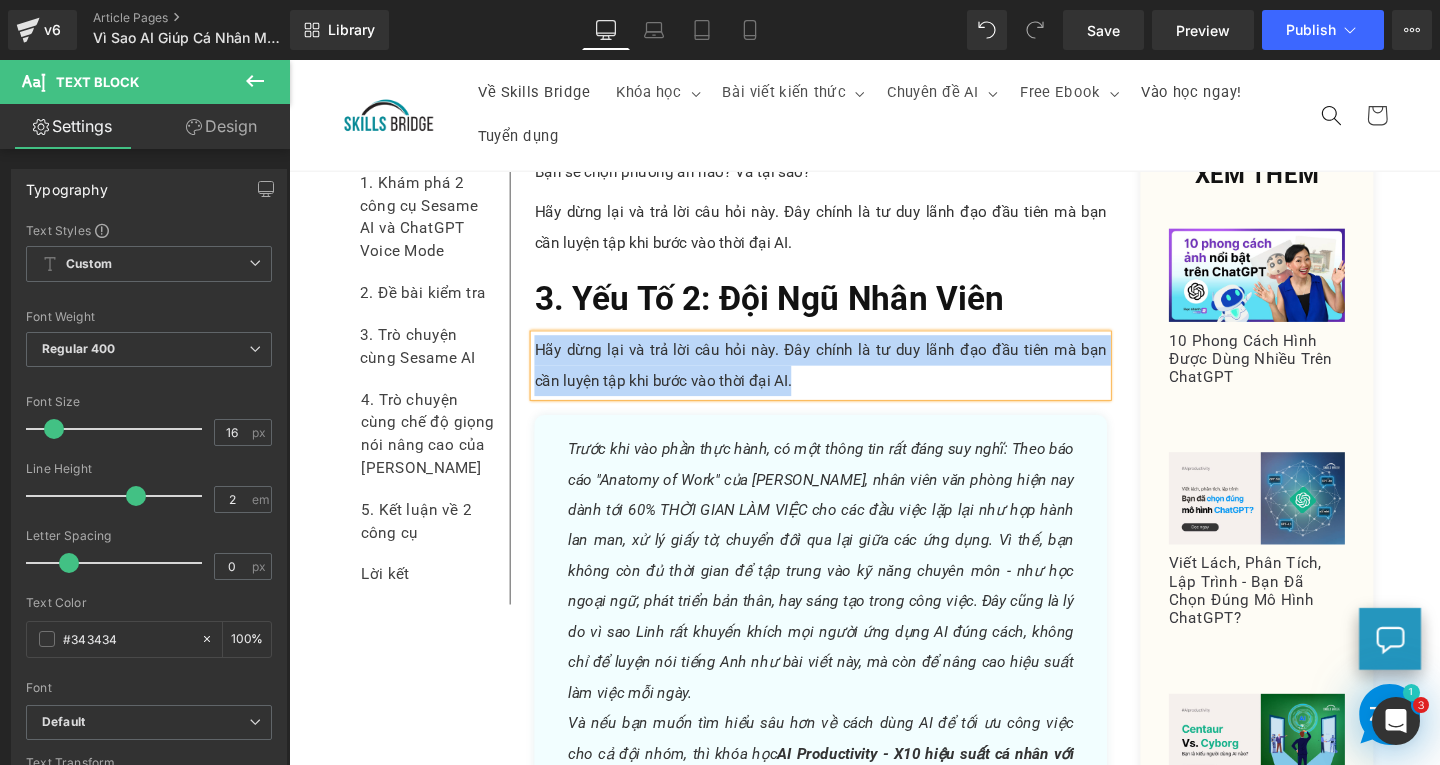 paste 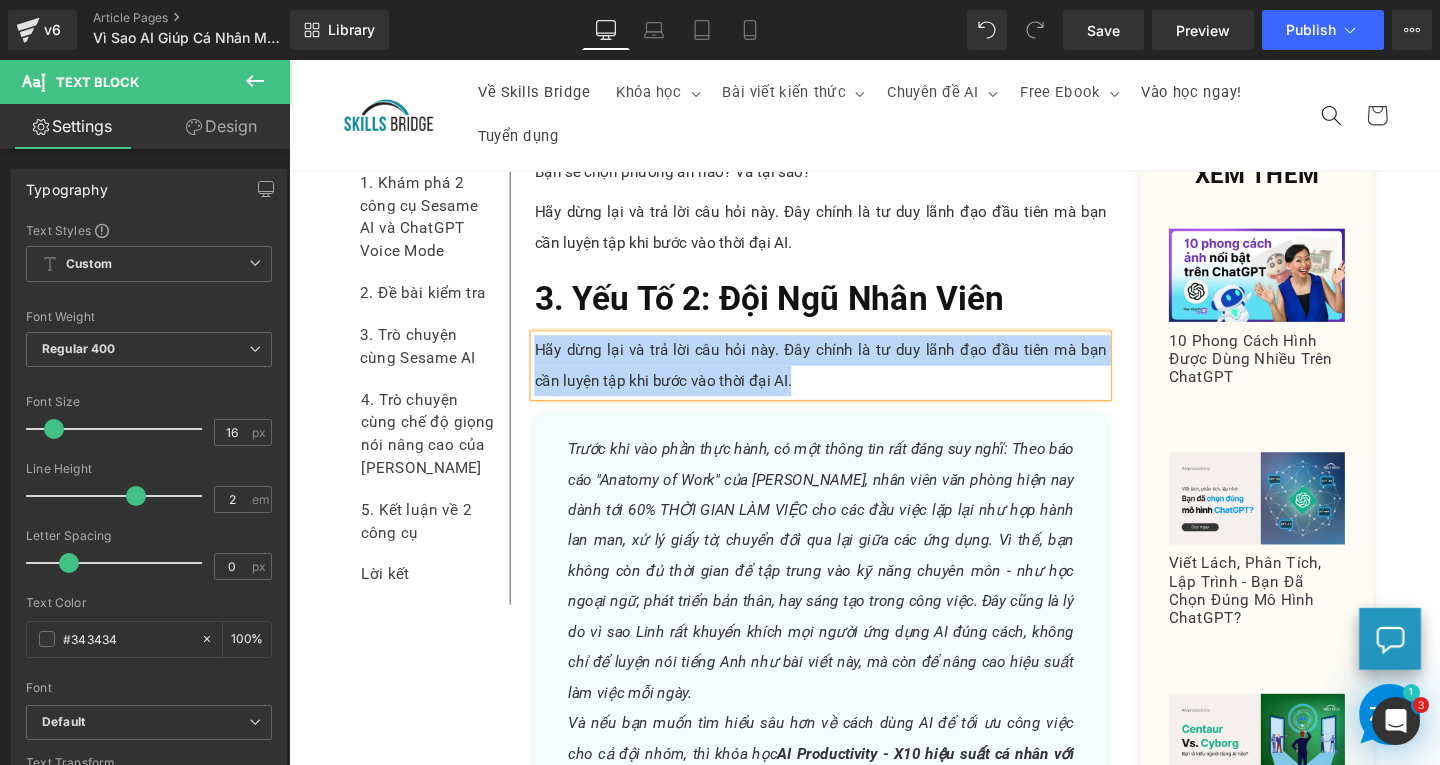 type 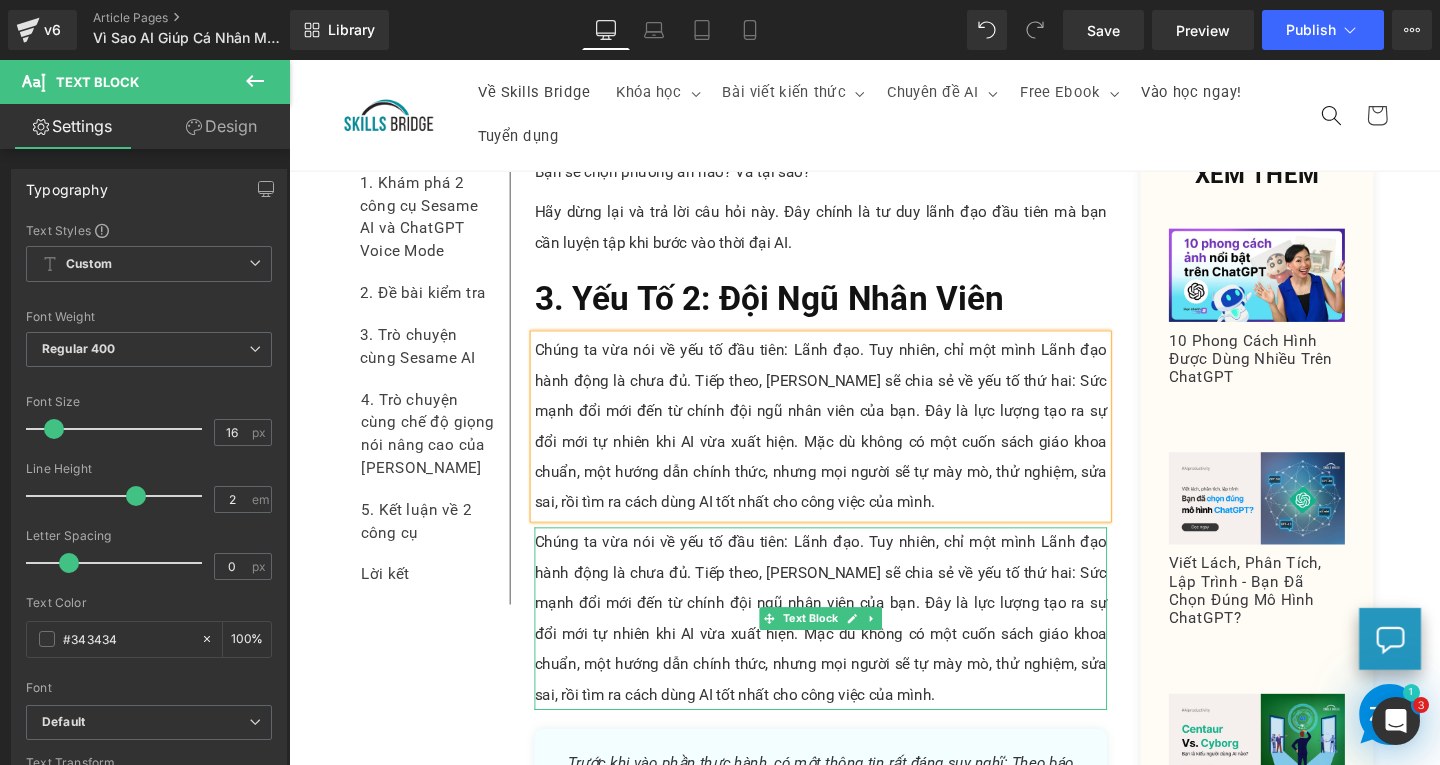 click on "Chúng ta vừa nói về yếu tố đầu tiên: Lãnh đạo. Tuy nhiên, chỉ một mình Lãnh đạo hành động là chưa đủ. Tiếp theo, [PERSON_NAME] sẽ chia sẻ về yếu tố thứ hai: Sức mạnh đổi mới đến từ chính đội ngũ nhân viên của bạn. Đây là lực lượng tạo ra sự đổi mới tự nhiên khi AI vừa xuất hiện. Mặc dù không có một cuốn sách giáo khoa chuẩn, một hướng dẫn chính thức, nhưng mọi người sẽ tự mày mò, thử nghiệm, sửa sai, rồi tìm ra cách dùng AI tốt nhất cho công việc của mình." at bounding box center (848, 647) 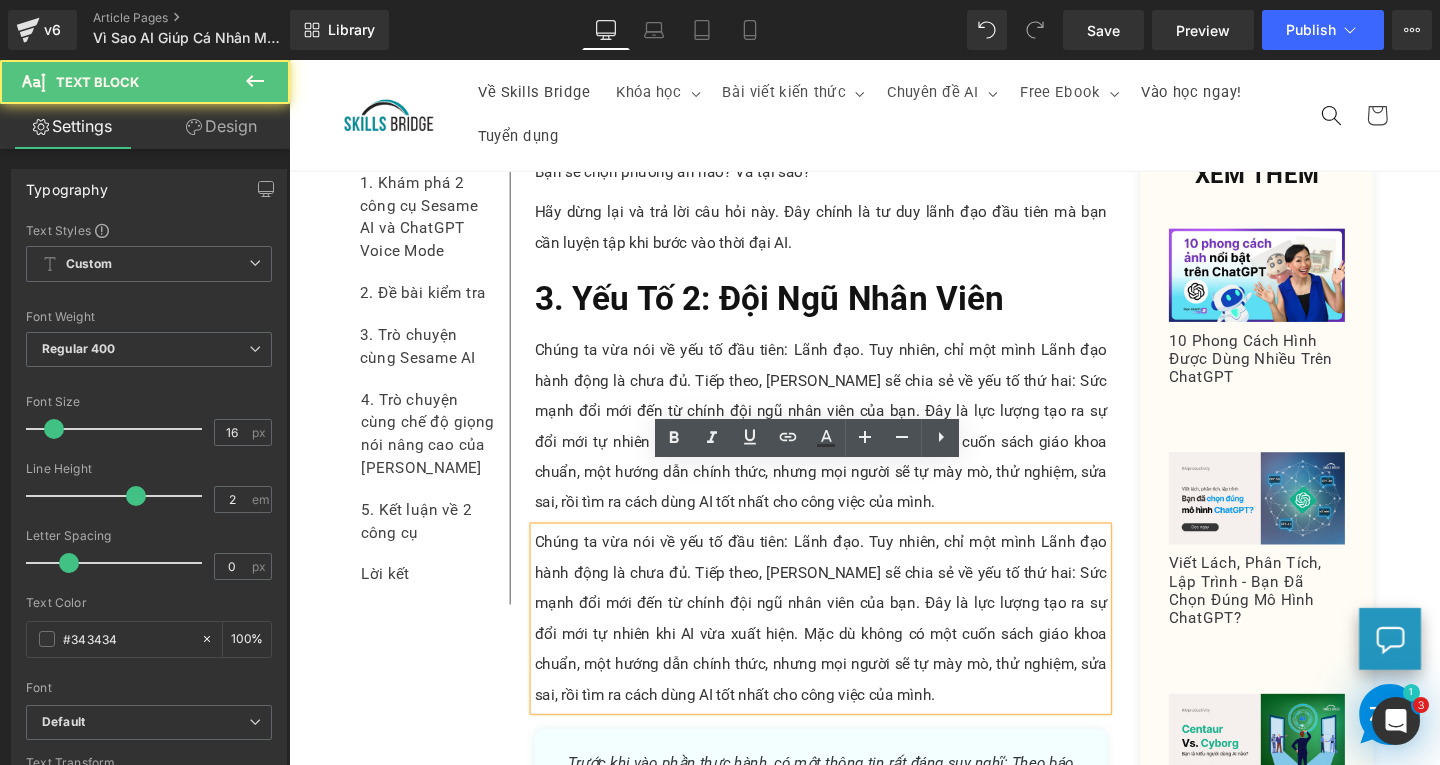 click on "Chúng ta vừa nói về yếu tố đầu tiên: Lãnh đạo. Tuy nhiên, chỉ một mình Lãnh đạo hành động là chưa đủ. Tiếp theo, [PERSON_NAME] sẽ chia sẻ về yếu tố thứ hai: Sức mạnh đổi mới đến từ chính đội ngũ nhân viên của bạn. Đây là lực lượng tạo ra sự đổi mới tự nhiên khi AI vừa xuất hiện. Mặc dù không có một cuốn sách giáo khoa chuẩn, một hướng dẫn chính thức, nhưng mọi người sẽ tự mày mò, thử nghiệm, sửa sai, rồi tìm ra cách dùng AI tốt nhất cho công việc của mình." at bounding box center [848, 647] 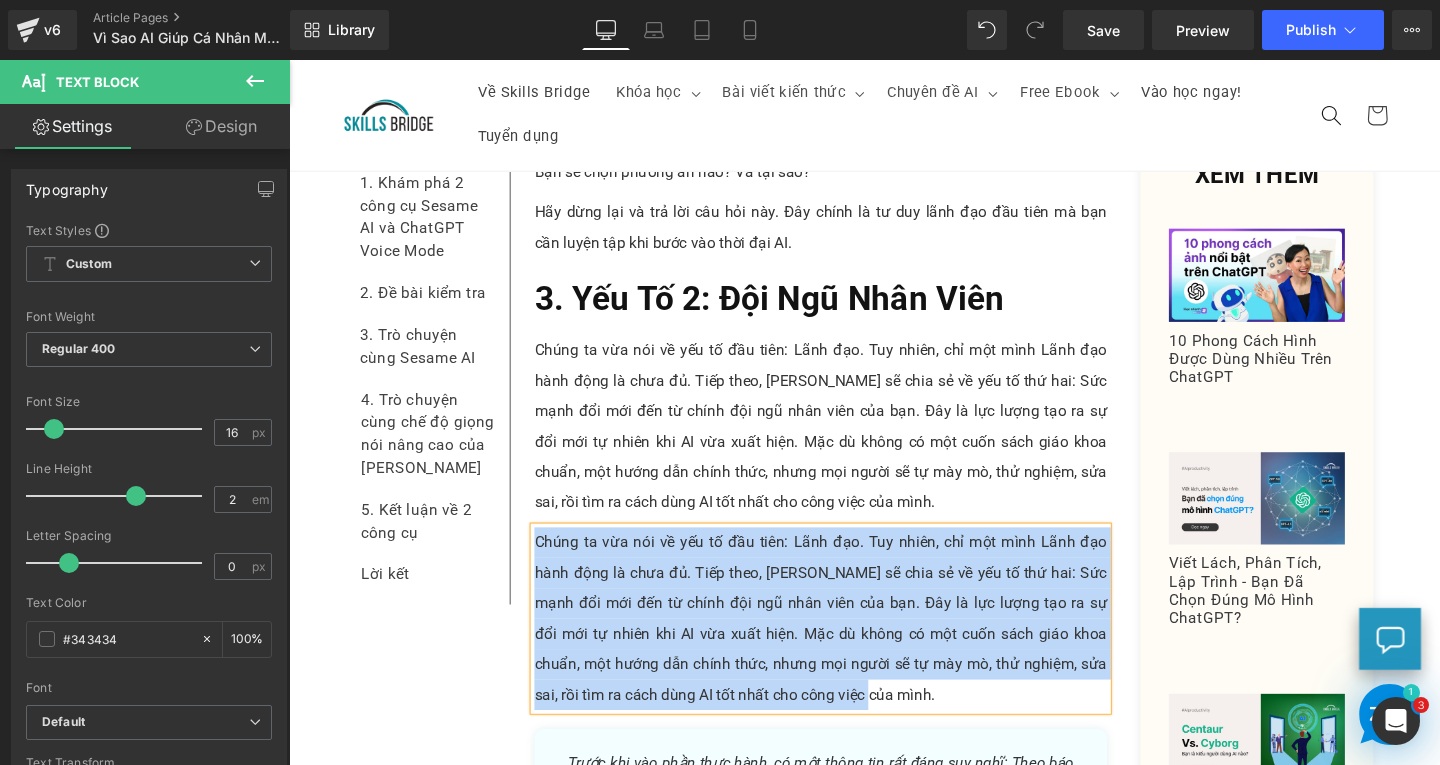 paste 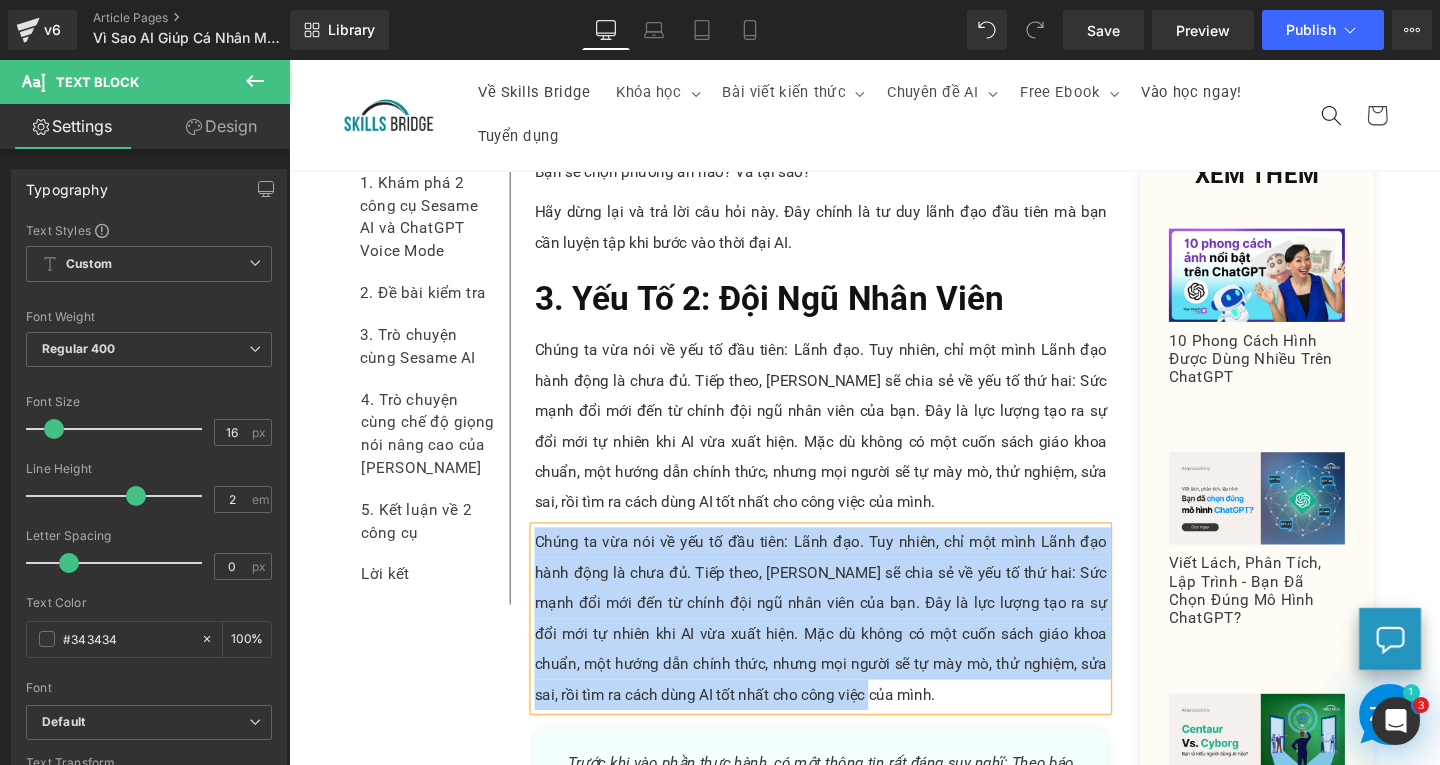 type 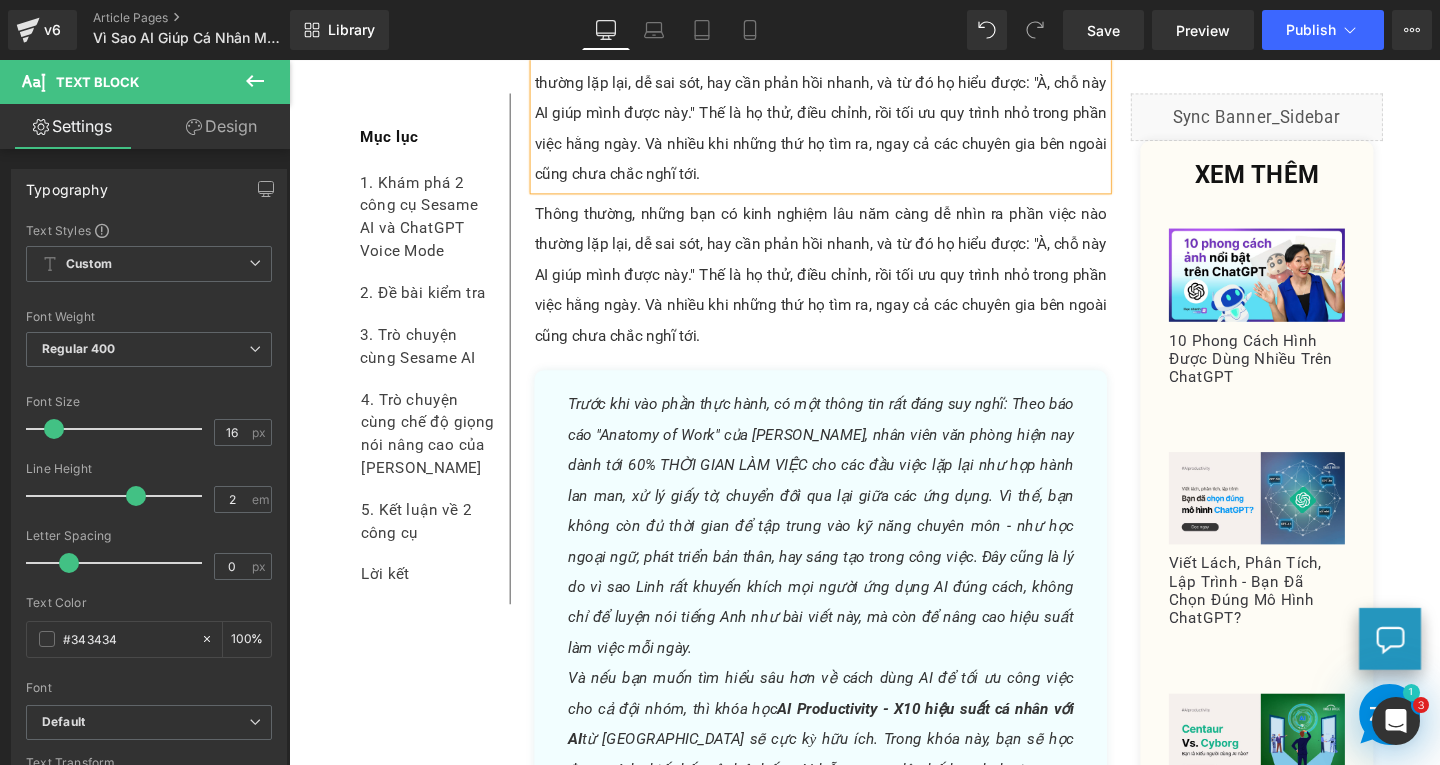scroll, scrollTop: 6048, scrollLeft: 0, axis: vertical 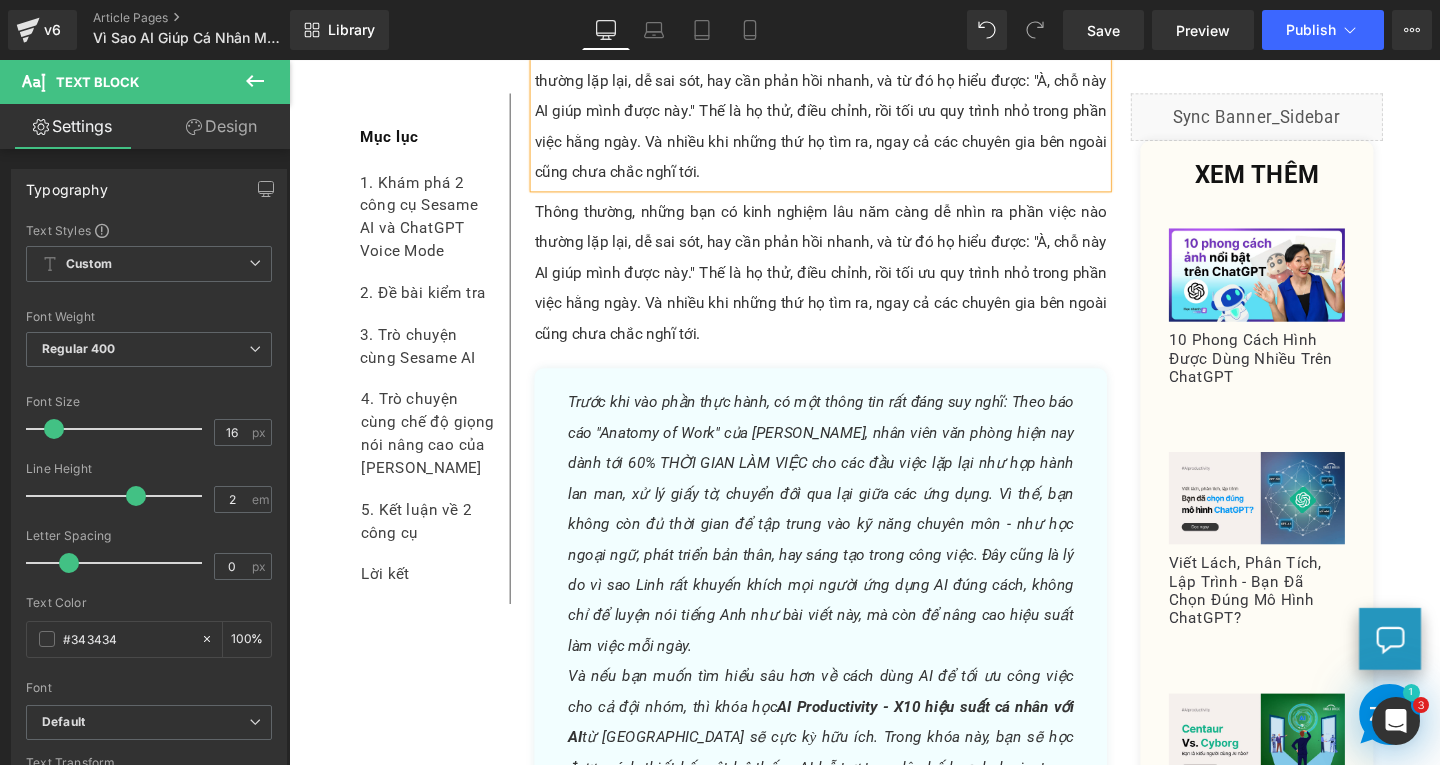 click on "Thông thường, những bạn có kinh nghiệm lâu năm càng dễ nhìn ra phần việc nào thường lặp lại, dễ sai sót, hay cần phản hồi nhanh, và từ đó họ hiểu được: "À, chỗ này AI giúp mình được này." Thế là họ thử, điều chỉnh, rồi tối ưu quy trình nhỏ trong phần việc hằng ngày. Và nhiều khi những thứ họ tìm ra, ngay cả các chuyên gia bên ngoài cũng chưa chắc nghĩ tới." at bounding box center [848, 284] 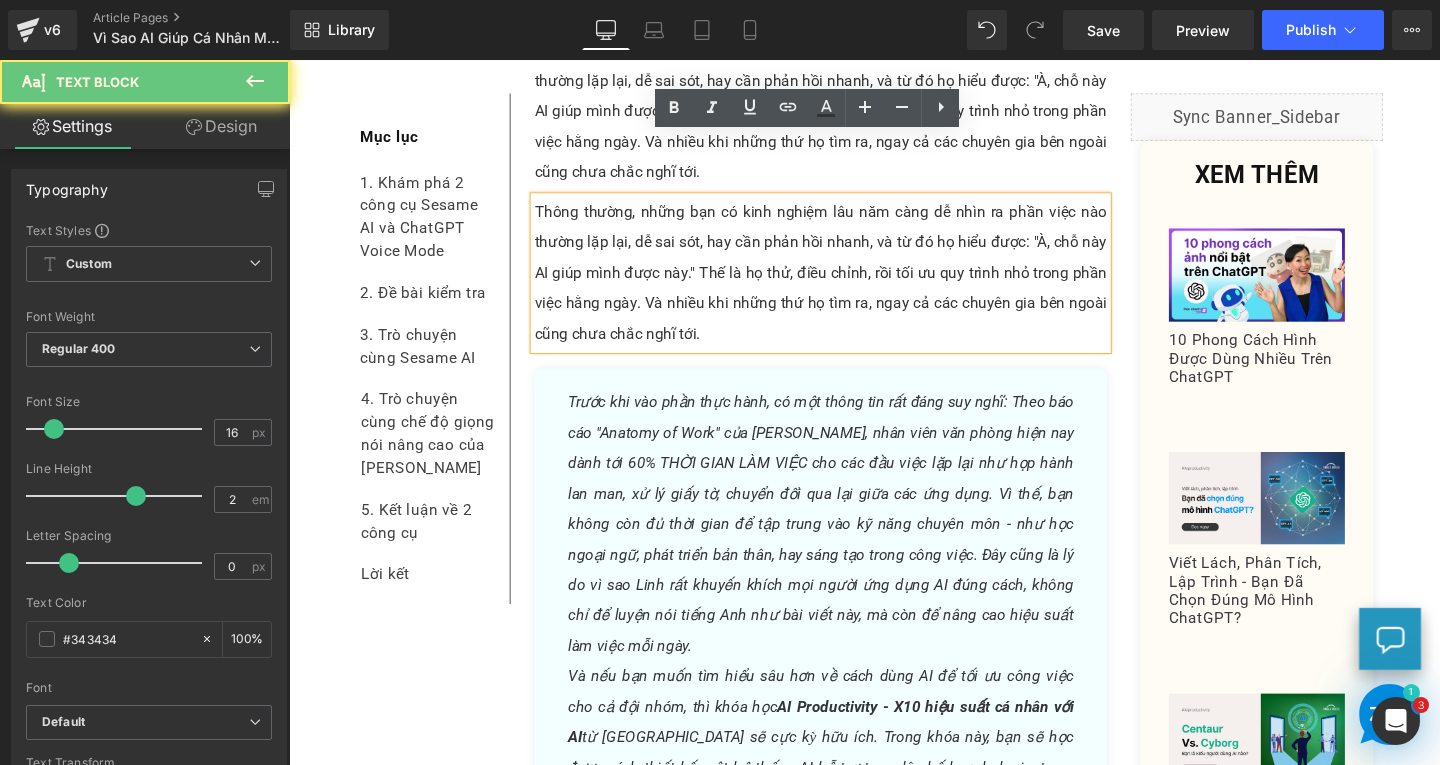 click on "Thông thường, những bạn có kinh nghiệm lâu năm càng dễ nhìn ra phần việc nào thường lặp lại, dễ sai sót, hay cần phản hồi nhanh, và từ đó họ hiểu được: "À, chỗ này AI giúp mình được này." Thế là họ thử, điều chỉnh, rồi tối ưu quy trình nhỏ trong phần việc hằng ngày. Và nhiều khi những thứ họ tìm ra, ngay cả các chuyên gia bên ngoài cũng chưa chắc nghĩ tới." at bounding box center [848, 284] 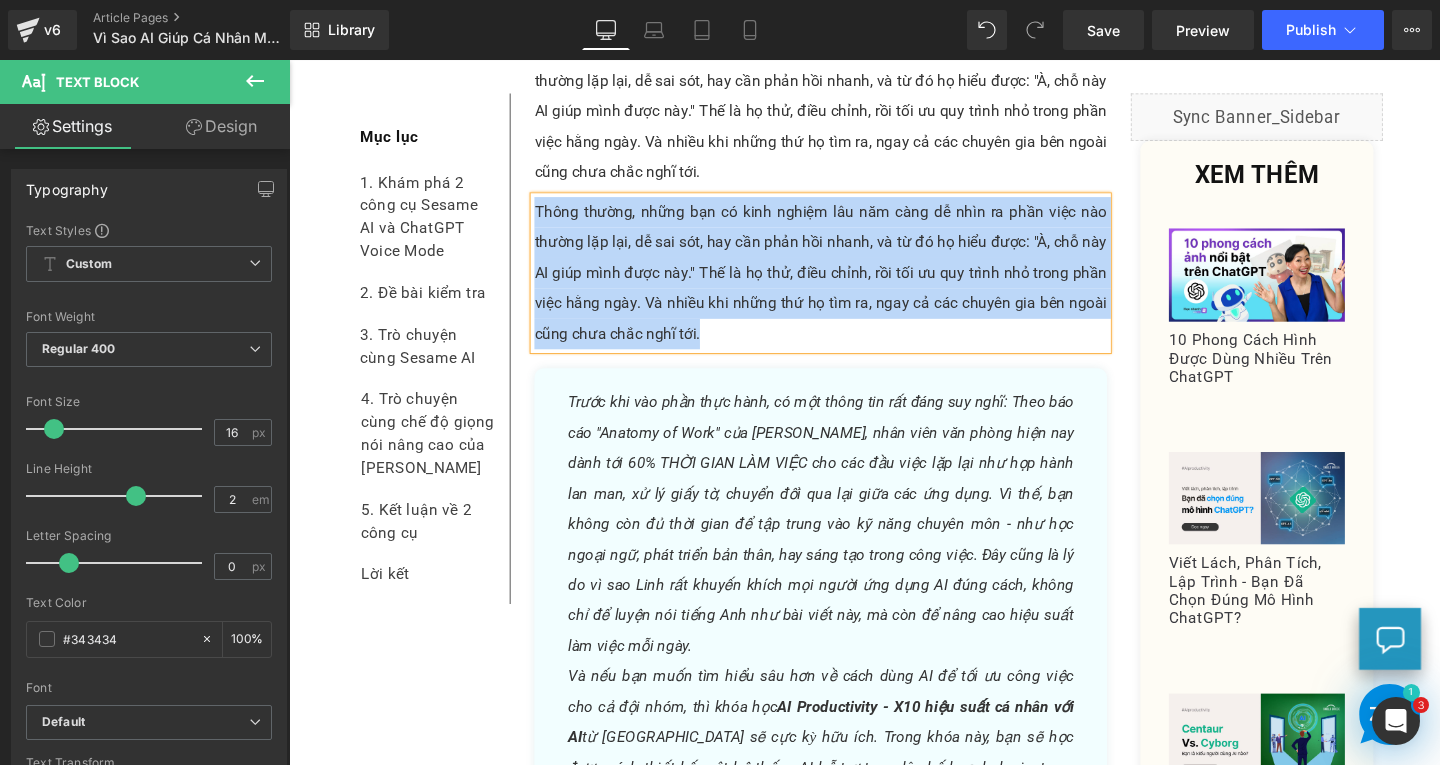 paste 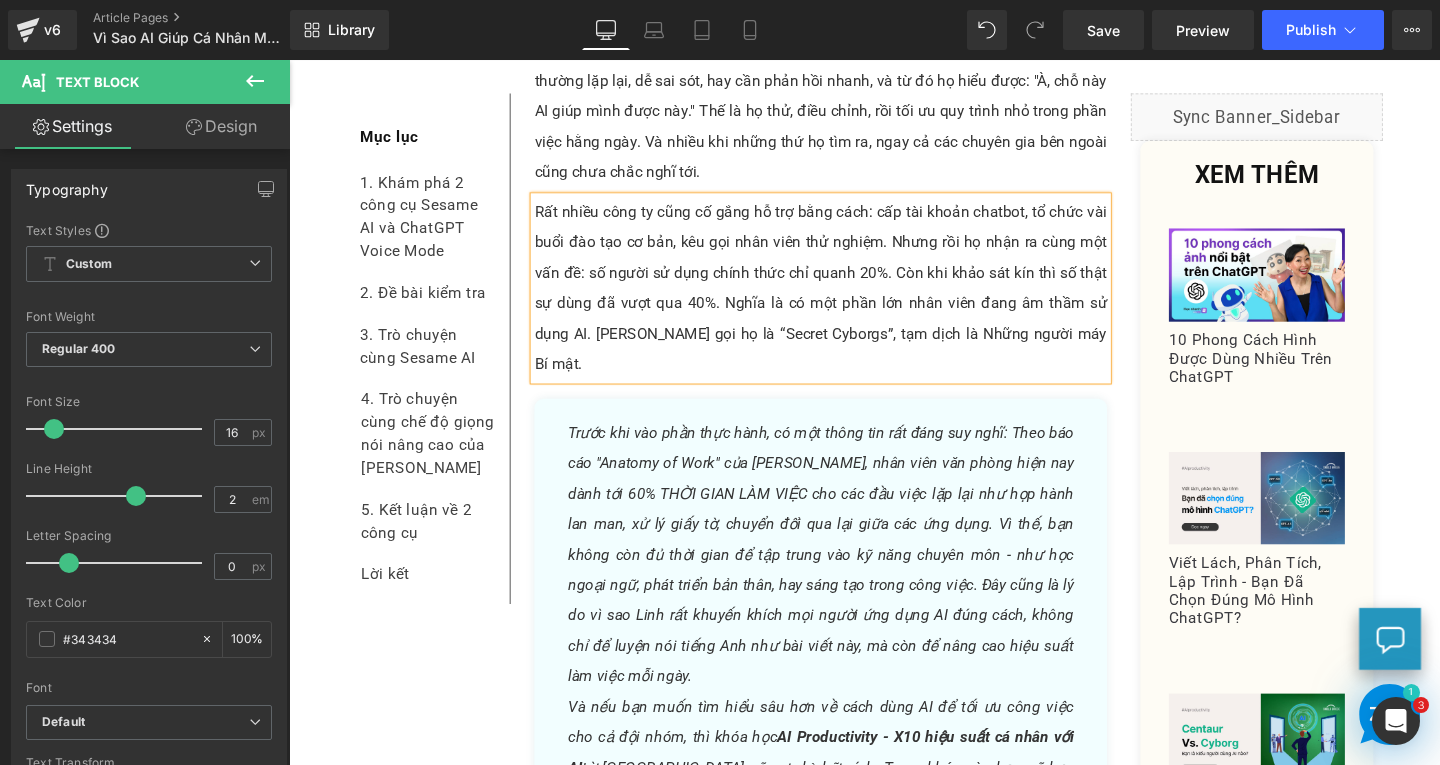 scroll, scrollTop: 5948, scrollLeft: 0, axis: vertical 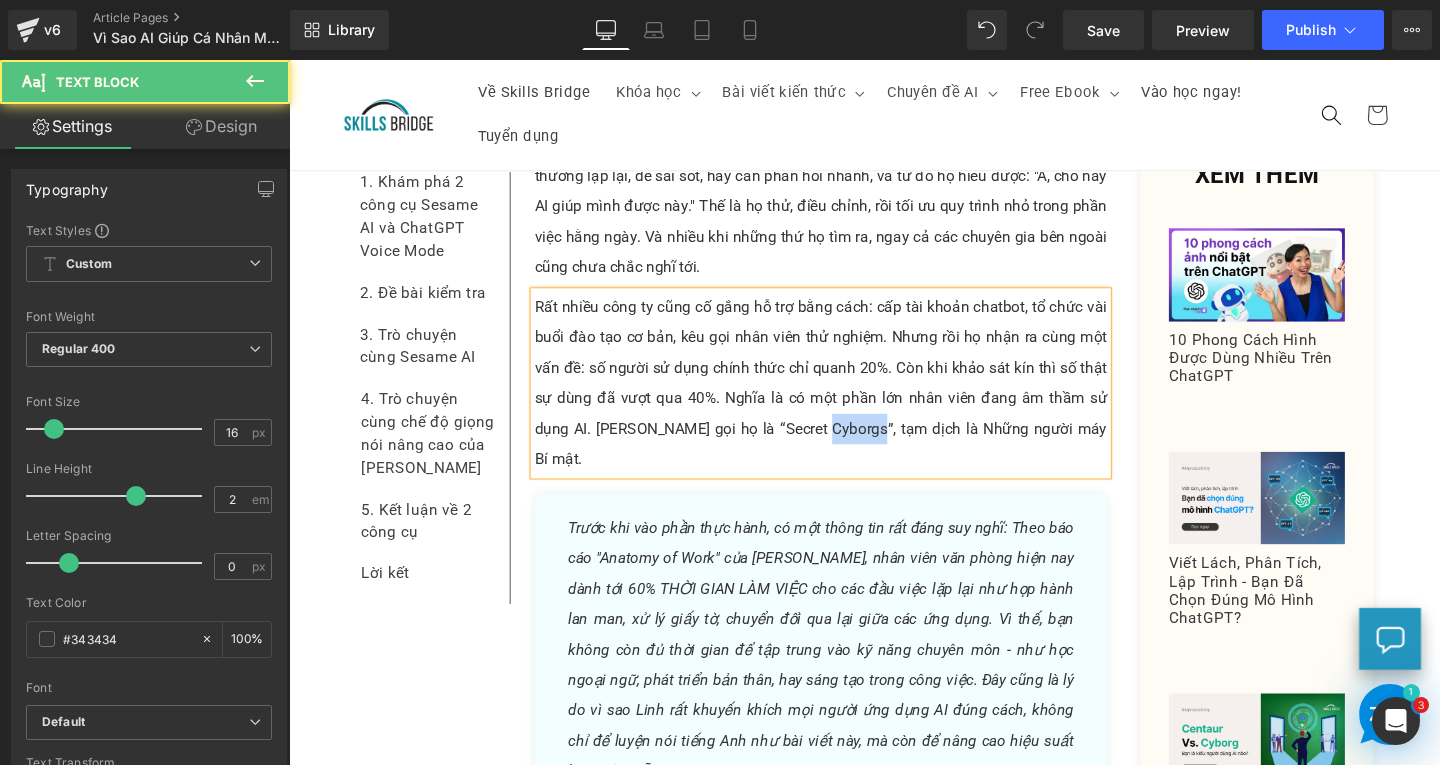 drag, startPoint x: 836, startPoint y: 384, endPoint x: 890, endPoint y: 385, distance: 54.00926 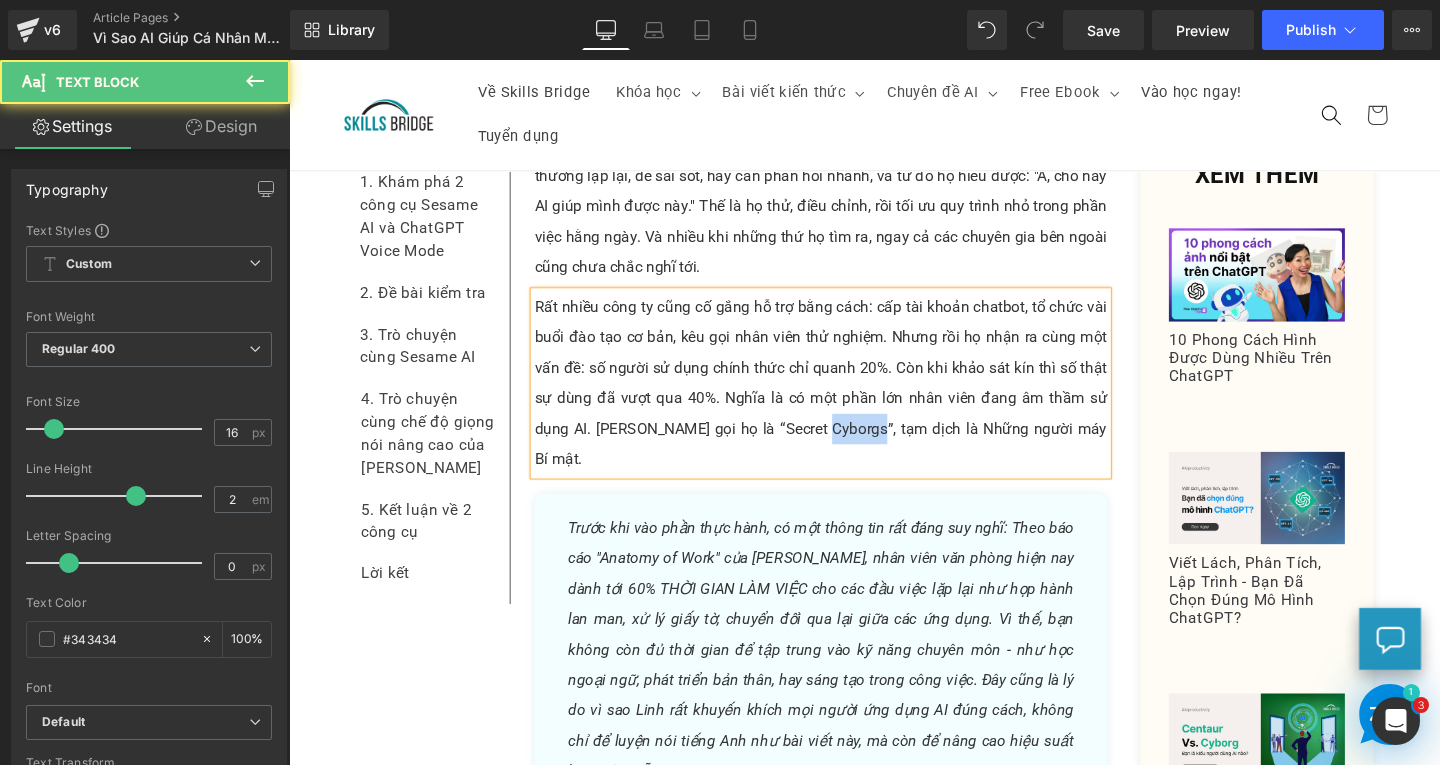 click on "Rất nhiều công ty cũng cố gắng hỗ trợ bằng cách: cấp tài khoản chatbot, tổ chức vài buổi đào tạo cơ bản, kêu gọi nhân viên thử nghiệm. Nhưng rồi họ nhận ra cùng một vấn đề: số người sử dụng chính thức chỉ quanh 20%. Còn khi khảo sát kín thì số thật sự dùng đã vượt qua 40%. Nghĩa là có một phần lớn nhân viên đang âm thầm sử dụng AI. [PERSON_NAME] gọi họ là “Secret Cyborgs”, tạm dịch là Những người máy Bí mật." at bounding box center (848, 400) 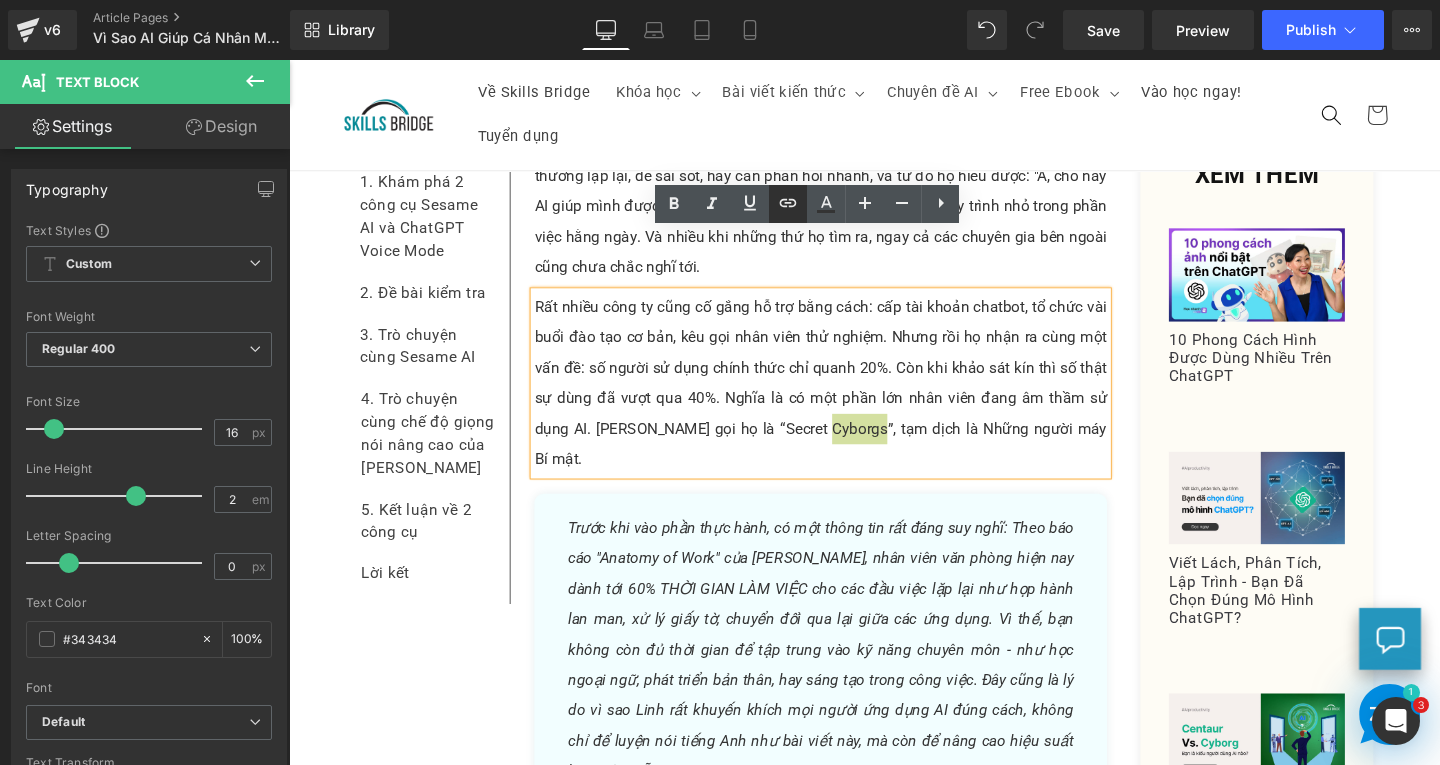 click 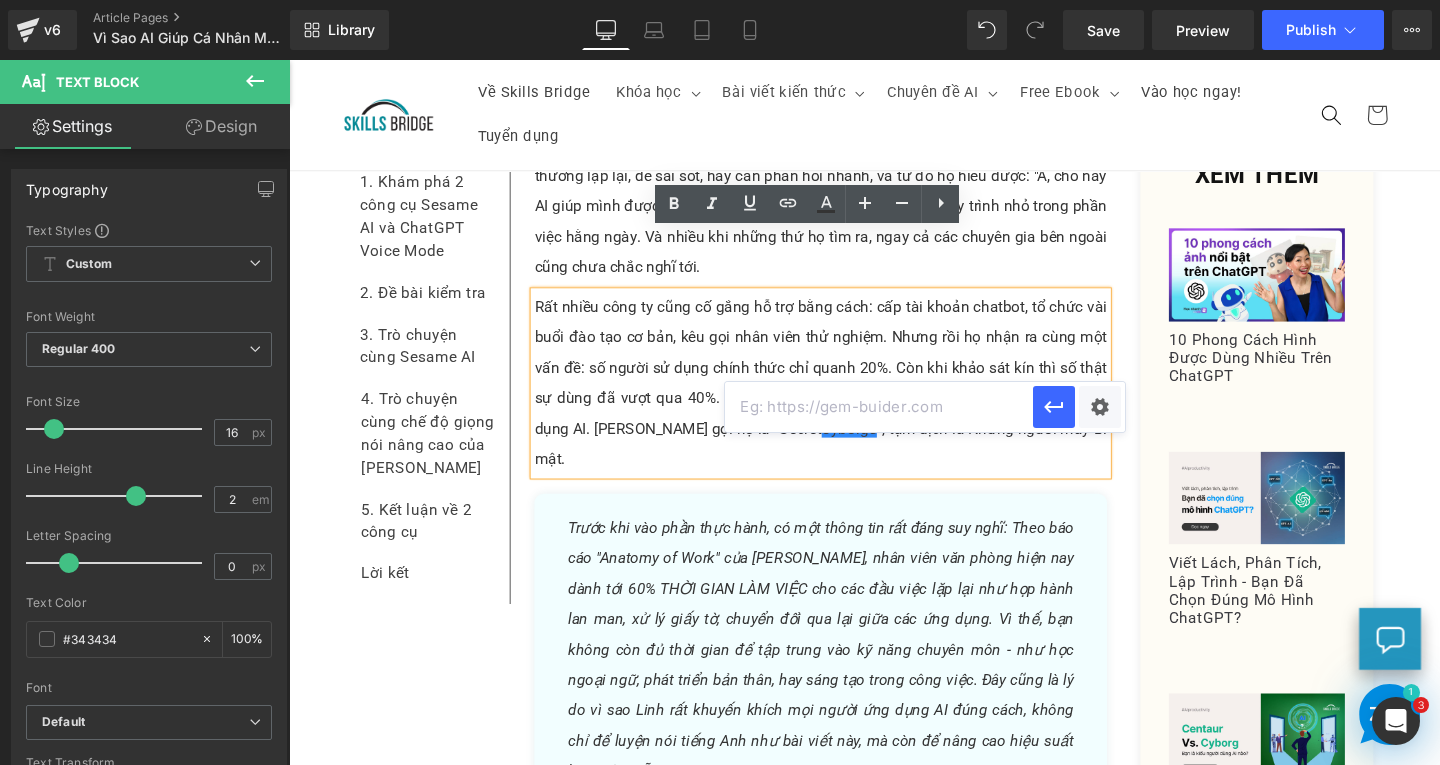 click at bounding box center (879, 407) 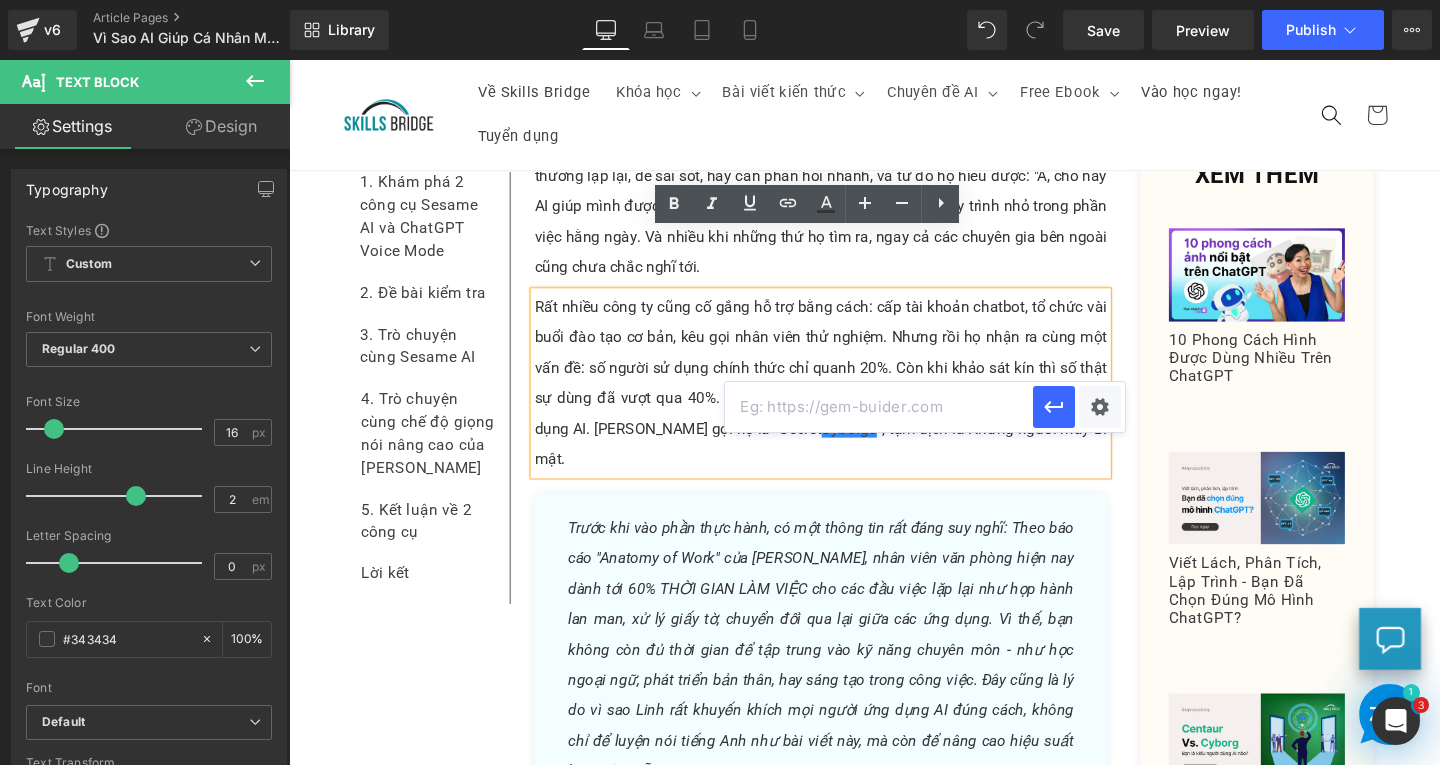 paste on "[URL][DOMAIN_NAME]" 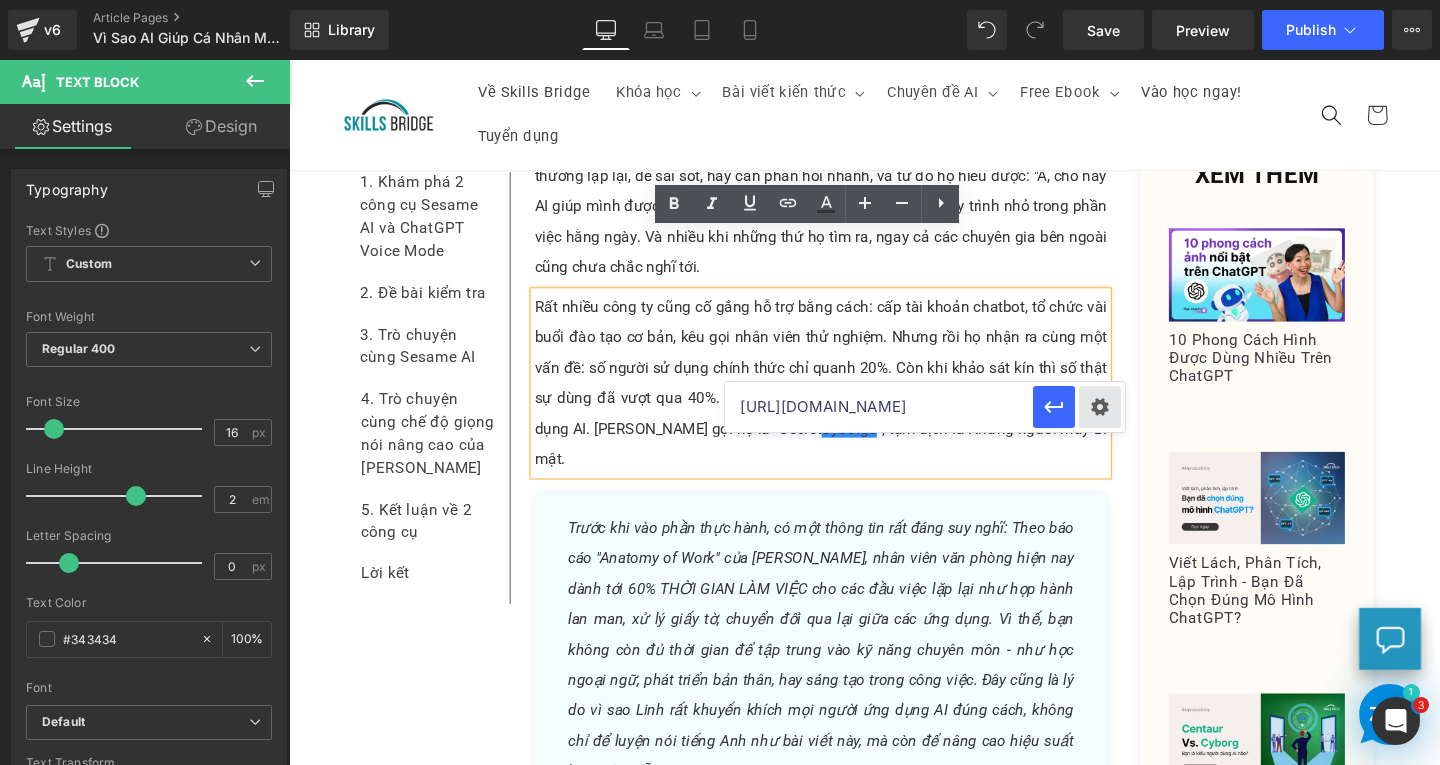 scroll, scrollTop: 0, scrollLeft: 312, axis: horizontal 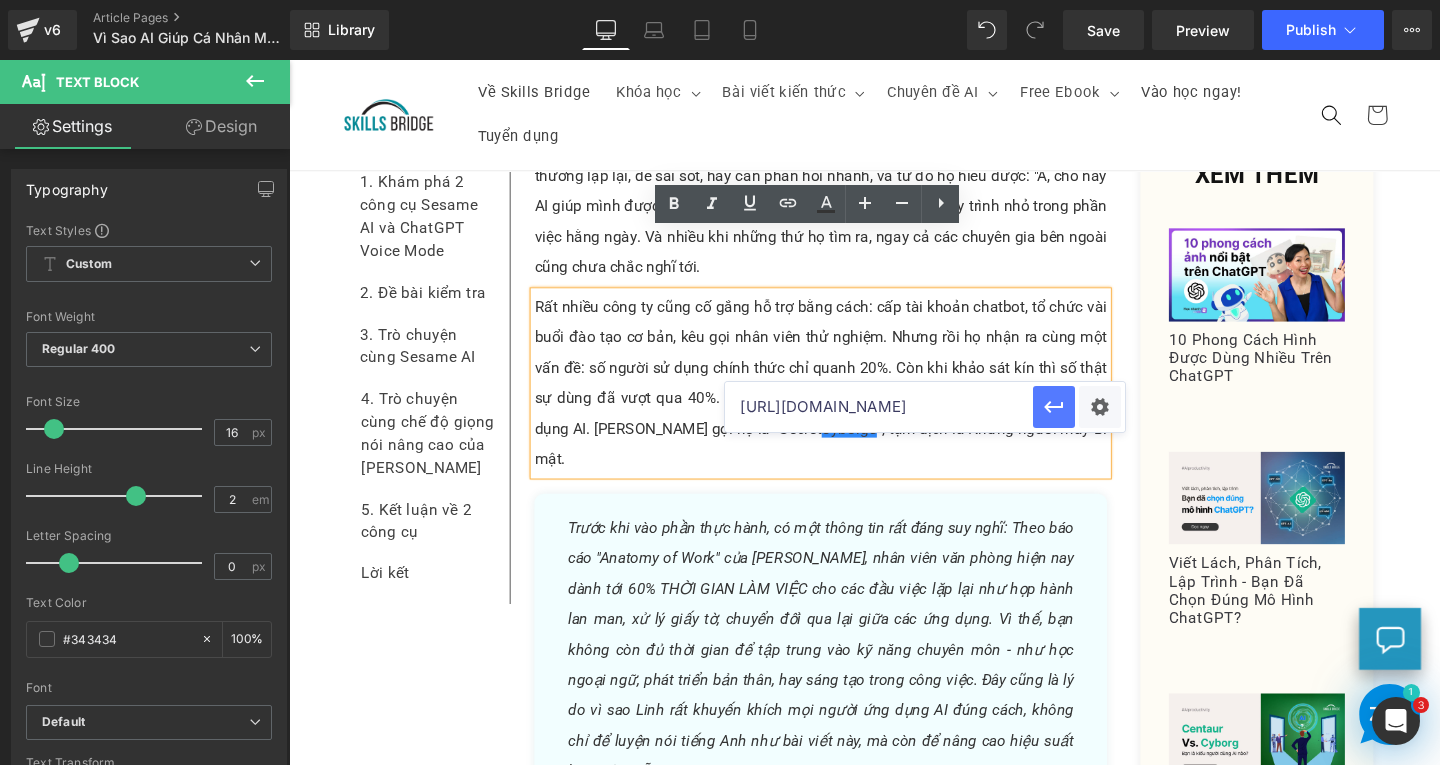type on "[URL][DOMAIN_NAME]" 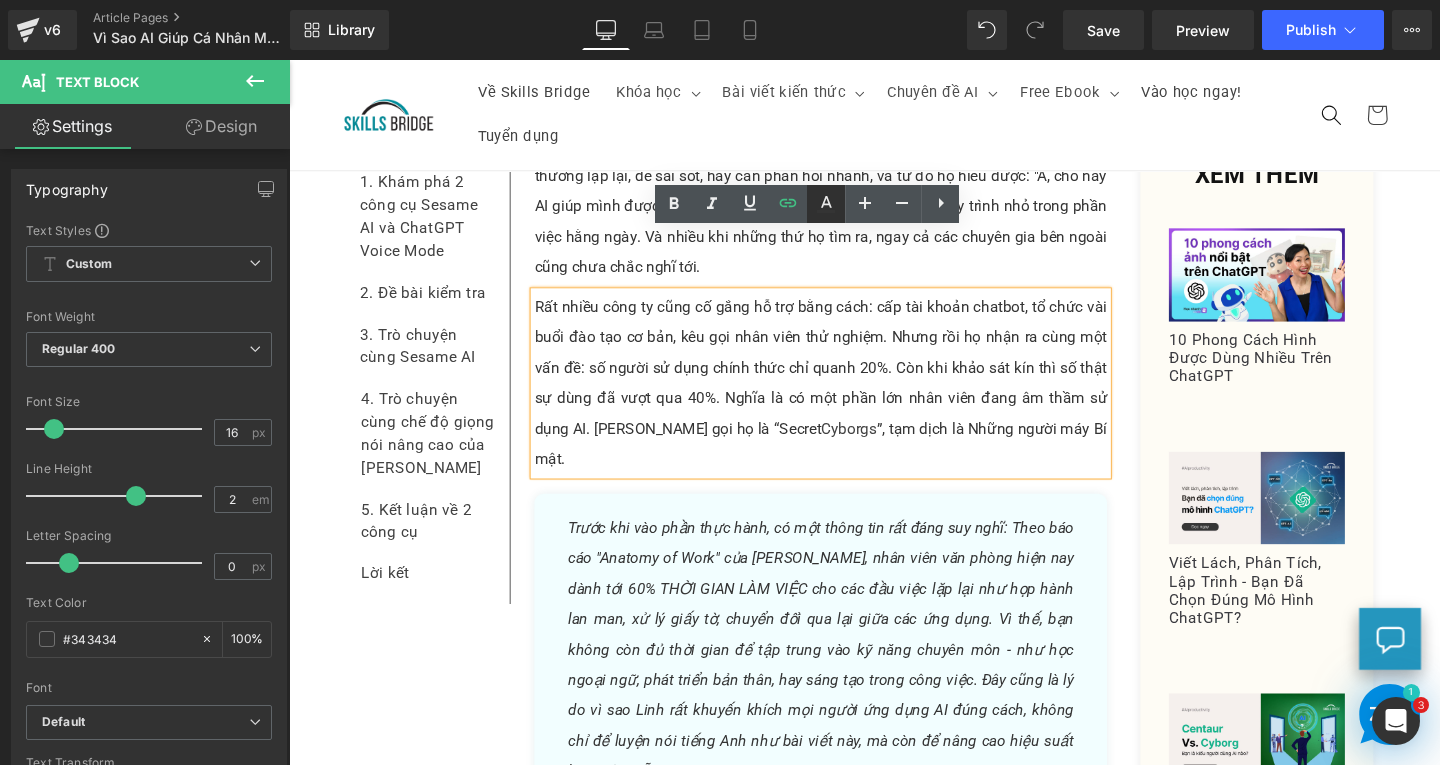 click 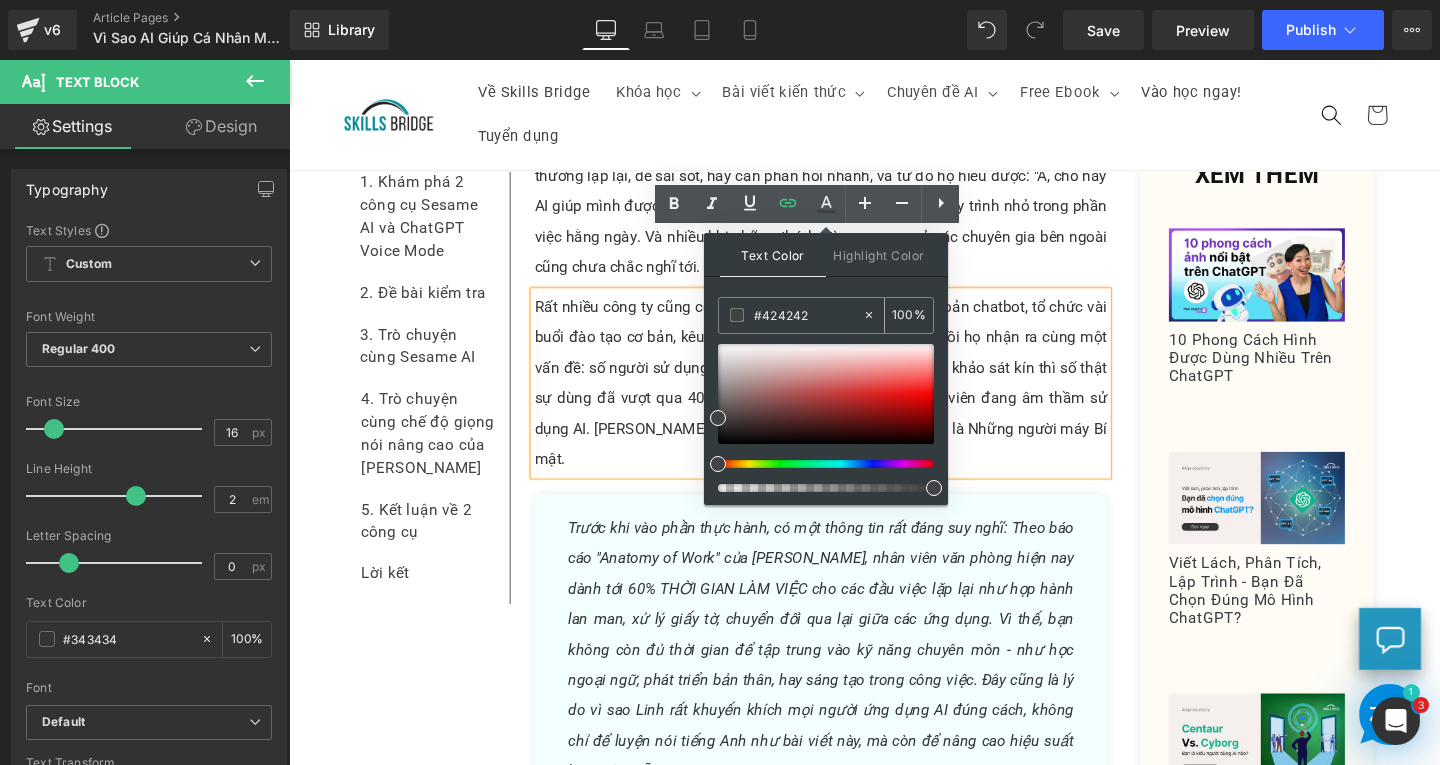 drag, startPoint x: 818, startPoint y: 317, endPoint x: 718, endPoint y: 322, distance: 100.12492 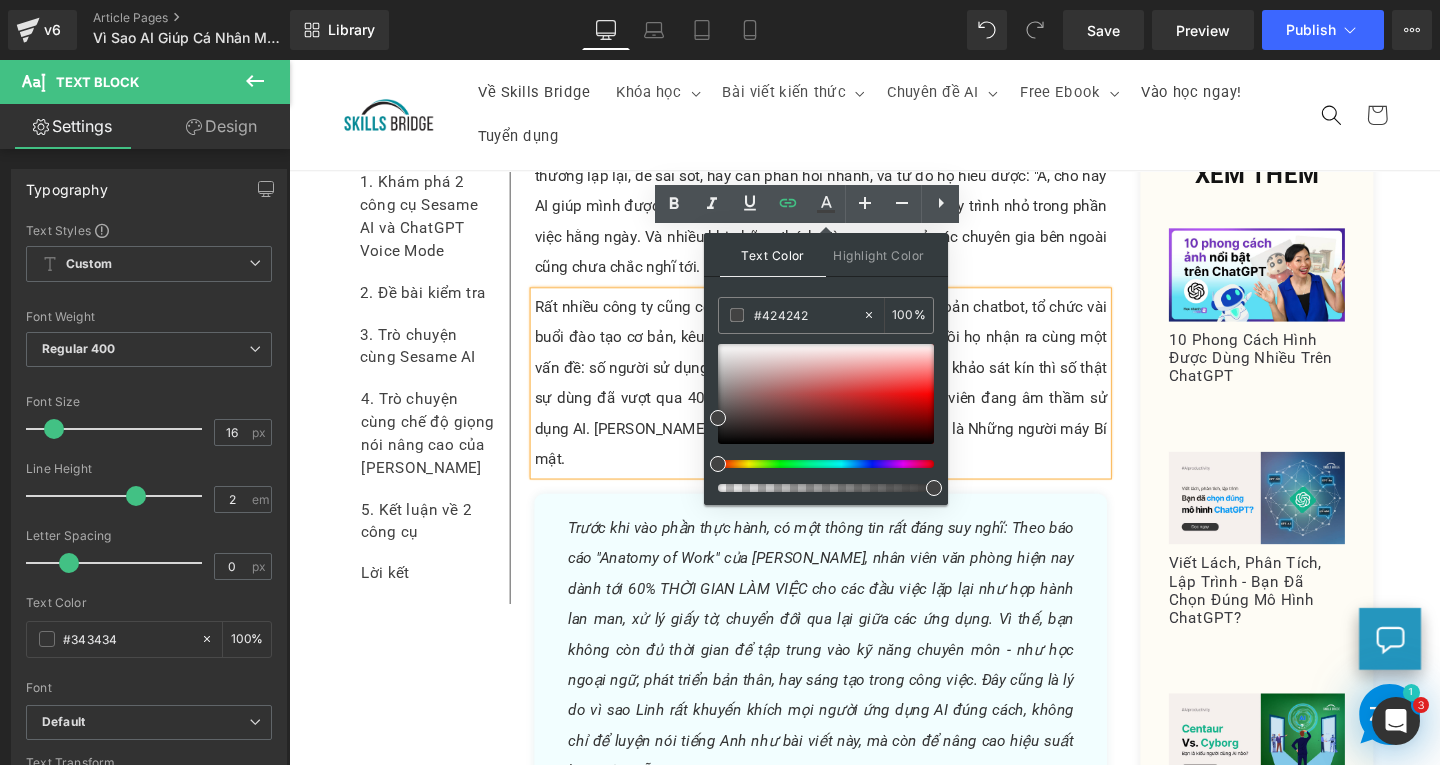 type on "0" 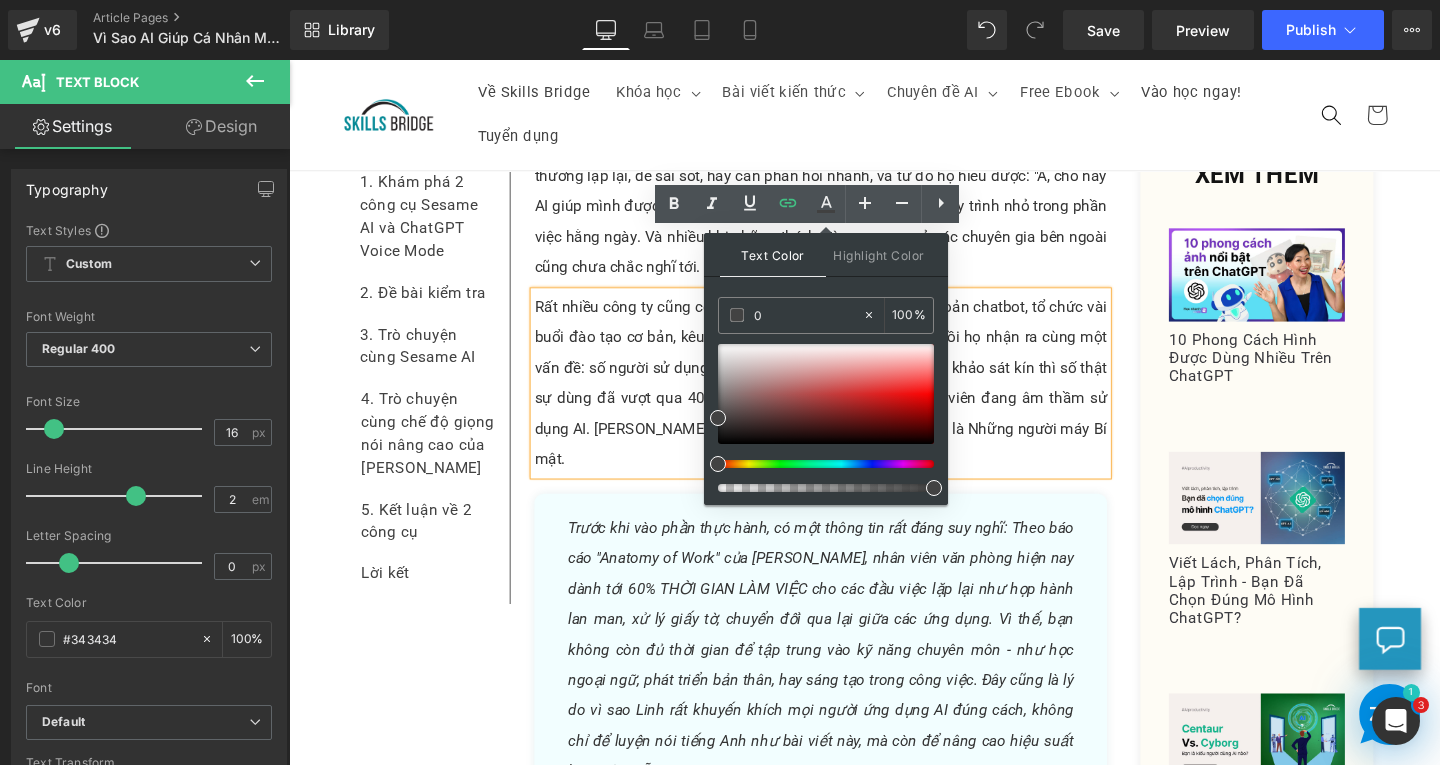 type on "0" 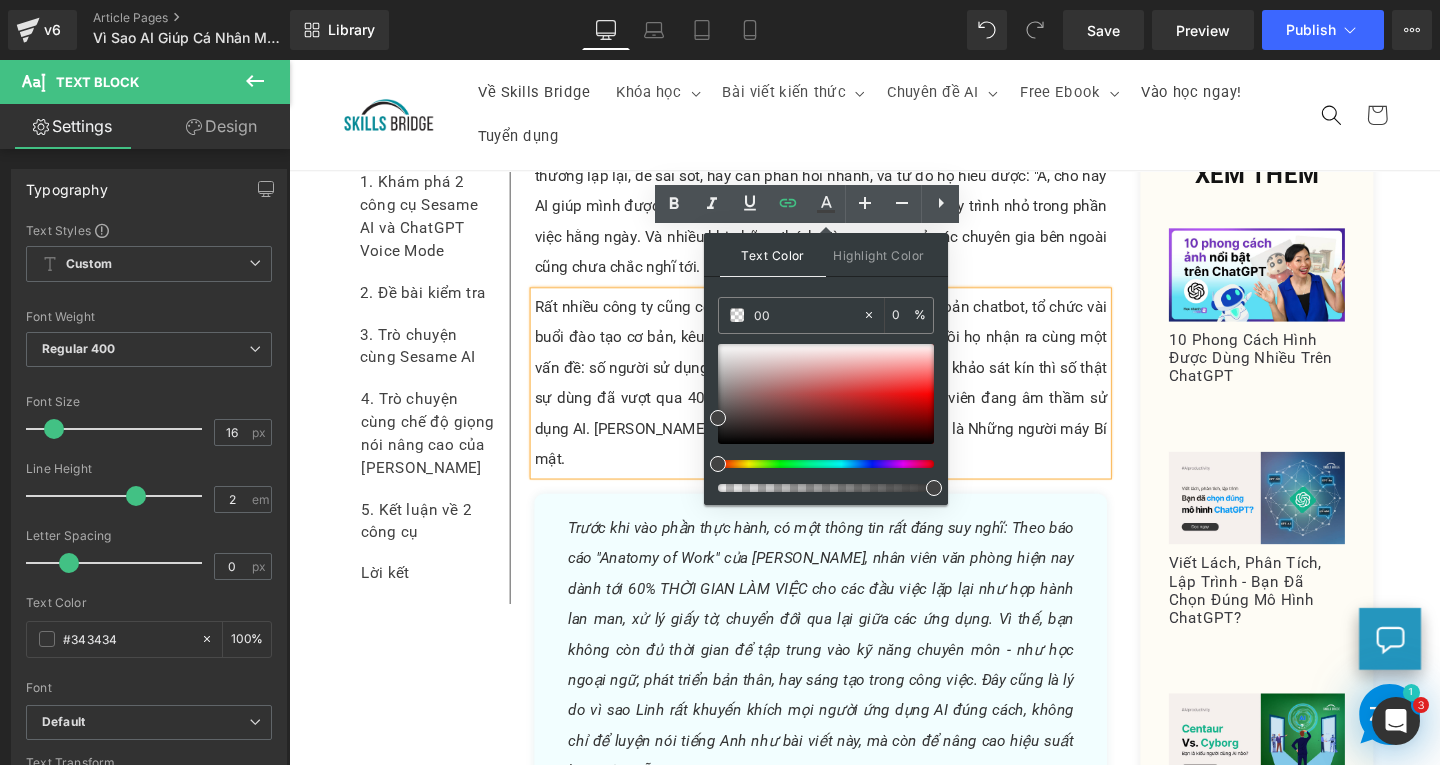 type on "000" 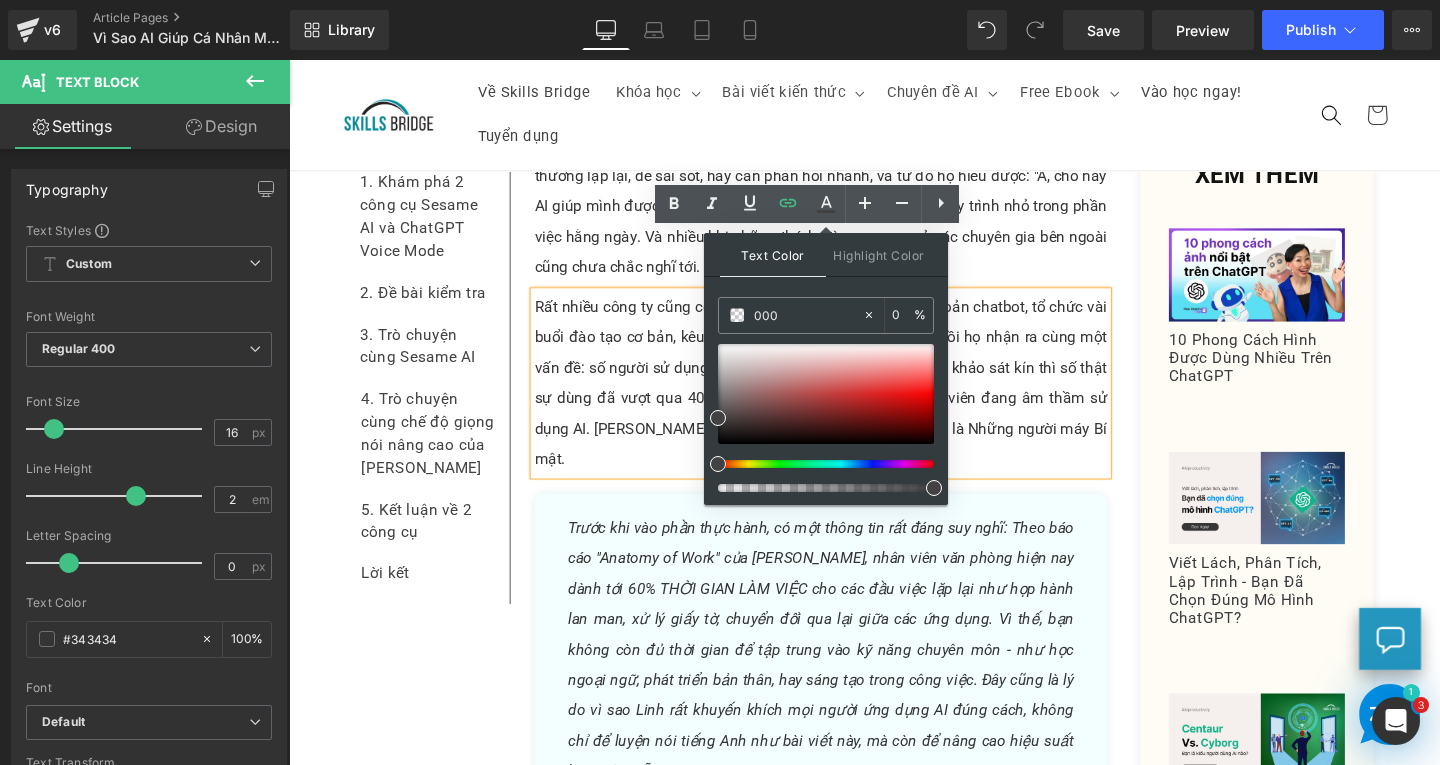 type on "100" 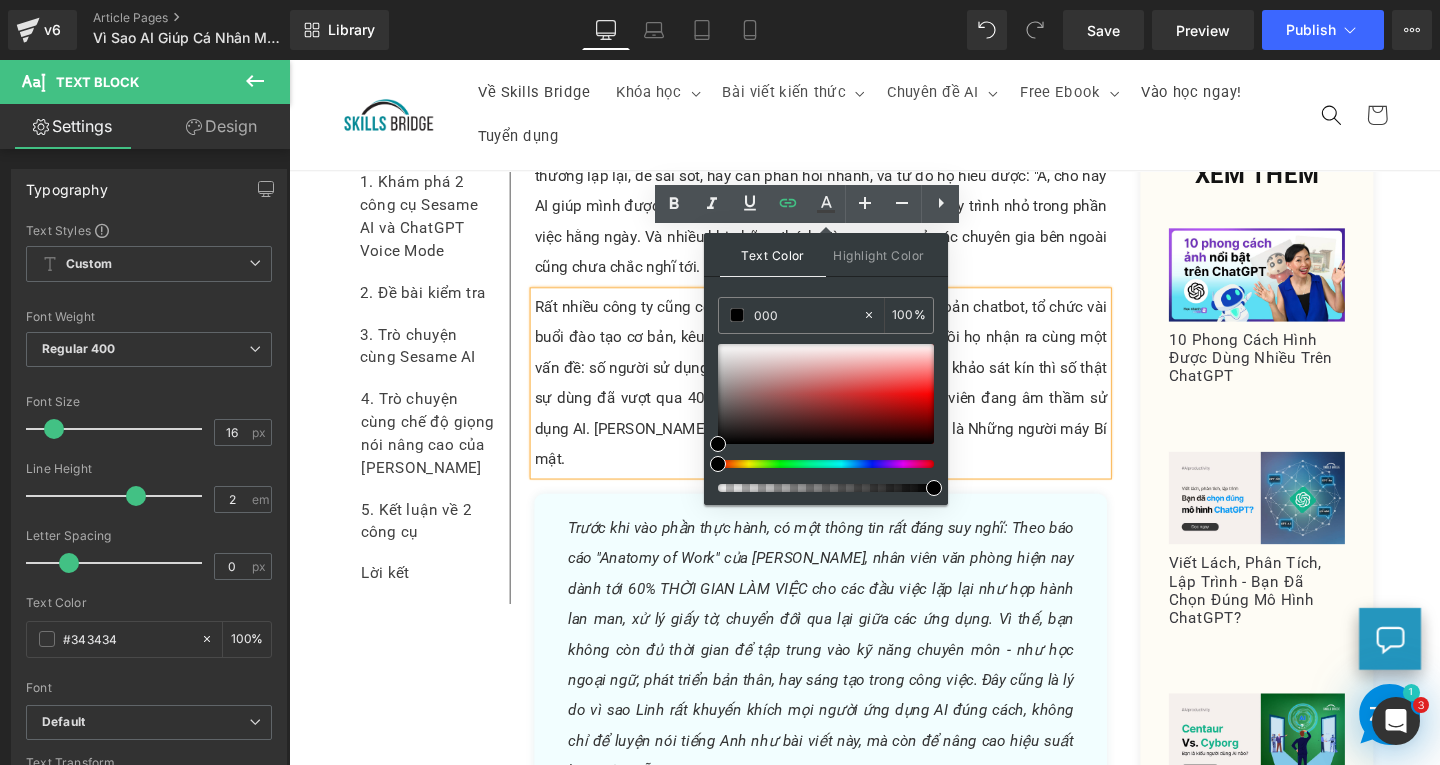 type on "0000" 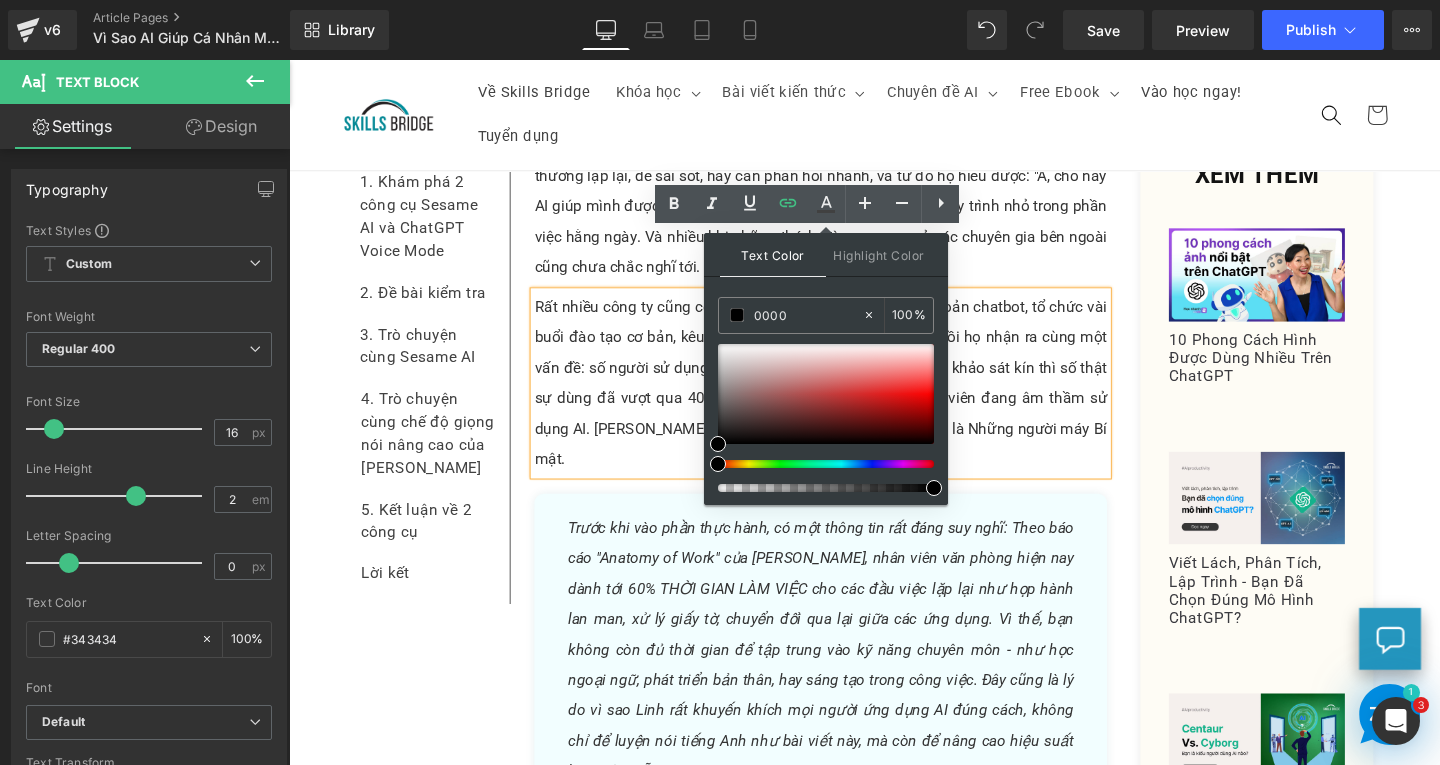 type on "0" 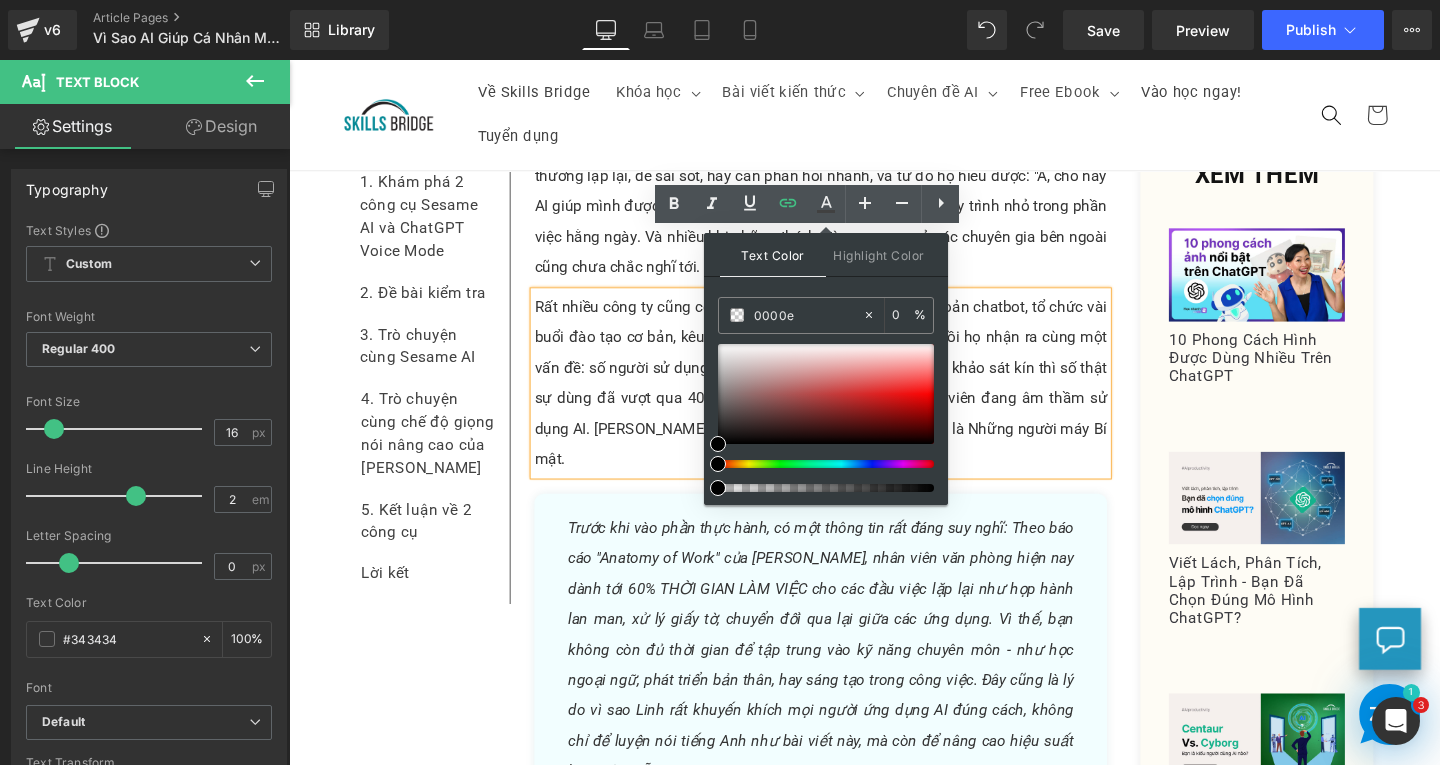 type on "0000ee" 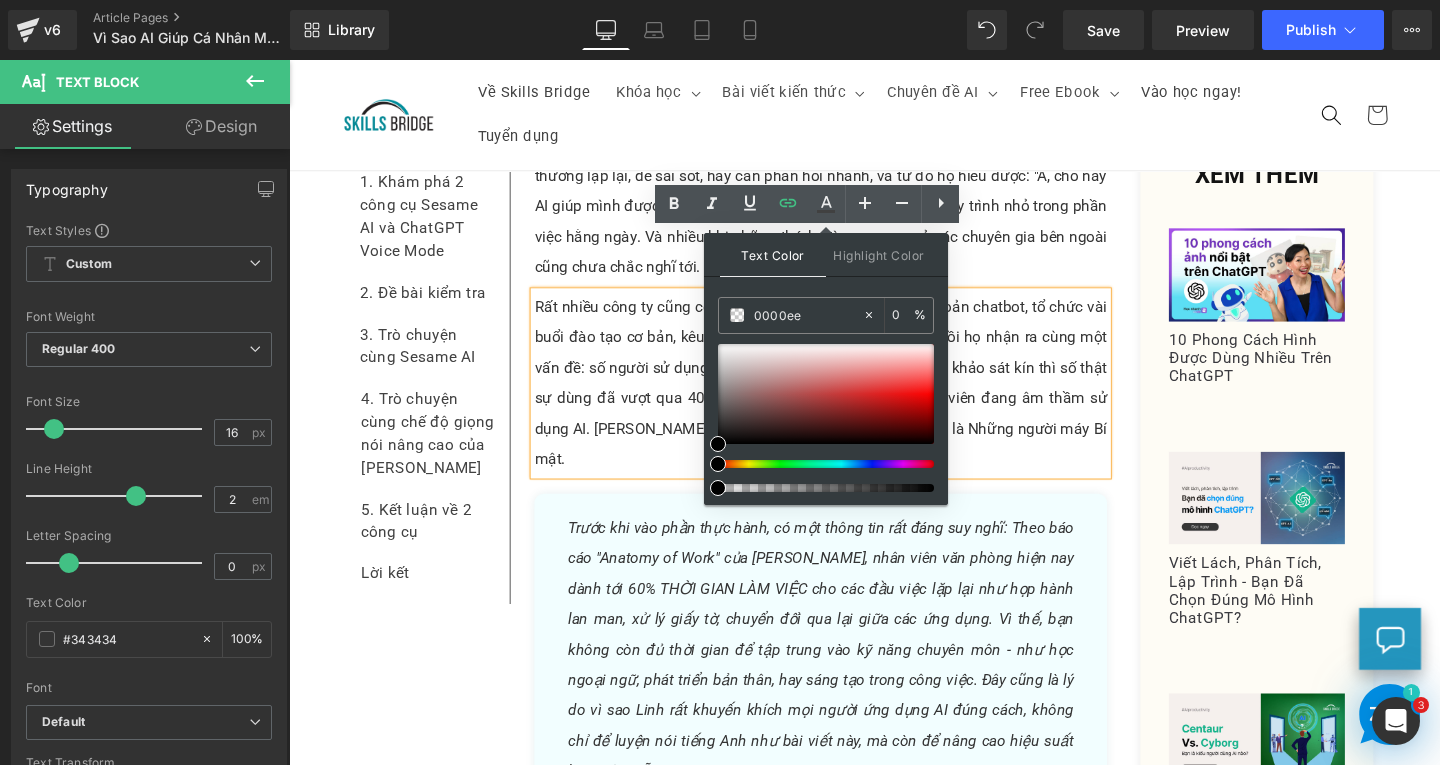 type on "100" 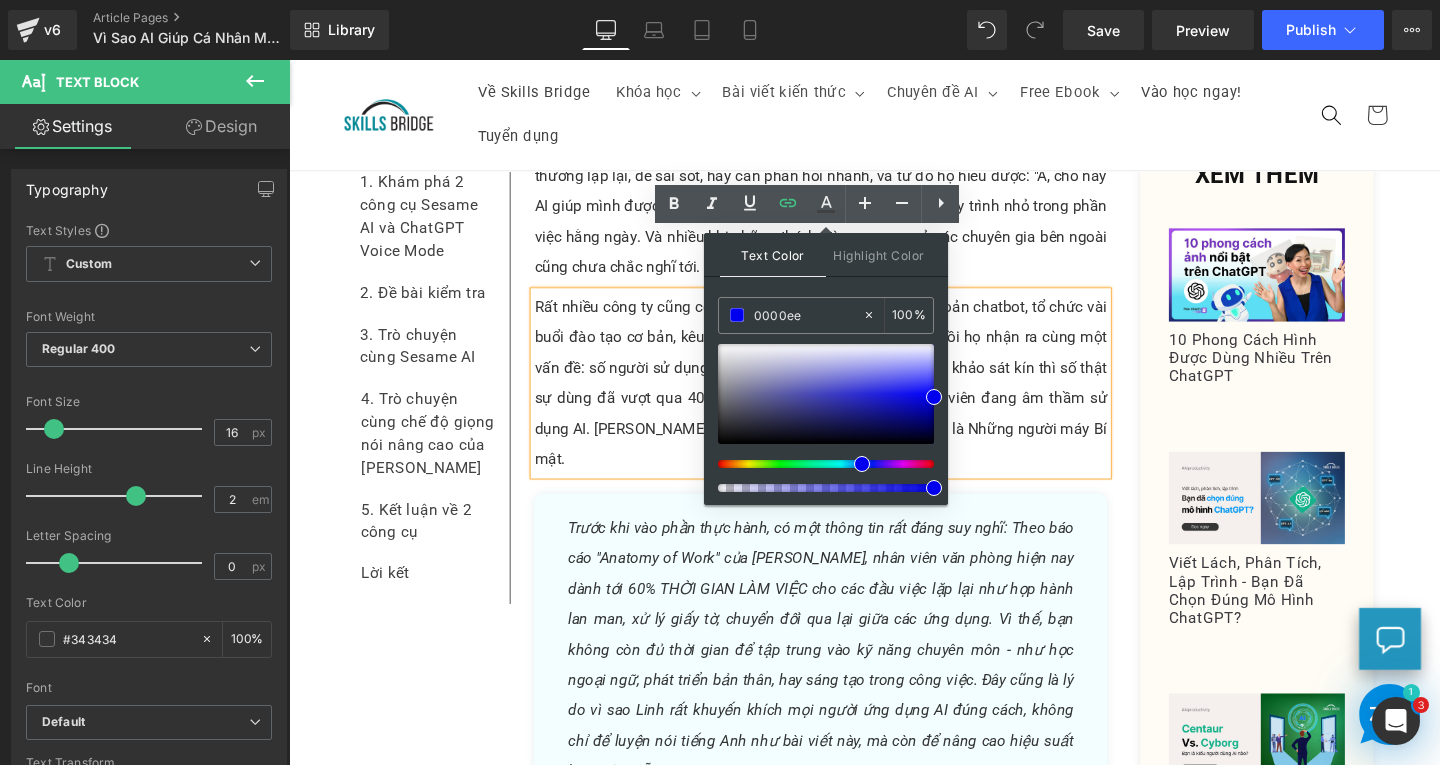 type on "#0000ee" 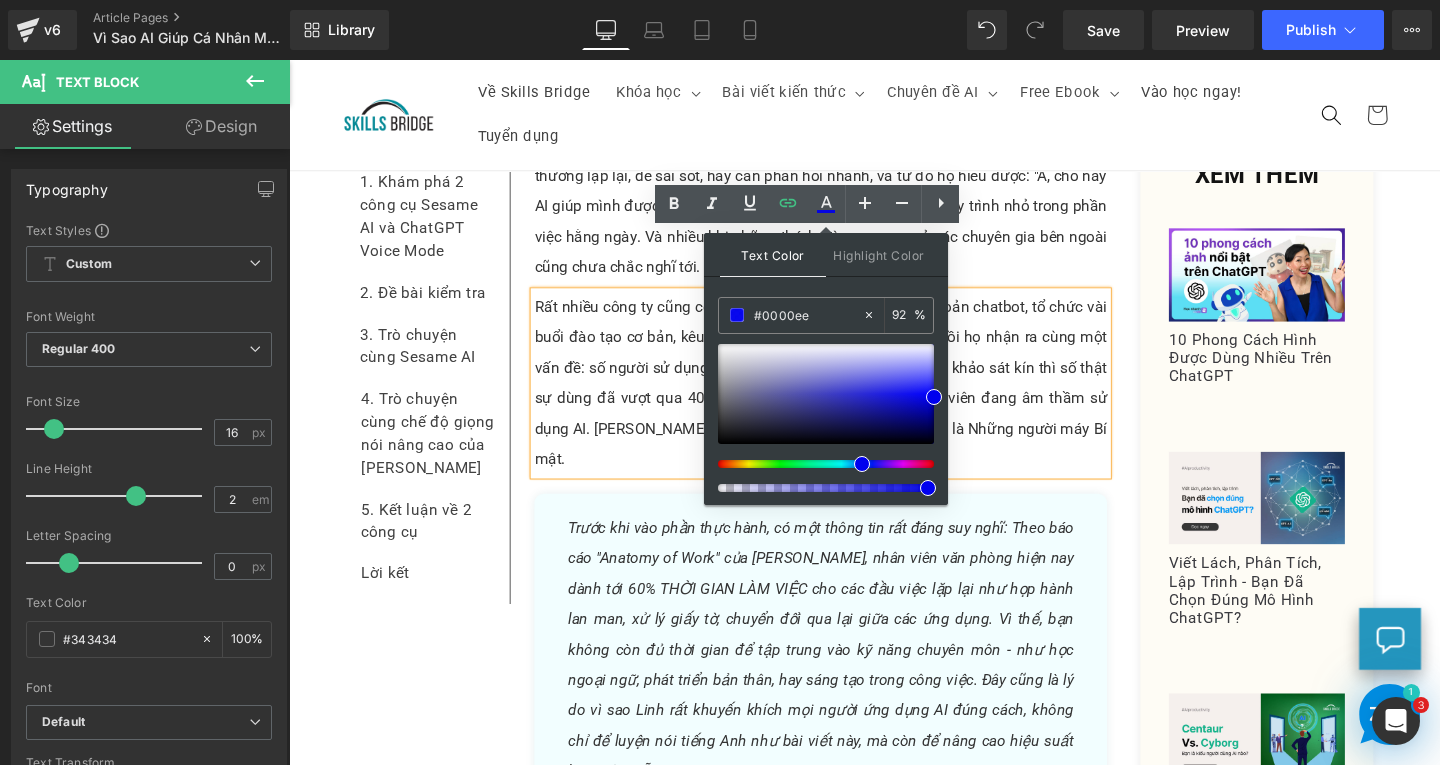 type on "100" 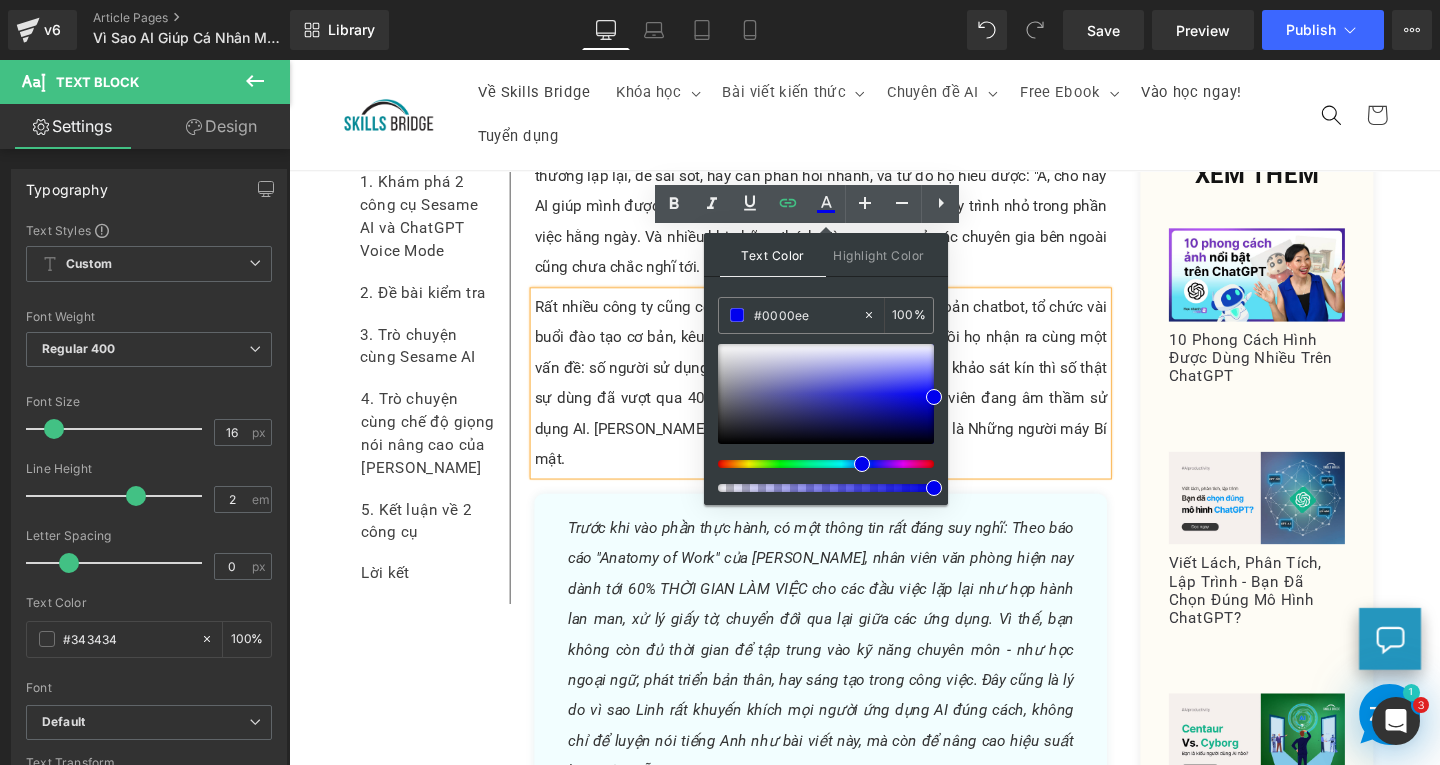 drag, startPoint x: 1222, startPoint y: 547, endPoint x: 1027, endPoint y: 511, distance: 198.29523 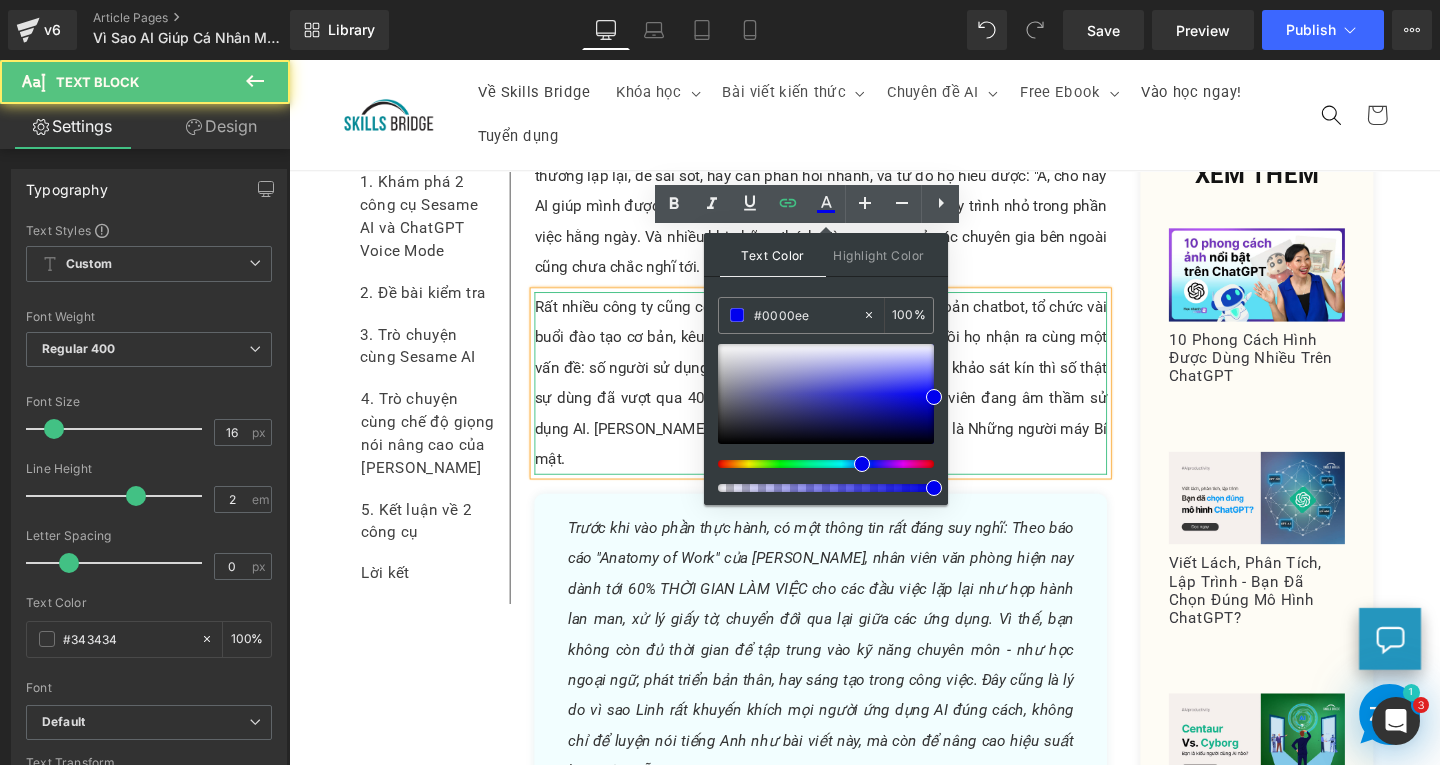click on "Rất nhiều công ty cũng cố gắng hỗ trợ bằng cách: cấp tài khoản chatbot, tổ chức vài buổi đào tạo cơ bản, kêu gọi nhân viên thử nghiệm. Nhưng rồi họ nhận ra cùng một vấn đề: số người sử dụng chính thức chỉ quanh 20%. Còn khi khảo sát kín thì số thật sự dùng đã vượt qua 40%. Nghĩa là có một phần lớn nhân viên đang âm thầm sử dụng AI. [PERSON_NAME] gọi họ là “Secret  Cyborgs ”, tạm dịch là Những người máy Bí mật." at bounding box center [848, 400] 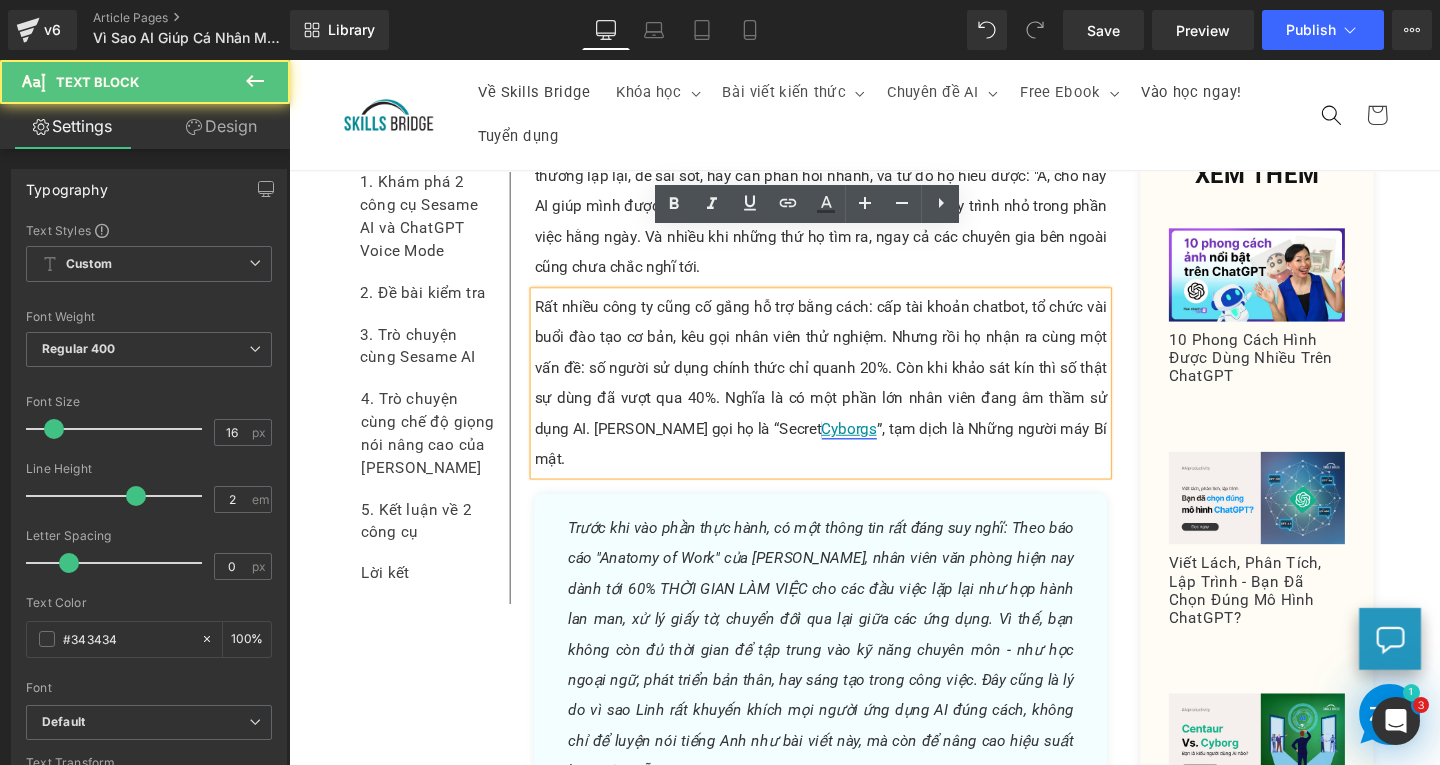 click on "Cyborgs" at bounding box center (878, 447) 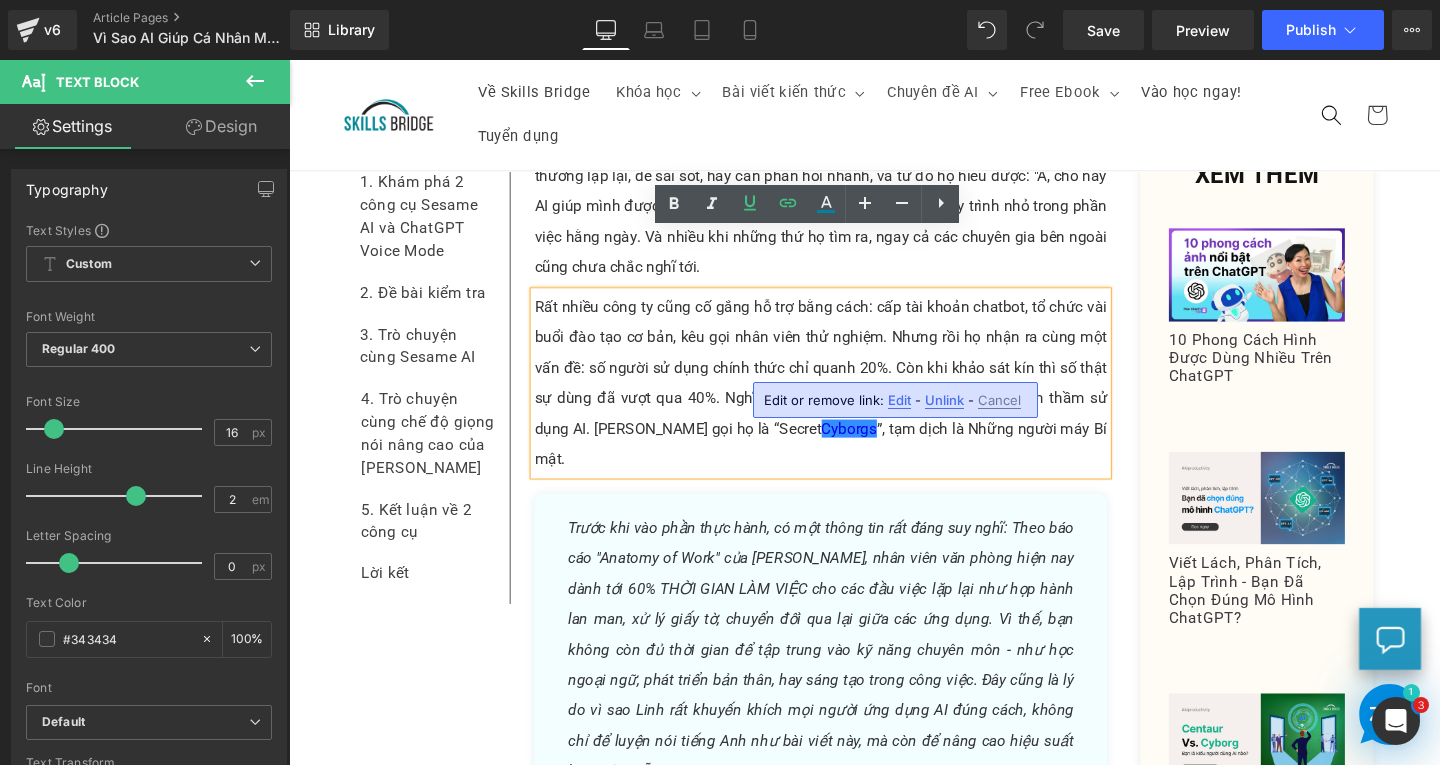 click on "Edit" at bounding box center (899, 400) 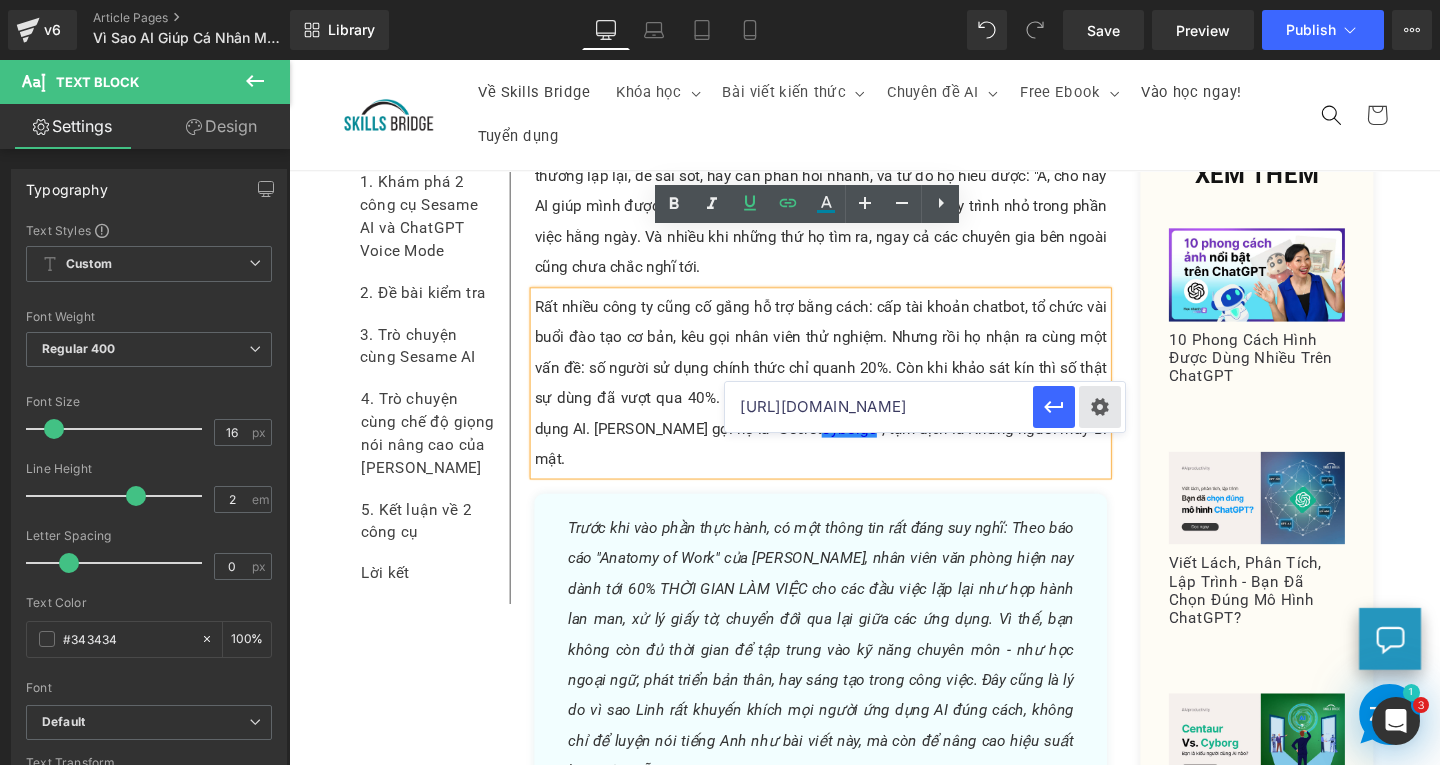 click on "Text Color Highlight Color rgba(0, 0, 238, 1) #0000ee 100 % transparent transparent 0 %   Edit or remove link:   Edit   -   Unlink   -   Cancel             [URL][DOMAIN_NAME]" at bounding box center [720, 0] 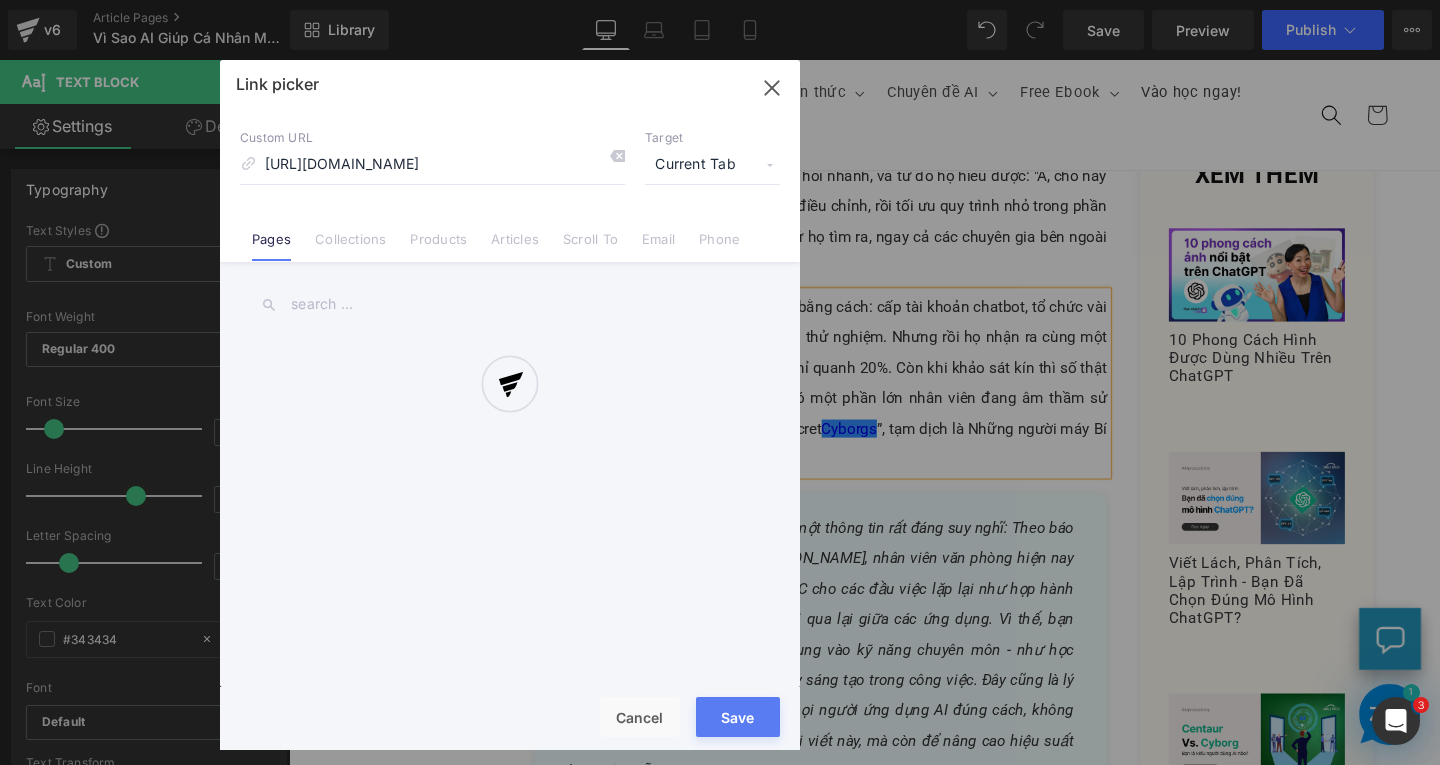 scroll, scrollTop: 0, scrollLeft: 180, axis: horizontal 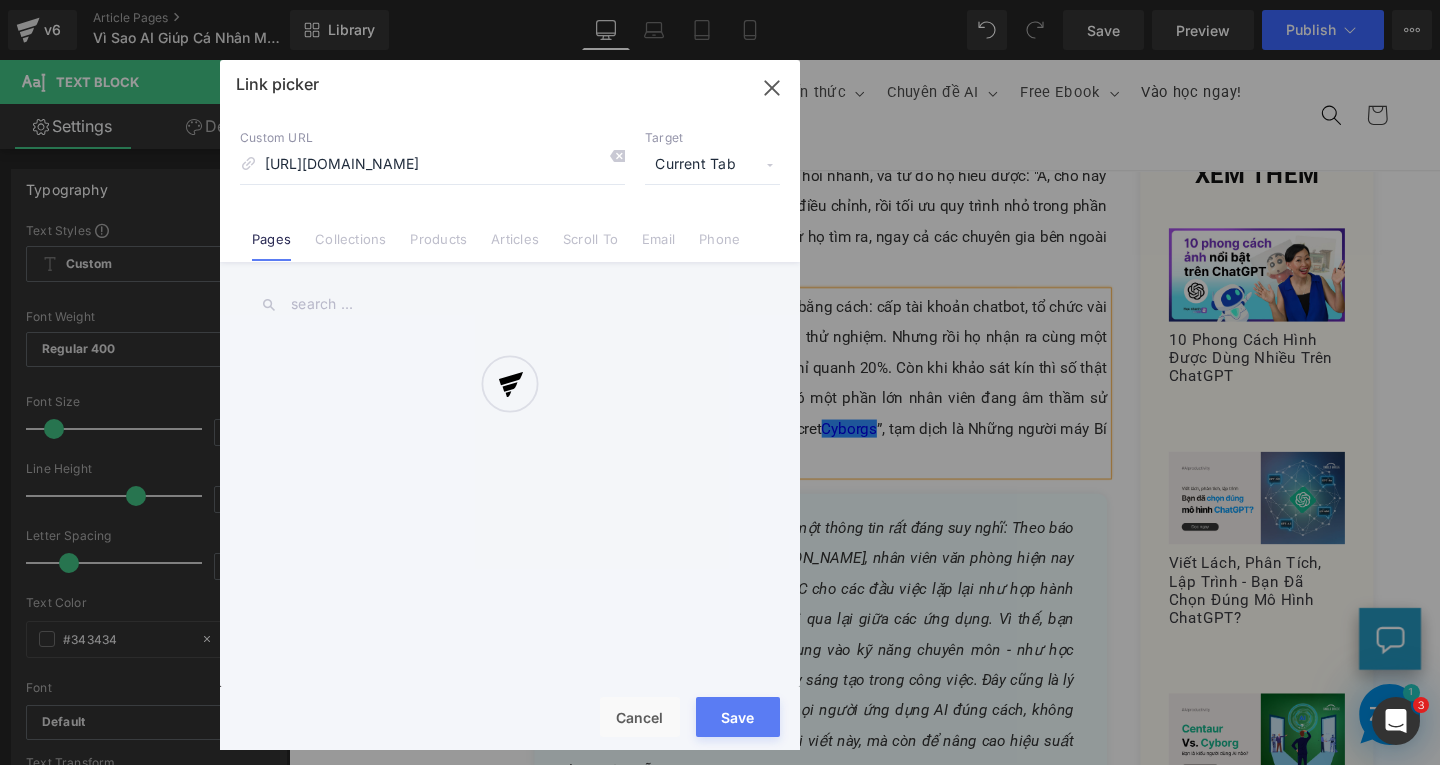 click at bounding box center (510, 405) 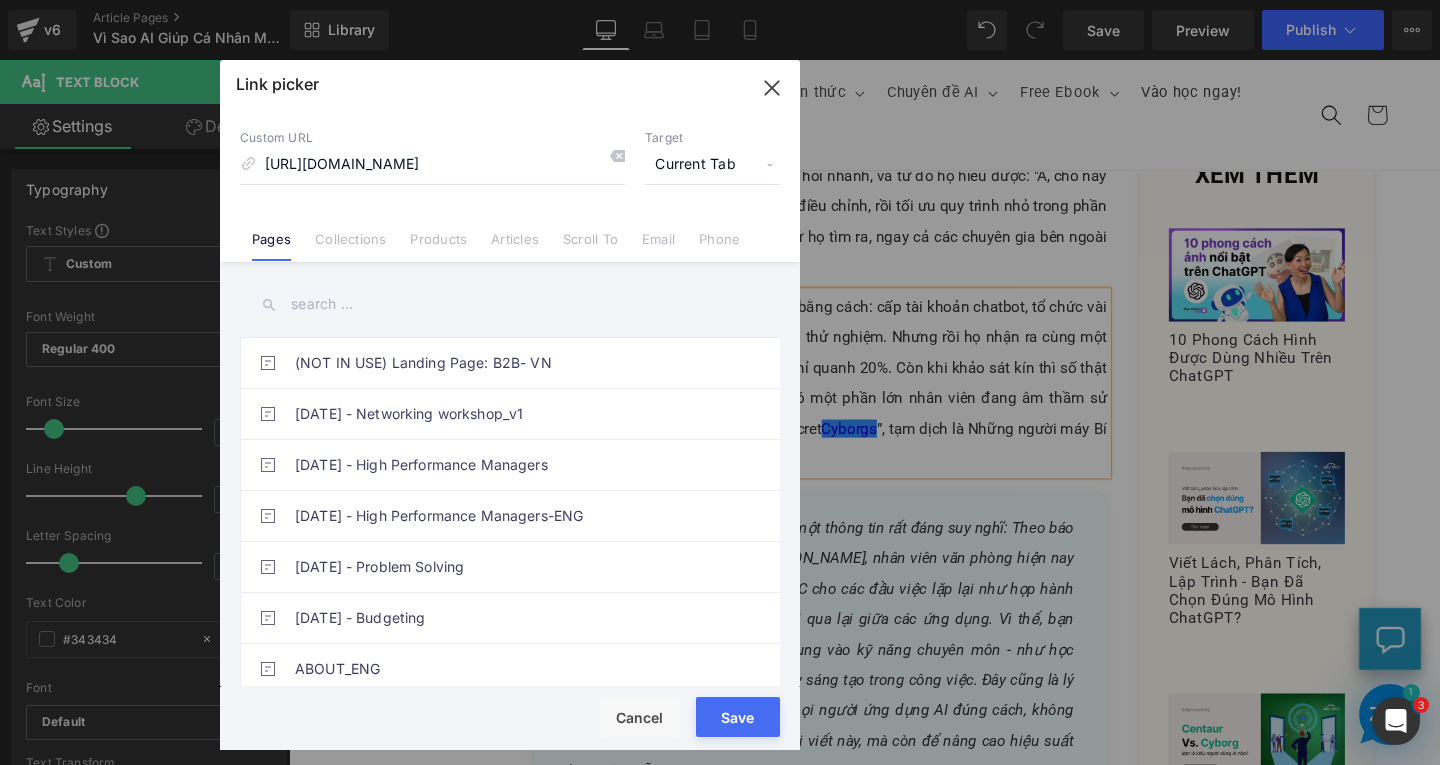 click on "Current Tab" at bounding box center [712, 165] 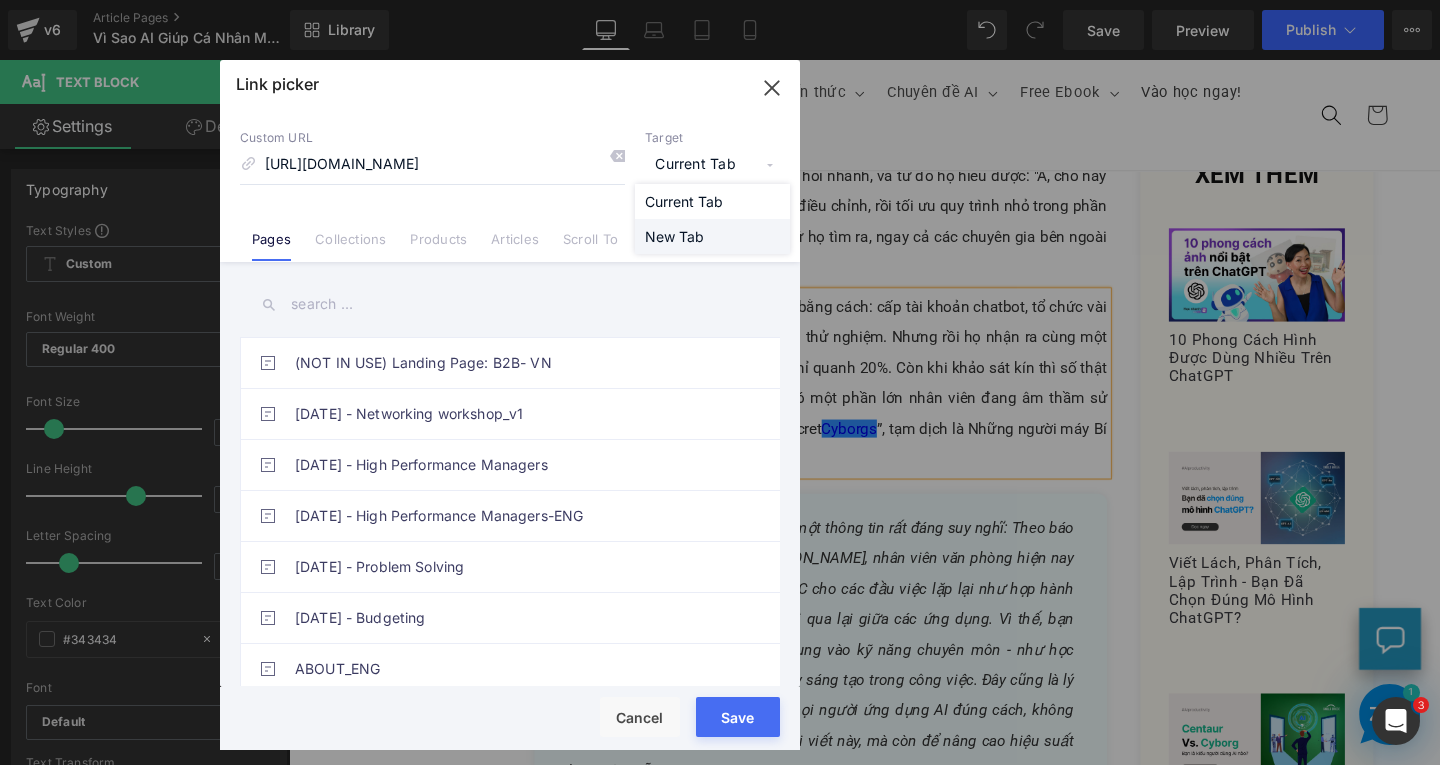 click on "New Tab" at bounding box center [712, 236] 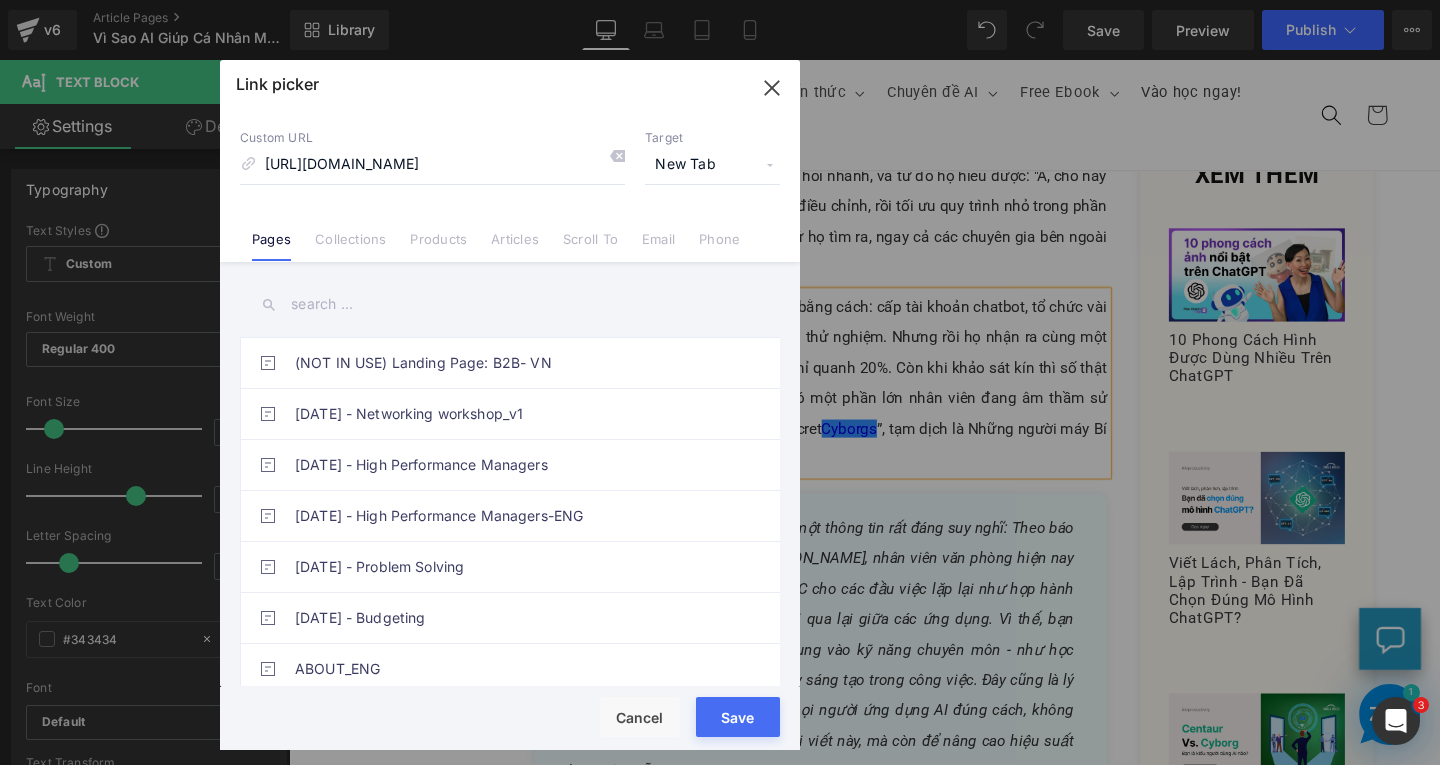 click on "Save" at bounding box center (738, 717) 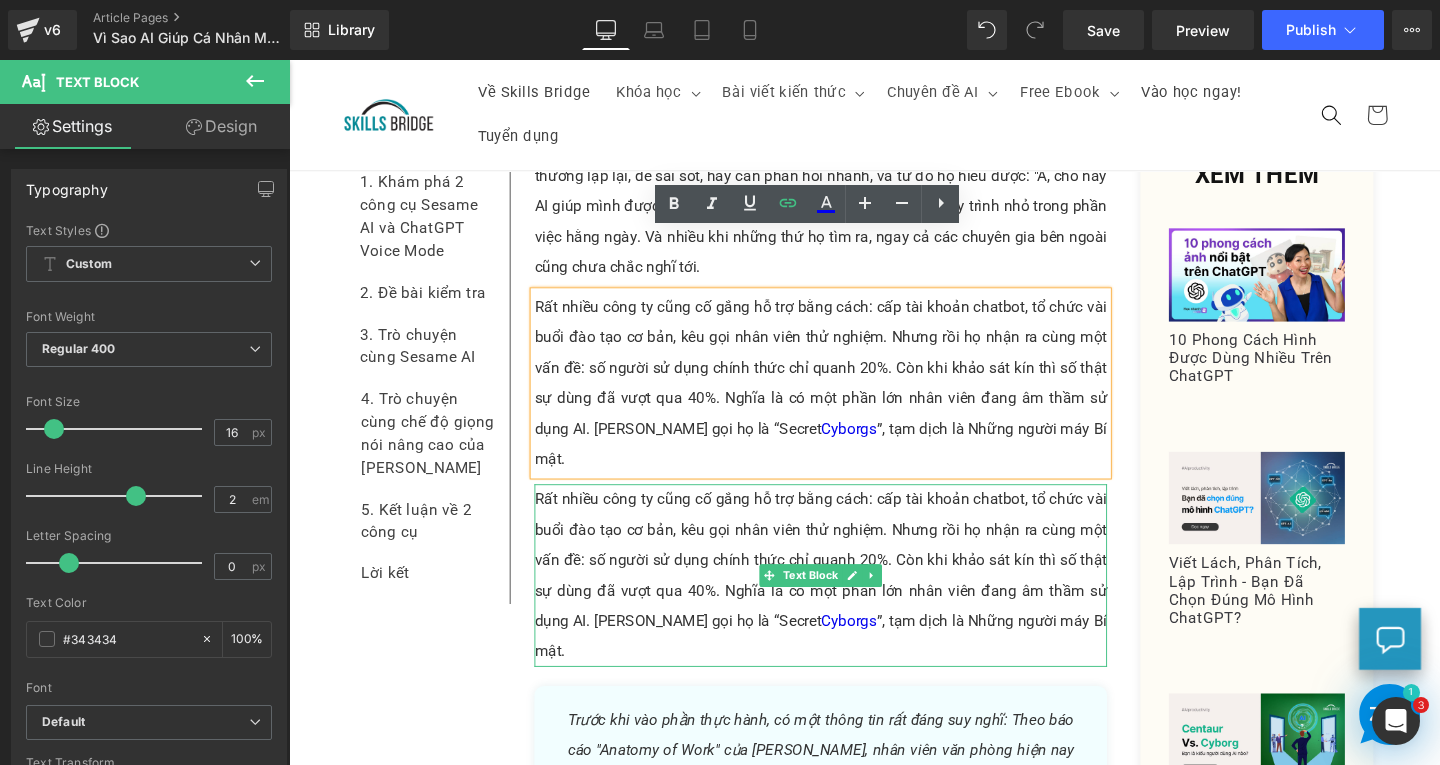 click on "Rất nhiều công ty cũng cố gắng hỗ trợ bằng cách: cấp tài khoản chatbot, tổ chức vài buổi đào tạo cơ bản, kêu gọi nhân viên thử nghiệm. Nhưng rồi họ nhận ra cùng một vấn đề: số người sử dụng chính thức chỉ quanh 20%. Còn khi khảo sát kín thì số thật sự dùng đã vượt qua 40%. Nghĩa là có một phần lớn nhân viên đang âm thầm sử dụng AI. [PERSON_NAME] gọi họ là “Secret  Cyborgs ”, tạm dịch là Những người máy Bí mật." at bounding box center [848, 602] 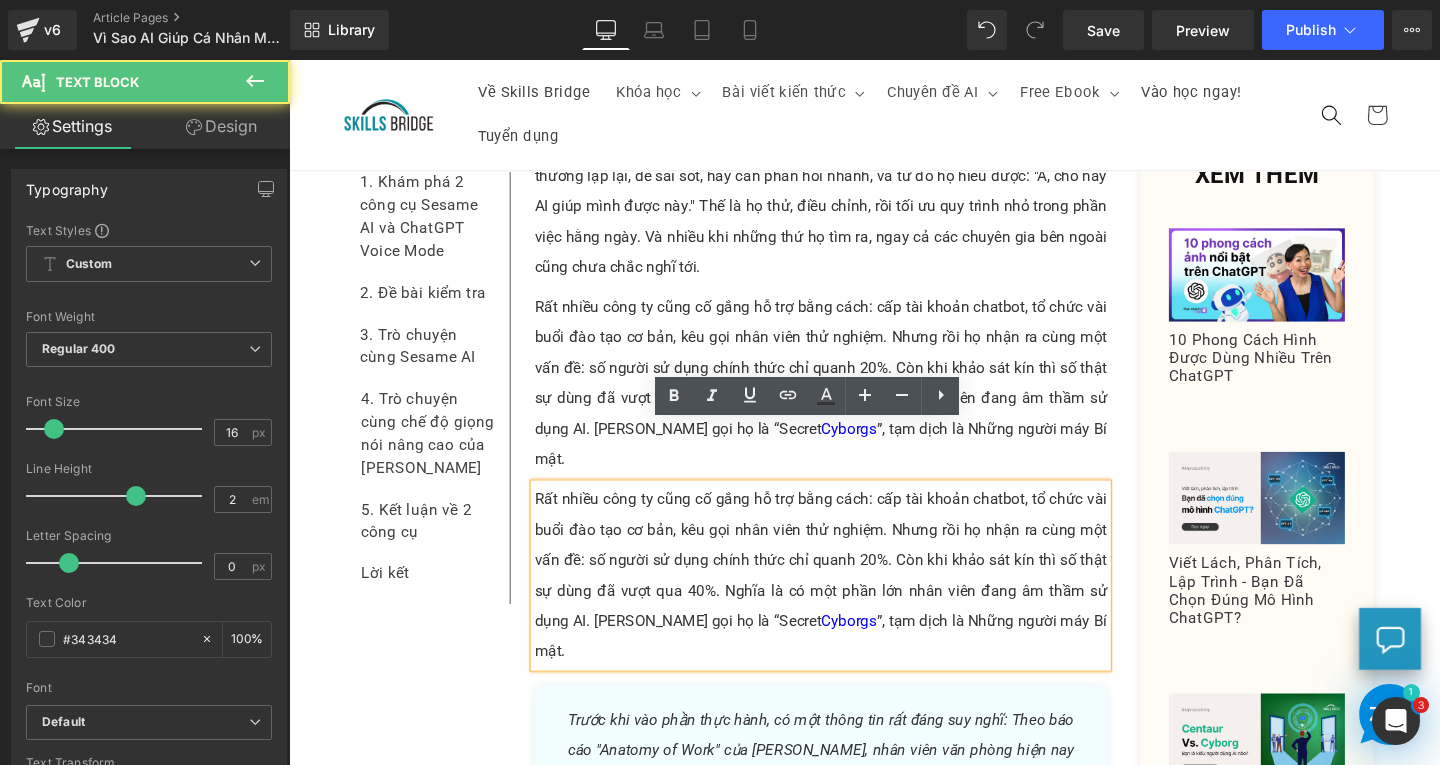 click on "Rất nhiều công ty cũng cố gắng hỗ trợ bằng cách: cấp tài khoản chatbot, tổ chức vài buổi đào tạo cơ bản, kêu gọi nhân viên thử nghiệm. Nhưng rồi họ nhận ra cùng một vấn đề: số người sử dụng chính thức chỉ quanh 20%. Còn khi khảo sát kín thì số thật sự dùng đã vượt qua 40%. Nghĩa là có một phần lớn nhân viên đang âm thầm sử dụng AI. [PERSON_NAME] gọi họ là “Secret  Cyborgs ”, tạm dịch là Những người máy Bí mật." at bounding box center [848, 602] 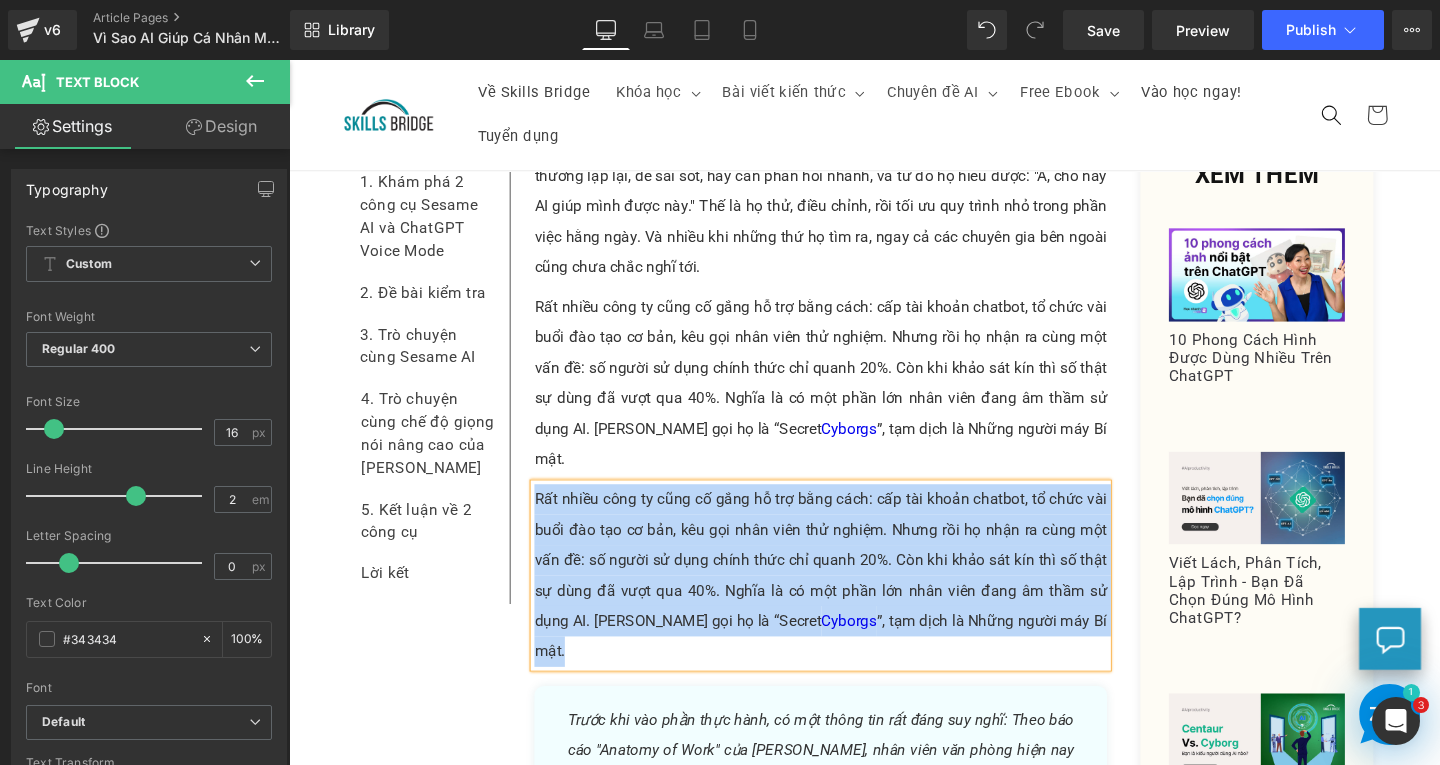 paste 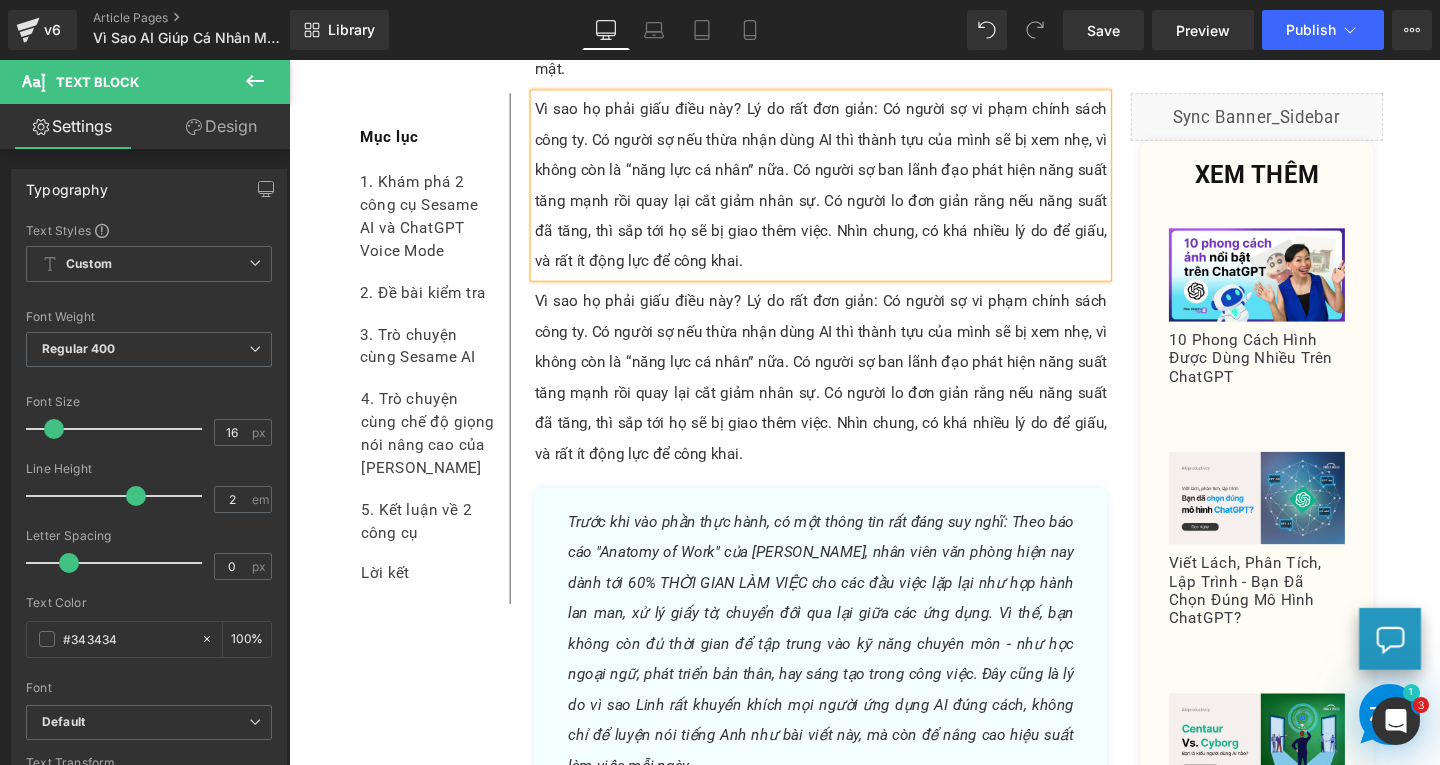 scroll, scrollTop: 6452, scrollLeft: 0, axis: vertical 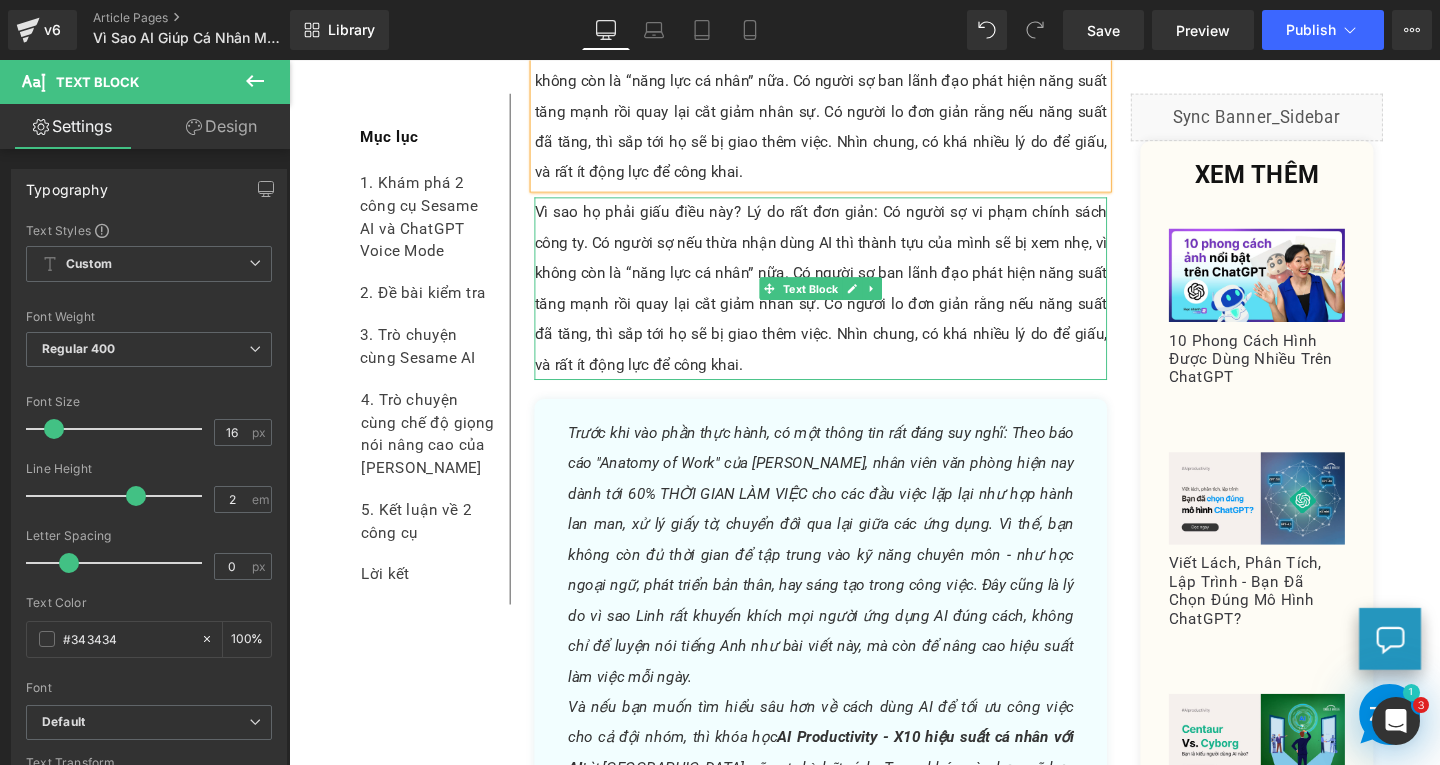 click on "Vì sao họ phải giấu điều này? Lý do rất đơn giản: Có người sợ vi phạm chính sách công ty. Có người sợ nếu thừa nhận dùng AI thì thành tựu của mình sẽ bị xem nhẹ, vì không còn là “năng lực cá nhân” nữa. Có người sợ ban lãnh đạo phát hiện năng suất tăng mạnh rồi quay lại cắt giảm nhân sự. Có người lo đơn giản rằng nếu năng suất đã tăng, thì sắp tới họ sẽ bị giao thêm việc. Nhìn chung, có khá nhiều lý do để giấu, và rất ít động lực để công khai." at bounding box center (848, 300) 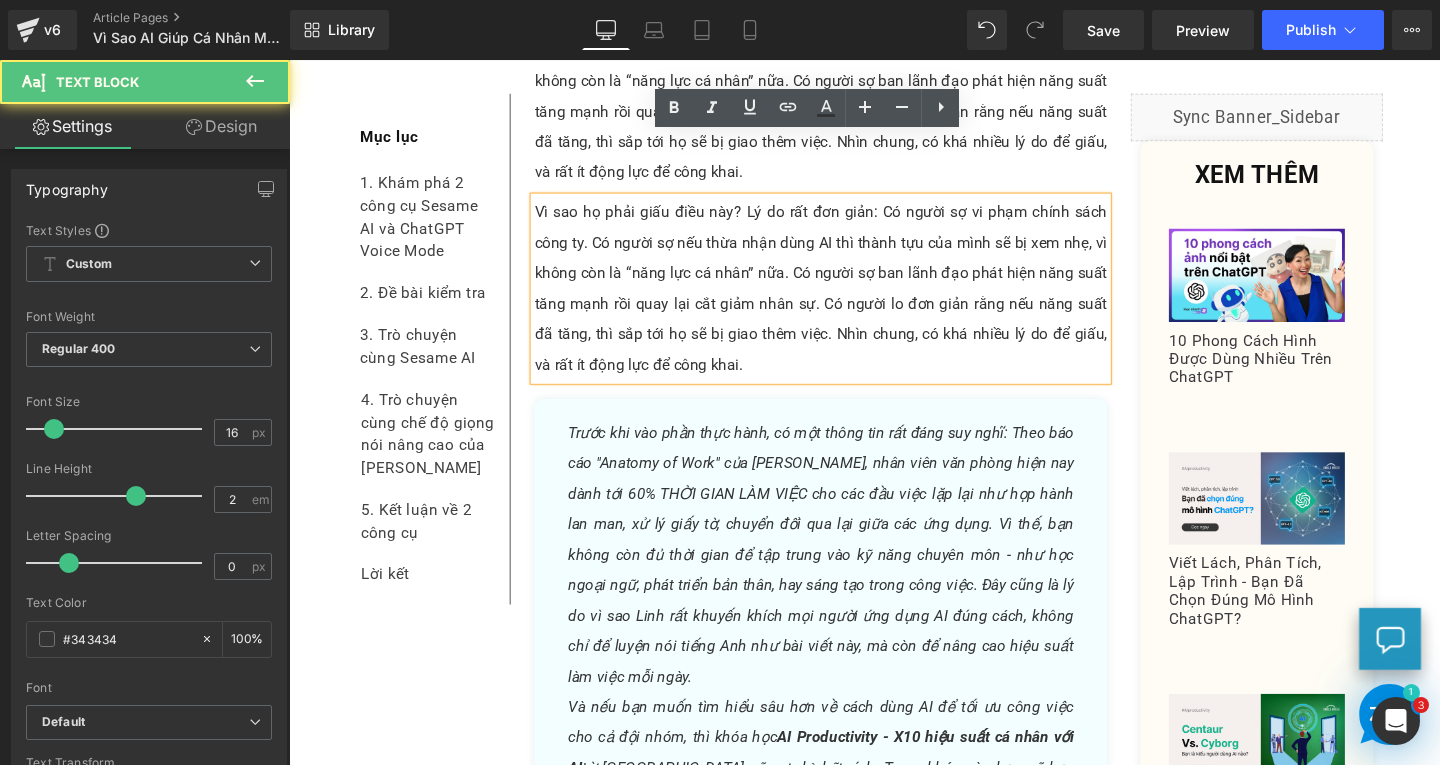 click on "Vì sao họ phải giấu điều này? Lý do rất đơn giản: Có người sợ vi phạm chính sách công ty. Có người sợ nếu thừa nhận dùng AI thì thành tựu của mình sẽ bị xem nhẹ, vì không còn là “năng lực cá nhân” nữa. Có người sợ ban lãnh đạo phát hiện năng suất tăng mạnh rồi quay lại cắt giảm nhân sự. Có người lo đơn giản rằng nếu năng suất đã tăng, thì sắp tới họ sẽ bị giao thêm việc. Nhìn chung, có khá nhiều lý do để giấu, và rất ít động lực để công khai." at bounding box center [848, 300] 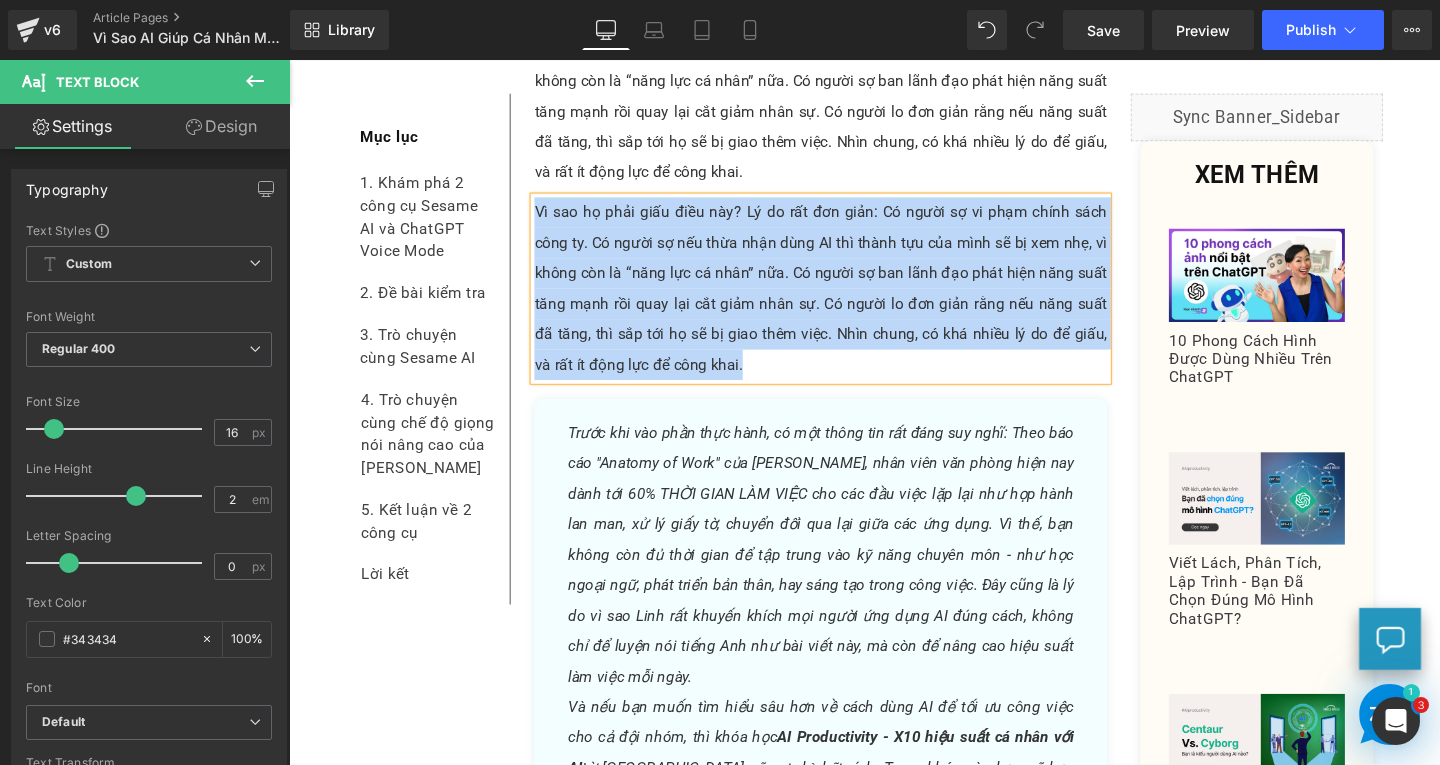 paste 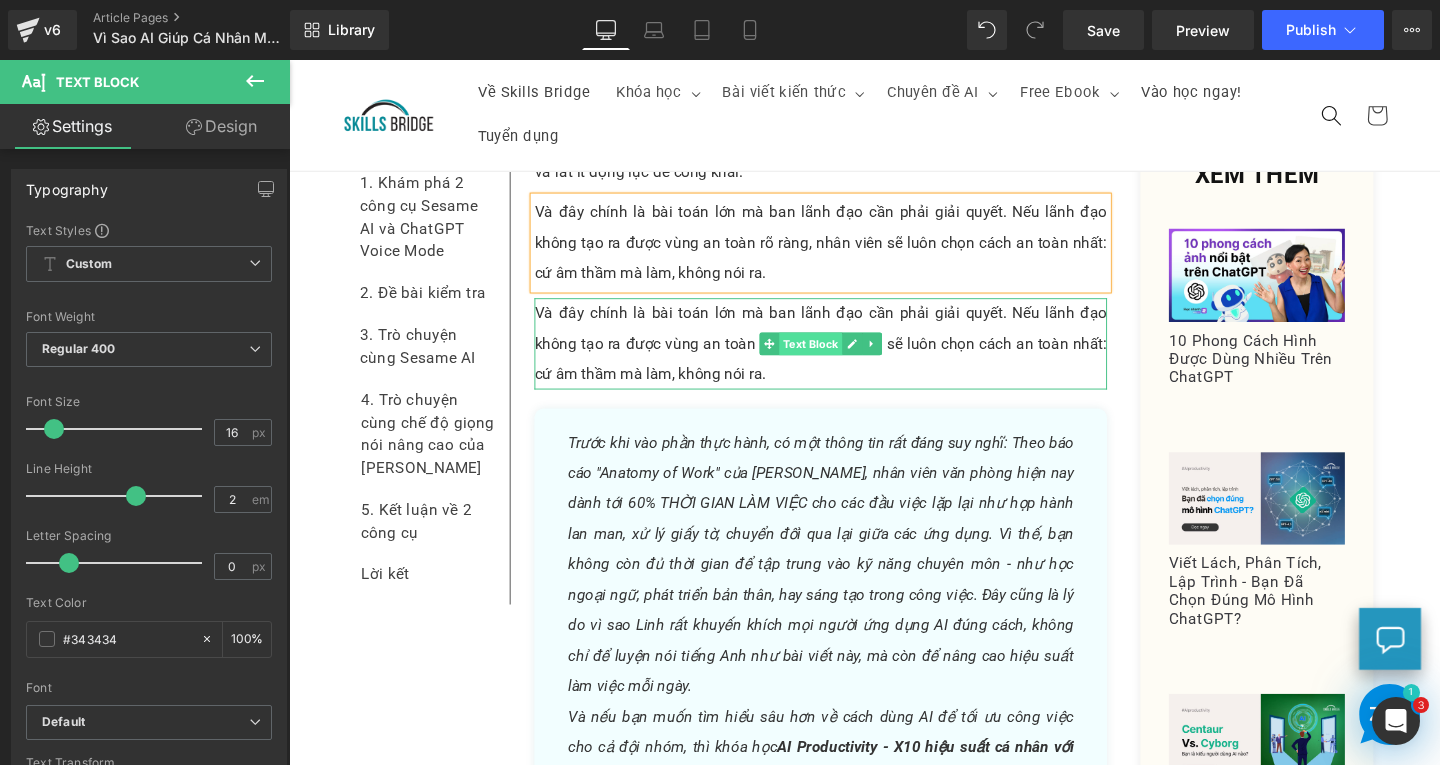 scroll, scrollTop: 6152, scrollLeft: 0, axis: vertical 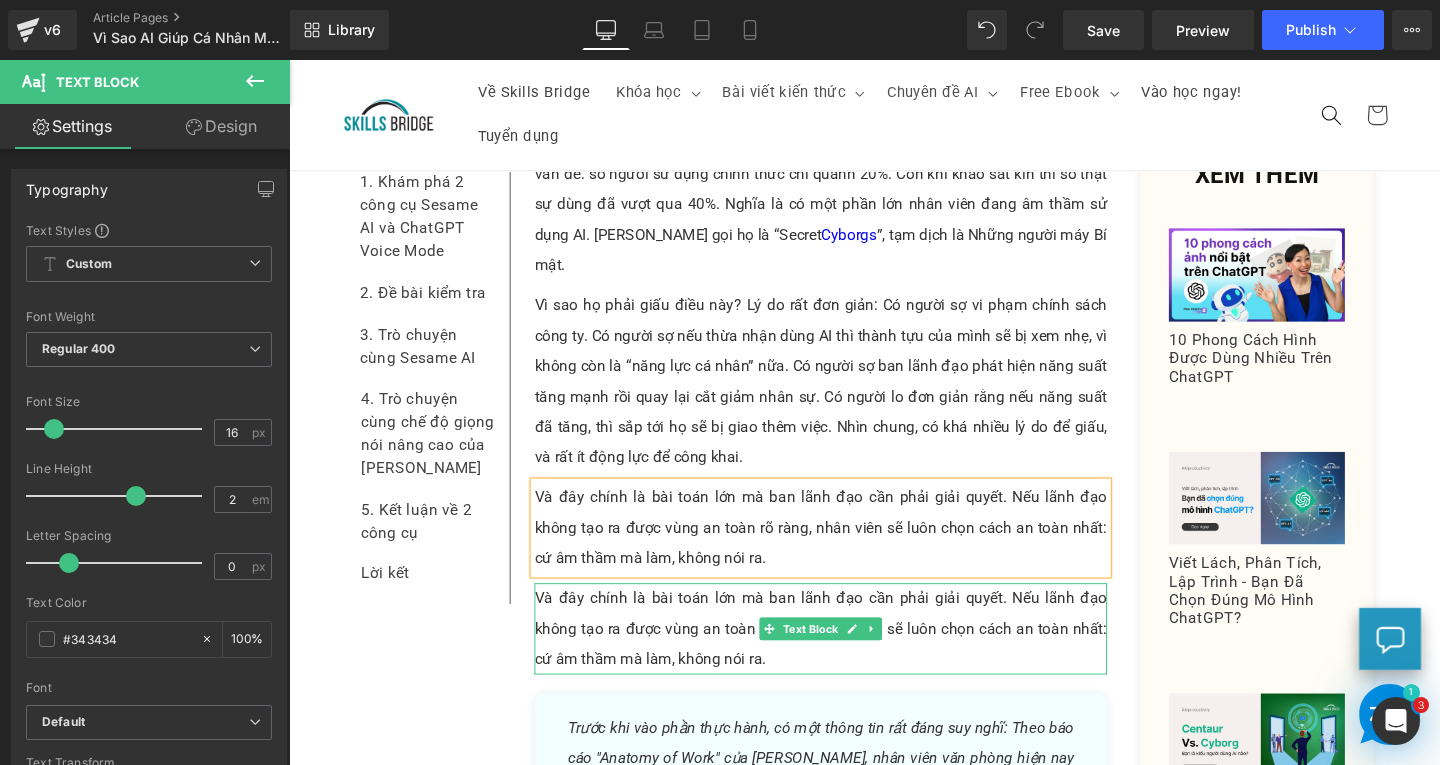 click on "Và đây chính là bài toán lớn mà ban lãnh đạo cần phải giải quyết. Nếu lãnh đạo không tạo ra được vùng an toàn rõ ràng, nhân viên sẽ luôn chọn cách an toàn nhất: cứ âm thầm mà làm, không nói ra." at bounding box center (848, 658) 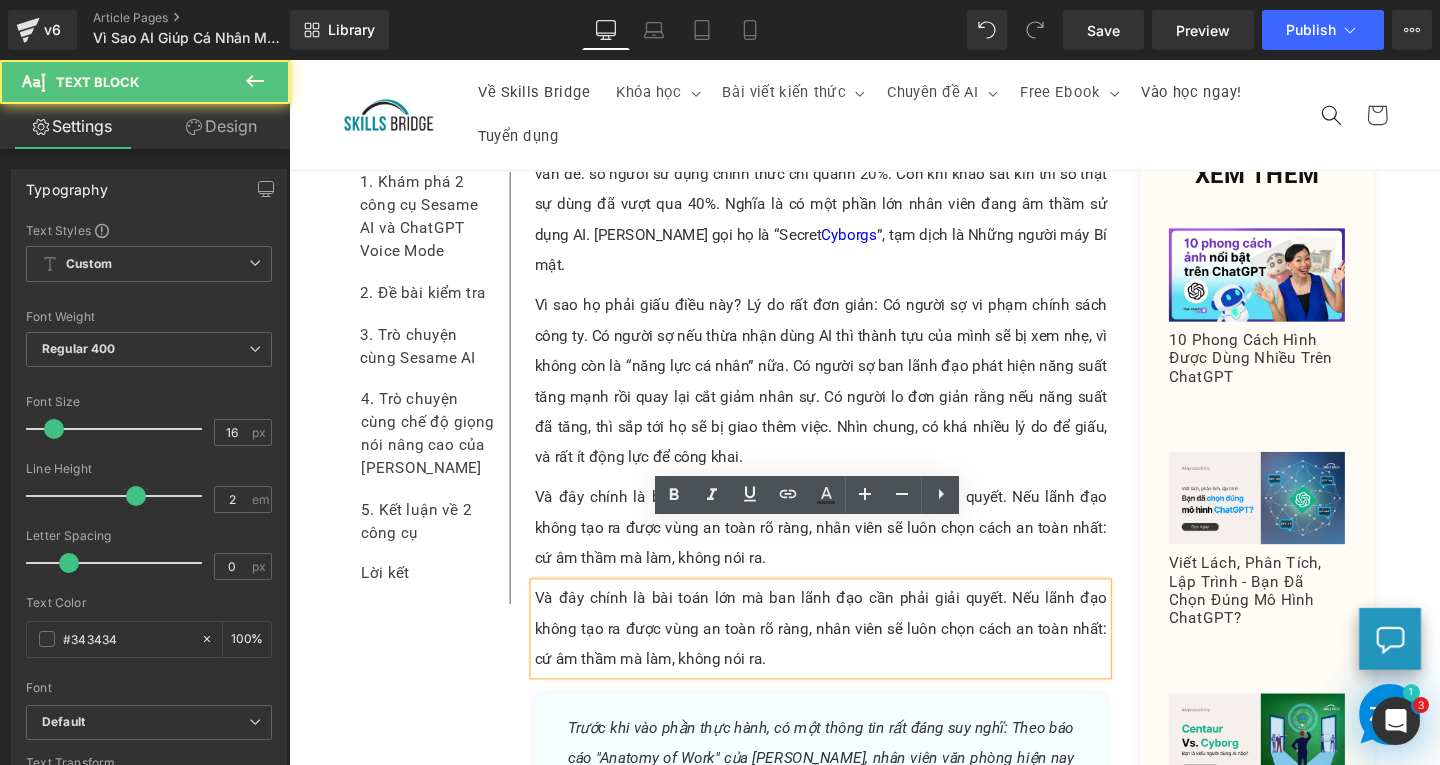 click on "Và đây chính là bài toán lớn mà ban lãnh đạo cần phải giải quyết. Nếu lãnh đạo không tạo ra được vùng an toàn rõ ràng, nhân viên sẽ luôn chọn cách an toàn nhất: cứ âm thầm mà làm, không nói ra." at bounding box center (848, 658) 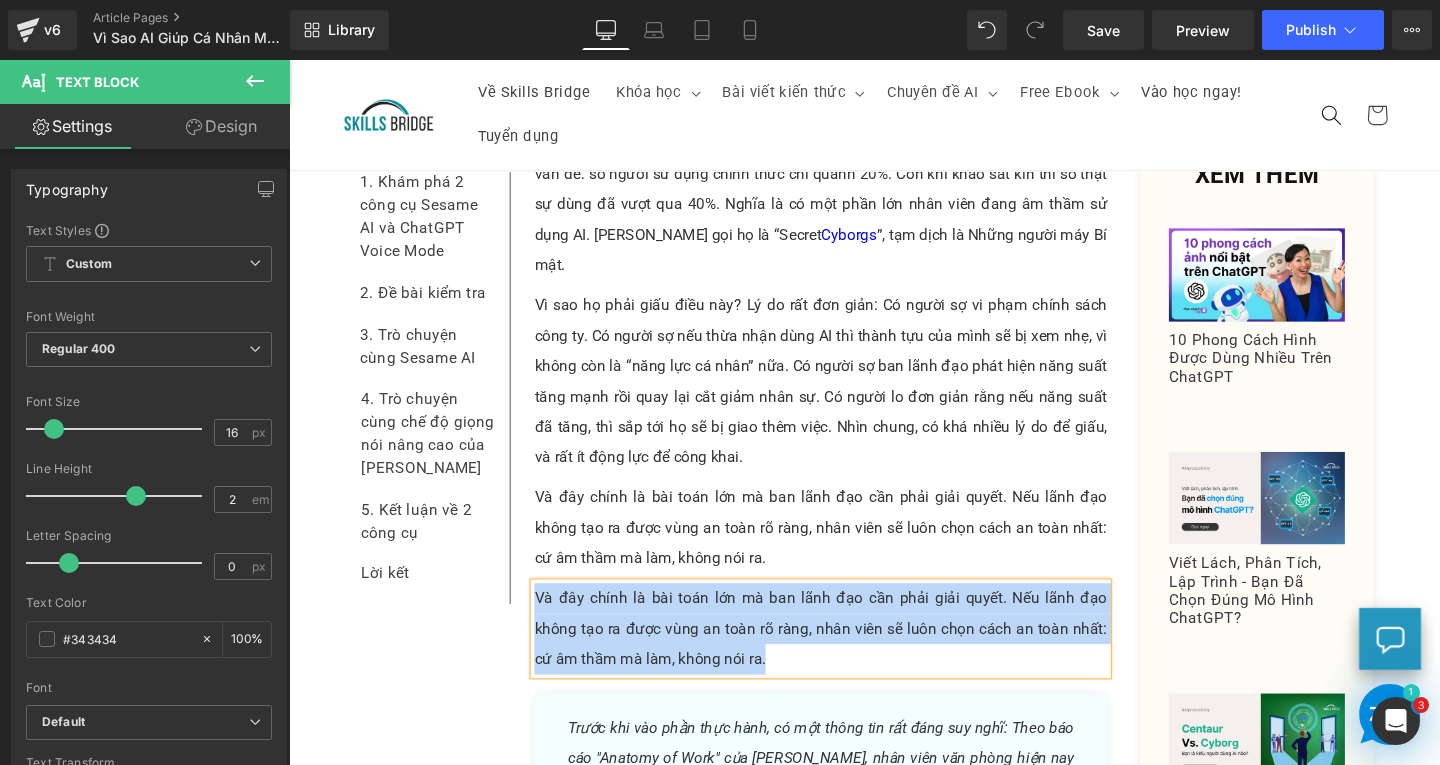 paste 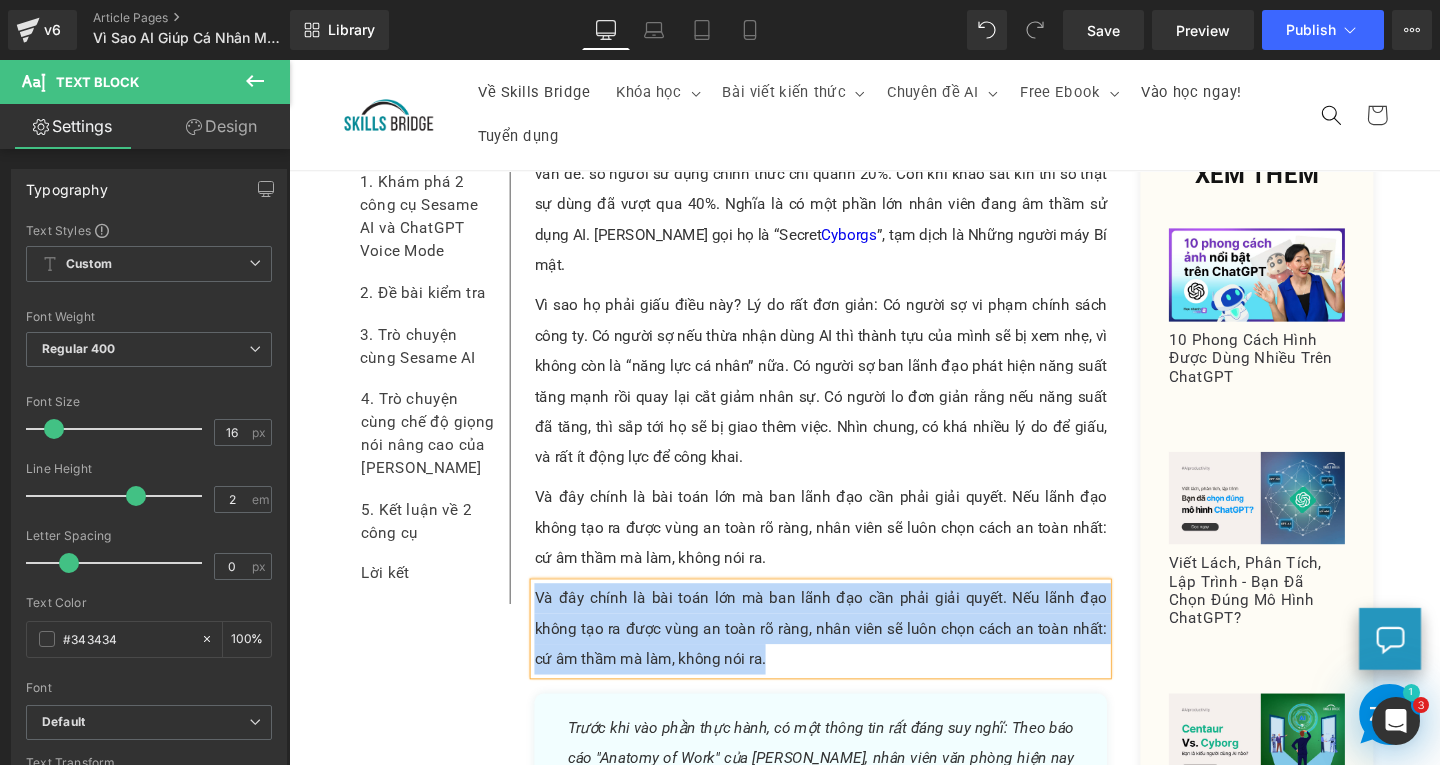 type 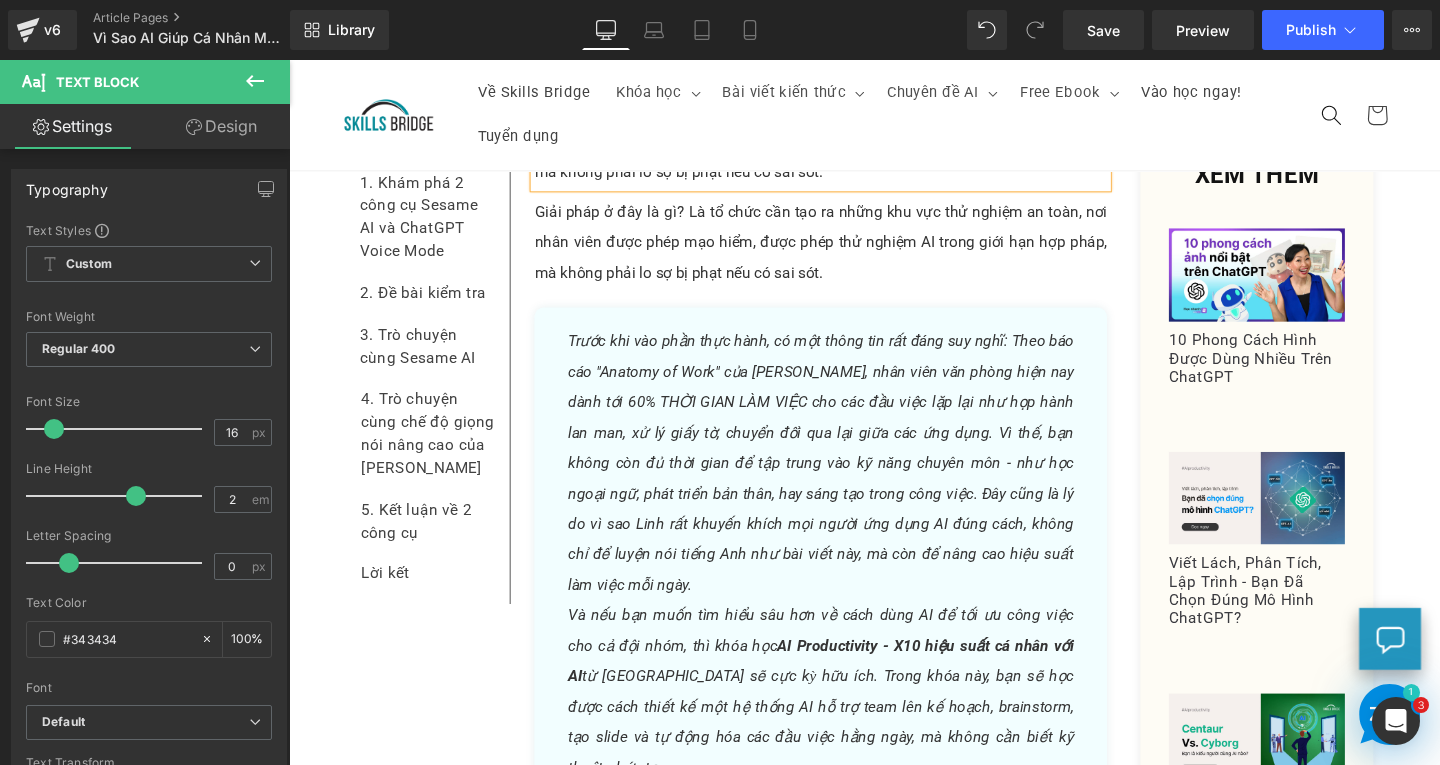 scroll, scrollTop: 6264, scrollLeft: 0, axis: vertical 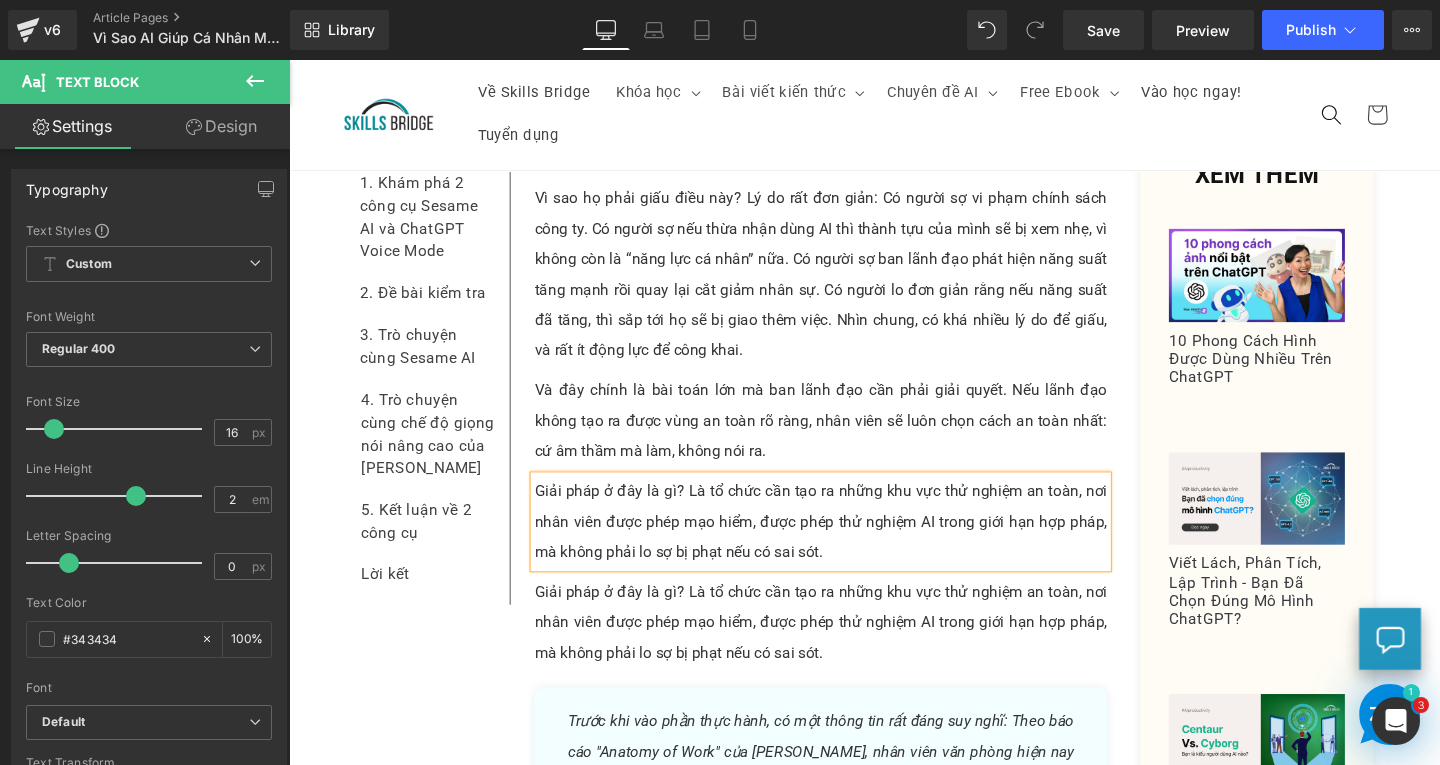 click on "Giải pháp ở đây là gì? Là tổ chức cần tạo ra những khu vực thử nghiệm an toàn, nơi nhân viên được phép mạo hiểm, được phép thử nghiệm AI trong giới hạn hợp pháp, mà không phải lo sợ bị phạt nếu có sai sót." at bounding box center (848, 652) 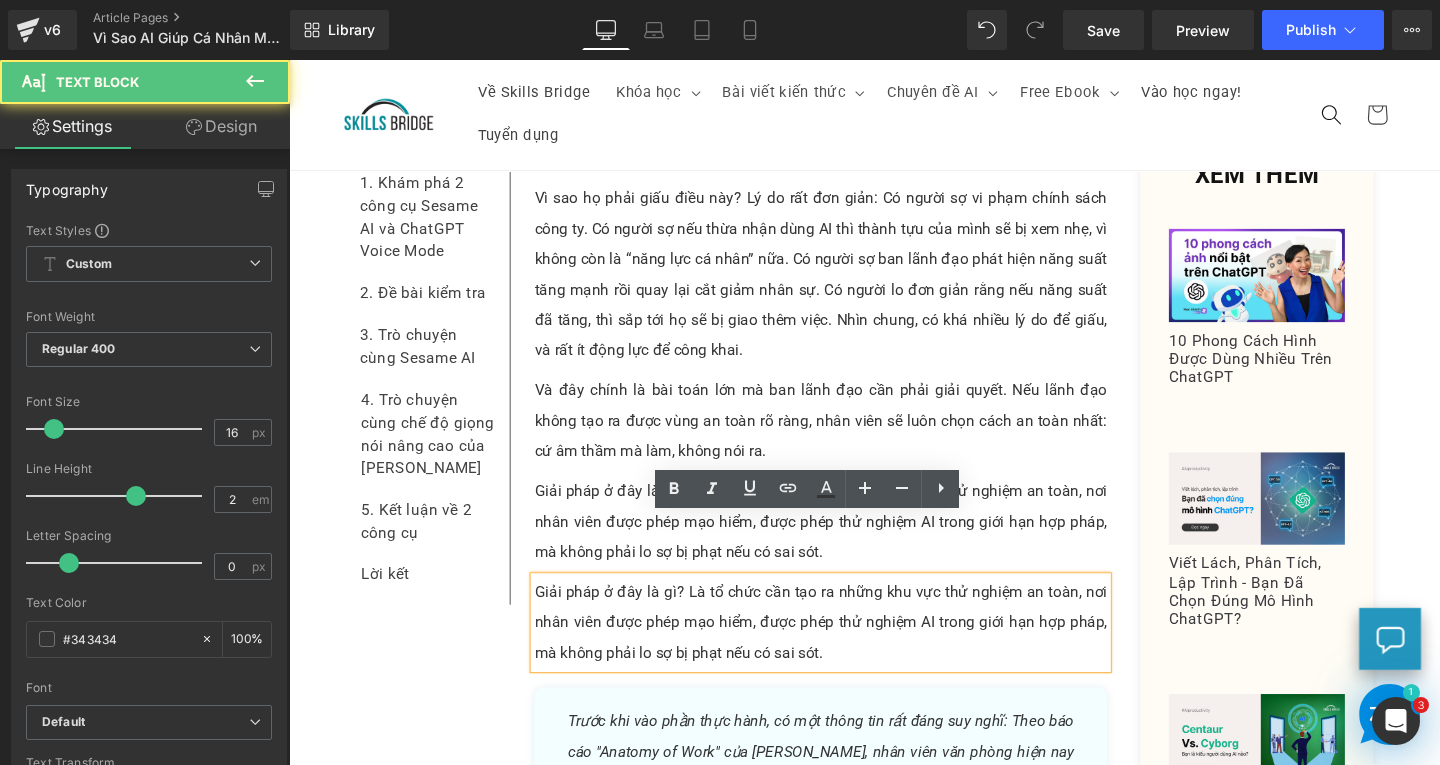 click on "Giải pháp ở đây là gì? Là tổ chức cần tạo ra những khu vực thử nghiệm an toàn, nơi nhân viên được phép mạo hiểm, được phép thử nghiệm AI trong giới hạn hợp pháp, mà không phải lo sợ bị phạt nếu có sai sót." at bounding box center [848, 652] 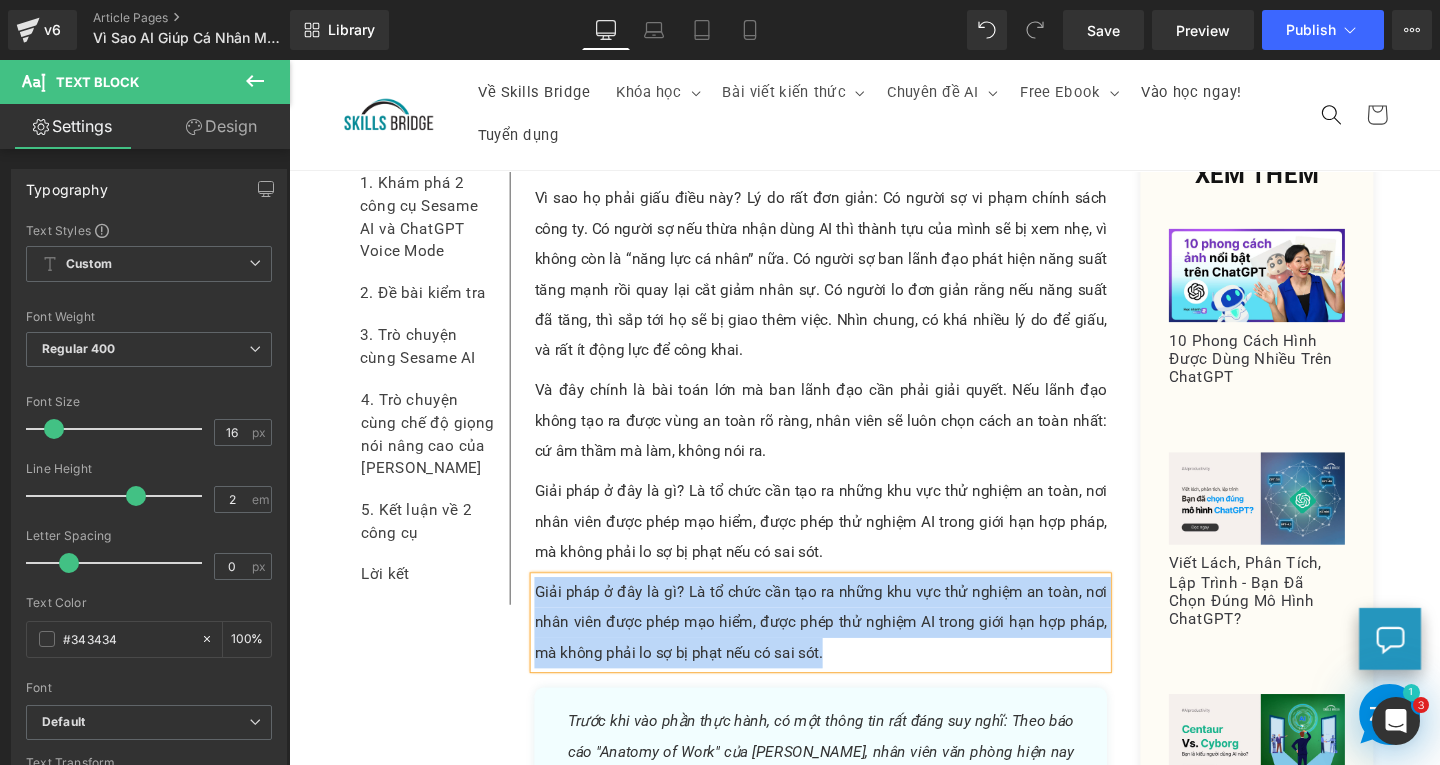 paste 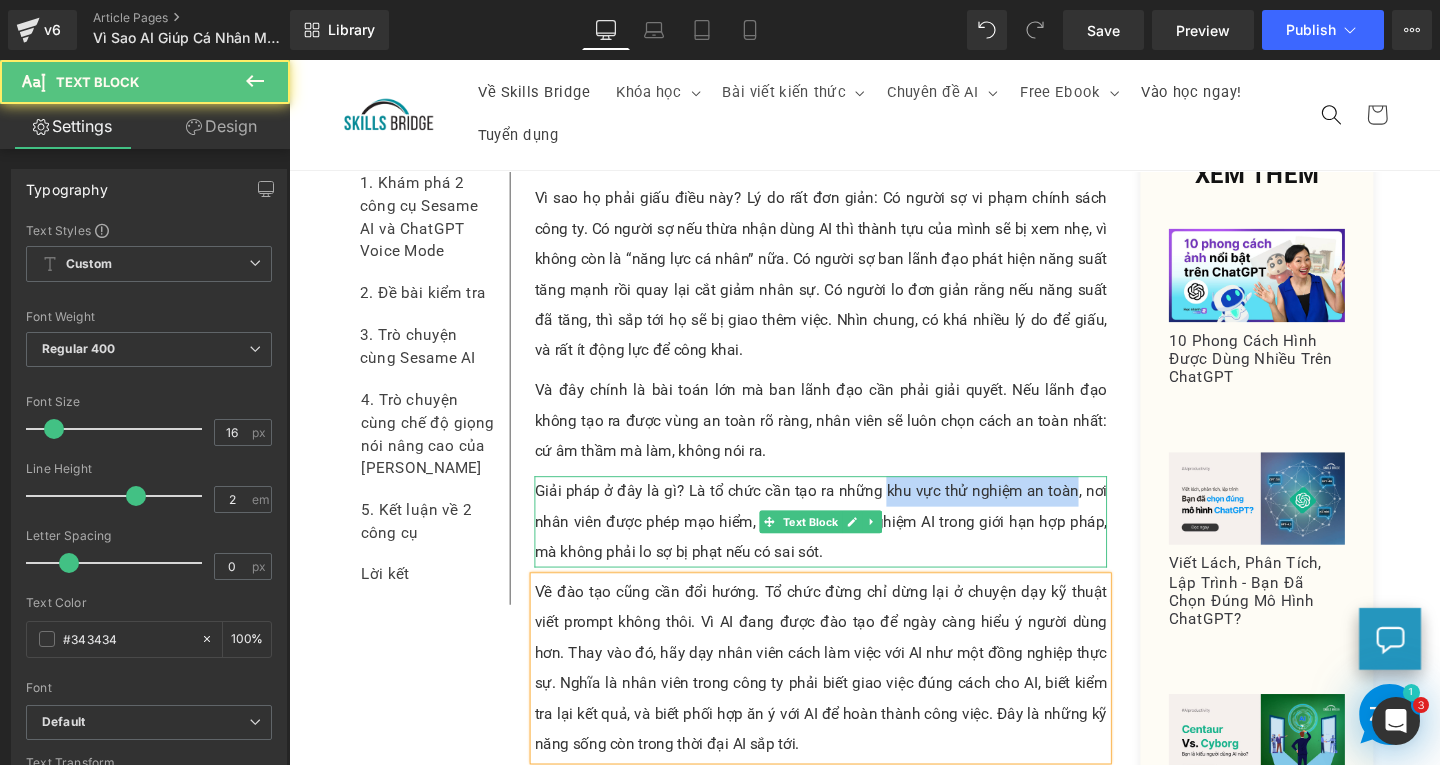 drag, startPoint x: 909, startPoint y: 455, endPoint x: 1107, endPoint y: 452, distance: 198.02272 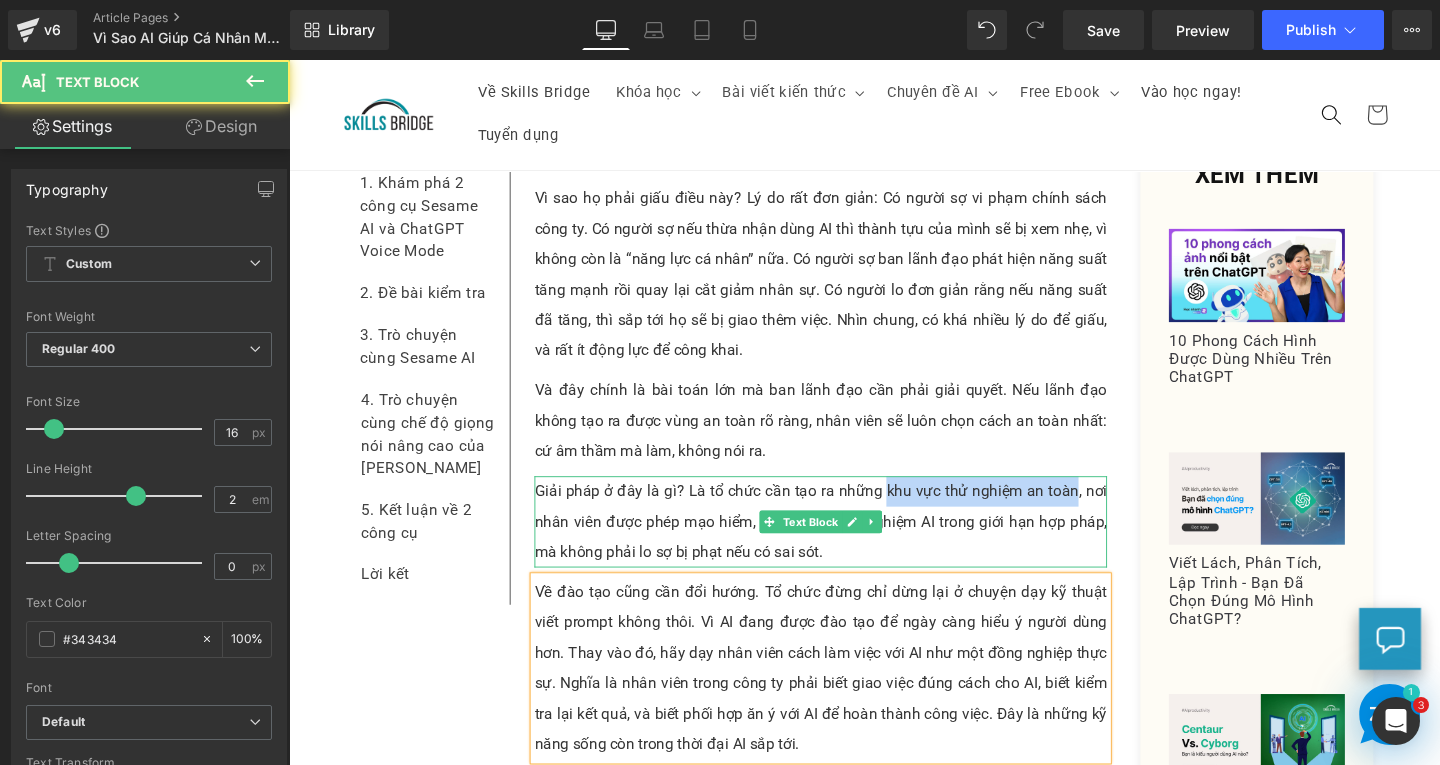 click on "Giải pháp ở đây là gì? Là tổ chức cần tạo ra những khu vực thử nghiệm an toàn, nơi nhân viên được phép mạo hiểm, được phép thử nghiệm AI trong giới hạn hợp pháp, mà không phải lo sợ bị phạt nếu có sai sót." at bounding box center (848, 546) 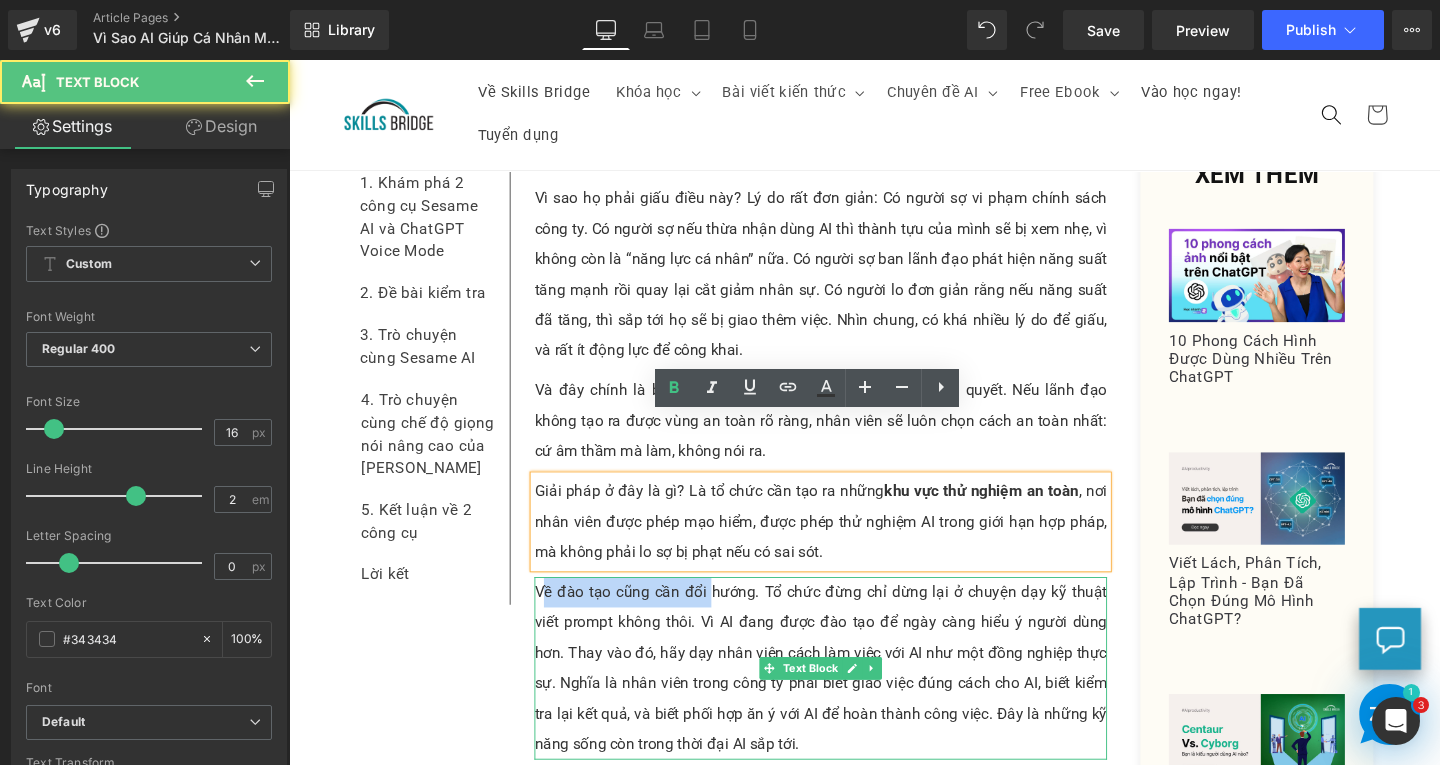 drag, startPoint x: 547, startPoint y: 557, endPoint x: 725, endPoint y: 557, distance: 178 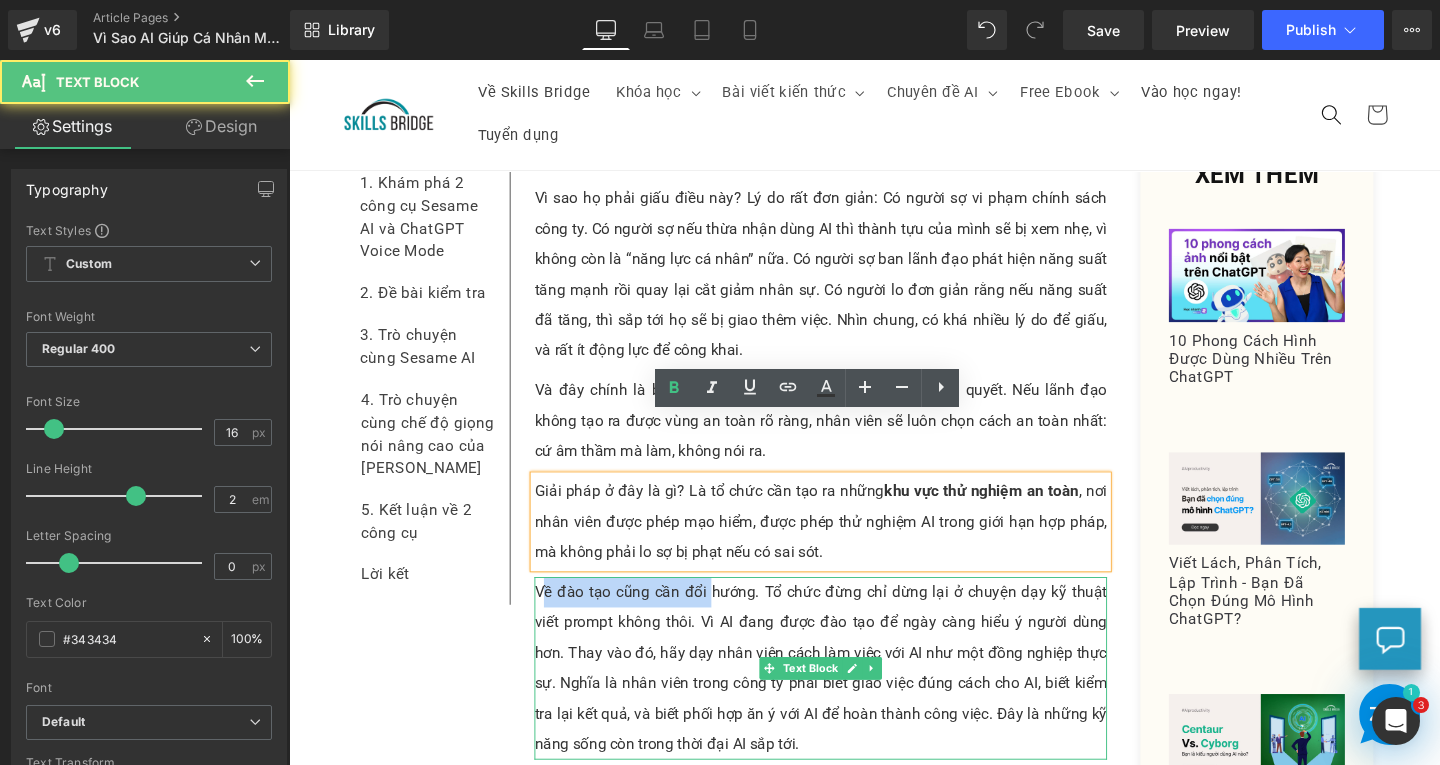 click on "Về đào tạo cũng cần đổi hướng. Tổ chức đừng chỉ dừng lại ở chuyện dạy kỹ thuật viết prompt không thôi. Vì AI đang được đào tạo để ngày càng hiểu ý người dùng hơn. Thay vào đó, hãy dạy nhân viên cách làm việc với AI như một đồng nghiệp thực sự. Nghĩa là nhân viên trong công ty phải biết giao việc đúng cách cho AI, biết kiểm tra lại kết quả, và biết phối hợp ăn ý với AI để hoàn thành công việc. Đây là những kỹ năng sống còn trong thời đại AI sắp tới." at bounding box center [848, 700] 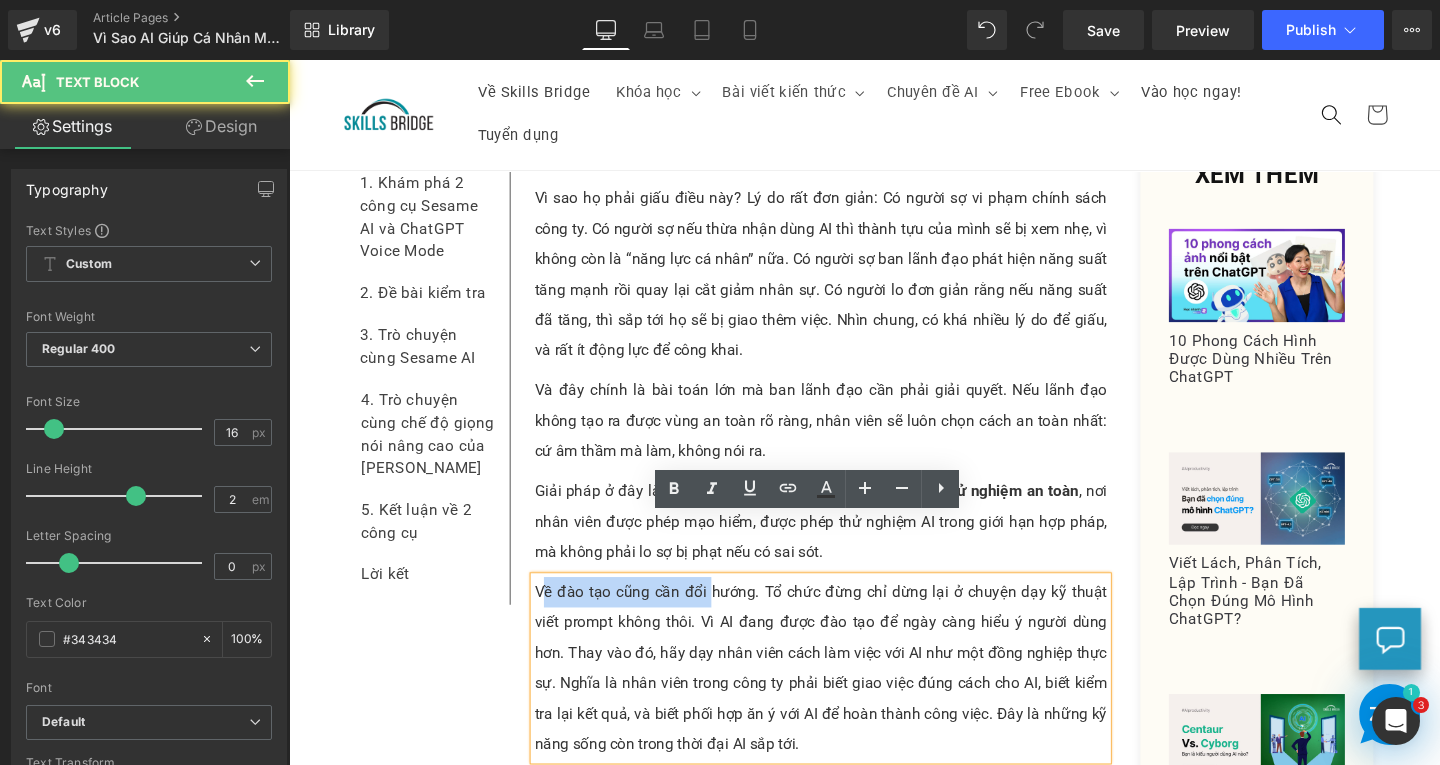 click on "Về đào tạo cũng cần đổi hướng. Tổ chức đừng chỉ dừng lại ở chuyện dạy kỹ thuật viết prompt không thôi. Vì AI đang được đào tạo để ngày càng hiểu ý người dùng hơn. Thay vào đó, hãy dạy nhân viên cách làm việc với AI như một đồng nghiệp thực sự. Nghĩa là nhân viên trong công ty phải biết giao việc đúng cách cho AI, biết kiểm tra lại kết quả, và biết phối hợp ăn ý với AI để hoàn thành công việc. Đây là những kỹ năng sống còn trong thời đại AI sắp tới." at bounding box center (848, 700) 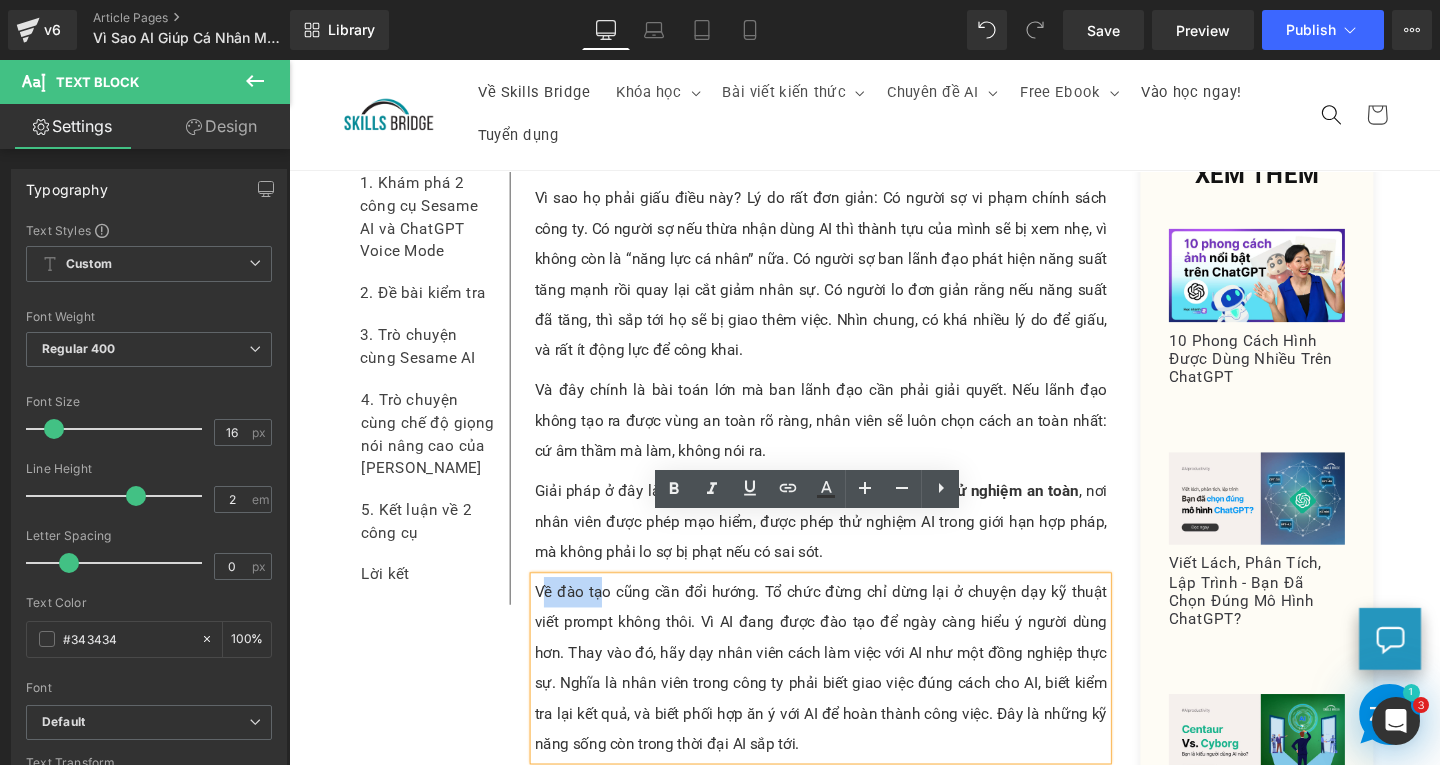 drag, startPoint x: 547, startPoint y: 556, endPoint x: 612, endPoint y: 556, distance: 65 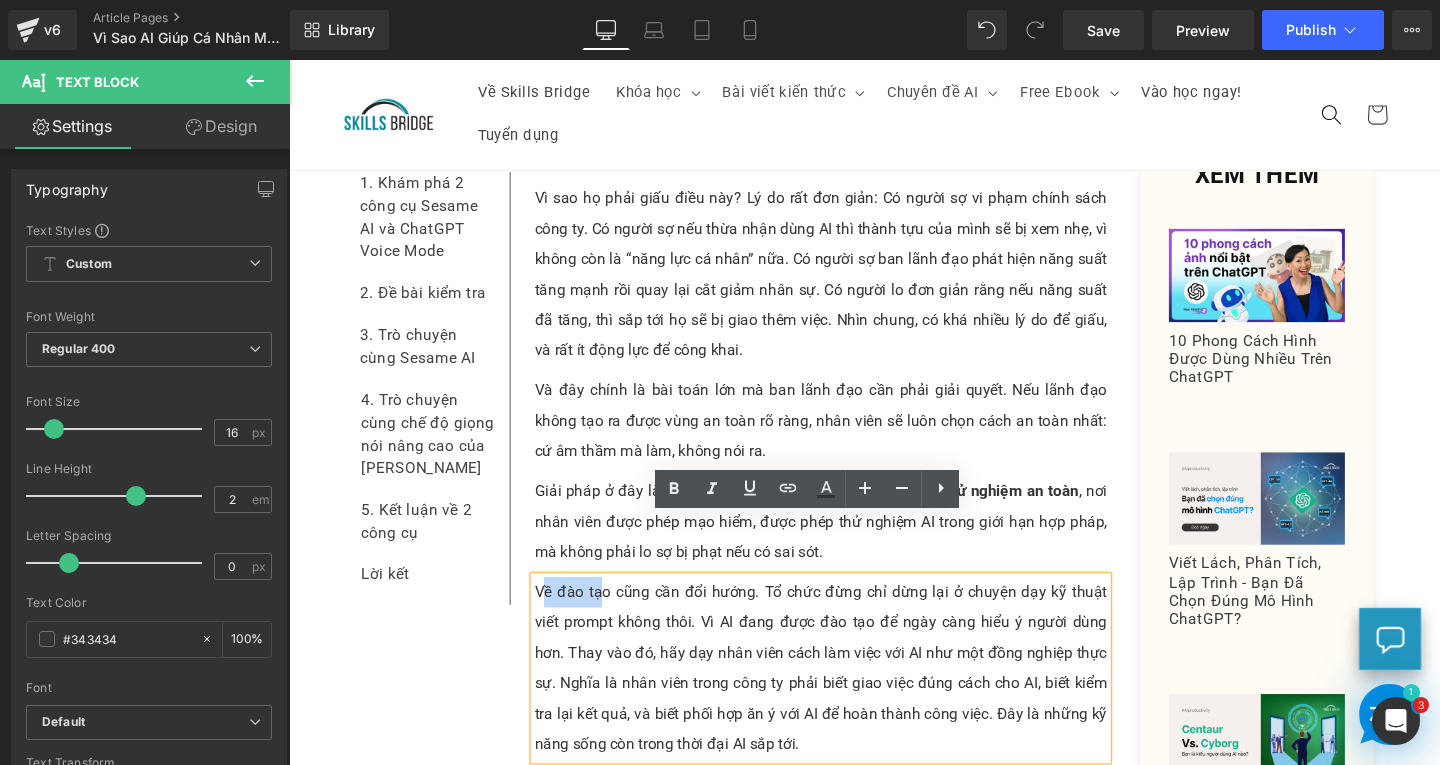 click on "Về đào tạo cũng cần đổi hướng. Tổ chức đừng chỉ dừng lại ở chuyện dạy kỹ thuật viết prompt không thôi. Vì AI đang được đào tạo để ngày càng hiểu ý người dùng hơn. Thay vào đó, hãy dạy nhân viên cách làm việc với AI như một đồng nghiệp thực sự. Nghĩa là nhân viên trong công ty phải biết giao việc đúng cách cho AI, biết kiểm tra lại kết quả, và biết phối hợp ăn ý với AI để hoàn thành công việc. Đây là những kỹ năng sống còn trong thời đại AI sắp tới." at bounding box center (848, 700) 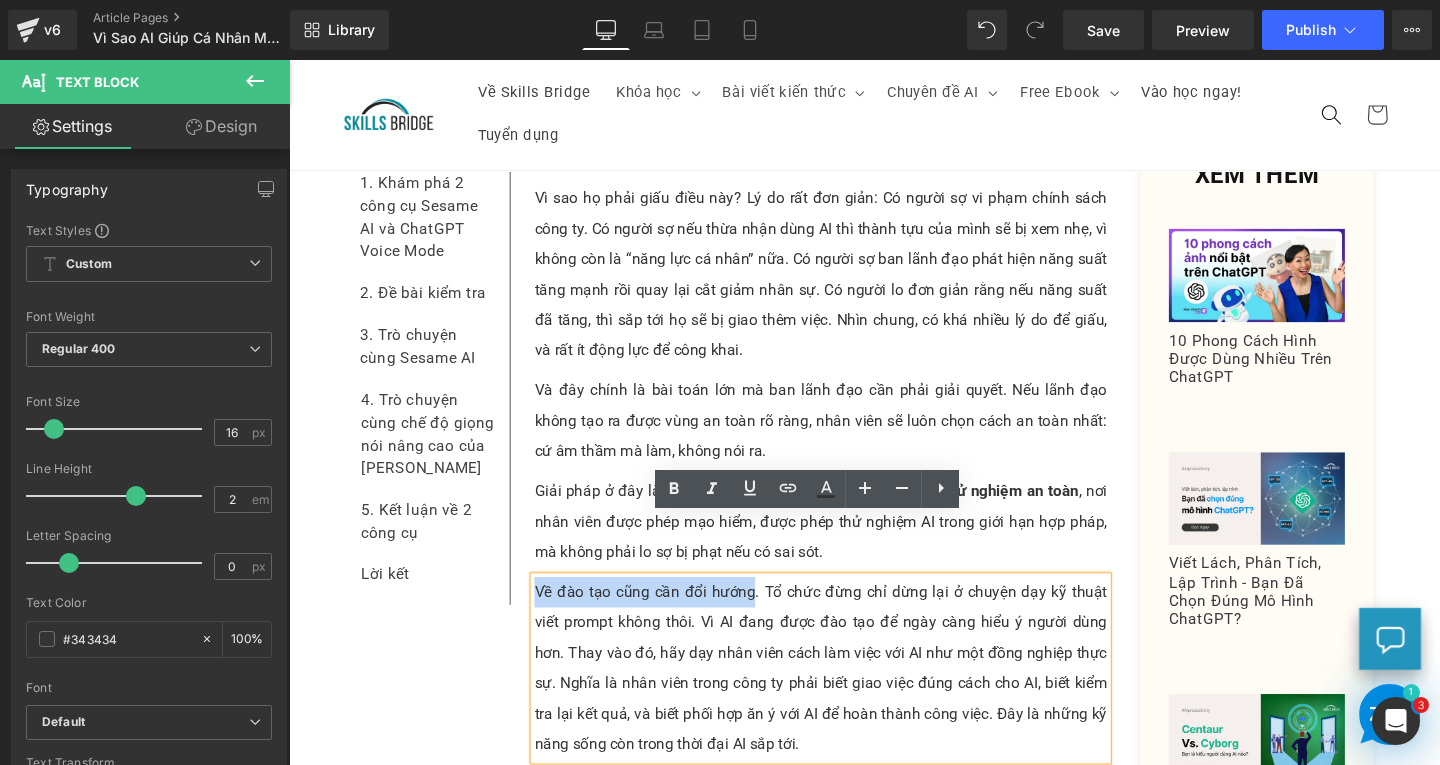 drag, startPoint x: 541, startPoint y: 554, endPoint x: 769, endPoint y: 559, distance: 228.05482 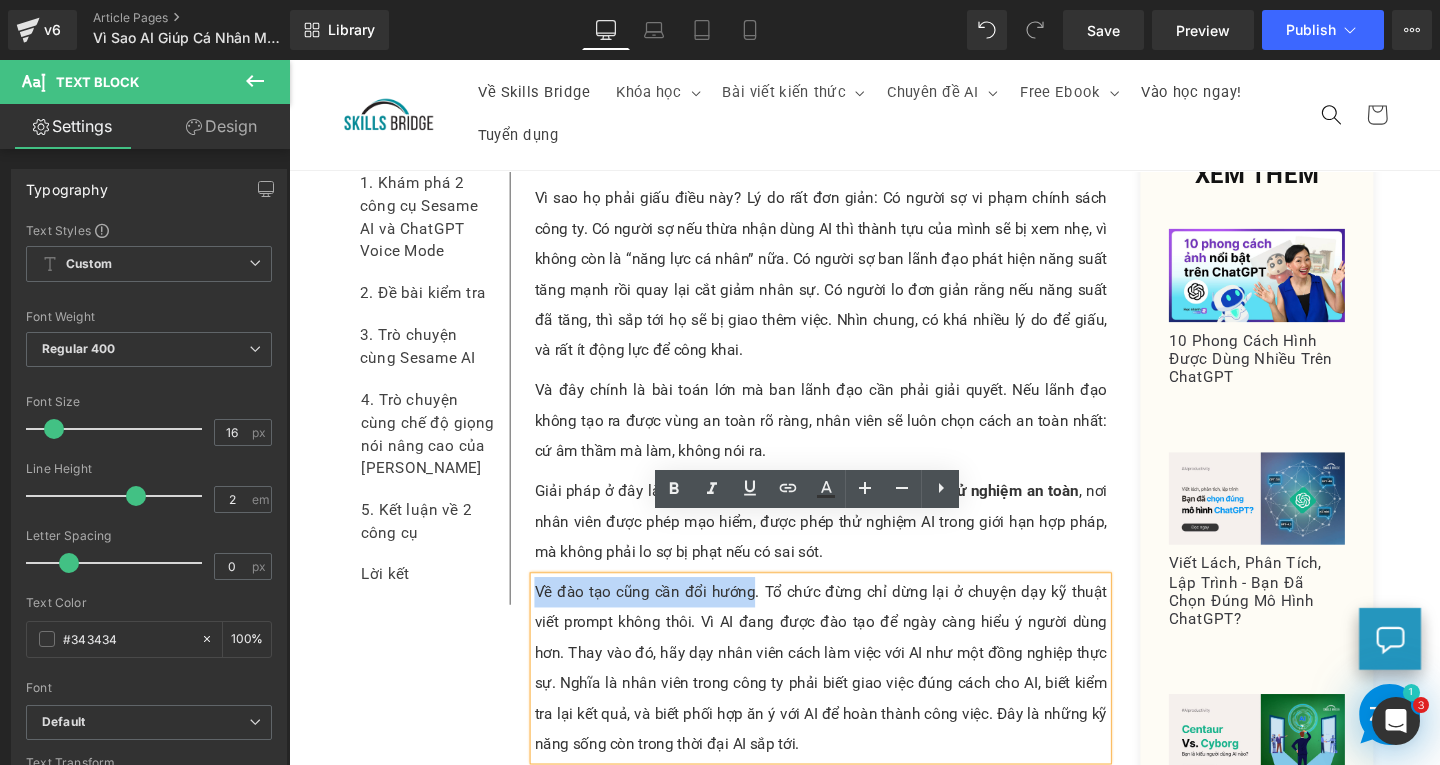 click on "Về đào tạo cũng cần đổi hướng. Tổ chức đừng chỉ dừng lại ở chuyện dạy kỹ thuật viết prompt không thôi. Vì AI đang được đào tạo để ngày càng hiểu ý người dùng hơn. Thay vào đó, hãy dạy nhân viên cách làm việc với AI như một đồng nghiệp thực sự. Nghĩa là nhân viên trong công ty phải biết giao việc đúng cách cho AI, biết kiểm tra lại kết quả, và biết phối hợp ăn ý với AI để hoàn thành công việc. Đây là những kỹ năng sống còn trong thời đại AI sắp tới." at bounding box center (848, 700) 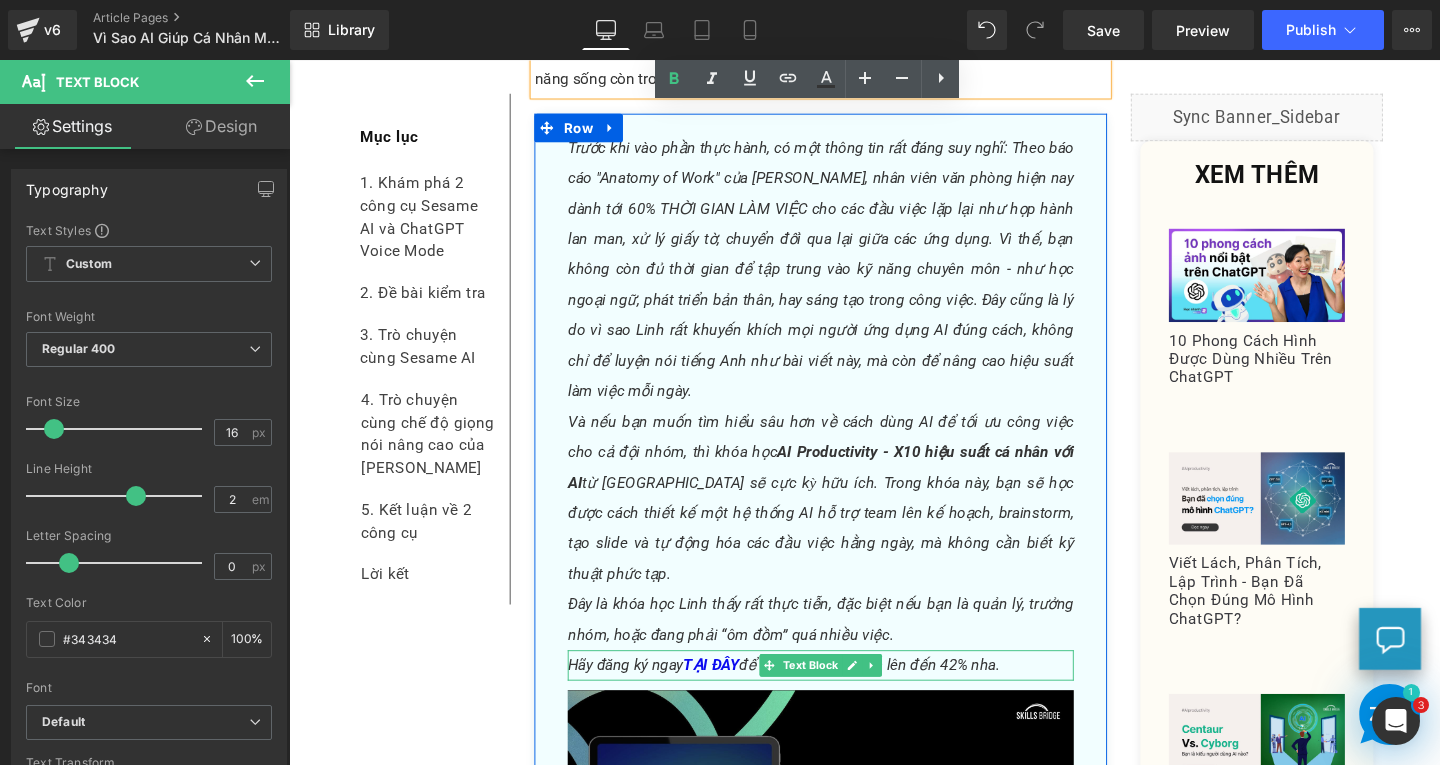 scroll, scrollTop: 6864, scrollLeft: 0, axis: vertical 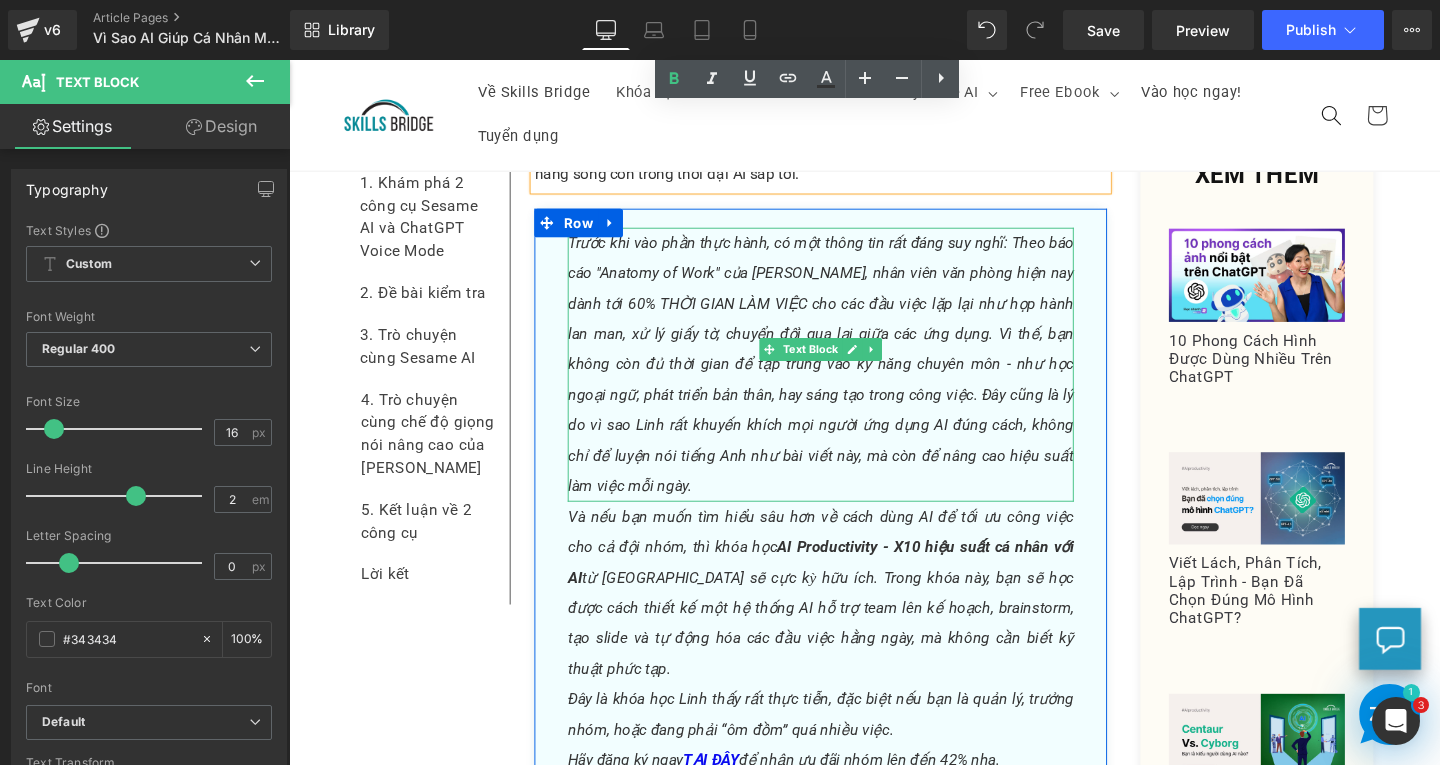 click at bounding box center (848, 521) 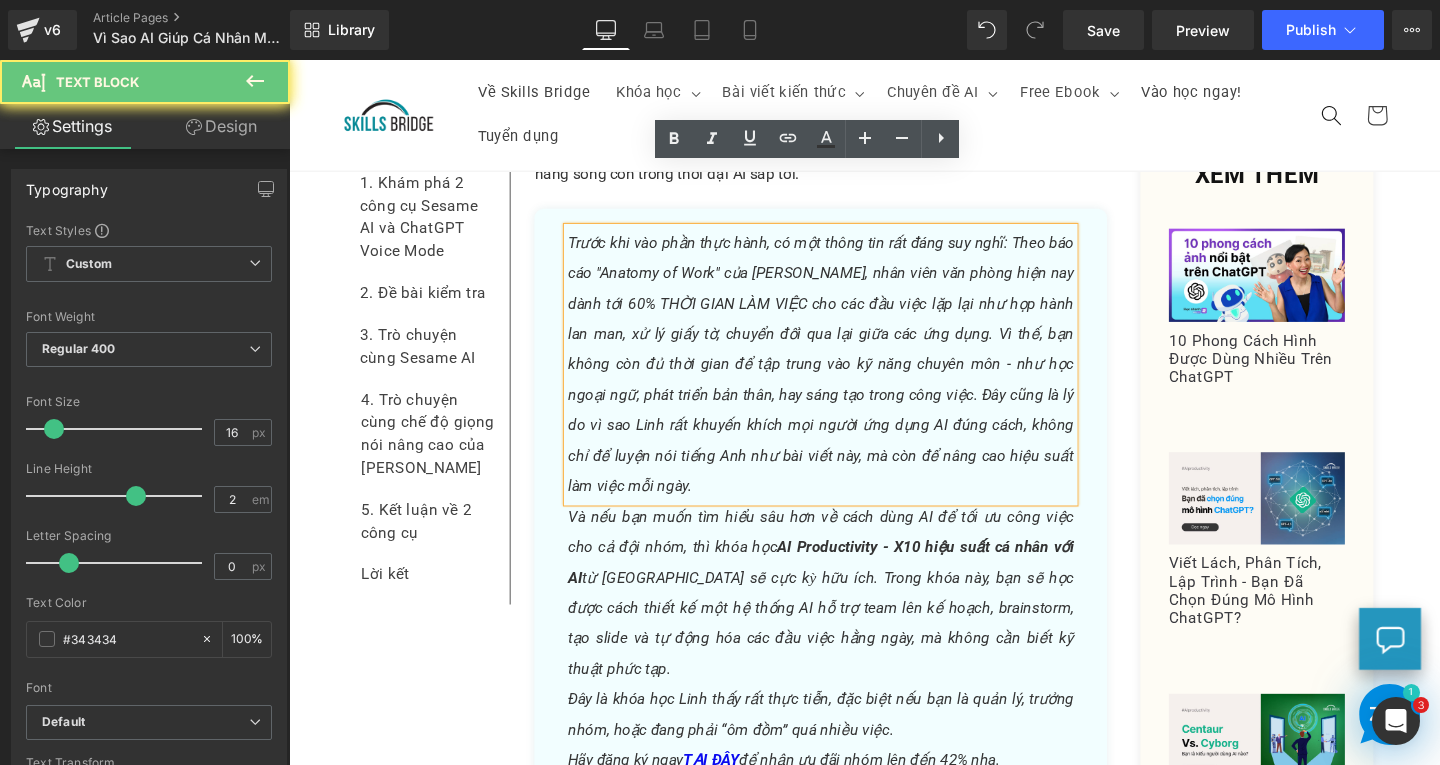 click on "Trước khi vào phần thực hành, có một thông tin rất đáng suy nghĩ: Theo báo cáo "Anatomy of Work" của [PERSON_NAME], nhân viên văn phòng hiện nay dành tới 60% THỜI GIAN LÀM VIỆC cho các đầu việc lặp lại như họp hành lan man, xử lý giấy tờ, chuyển đổi qua lại giữa các ứng dụng. Vì thế, bạn không còn đủ thời gian để tập trung vào kỹ năng chuyên môn - như học ngoại ngữ, phát triển bản thân, hay sáng tạo trong công việc. Đây cũng là lý do vì sao Linh rất khuyến khích mọi người ứng dụng AI đúng cách, không chỉ để luyện nói tiếng Anh như bài viết này, mà còn để nâng cao hiệu suất làm việc mỗi ngày." at bounding box center (848, 380) 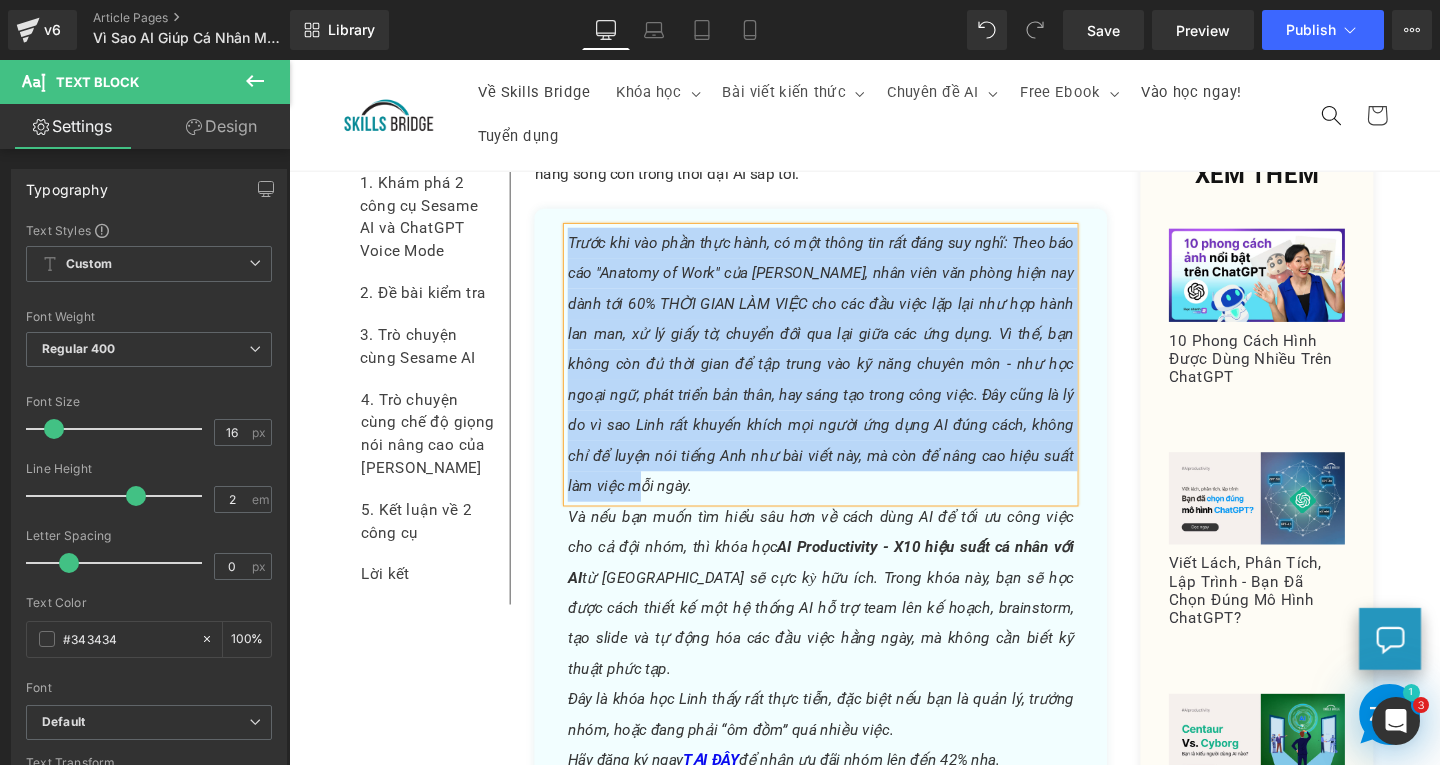 paste 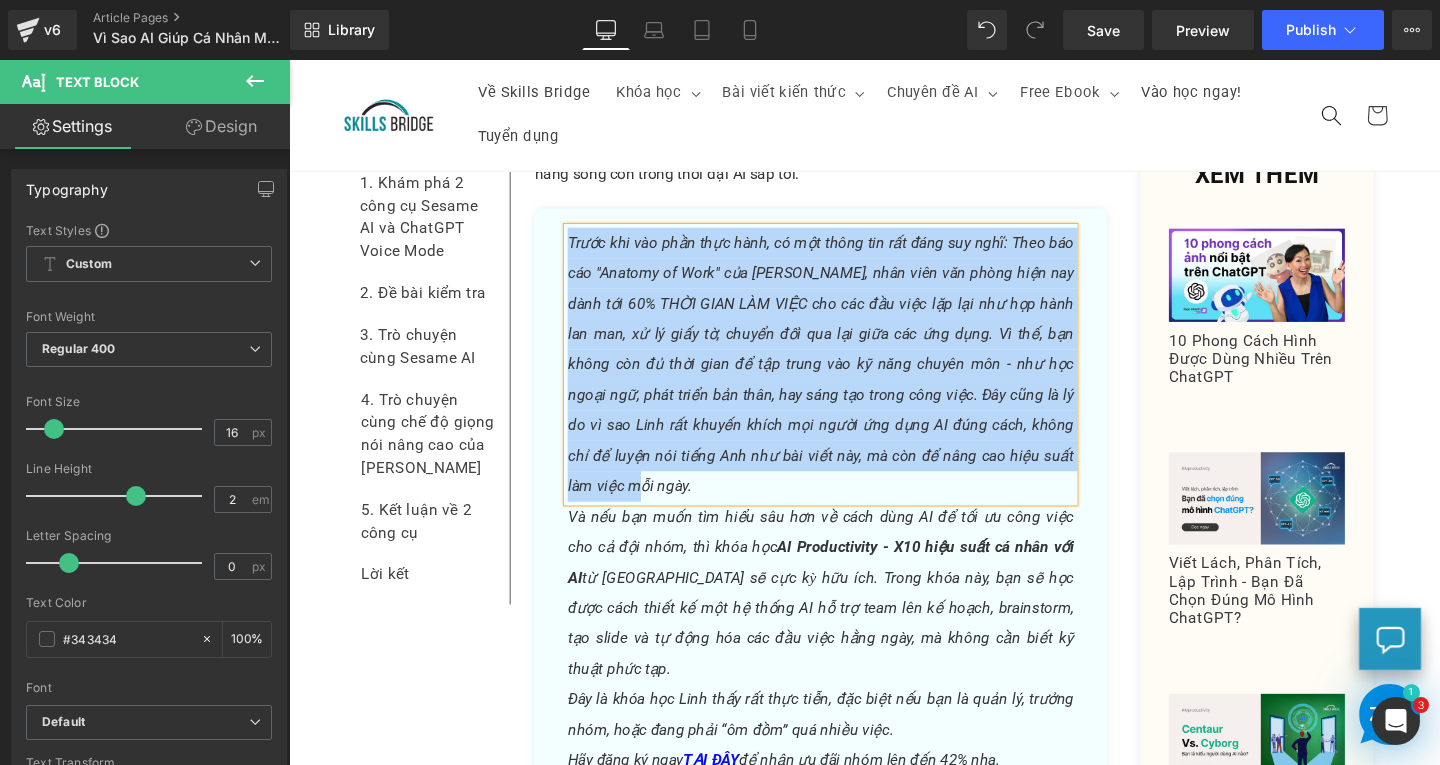 type 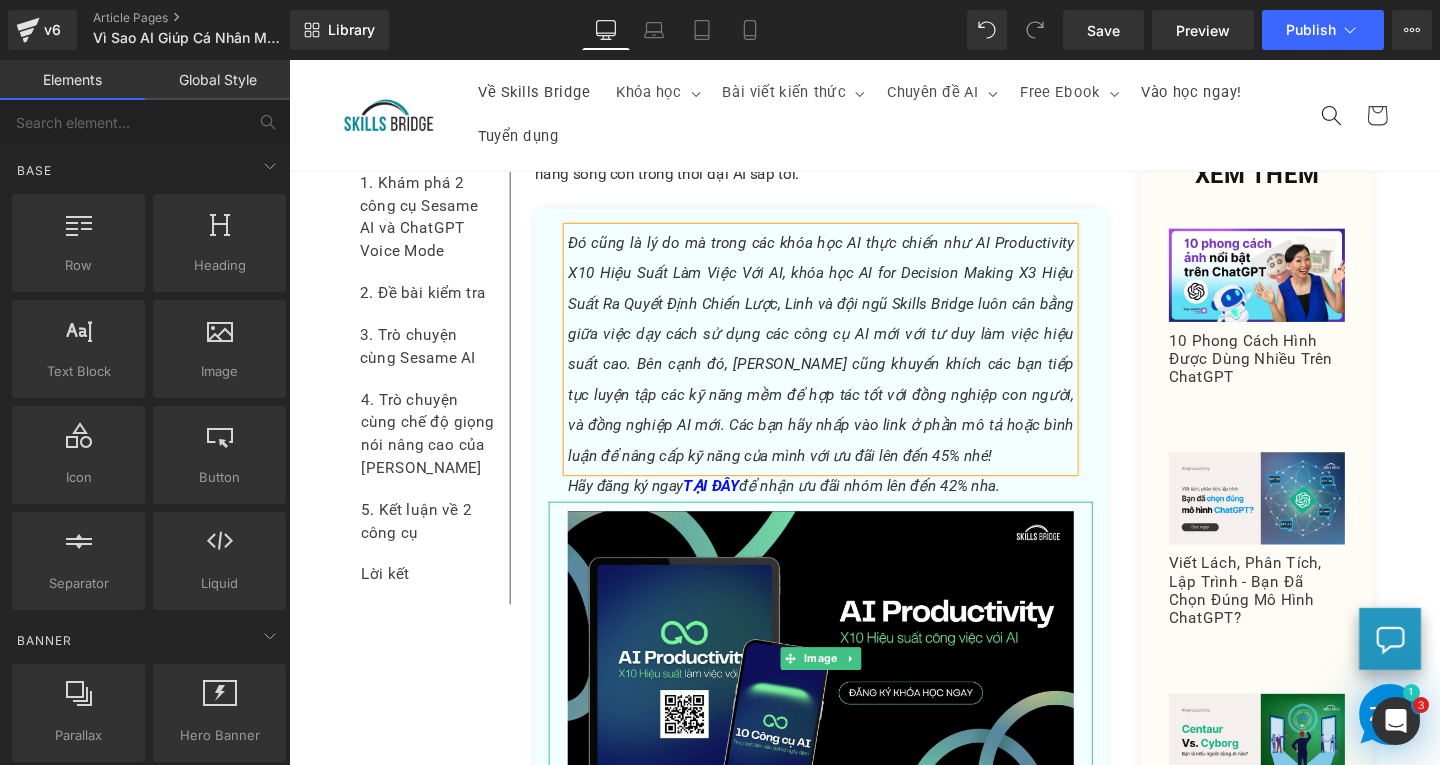 scroll, scrollTop: 6564, scrollLeft: 0, axis: vertical 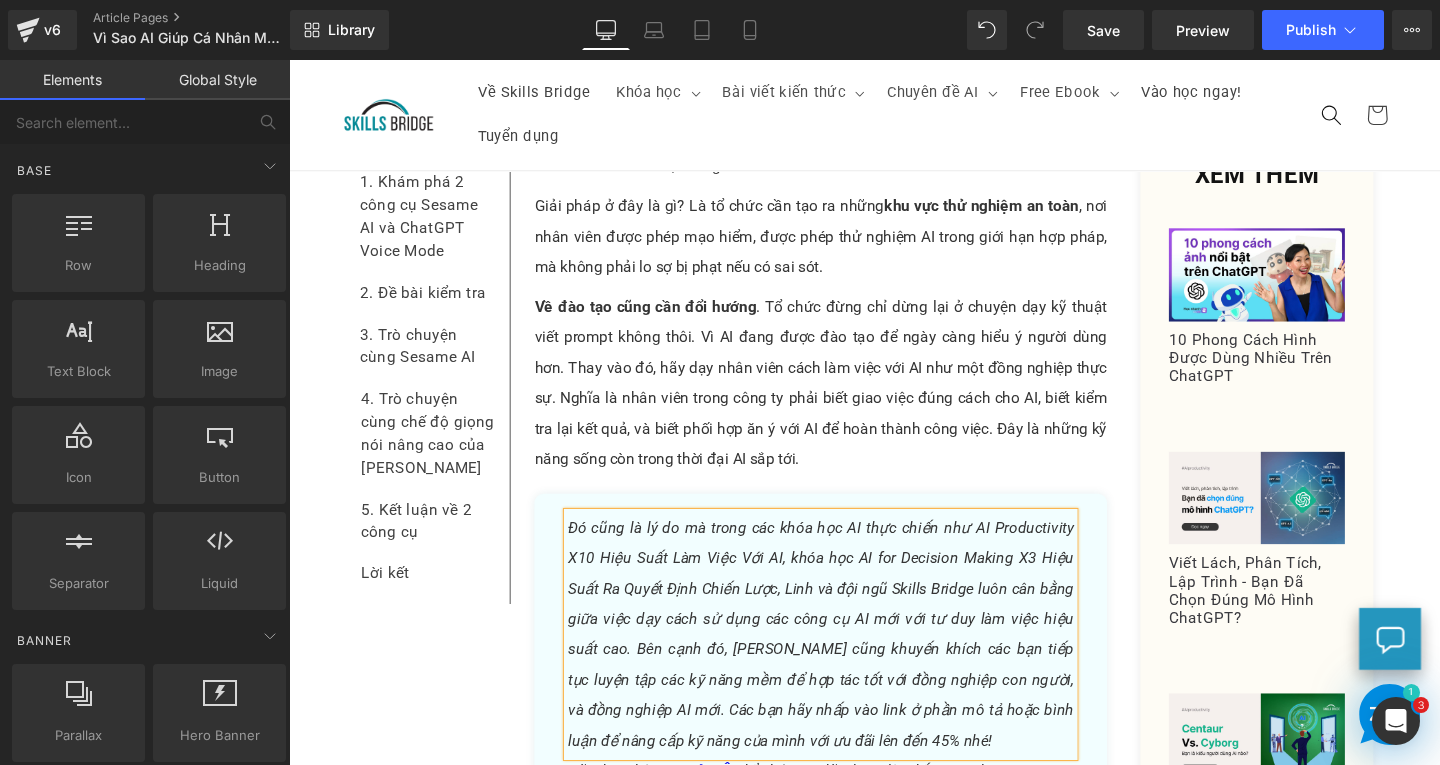 click on "Đó cũng là lý do mà trong các khóa học AI thực chiến như AI Productivity X10 Hiệu Suất Làm Việc Với AI, khóa học AI for Decision Making X3 Hiệu Suất Ra Quyết Định Chiến Lược, Linh và đội ngũ Skills Bridge luôn cân bằng giữa việc dạy cách sử dụng các công cụ AI mới với tư duy làm việc hiệu suất cao. Bên cạnh đó, [PERSON_NAME] cũng khuyến khích các bạn tiếp tục luyện tập các kỹ năng mềm để hợp tác tốt với đồng nghiệp con người, và đồng nghiệp AI mới. Các bạn hãy nhấp vào link ở phần mô tả hoặc bình luận để nâng cấp kỹ năng của mình với ưu đãi lên đến 45% nhé!" at bounding box center (848, 664) 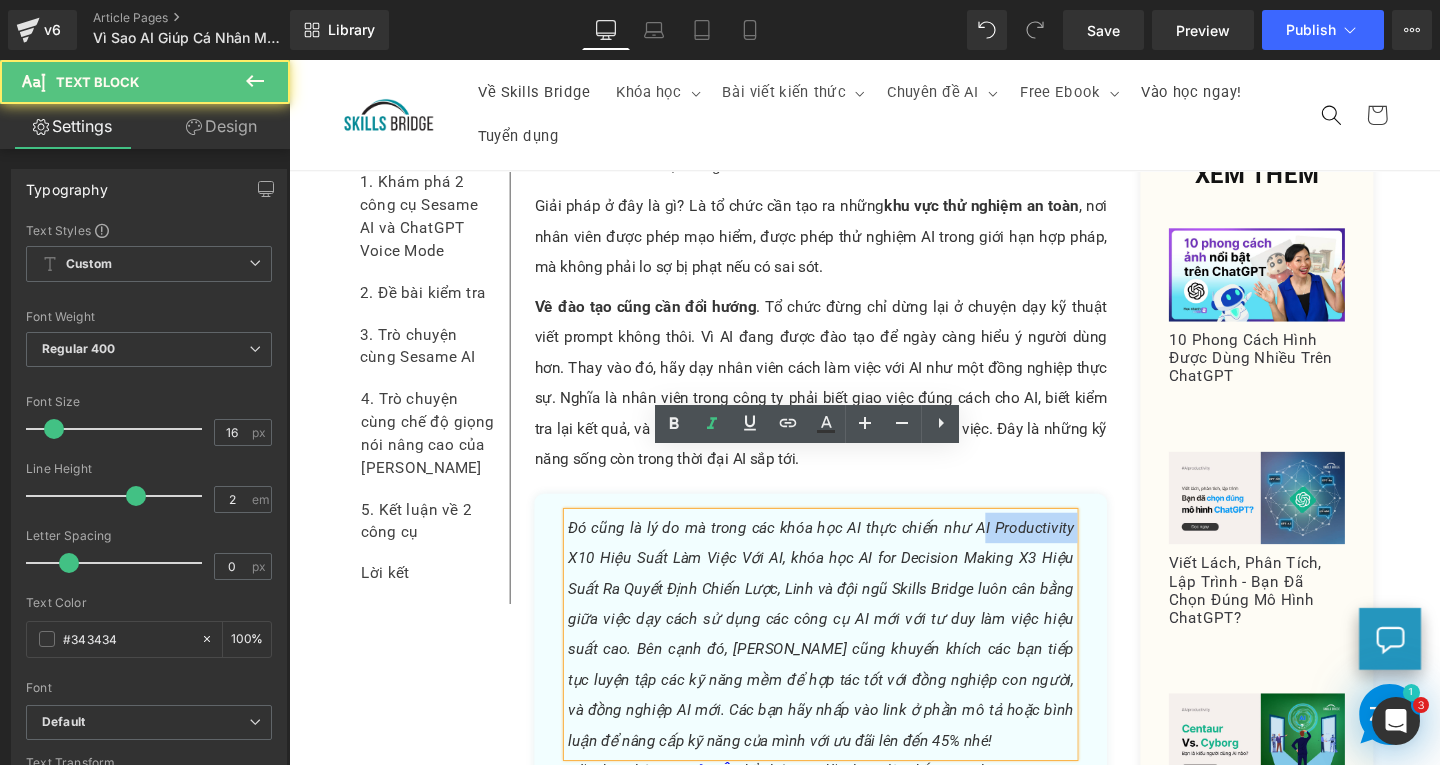 drag, startPoint x: 981, startPoint y: 488, endPoint x: 1079, endPoint y: 484, distance: 98.0816 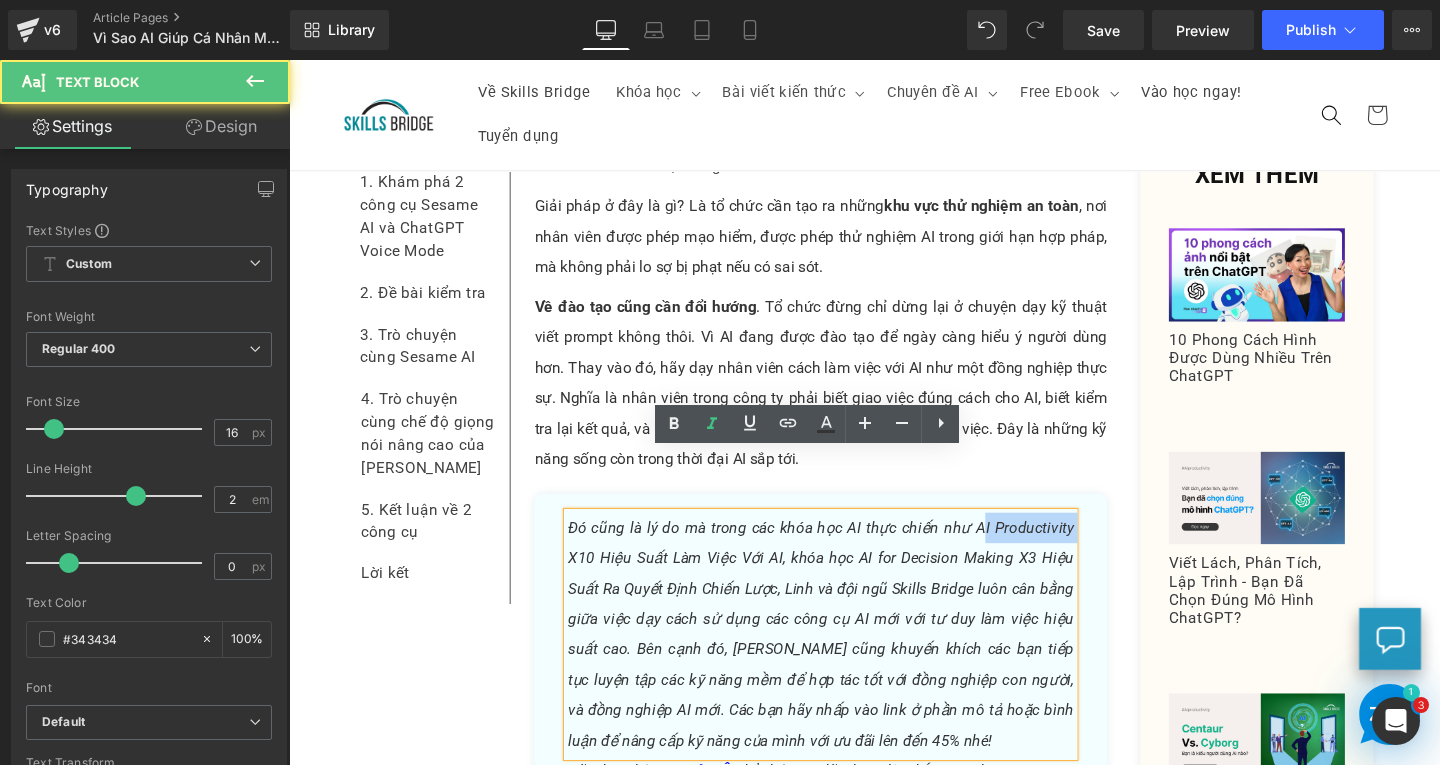 click on "Đó cũng là lý do mà trong các khóa học AI thực chiến như AI Productivity X10 Hiệu Suất Làm Việc Với AI, khóa học AI for Decision Making X3 Hiệu Suất Ra Quyết Định Chiến Lược, Linh và đội ngũ Skills Bridge luôn cân bằng giữa việc dạy cách sử dụng các công cụ AI mới với tư duy làm việc hiệu suất cao. Bên cạnh đó, [PERSON_NAME] cũng khuyến khích các bạn tiếp tục luyện tập các kỹ năng mềm để hợp tác tốt với đồng nghiệp con người, và đồng nghiệp AI mới. Các bạn hãy nhấp vào link ở phần mô tả hoặc bình luận để nâng cấp kỹ năng của mình với ưu đãi lên đến 45% nhé!" at bounding box center (848, 663) 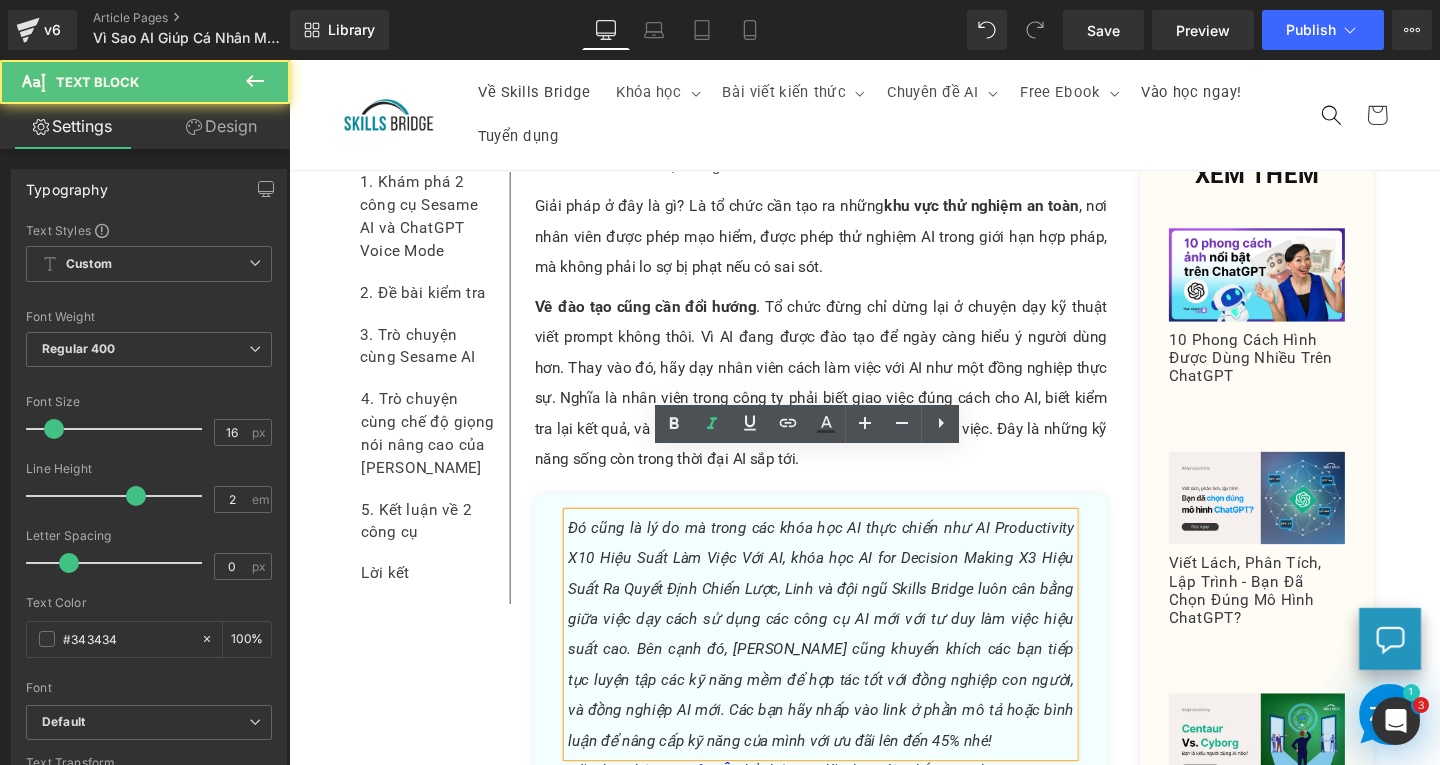 click on "Đó cũng là lý do mà trong các khóa học AI thực chiến như AI Productivity X10 Hiệu Suất Làm Việc Với AI, khóa học AI for Decision Making X3 Hiệu Suất Ra Quyết Định Chiến Lược, Linh và đội ngũ Skills Bridge luôn cân bằng giữa việc dạy cách sử dụng các công cụ AI mới với tư duy làm việc hiệu suất cao. Bên cạnh đó, [PERSON_NAME] cũng khuyến khích các bạn tiếp tục luyện tập các kỹ năng mềm để hợp tác tốt với đồng nghiệp con người, và đồng nghiệp AI mới. Các bạn hãy nhấp vào link ở phần mô tả hoặc bình luận để nâng cấp kỹ năng của mình với ưu đãi lên đến 45% nhé!" at bounding box center [848, 663] 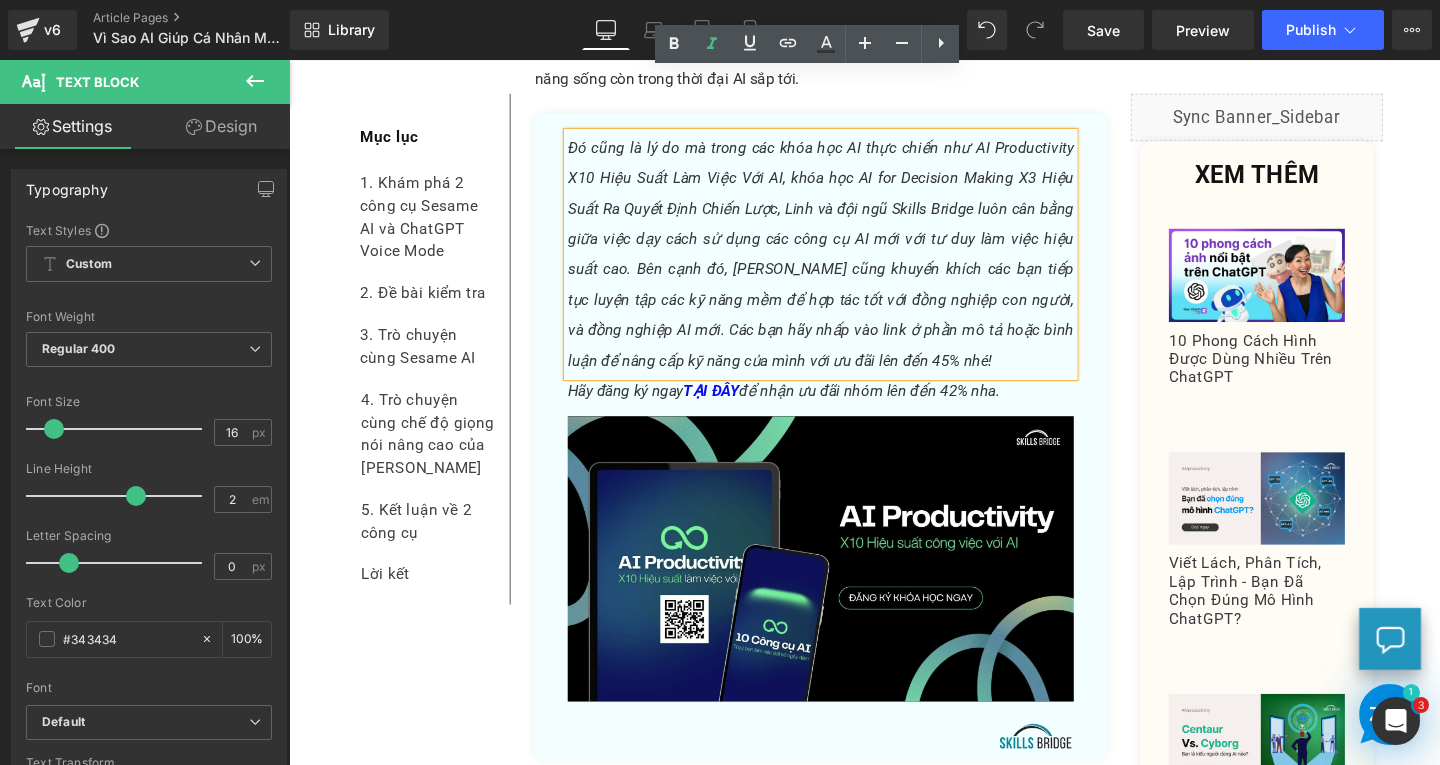 scroll, scrollTop: 6764, scrollLeft: 0, axis: vertical 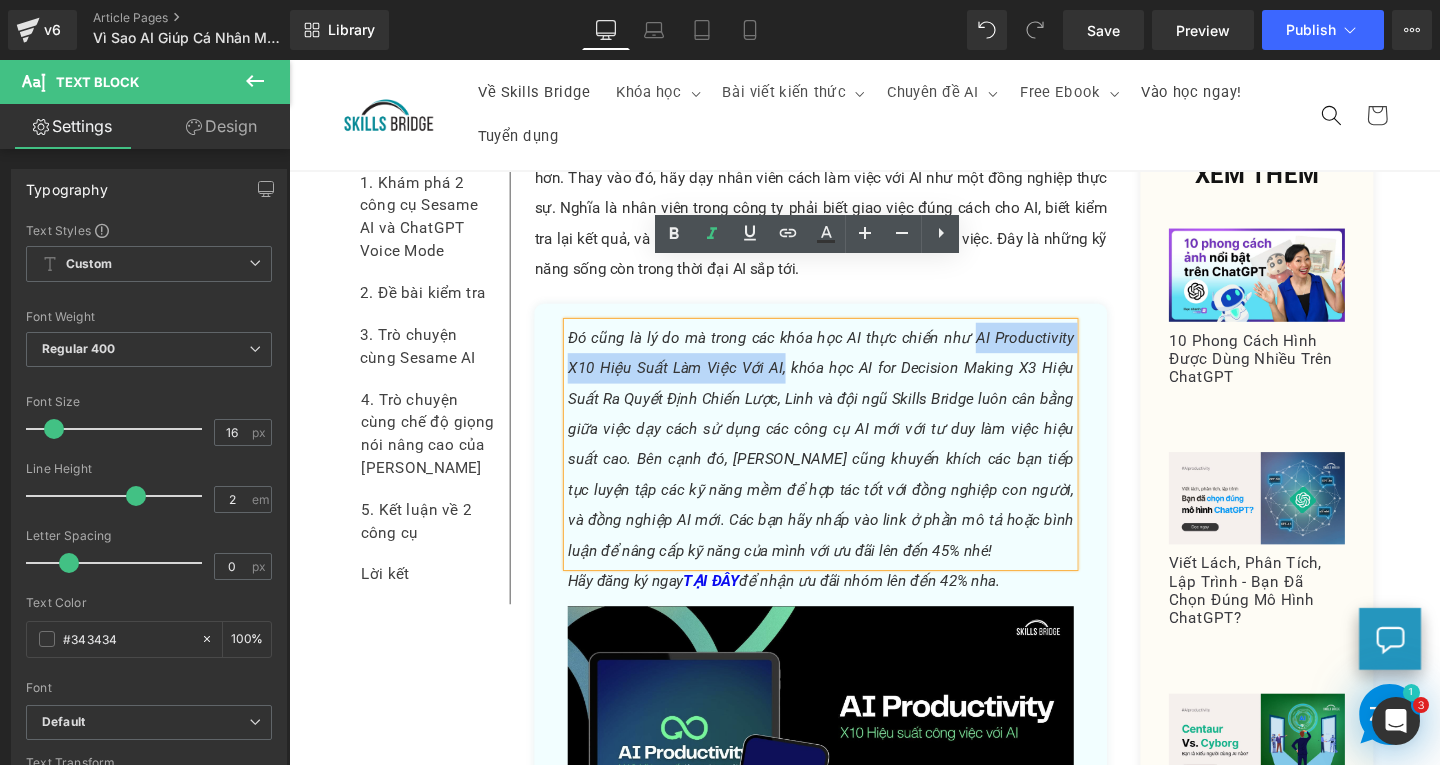 drag, startPoint x: 977, startPoint y: 288, endPoint x: 759, endPoint y: 314, distance: 219.54498 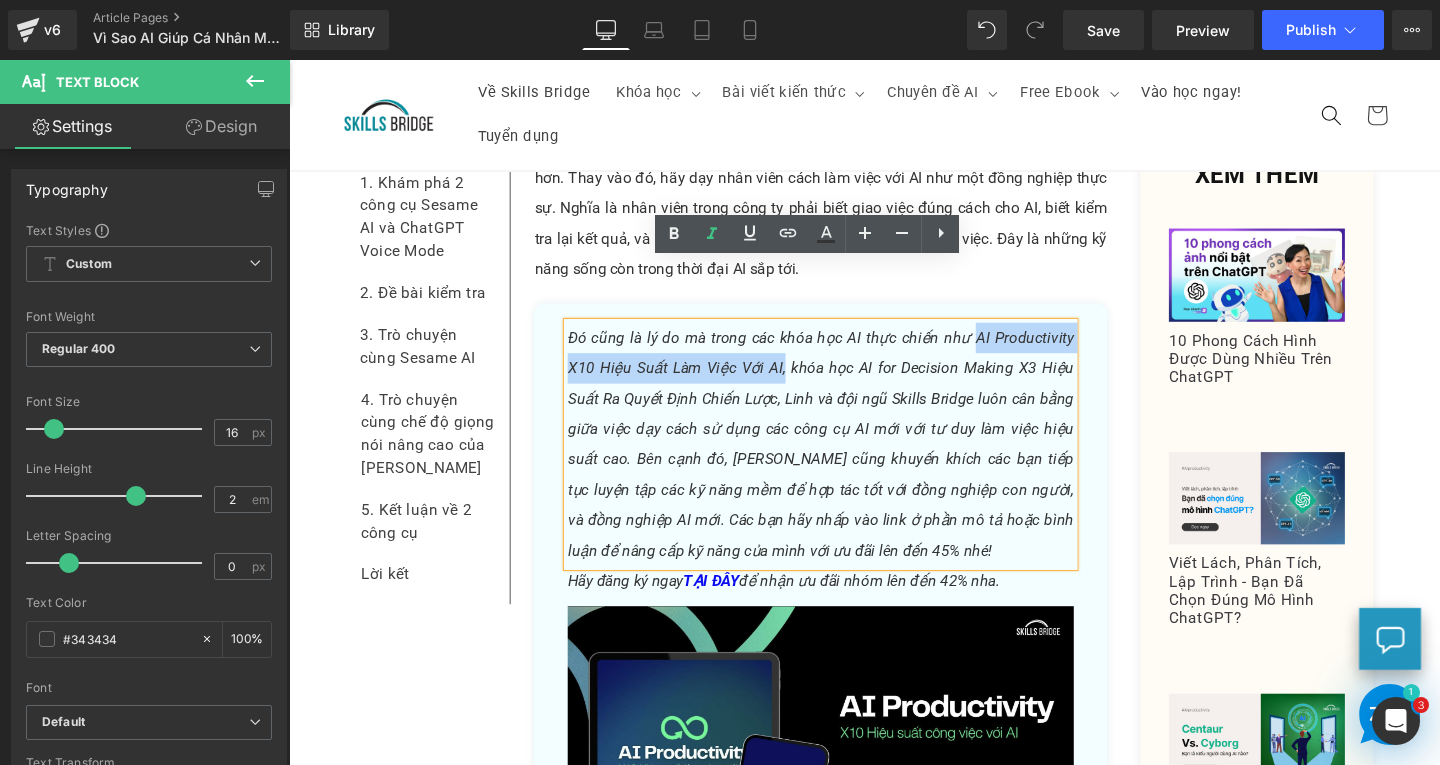 click on "Đó cũng là lý do mà trong các khóa học AI thực chiến như AI Productivity X10 Hiệu Suất Làm Việc Với AI, khóa học AI for Decision Making X3 Hiệu Suất Ra Quyết Định Chiến Lược, Linh và đội ngũ Skills Bridge luôn cân bằng giữa việc dạy cách sử dụng các công cụ AI mới với tư duy làm việc hiệu suất cao. Bên cạnh đó, [PERSON_NAME] cũng khuyến khích các bạn tiếp tục luyện tập các kỹ năng mềm để hợp tác tốt với đồng nghiệp con người, và đồng nghiệp AI mới. Các bạn hãy nhấp vào link ở phần mô tả hoặc bình luận để nâng cấp kỹ năng của mình với ưu đãi lên đến 45% nhé!" at bounding box center (848, 463) 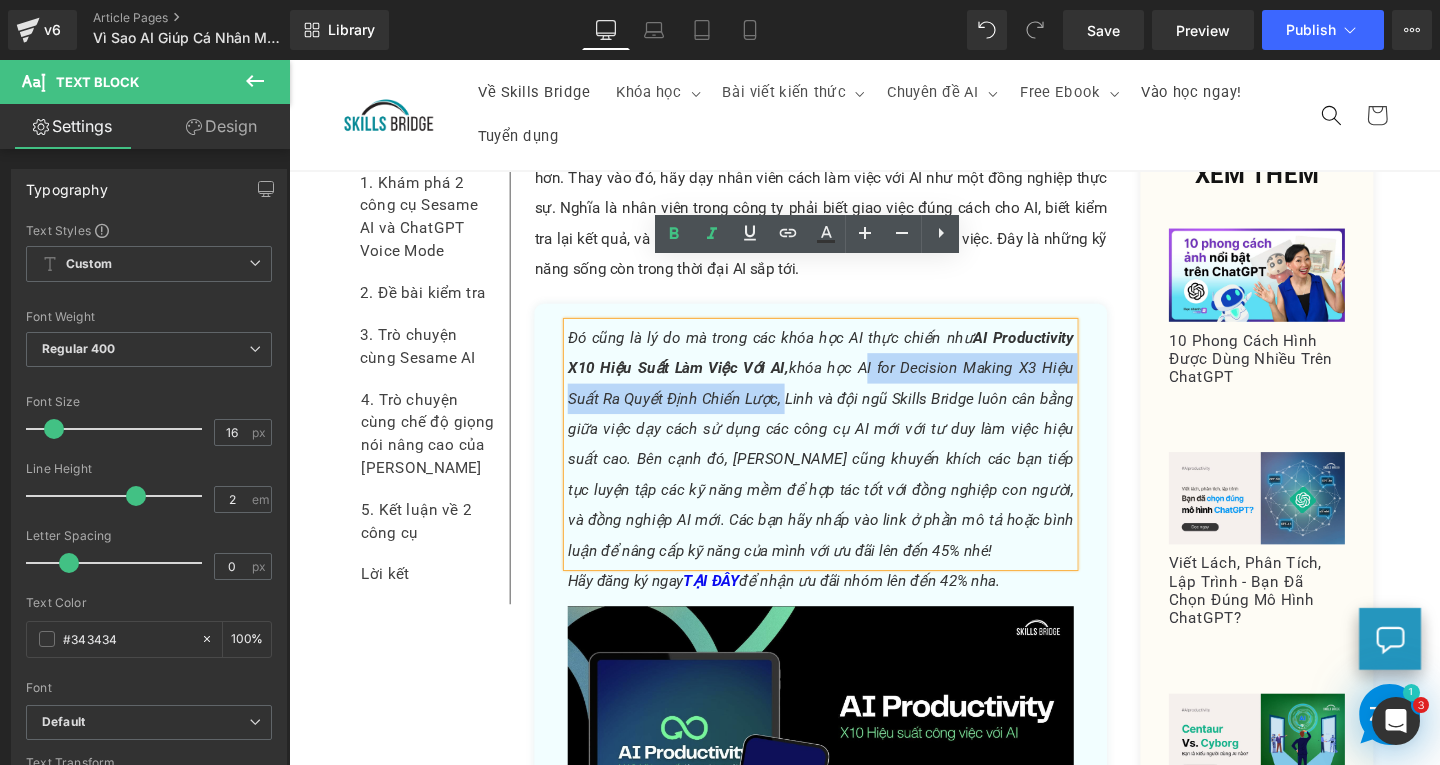 drag, startPoint x: 839, startPoint y: 323, endPoint x: 735, endPoint y: 355, distance: 108.81177 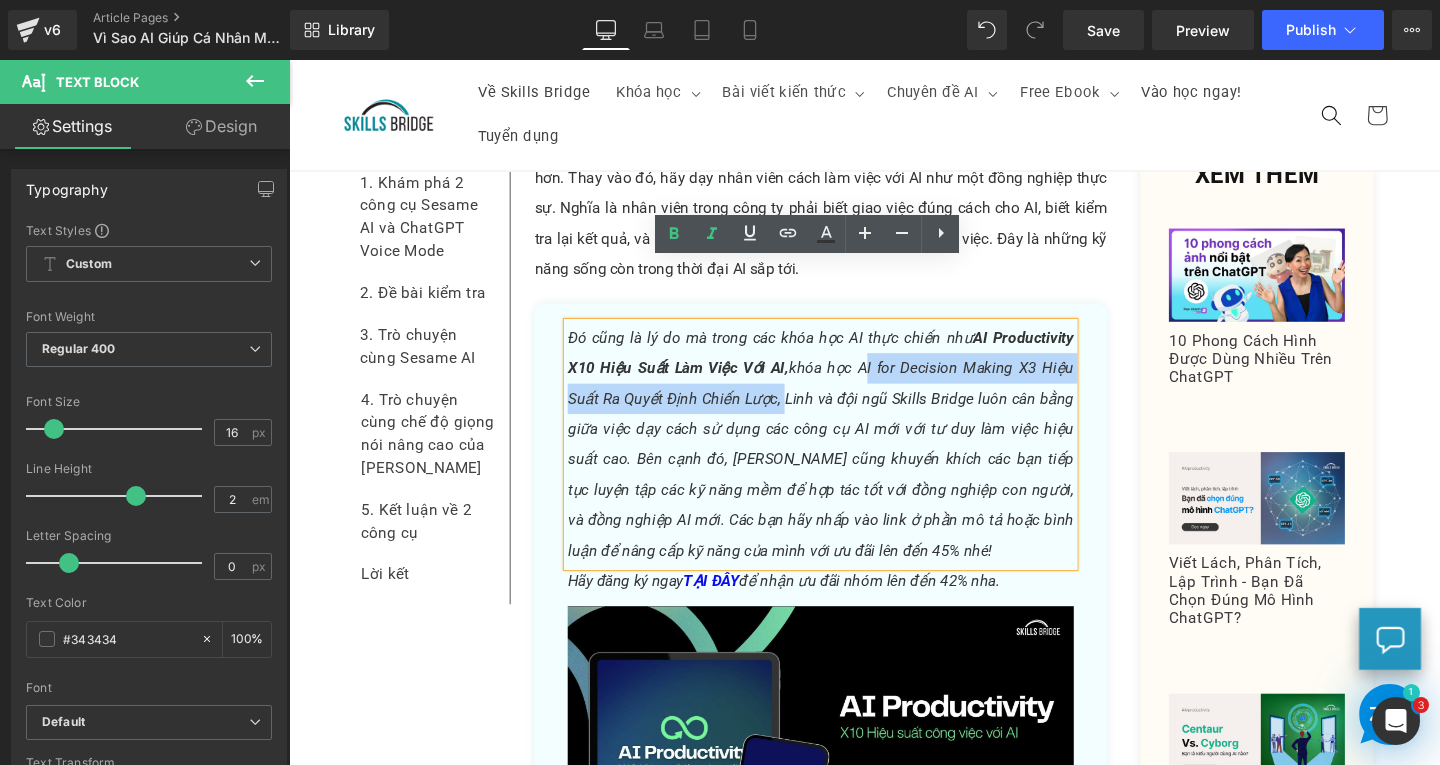 click on "Đó cũng là lý do mà trong các khóa học AI thực chiến như  AI Productivity X10 Hiệu Suất Làm Việc Với AI,  khóa học AI for Decision Making X3 Hiệu Suất Ra Quyết Định Chiến Lược, Linh và đội ngũ Skills Bridge luôn cân bằng giữa việc dạy cách sử dụng các công cụ AI mới với tư duy làm việc hiệu suất cao. Bên cạnh đó, [PERSON_NAME] cũng khuyến khích các bạn tiếp tục luyện tập các kỹ năng mềm để hợp tác tốt với đồng nghiệp con người, và đồng nghiệp AI mới. Các bạn hãy nhấp vào link ở phần mô tả hoặc bình luận để nâng cấp kỹ năng của mình với ưu đãi lên đến 45% nhé!" at bounding box center [848, 463] 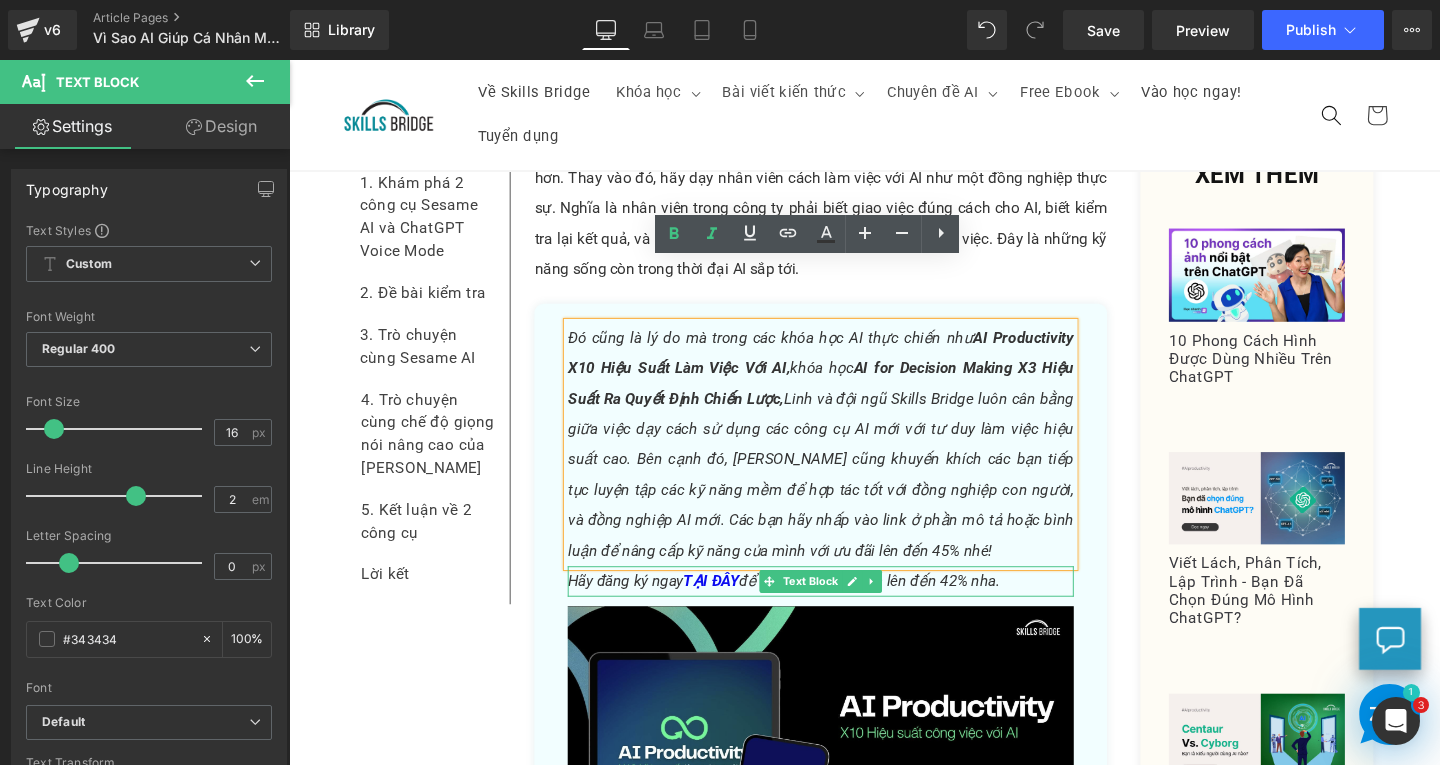click on "Hãy đăng ký ngay  TẠI ĐÂY  để nhận ưu đãi nhóm lên đến 42% nha." at bounding box center [809, 607] 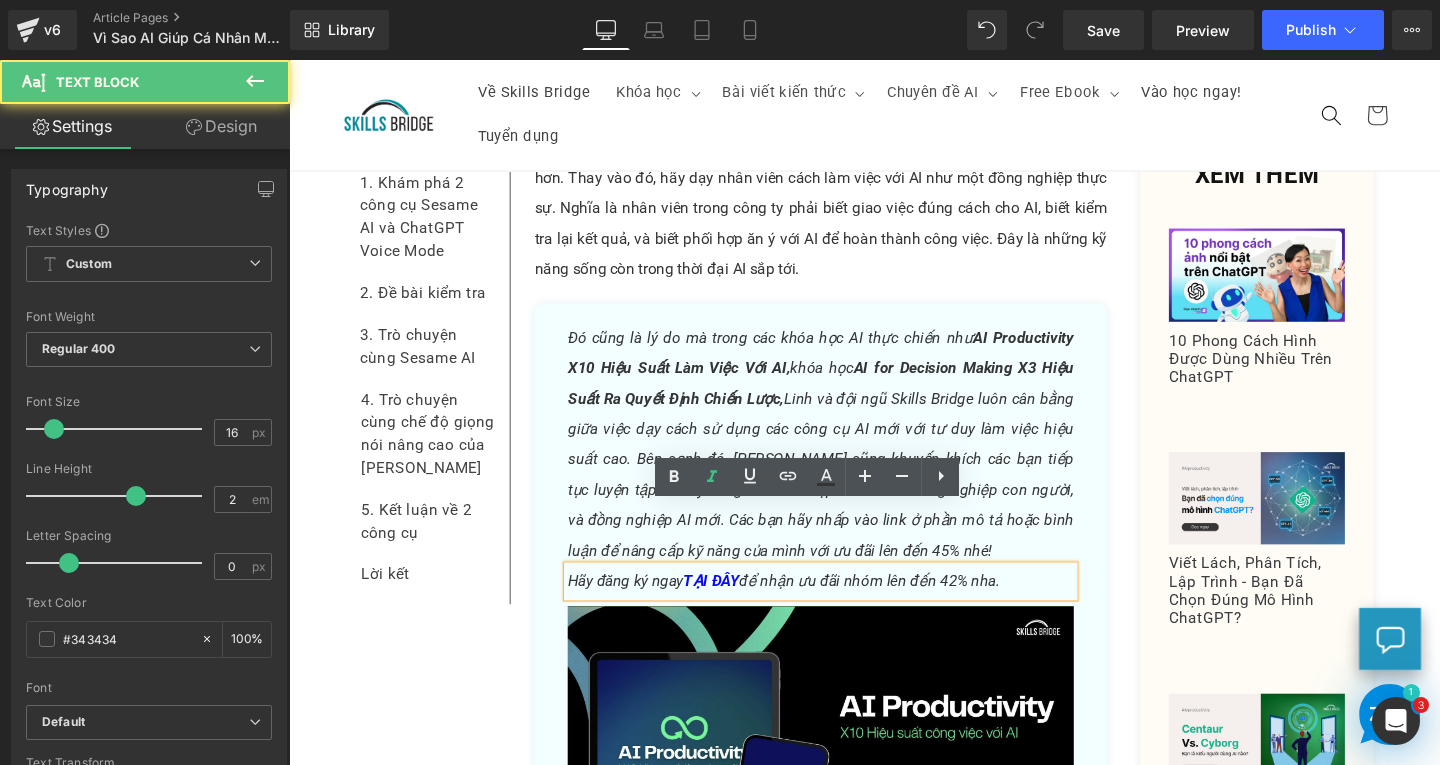 click on "Hãy đăng ký ngay  TẠI ĐÂY  để nhận ưu đãi nhóm lên đến 42% nha." at bounding box center (809, 607) 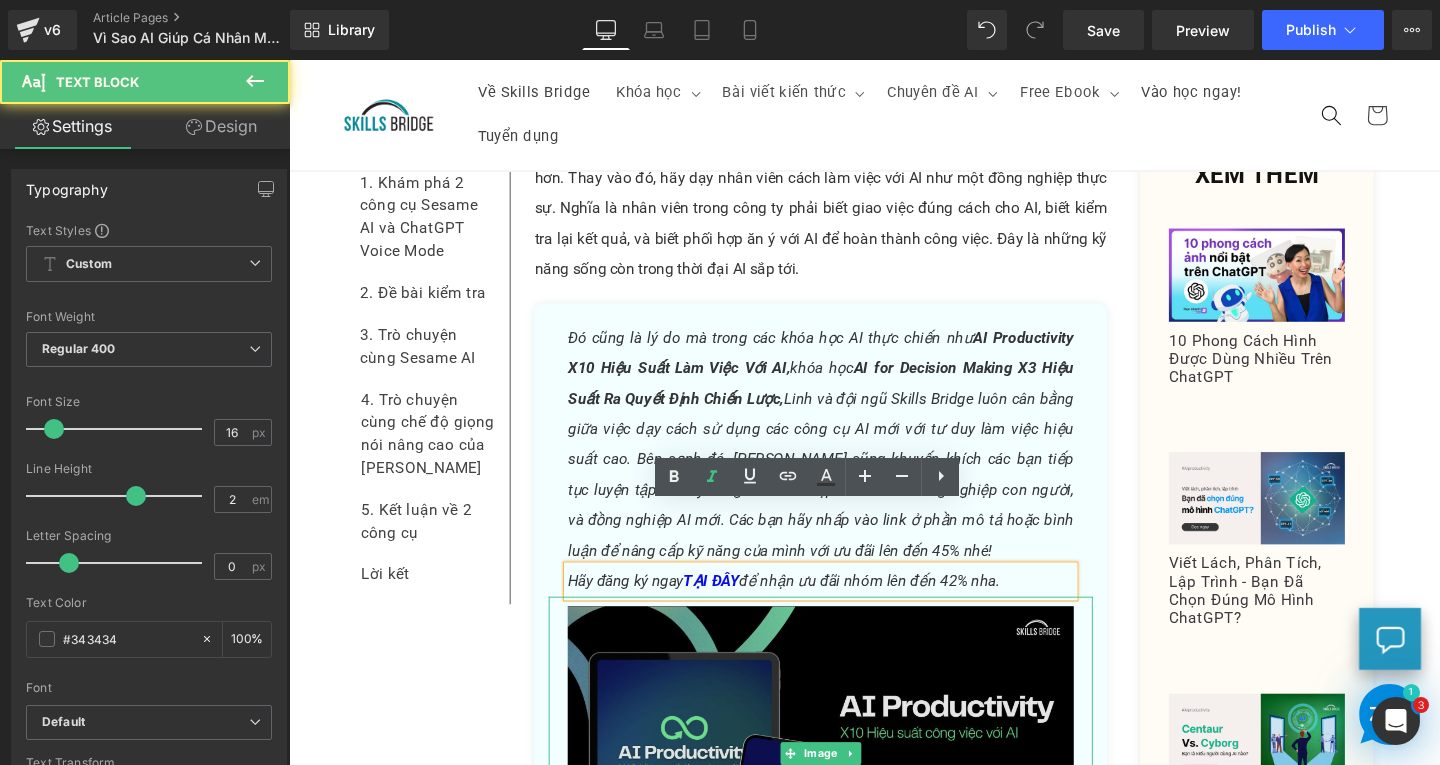 type 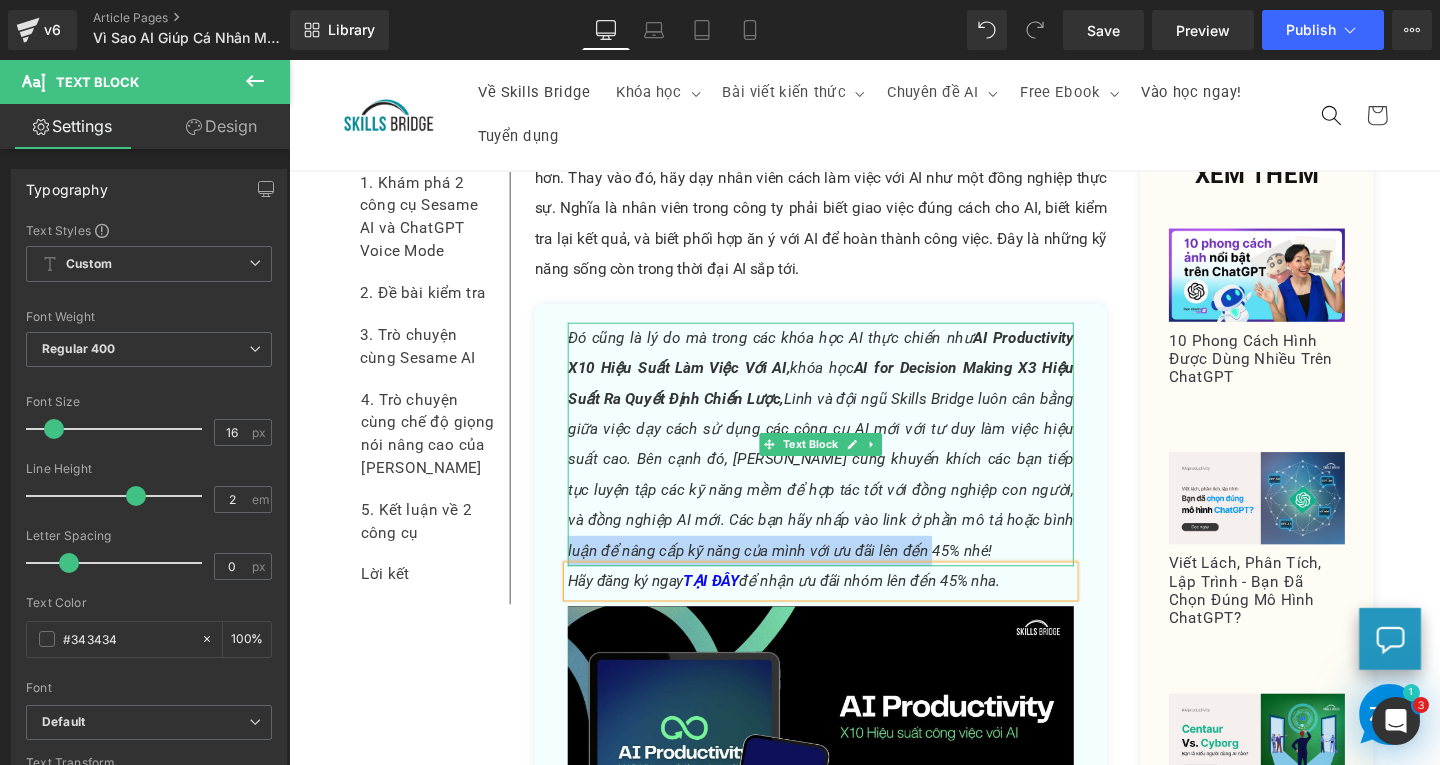 drag, startPoint x: 796, startPoint y: 481, endPoint x: 1005, endPoint y: 509, distance: 210.86726 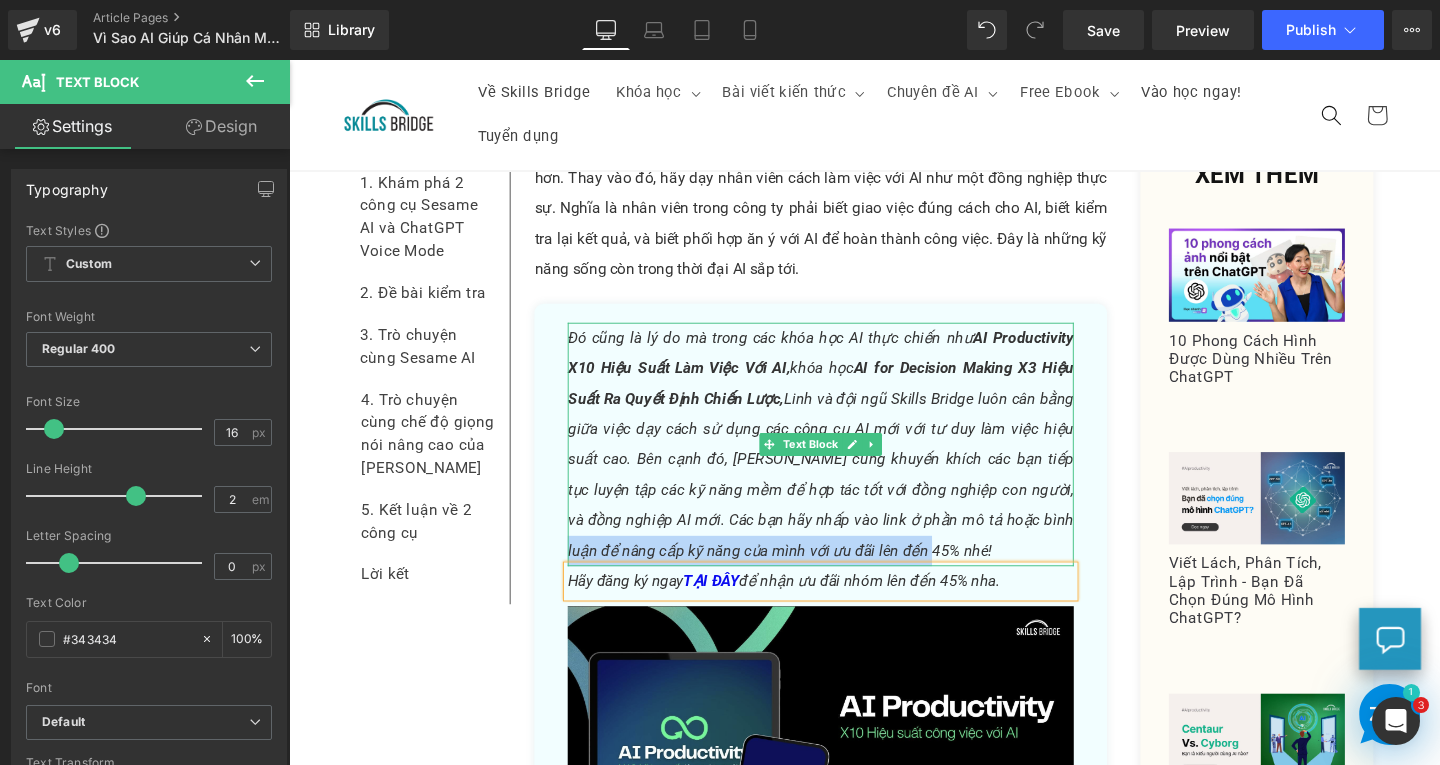 click on "Đó cũng là lý do mà trong các khóa học AI thực chiến như  AI Productivity X10 Hiệu Suất Làm Việc Với AI,  khóa học  AI for Decision Making X3 Hiệu Suất Ra Quyết Định Chiến Lược,  Linh và đội ngũ Skills Bridge luôn cân bằng giữa việc dạy cách sử dụng các công cụ AI mới với tư duy làm việc hiệu suất cao. Bên cạnh đó, [PERSON_NAME] cũng khuyến khích các bạn tiếp tục luyện tập các kỹ năng mềm để hợp tác tốt với đồng nghiệp con người, và đồng nghiệp AI mới. Các bạn hãy nhấp vào link ở phần mô tả hoặc bình luận để nâng cấp kỹ năng của mình với ưu đãi lên đến 45% nhé!" at bounding box center [848, 464] 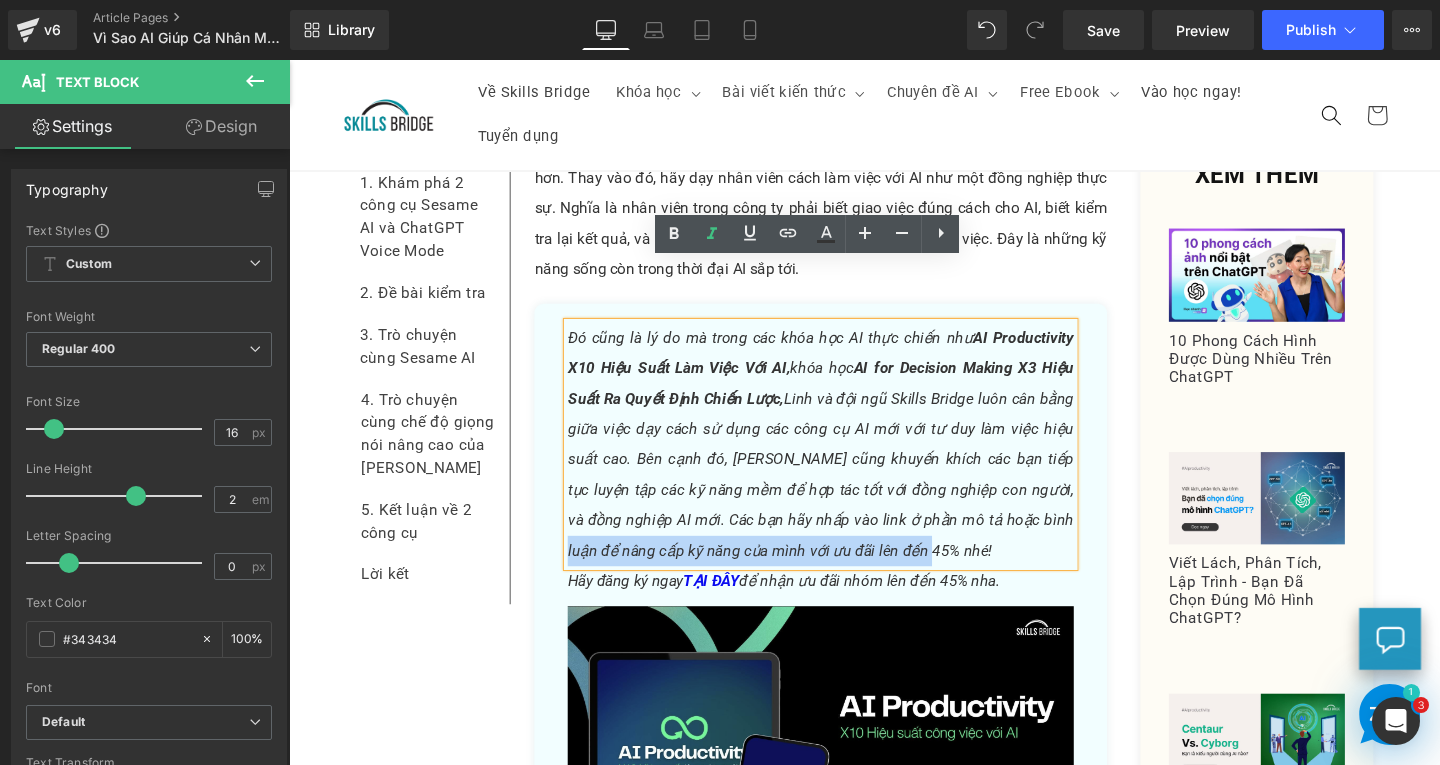 copy on "nâng cấp kỹ năng của mình với ưu đãi lên đến 45% nhé!" 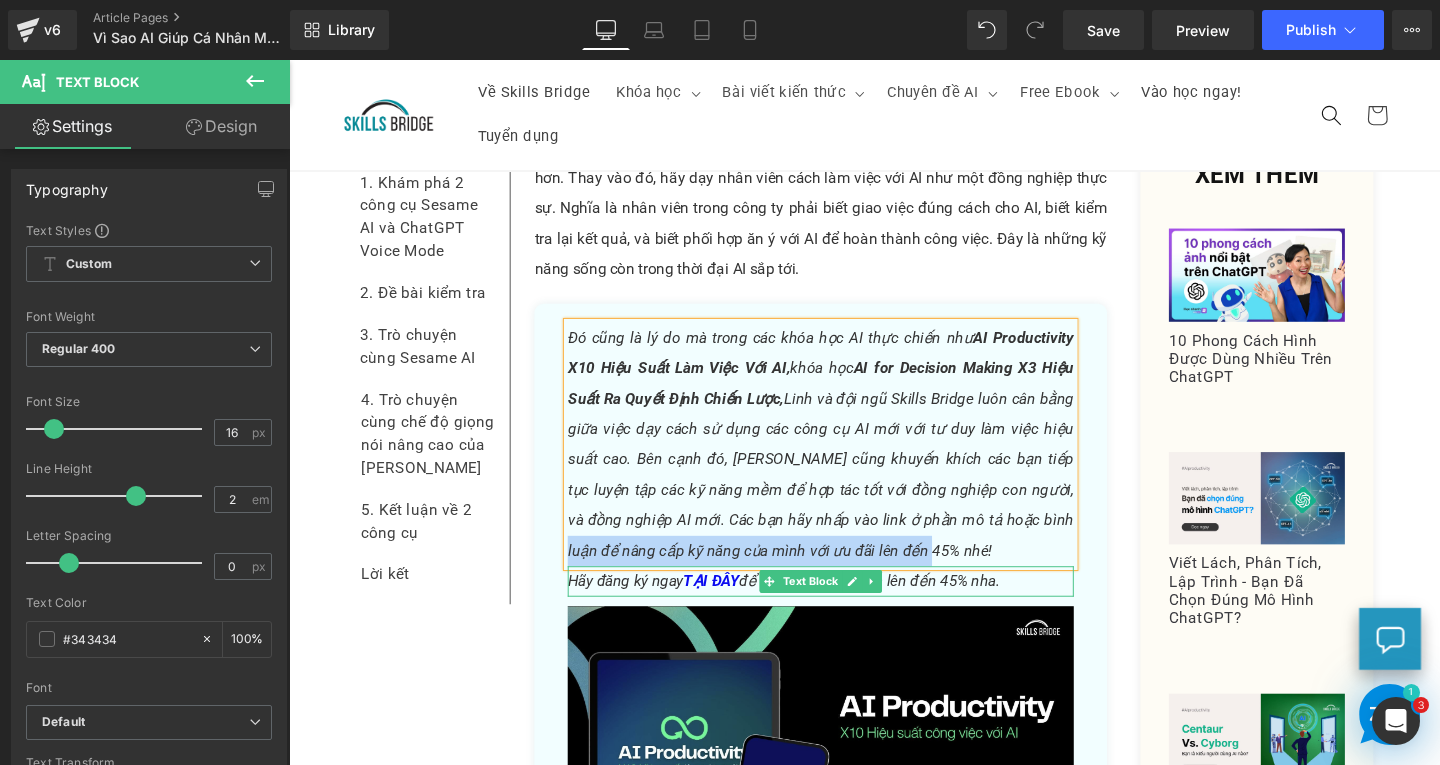 click on "Hãy đăng ký ngay  TẠI ĐÂY  để nhận ưu đãi nhóm lên đến 45% nha." at bounding box center [809, 607] 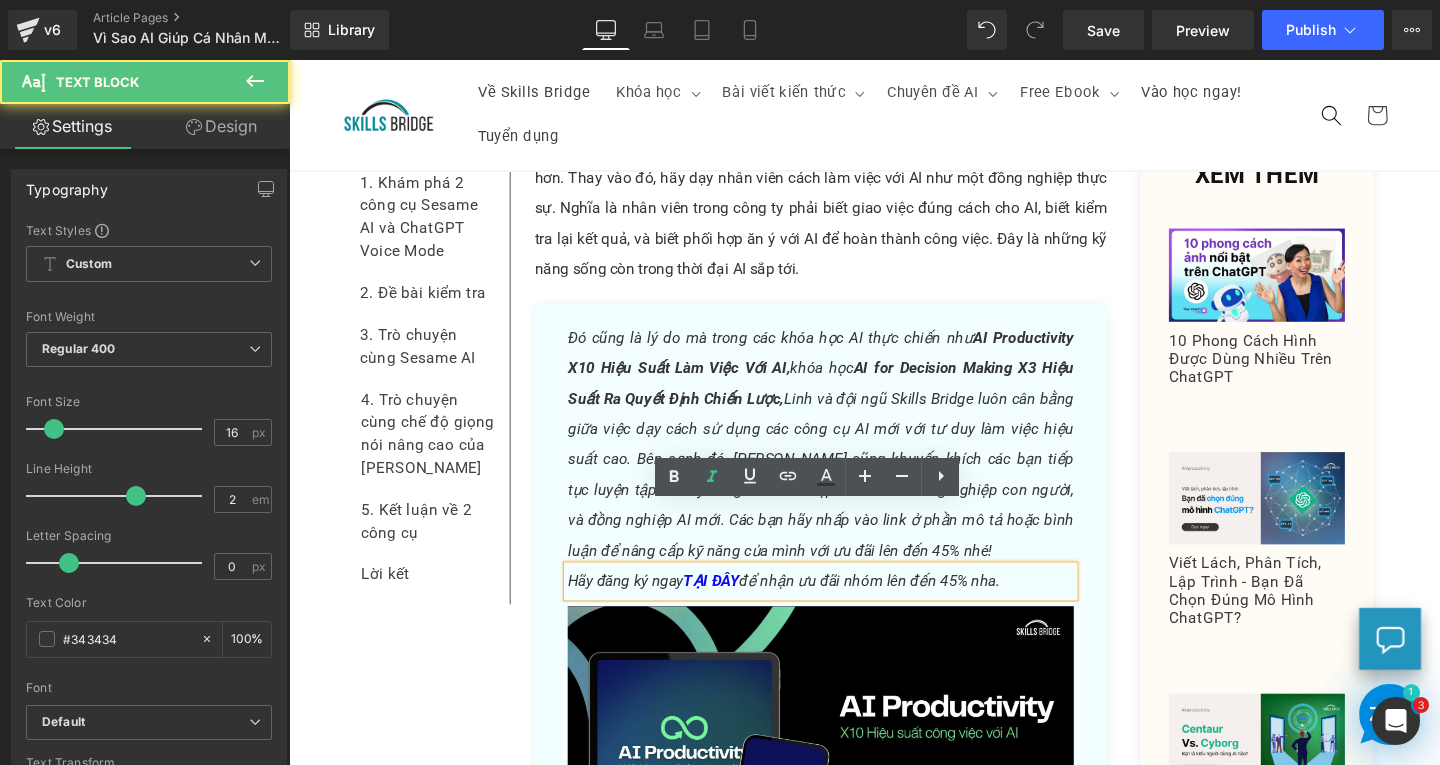 drag, startPoint x: 783, startPoint y: 544, endPoint x: 1036, endPoint y: 546, distance: 253.0079 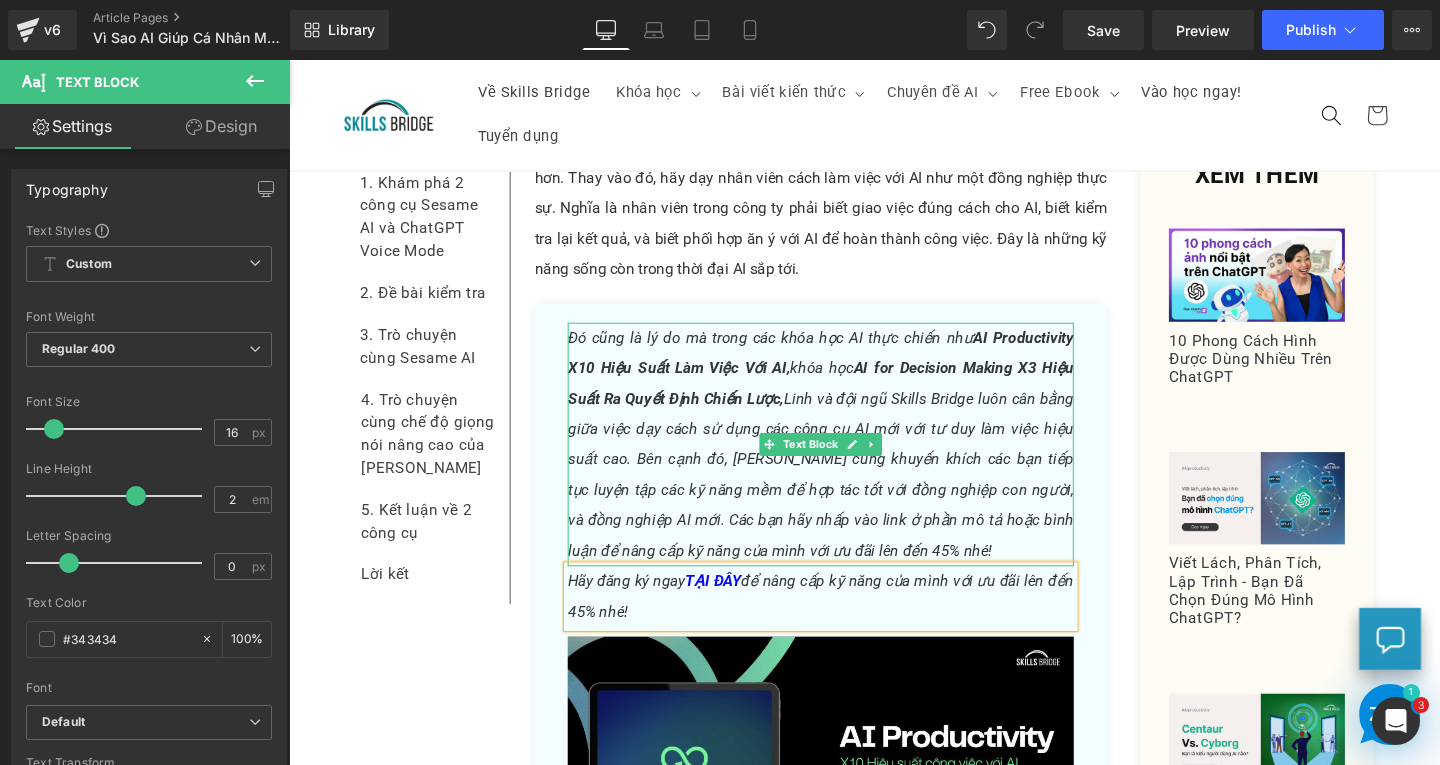 click on "Đó cũng là lý do mà trong các khóa học AI thực chiến như  AI Productivity X10 Hiệu Suất Làm Việc Với AI,  khóa học  AI for Decision Making X3 Hiệu Suất Ra Quyết Định Chiến Lược,  Linh và đội ngũ Skills Bridge luôn cân bằng giữa việc dạy cách sử dụng các công cụ AI mới với tư duy làm việc hiệu suất cao. Bên cạnh đó, [PERSON_NAME] cũng khuyến khích các bạn tiếp tục luyện tập các kỹ năng mềm để hợp tác tốt với đồng nghiệp con người, và đồng nghiệp AI mới. Các bạn hãy nhấp vào link ở phần mô tả hoặc bình luận để nâng cấp kỹ năng của mình với ưu đãi lên đến 45% nhé!" at bounding box center (848, 464) 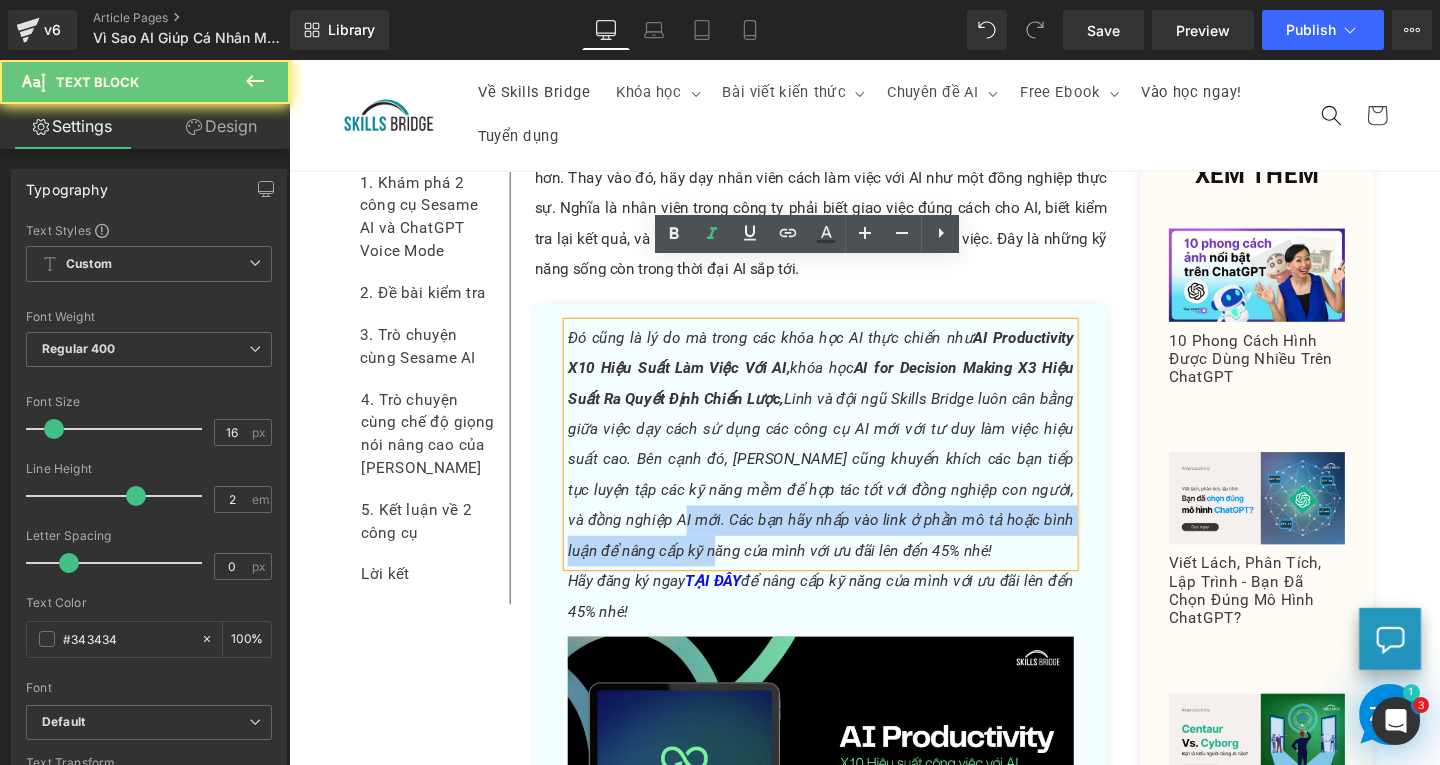click on "Đó cũng là lý do mà trong các khóa học AI thực chiến như  AI Productivity X10 Hiệu Suất Làm Việc Với AI,  khóa học  AI for Decision Making X3 Hiệu Suất Ra Quyết Định Chiến Lược,  Linh và đội ngũ Skills Bridge luôn cân bằng giữa việc dạy cách sử dụng các công cụ AI mới với tư duy làm việc hiệu suất cao. Bên cạnh đó, [PERSON_NAME] cũng khuyến khích các bạn tiếp tục luyện tập các kỹ năng mềm để hợp tác tốt với đồng nghiệp con người, và đồng nghiệp AI mới. Các bạn hãy nhấp vào link ở phần mô tả hoặc bình luận để nâng cấp kỹ năng của mình với ưu đãi lên đến 45% nhé!" at bounding box center [848, 463] 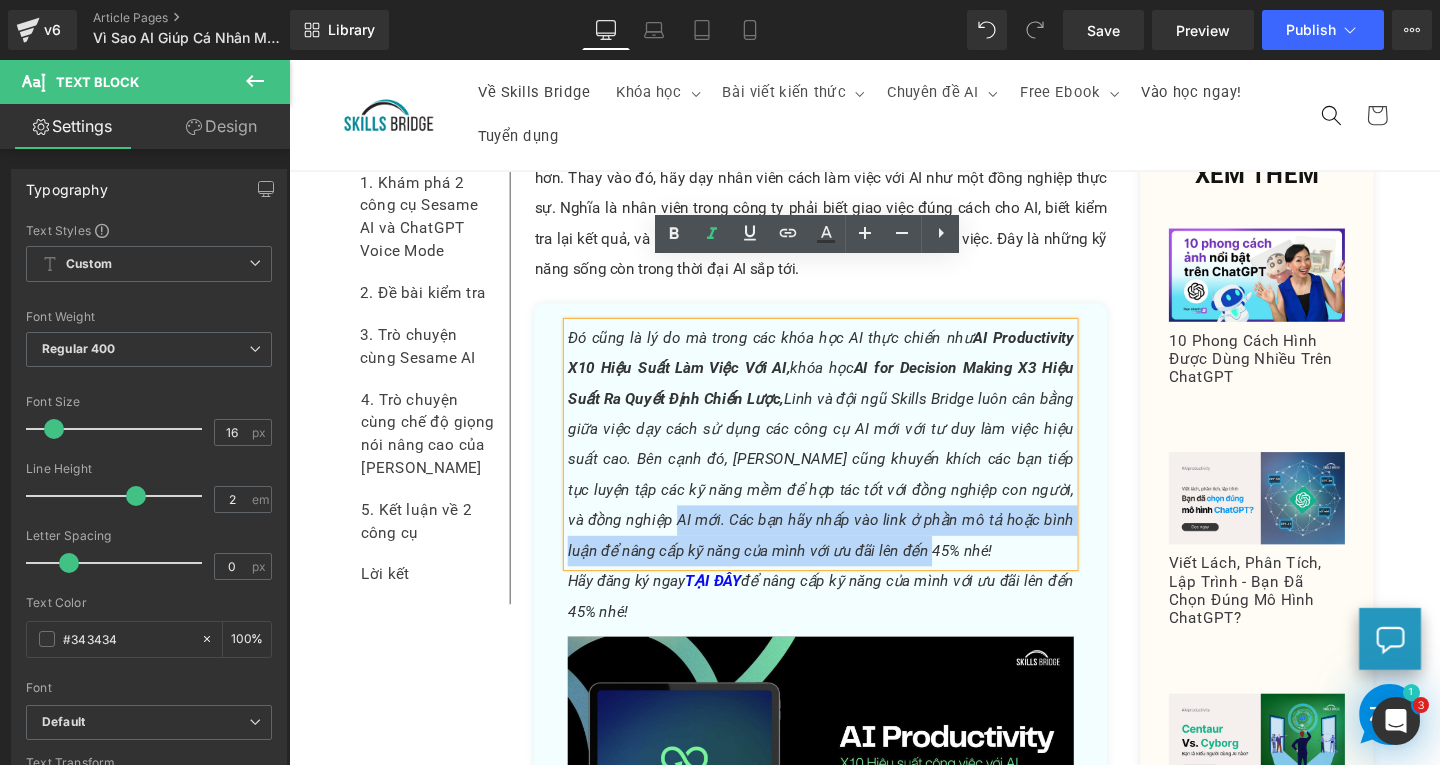 drag, startPoint x: 933, startPoint y: 451, endPoint x: 968, endPoint y: 498, distance: 58.60034 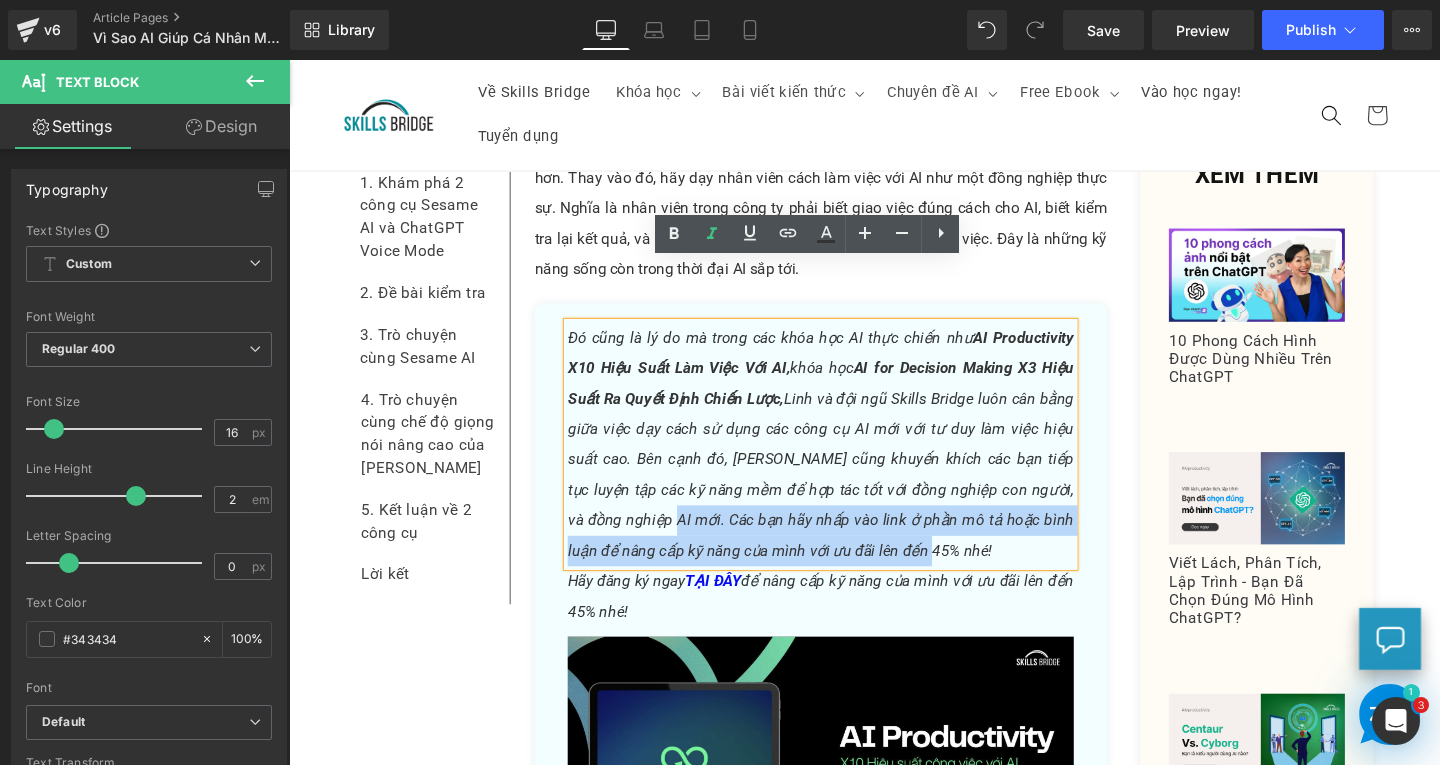 click on "Đó cũng là lý do mà trong các khóa học AI thực chiến như  AI Productivity X10 Hiệu Suất Làm Việc Với AI,  khóa học  AI for Decision Making X3 Hiệu Suất Ra Quyết Định Chiến Lược,  Linh và đội ngũ Skills Bridge luôn cân bằng giữa việc dạy cách sử dụng các công cụ AI mới với tư duy làm việc hiệu suất cao. Bên cạnh đó, [PERSON_NAME] cũng khuyến khích các bạn tiếp tục luyện tập các kỹ năng mềm để hợp tác tốt với đồng nghiệp con người, và đồng nghiệp AI mới. Các bạn hãy nhấp vào link ở phần mô tả hoặc bình luận để nâng cấp kỹ năng của mình với ưu đãi lên đến 45% nhé!" at bounding box center (848, 464) 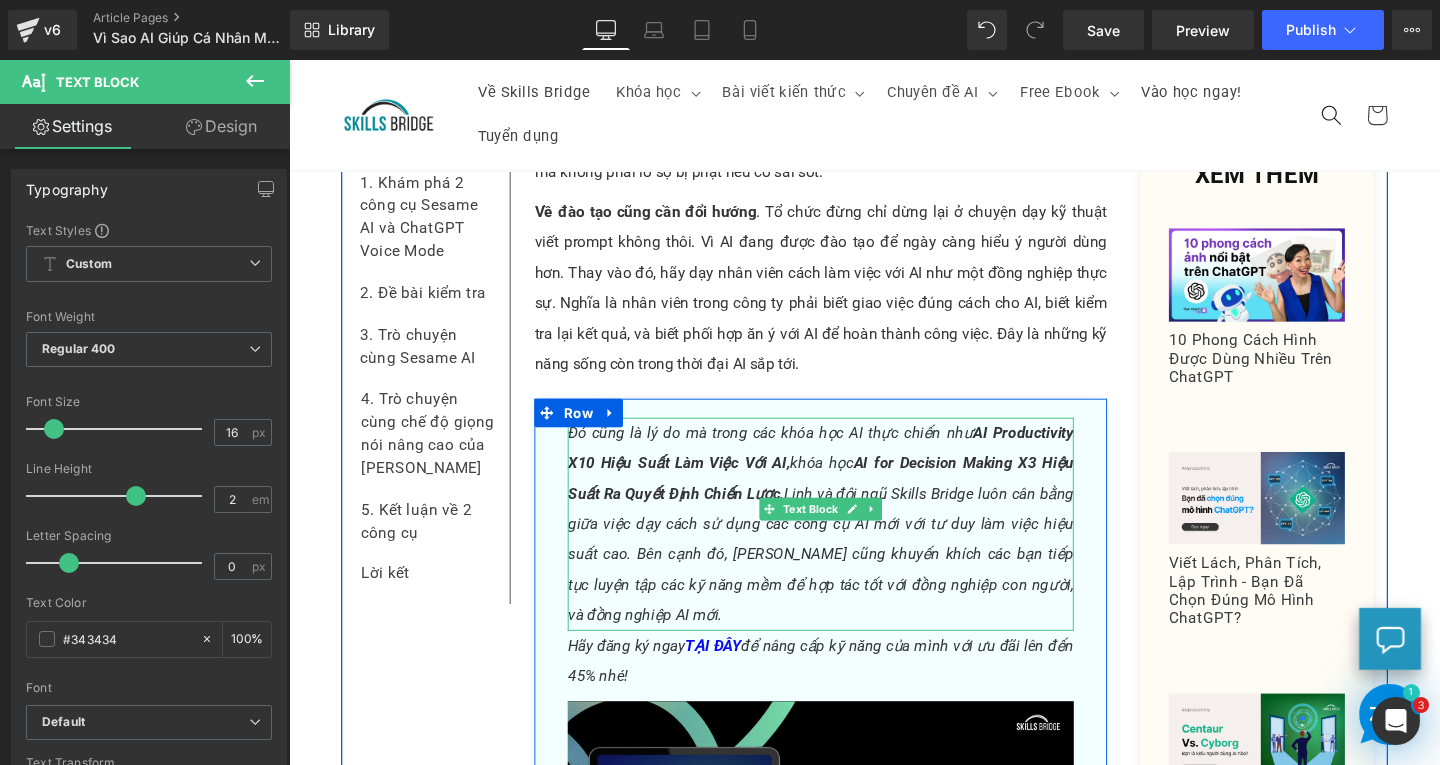 scroll, scrollTop: 6864, scrollLeft: 0, axis: vertical 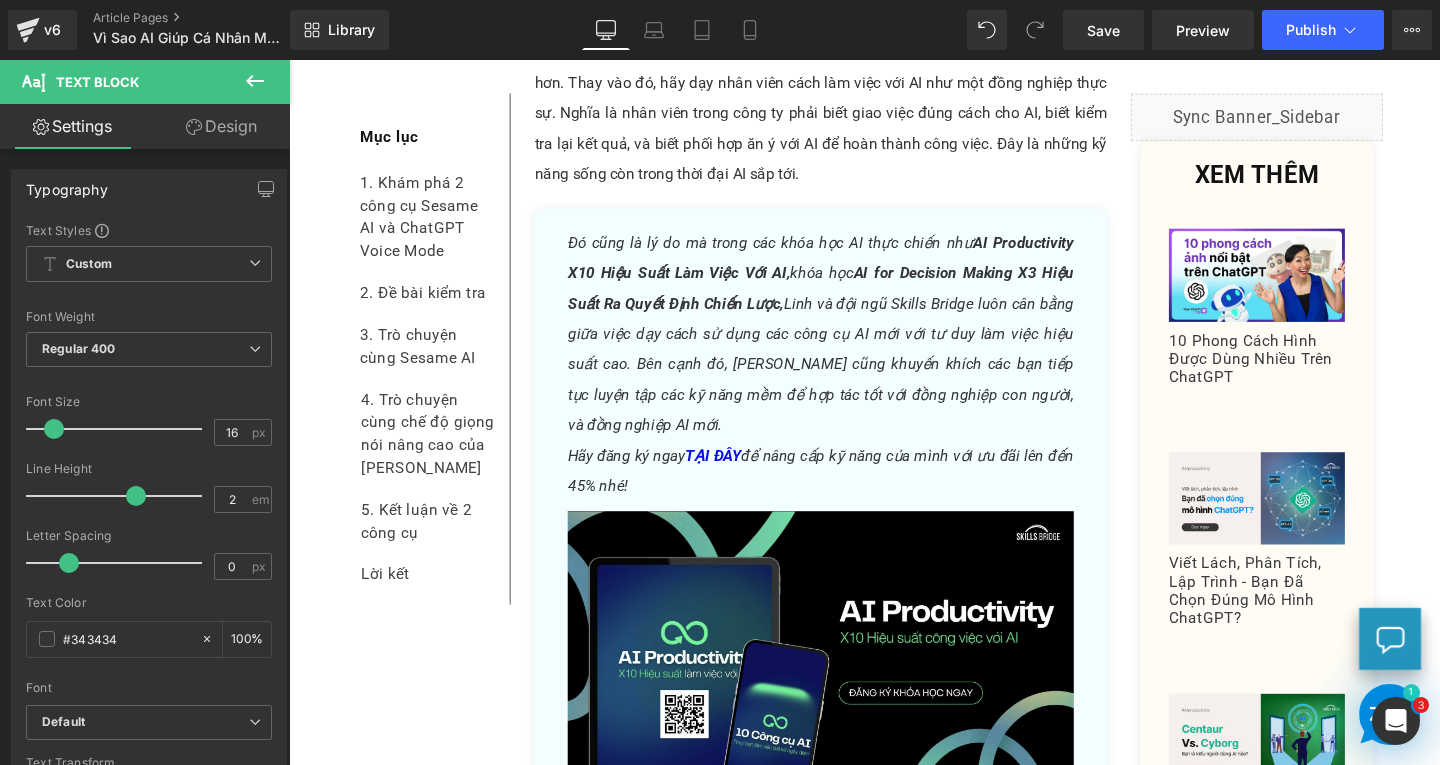 click 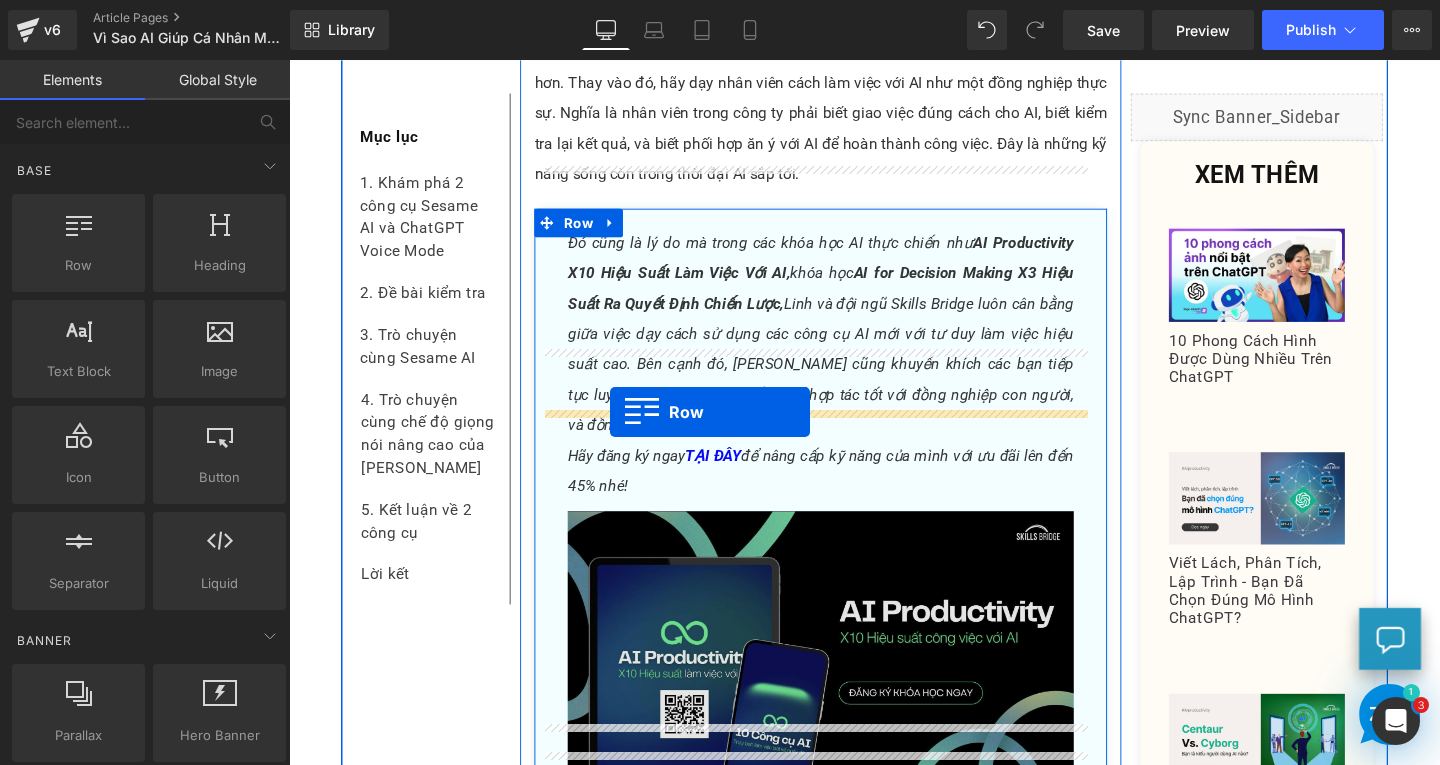 drag, startPoint x: 357, startPoint y: 327, endPoint x: 626, endPoint y: 429, distance: 287.68906 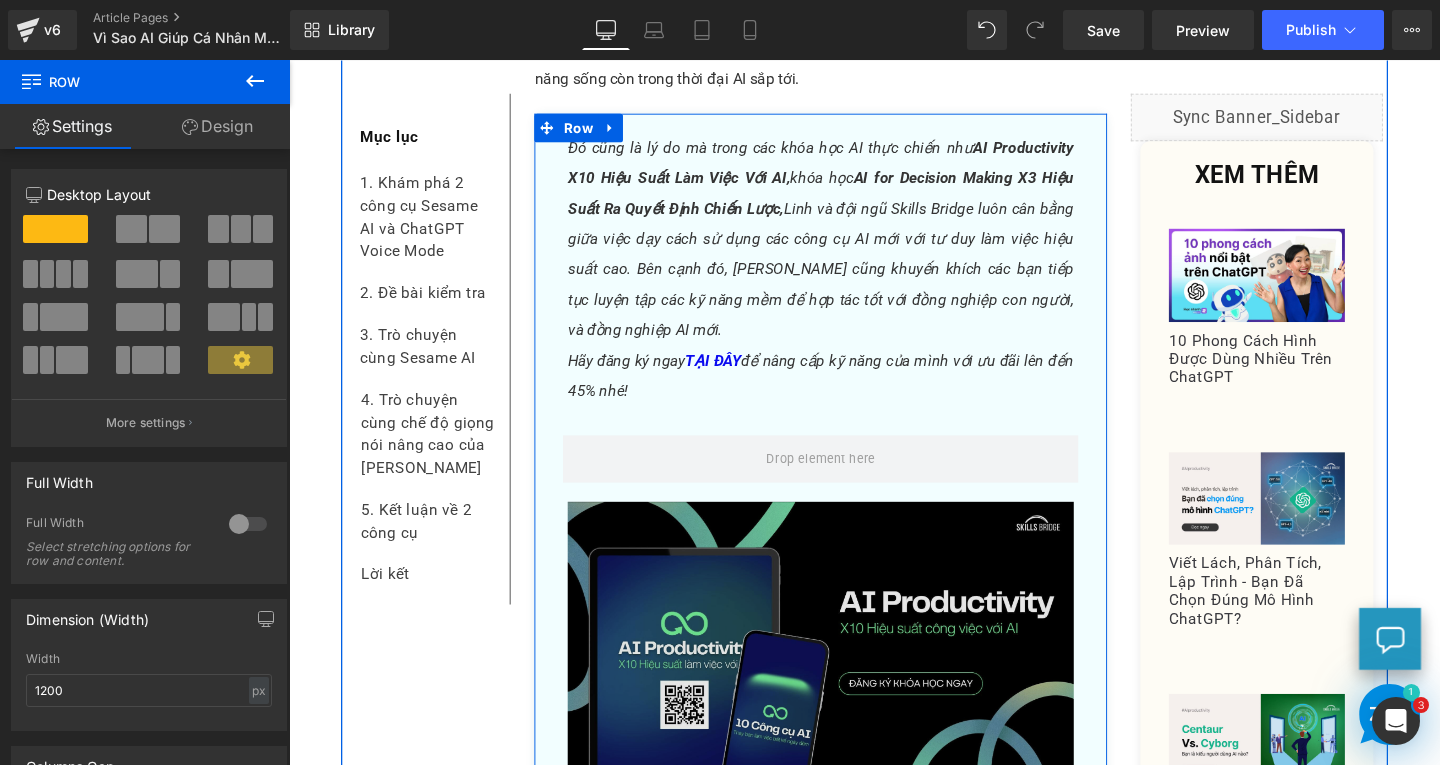 scroll, scrollTop: 7064, scrollLeft: 0, axis: vertical 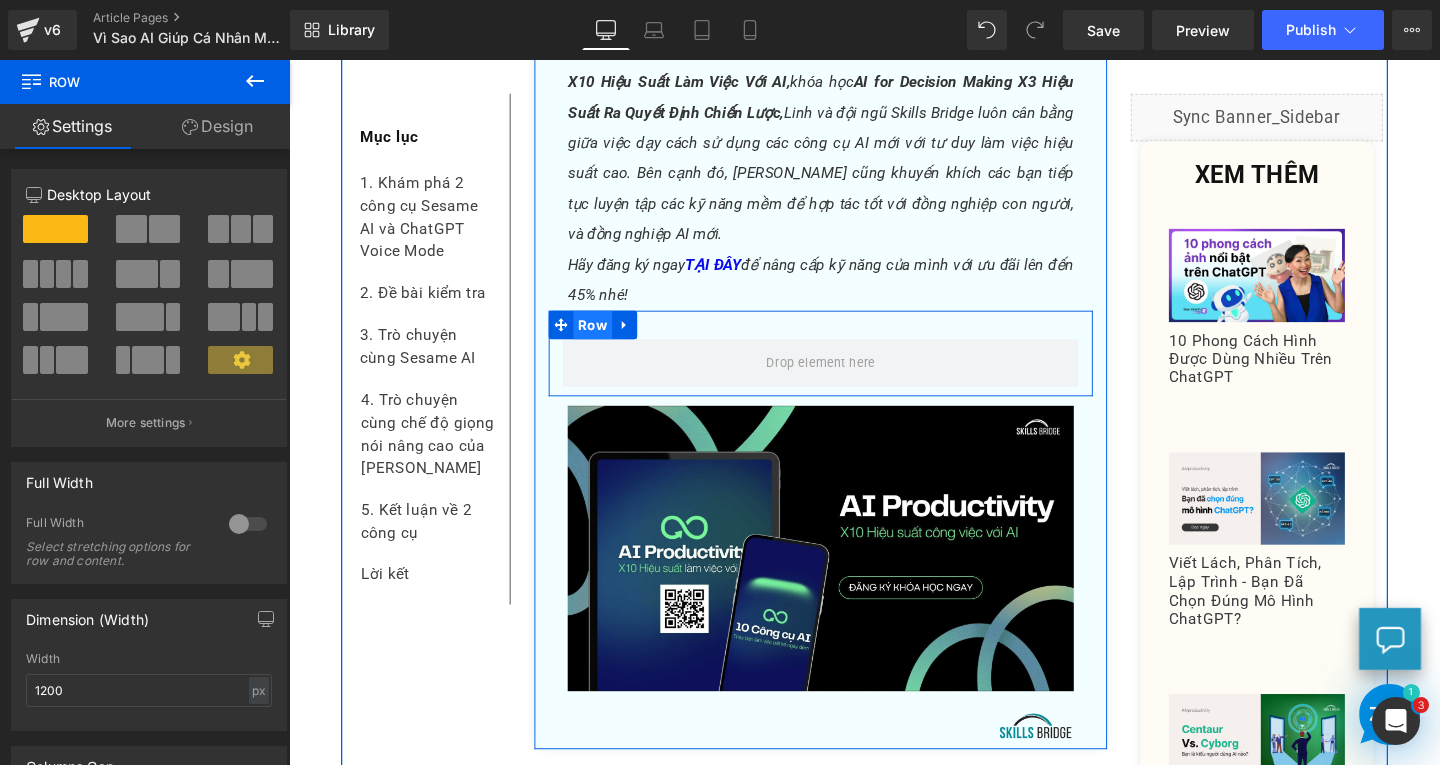 click on "Row" at bounding box center (608, 339) 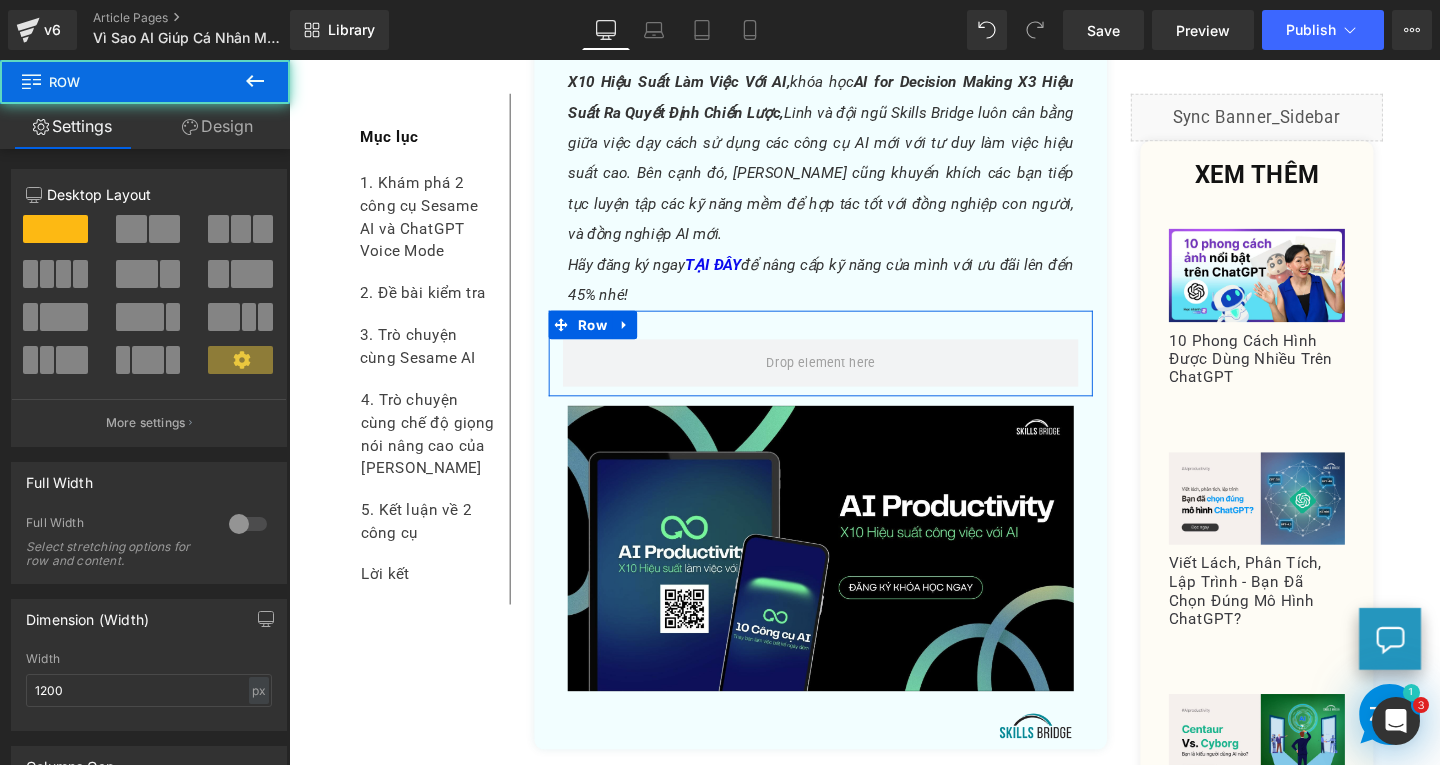 drag, startPoint x: 227, startPoint y: 143, endPoint x: 139, endPoint y: 255, distance: 142.43594 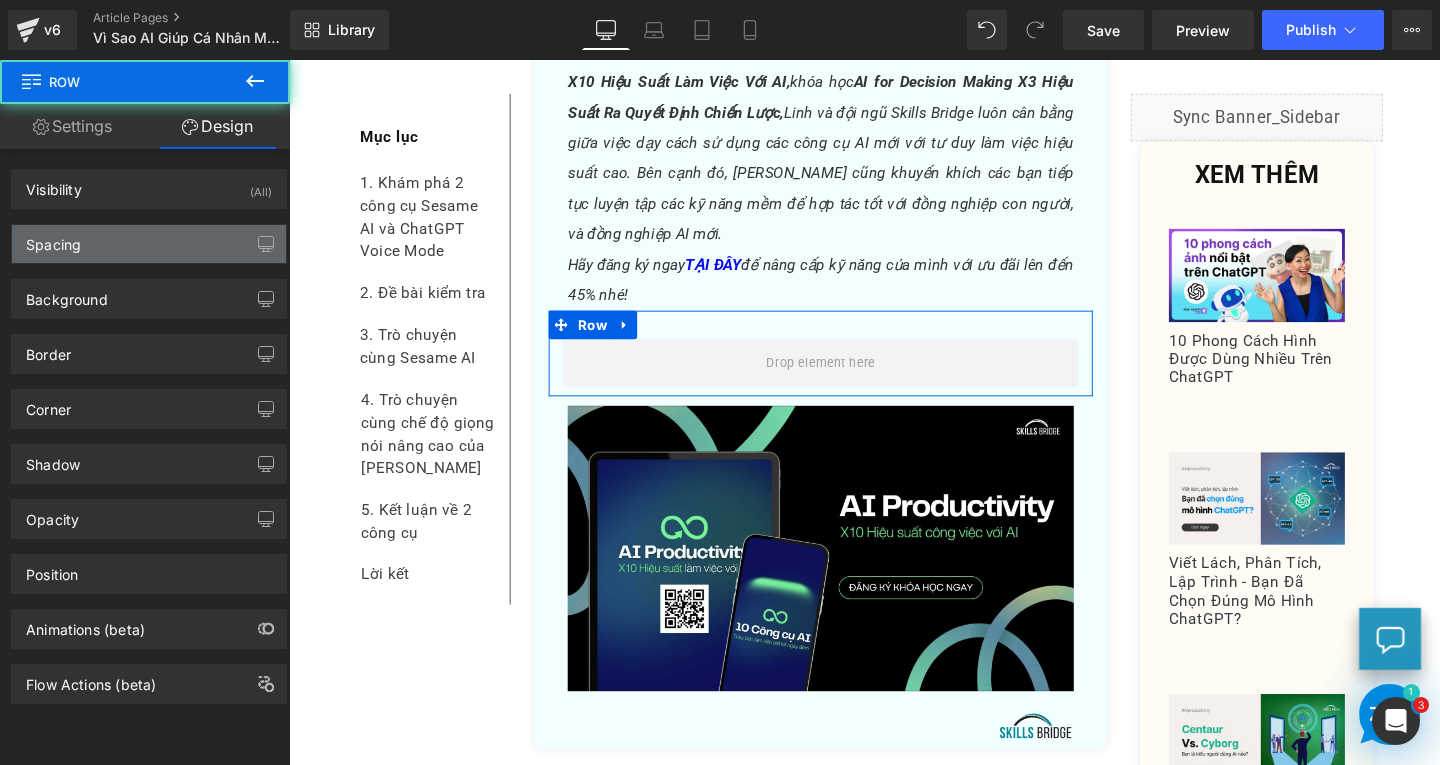 click on "Spacing" at bounding box center (149, 244) 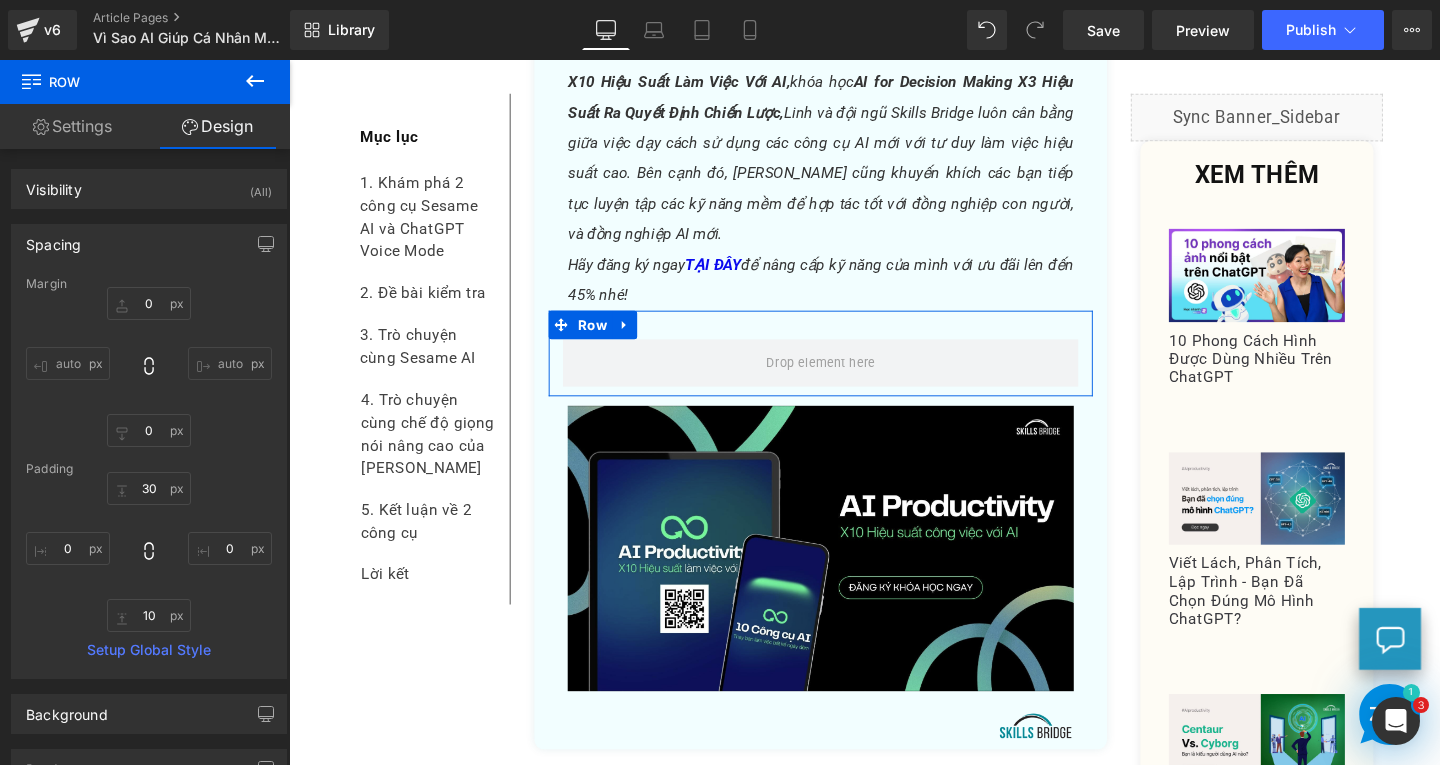 type on "0" 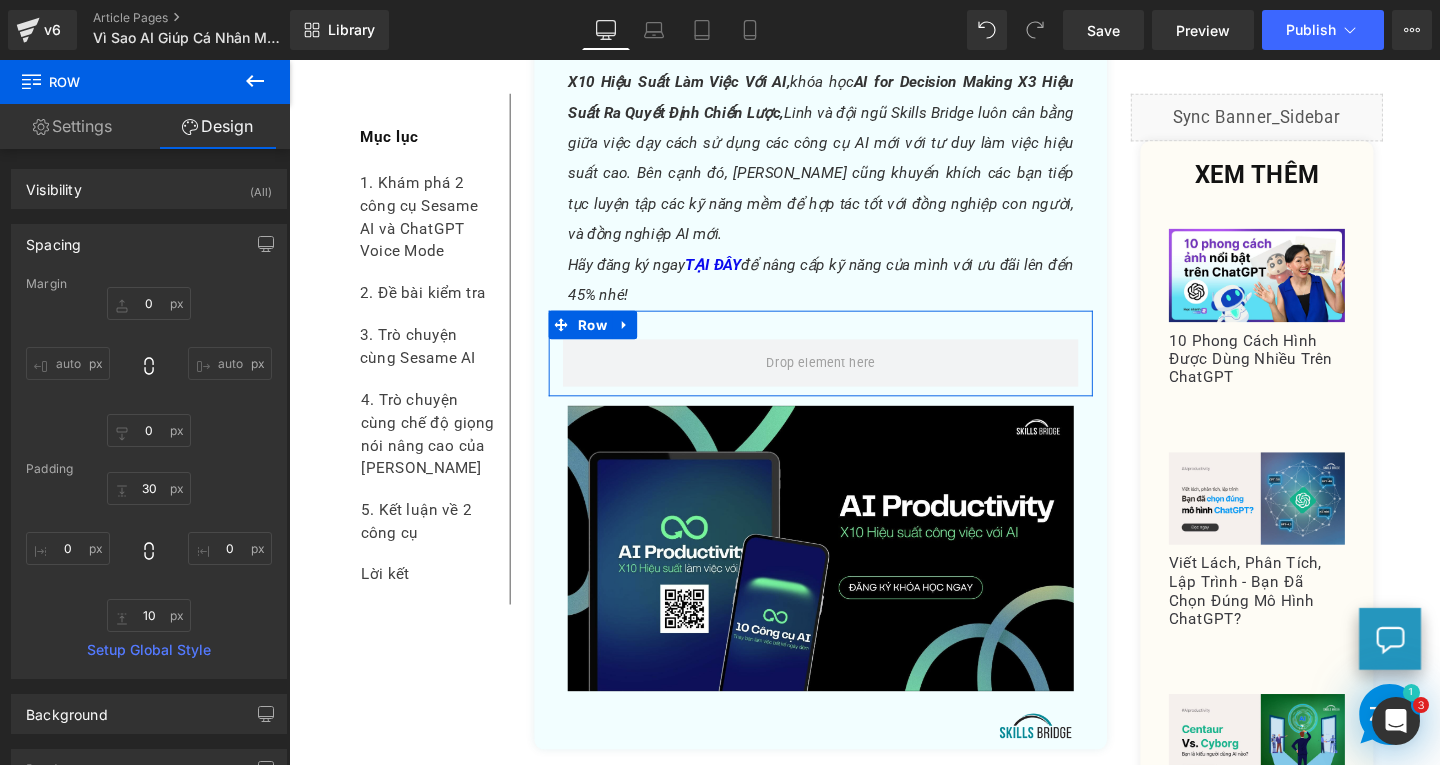 type on "0" 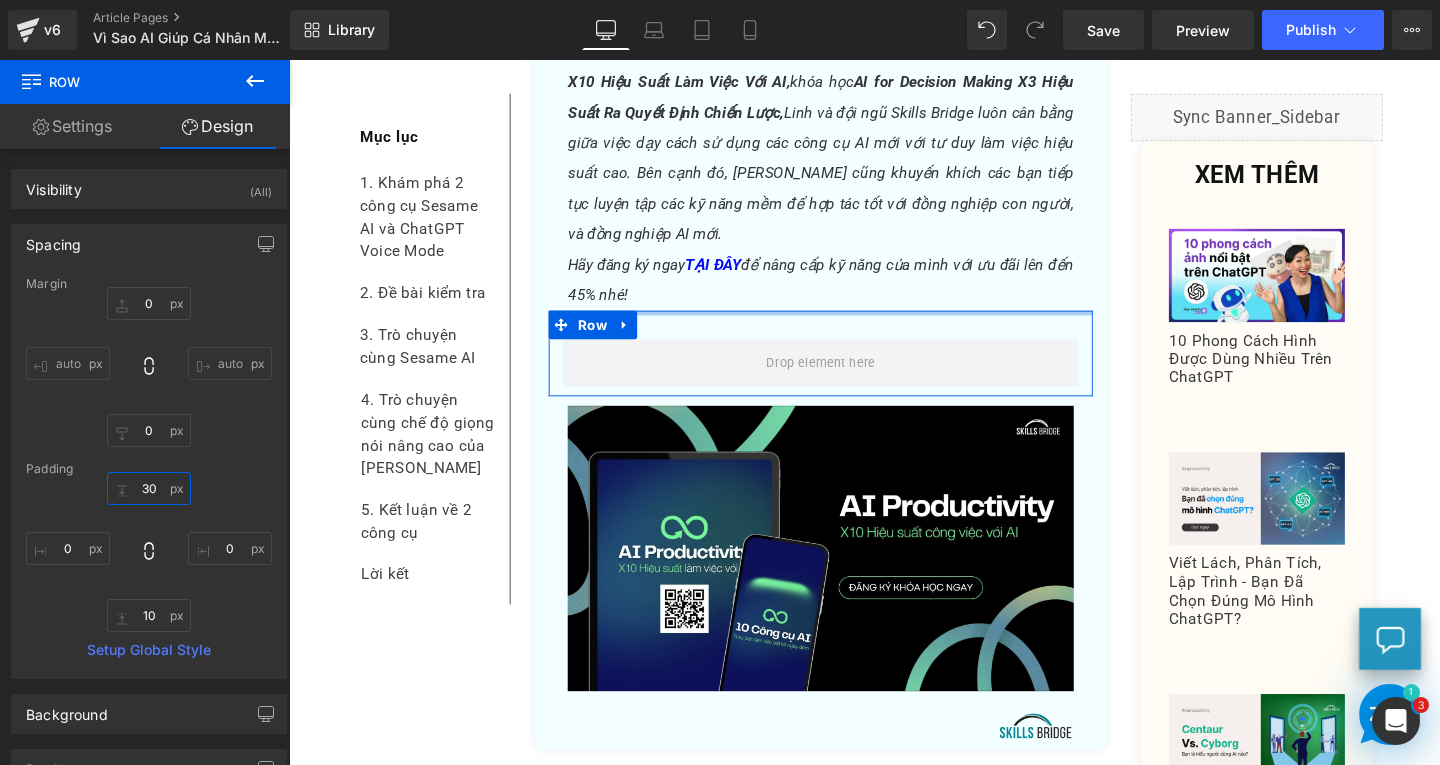 click on "30" at bounding box center [149, 488] 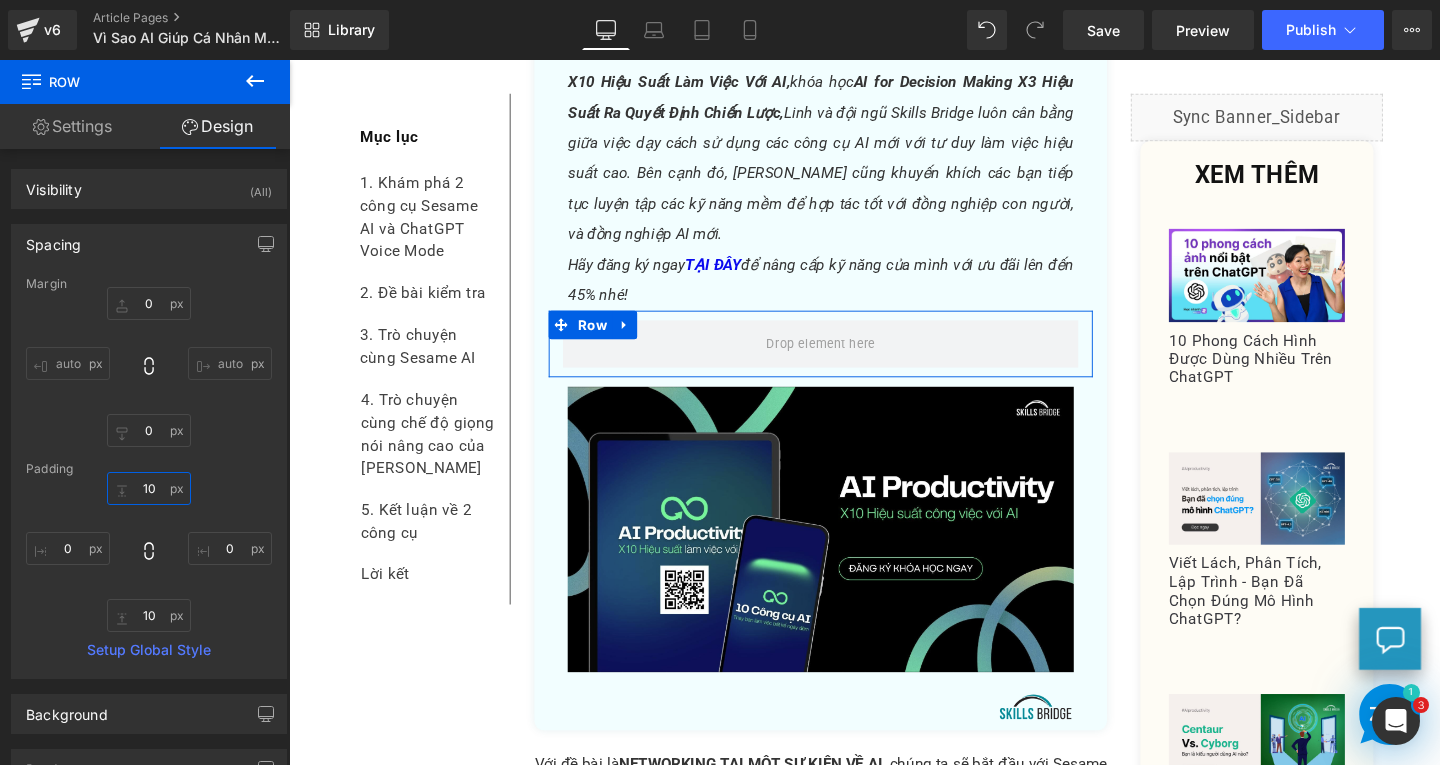 type on "10" 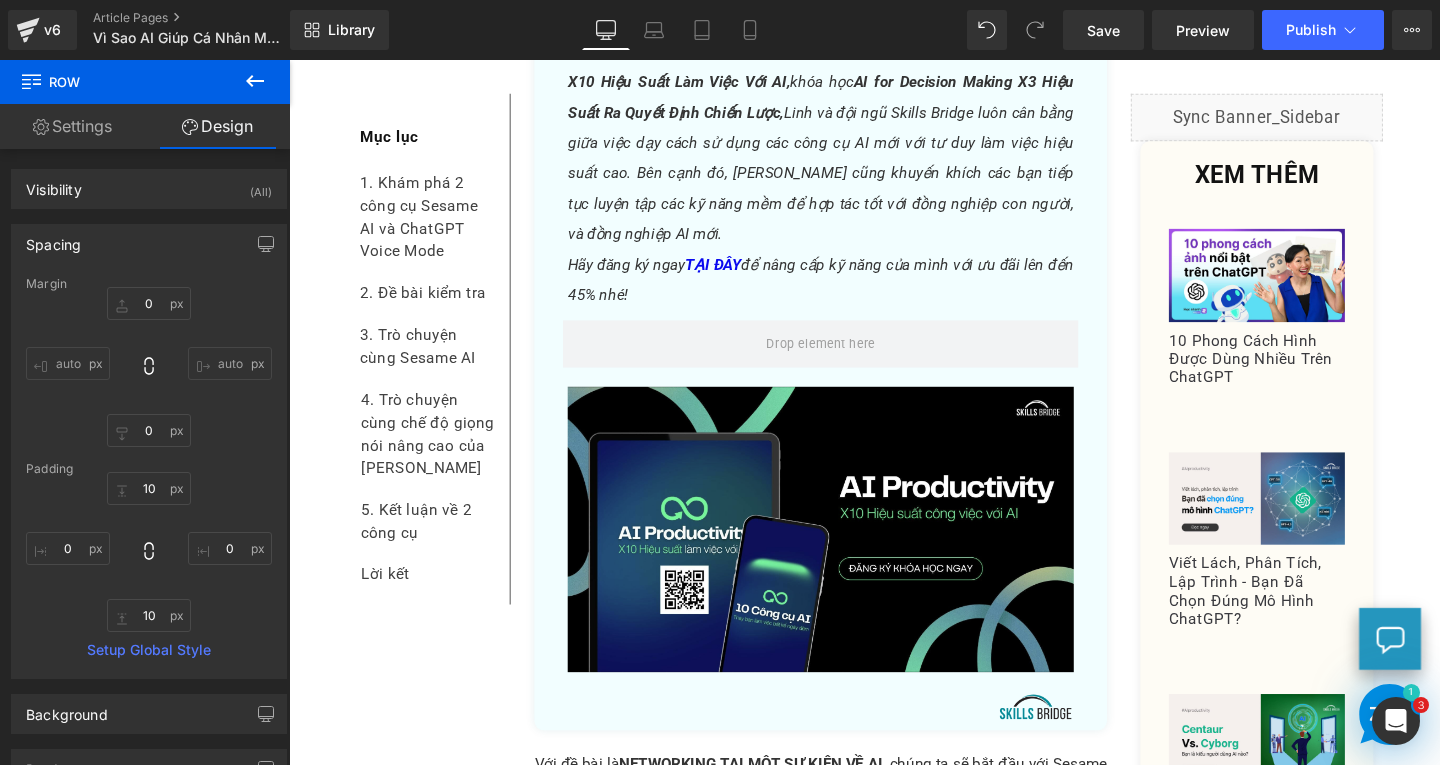 click 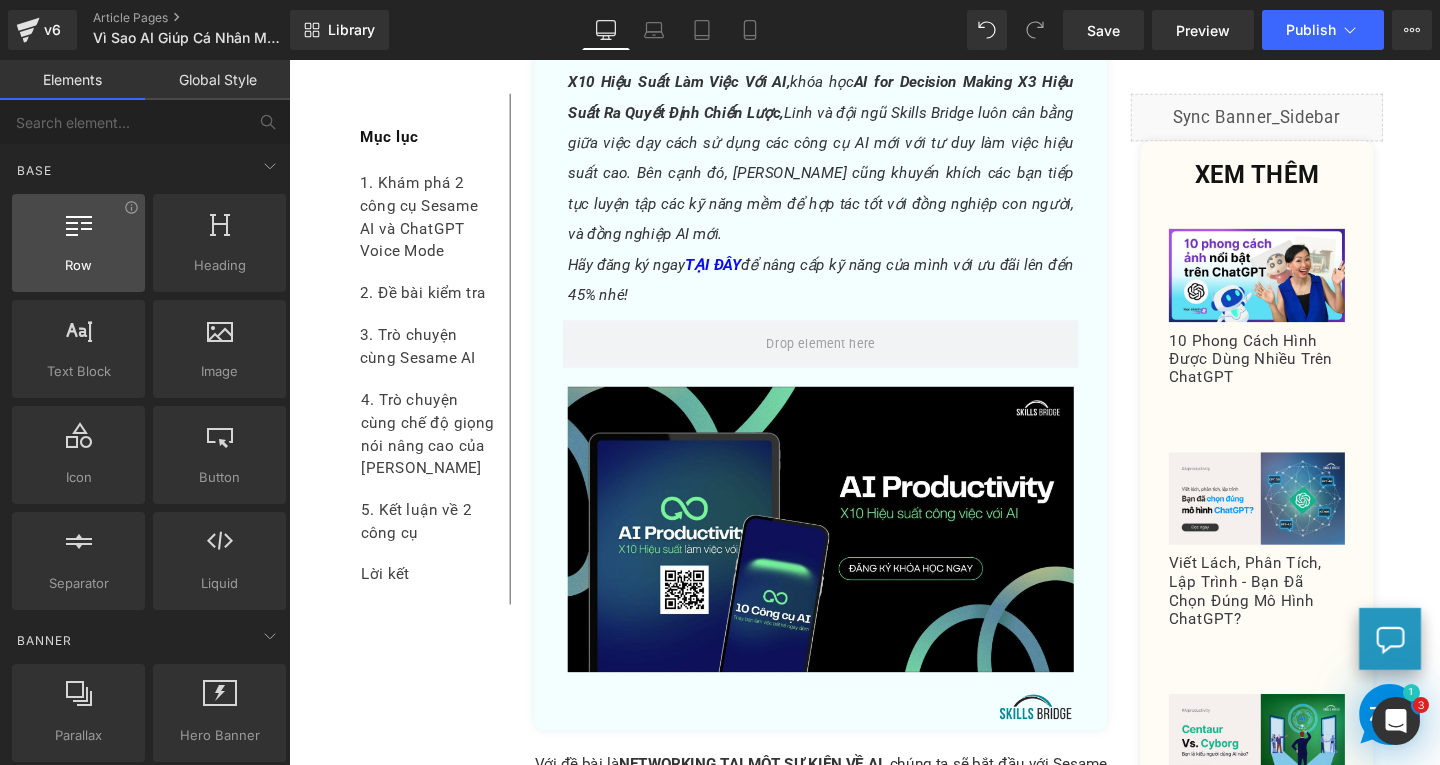 click at bounding box center (78, 232) 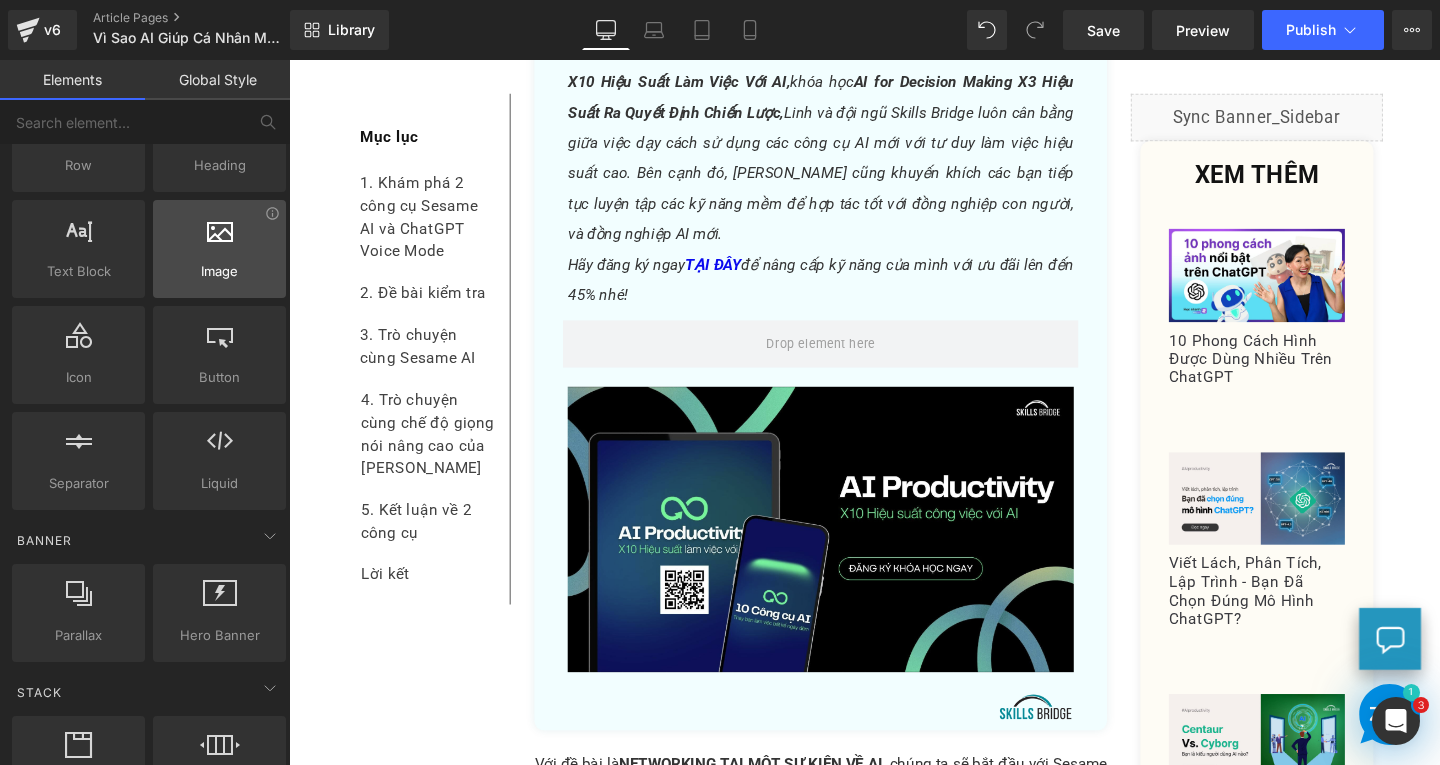 scroll, scrollTop: 0, scrollLeft: 0, axis: both 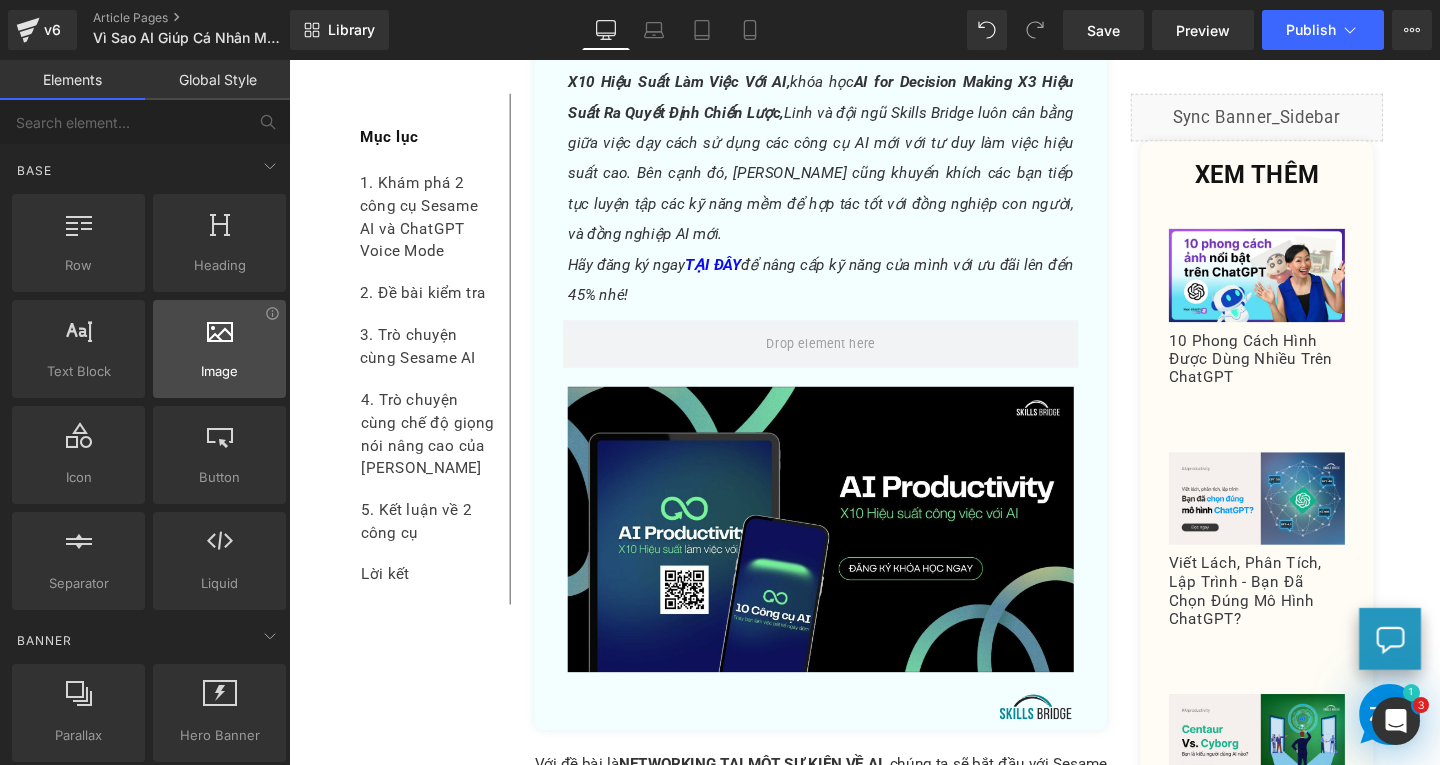 click on "Image" at bounding box center [219, 371] 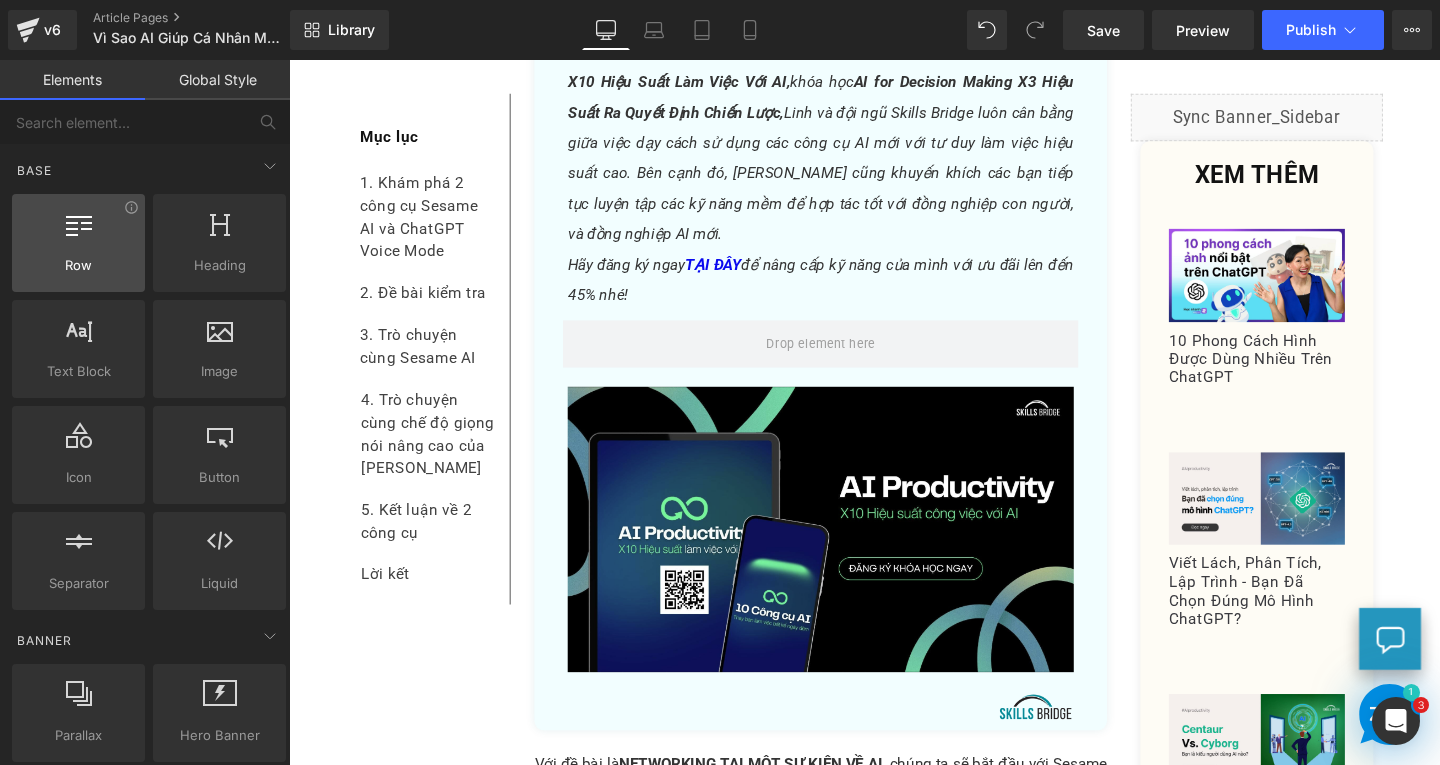 click on "Row  rows, columns, layouts, div" at bounding box center (78, 243) 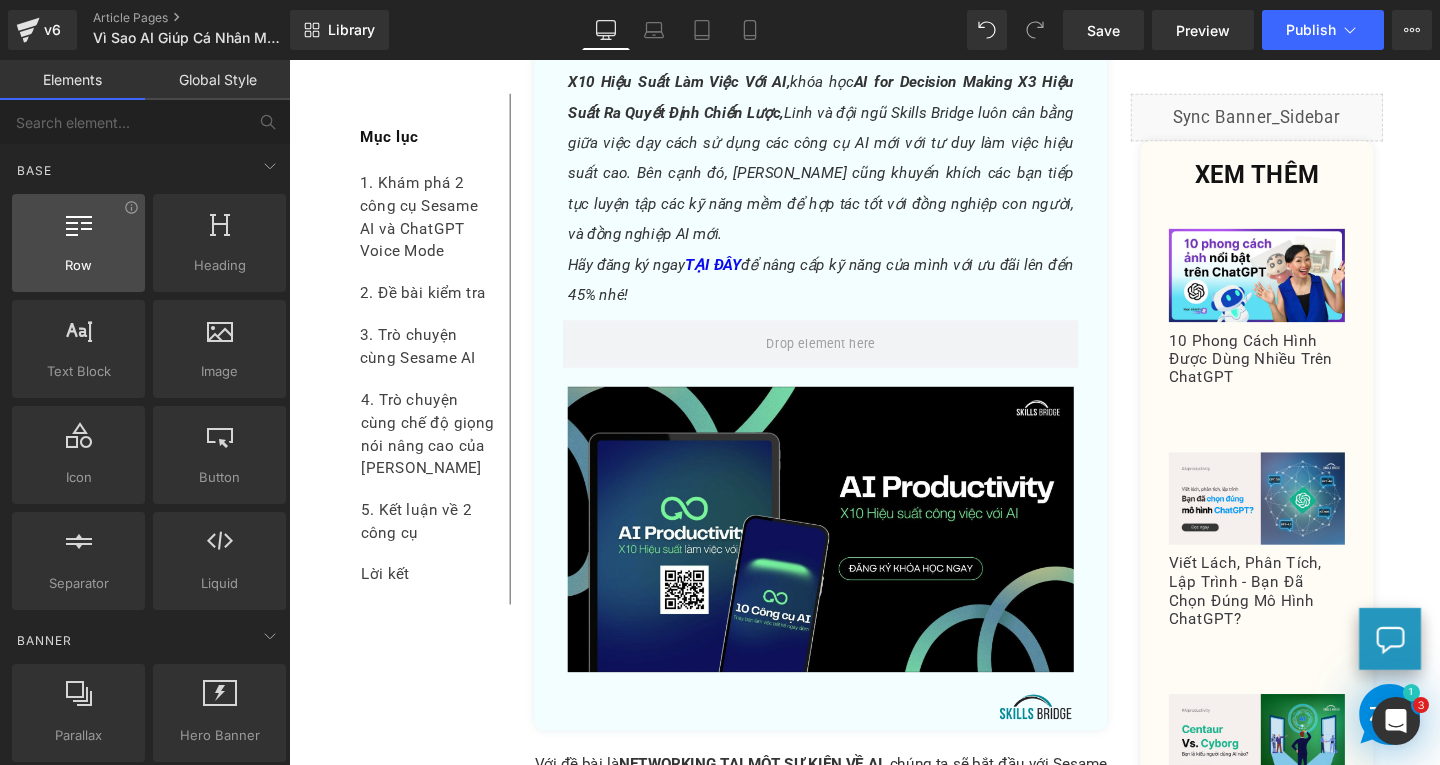 click at bounding box center (78, 232) 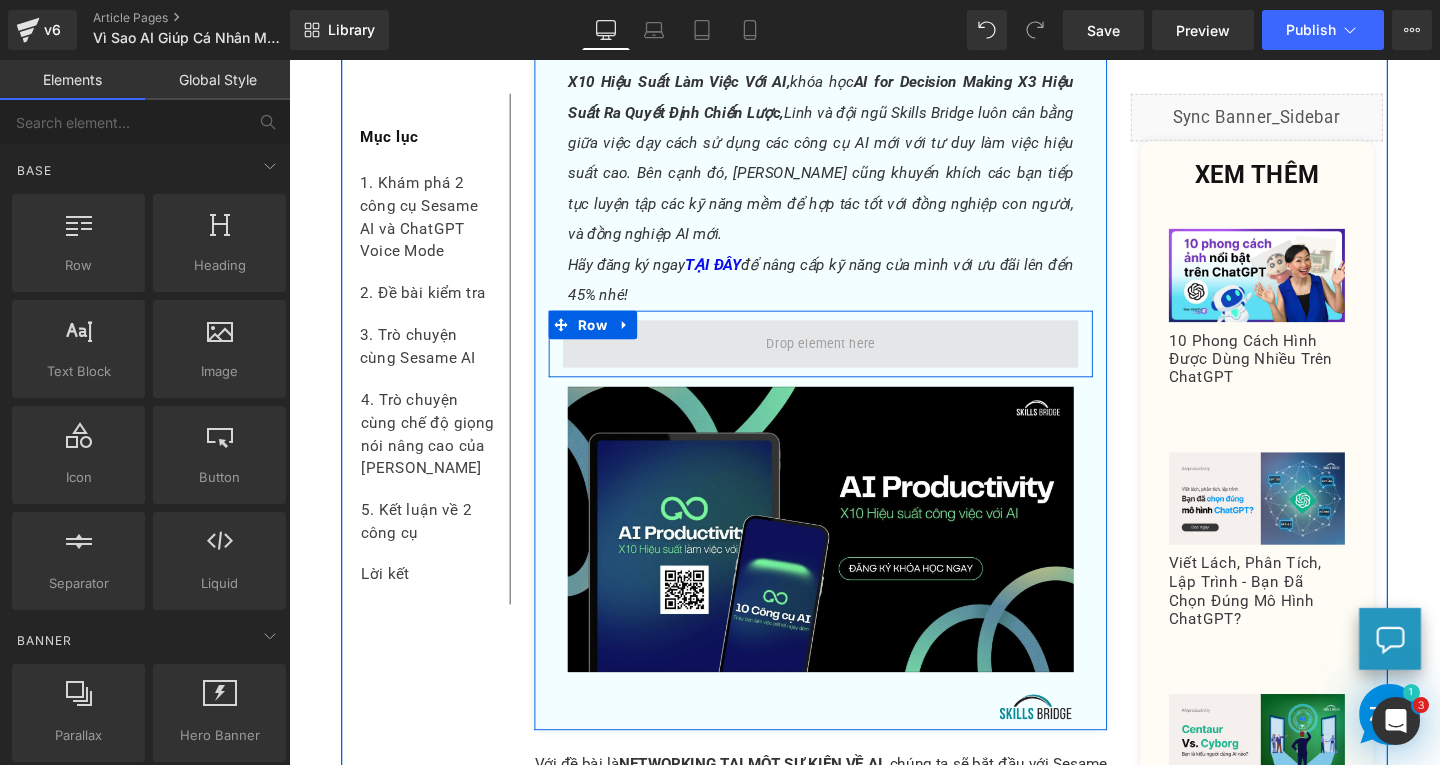 click at bounding box center [848, 359] 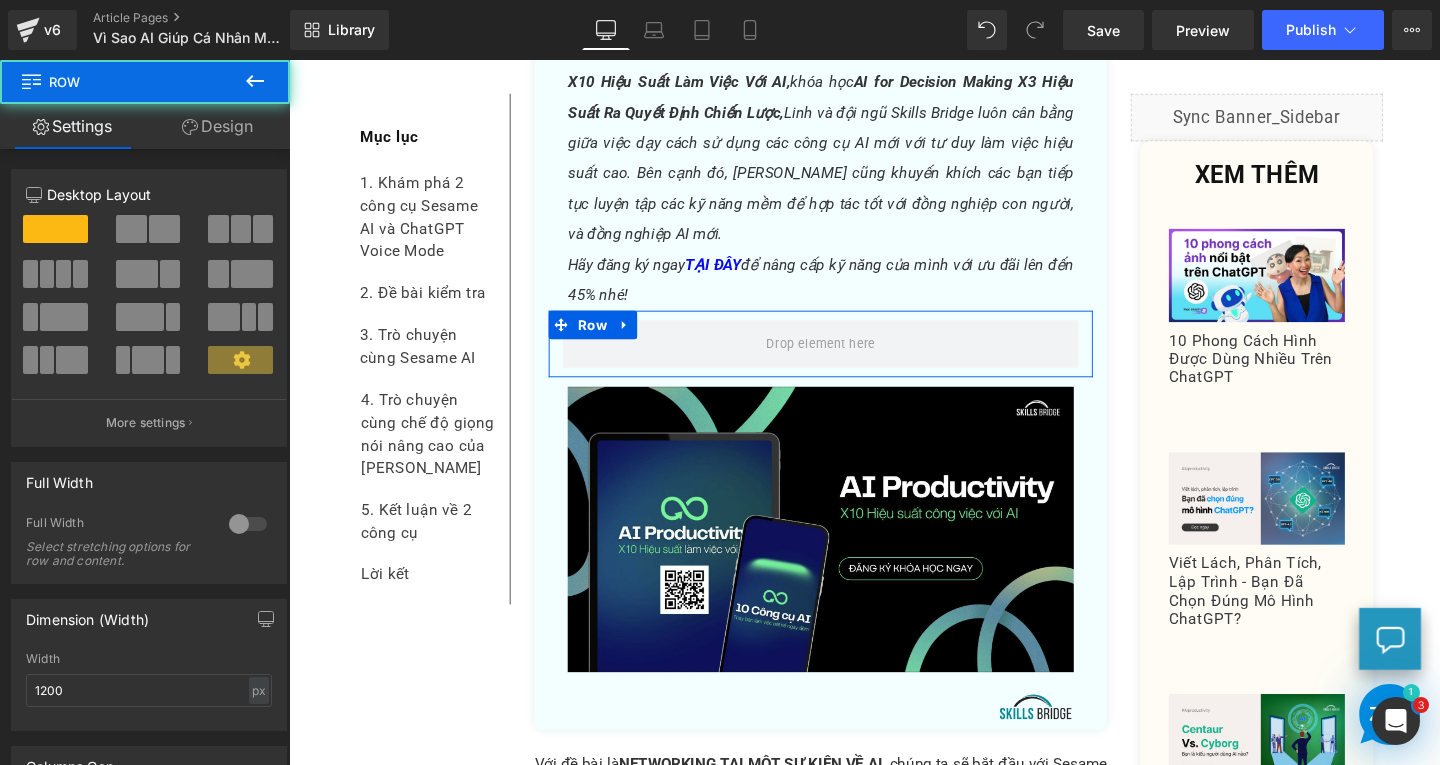 click at bounding box center [164, 229] 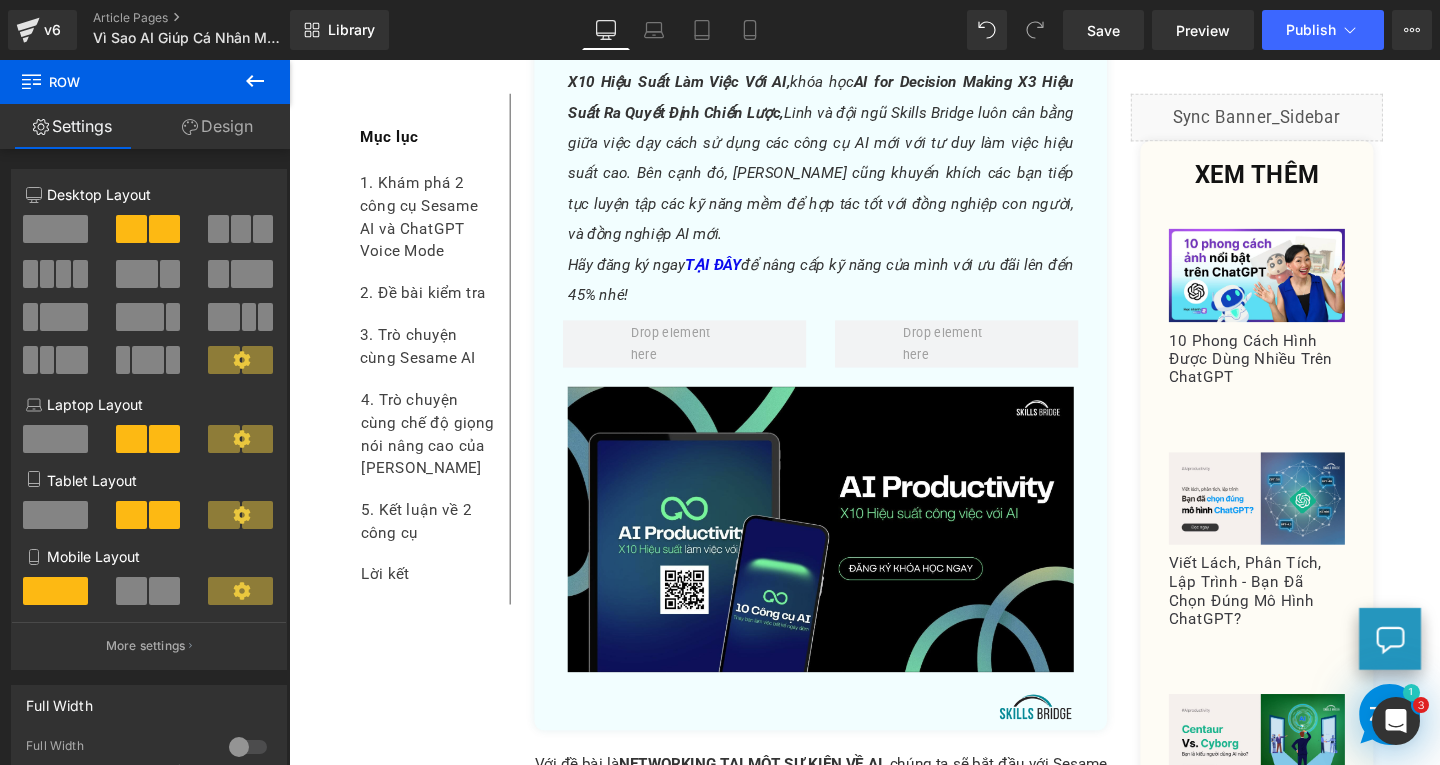 click 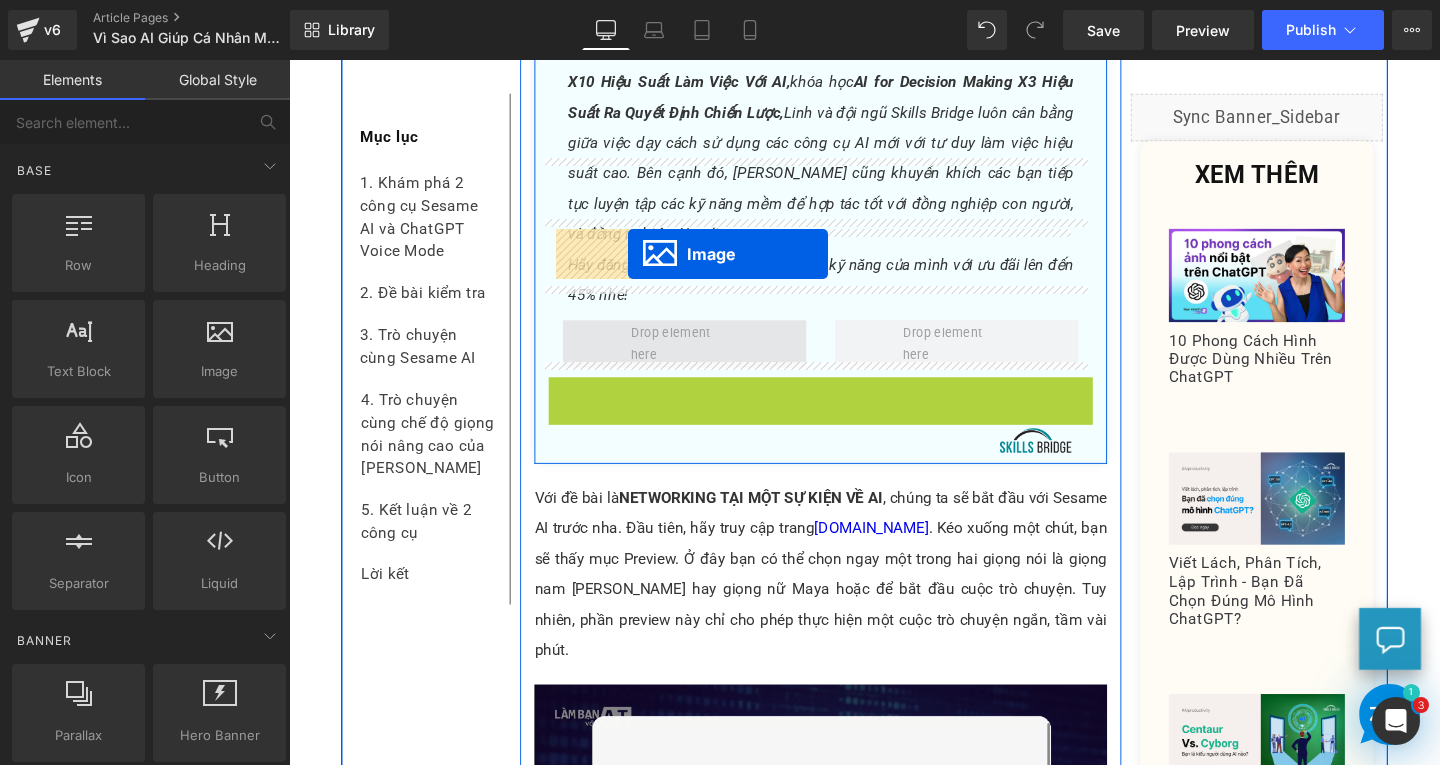 drag, startPoint x: 819, startPoint y: 468, endPoint x: 645, endPoint y: 264, distance: 268.12683 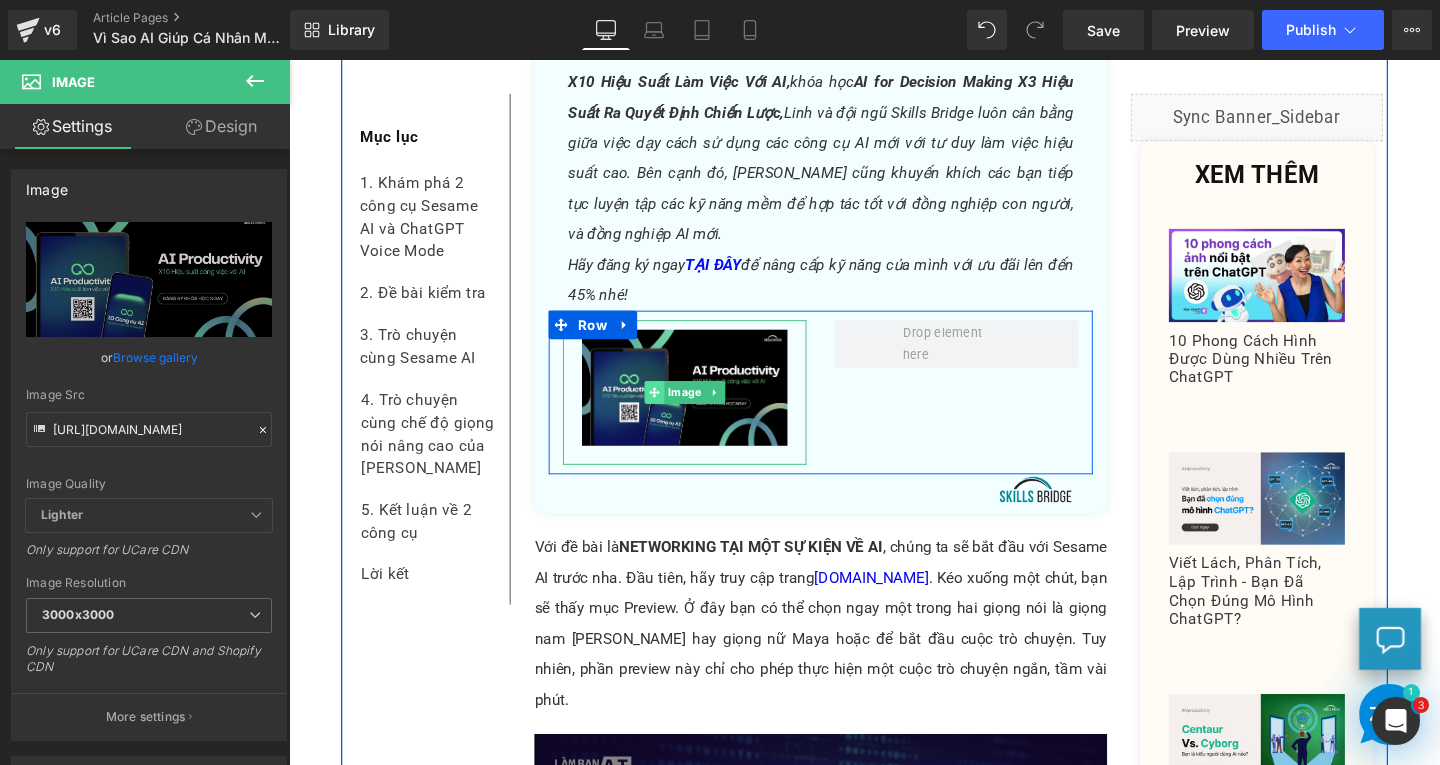 click at bounding box center [673, 410] 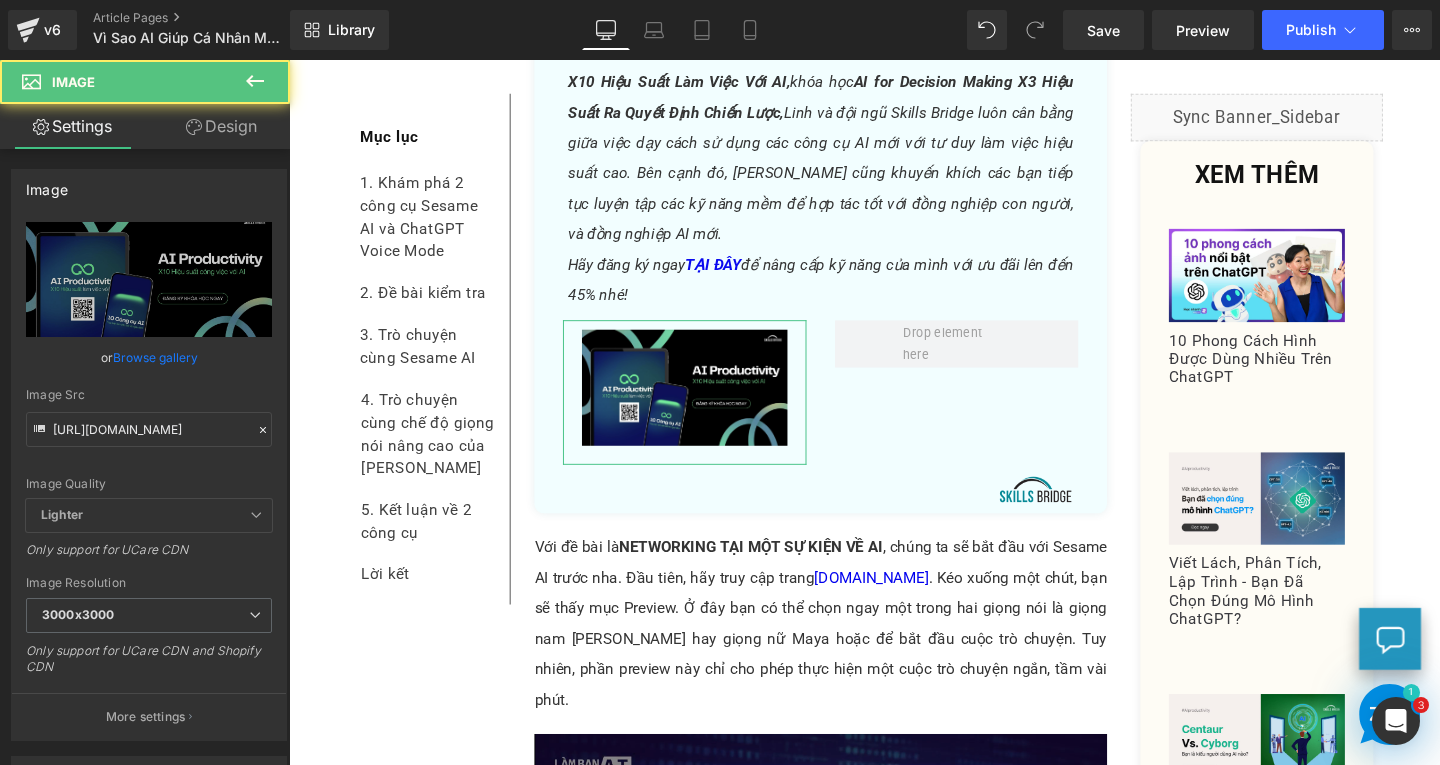 click on "Design" at bounding box center (221, 126) 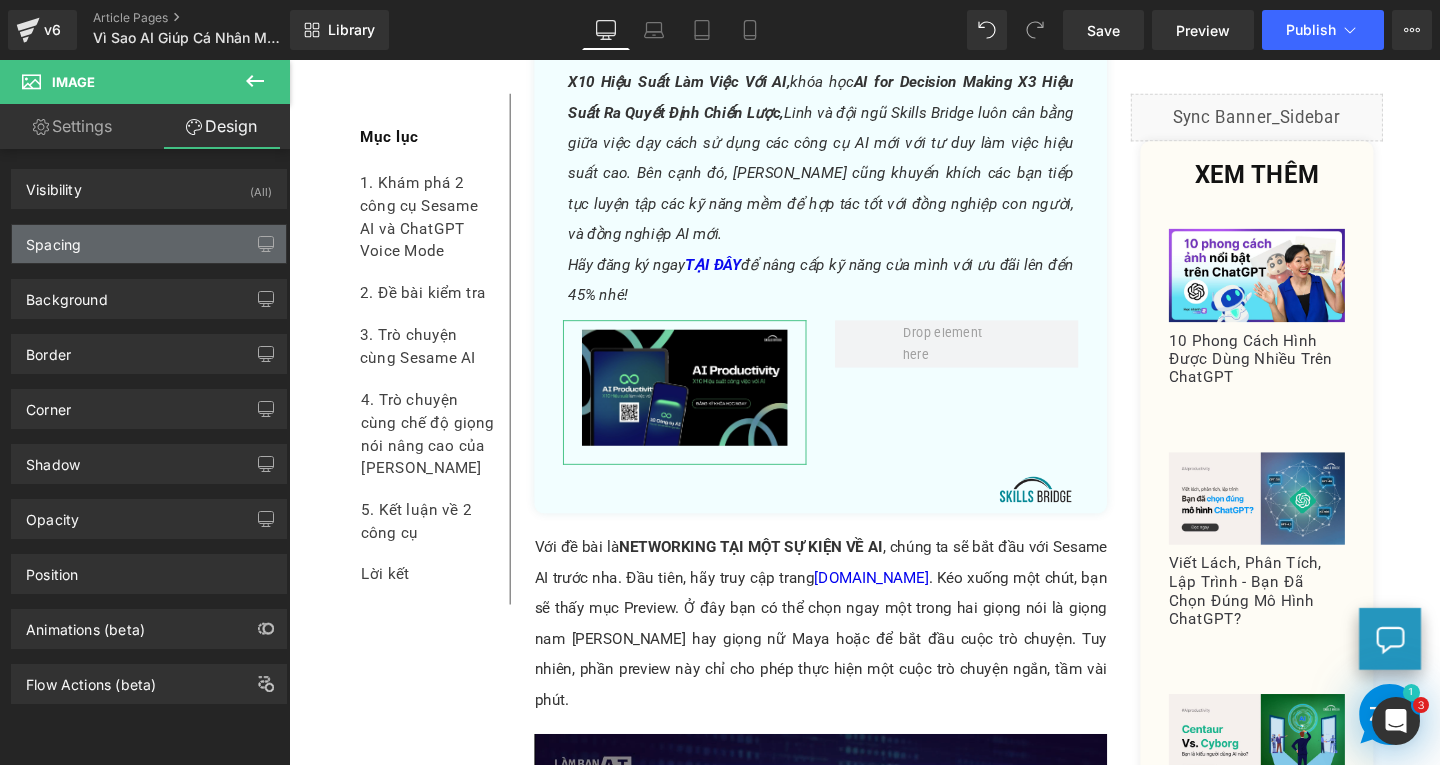 click on "Spacing" at bounding box center [149, 244] 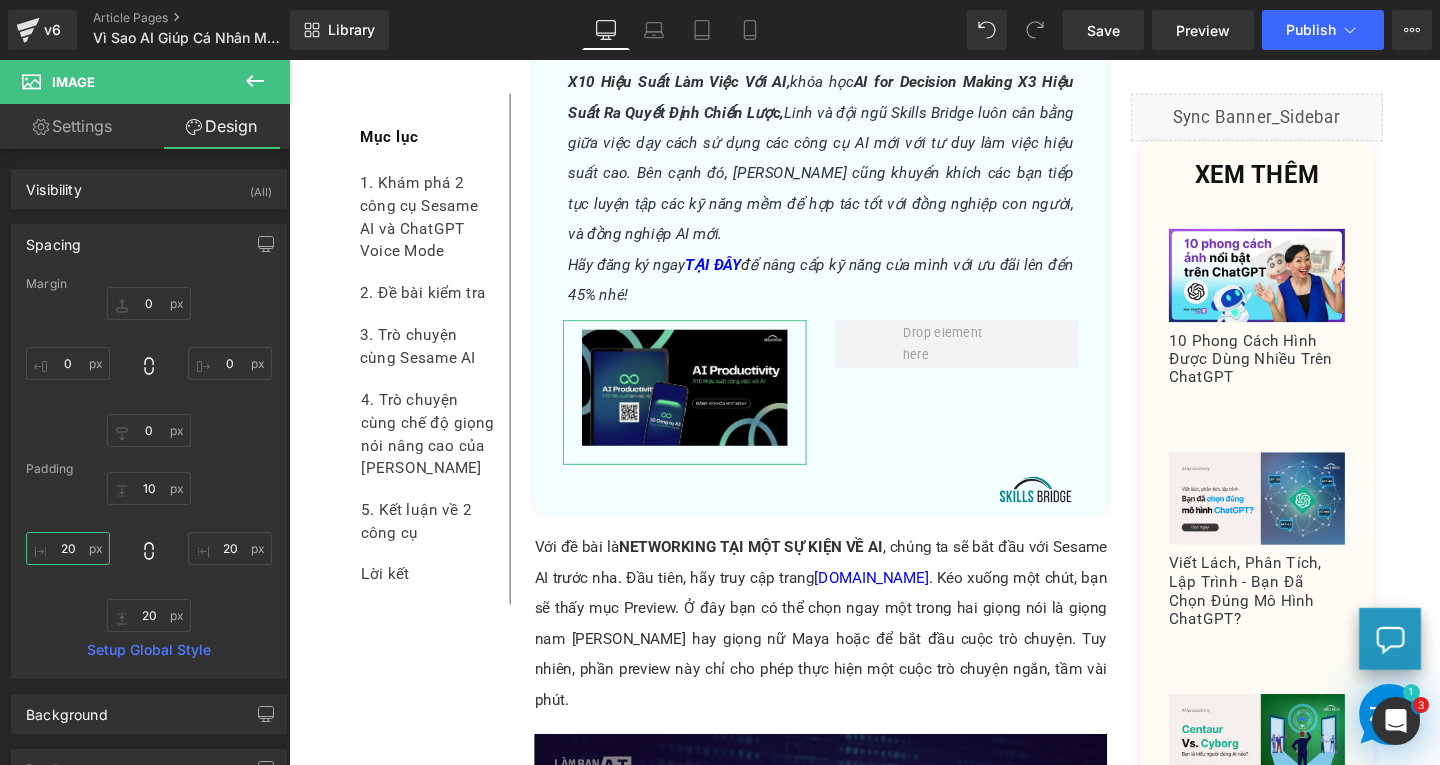 click on "20" at bounding box center (68, 548) 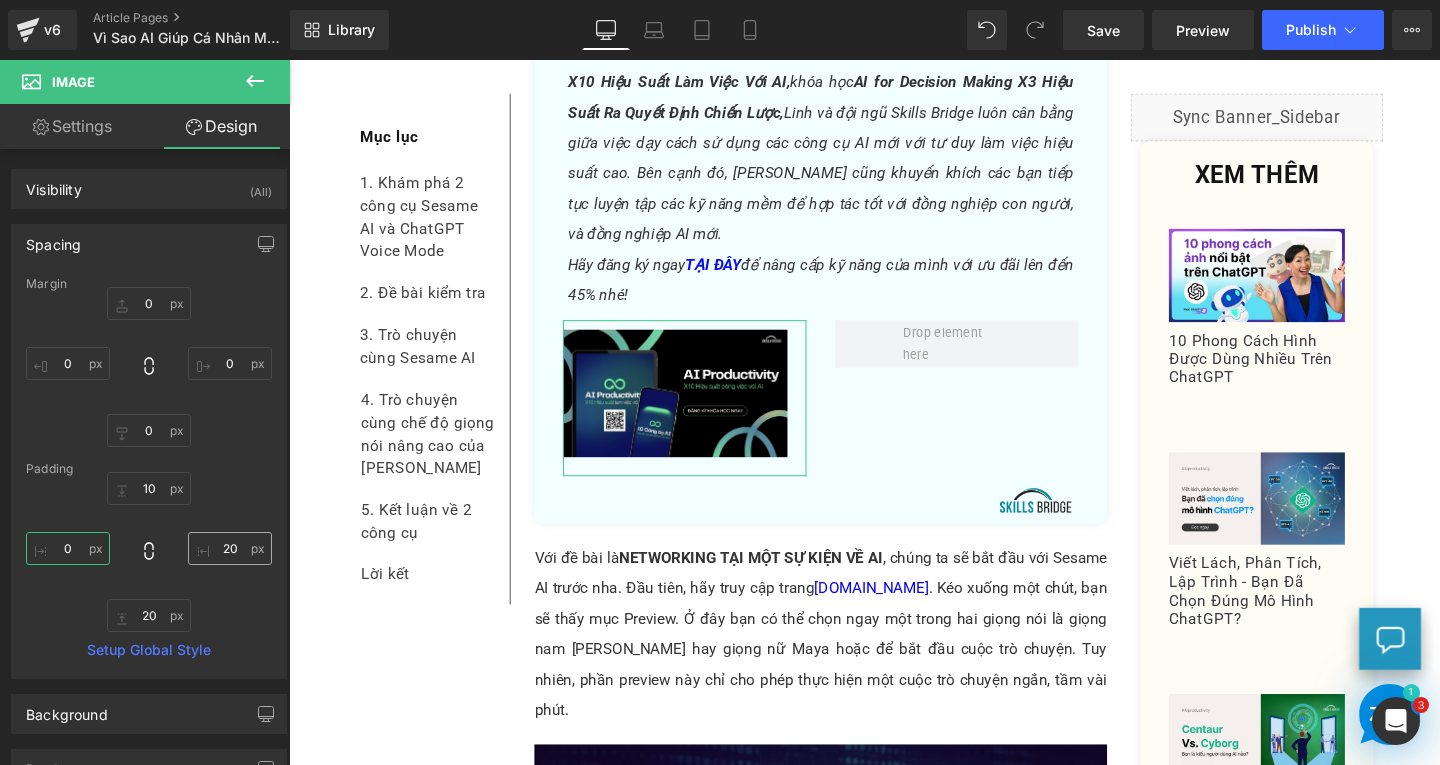 type on "0" 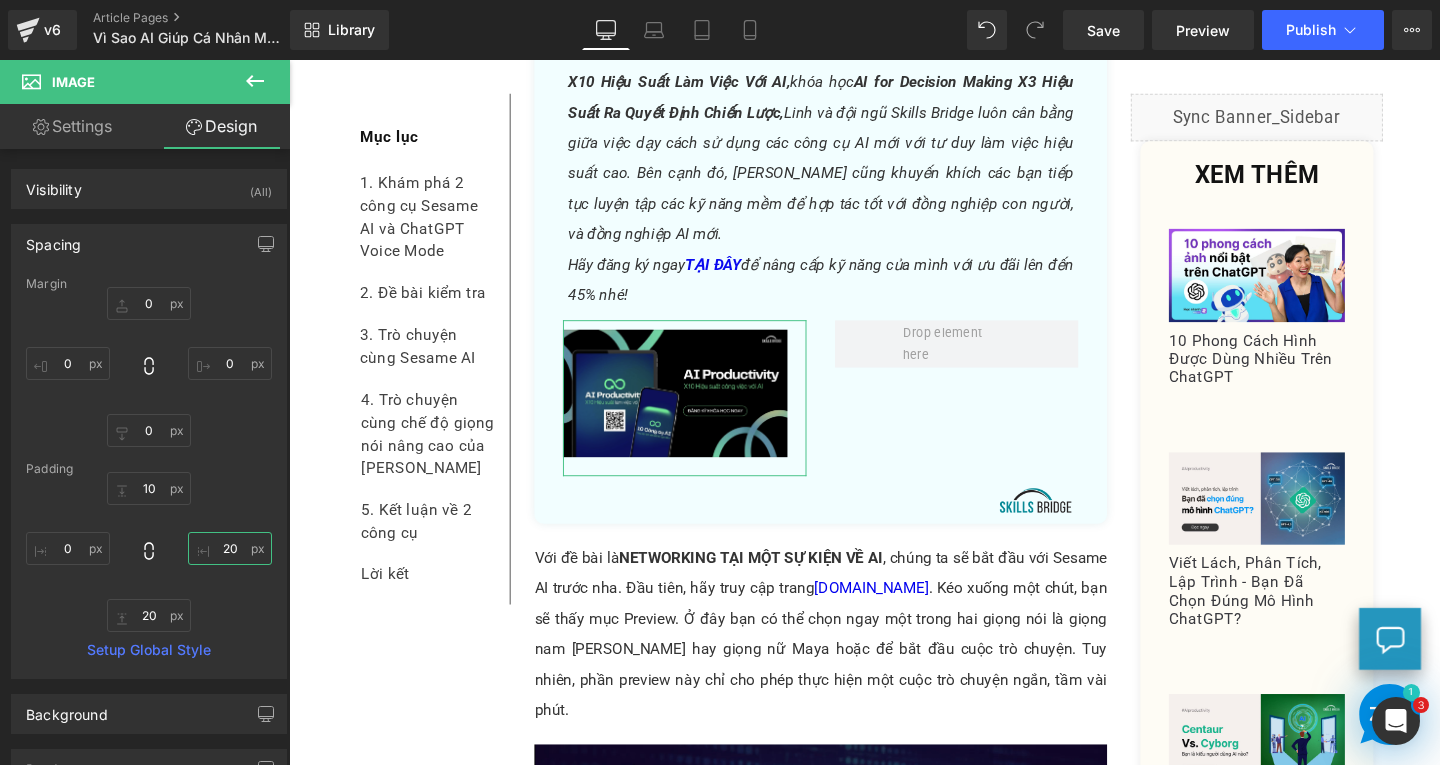 click on "20" at bounding box center (230, 548) 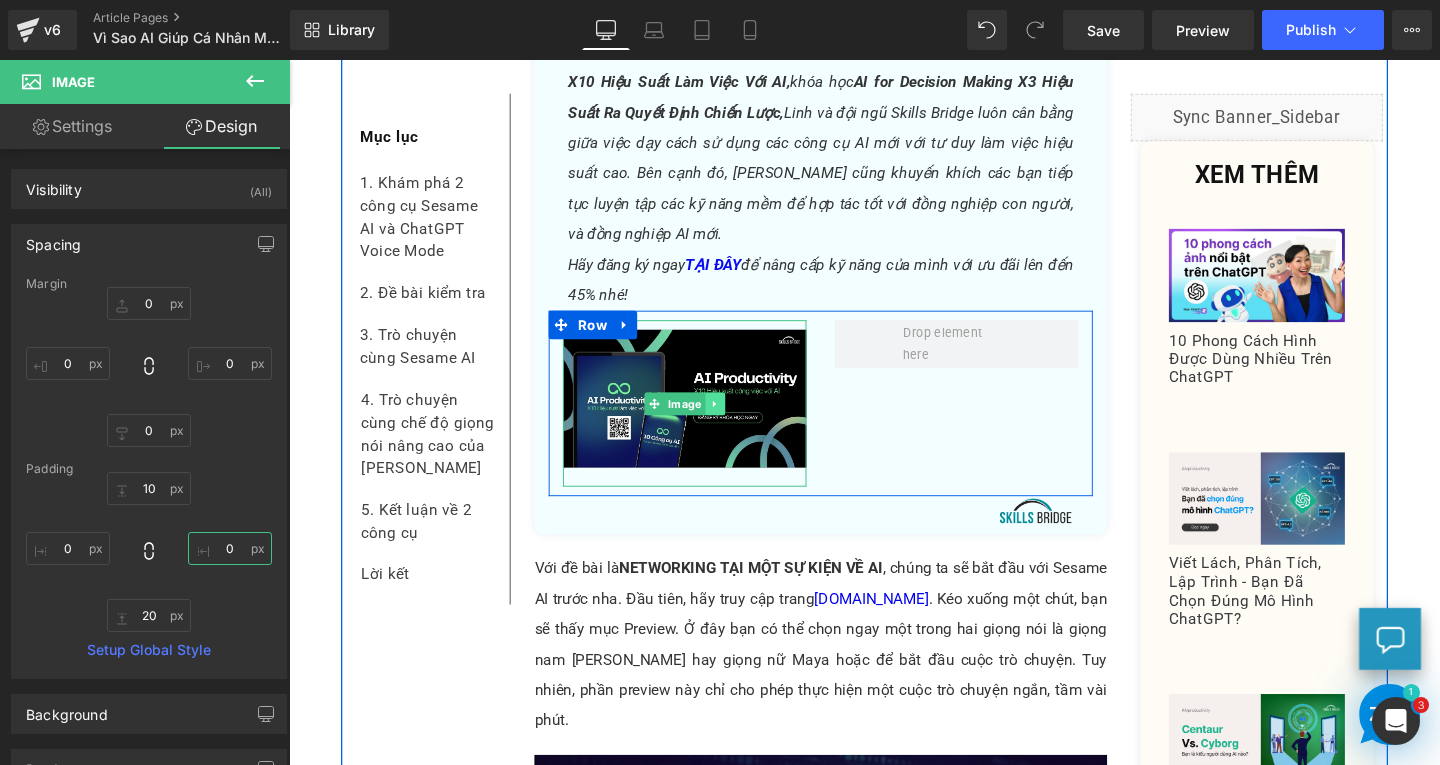 type on "0" 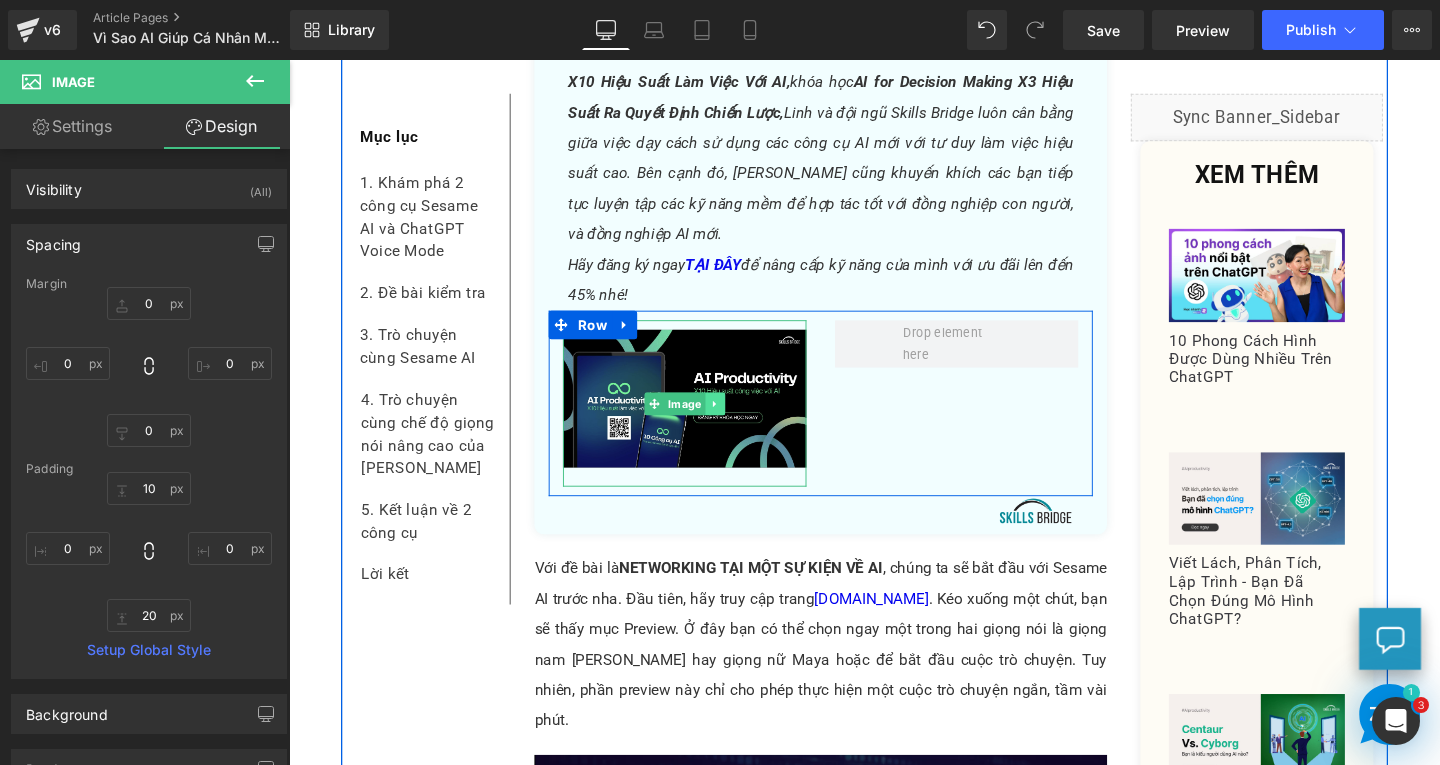 click 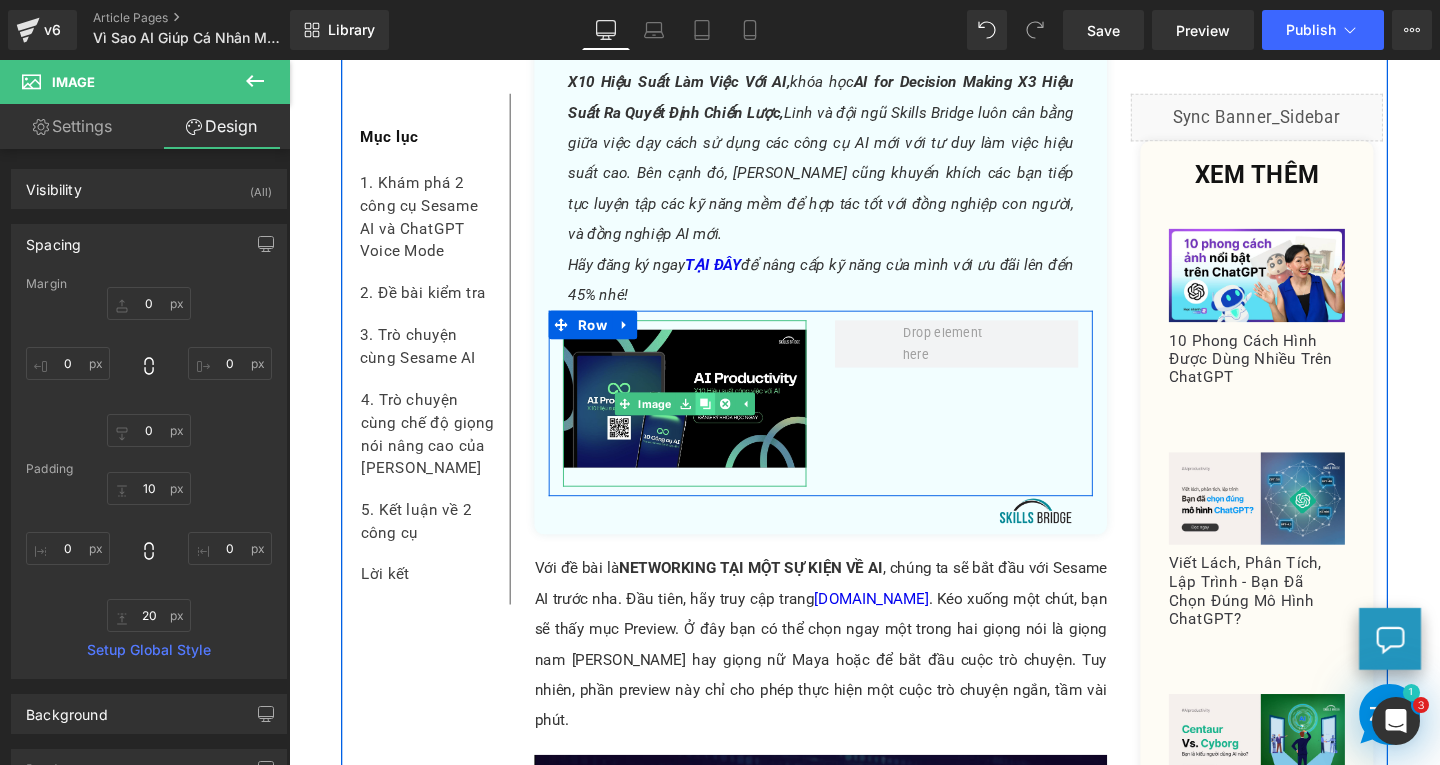 click 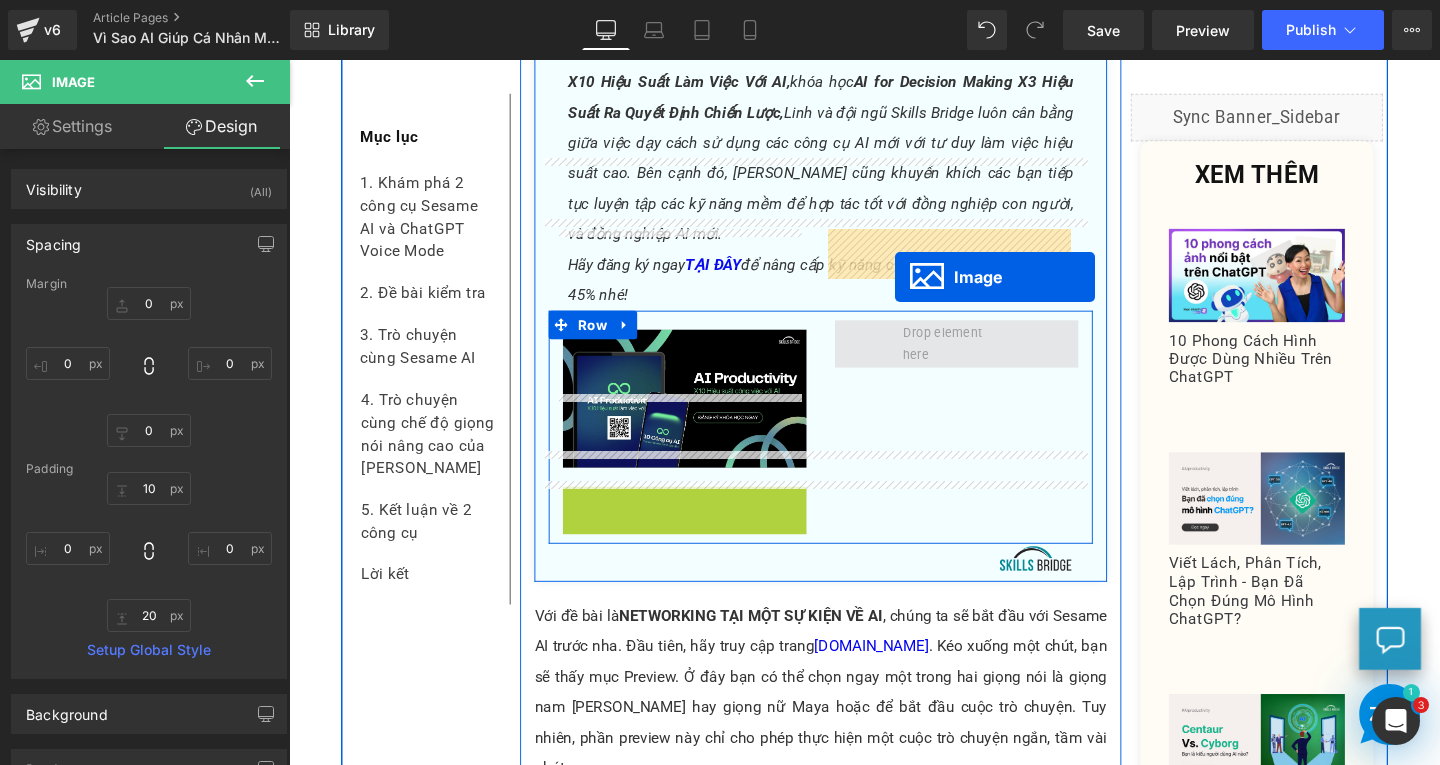 drag, startPoint x: 661, startPoint y: 505, endPoint x: 922, endPoint y: 278, distance: 345.9046 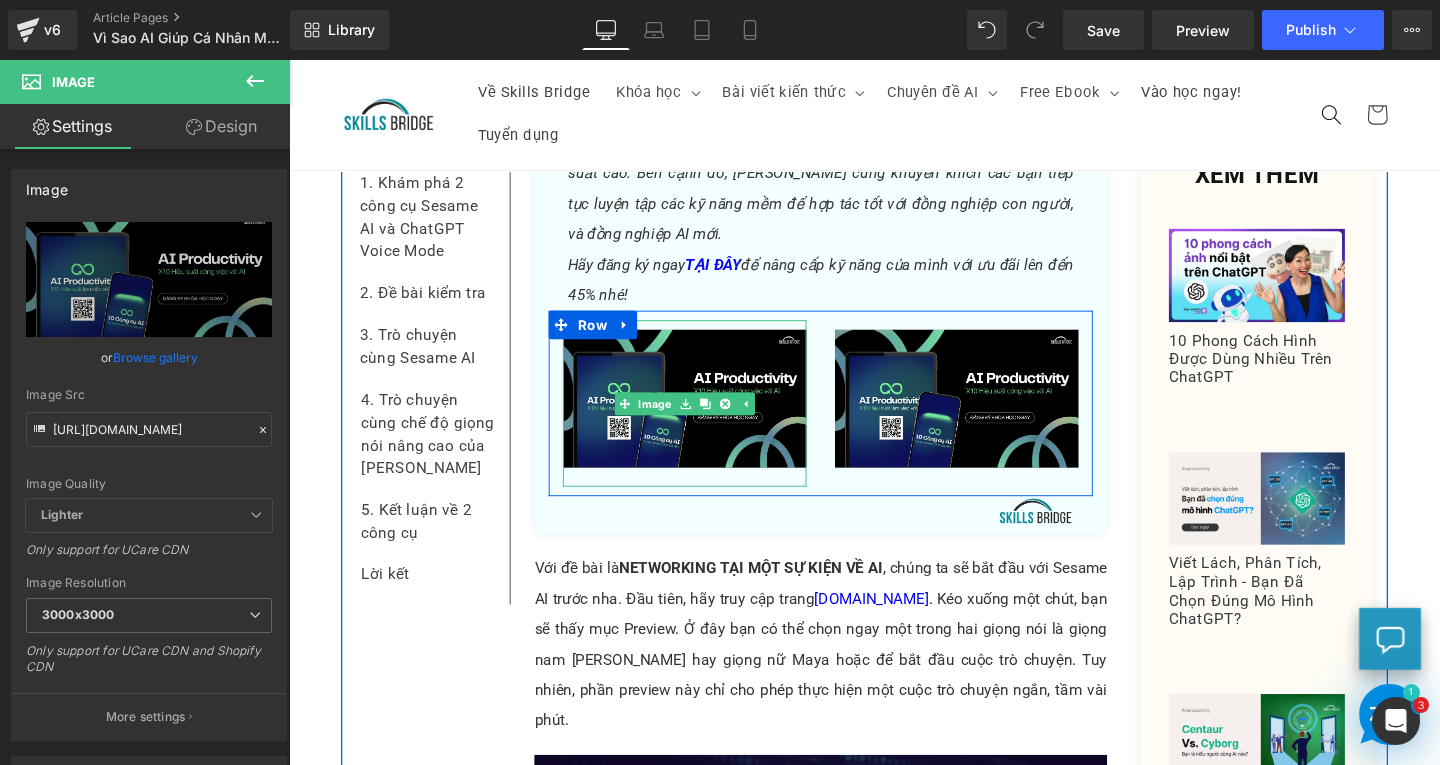 scroll, scrollTop: 6964, scrollLeft: 0, axis: vertical 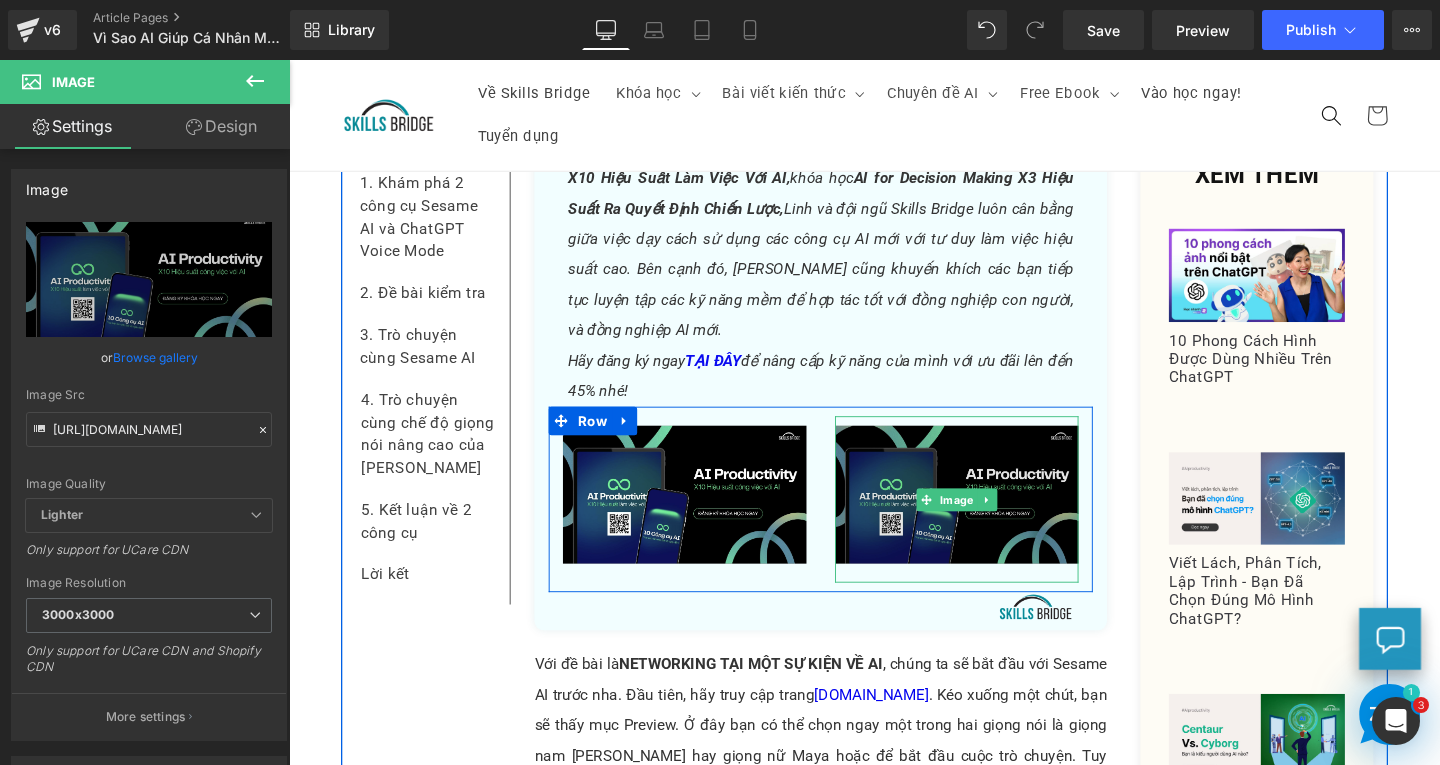 click at bounding box center (991, 521) 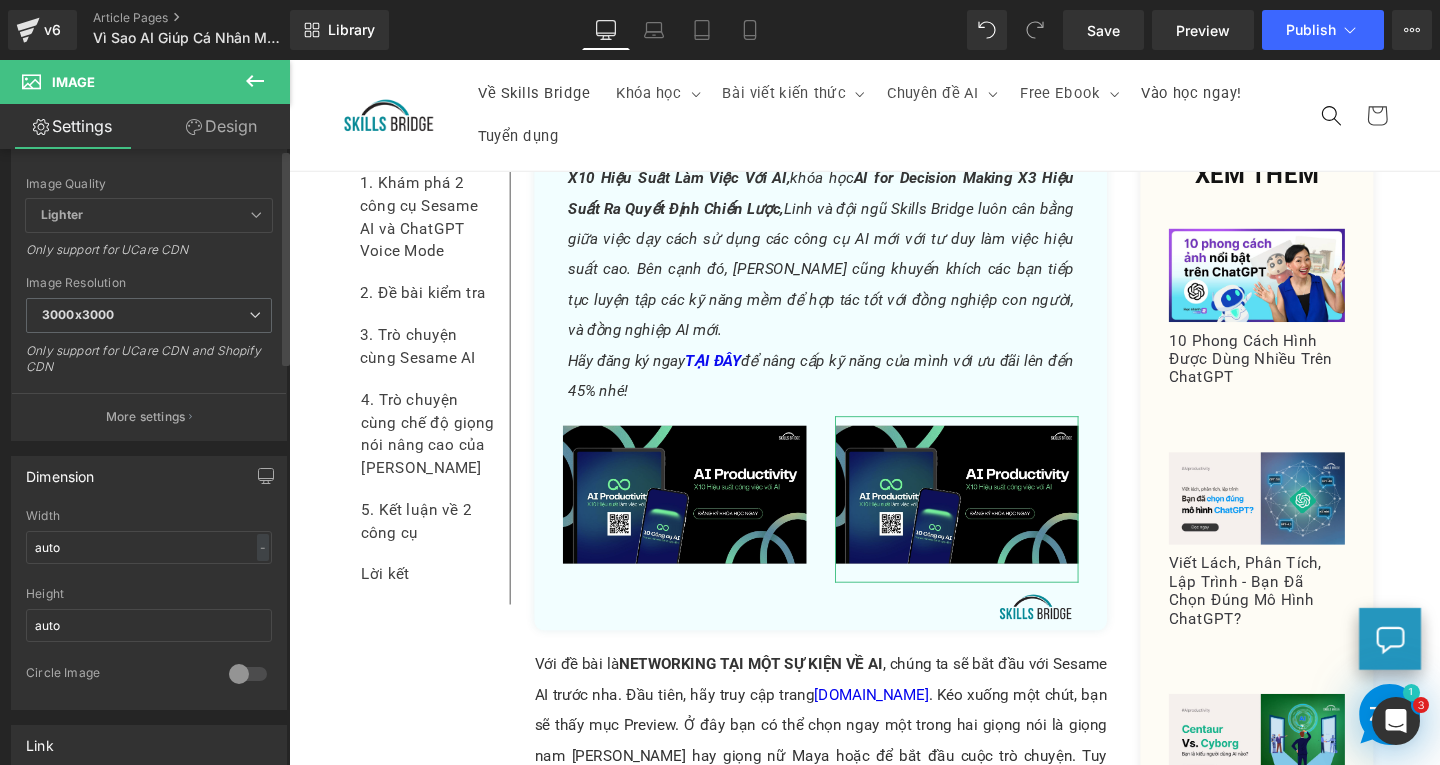 scroll, scrollTop: 0, scrollLeft: 0, axis: both 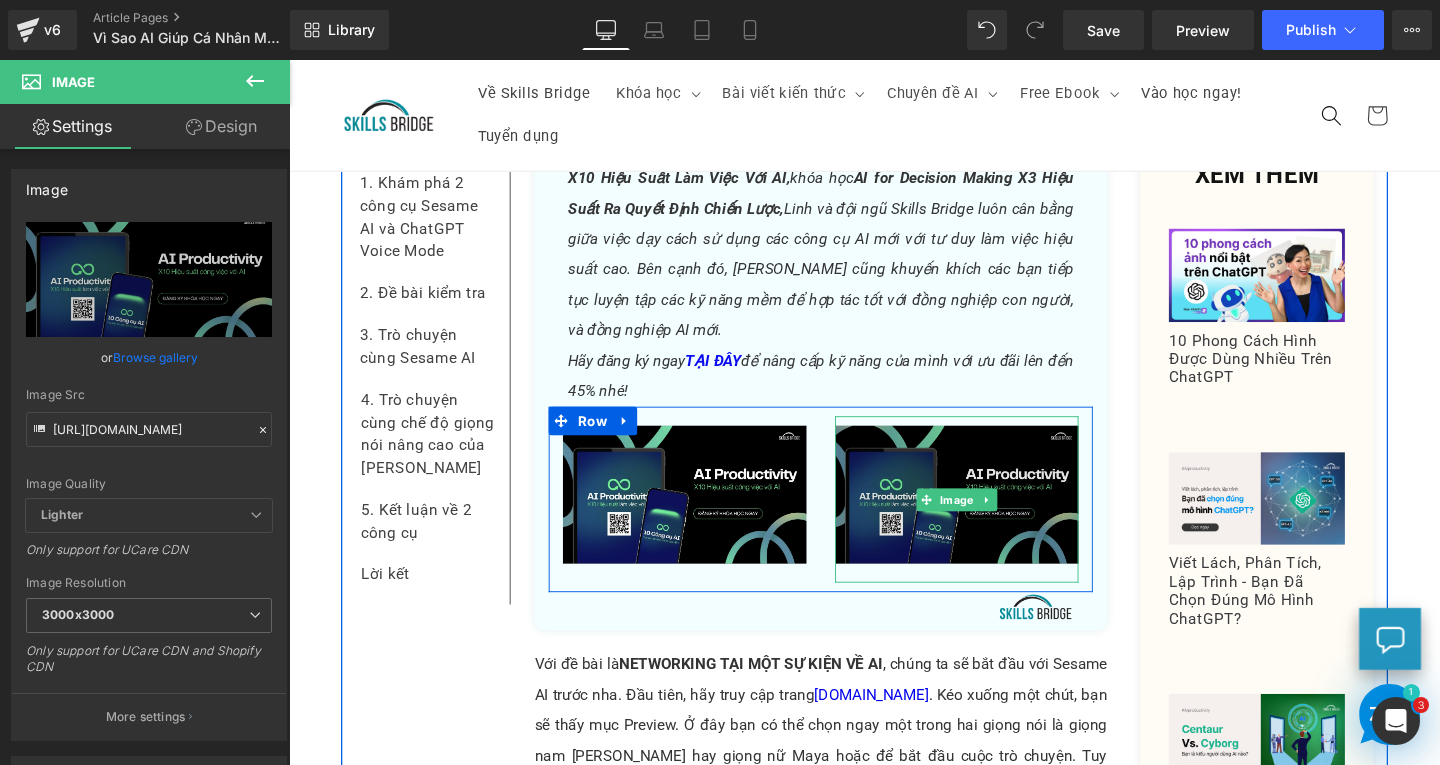 click at bounding box center (991, 521) 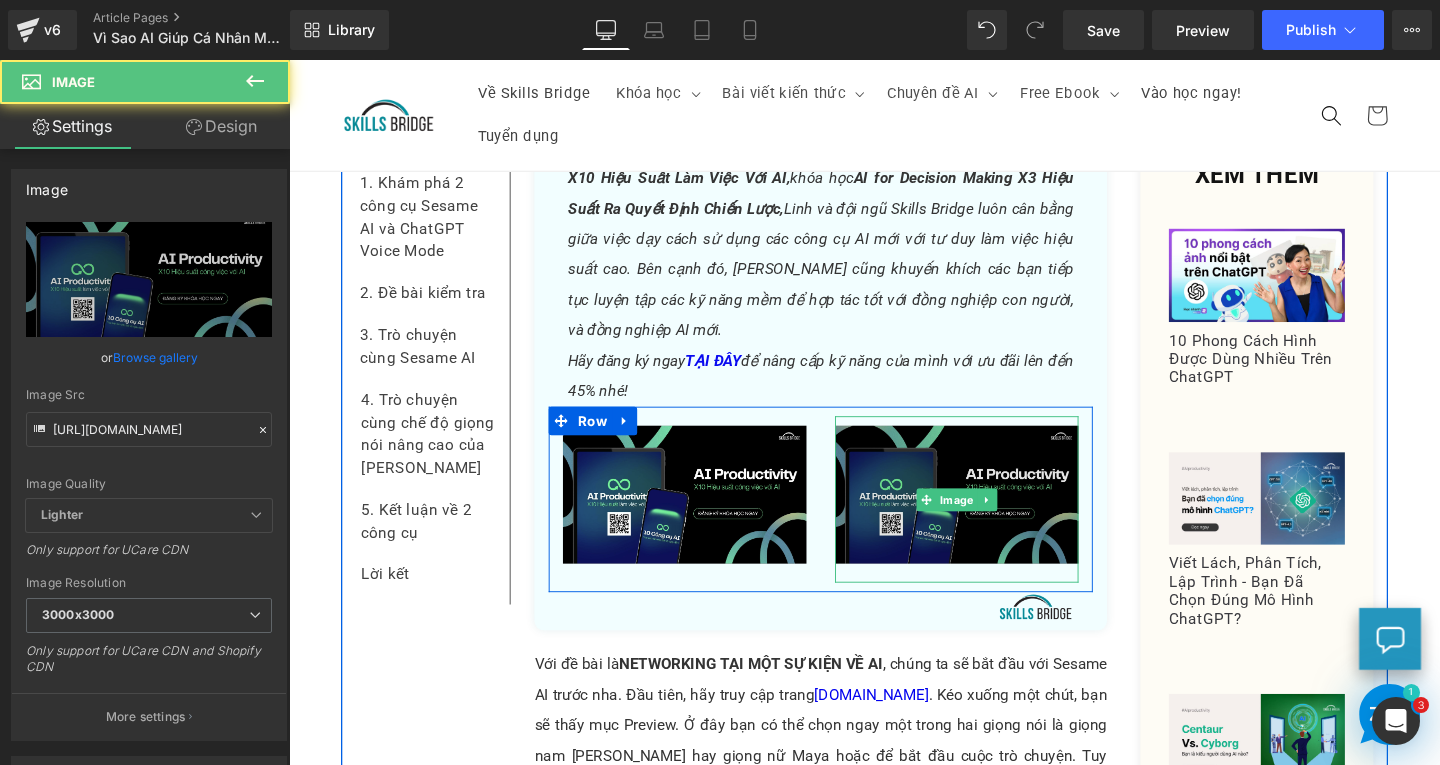 click at bounding box center (991, 521) 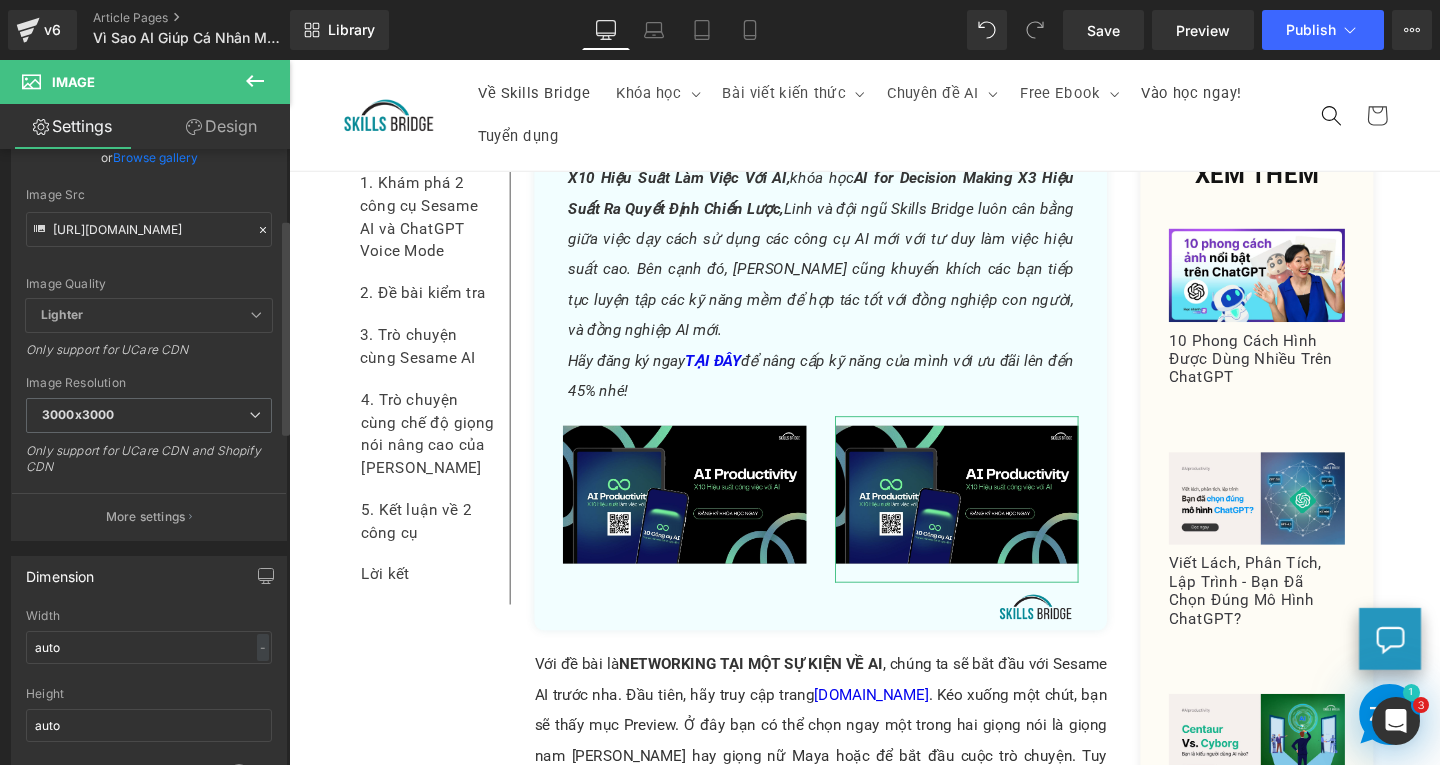 scroll, scrollTop: 500, scrollLeft: 0, axis: vertical 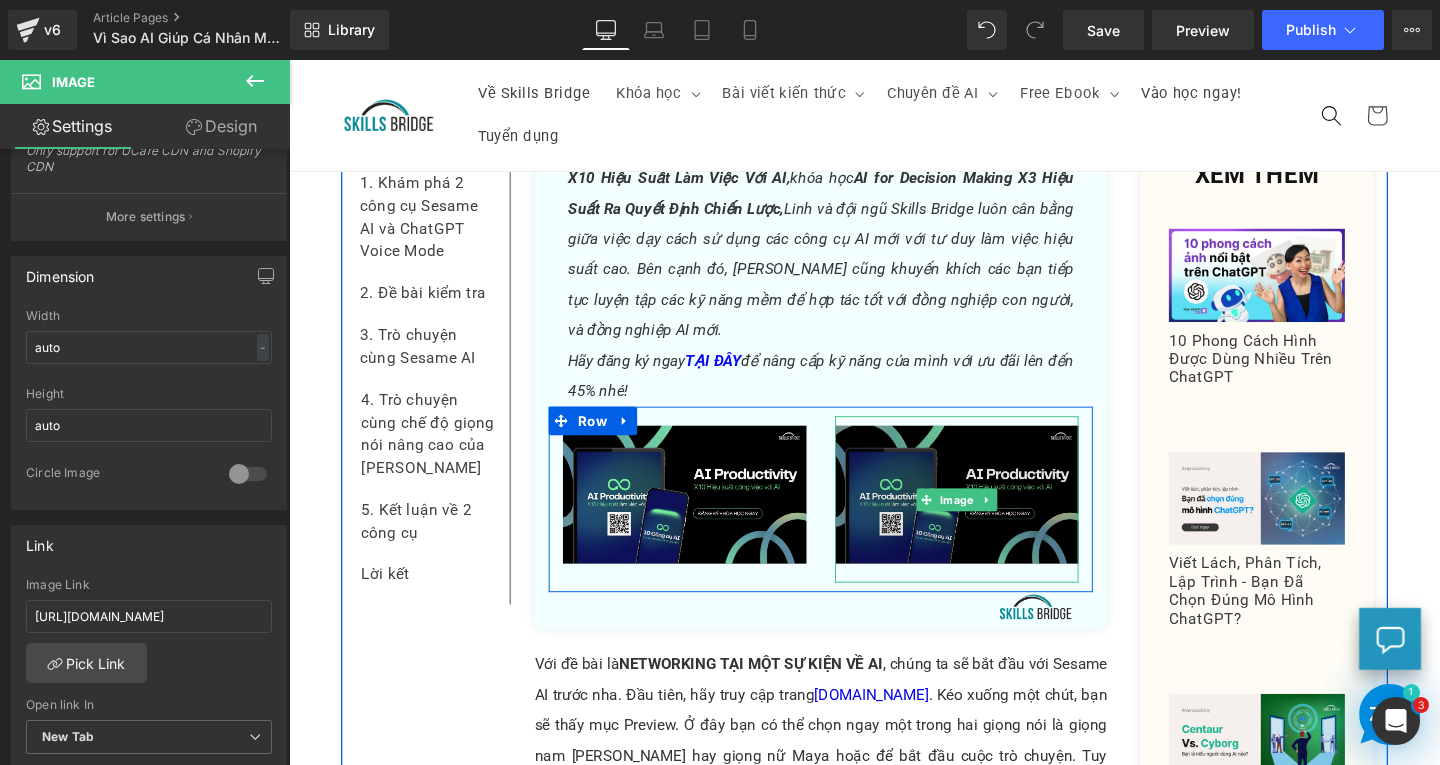 click at bounding box center [991, 521] 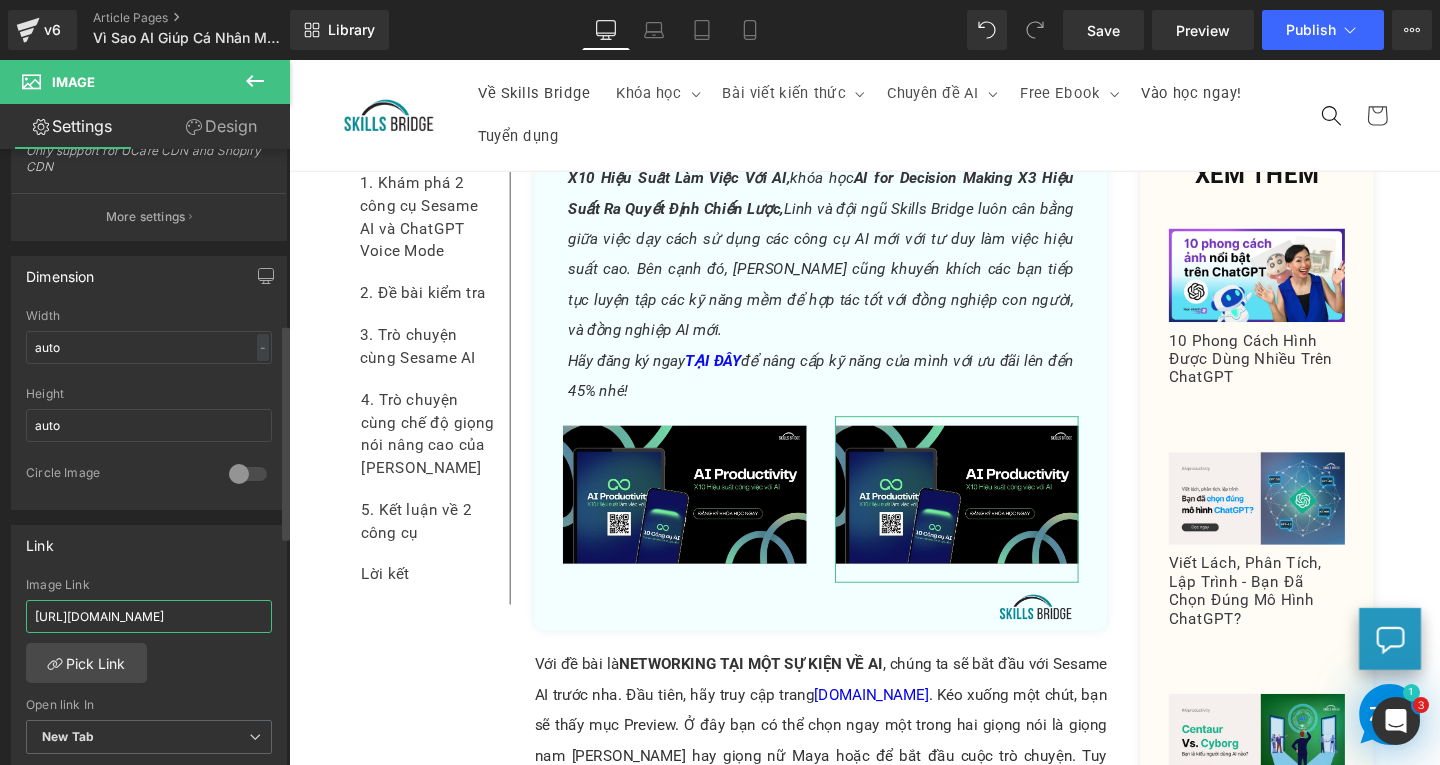 click on "[URL][DOMAIN_NAME]" at bounding box center [149, 616] 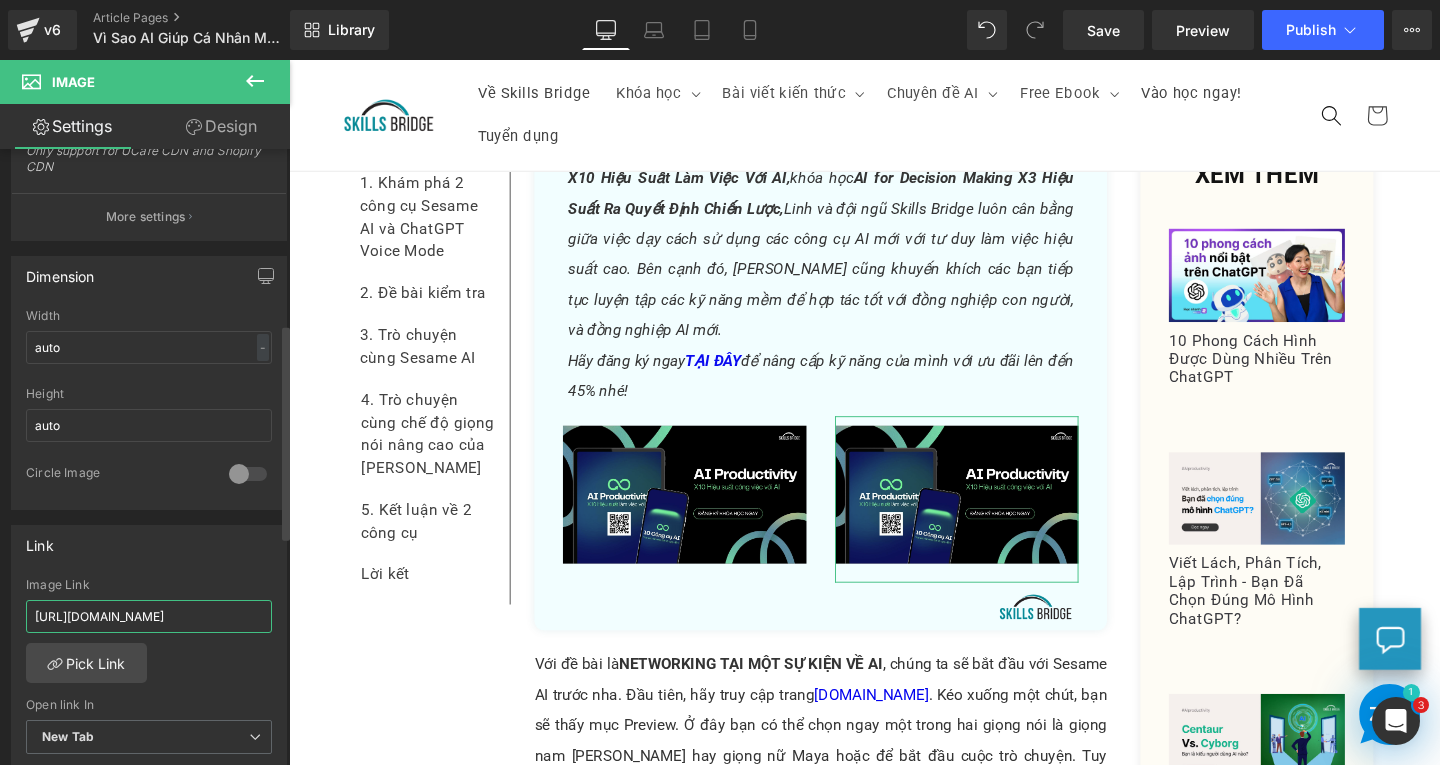 paste on "khoa-hoc-ai-for-decision-making" 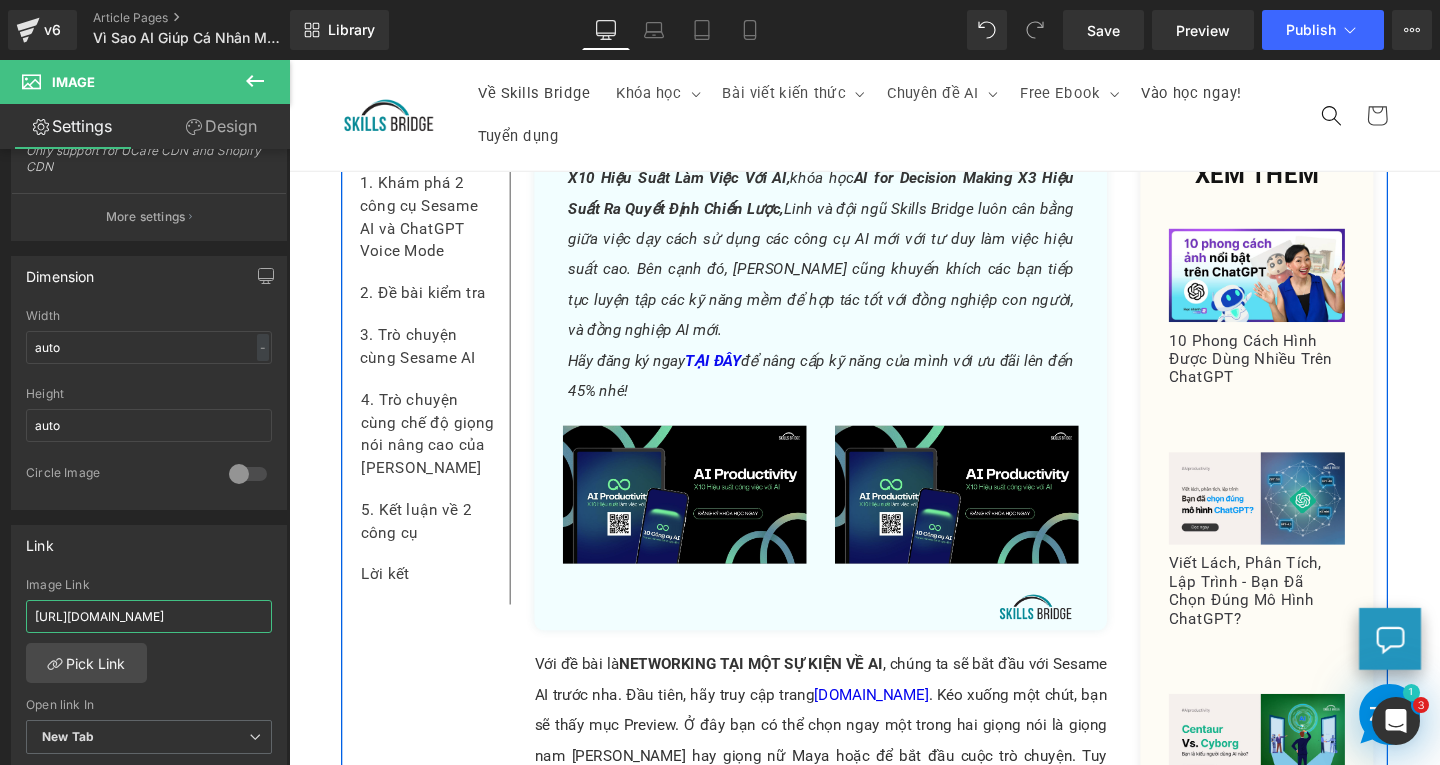 scroll, scrollTop: 6664, scrollLeft: 0, axis: vertical 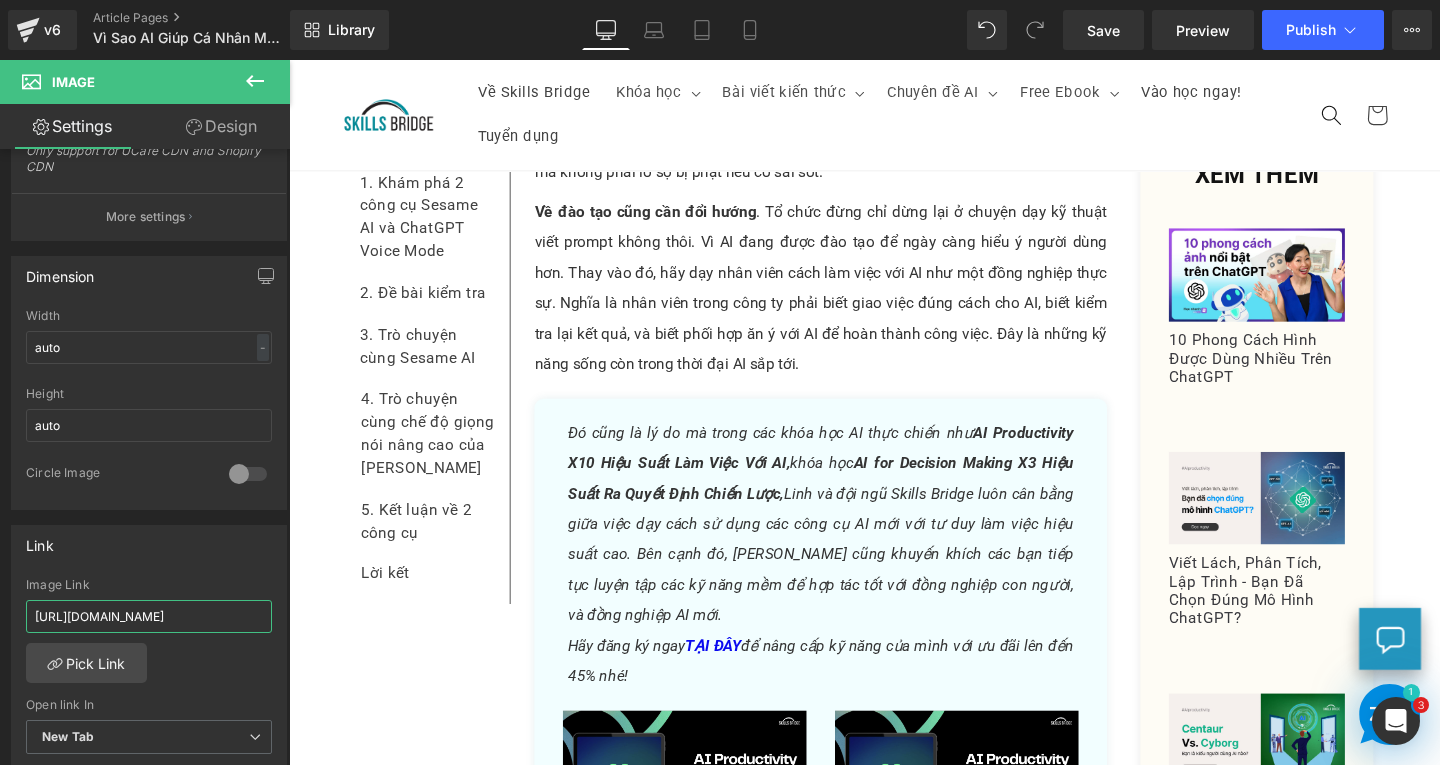 type on "[URL][DOMAIN_NAME]" 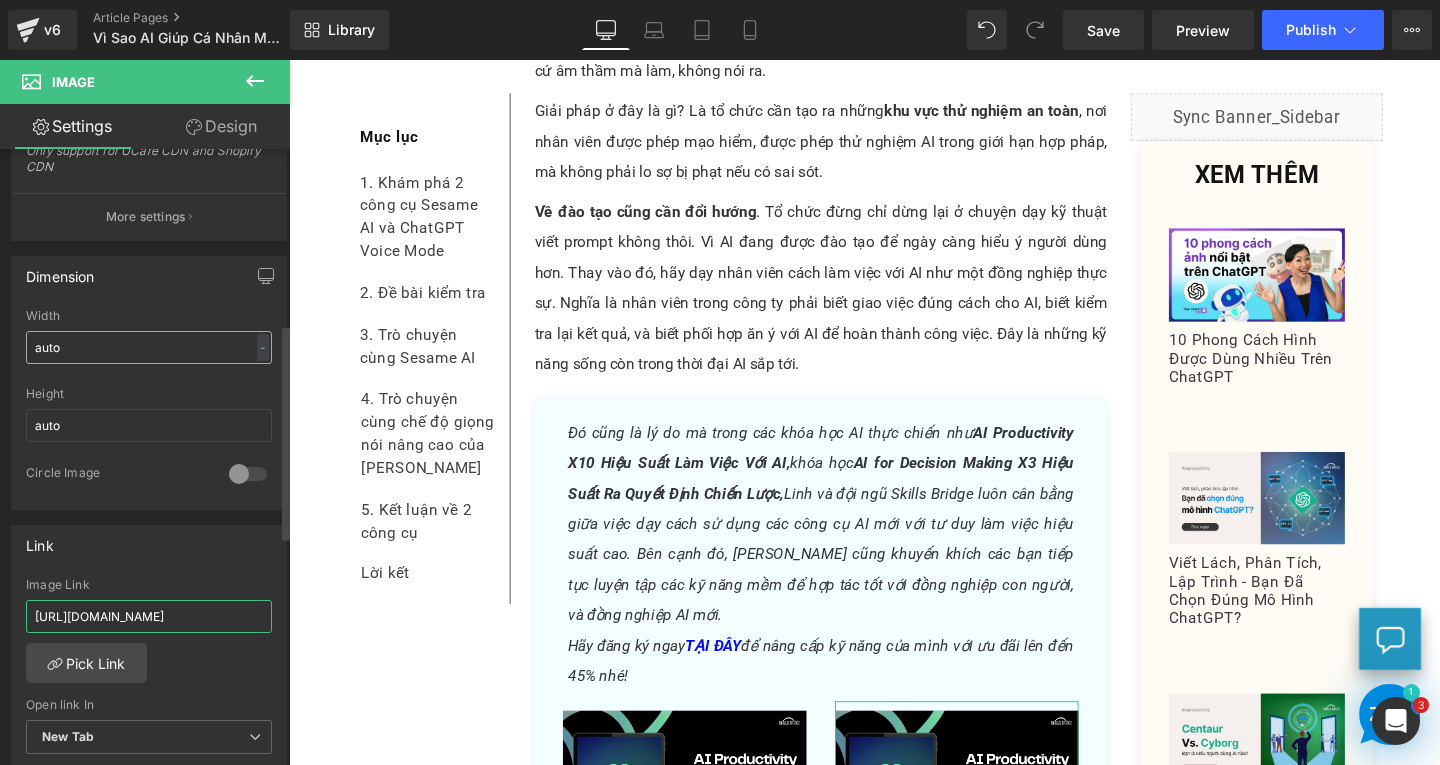 scroll, scrollTop: 6764, scrollLeft: 0, axis: vertical 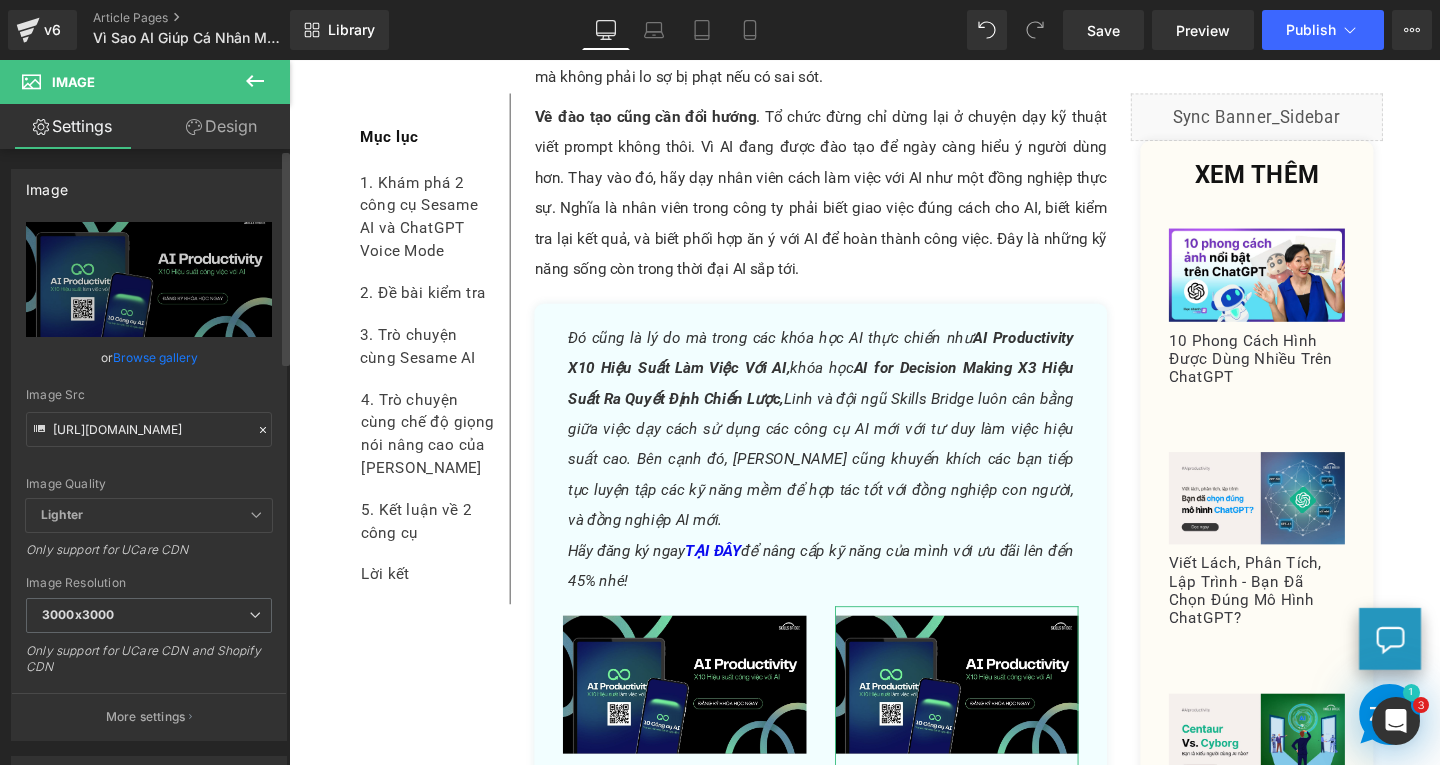 click 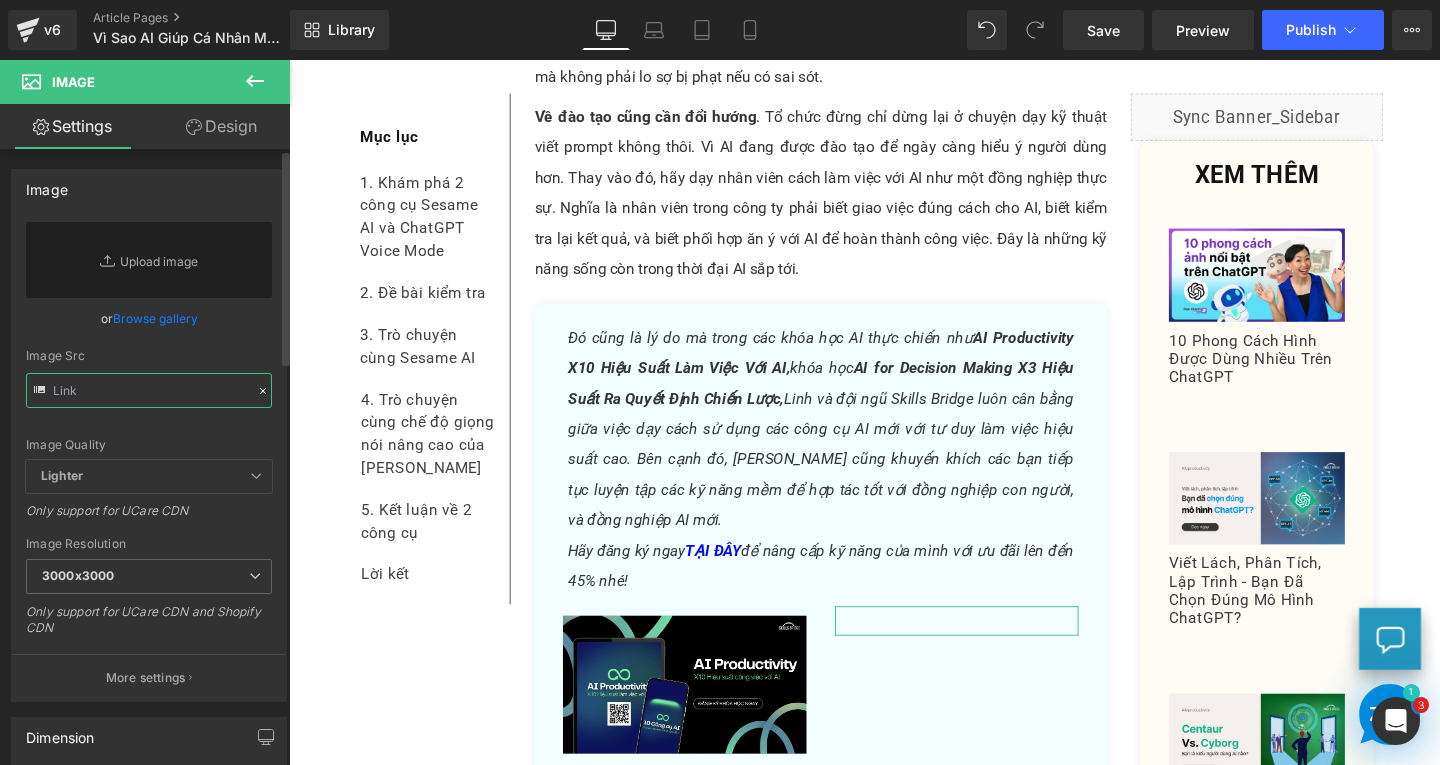 click at bounding box center [149, 390] 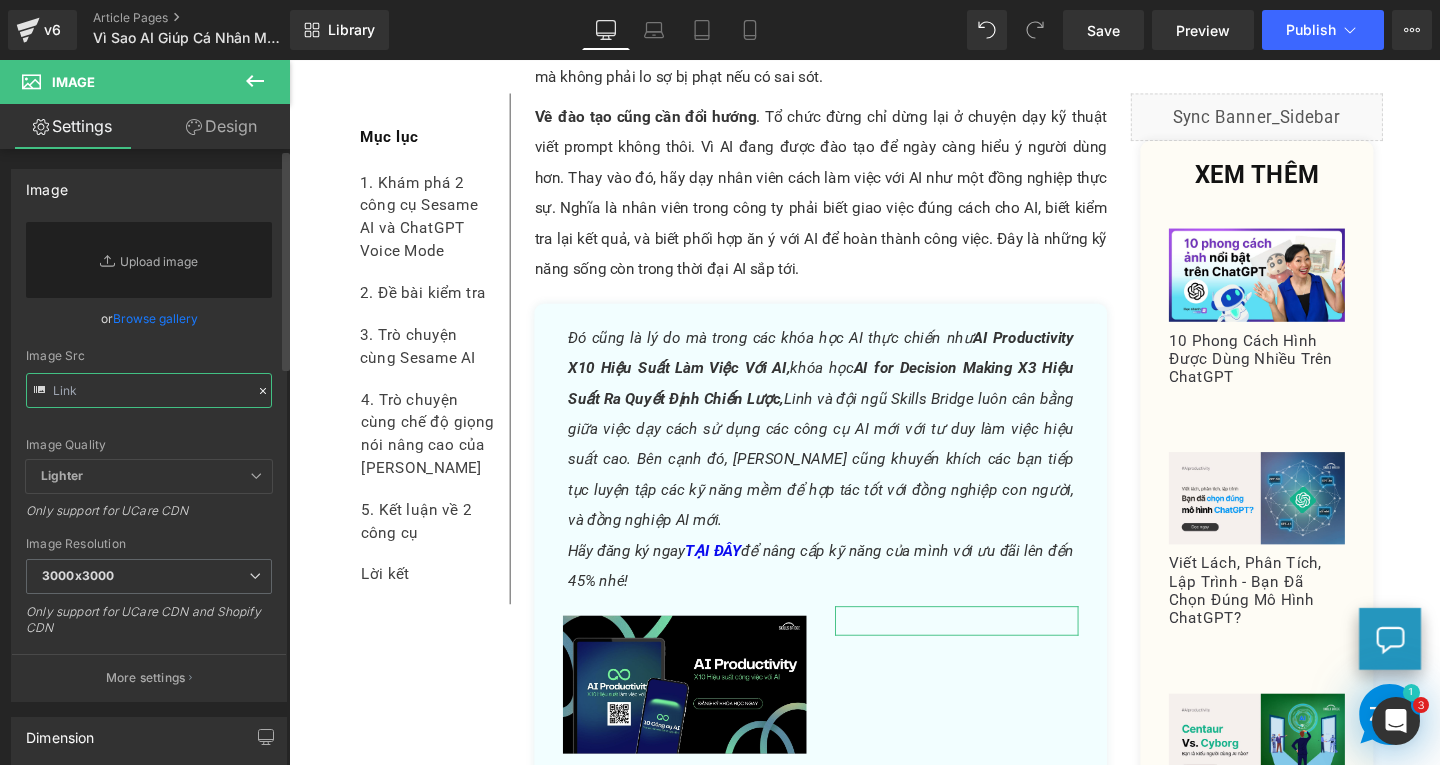 paste on "[URL][DOMAIN_NAME]" 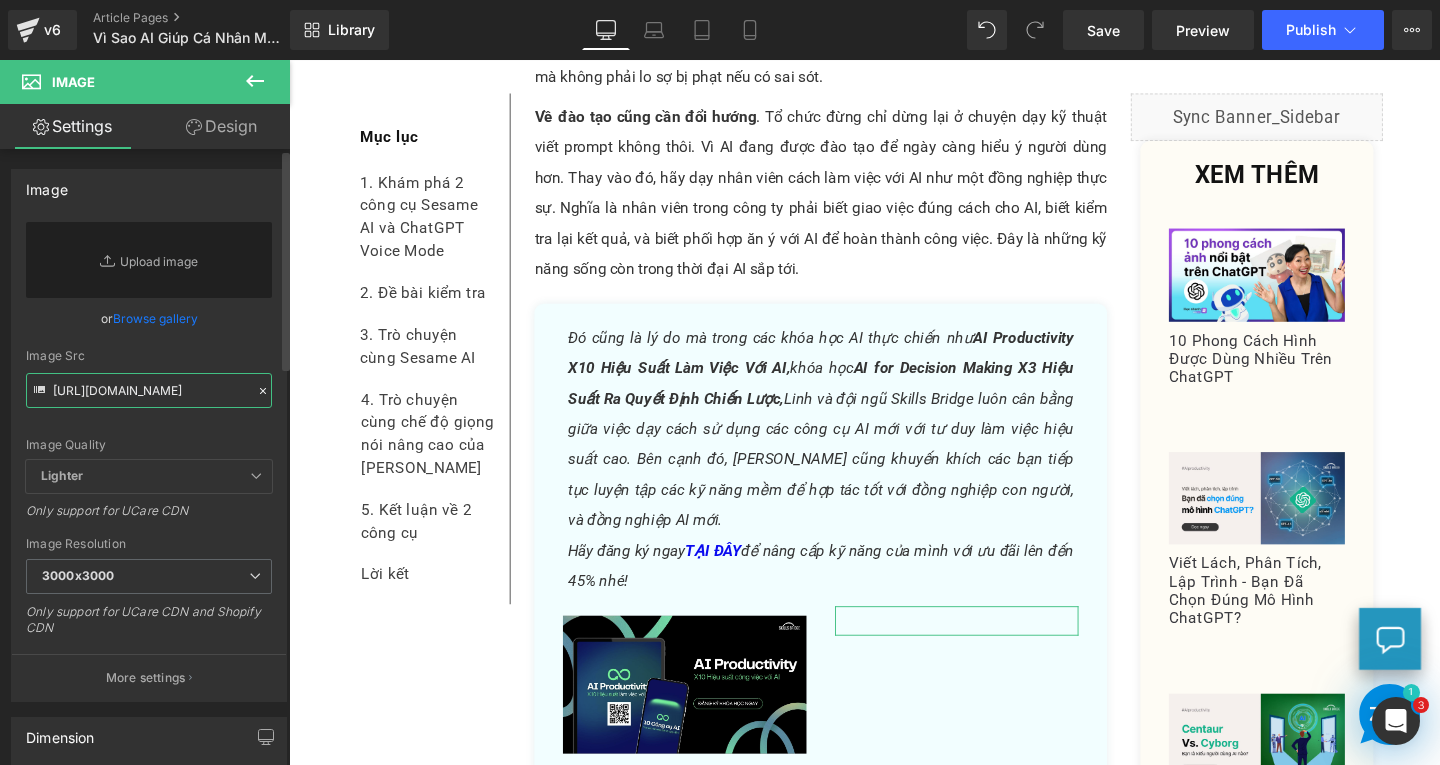 scroll, scrollTop: 0, scrollLeft: 723, axis: horizontal 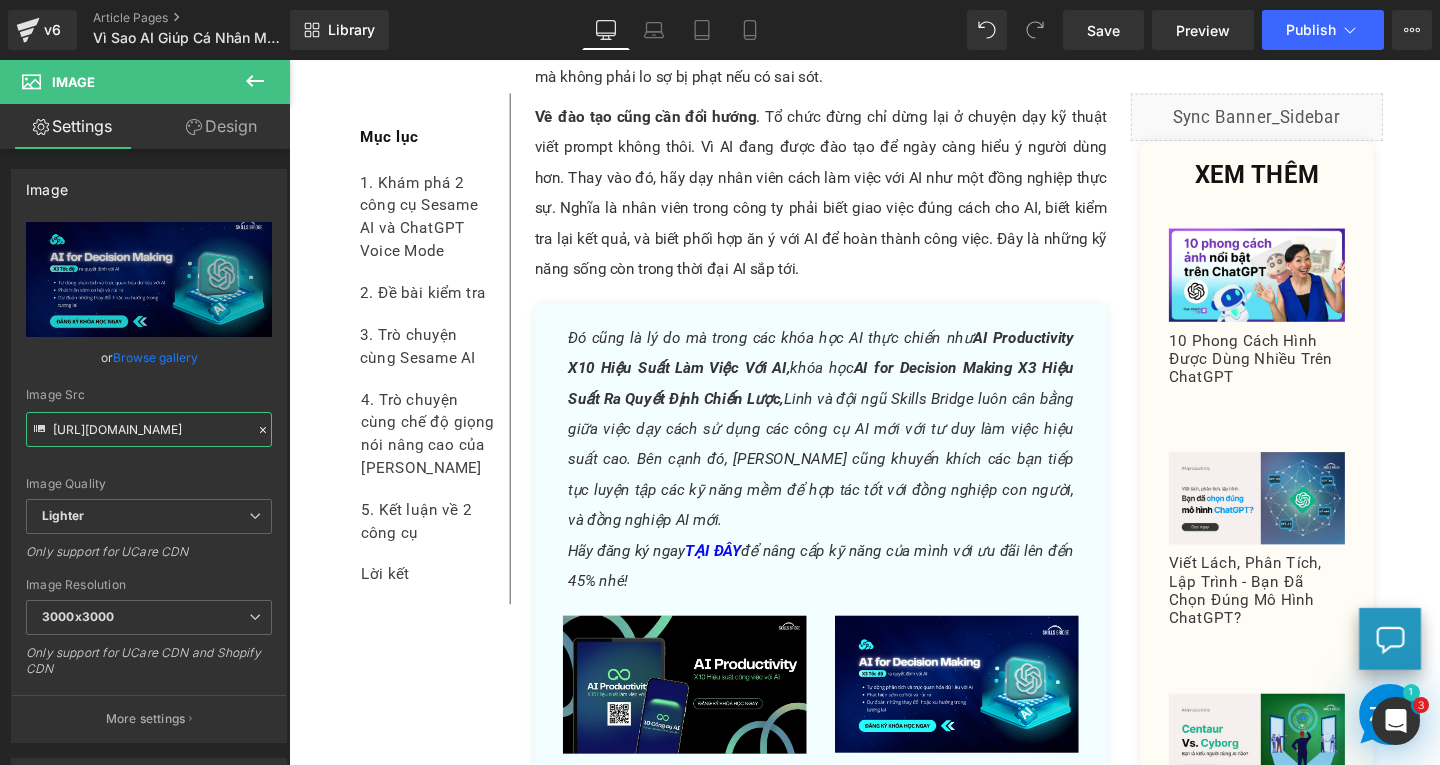 type on "[URL][DOMAIN_NAME]" 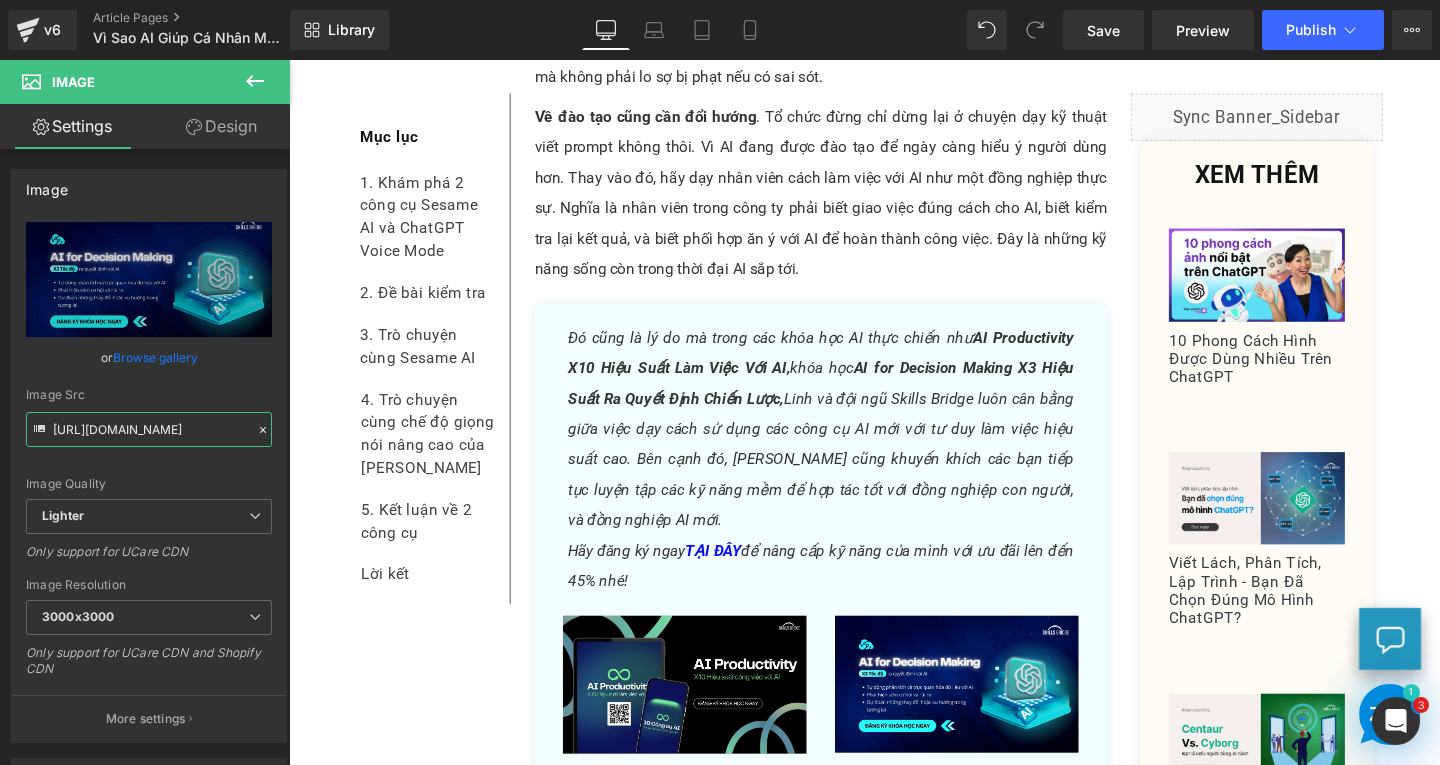 scroll, scrollTop: 0, scrollLeft: 0, axis: both 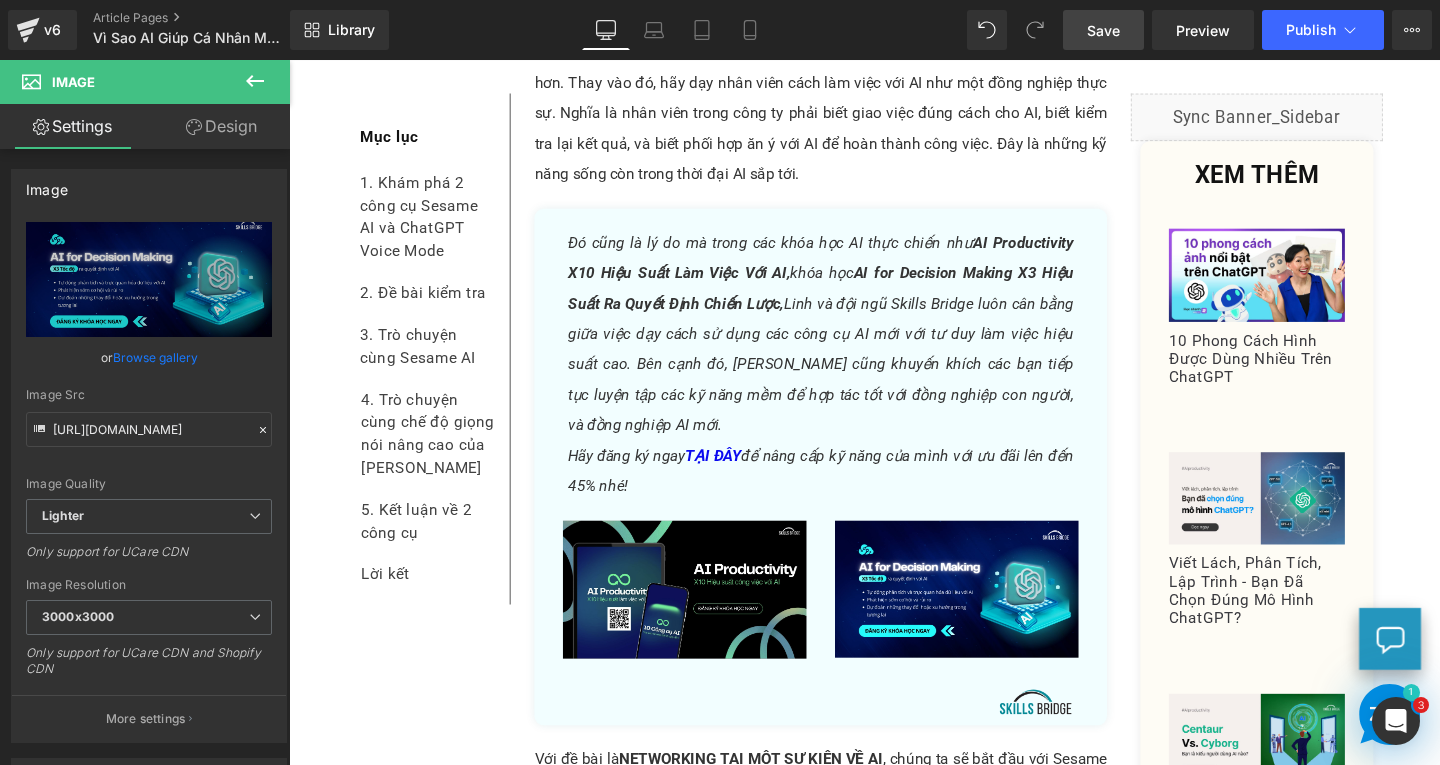 click on "Save" at bounding box center [1103, 30] 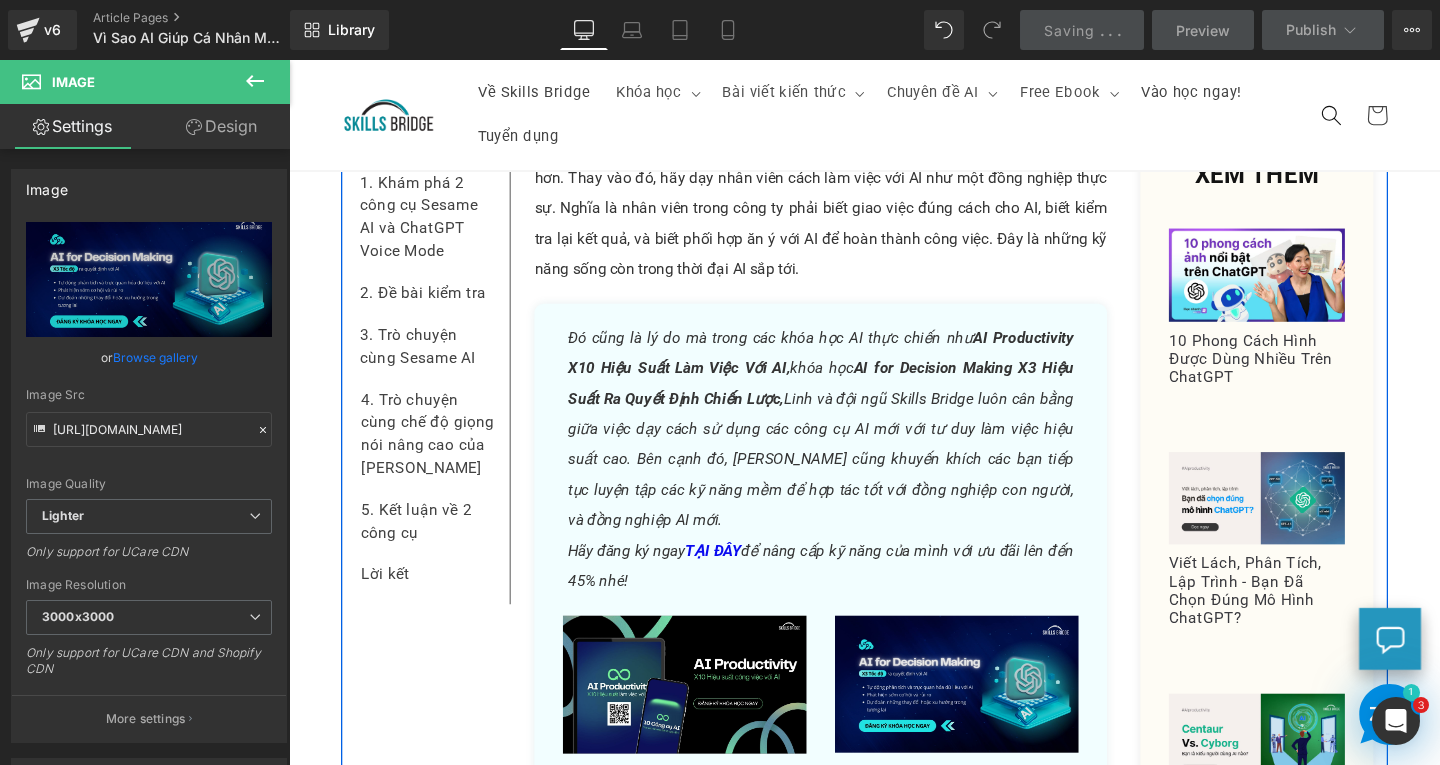 scroll, scrollTop: 6864, scrollLeft: 0, axis: vertical 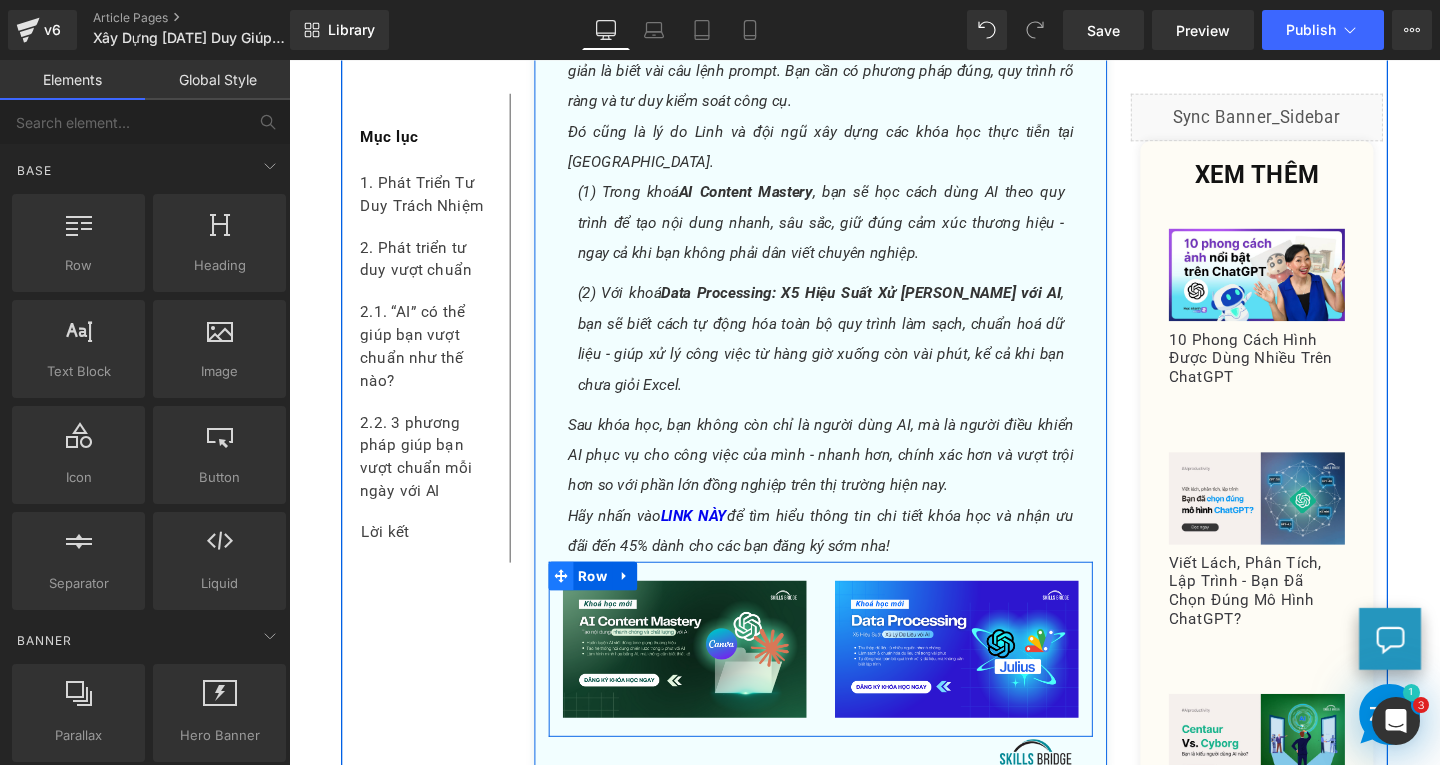 click at bounding box center [575, 602] 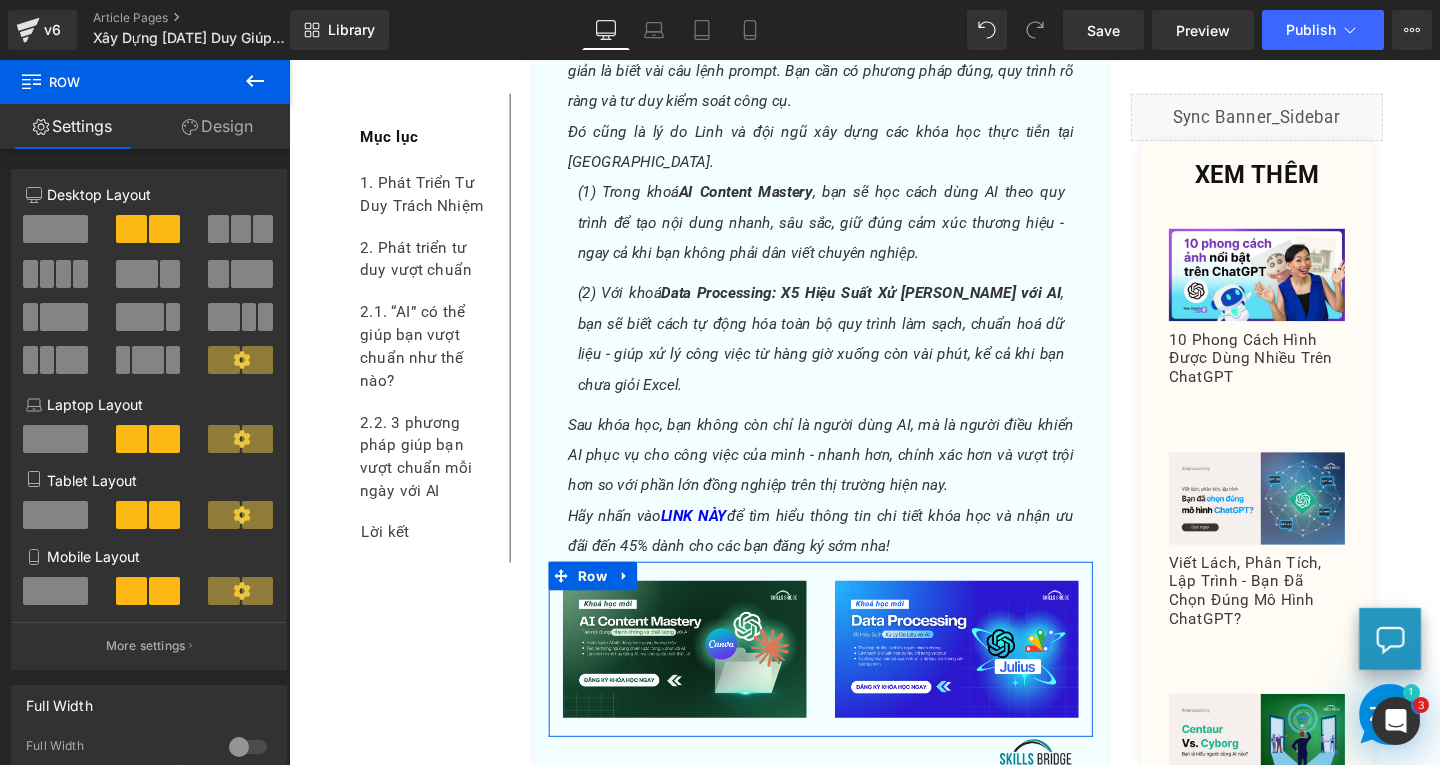 click on "Design" at bounding box center [217, 126] 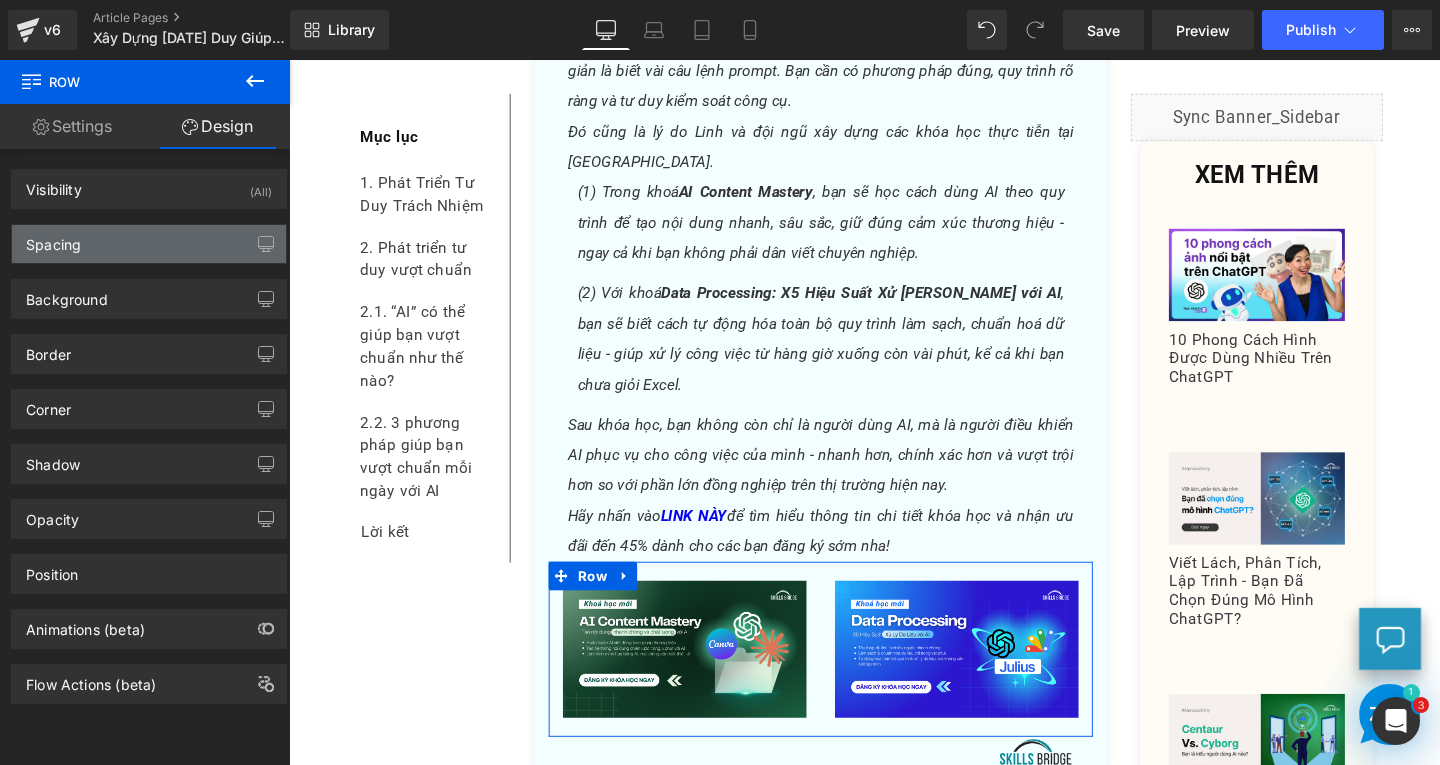 click on "Spacing" at bounding box center [149, 244] 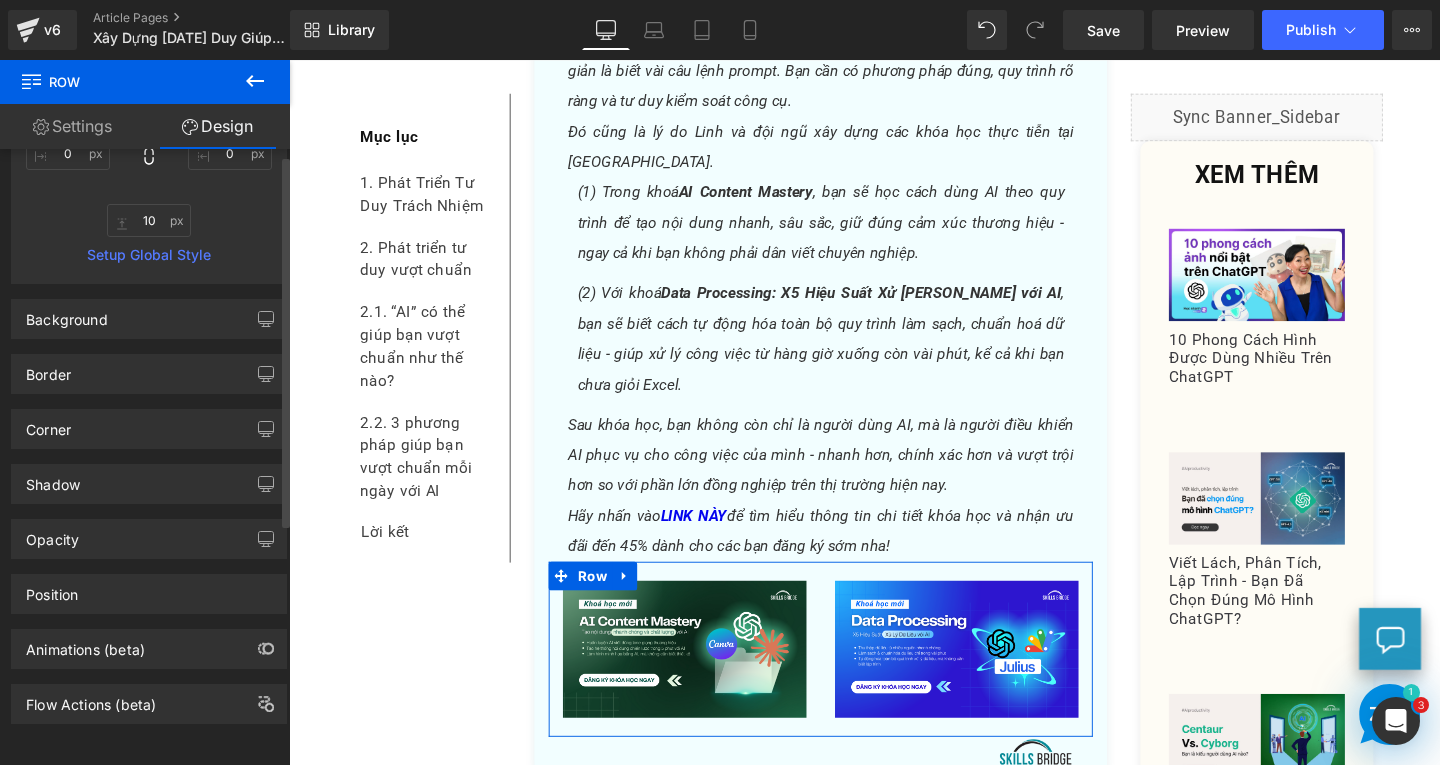 scroll, scrollTop: 10, scrollLeft: 0, axis: vertical 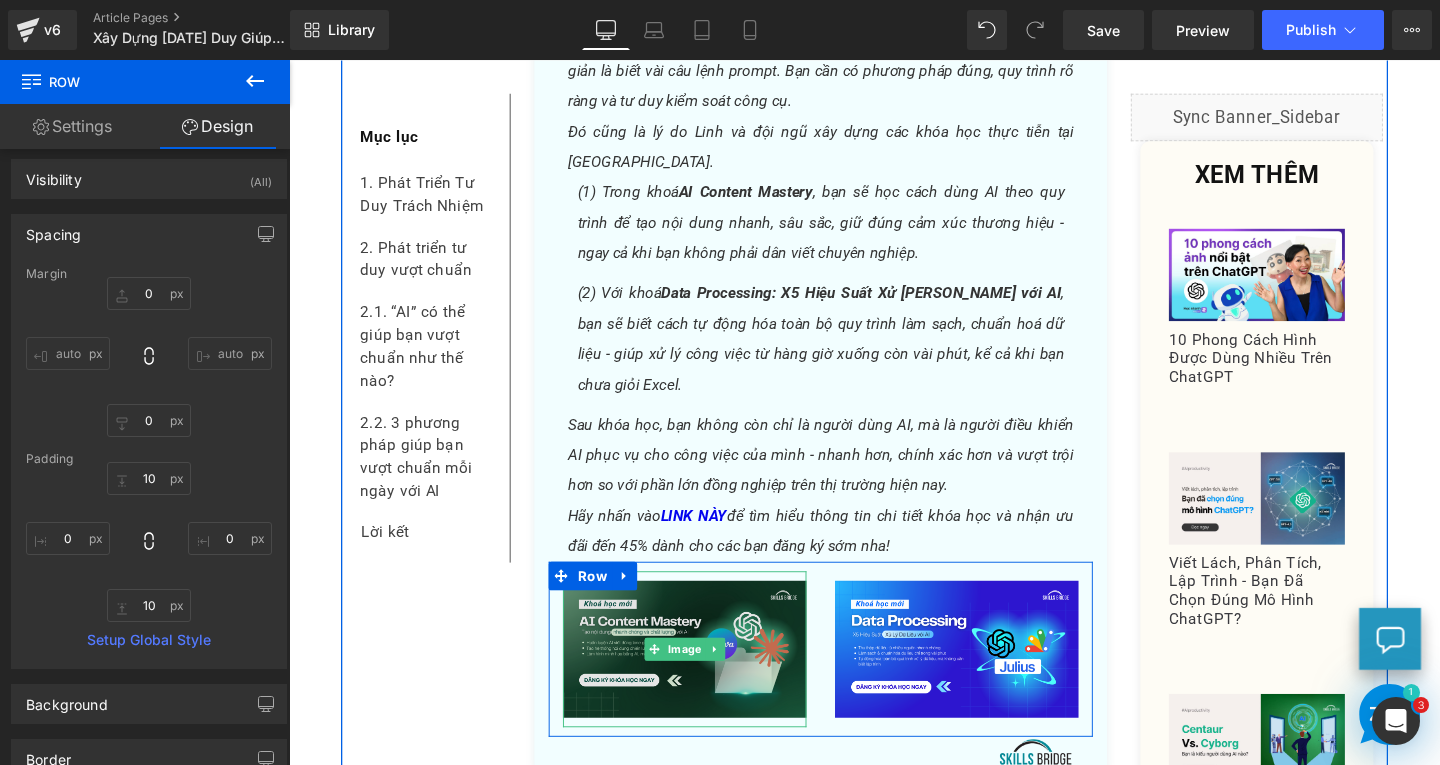 click at bounding box center (705, 679) 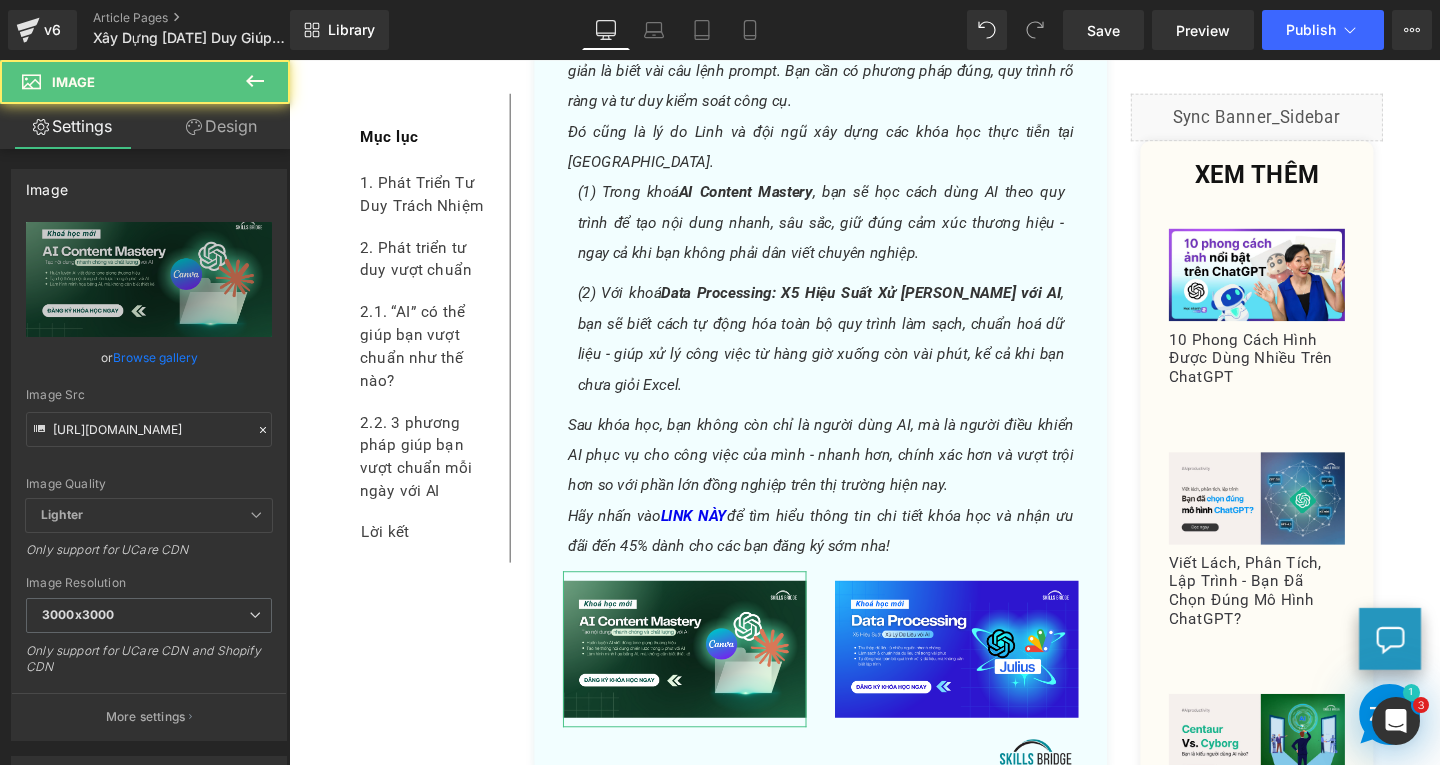 click on "Design" at bounding box center [221, 126] 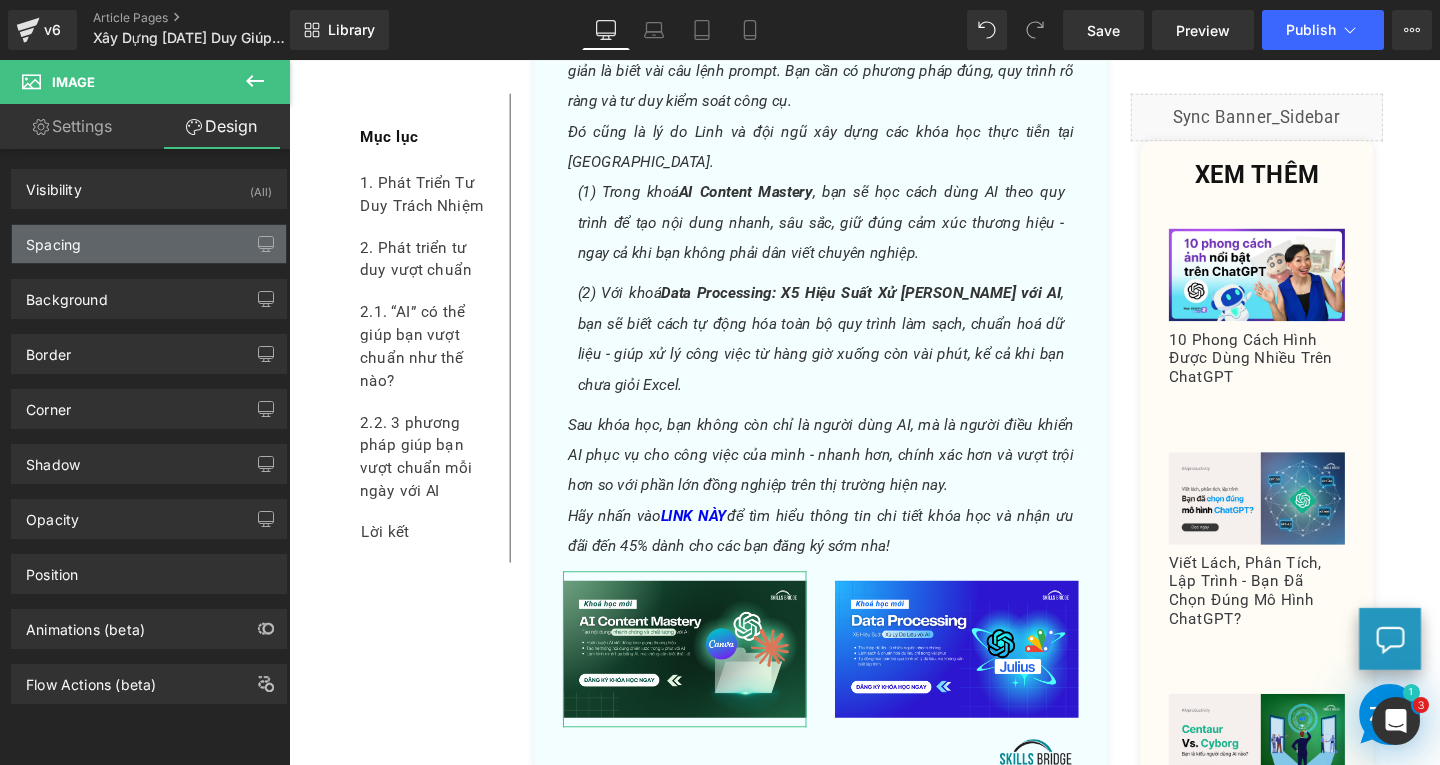 click on "Spacing" at bounding box center [149, 244] 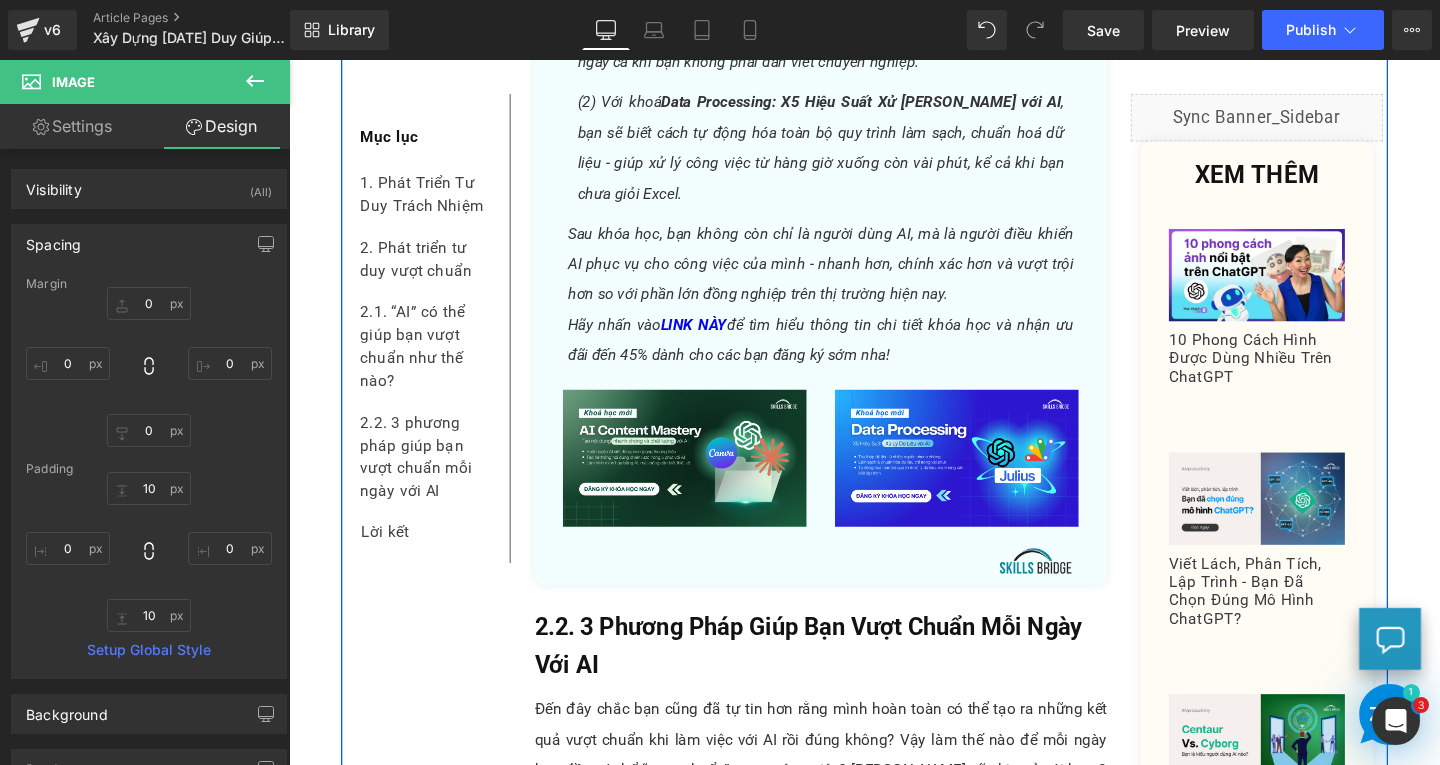 scroll, scrollTop: 6600, scrollLeft: 0, axis: vertical 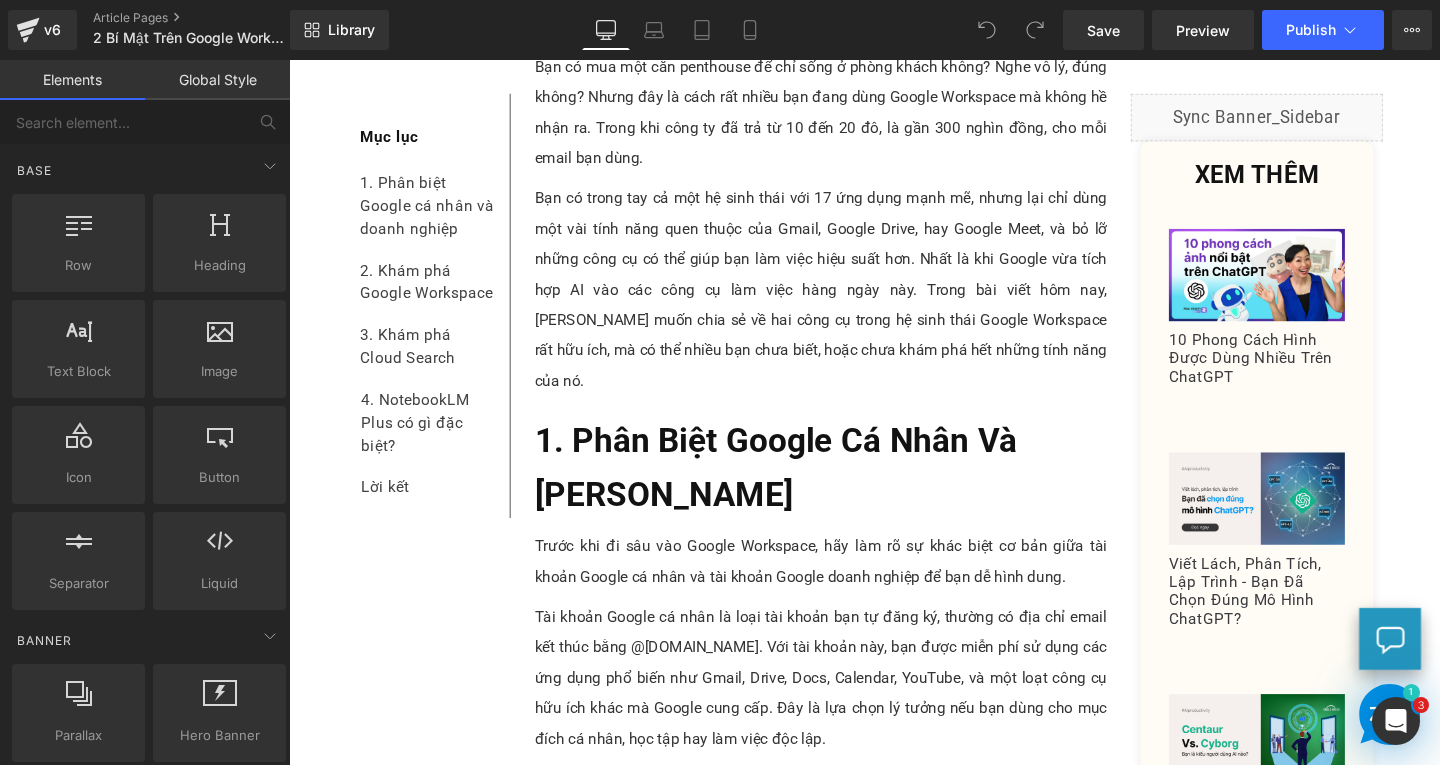drag, startPoint x: 1439, startPoint y: 246, endPoint x: 1439, endPoint y: 349, distance: 103 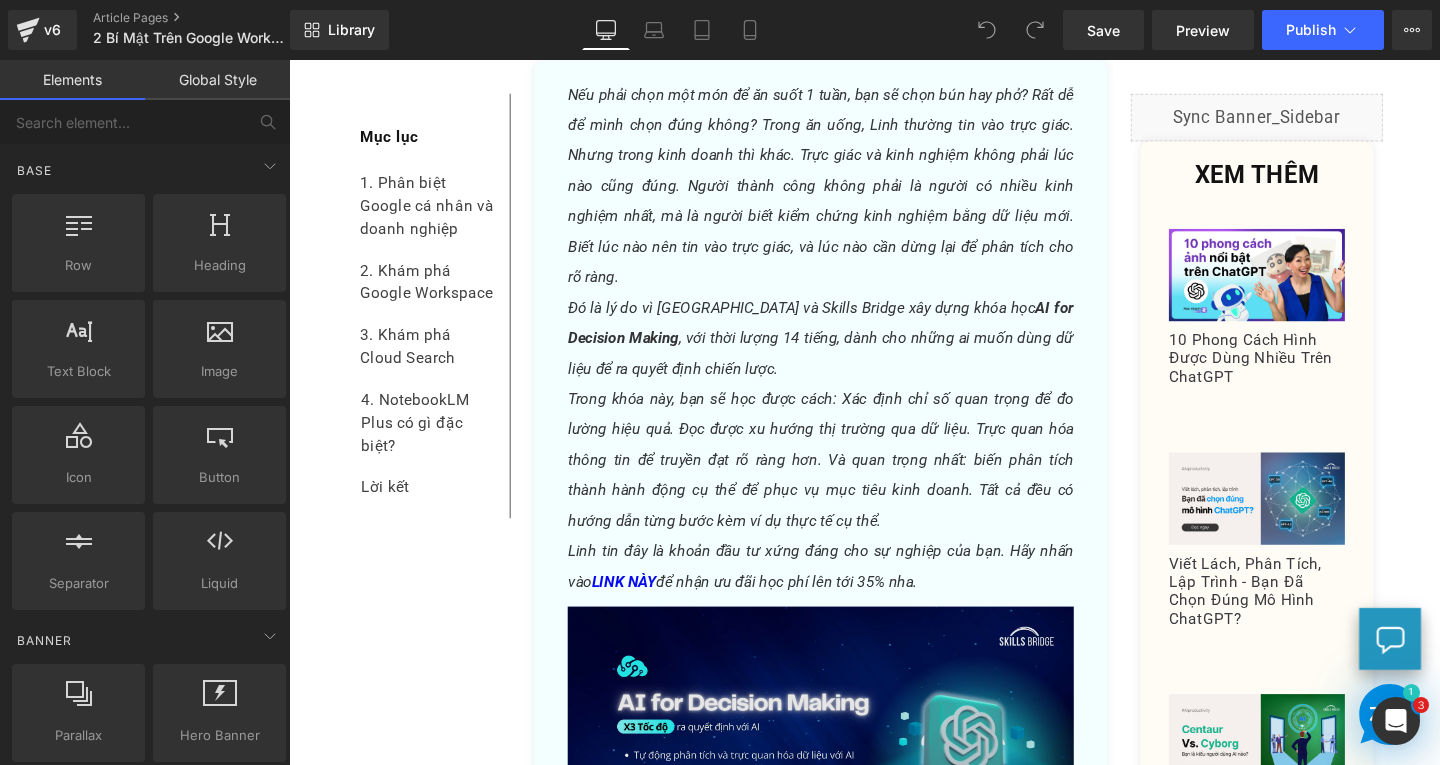 scroll, scrollTop: 6027, scrollLeft: 0, axis: vertical 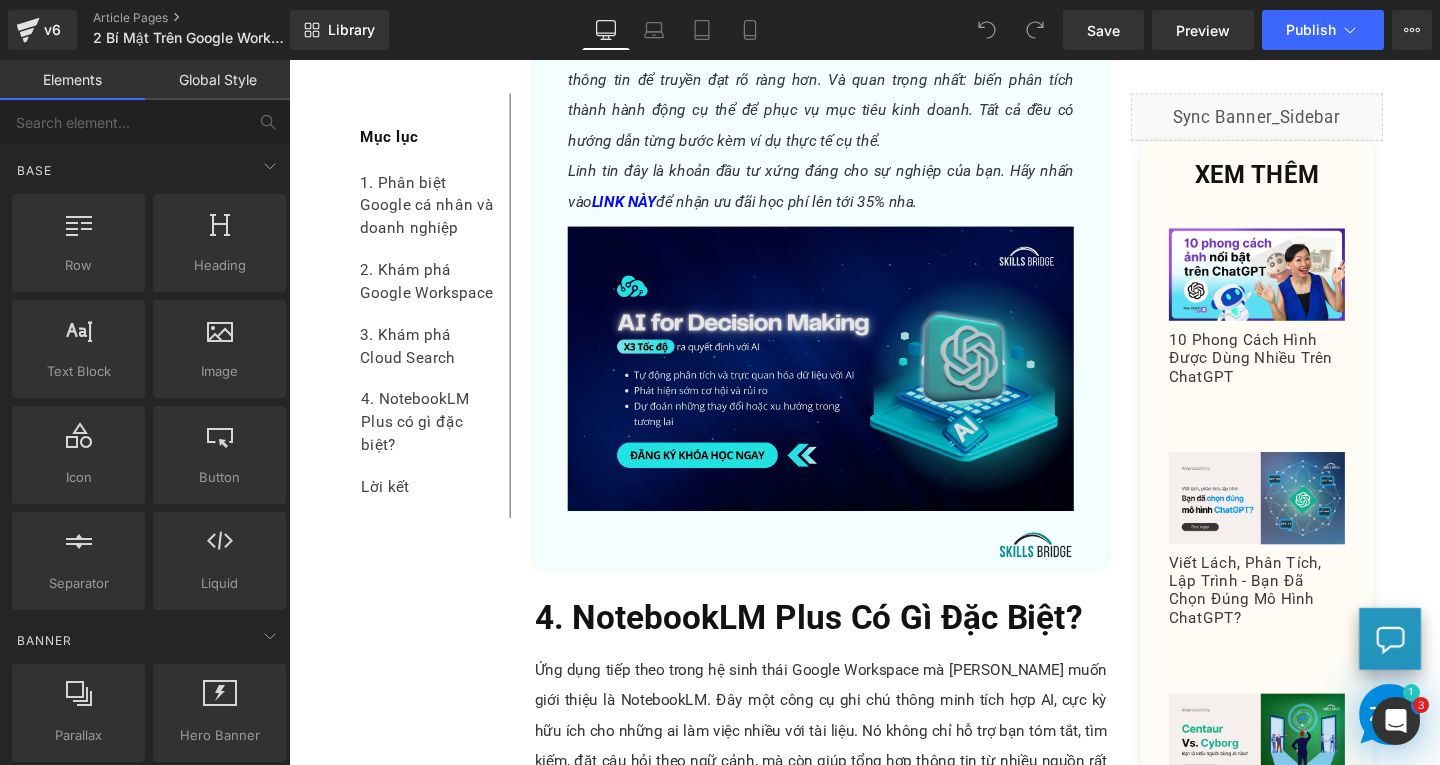 click at bounding box center (848, 389) 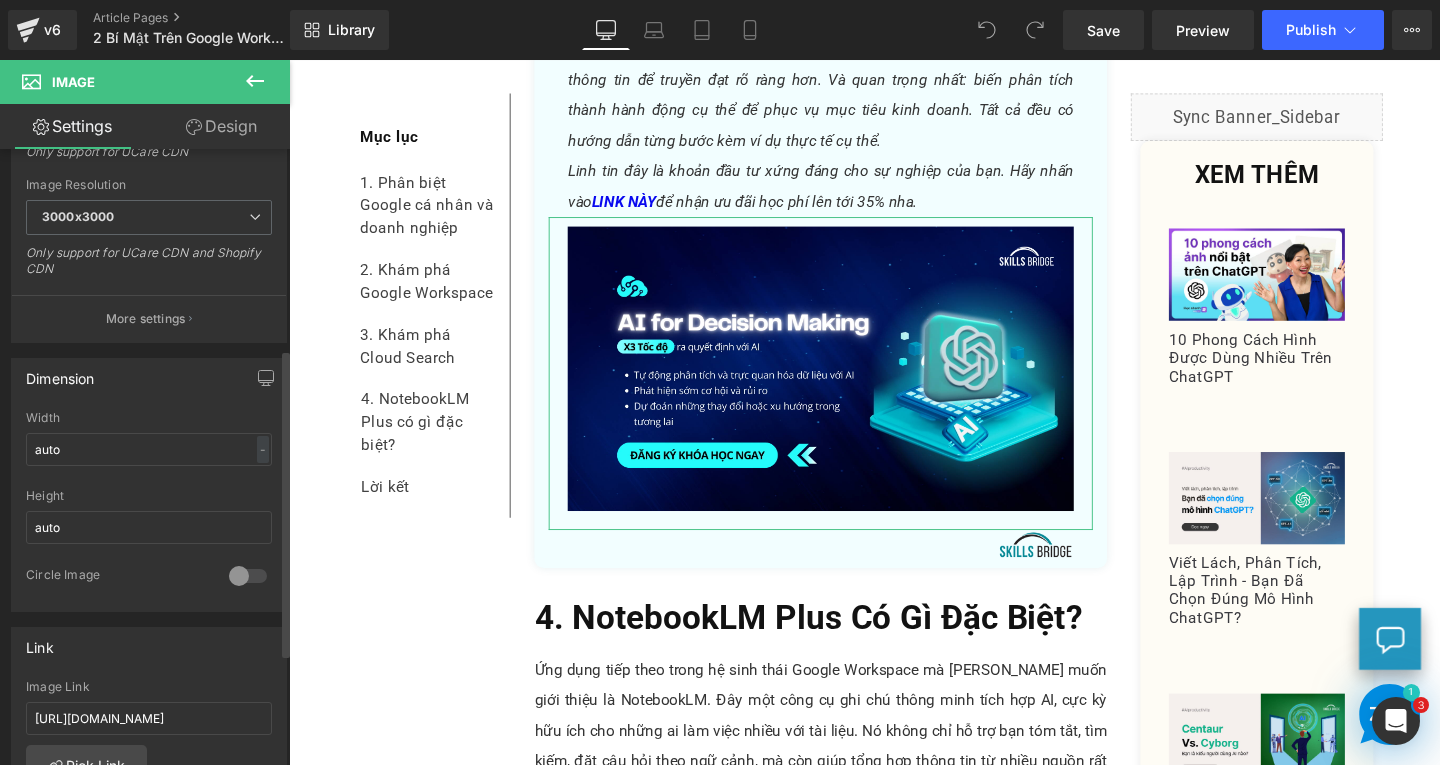 scroll, scrollTop: 600, scrollLeft: 0, axis: vertical 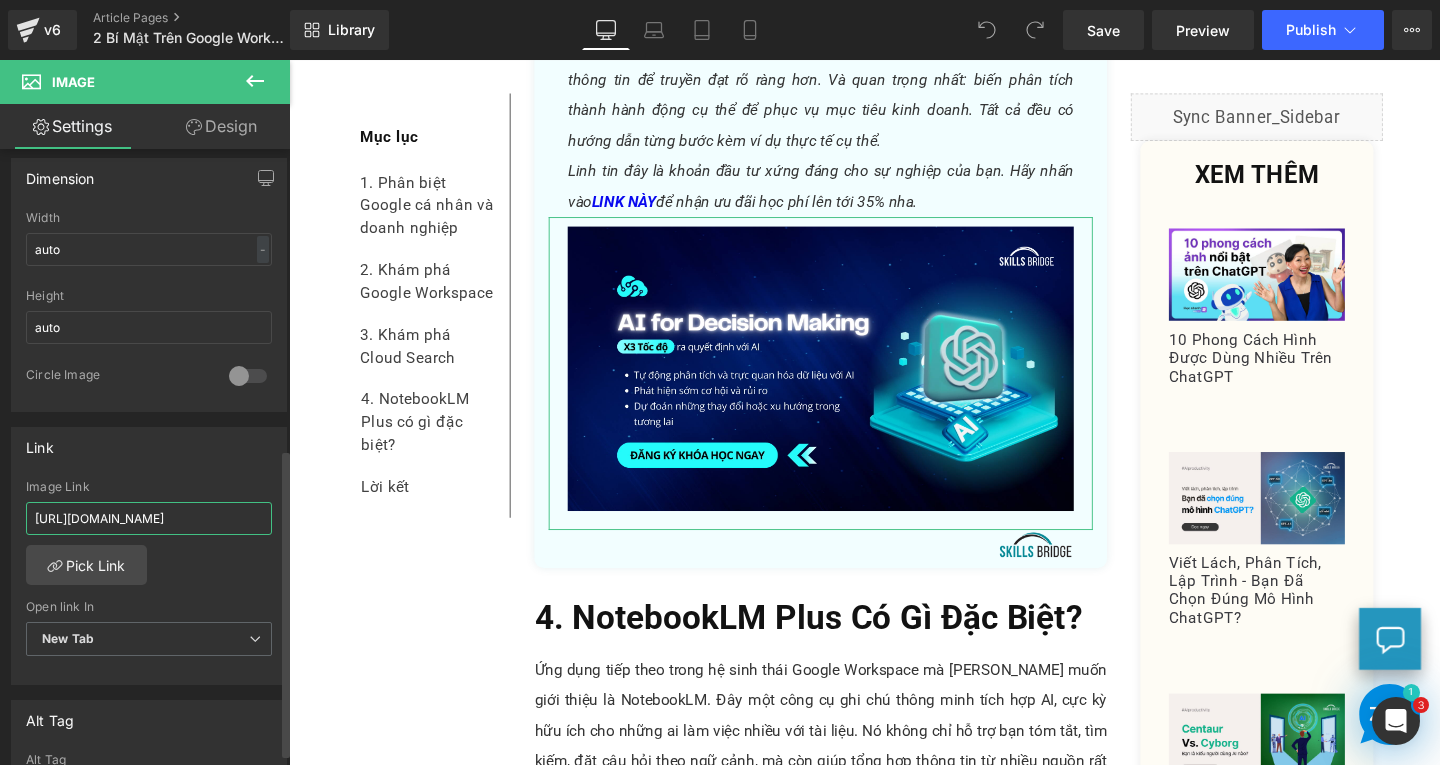 click on "[URL][DOMAIN_NAME]" at bounding box center (149, 518) 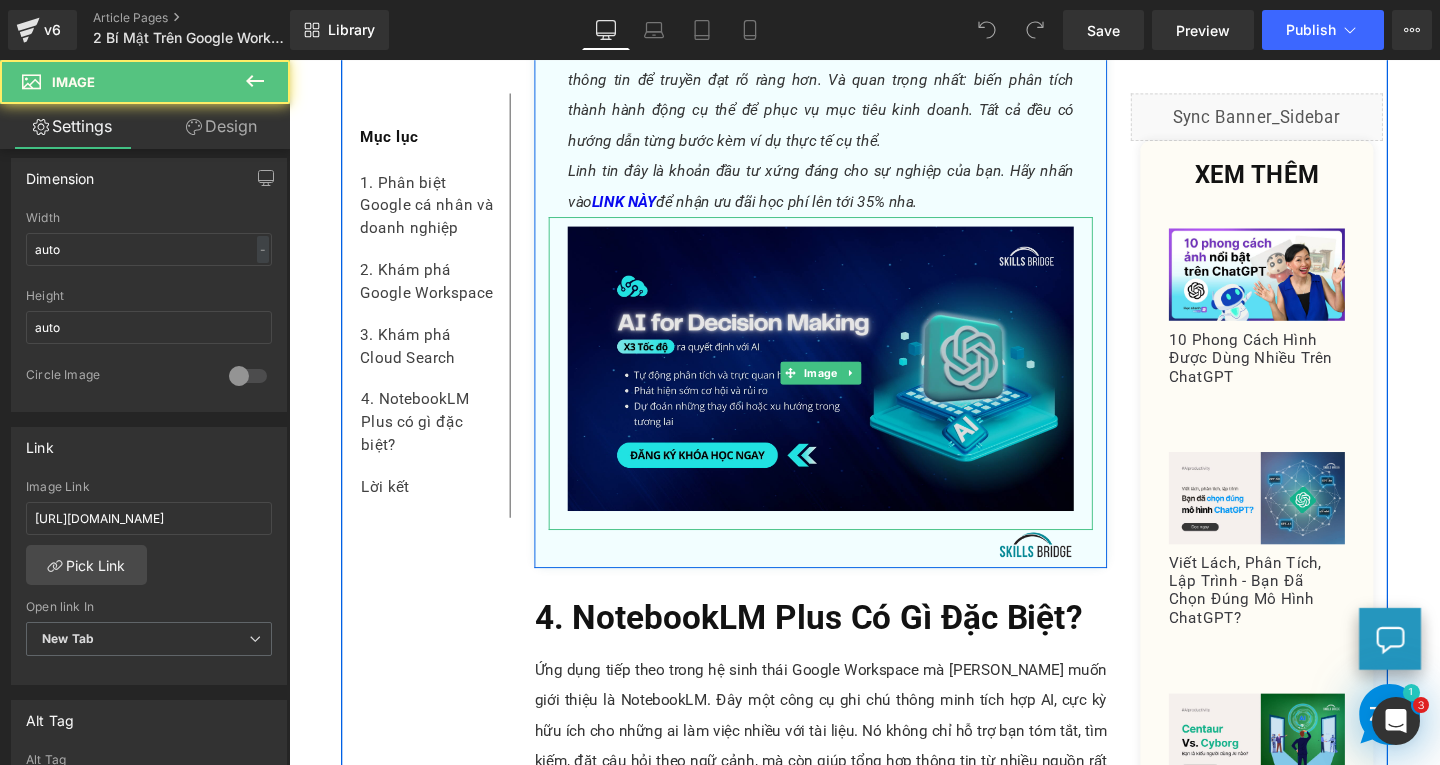 click at bounding box center [848, 389] 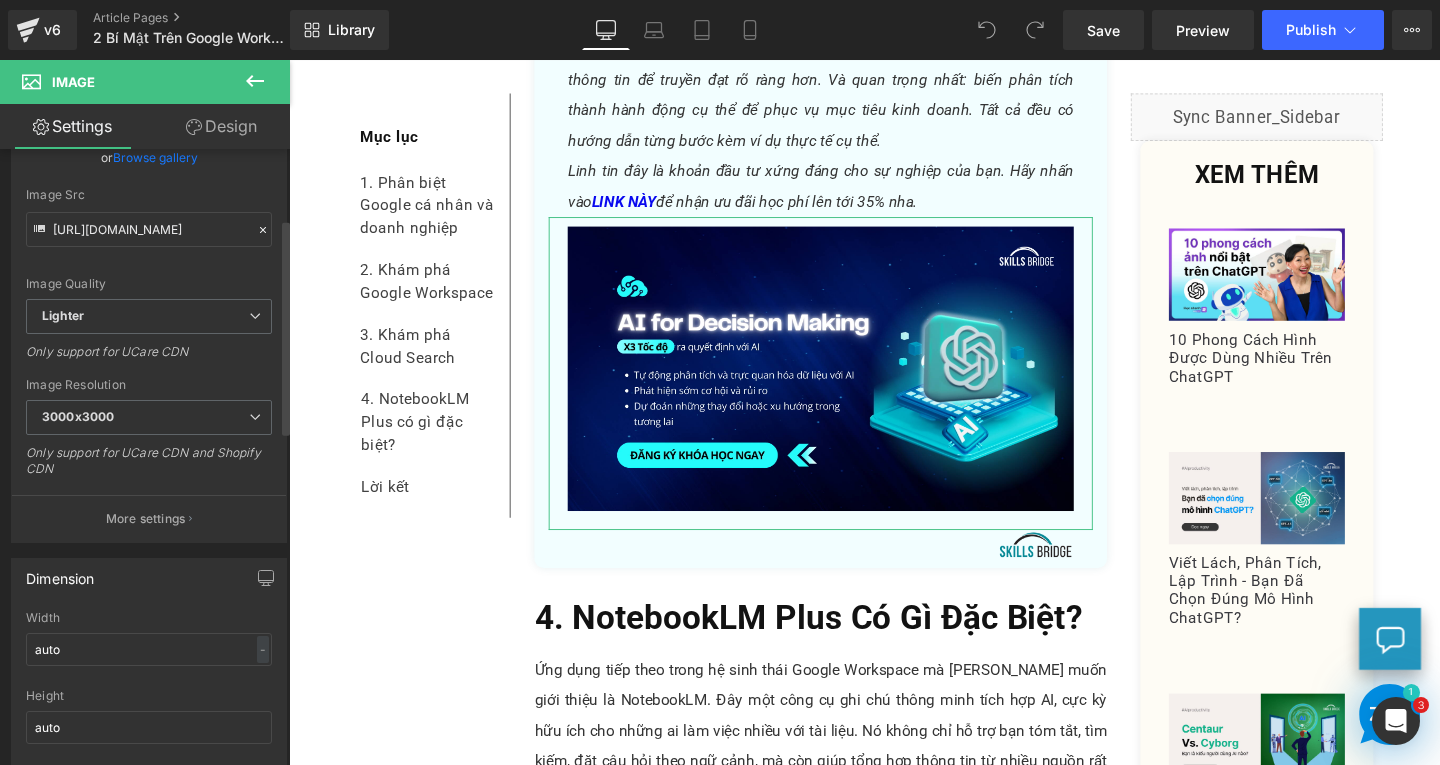 scroll, scrollTop: 0, scrollLeft: 0, axis: both 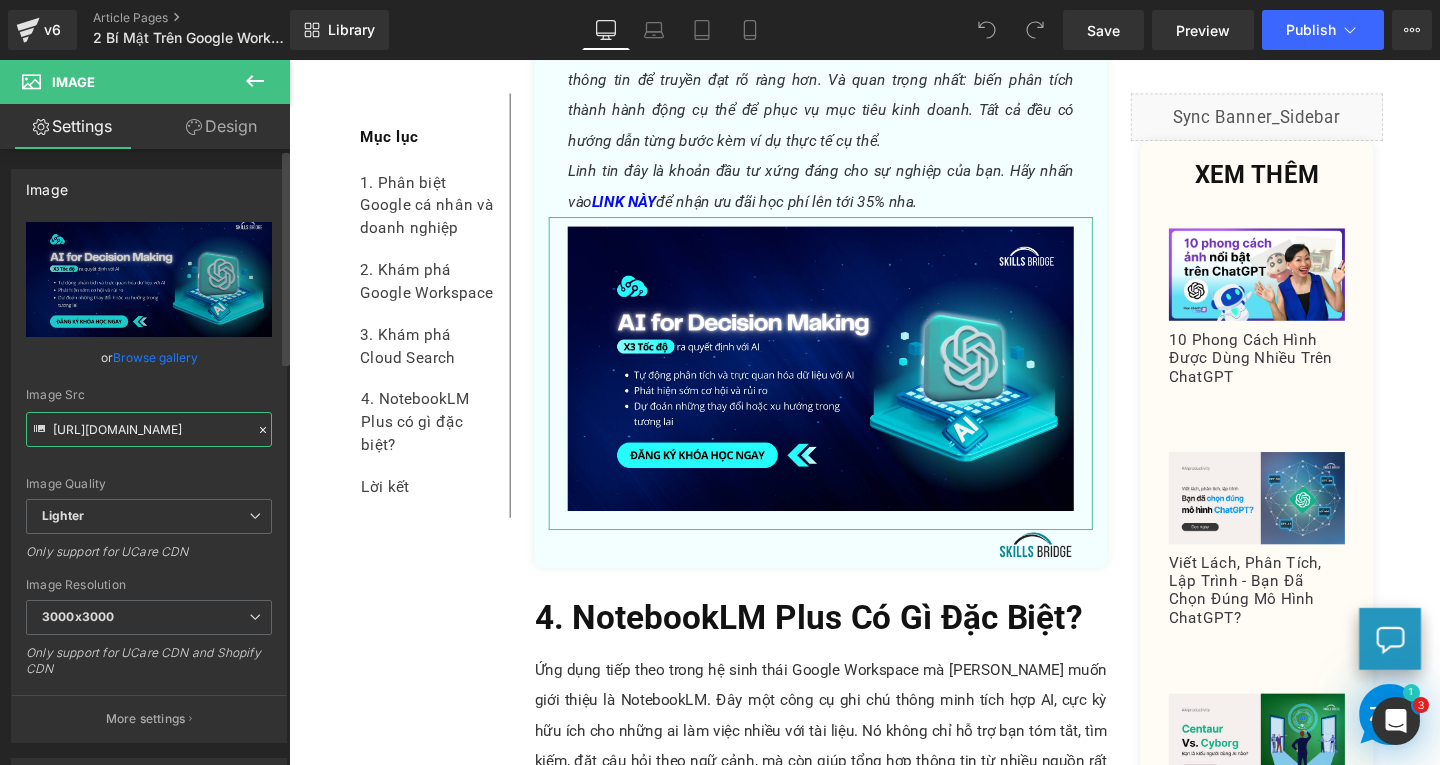 click on "[URL][DOMAIN_NAME]" at bounding box center (149, 429) 